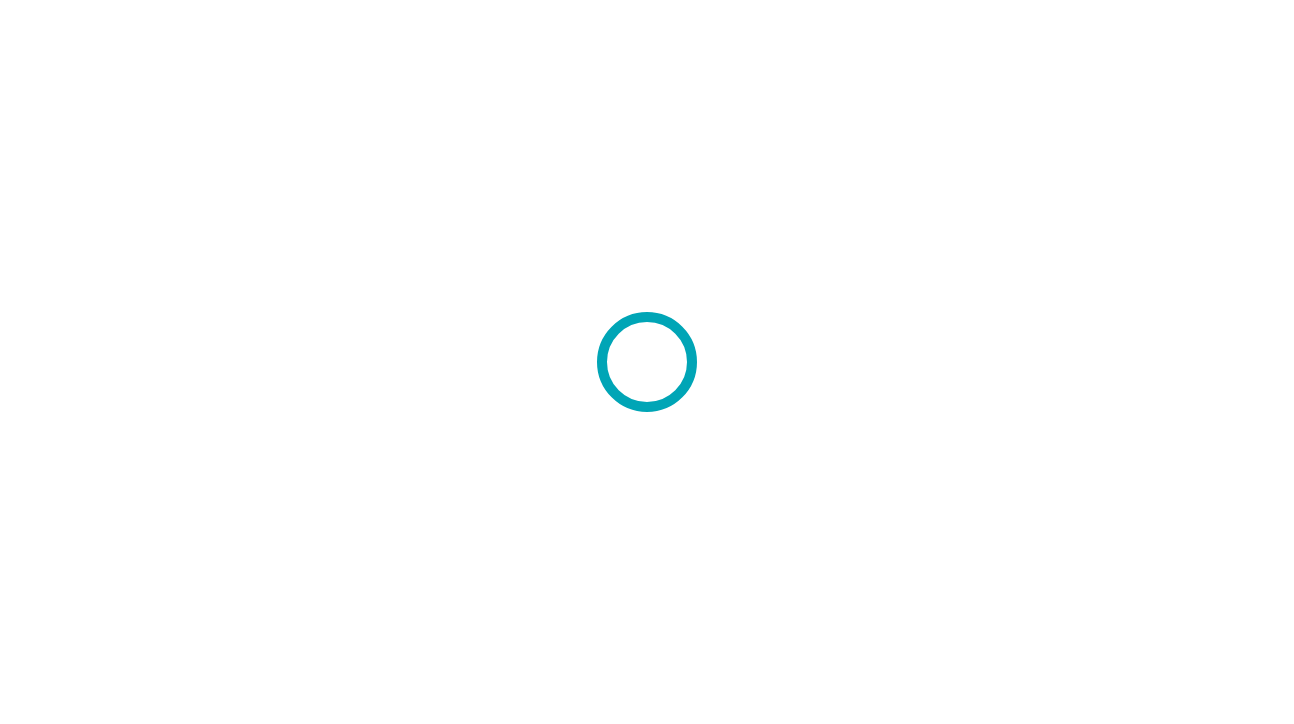 scroll, scrollTop: 0, scrollLeft: 0, axis: both 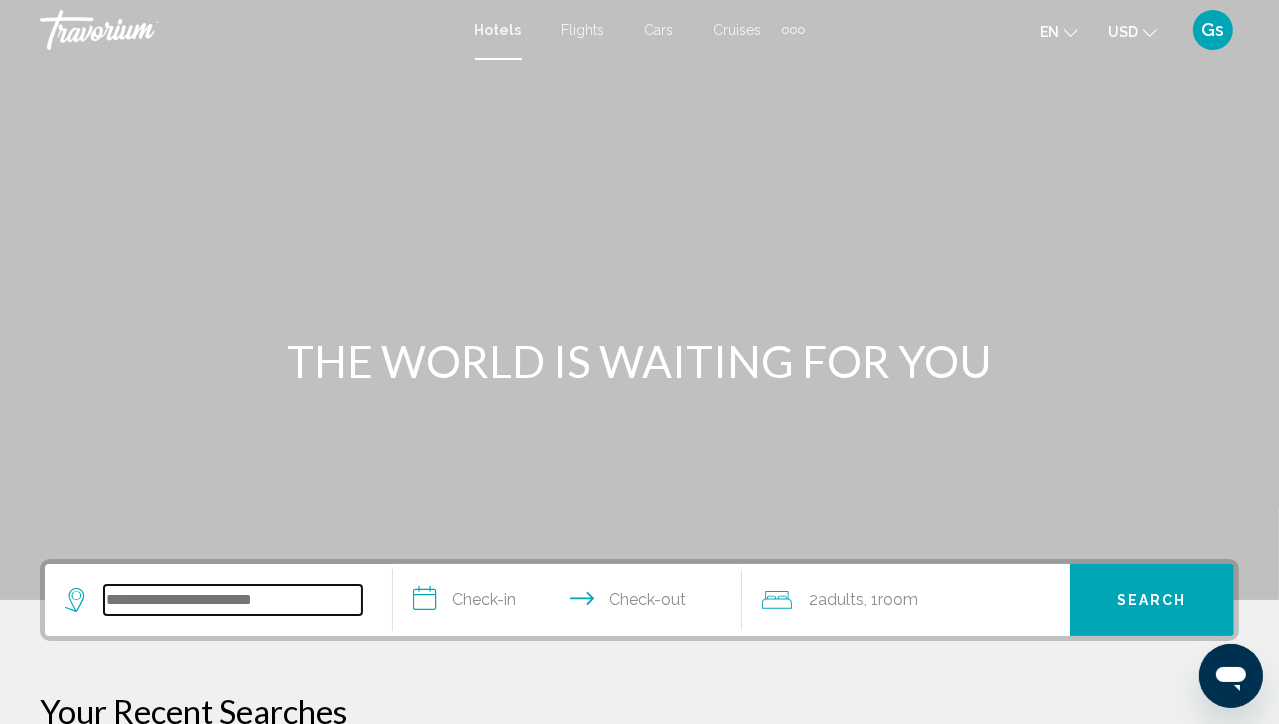click at bounding box center [233, 600] 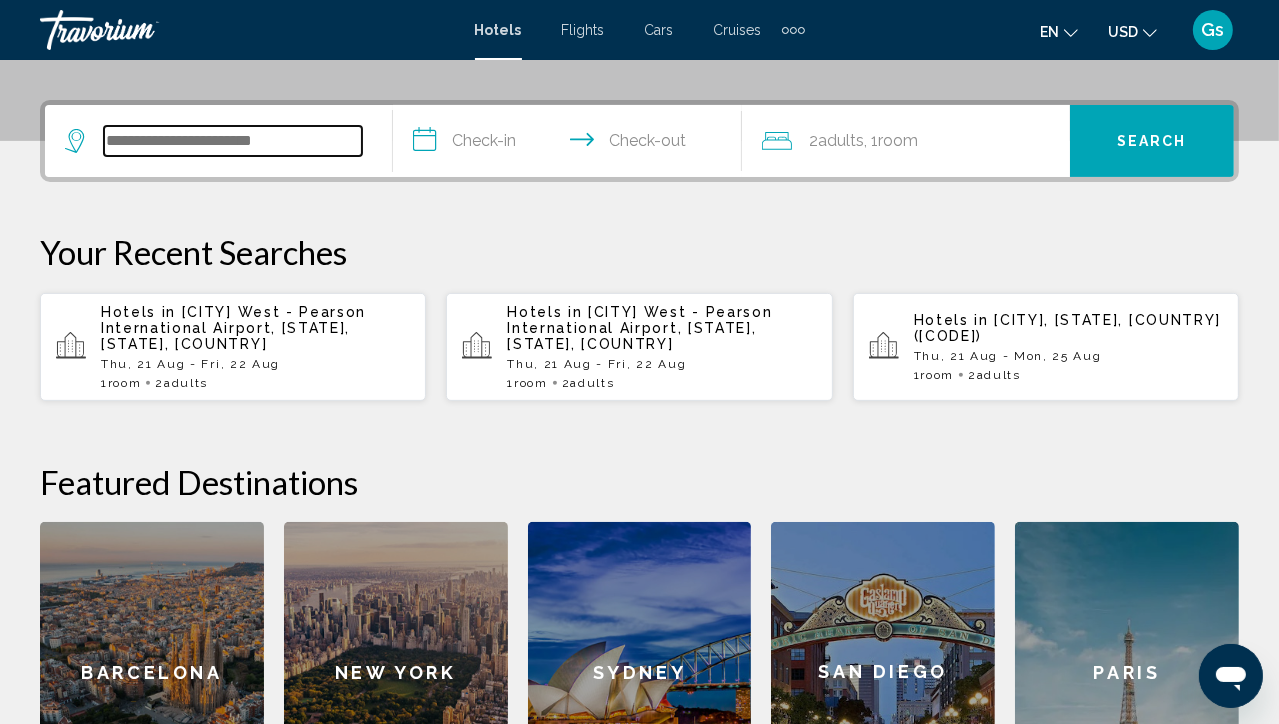 scroll, scrollTop: 493, scrollLeft: 0, axis: vertical 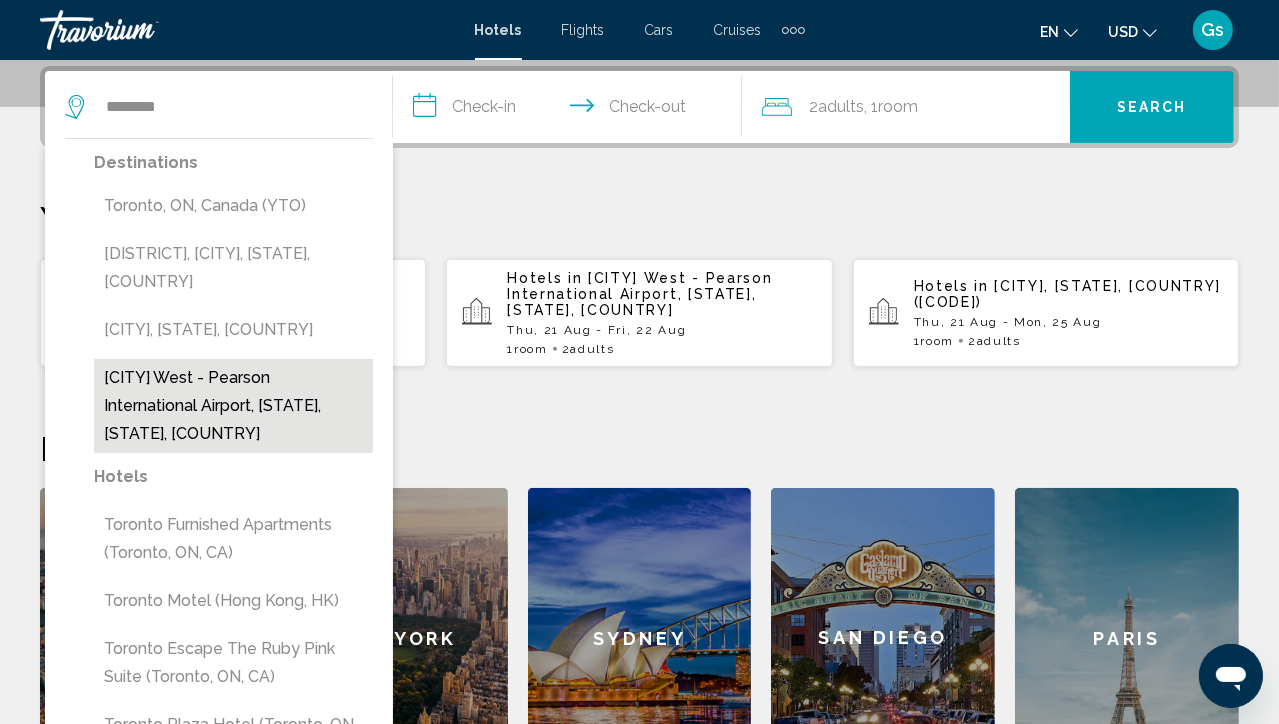 click on "[CITY] West - Pearson International Airport, [STATE], [STATE], [COUNTRY]" at bounding box center [233, 406] 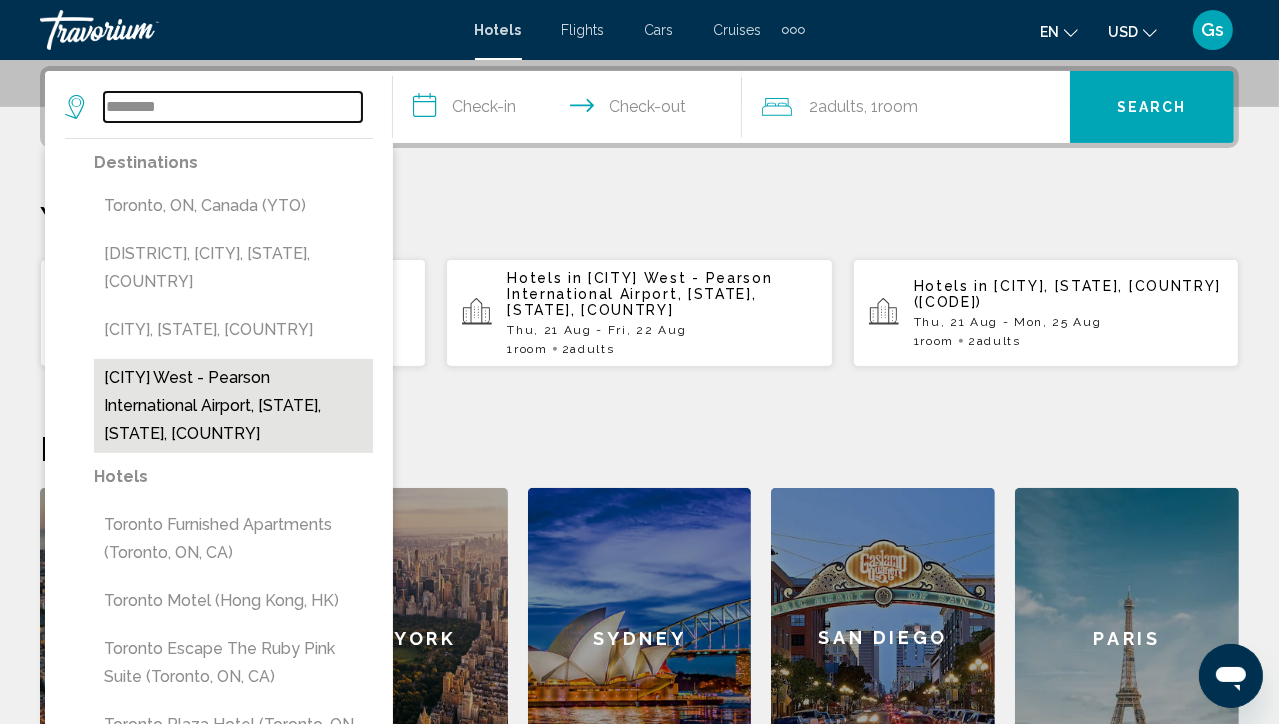 type on "**********" 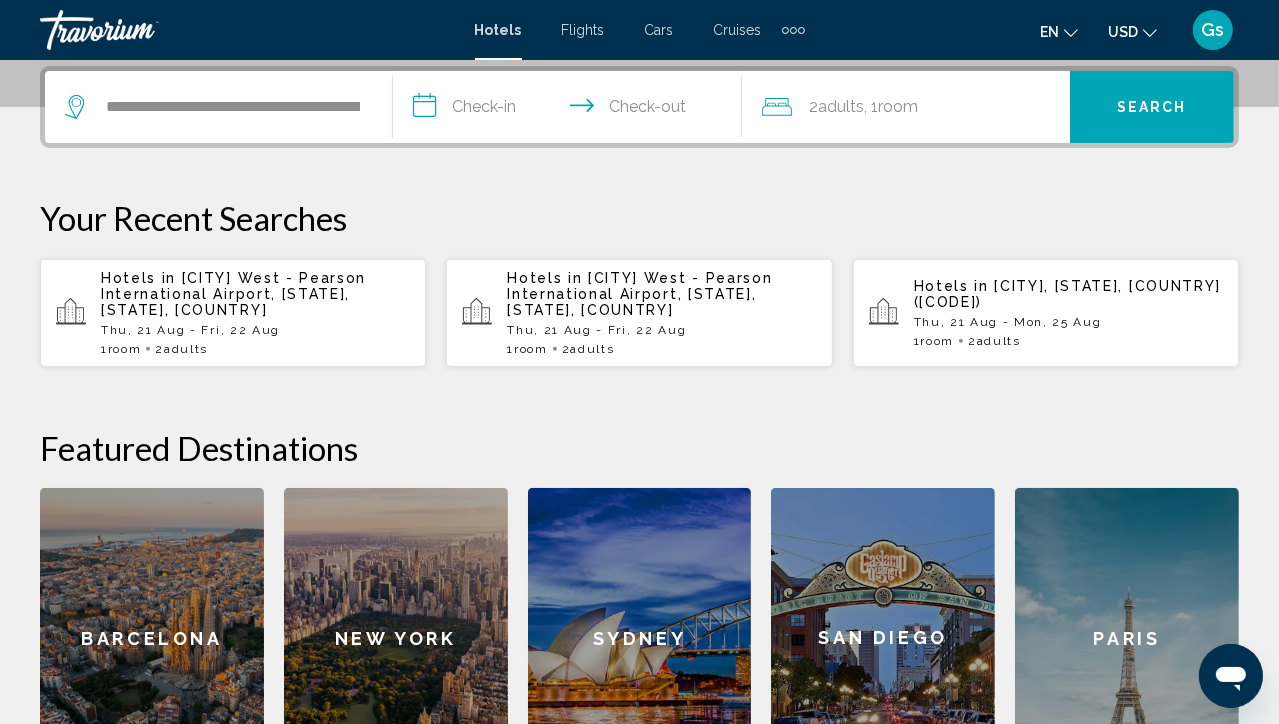 click on "**********" at bounding box center (571, 110) 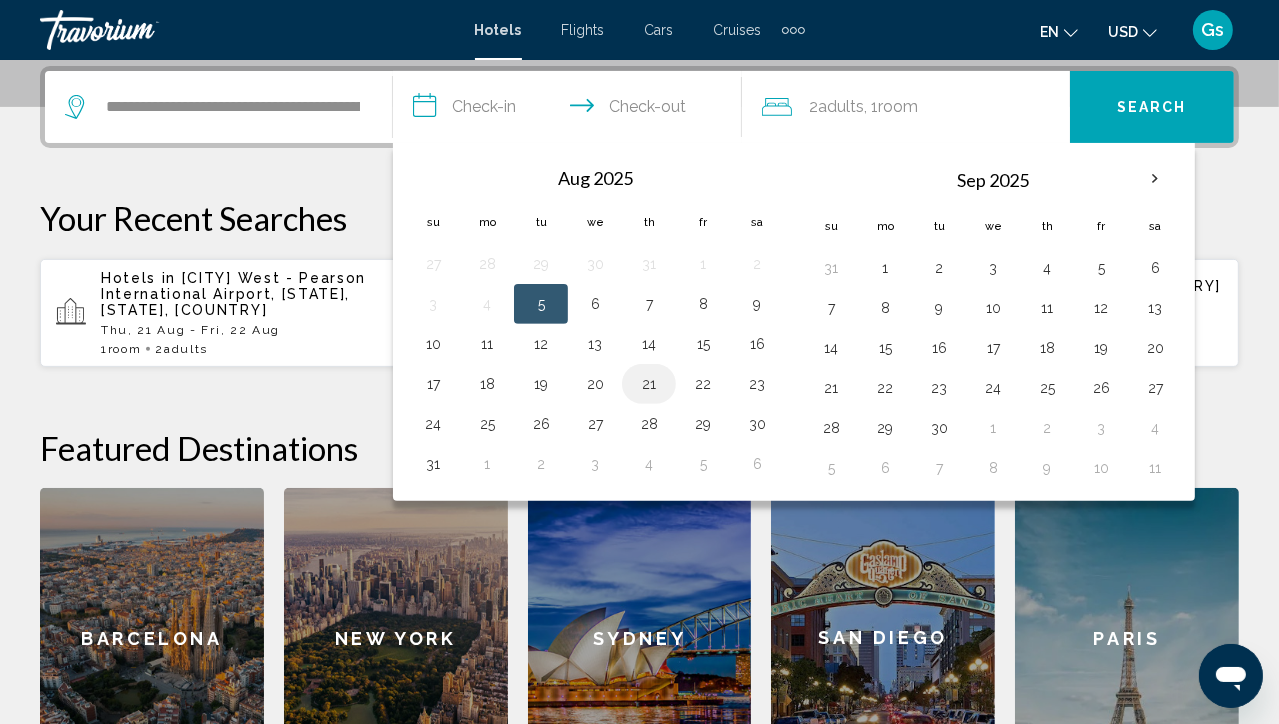 click on "21" at bounding box center [649, 384] 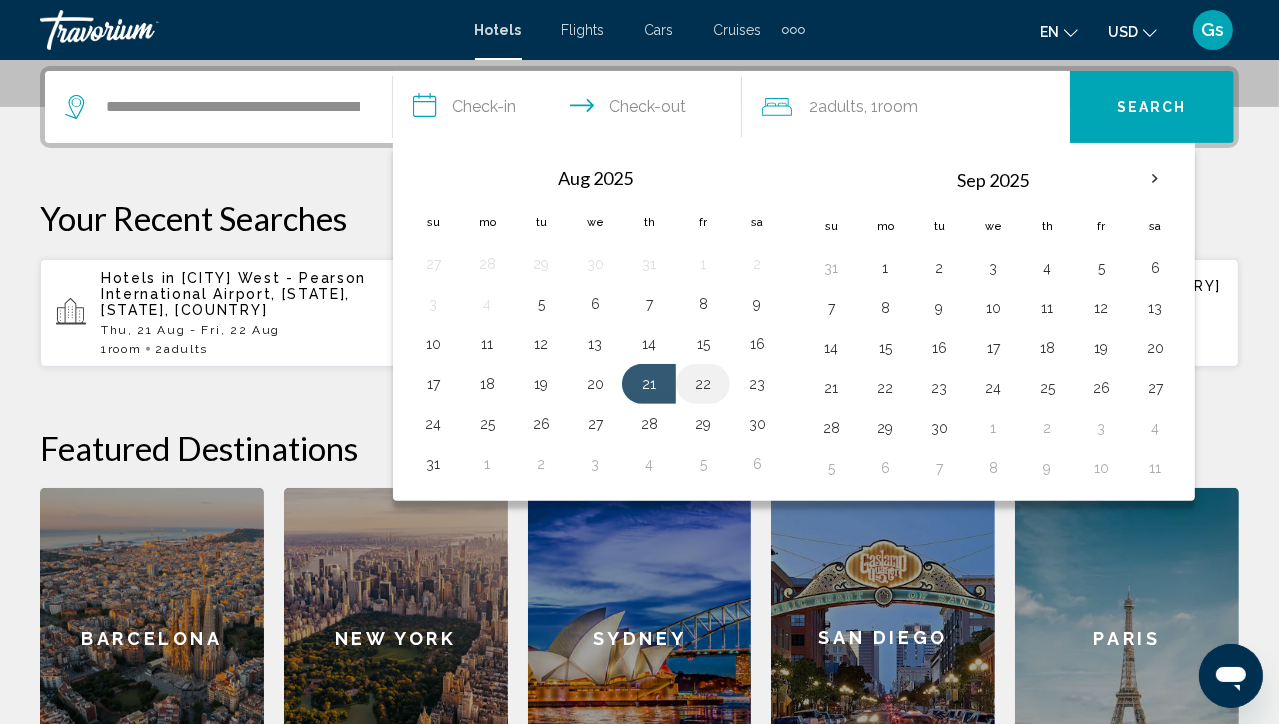 click on "22" at bounding box center (703, 384) 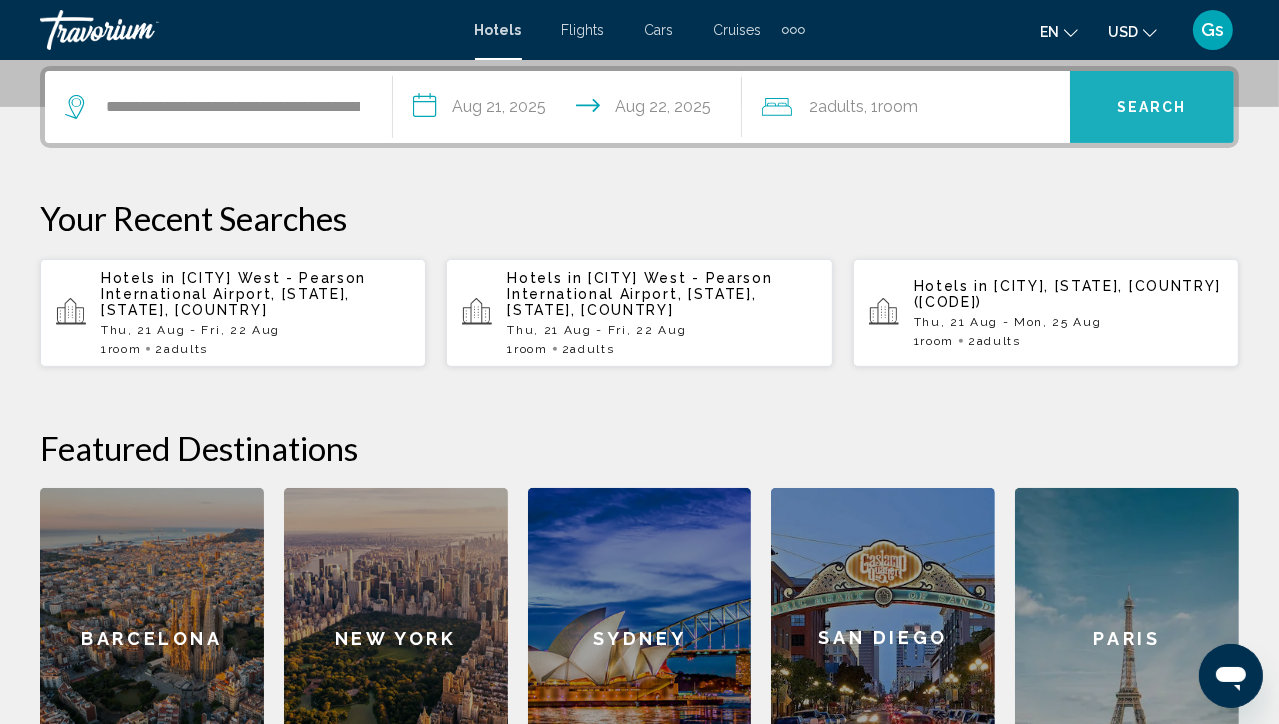 click on "Search" at bounding box center (1152, 108) 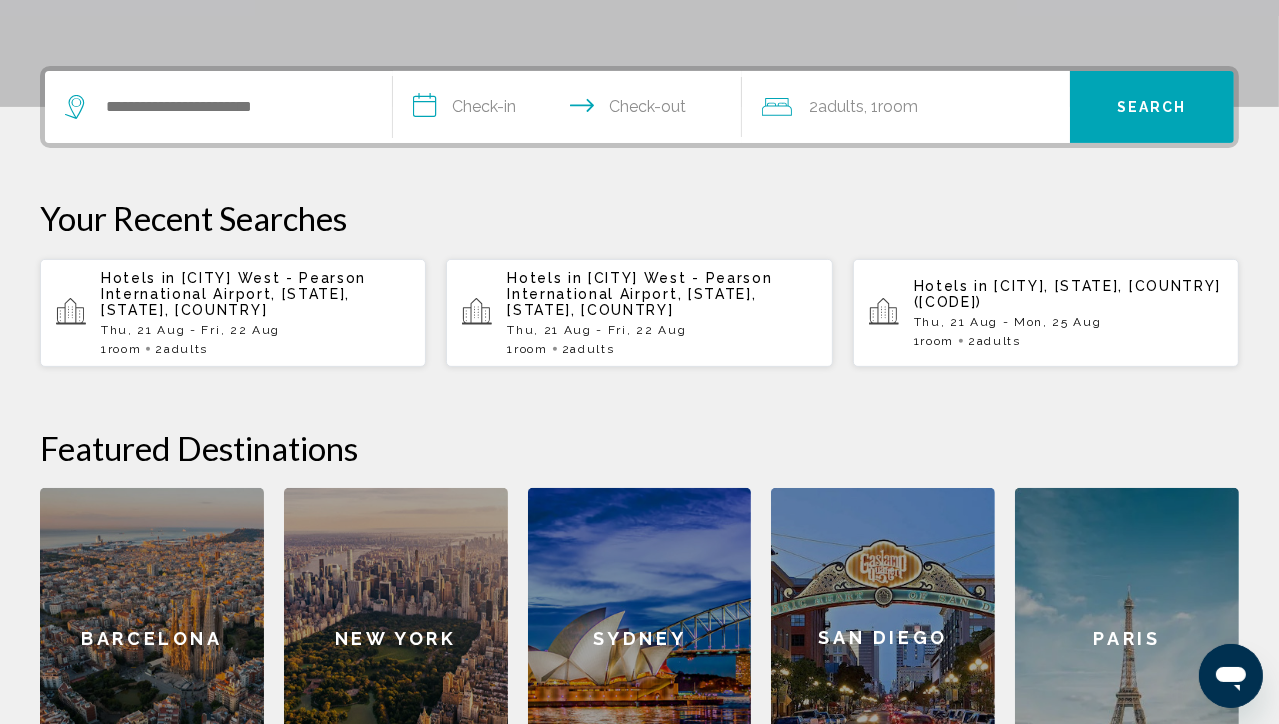 scroll, scrollTop: 0, scrollLeft: 0, axis: both 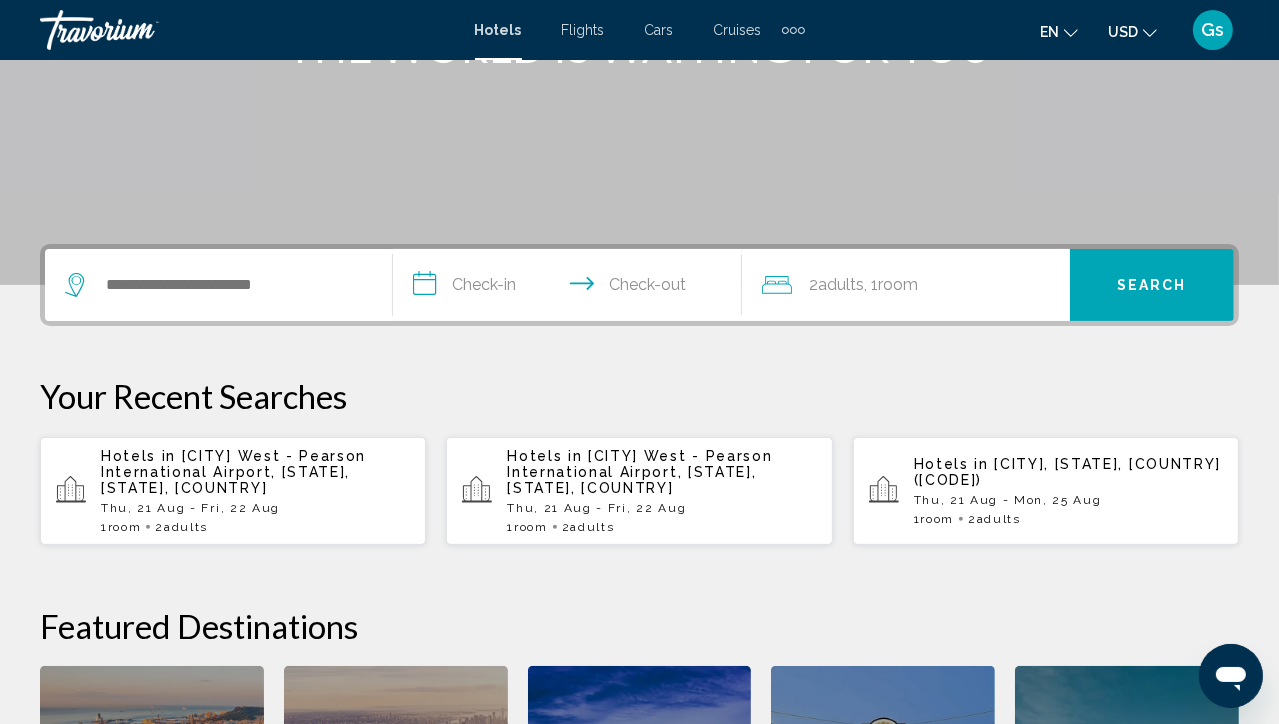 click on "[CITY] West - Pearson International Airport, [STATE], [STATE], [COUNTRY]" at bounding box center [233, 472] 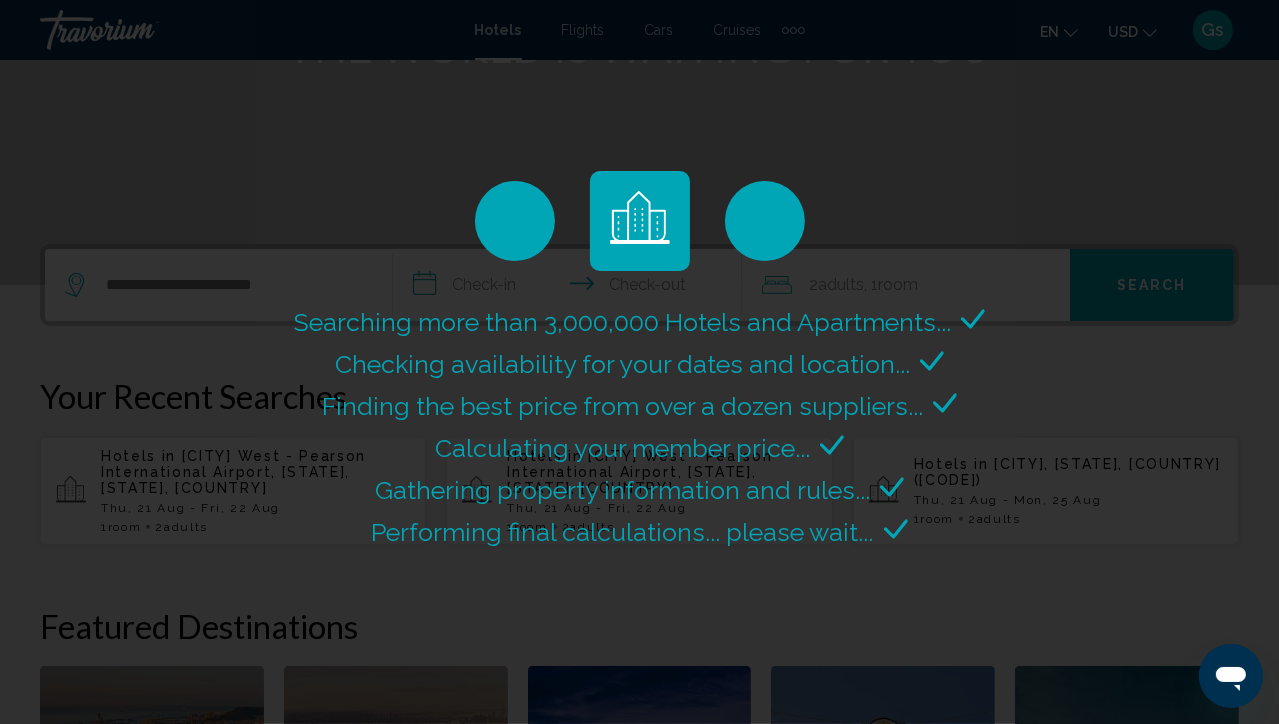 scroll, scrollTop: 0, scrollLeft: 0, axis: both 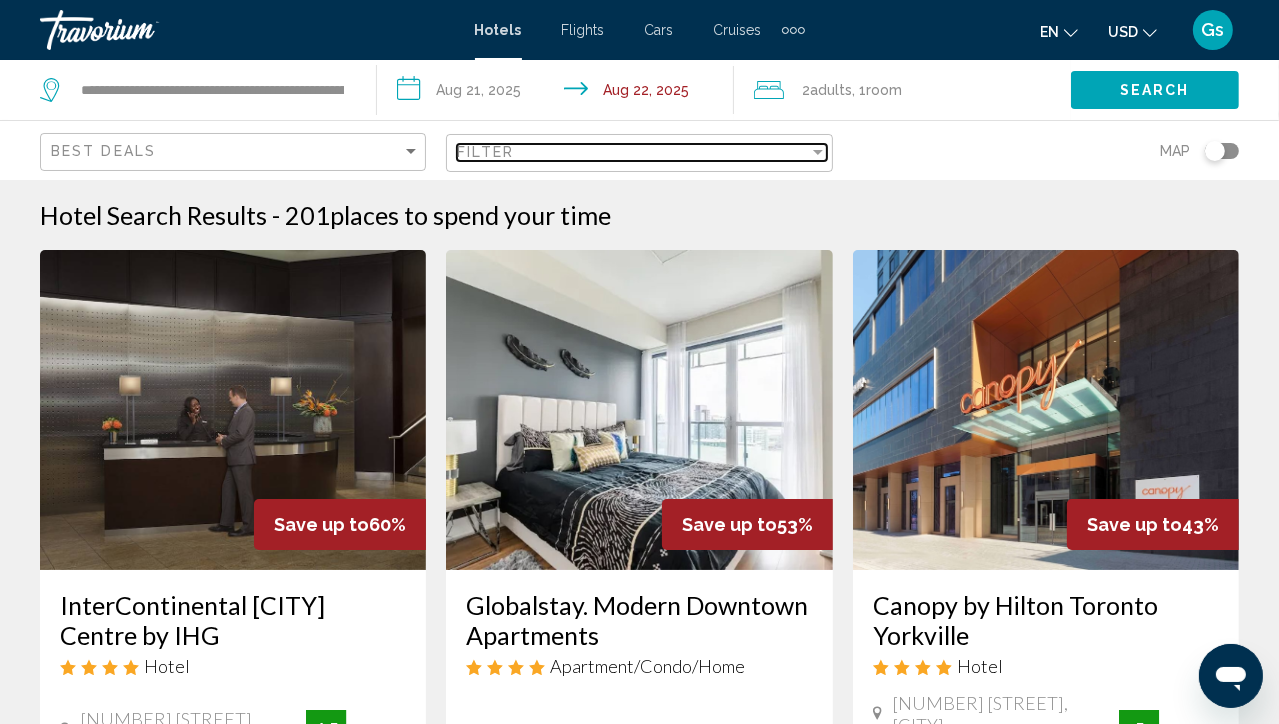 click at bounding box center (818, 152) 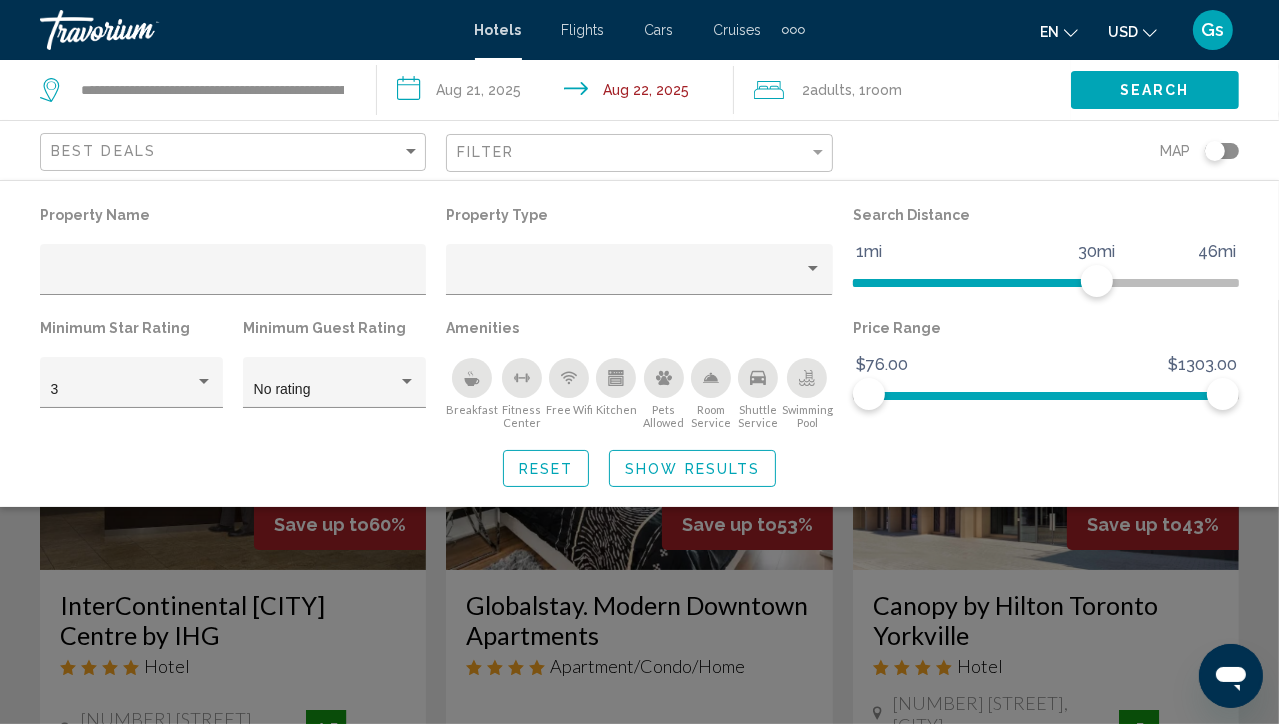 click 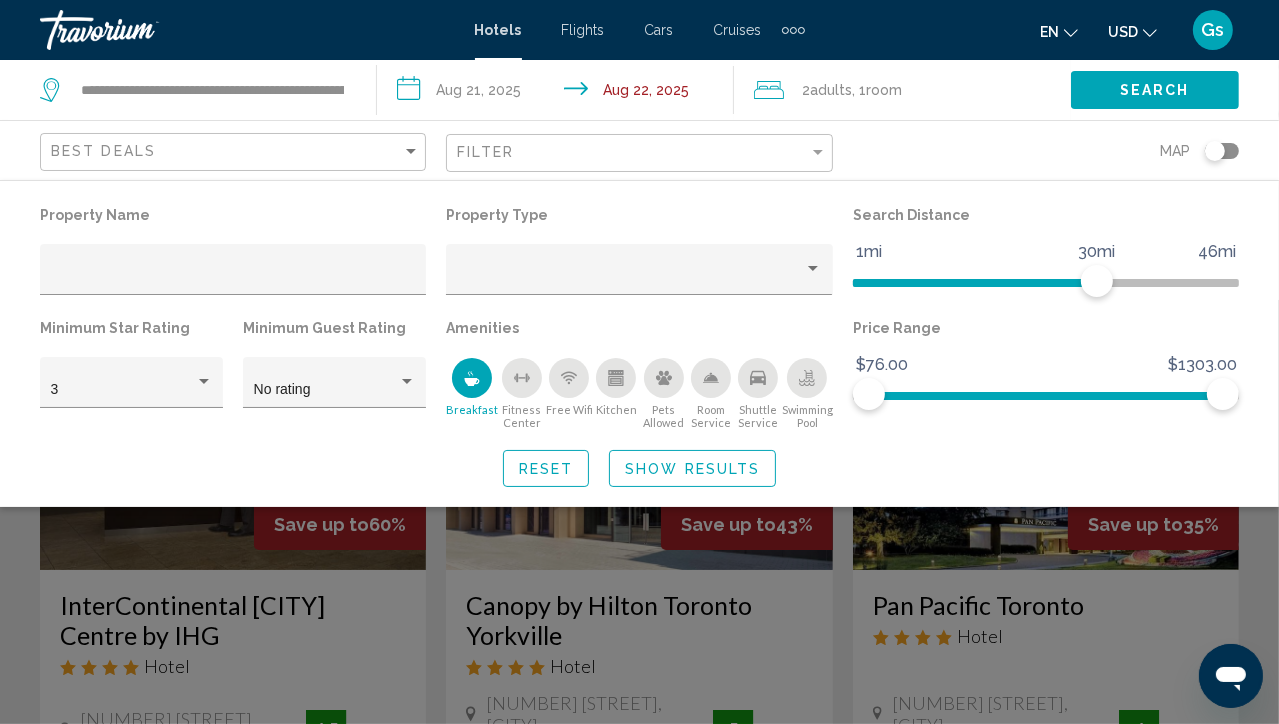 click 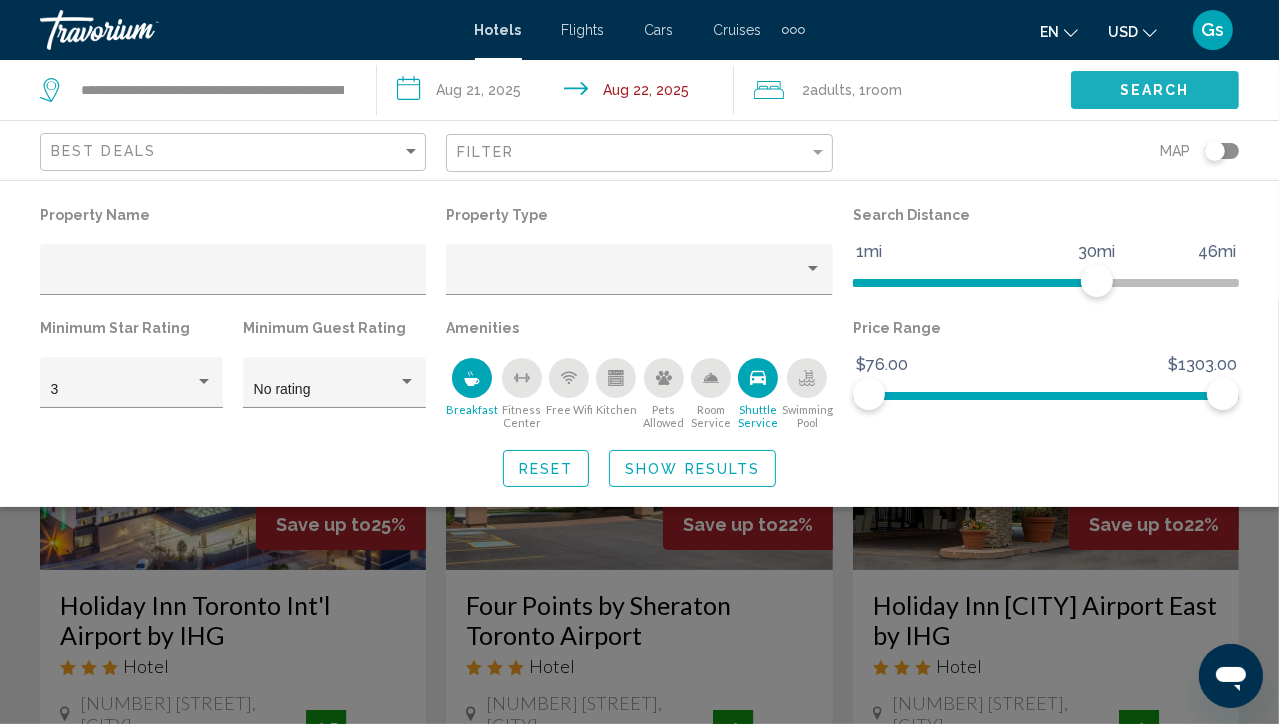 click on "Search" 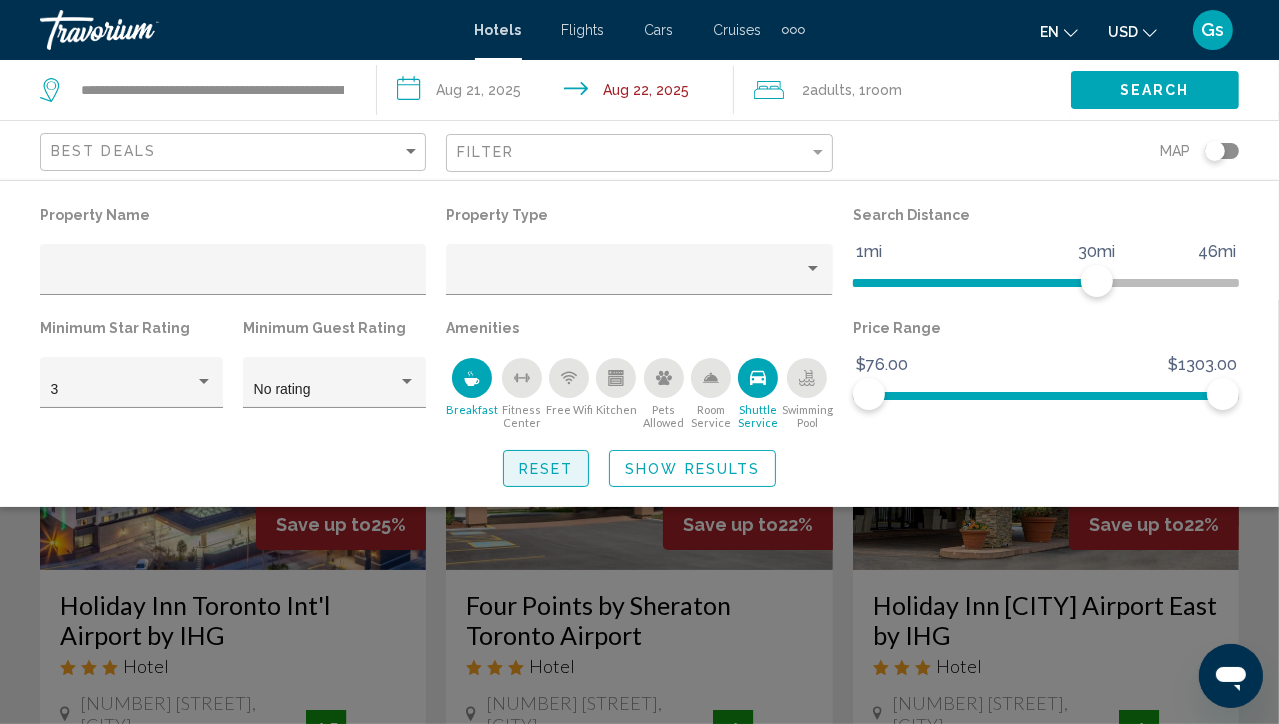 click on "Reset" 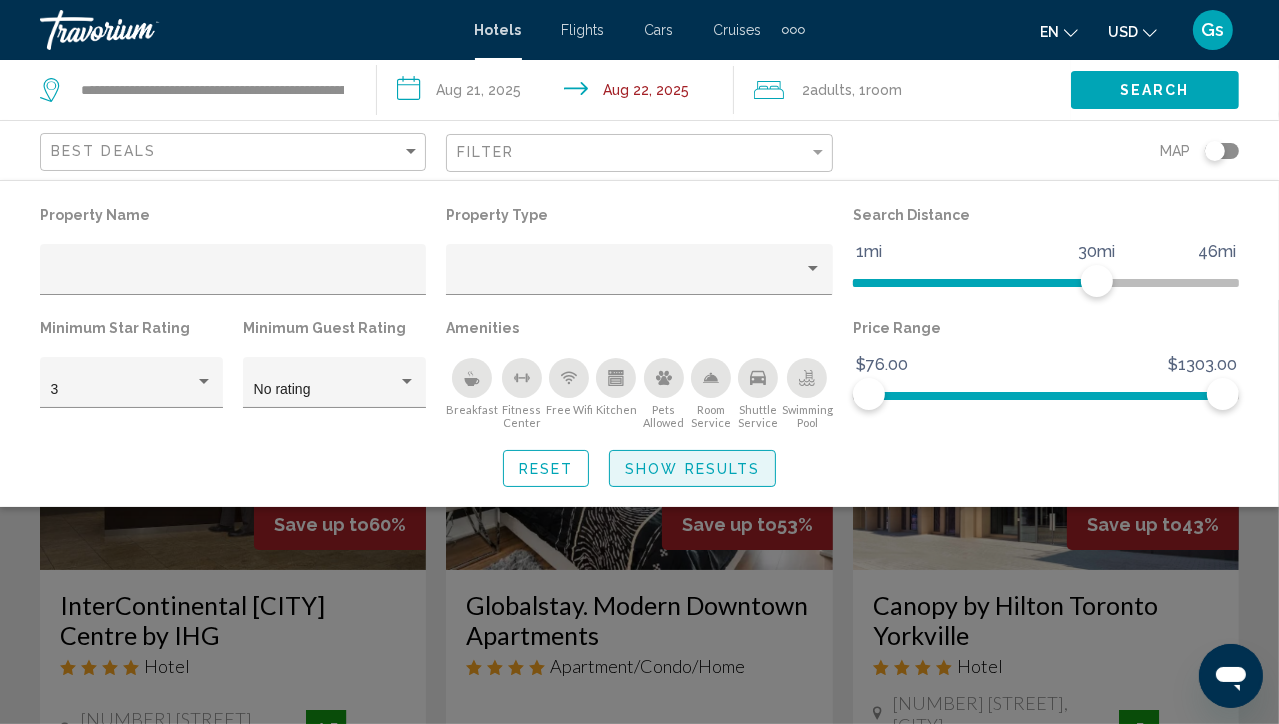 click on "Show Results" 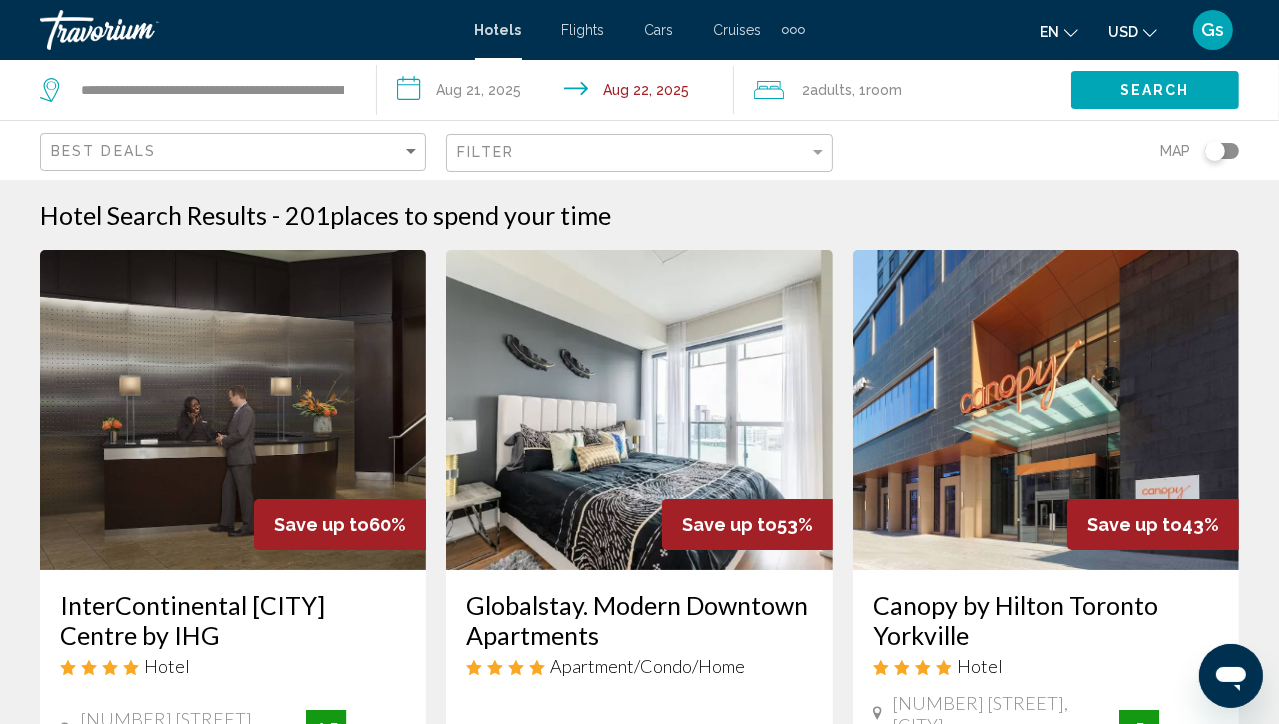 click on "Filter" 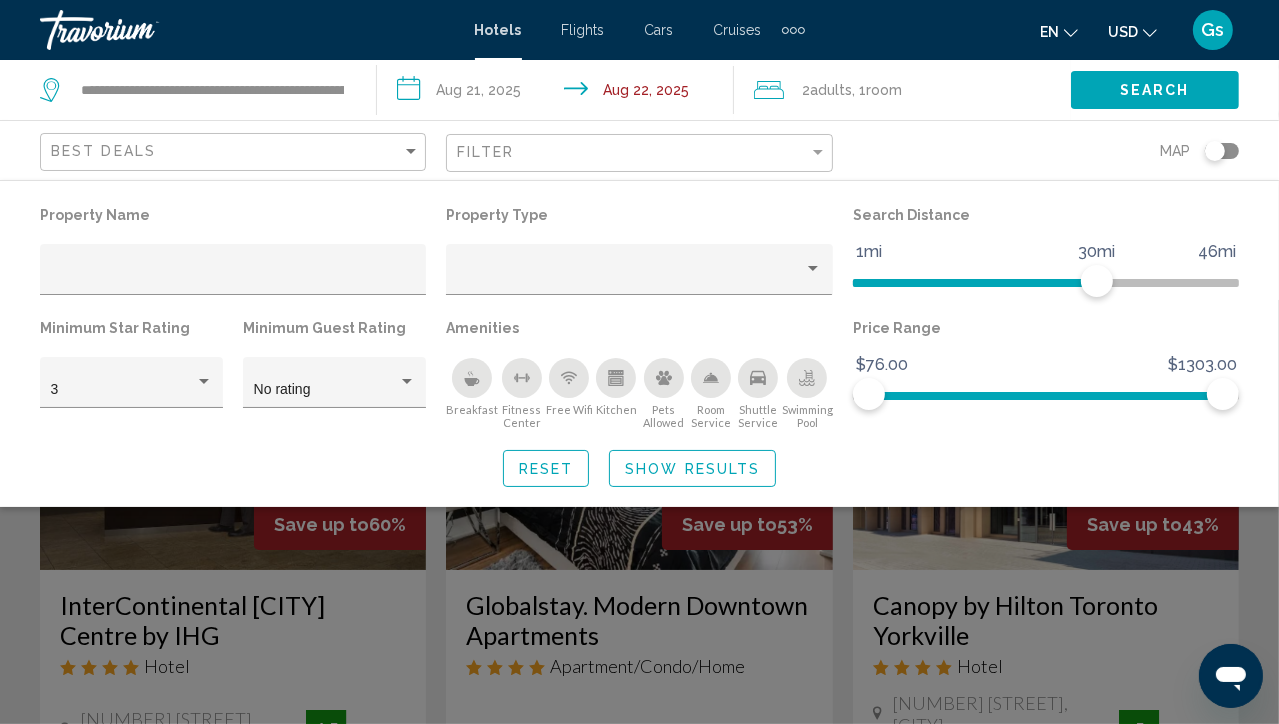 click 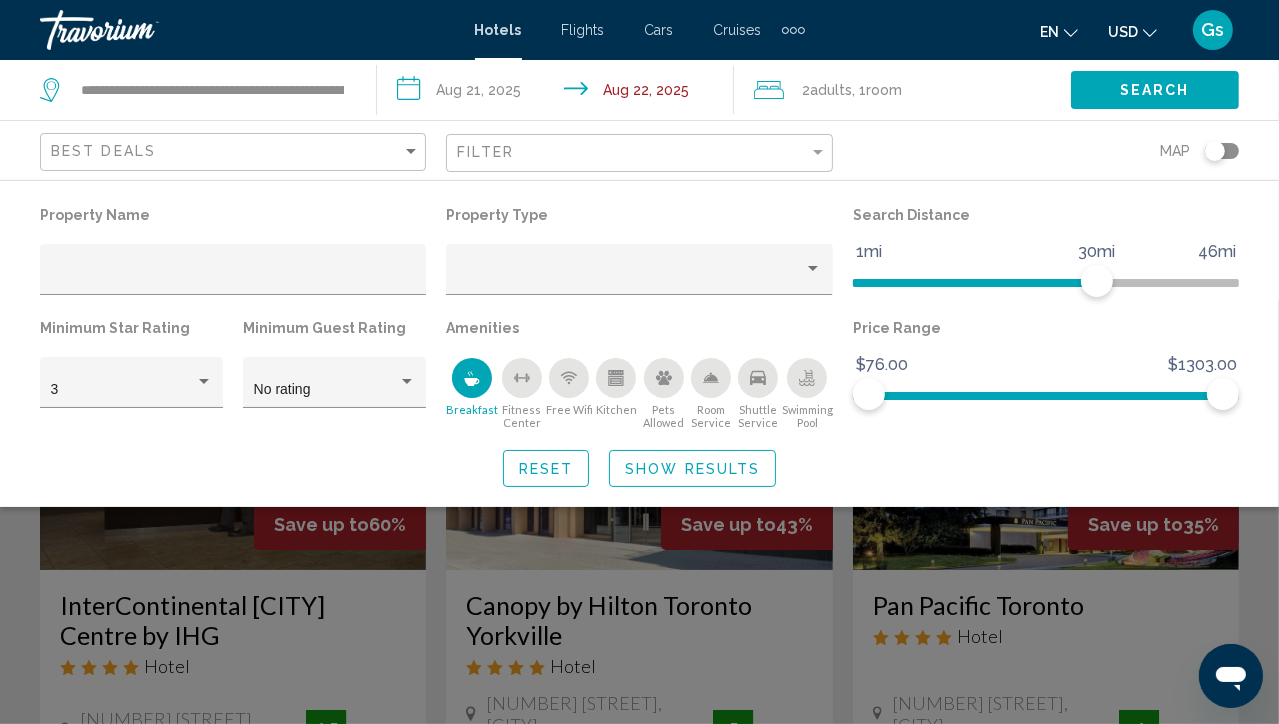 click 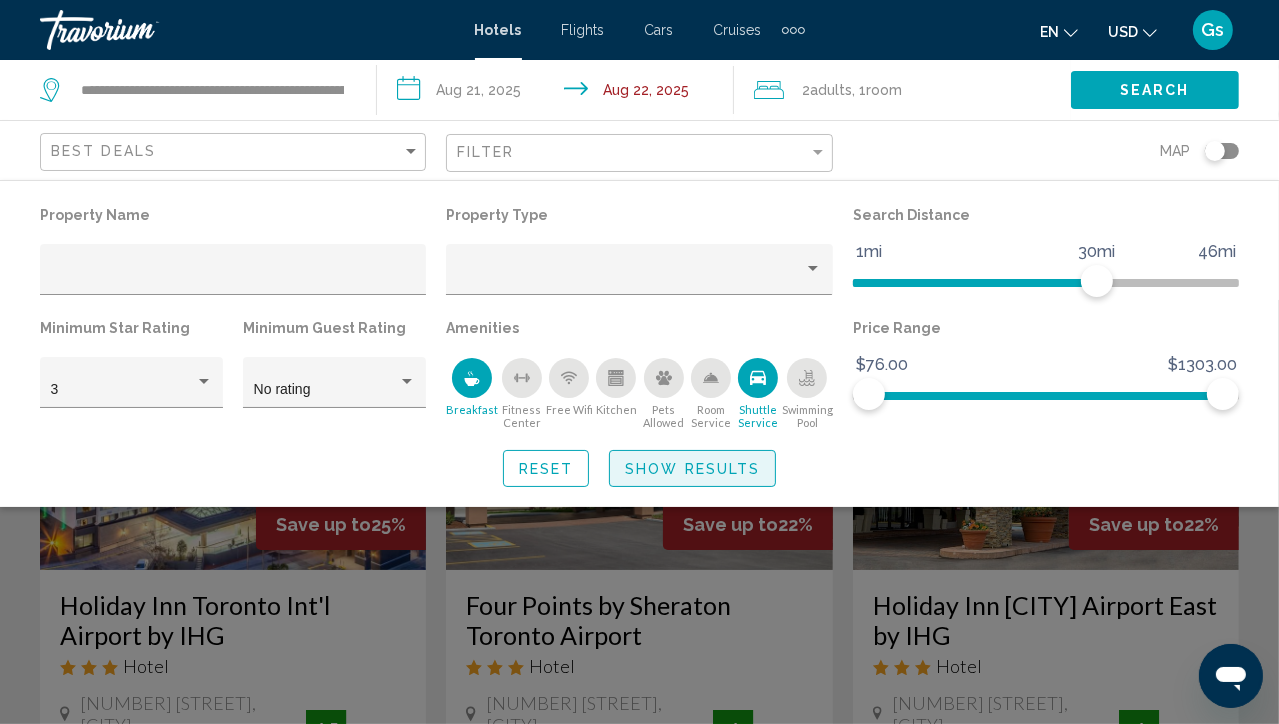 click on "Show Results" 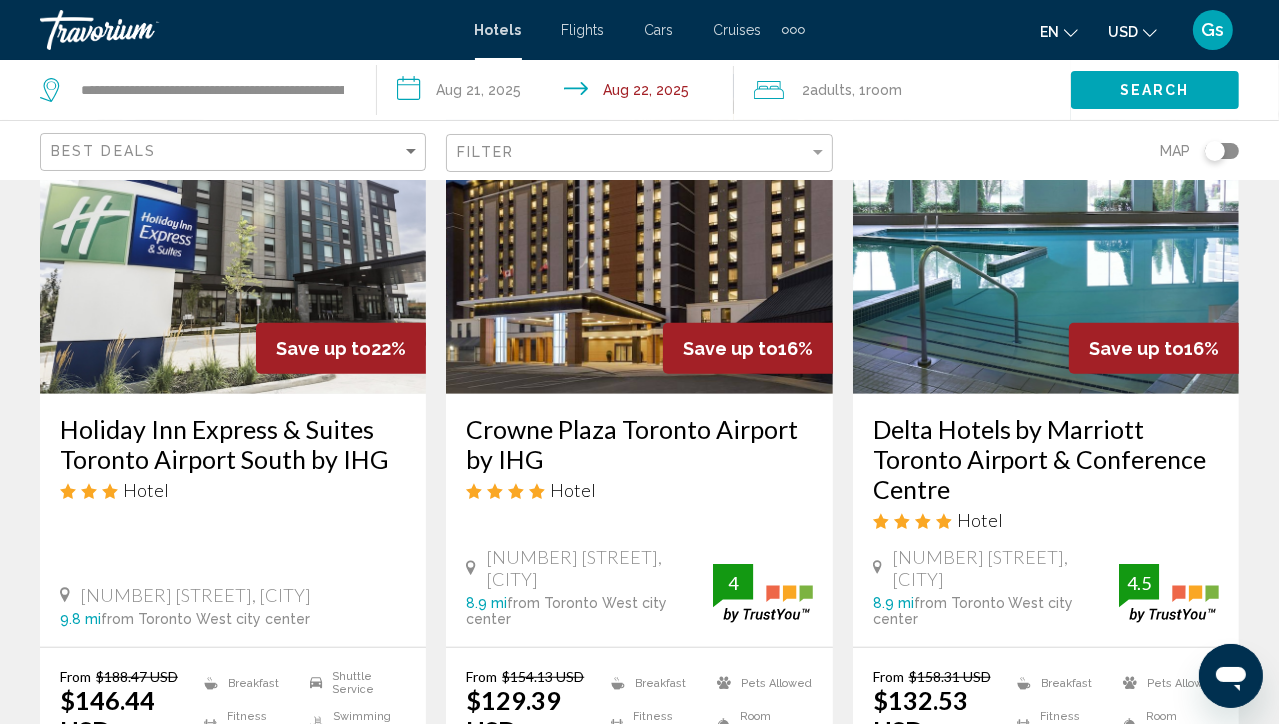 scroll, scrollTop: 1038, scrollLeft: 0, axis: vertical 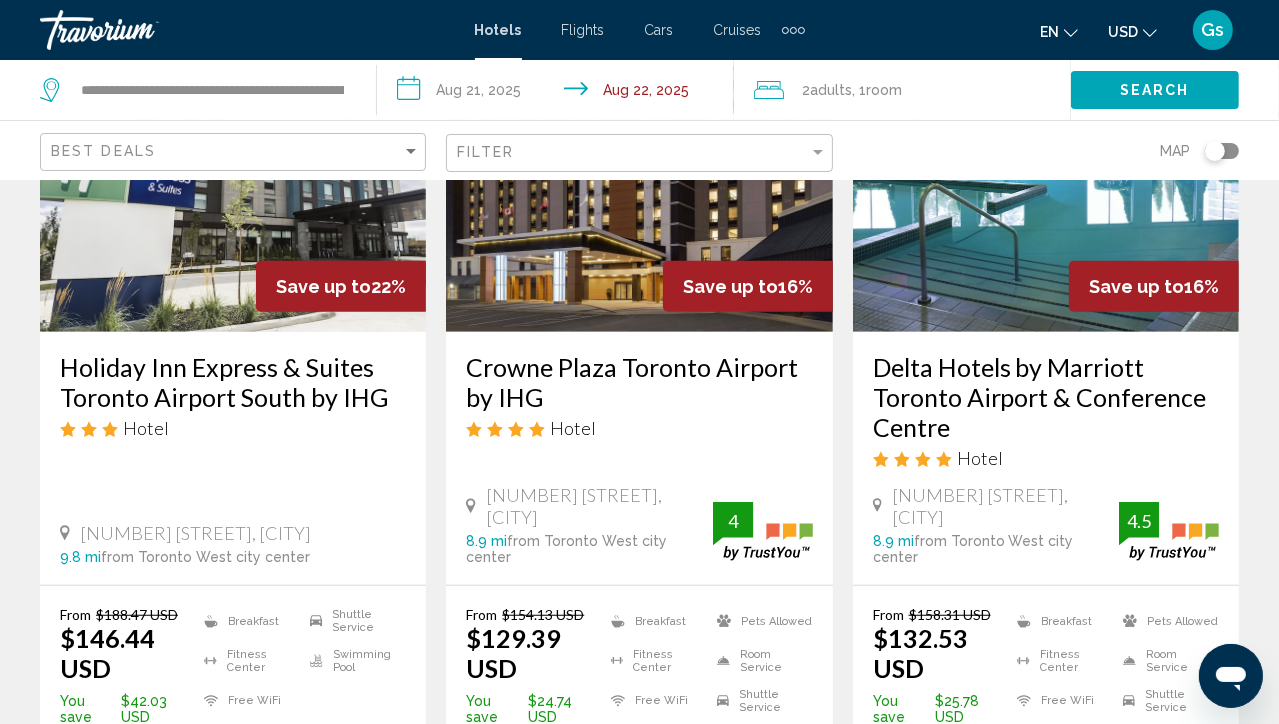 click on "Select Room" at bounding box center (639, 763) 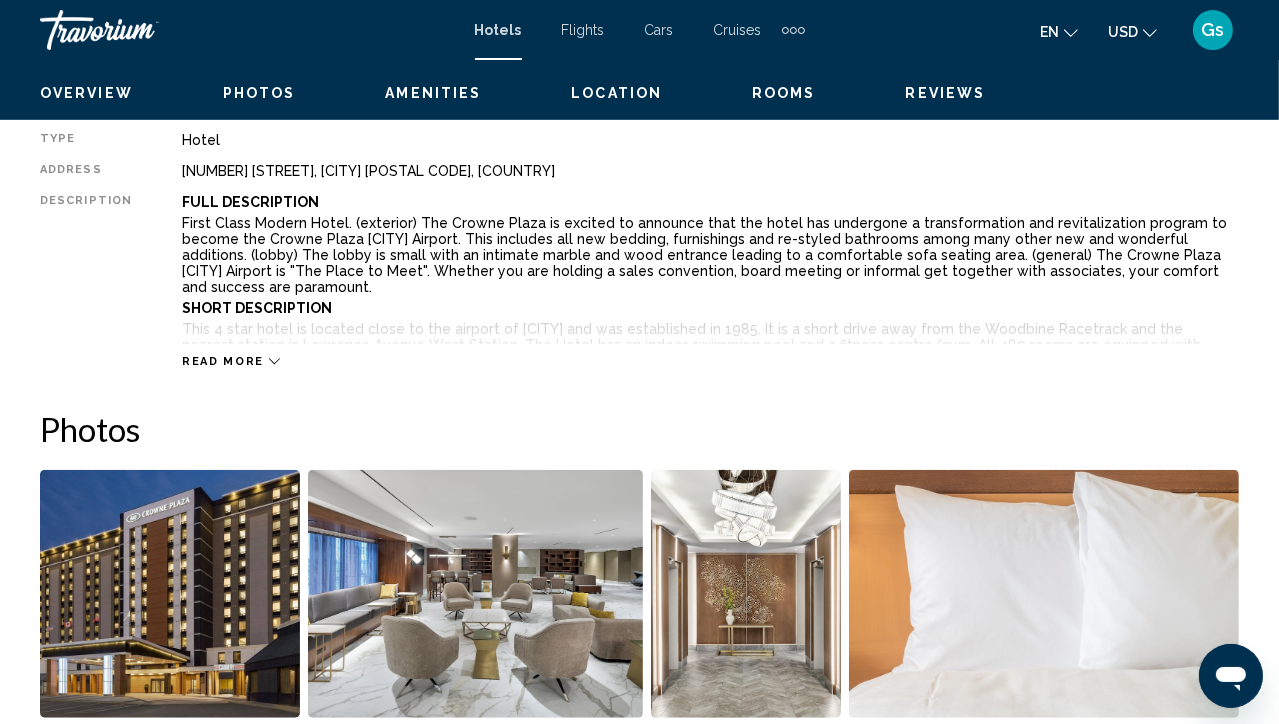 scroll, scrollTop: 172, scrollLeft: 0, axis: vertical 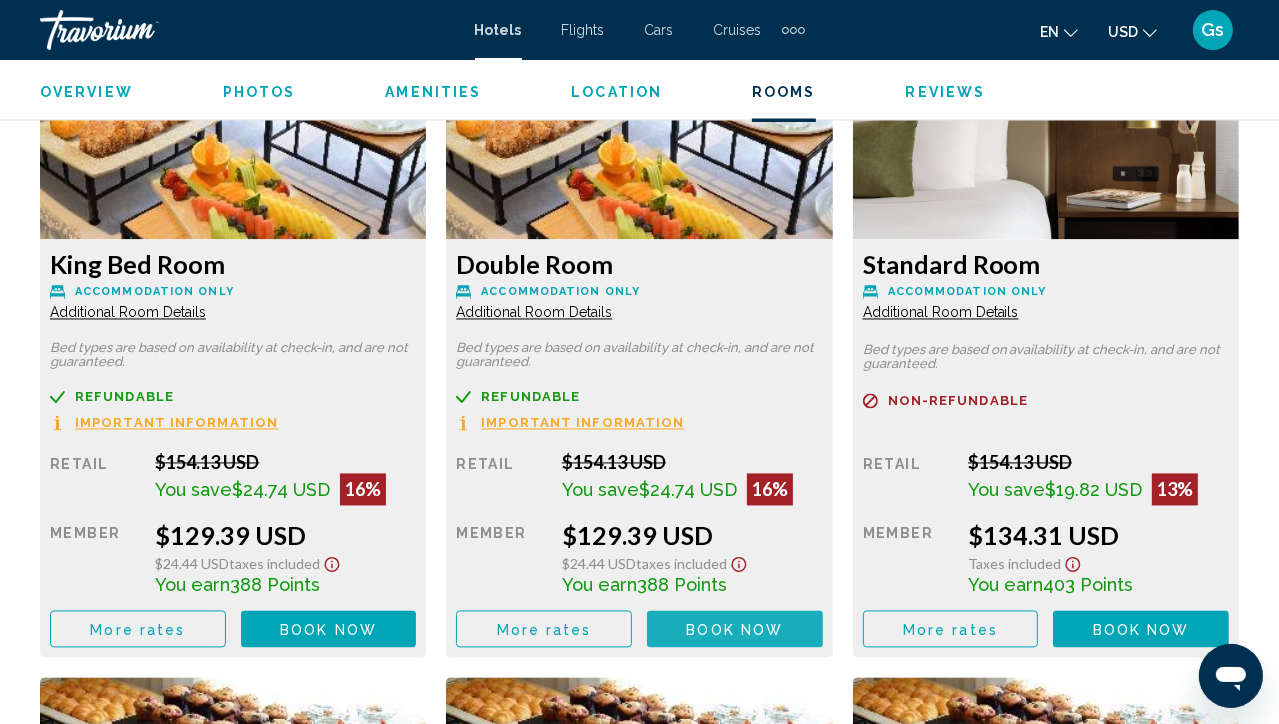 click on "Book now" at bounding box center [734, 630] 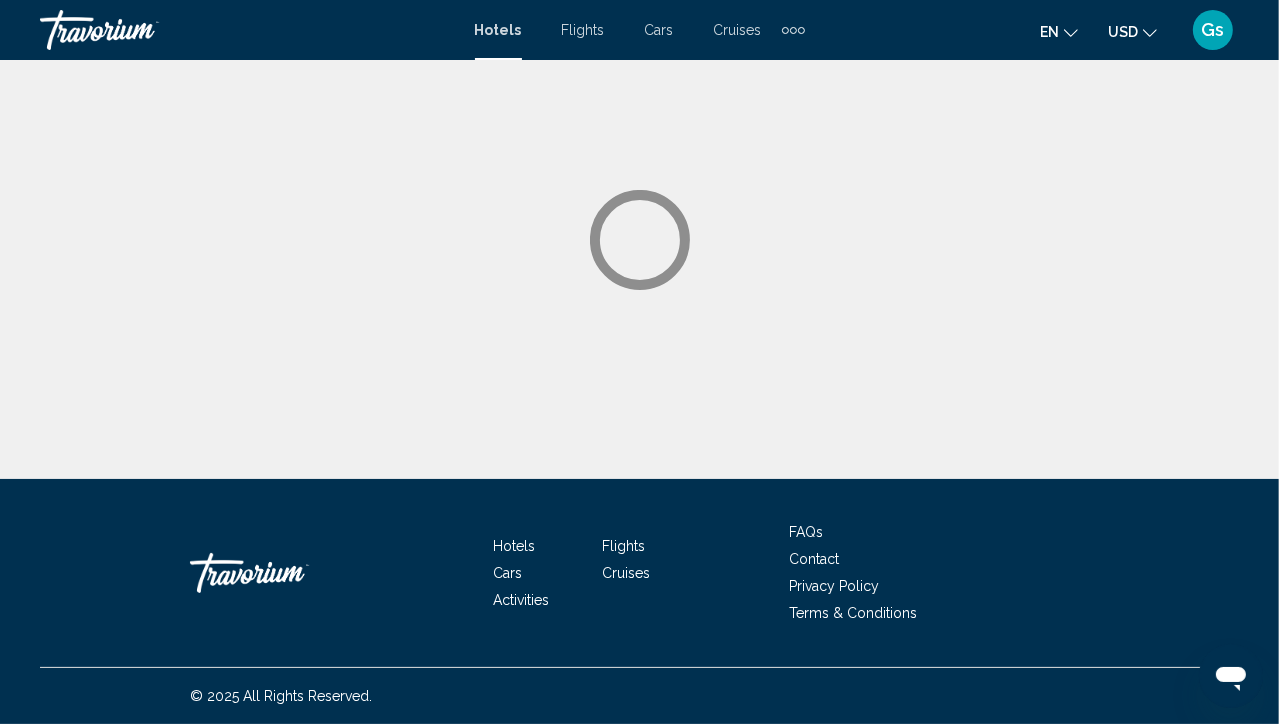 scroll, scrollTop: 0, scrollLeft: 0, axis: both 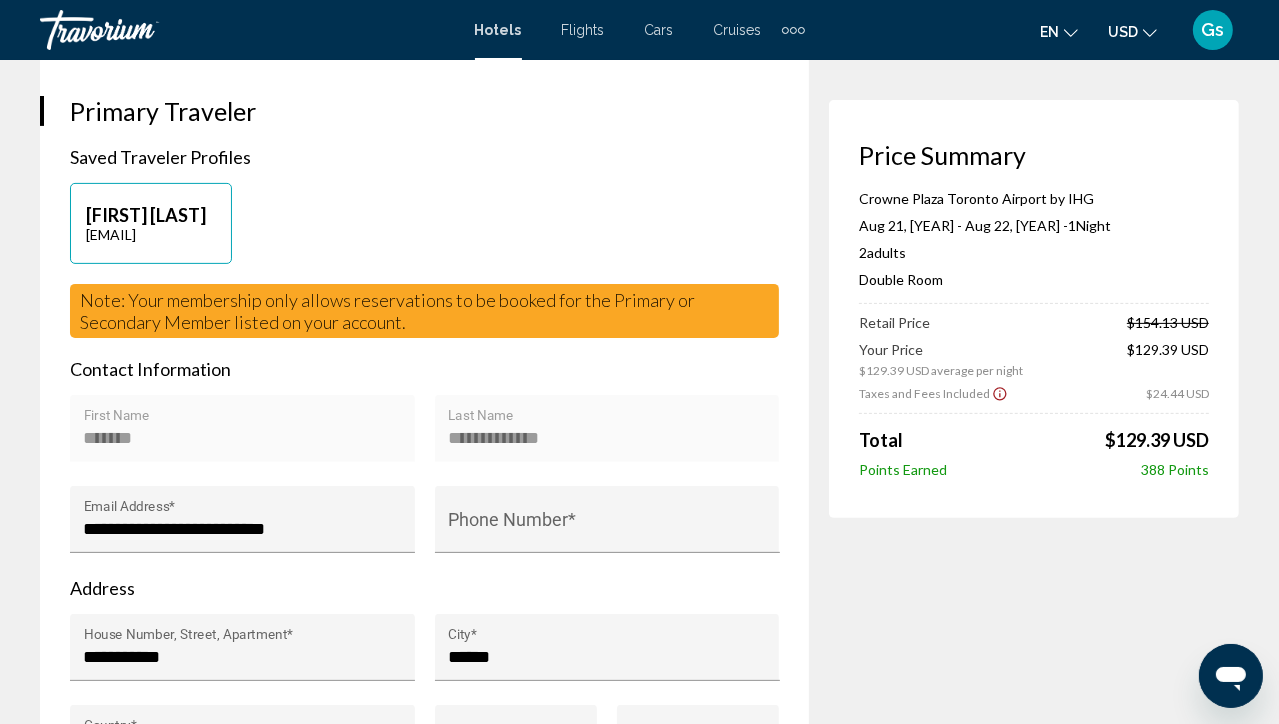 click on "Note: Your membership only allows reservations to be booked for the Primary or Secondary Member listed on your account." at bounding box center [387, 311] 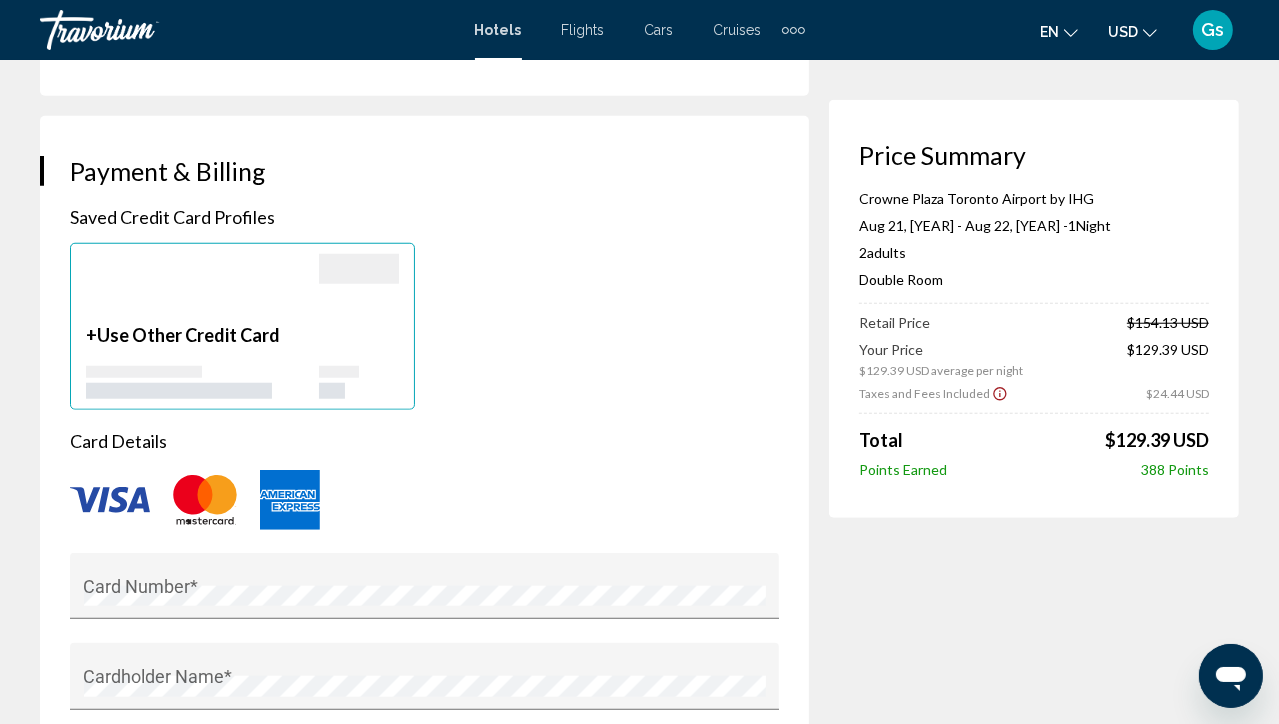 scroll, scrollTop: 1456, scrollLeft: 0, axis: vertical 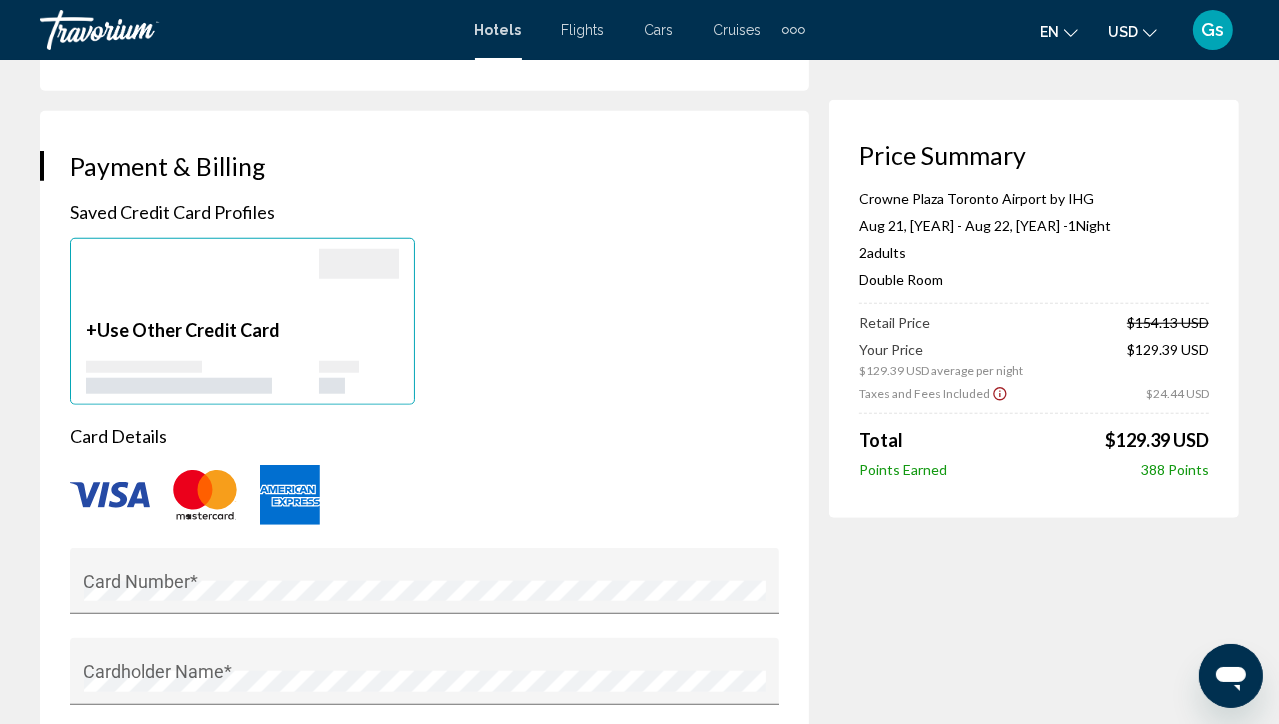 click on "+  Use Other Credit Card" at bounding box center [202, 330] 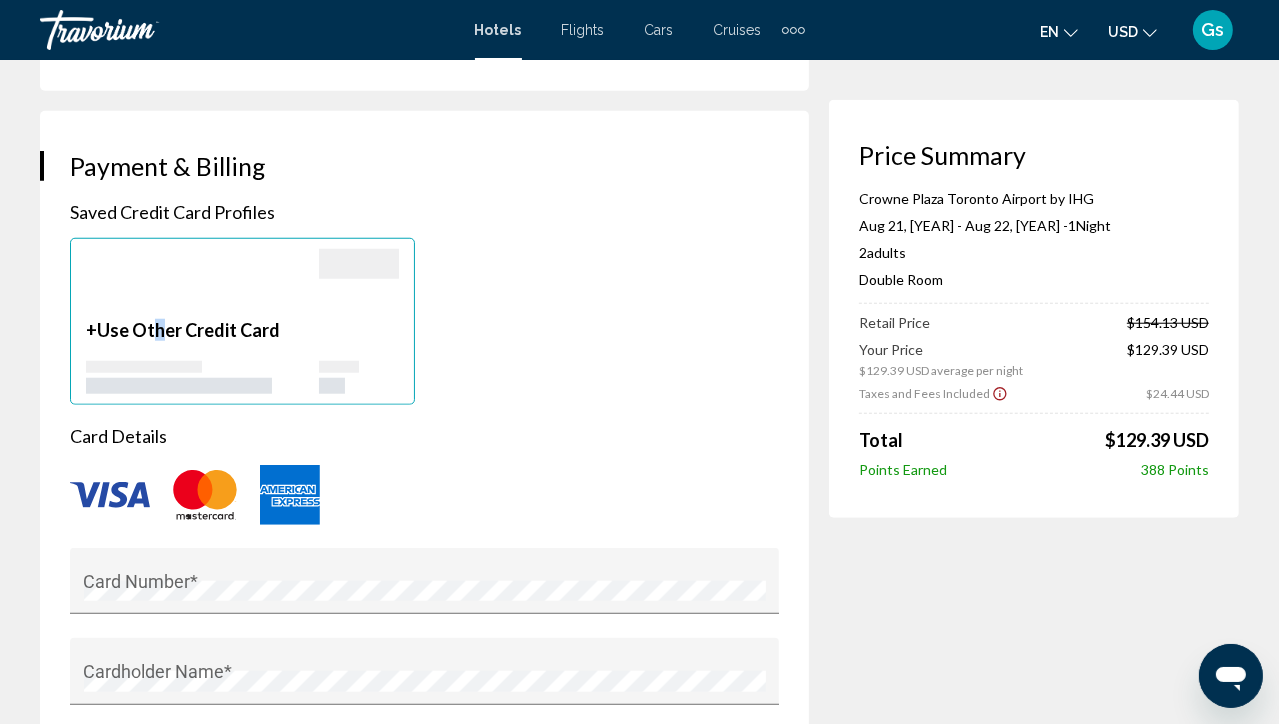 drag, startPoint x: 158, startPoint y: 341, endPoint x: 176, endPoint y: 347, distance: 18.973665 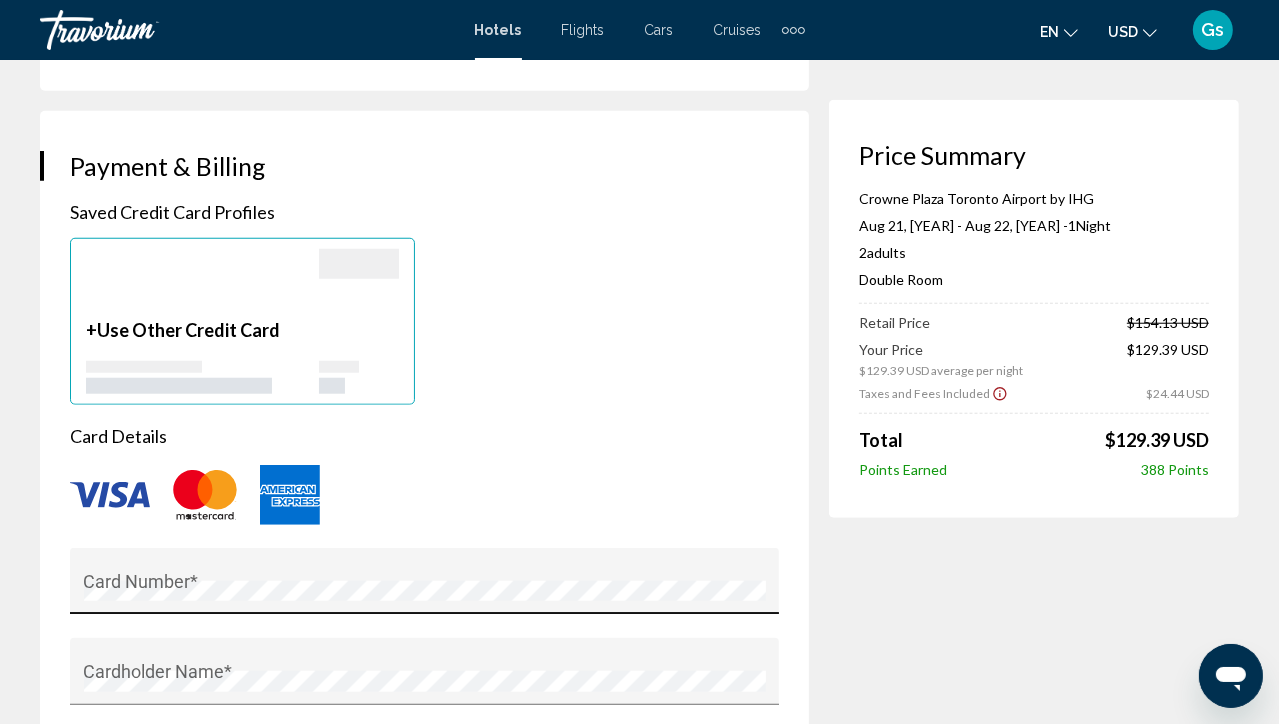 click on "Card Number  *" at bounding box center [424, 581] 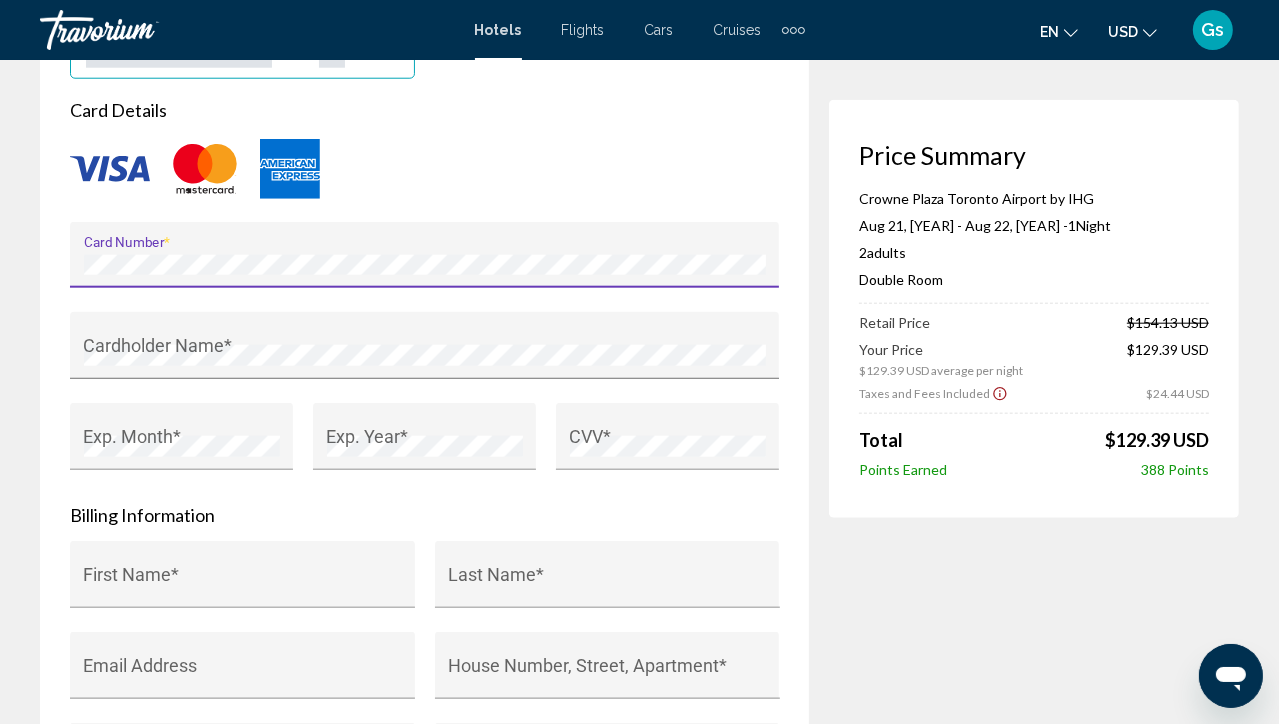 scroll, scrollTop: 1787, scrollLeft: 0, axis: vertical 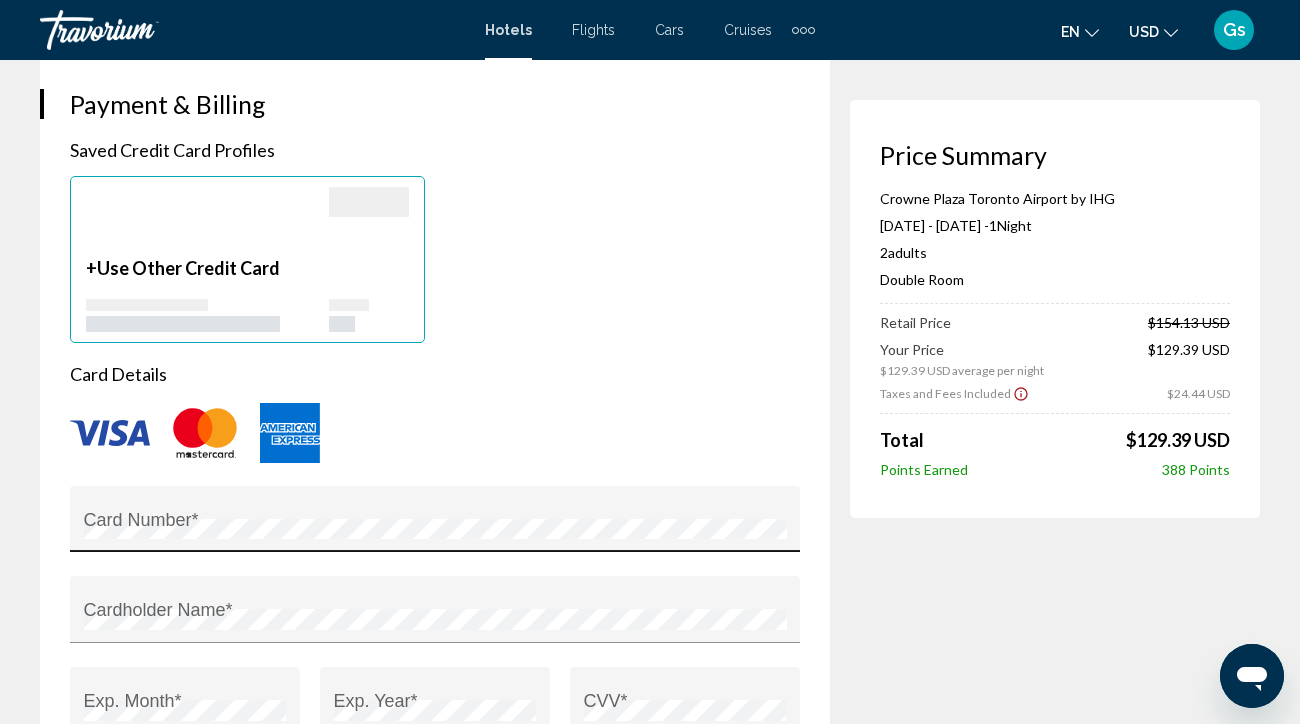 click on "Card Number  *" at bounding box center (435, 525) 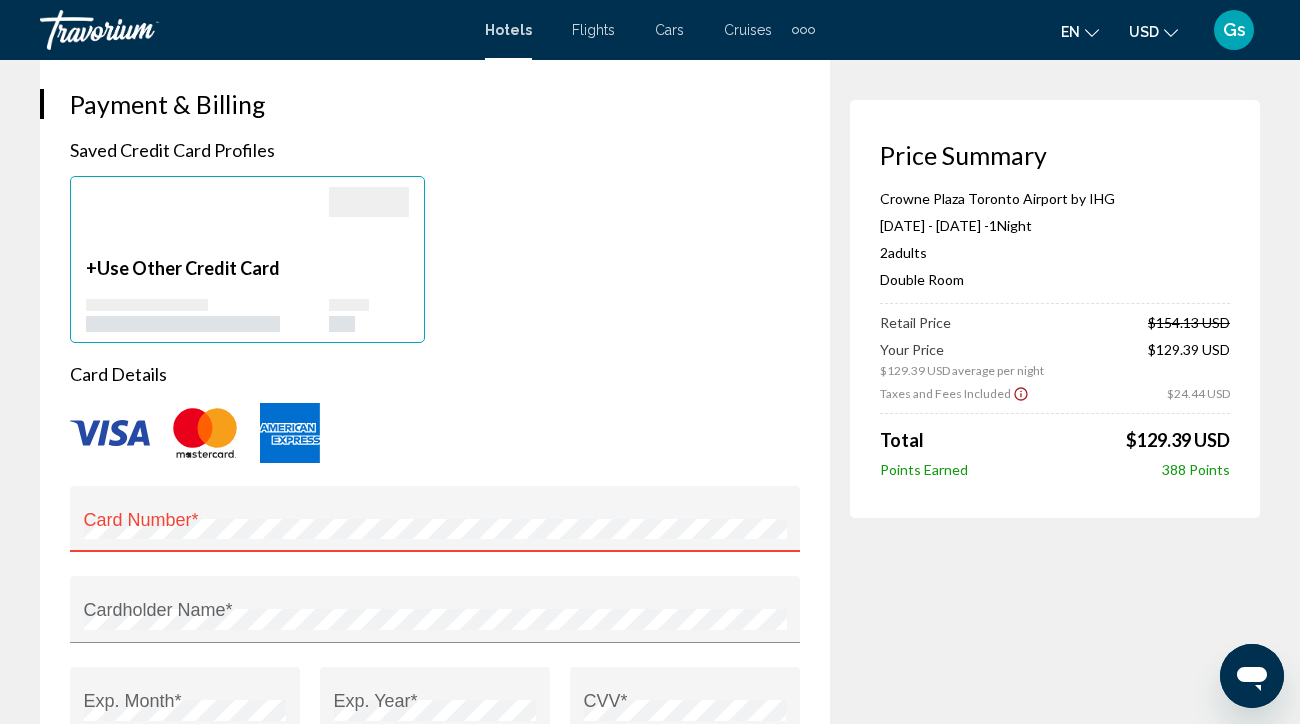 click on "Card Number  *" at bounding box center [435, 525] 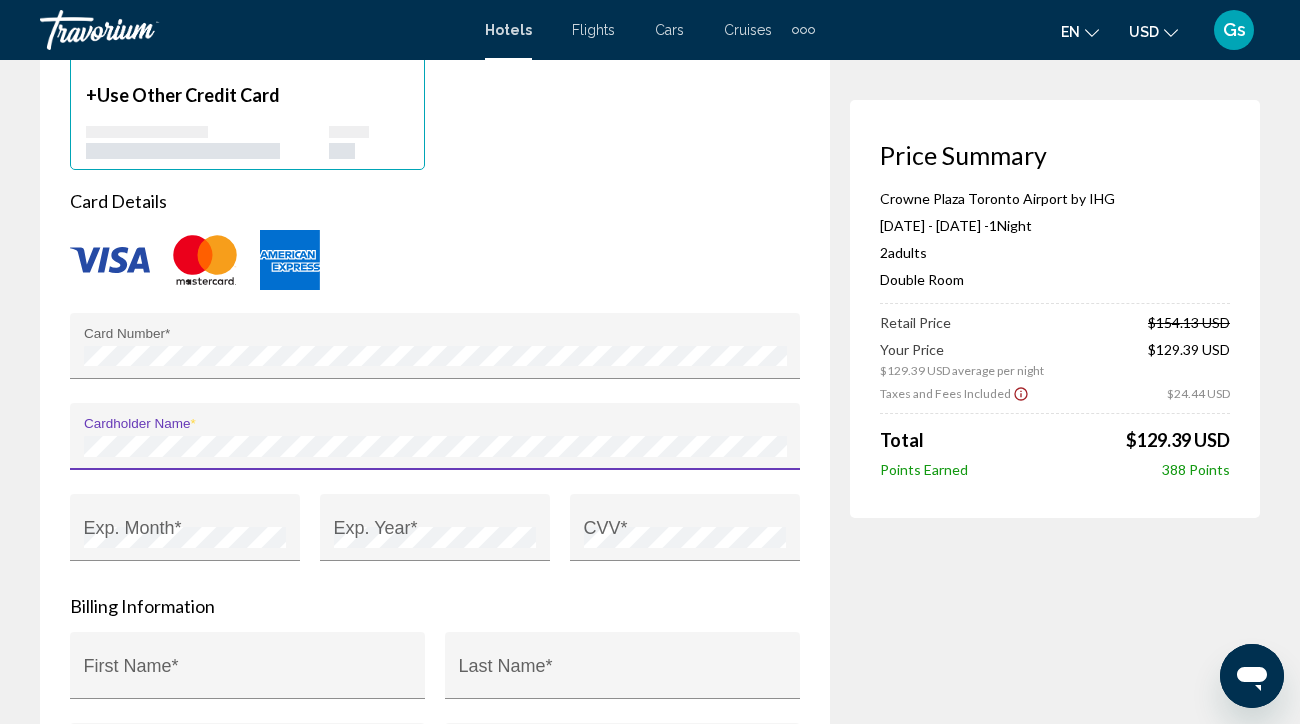 scroll, scrollTop: 1784, scrollLeft: 0, axis: vertical 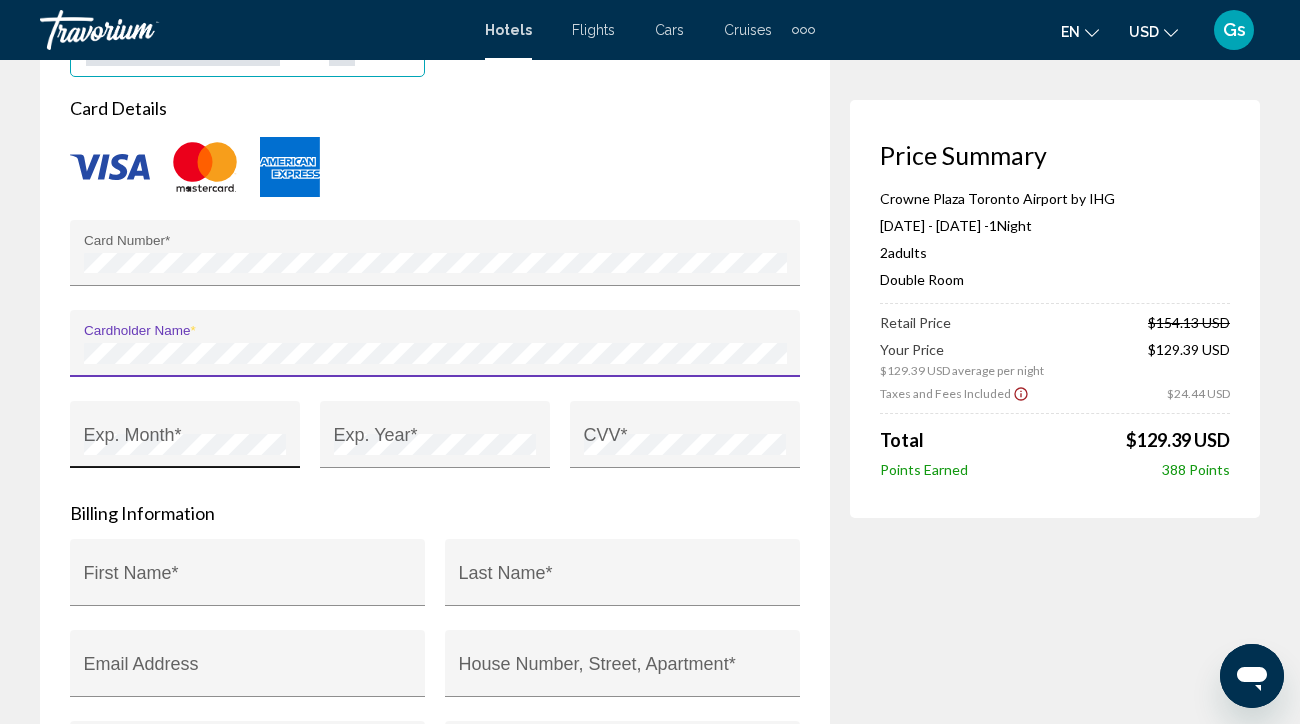 click on "Exp. Month  *" at bounding box center (185, 441) 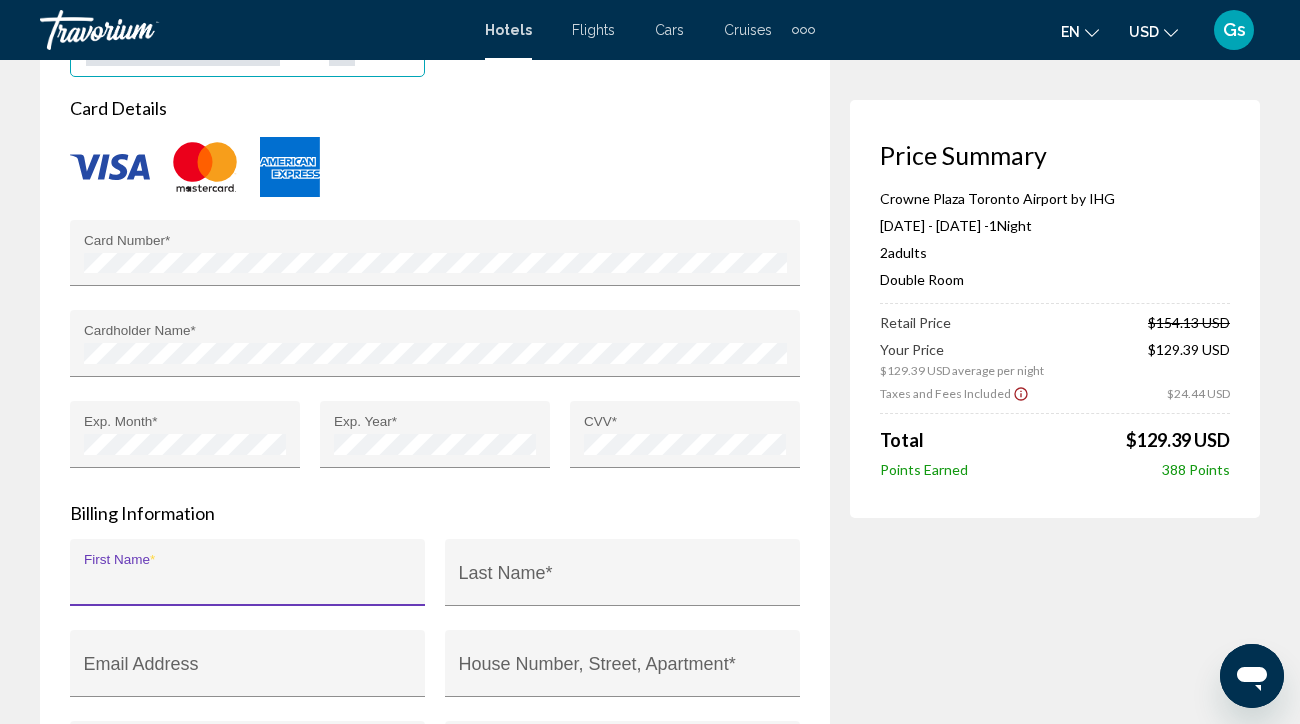 click on "First Name  *" at bounding box center (248, 582) 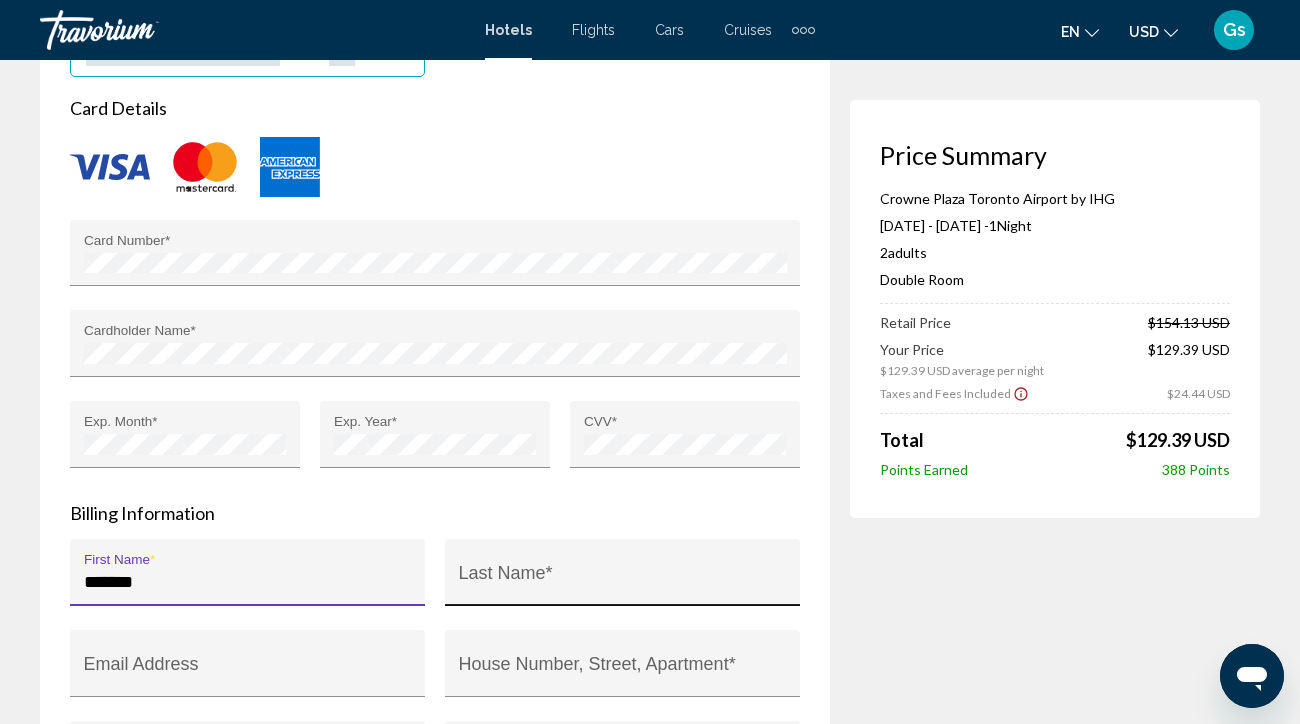 type on "*******" 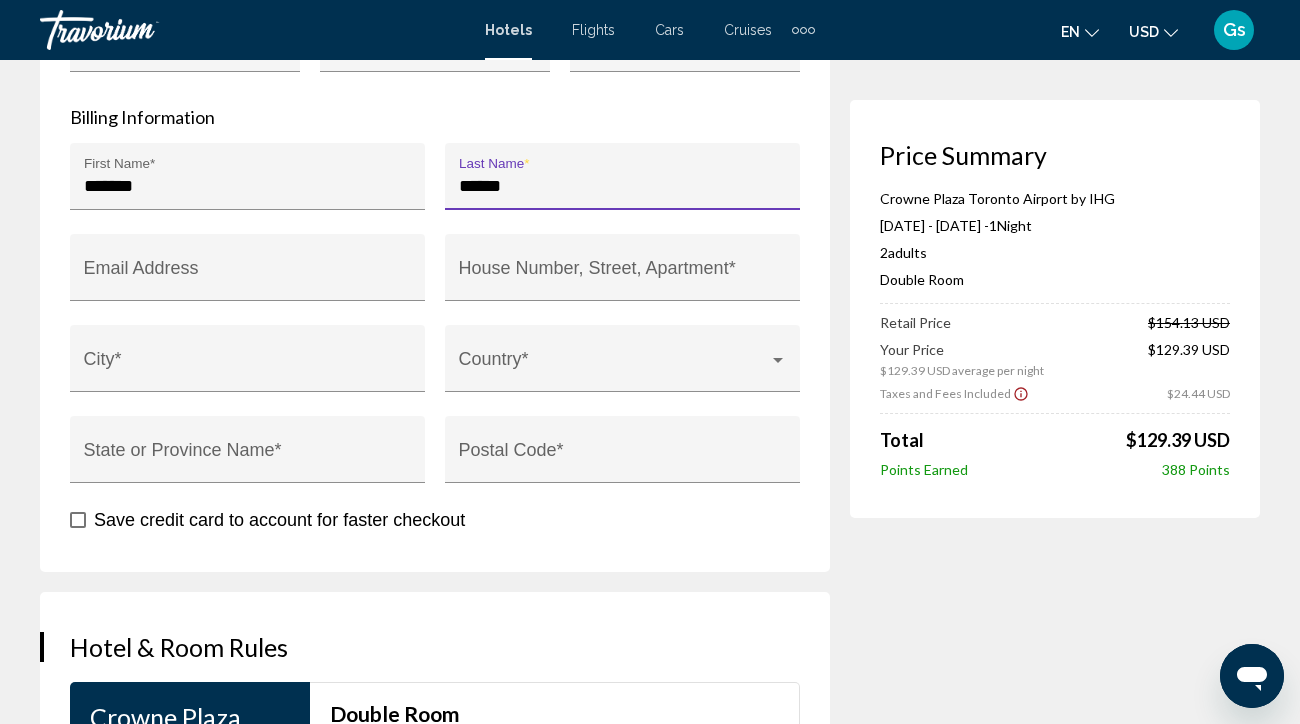 scroll, scrollTop: 2193, scrollLeft: 0, axis: vertical 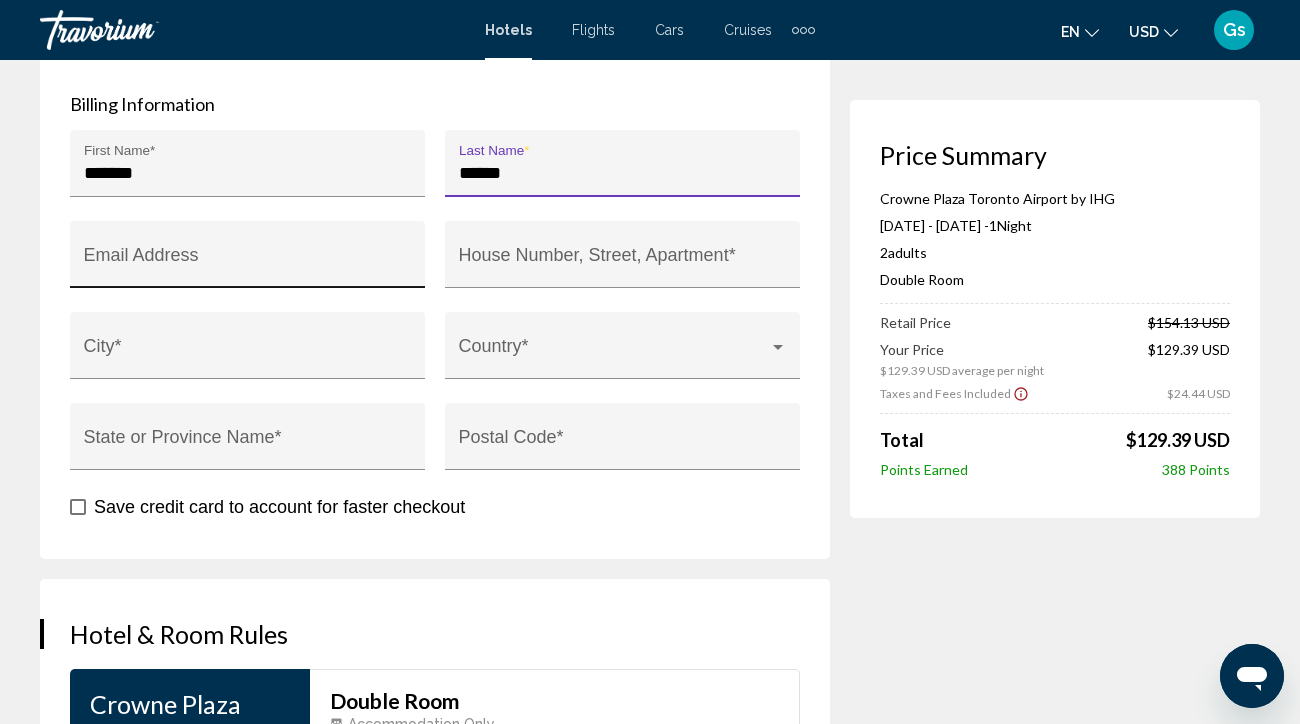 type on "******" 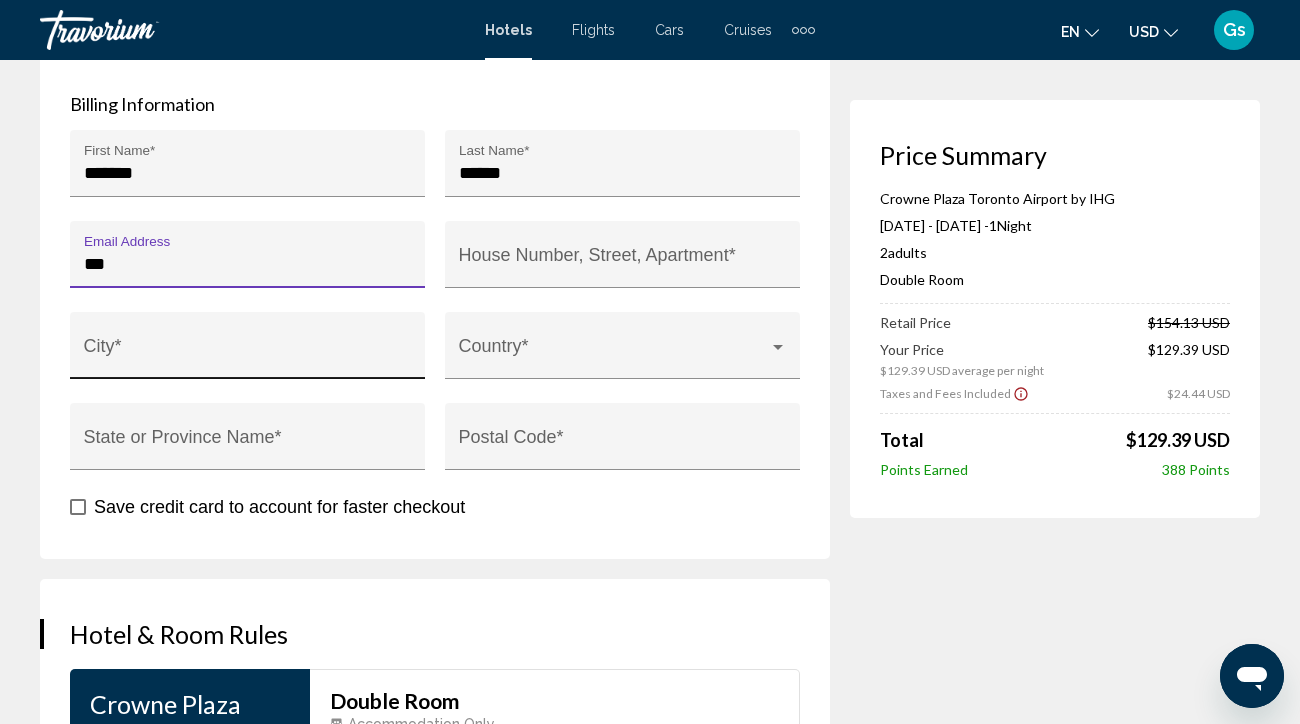 type on "**********" 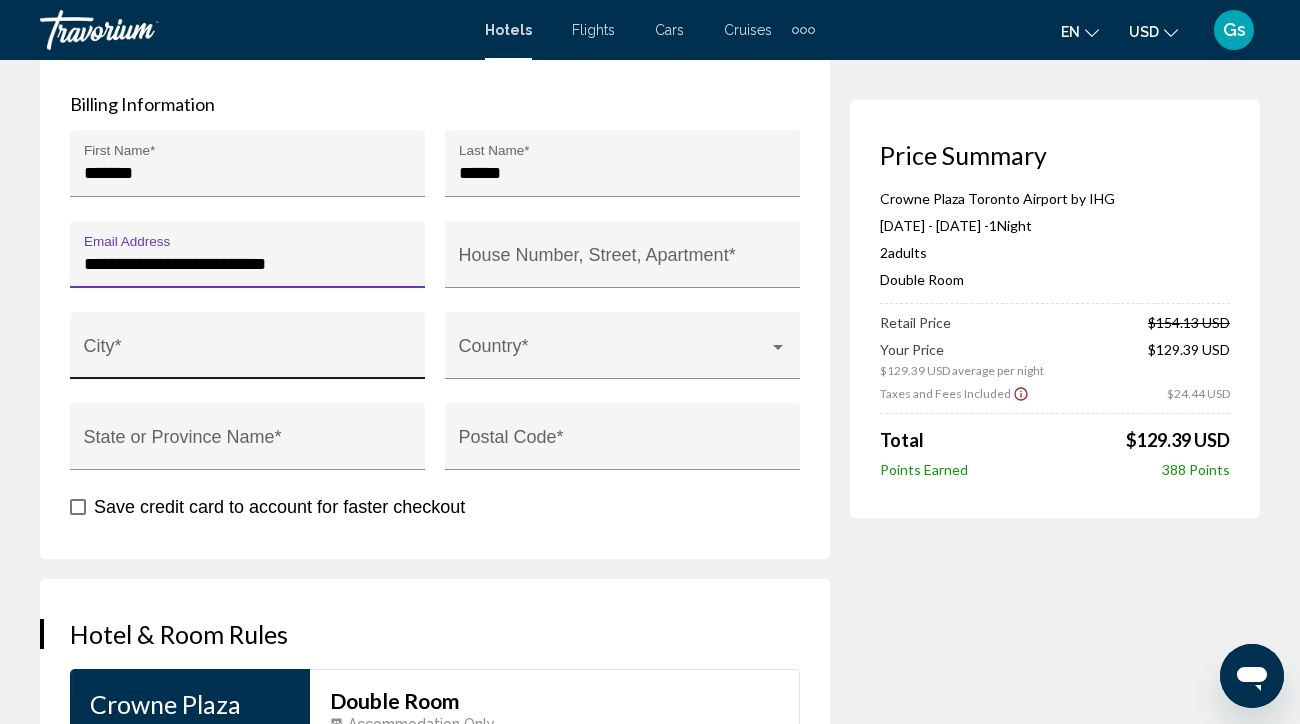 click on "City  *" at bounding box center [248, 352] 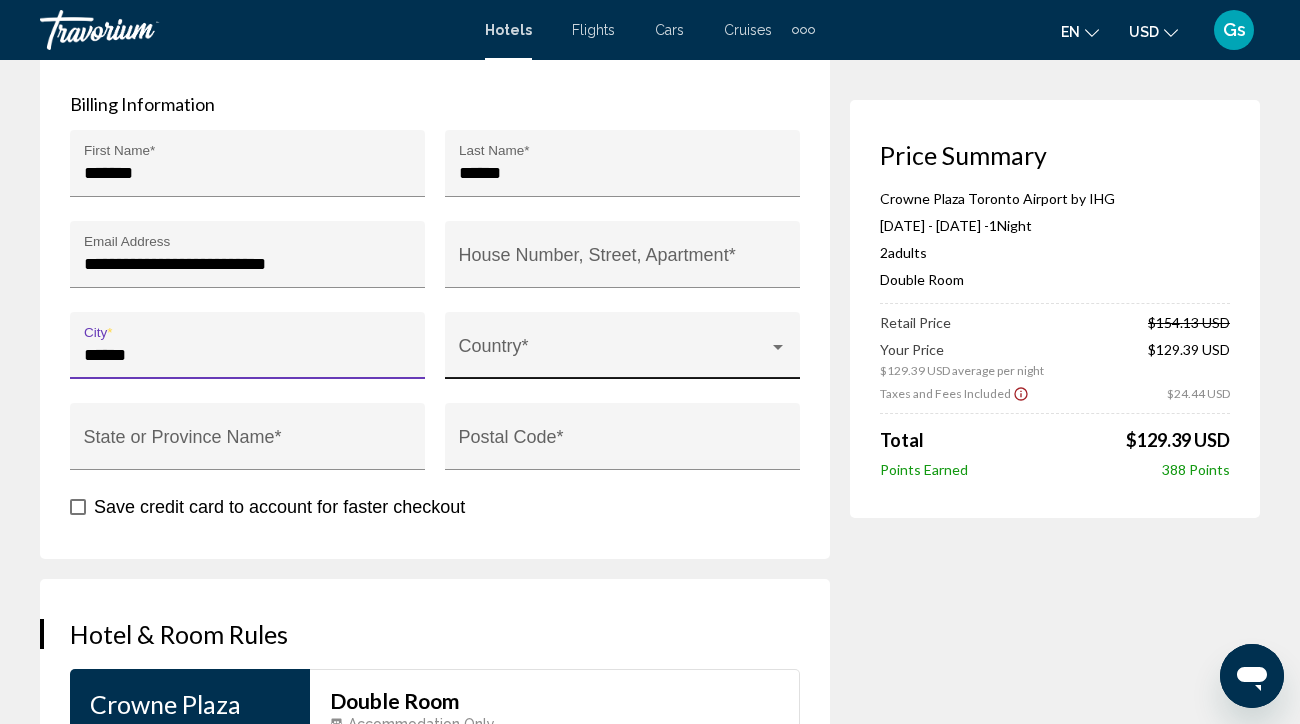type on "******" 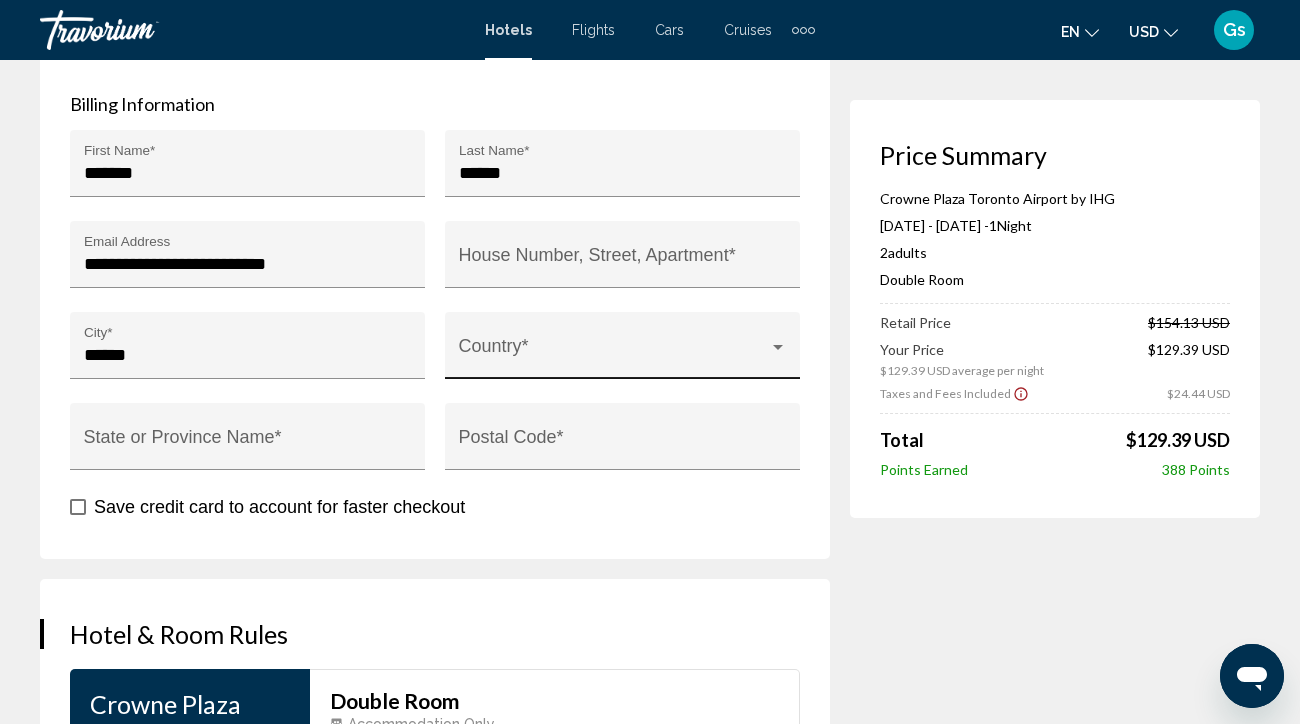 click on "Country  *" at bounding box center (623, 352) 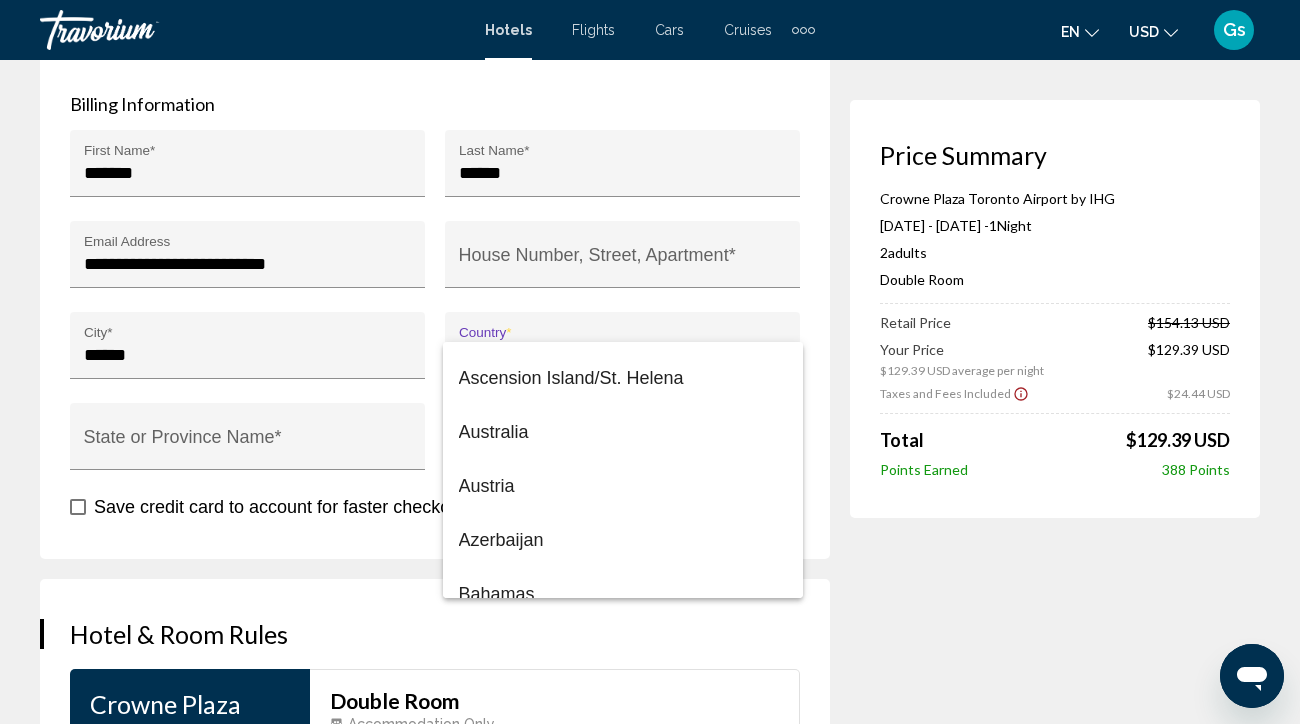 scroll, scrollTop: 733, scrollLeft: 0, axis: vertical 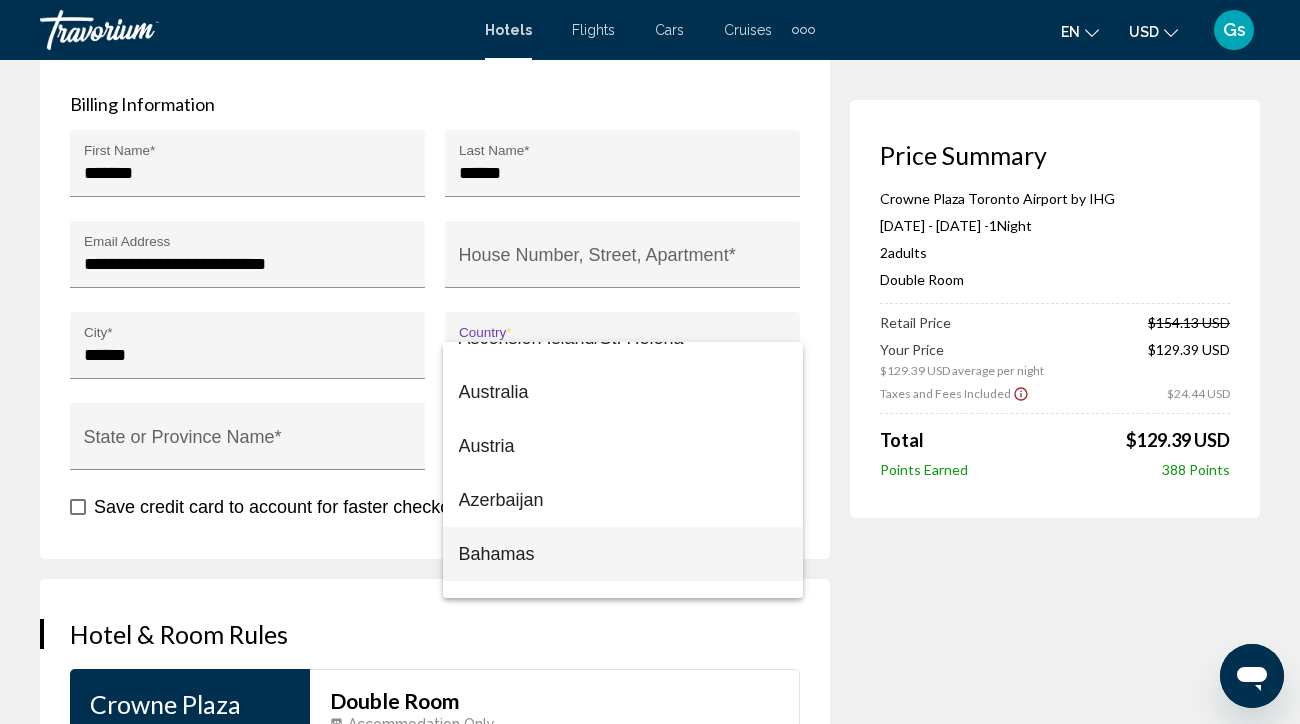 click on "Bahamas" at bounding box center (623, 554) 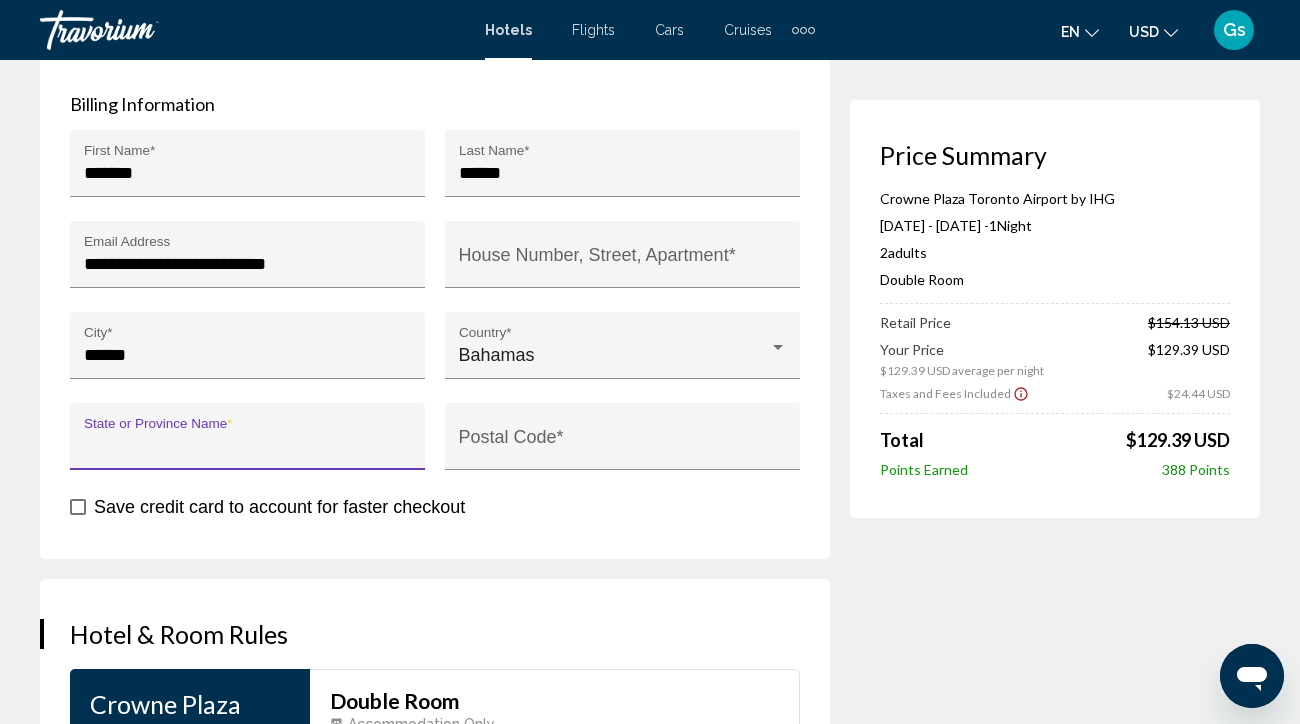 click on "State or Province Name  *" at bounding box center [248, 446] 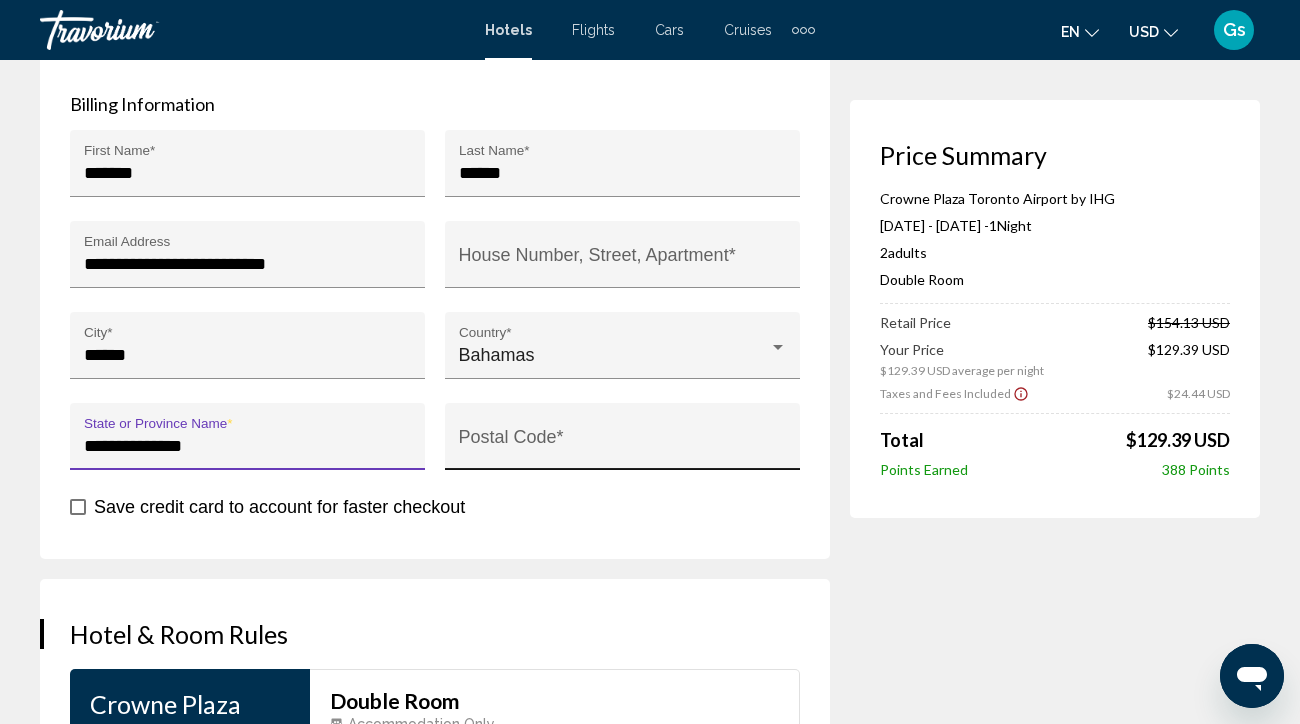 type on "**********" 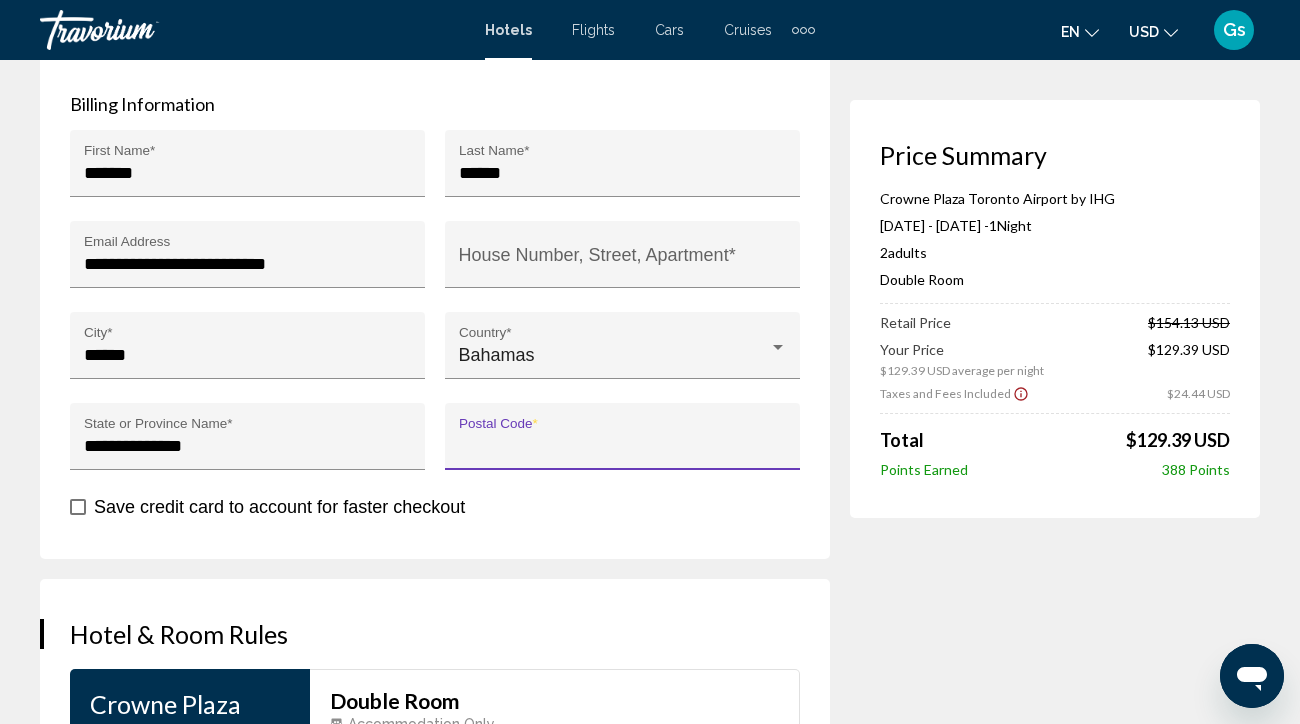 click on "Postal Code  *" at bounding box center (623, 446) 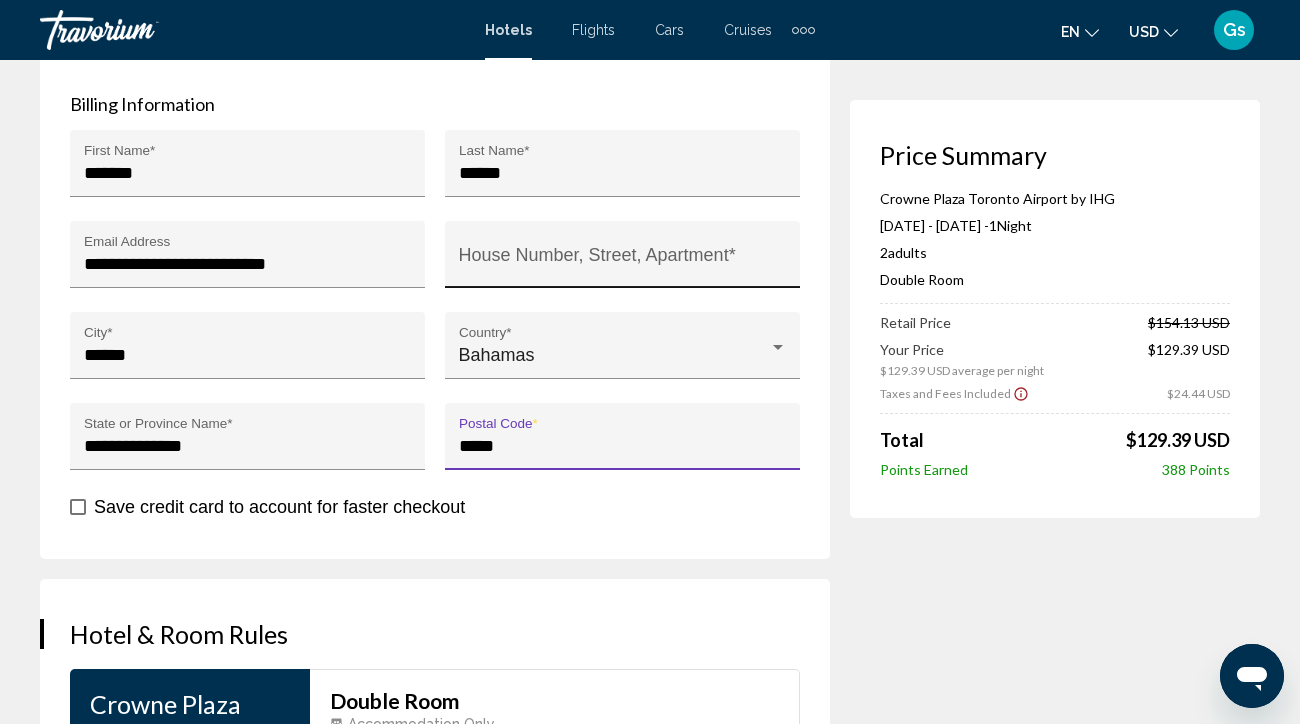 type on "*****" 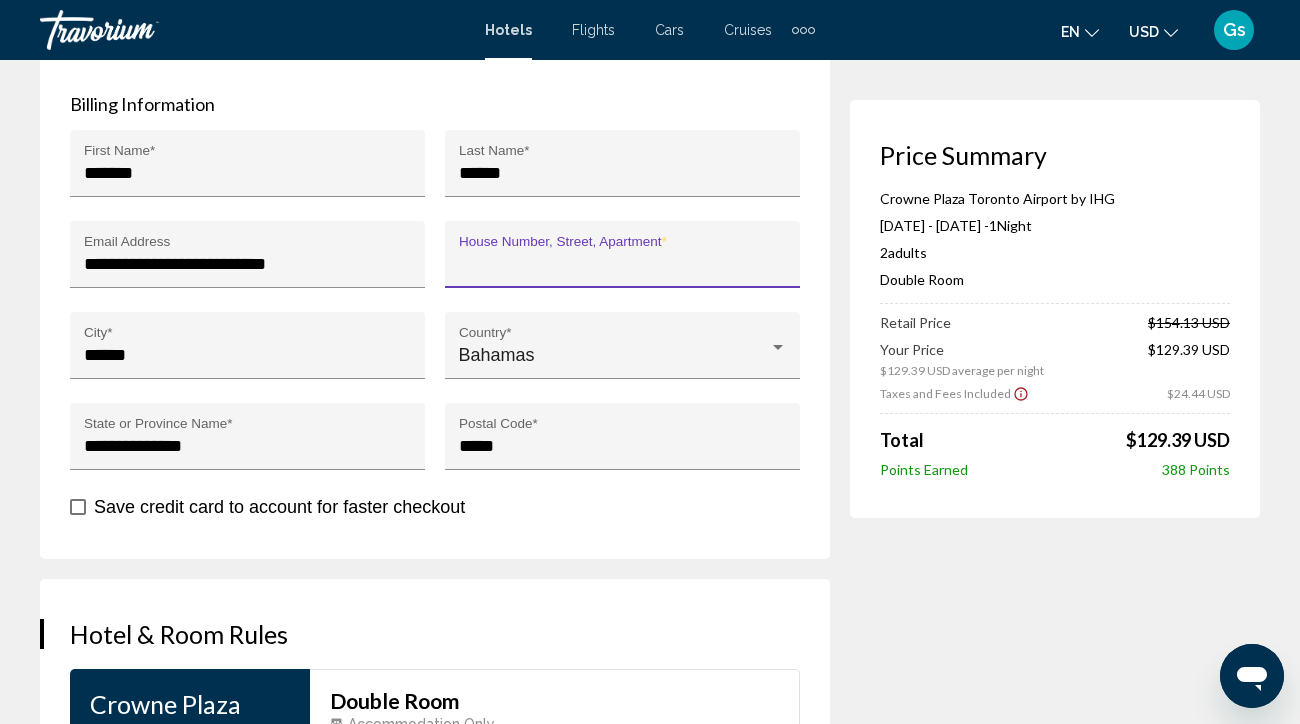 click on "House Number, Street, Apartment  *" at bounding box center [623, 264] 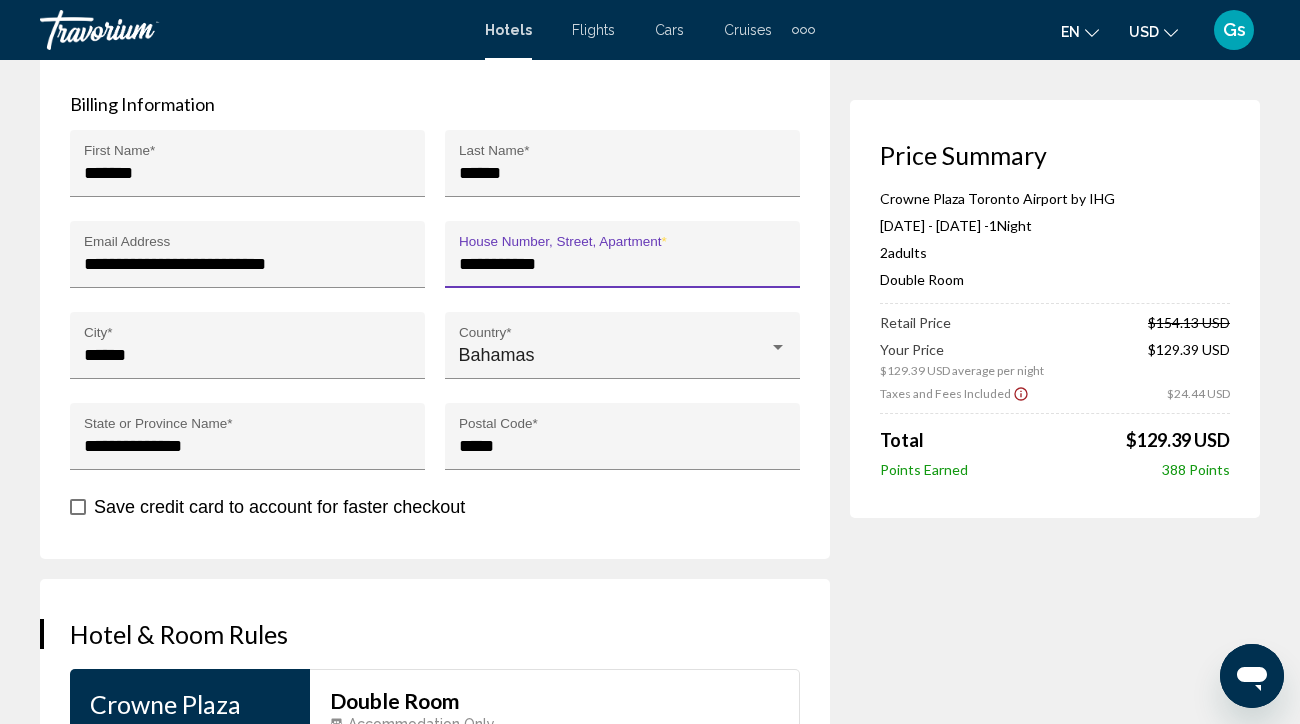 type on "**********" 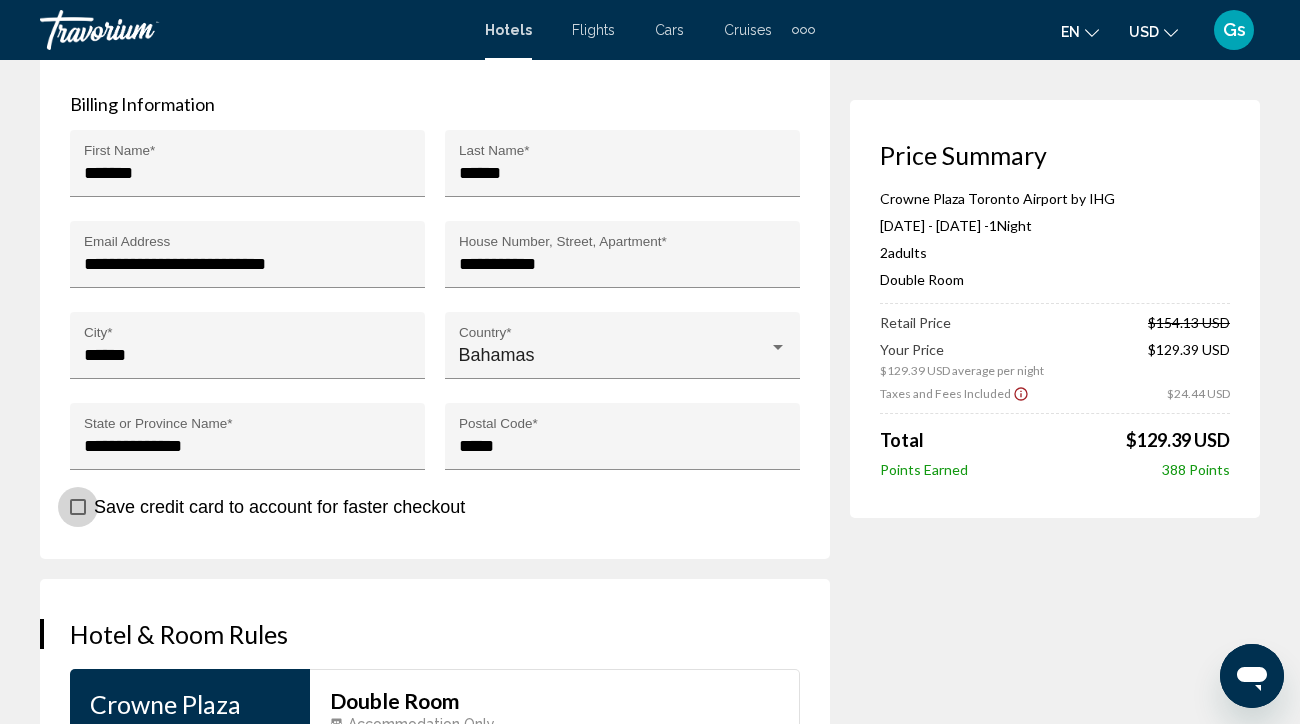 click at bounding box center (78, 507) 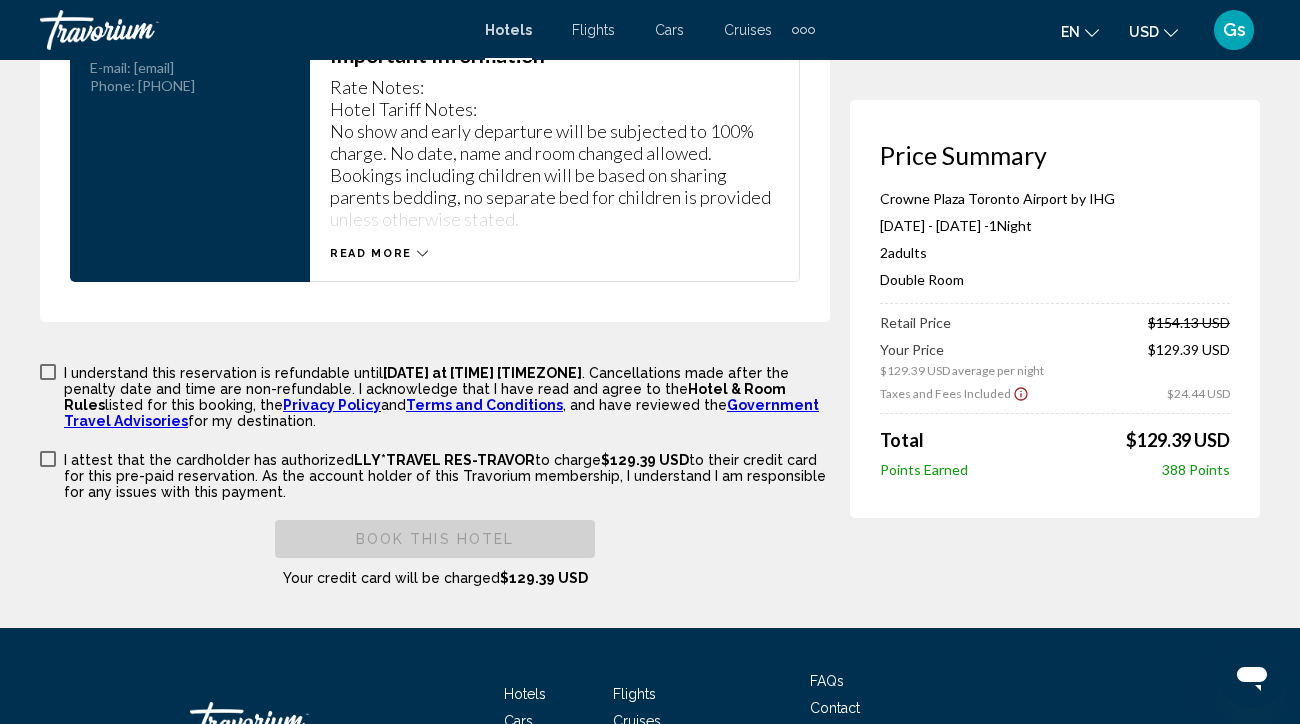 scroll, scrollTop: 2992, scrollLeft: 0, axis: vertical 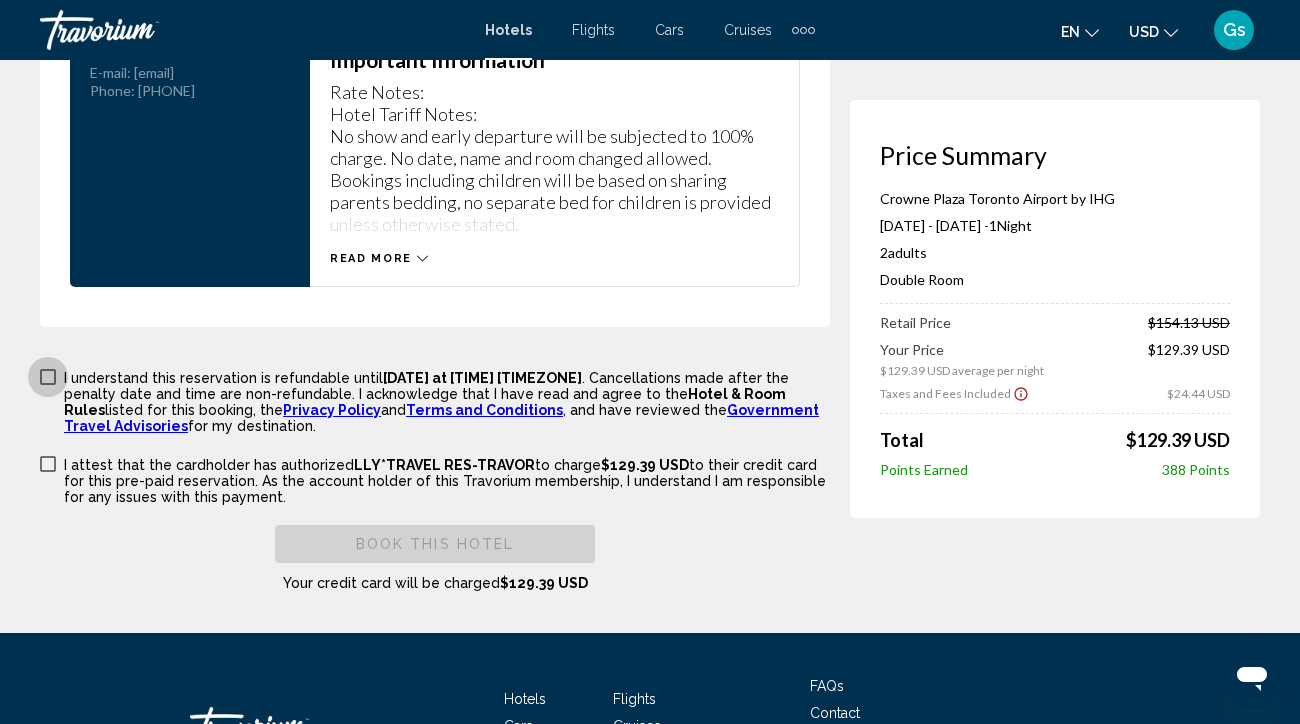 click at bounding box center (48, 377) 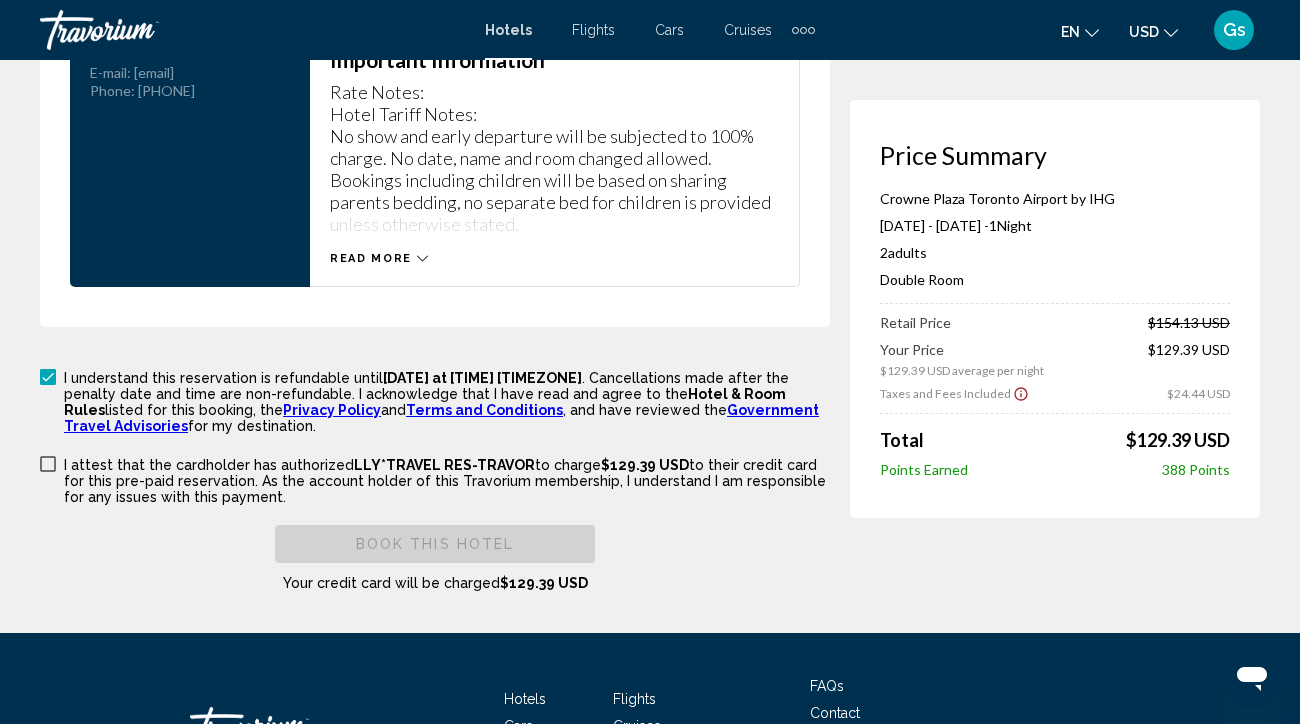 click at bounding box center (48, 464) 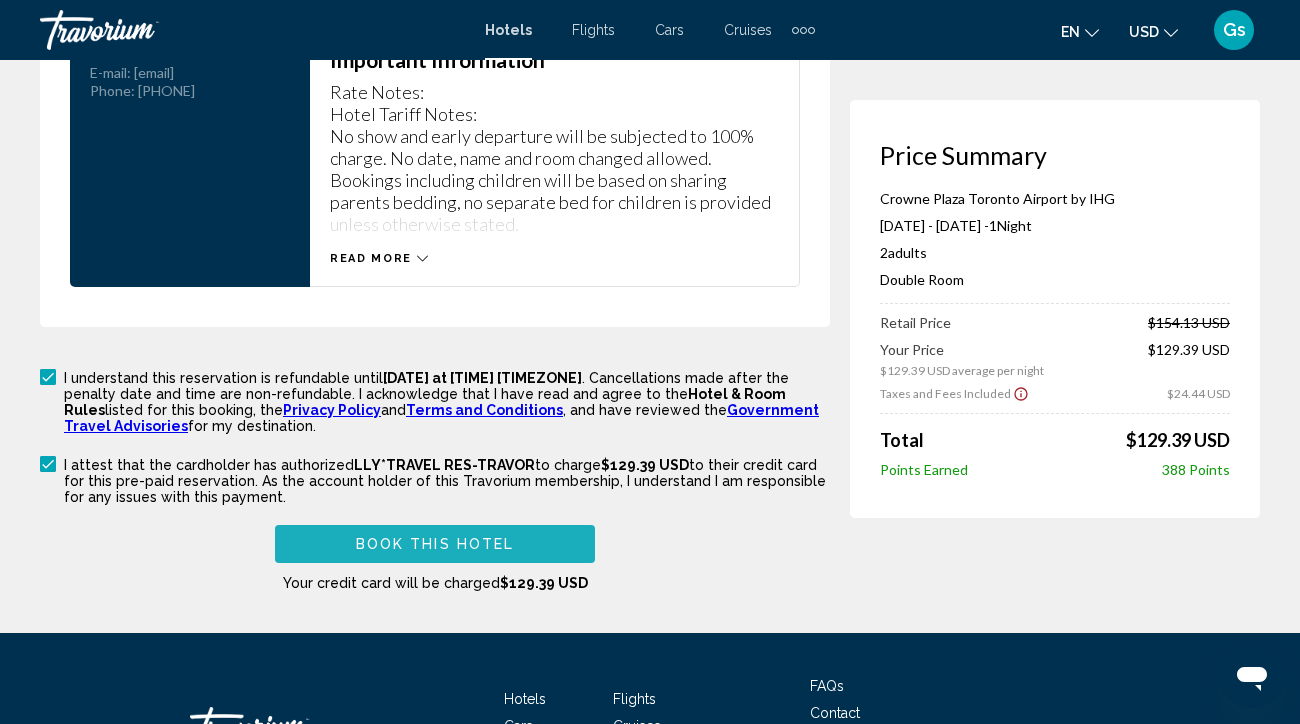 click on "Book this hotel" at bounding box center (435, 543) 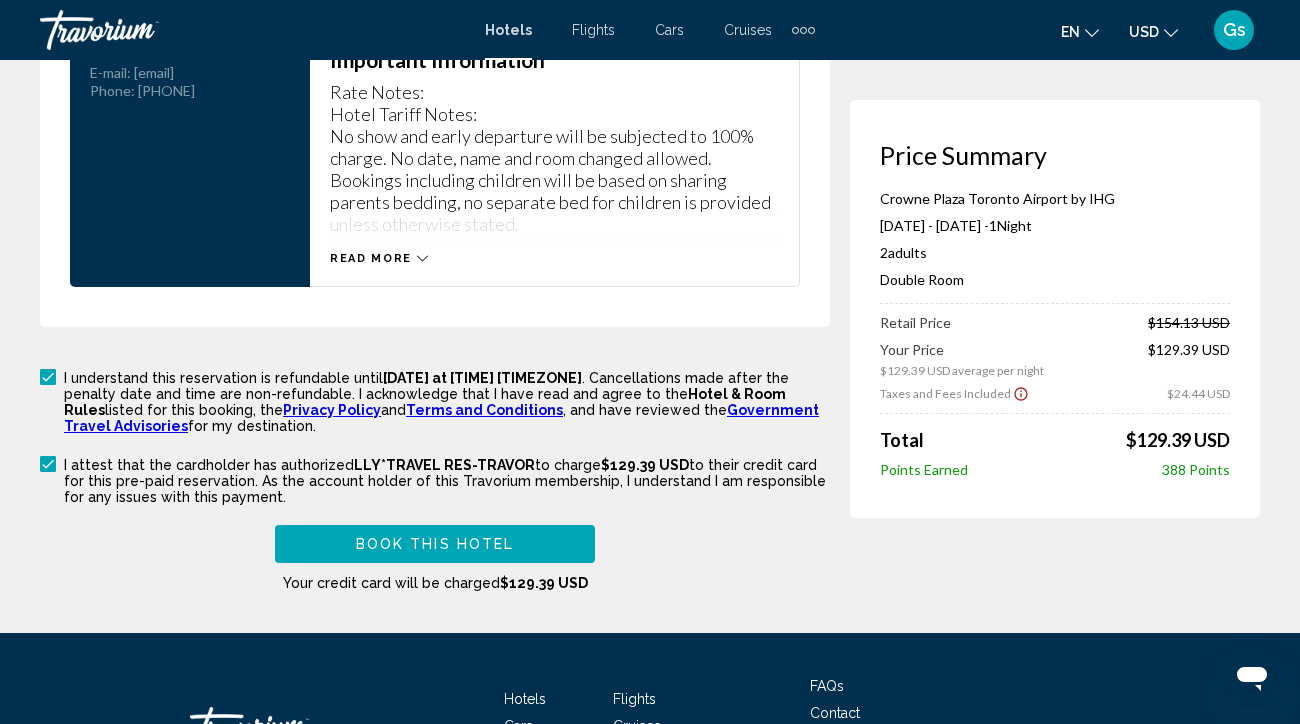 scroll, scrollTop: 632, scrollLeft: 0, axis: vertical 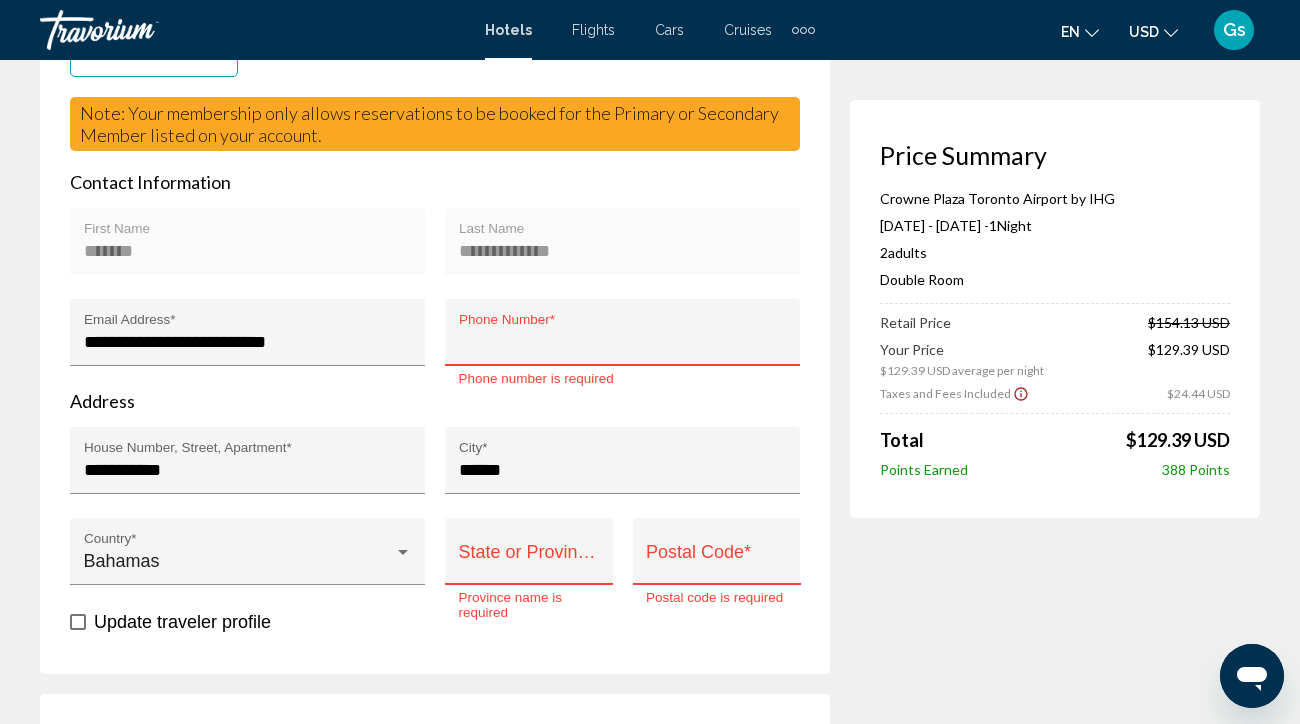 click on "Phone Number  *" at bounding box center (623, 338) 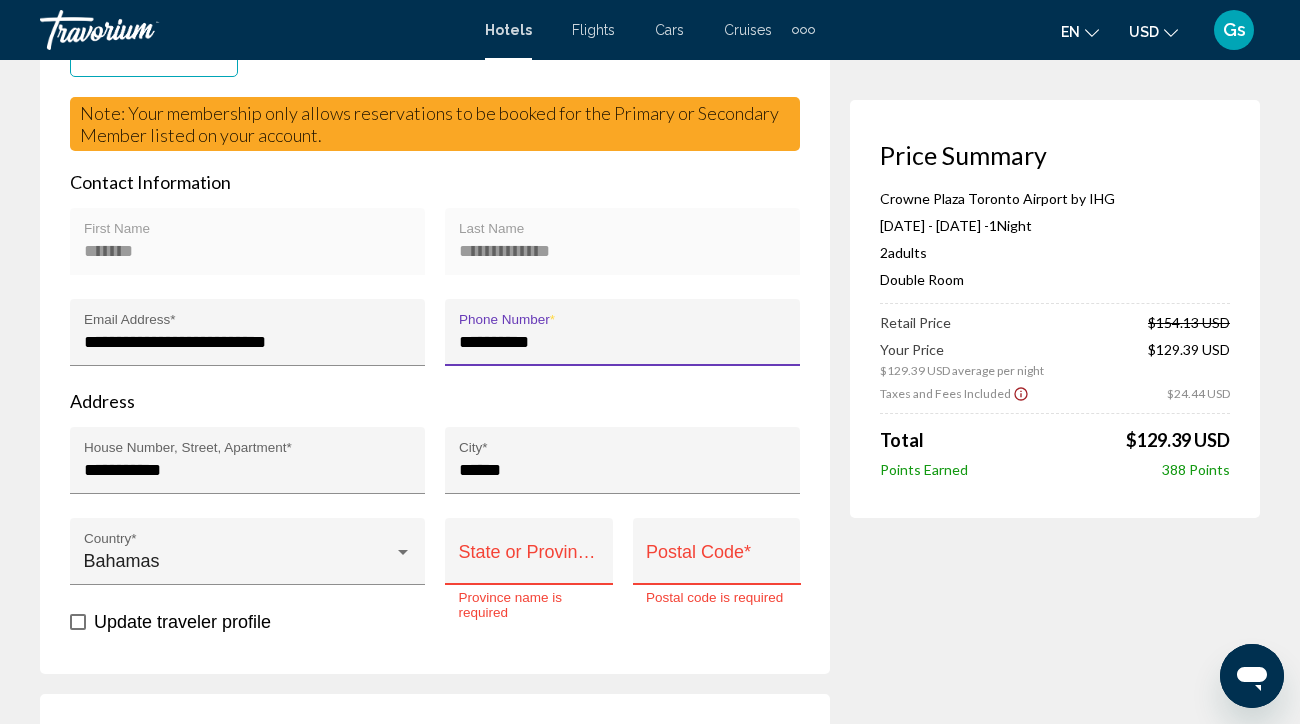 type on "**********" 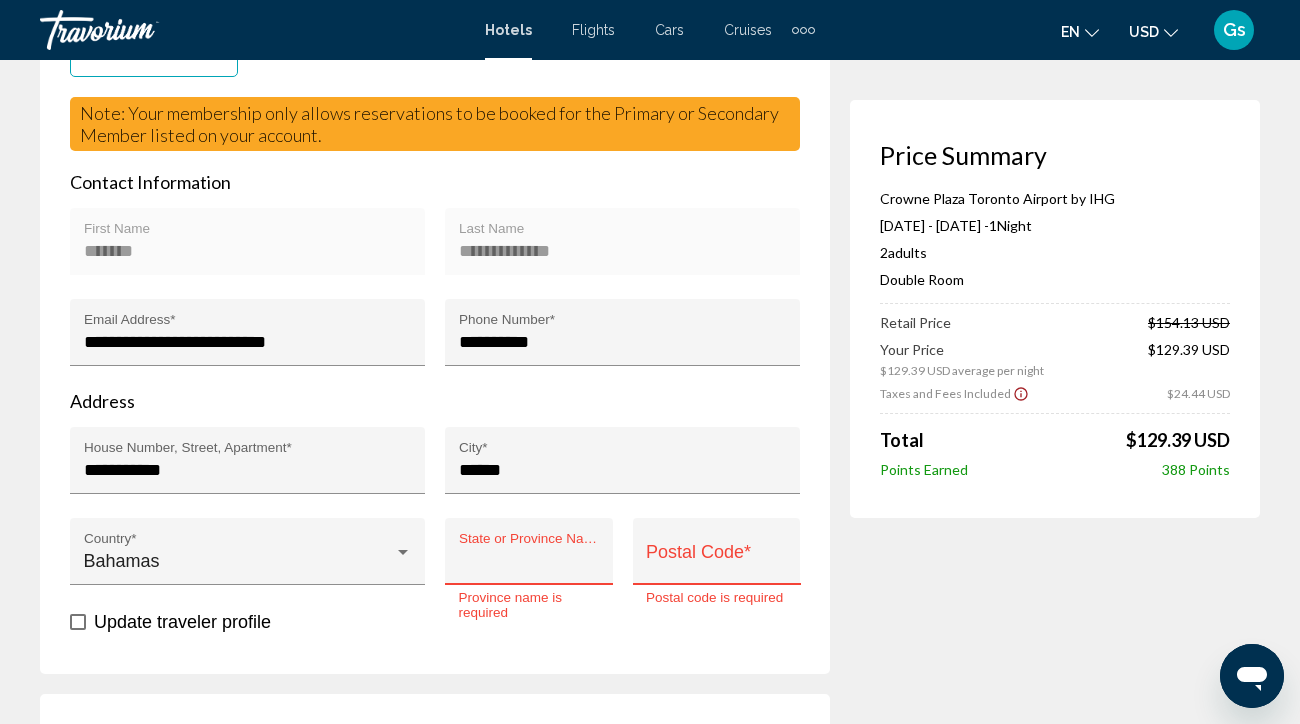 click on "State or Province Name  *" at bounding box center [529, 561] 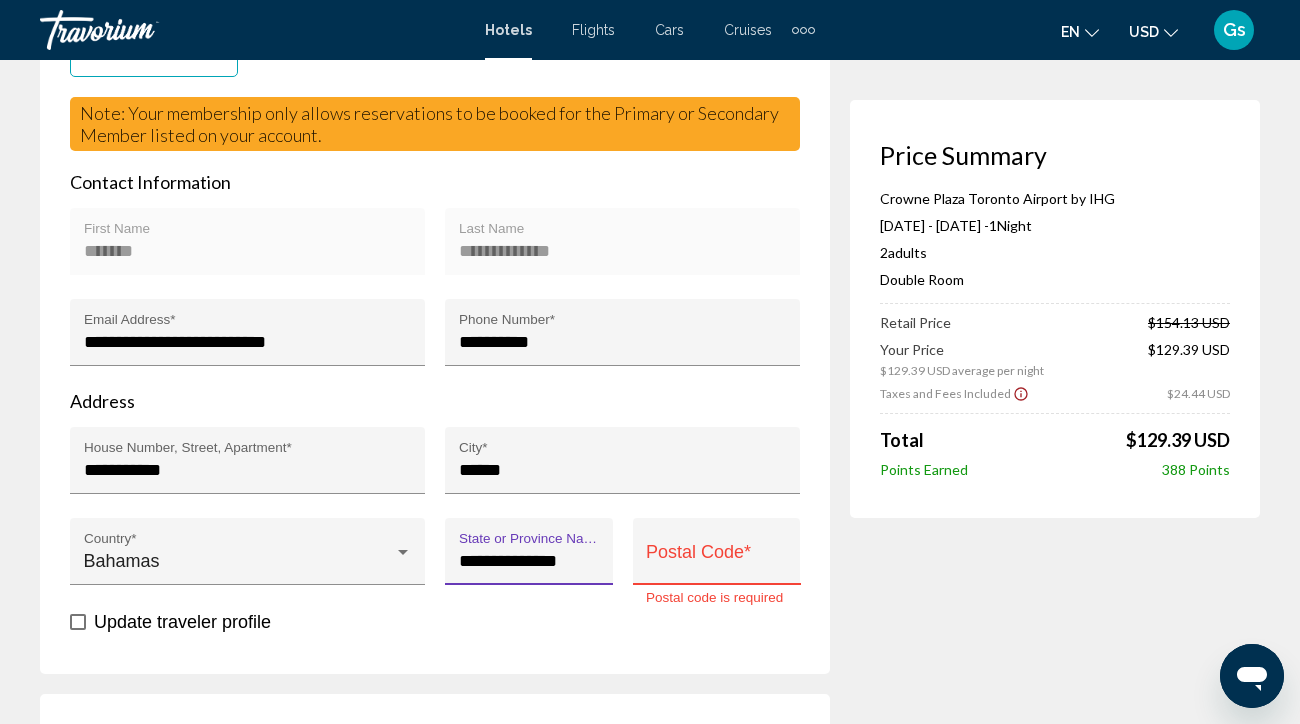 type on "**********" 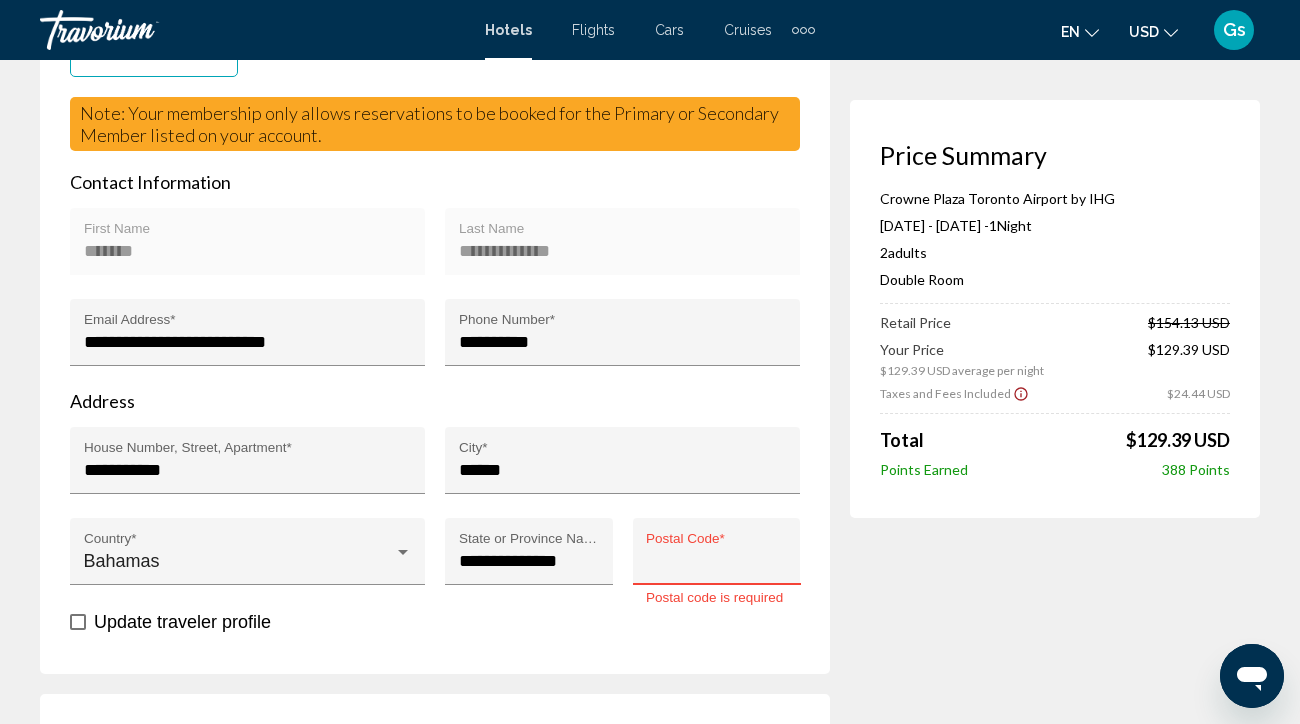 click on "Postal Code  *" at bounding box center (716, 561) 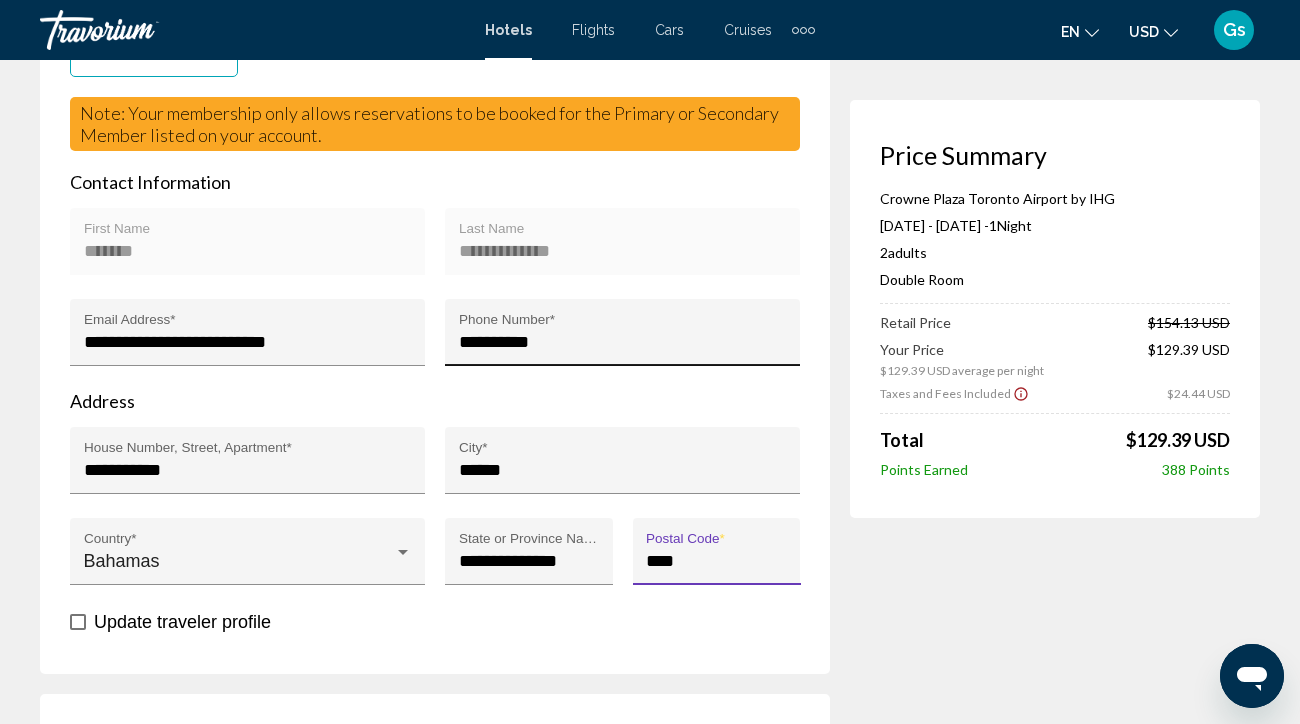 type on "****" 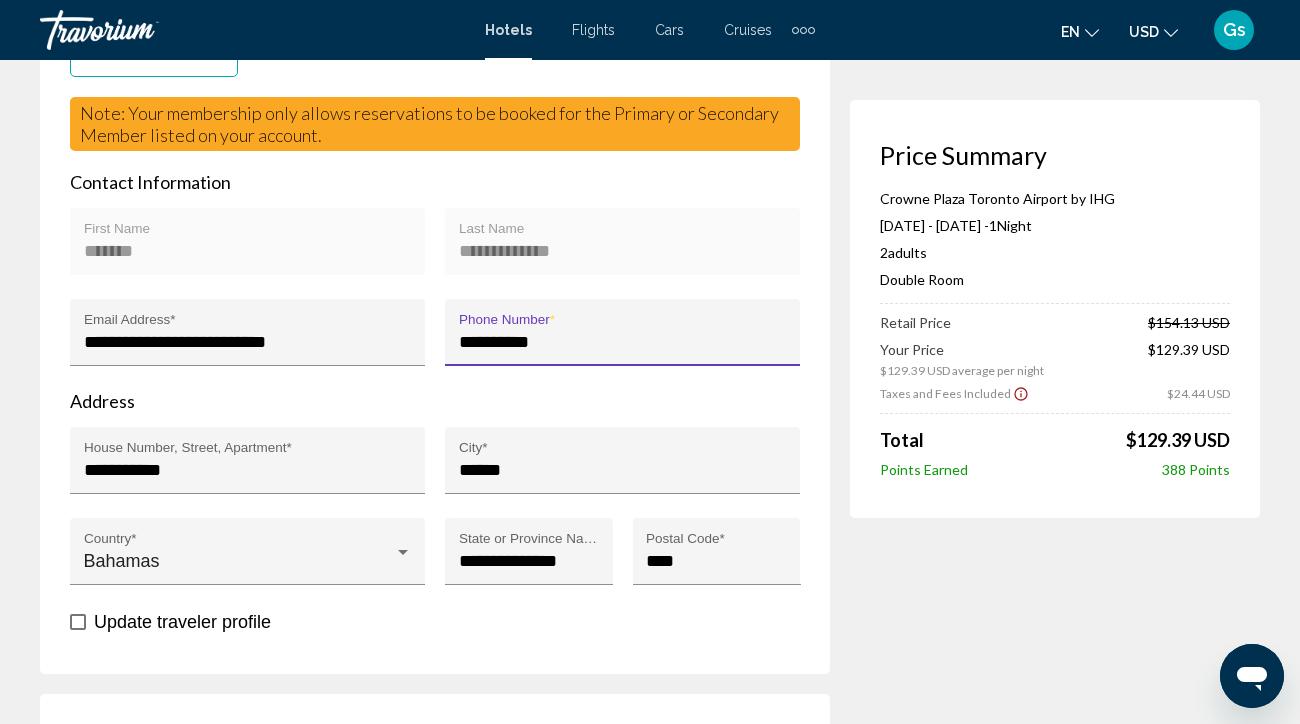 click on "**********" at bounding box center [623, 342] 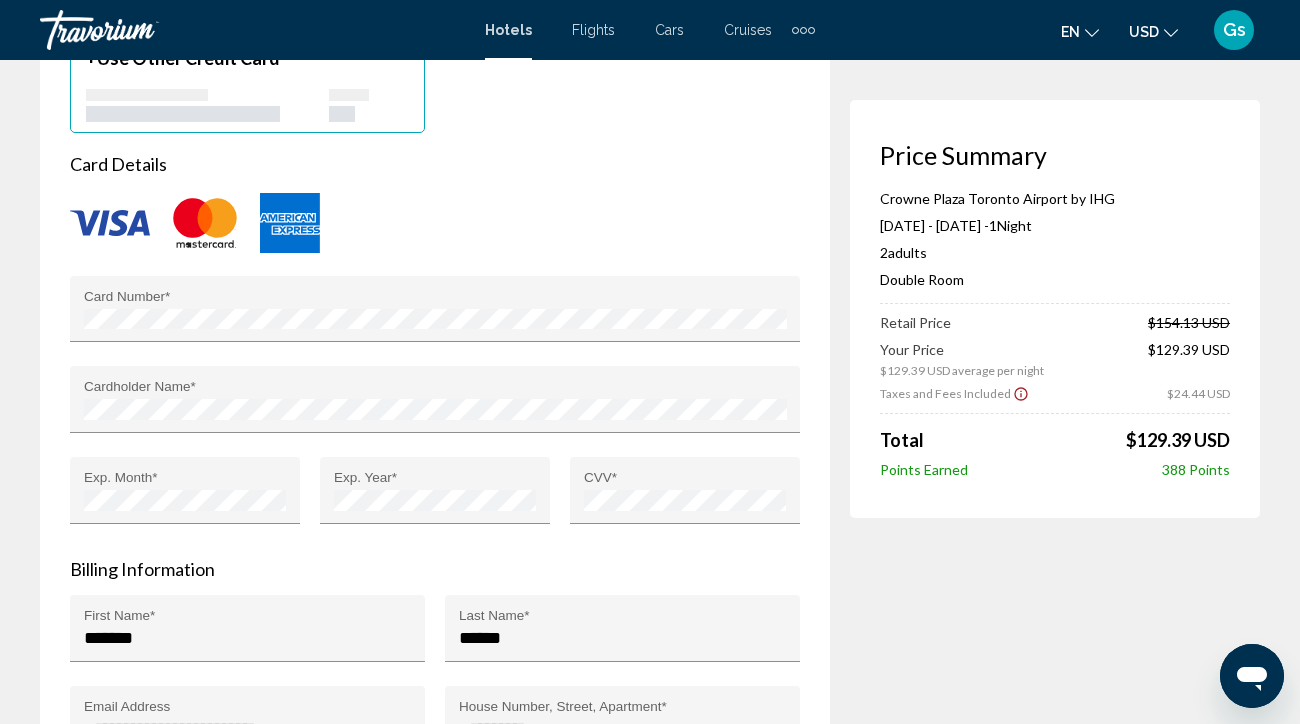 scroll, scrollTop: 1770, scrollLeft: 0, axis: vertical 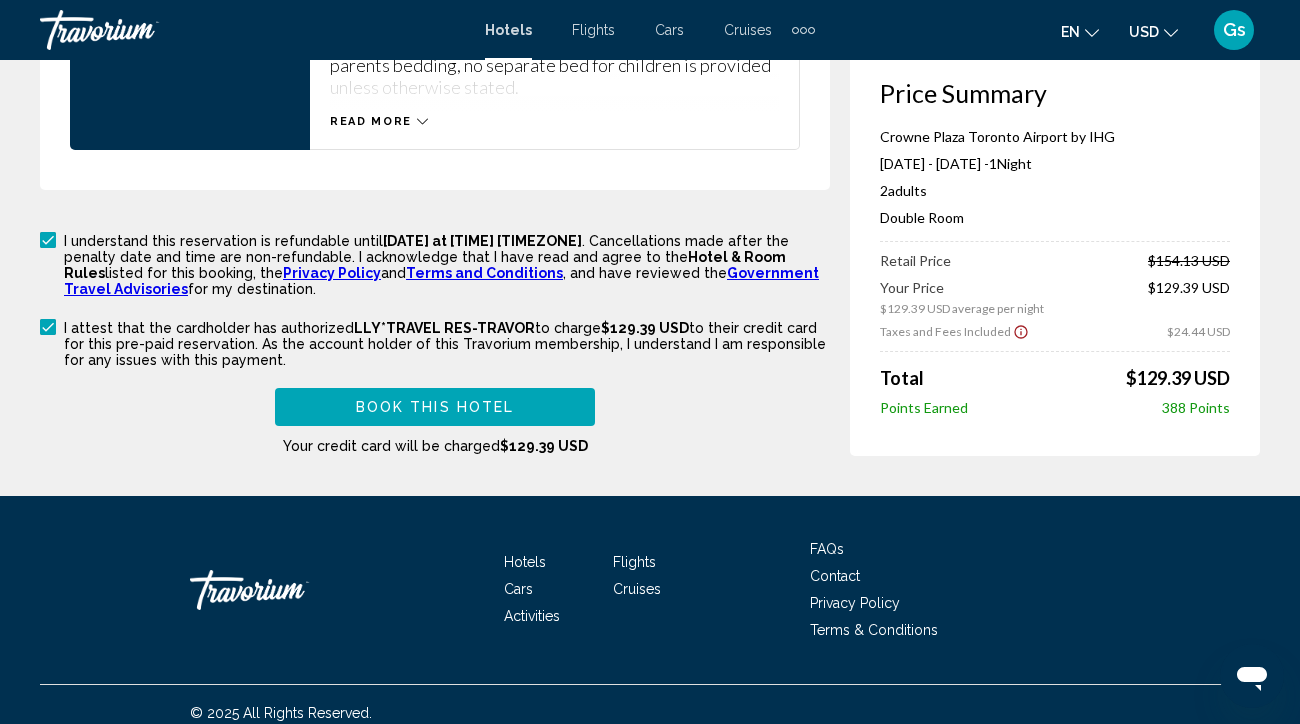 type on "**********" 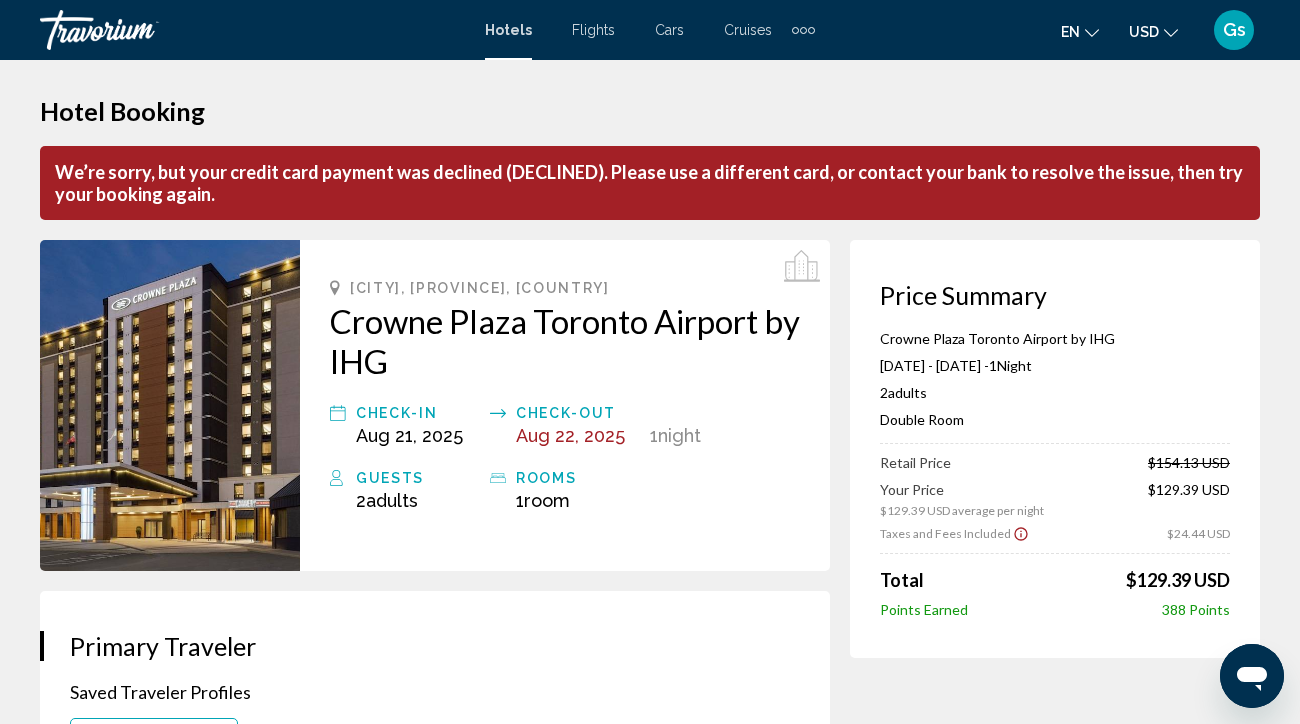 scroll, scrollTop: 0, scrollLeft: 0, axis: both 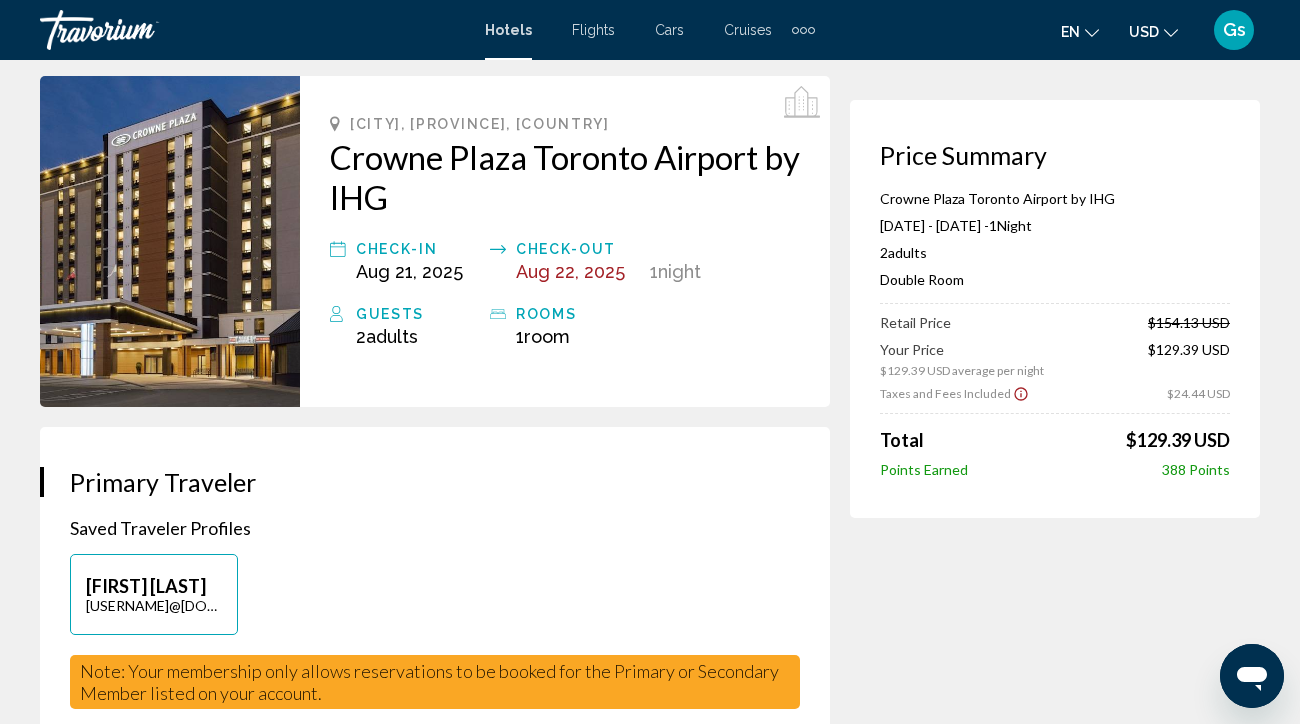 click on "Hotel Booking We’re sorry, but your credit card payment was declined (DECLINED). Please use a different card, or contact your bank to resolve the issue, then try your booking again. Price Summary Crowne Plaza Toronto Airport by IHG  Aug 21, 2025 - Aug 22, 2025 -  1  Night Nights 2  Adult Adults , 0  Child Children  ( ages   )   Double Room  Retail Price  $154.13 USD   Your Price  $129.39 USD average per night  $129.39 USD  Taxes and Fees Included
$24.44 USD  Total  $129.39 USD   Points Earned  388  Points
Toronto, ON, Canada Crowne Plaza Toronto Airport by IHG
Check-in Aug 21, 2025
Check-out Aug 22, 2025 1  Night Nights Guests" at bounding box center (650, 1721) 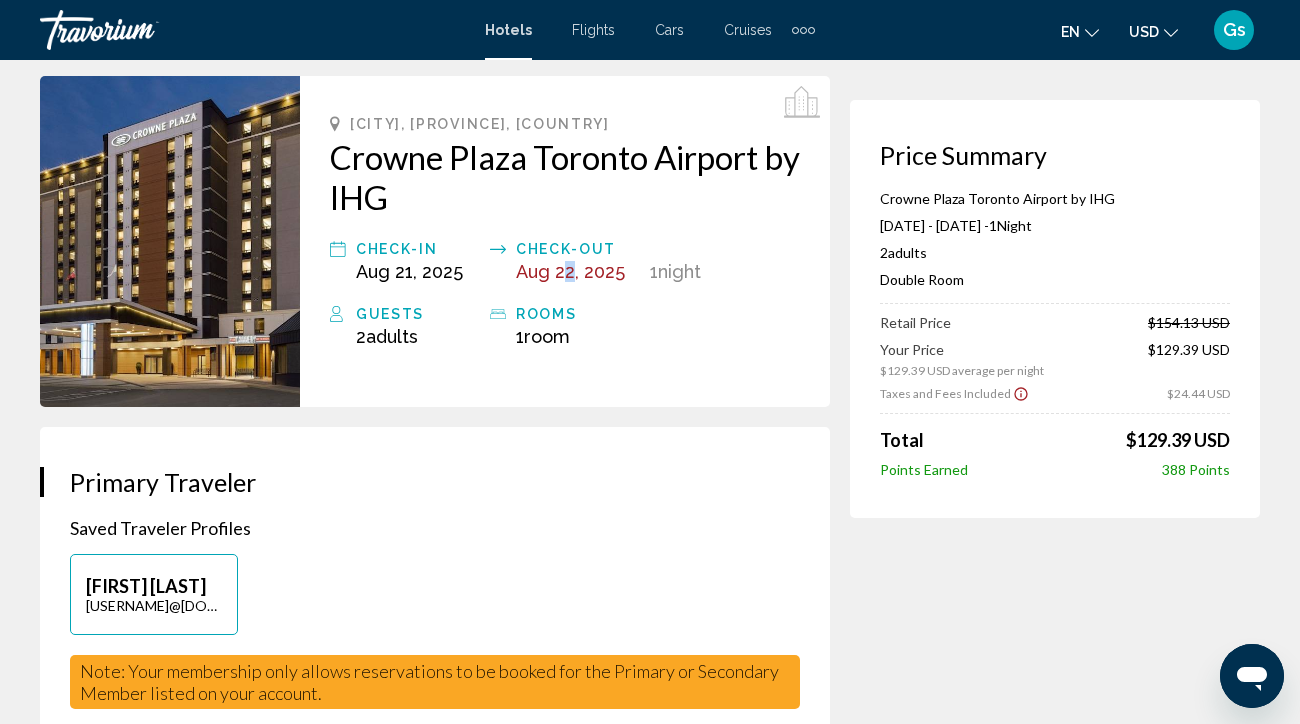 click on "Aug 22, 2025" at bounding box center (570, 271) 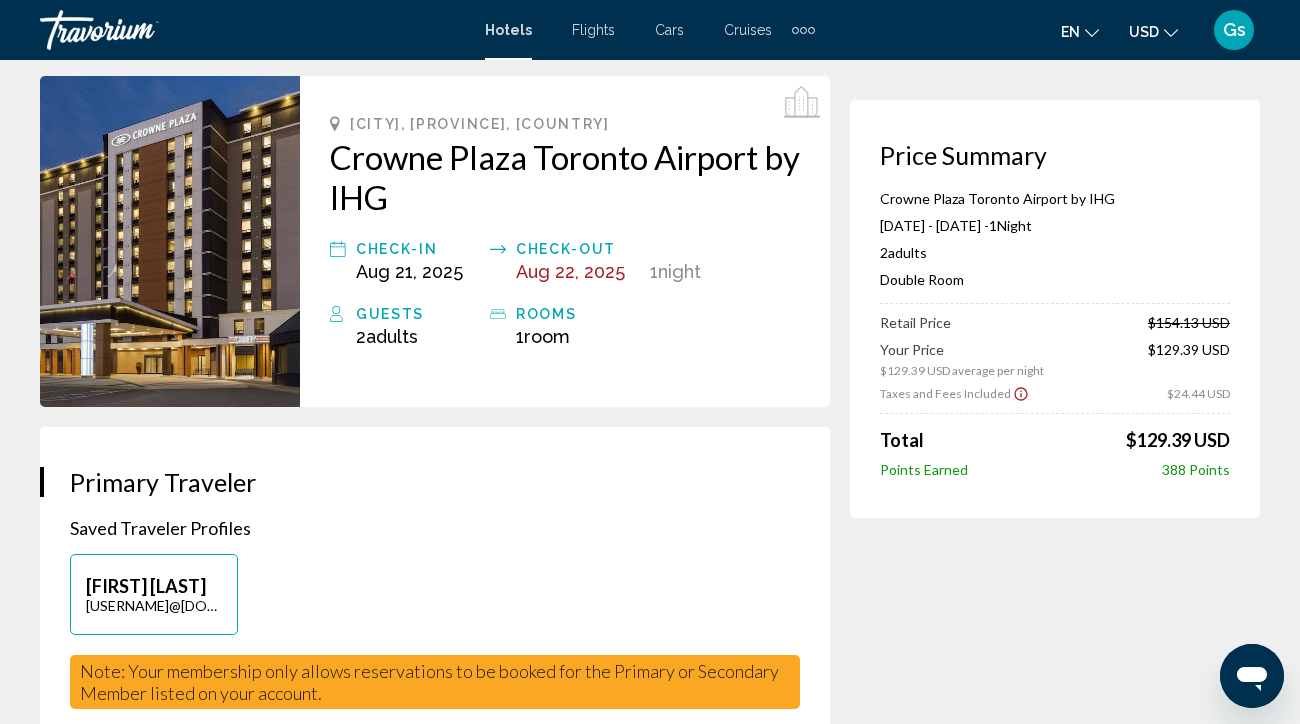 click on "Check-in" at bounding box center [418, 249] 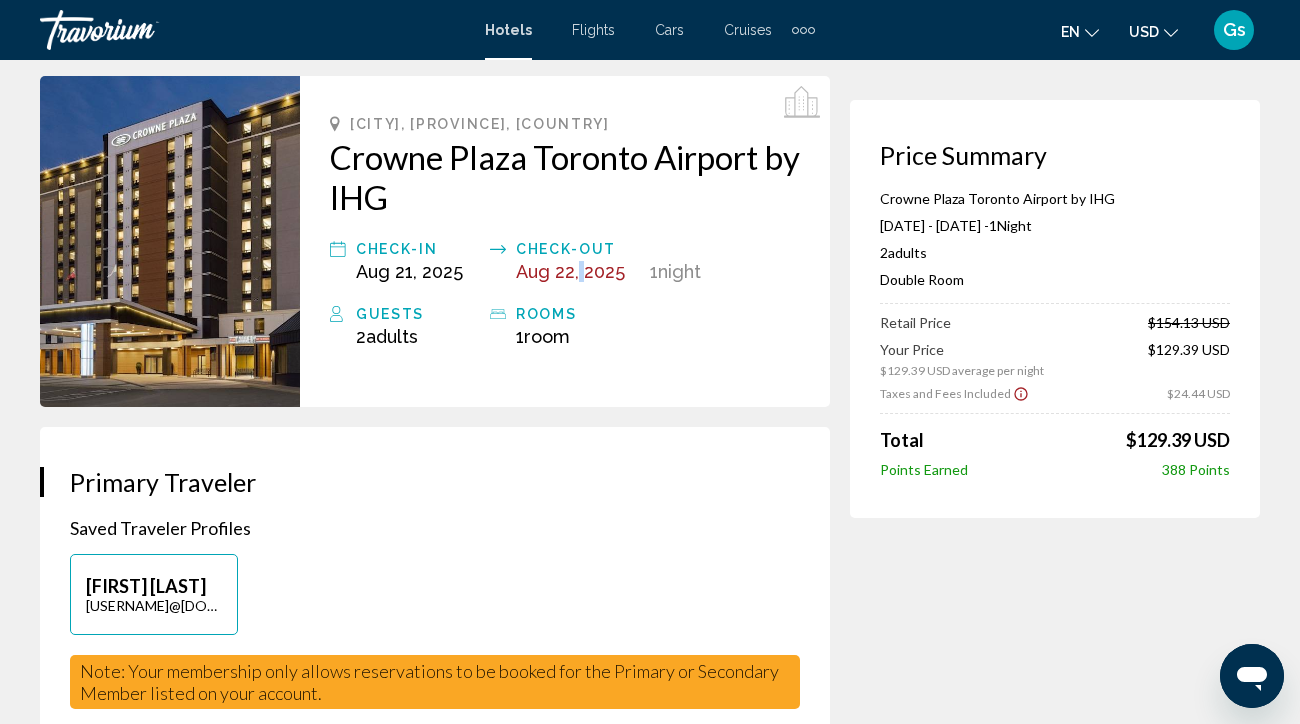 click on "Aug 22, 2025" at bounding box center (570, 271) 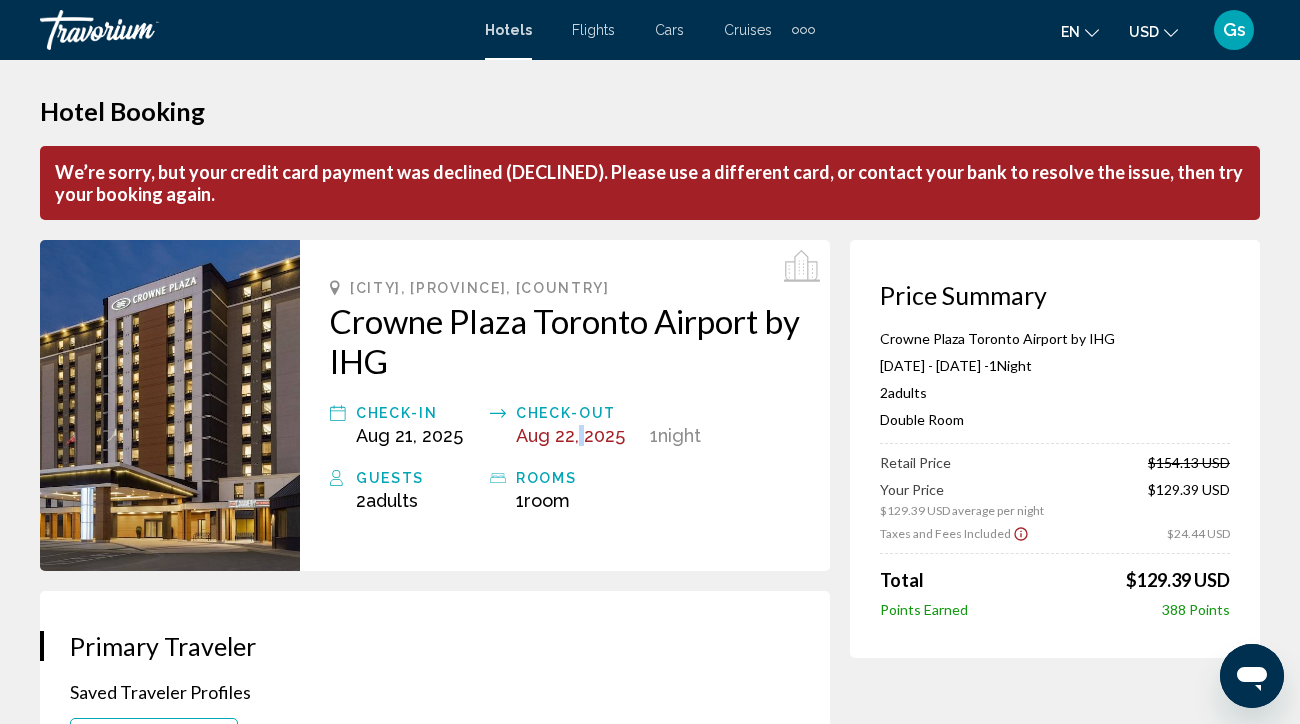 scroll, scrollTop: 0, scrollLeft: 0, axis: both 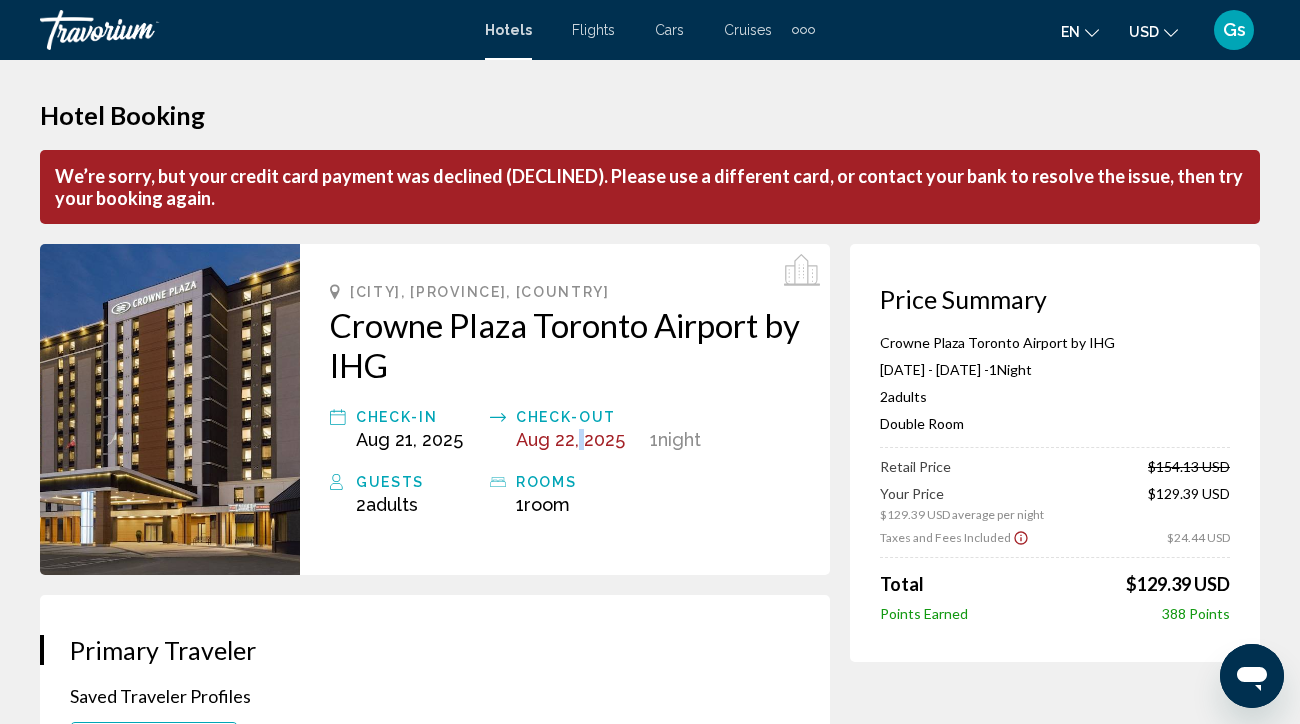click 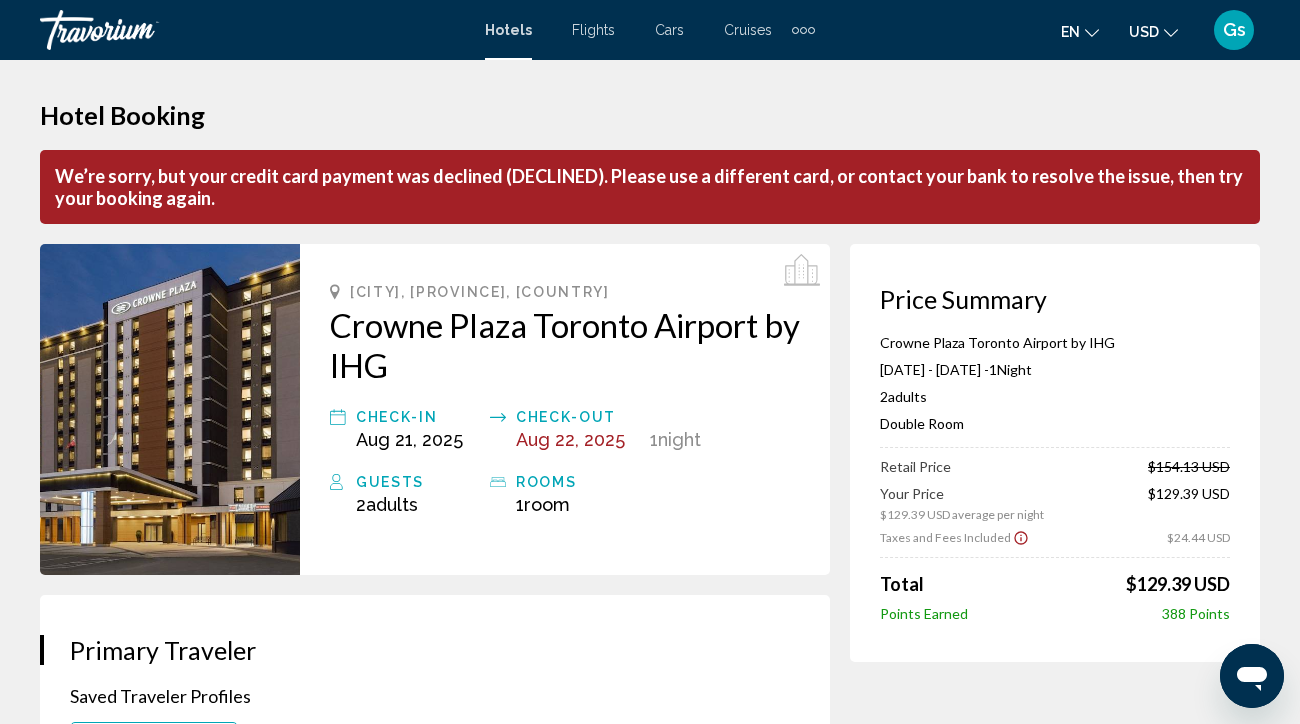 click on "rooms 1  Room rooms" at bounding box center (565, 492) 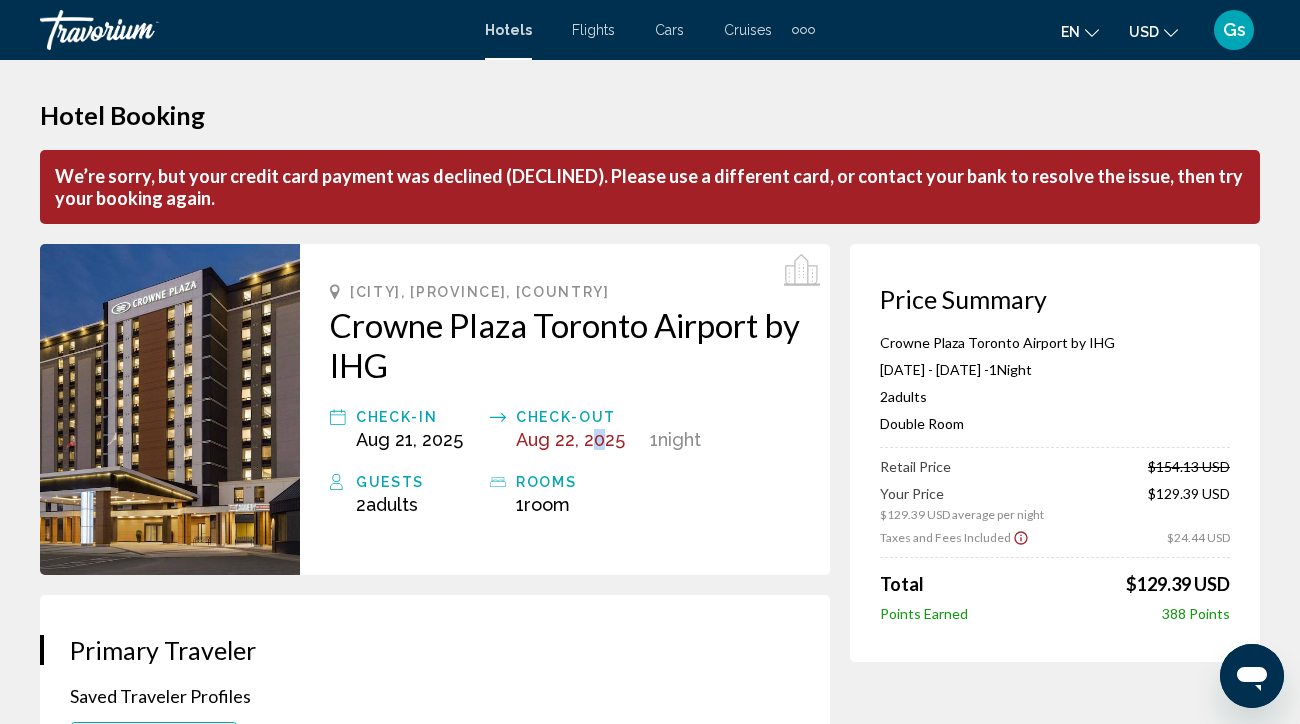click on "1  Night Nights" at bounding box center [675, 439] 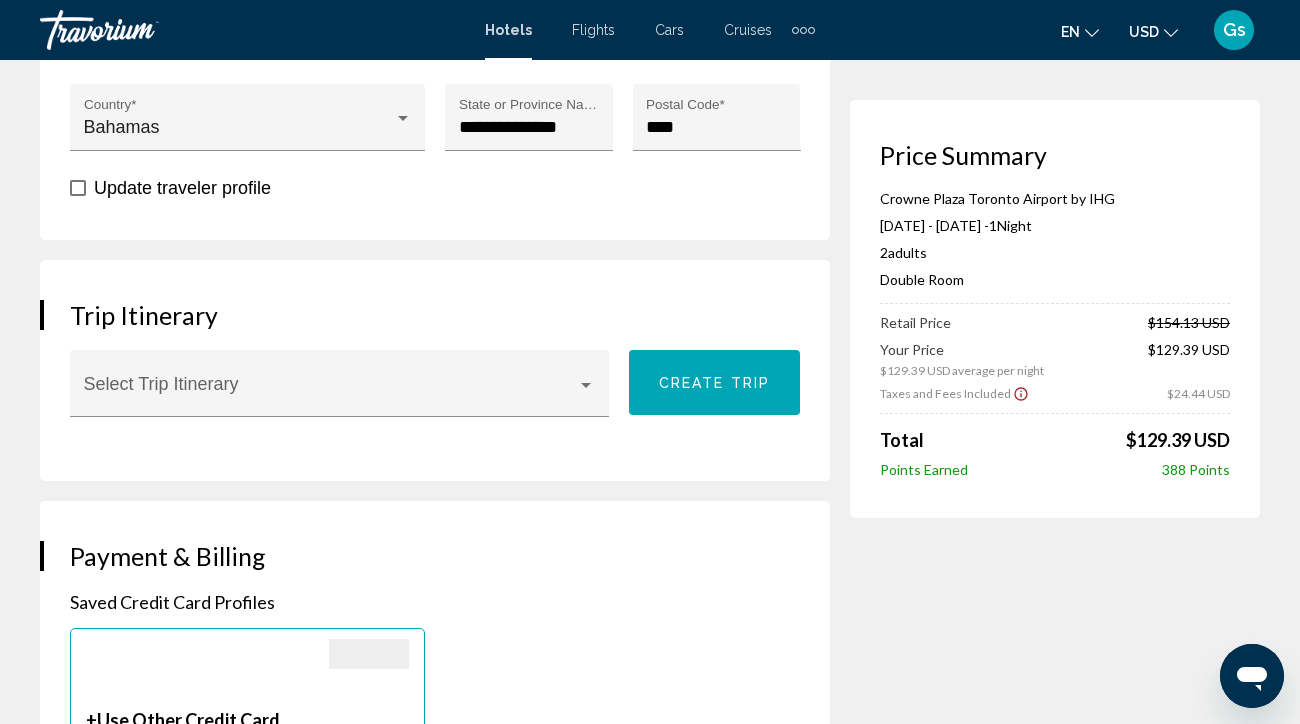 scroll, scrollTop: 0, scrollLeft: 0, axis: both 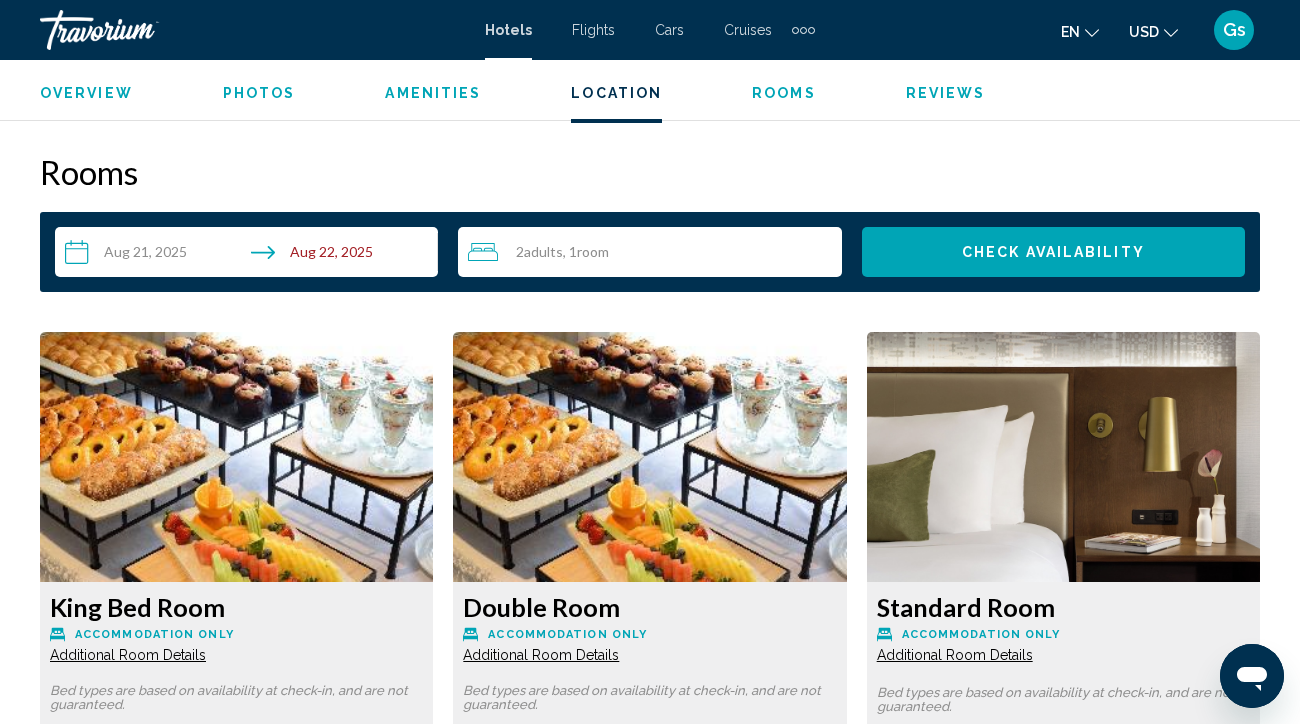 click on "**********" at bounding box center (250, 255) 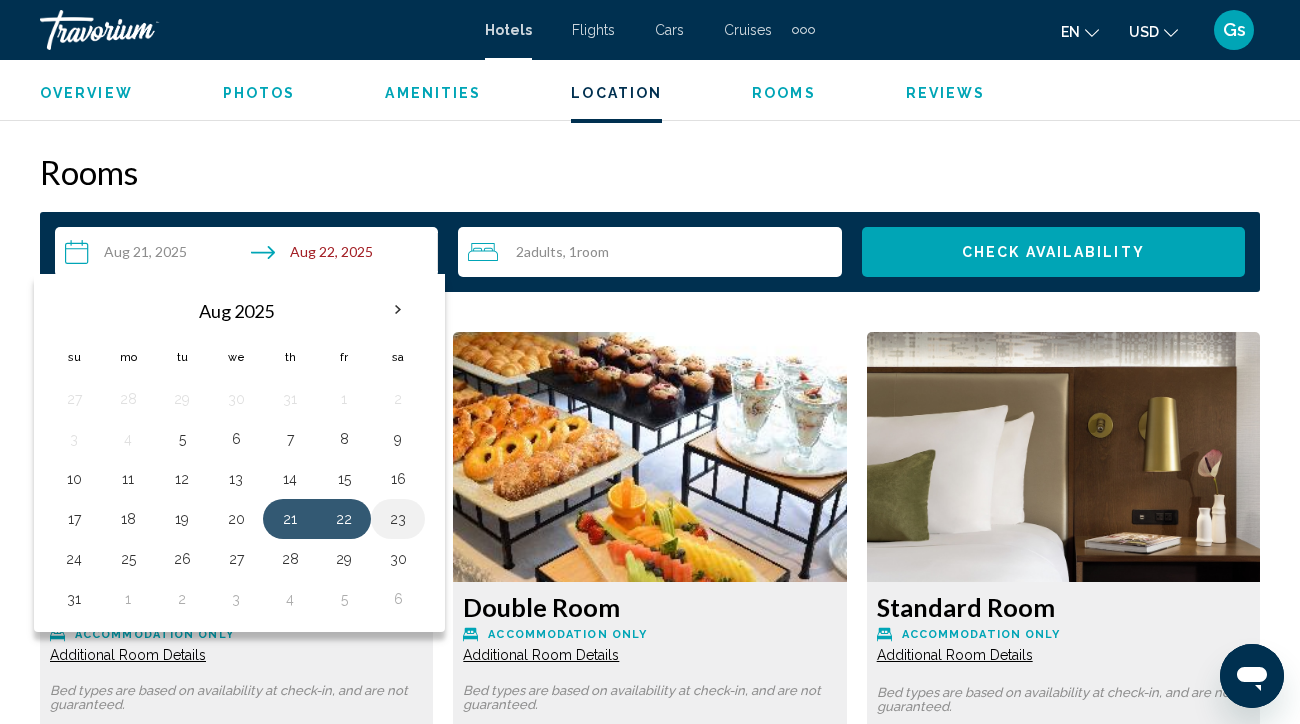 click on "23" at bounding box center [398, 519] 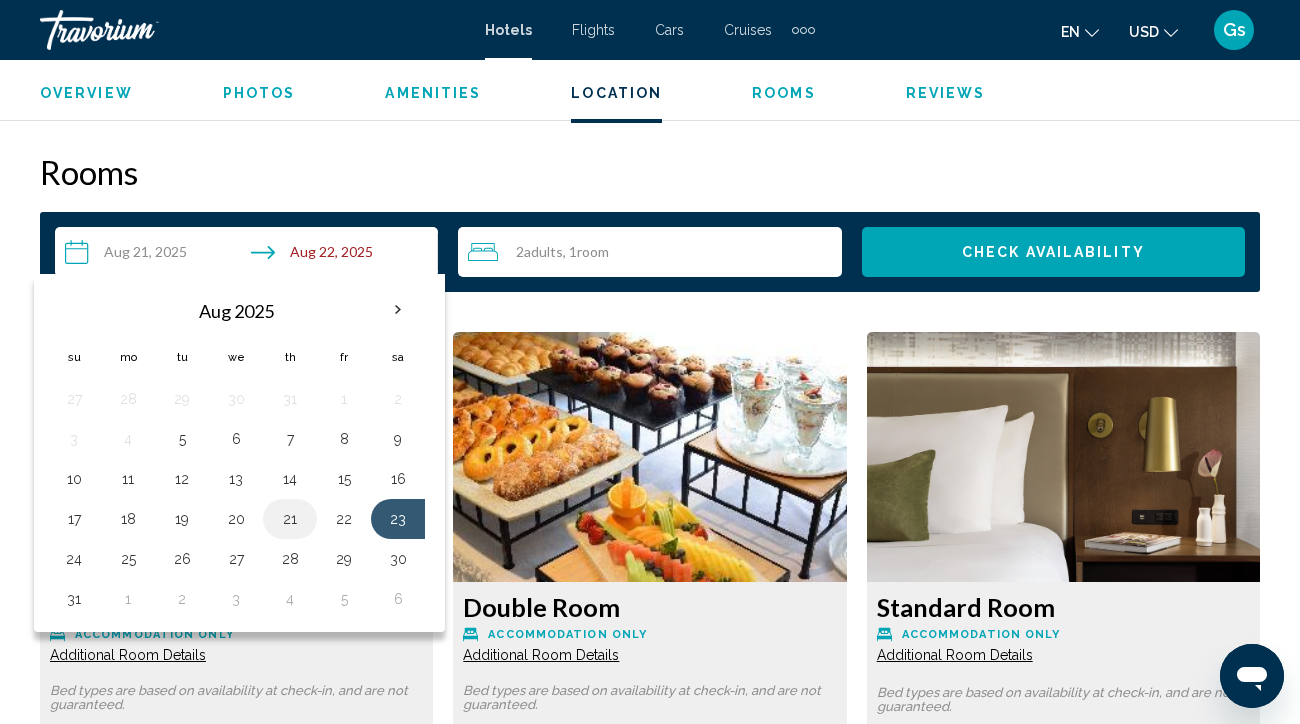 click on "21" at bounding box center [290, 519] 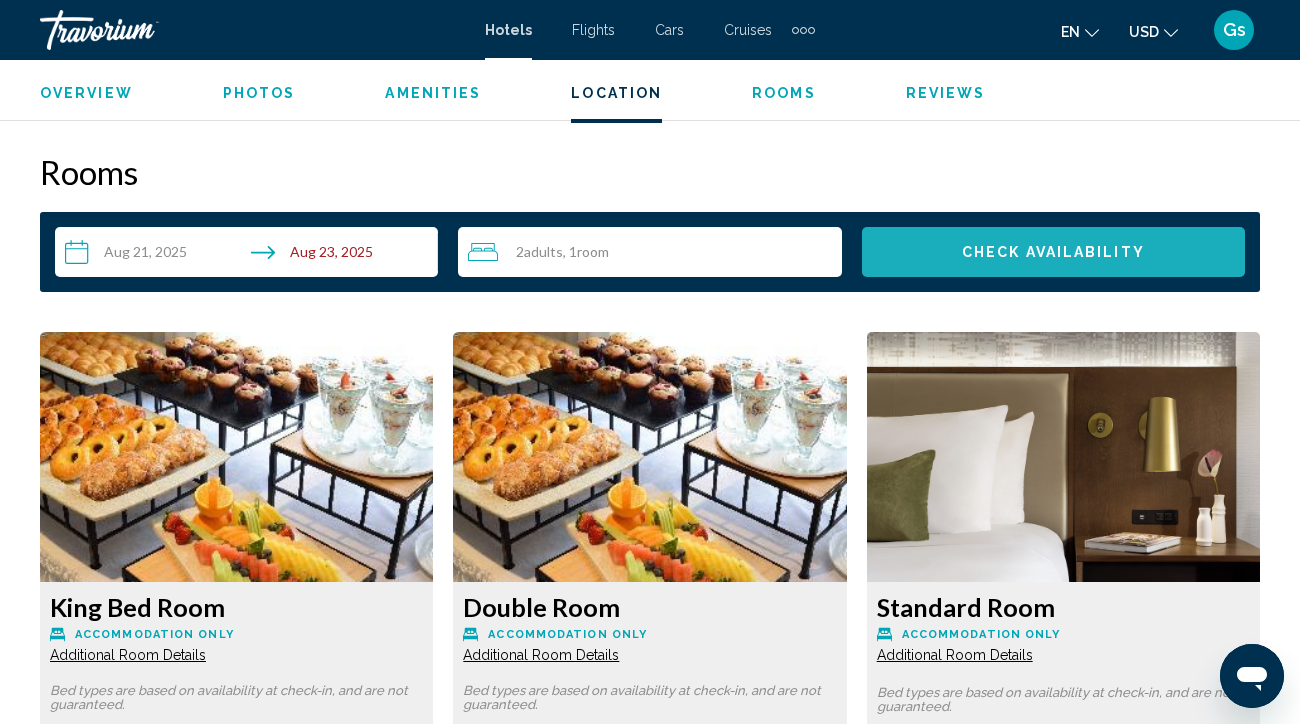 click on "Check Availability" at bounding box center [1053, 253] 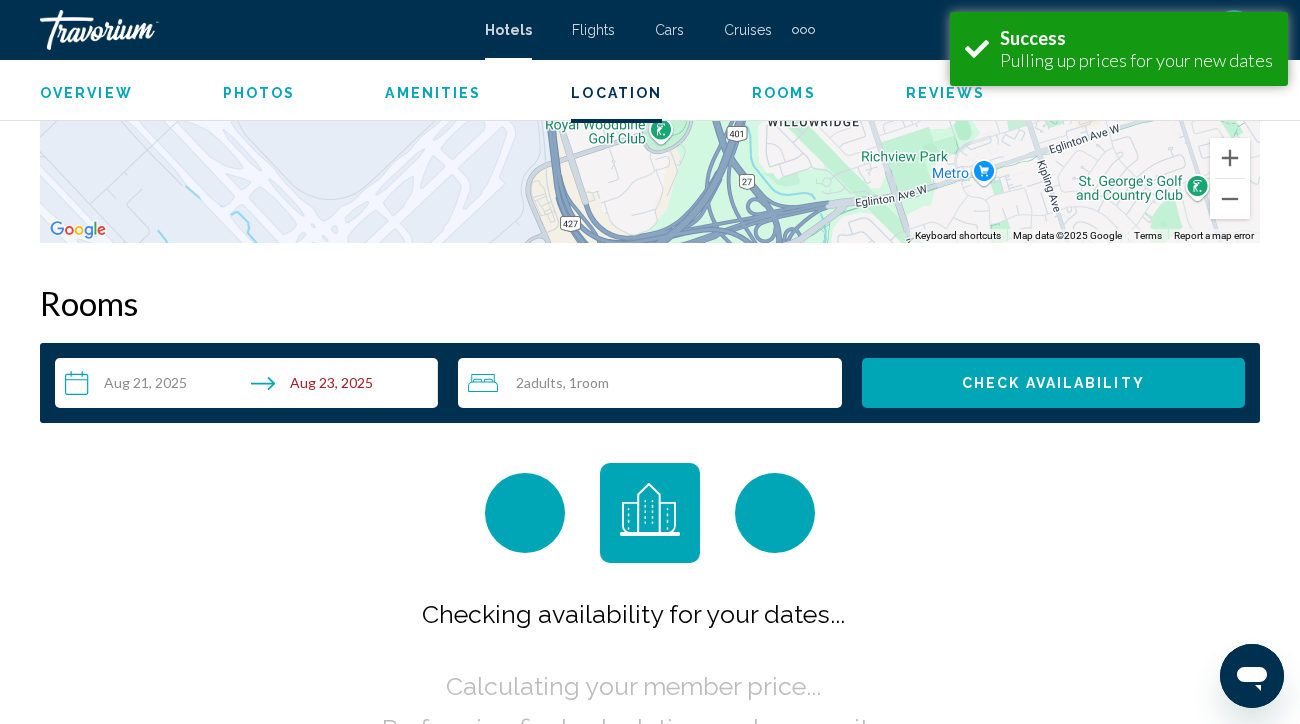 scroll, scrollTop: 2880, scrollLeft: 0, axis: vertical 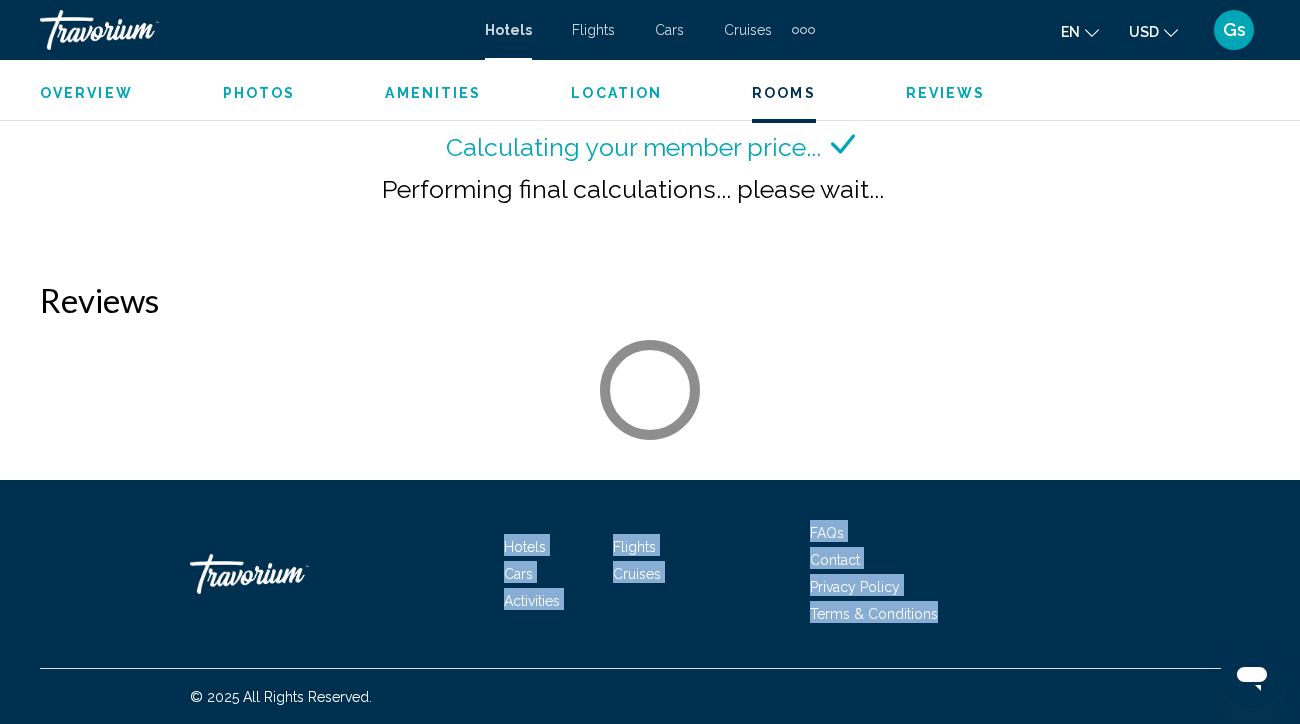 drag, startPoint x: 1291, startPoint y: 640, endPoint x: 1204, endPoint y: 357, distance: 296.07092 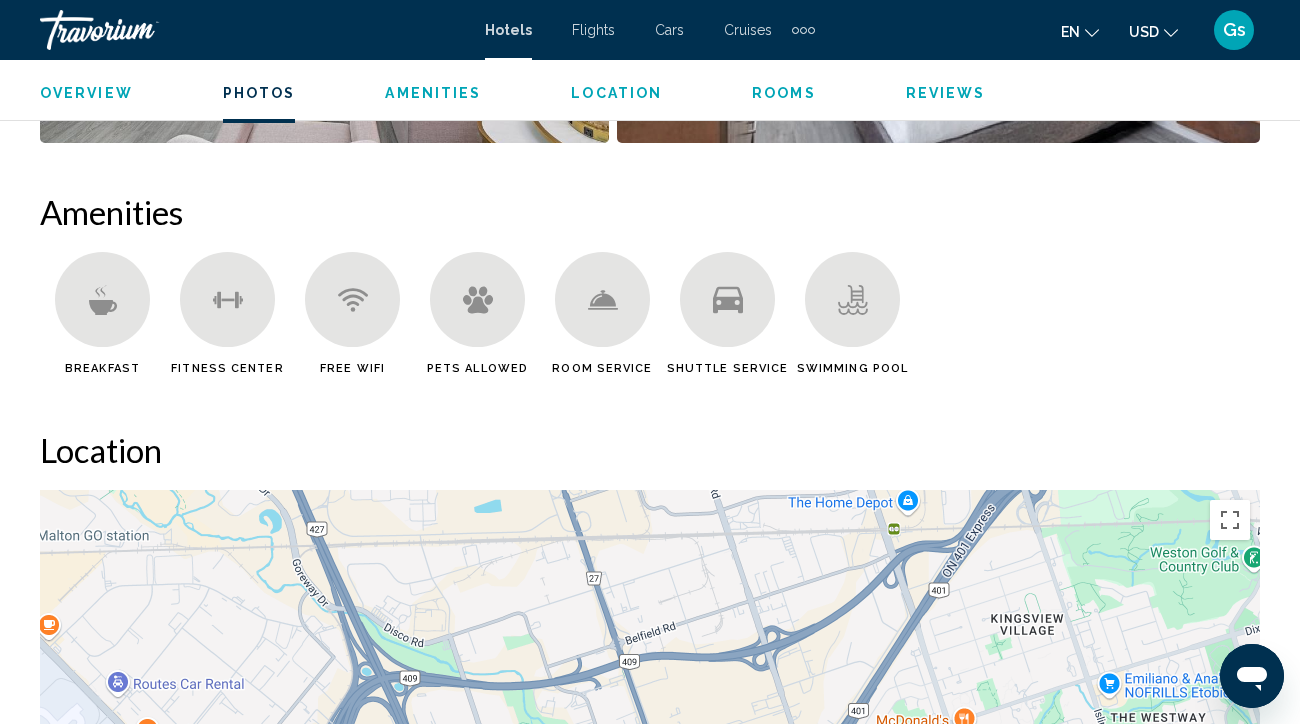 scroll, scrollTop: 3228, scrollLeft: 0, axis: vertical 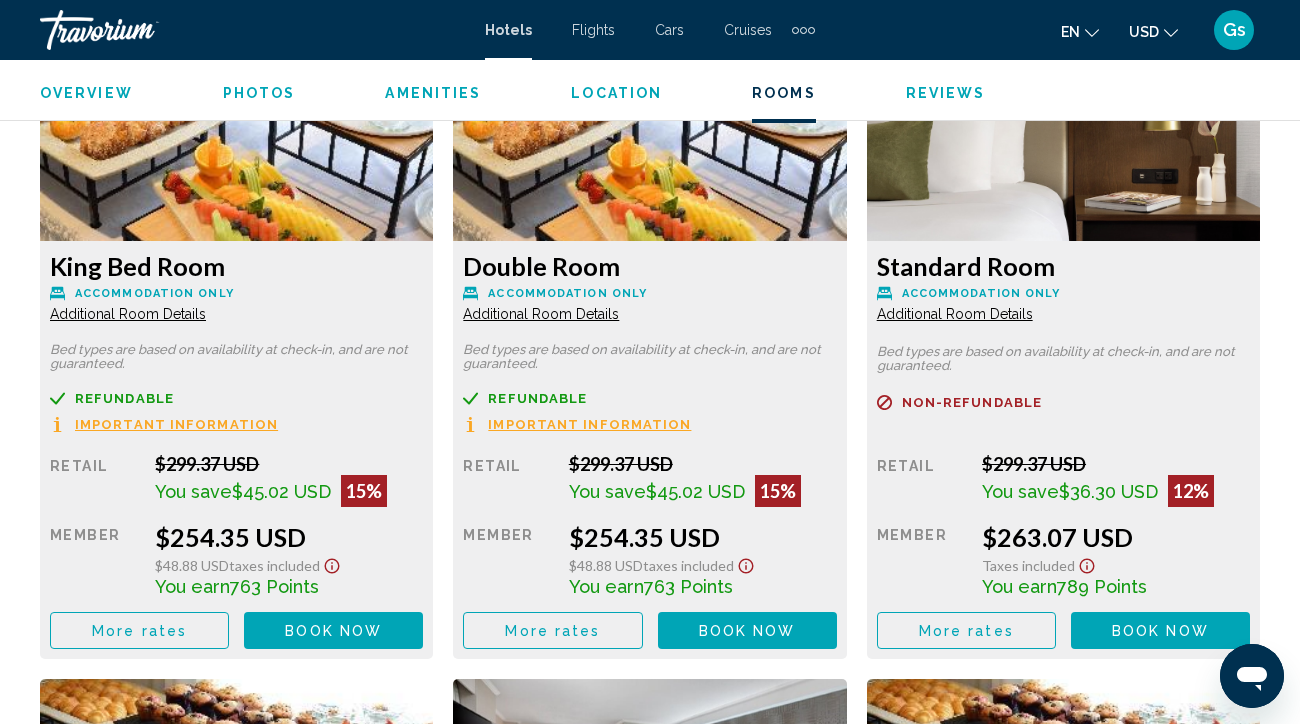 click on "Overview Type Hotel Address 33 Carlson Court, Toronto ON M9W 6H5, Canada Description  Full Description First Class Modern Hotel. (exterior) The Crowne Plaza is excited to announce that the hotel has undergone a transformation and revitalization program to become the Crowne Plaza Toronto Airport. This includes all new bedding, furnishings and re-styled bathrooms among many other new and wonderful additions. (lobby) The lobby is small with an intimate marble and wood entrance leading to a comfortable sofa seating area. (general) The Crowne Plaza Toronto Airport is "The Place to Meet". Whether you are holding a sales convention, board meeting or informal get together with associates, your comfort and success are paramount.  Short Description  Location Description  Policy Description  Rooms Description  Dining Description Read more
Photos Amenities
Breakfast
←" at bounding box center (650, 1835) 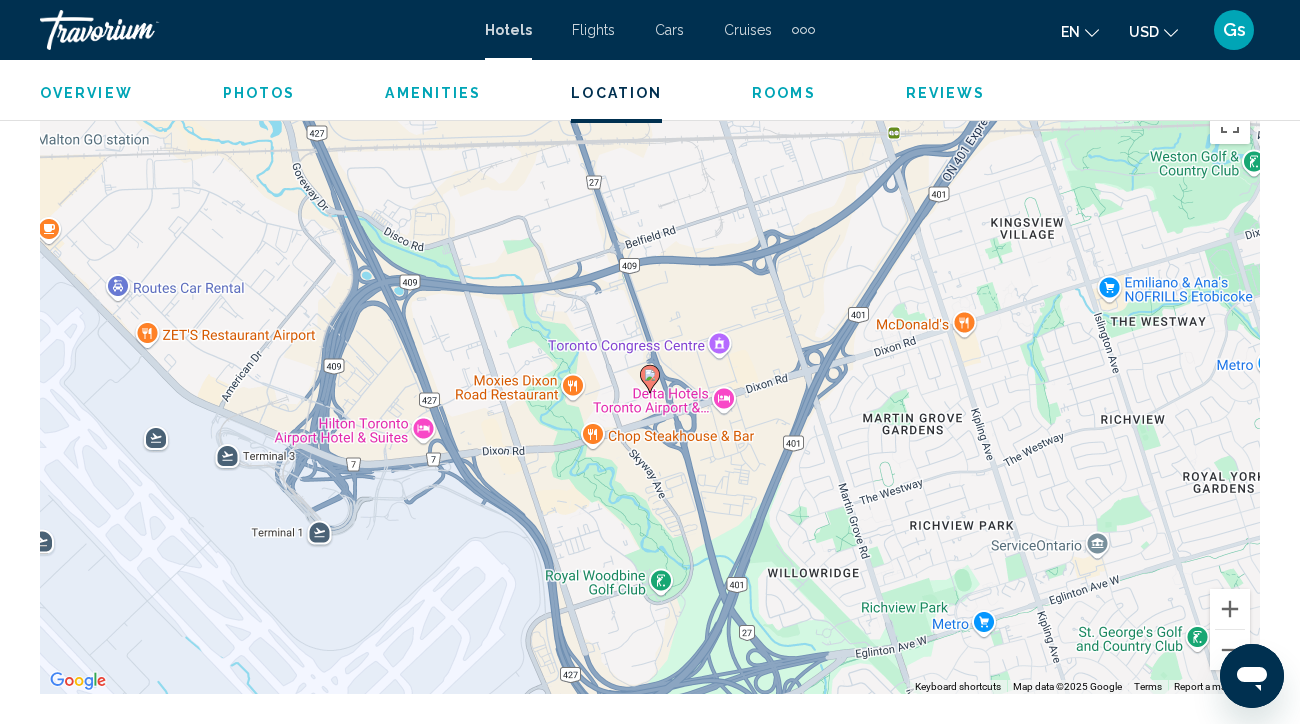 scroll, scrollTop: 2258, scrollLeft: 0, axis: vertical 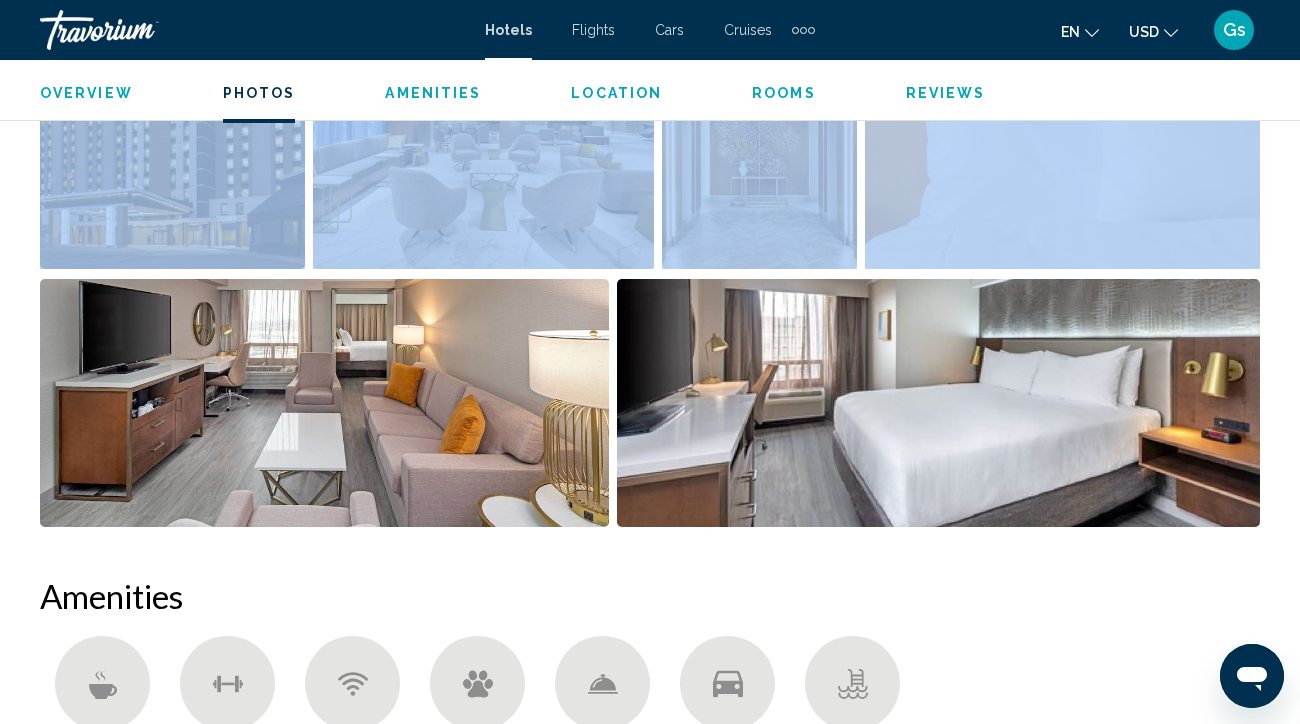 drag, startPoint x: 1297, startPoint y: 143, endPoint x: 1276, endPoint y: 92, distance: 55.154327 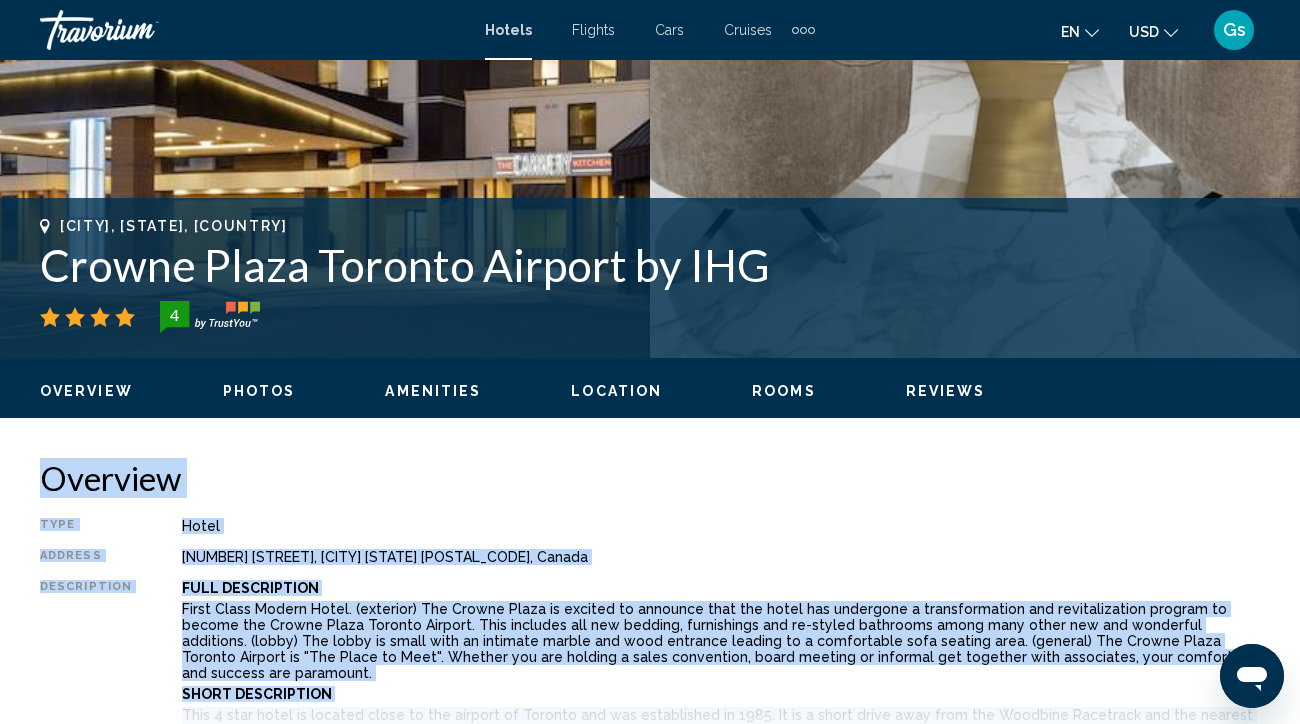 scroll, scrollTop: 598, scrollLeft: 0, axis: vertical 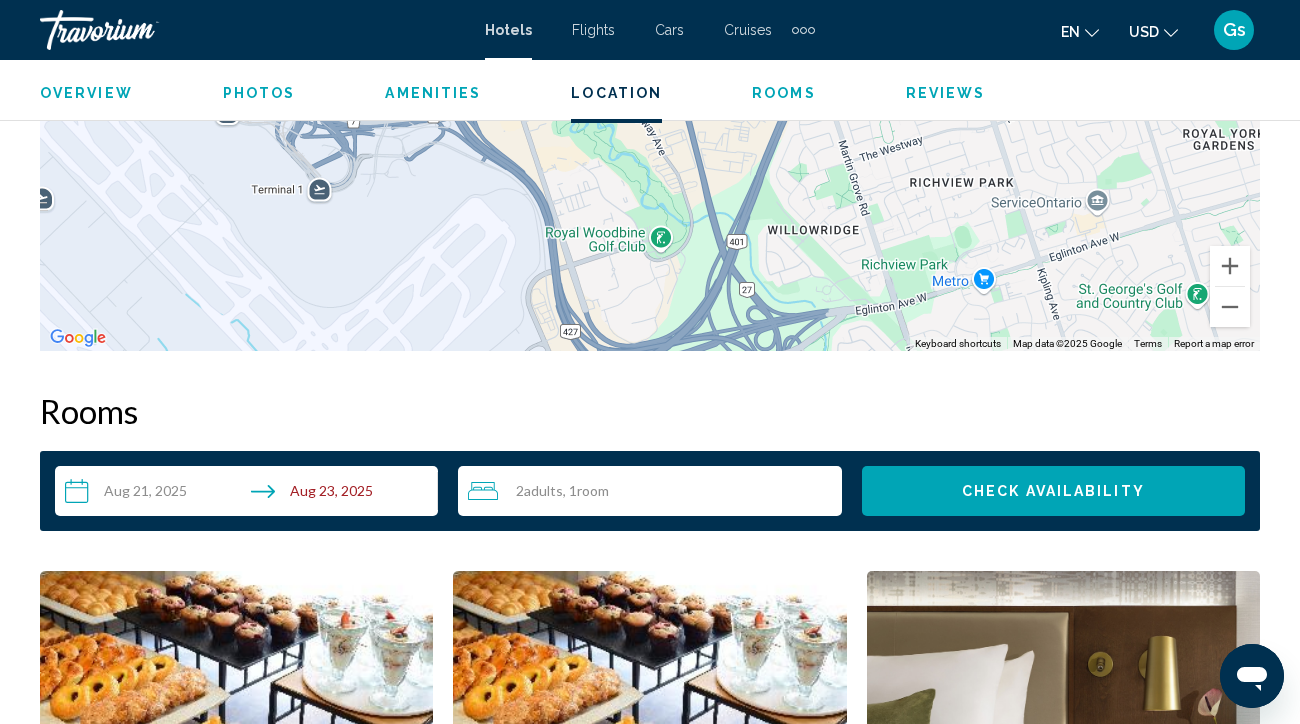 click on "**********" at bounding box center (250, 494) 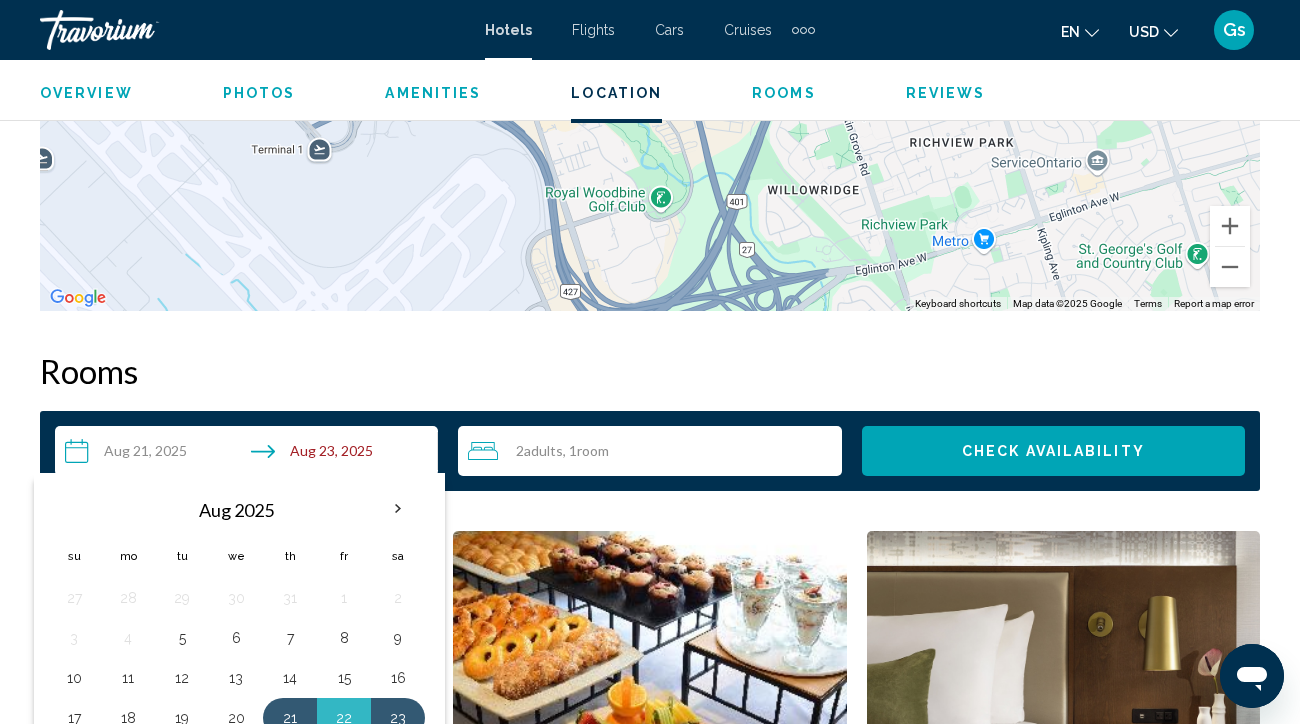 scroll, scrollTop: 2691, scrollLeft: 0, axis: vertical 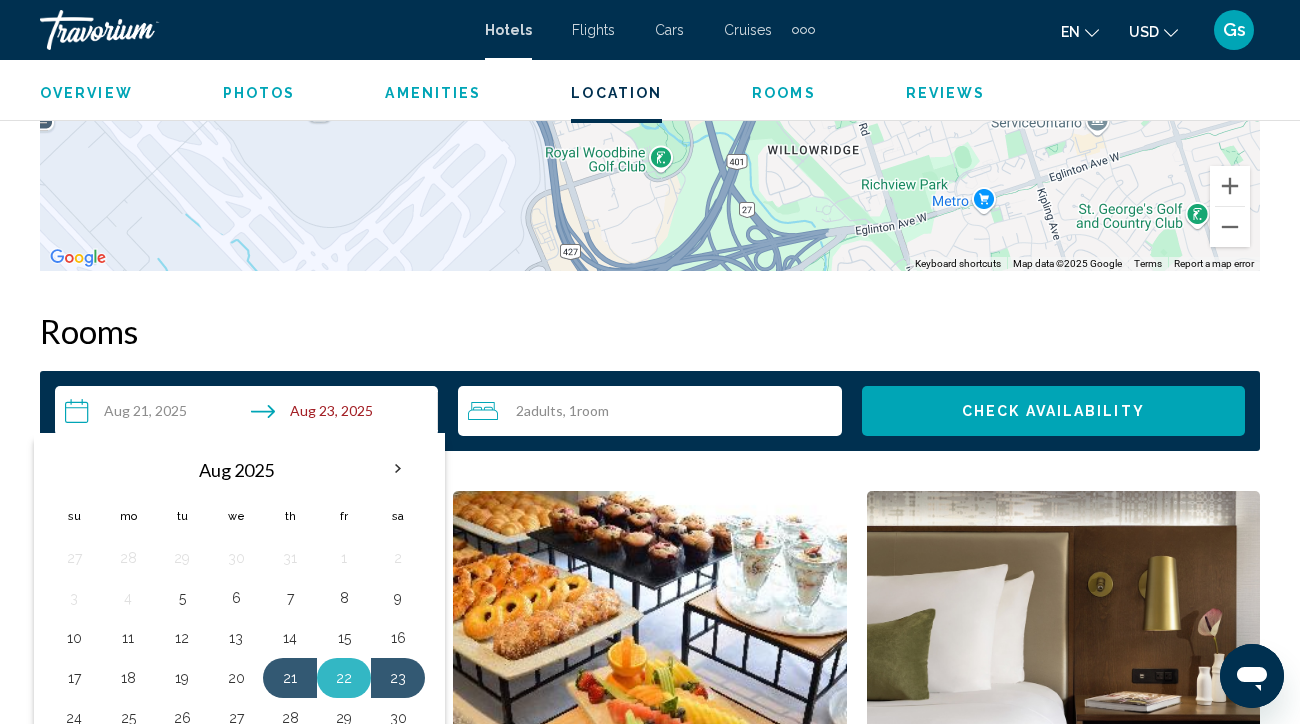 click on "22" at bounding box center (344, 678) 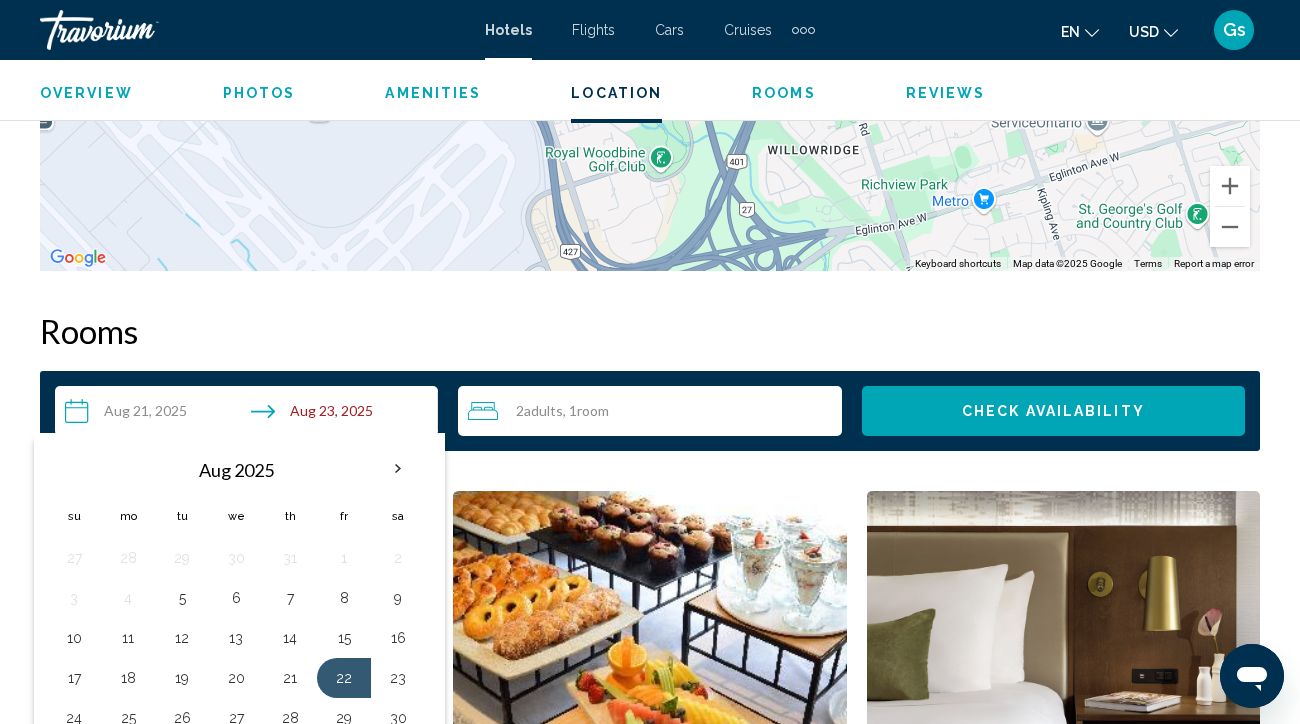 click on "21" at bounding box center (290, 678) 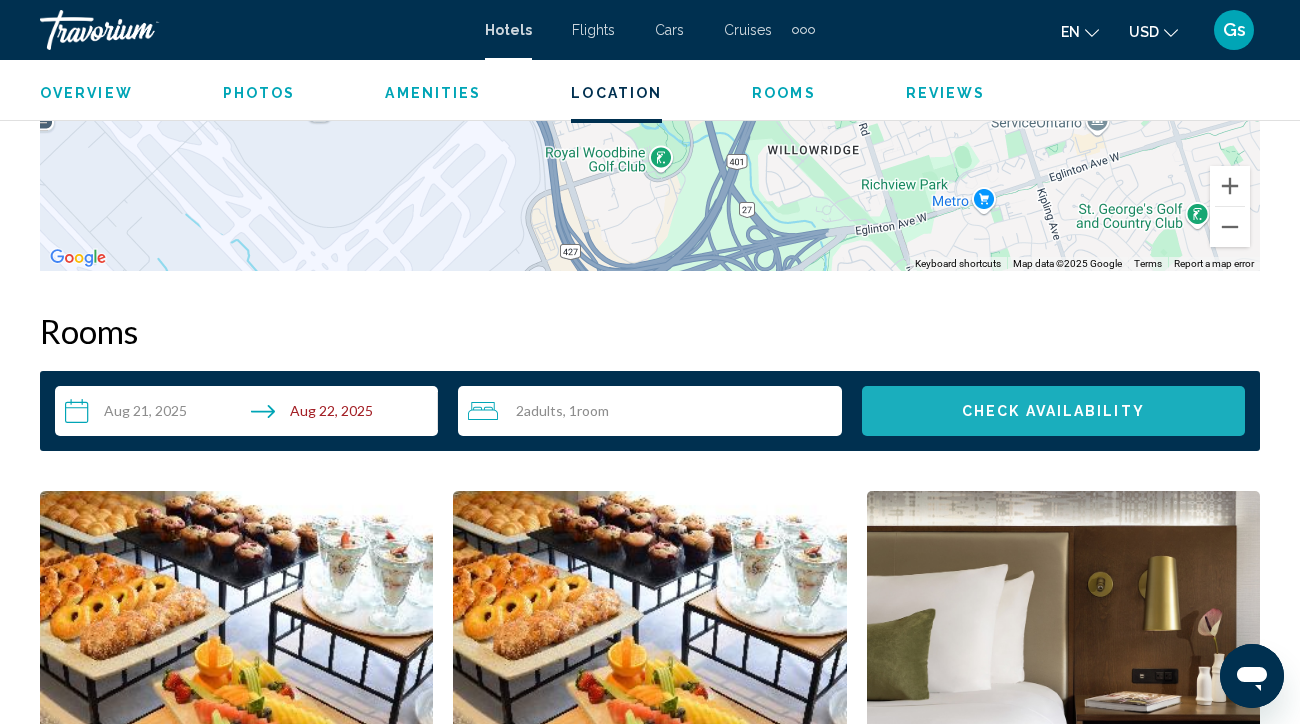 click on "Check Availability" at bounding box center (1053, 412) 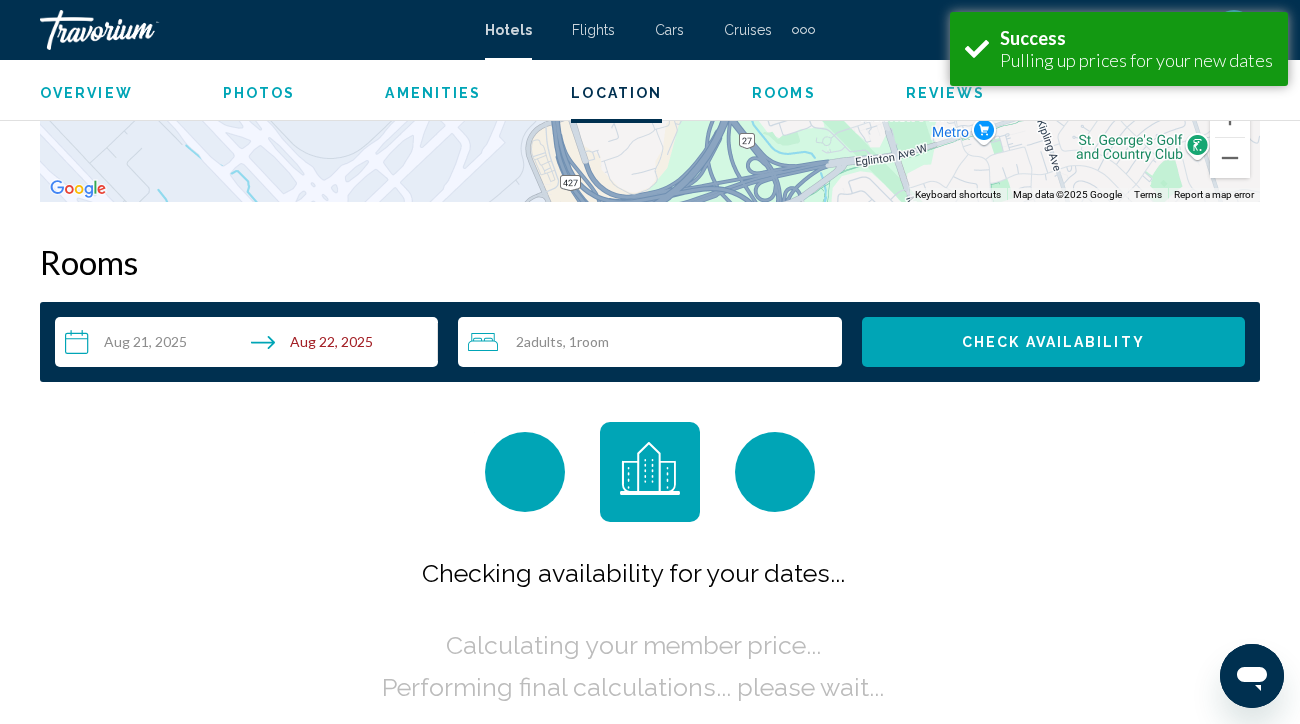 scroll, scrollTop: 2880, scrollLeft: 0, axis: vertical 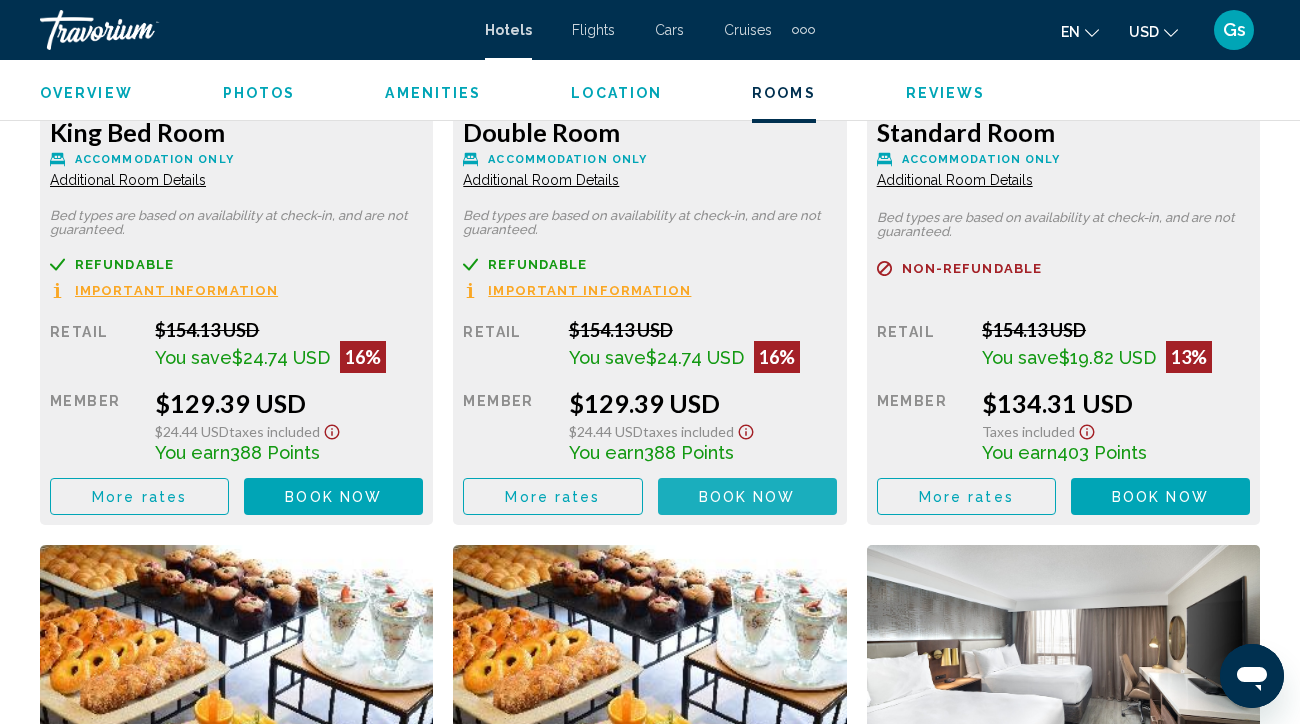 click on "Book now" at bounding box center [747, 497] 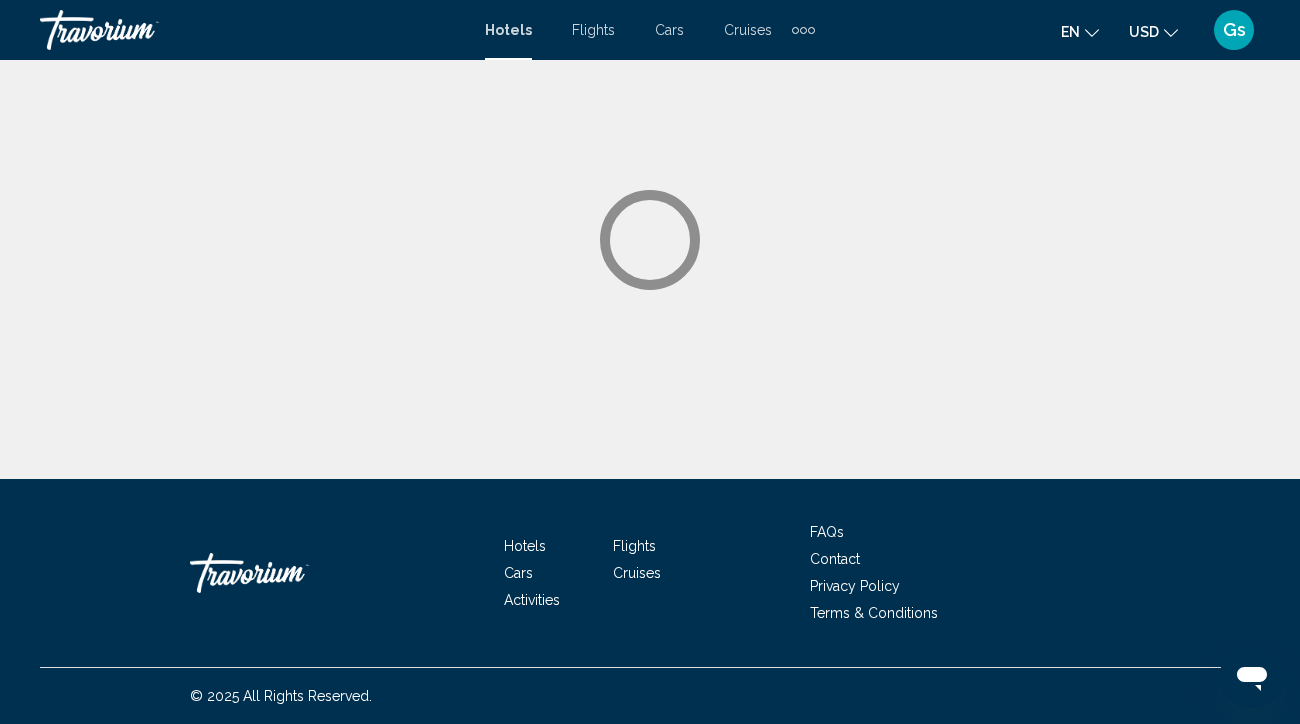 scroll, scrollTop: 0, scrollLeft: 0, axis: both 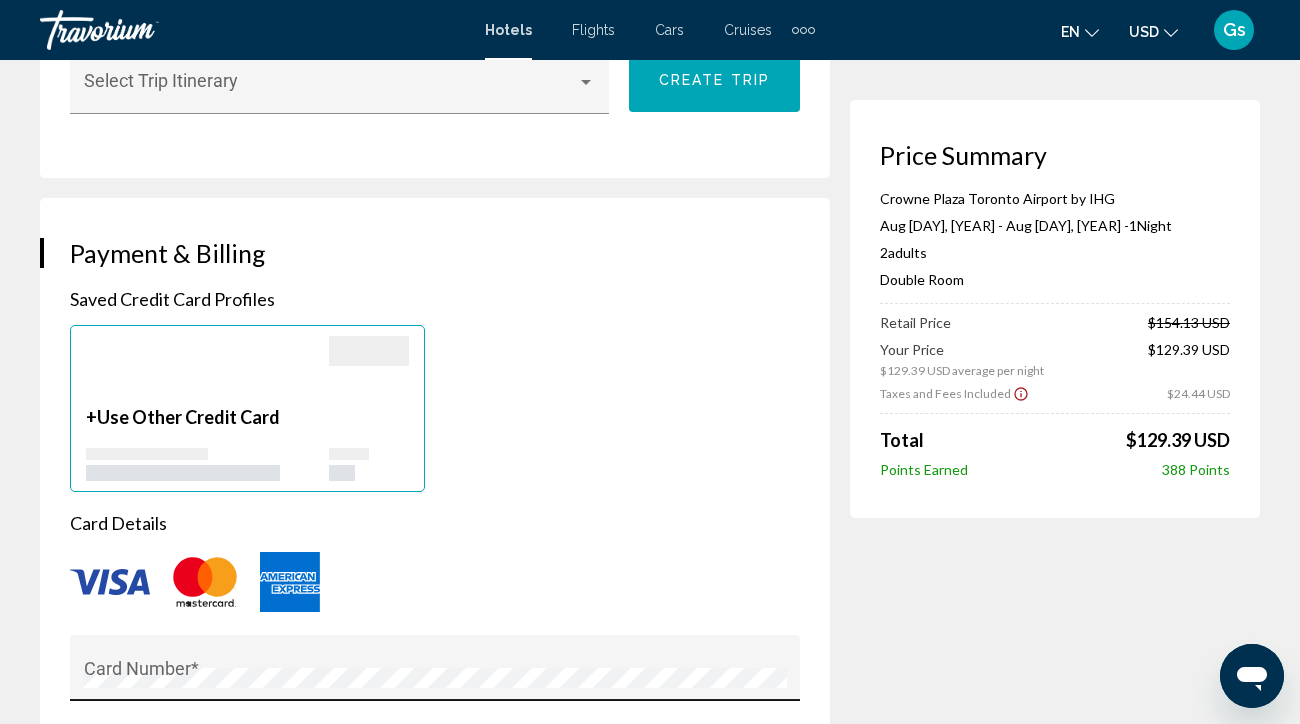 click on "Card Number  *" at bounding box center (435, 674) 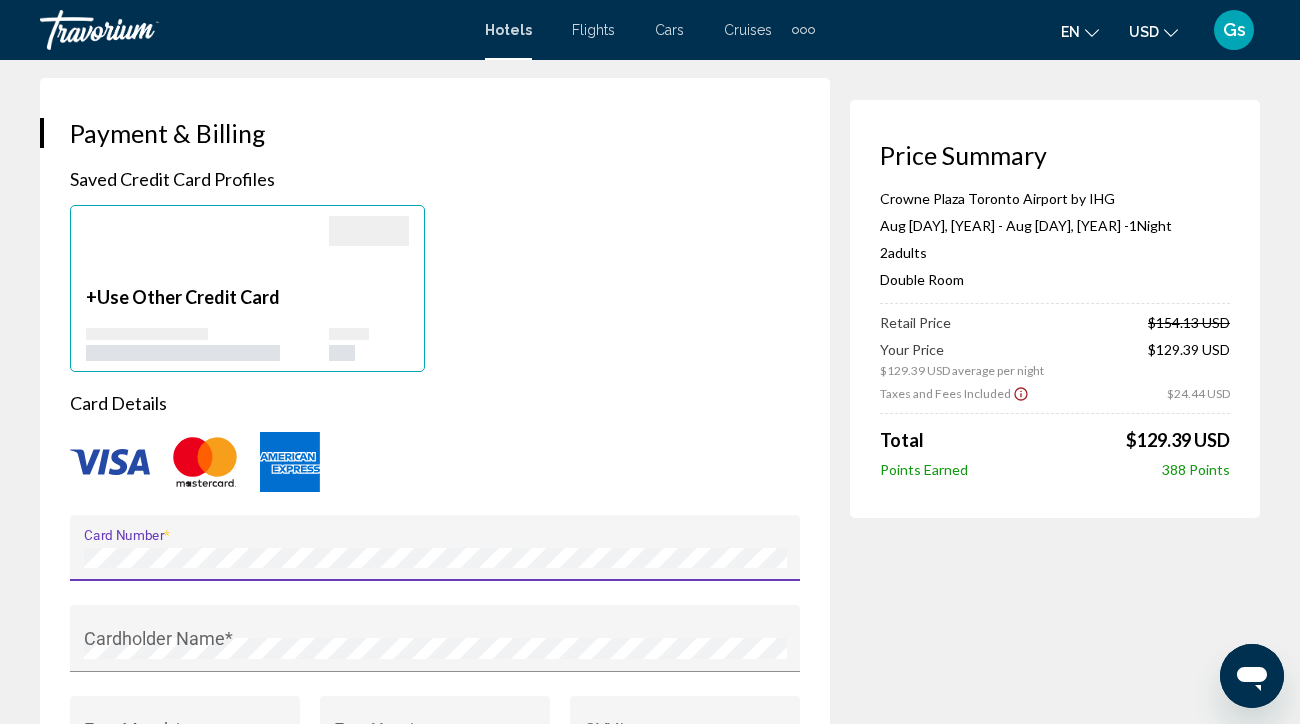 scroll, scrollTop: 1551, scrollLeft: 0, axis: vertical 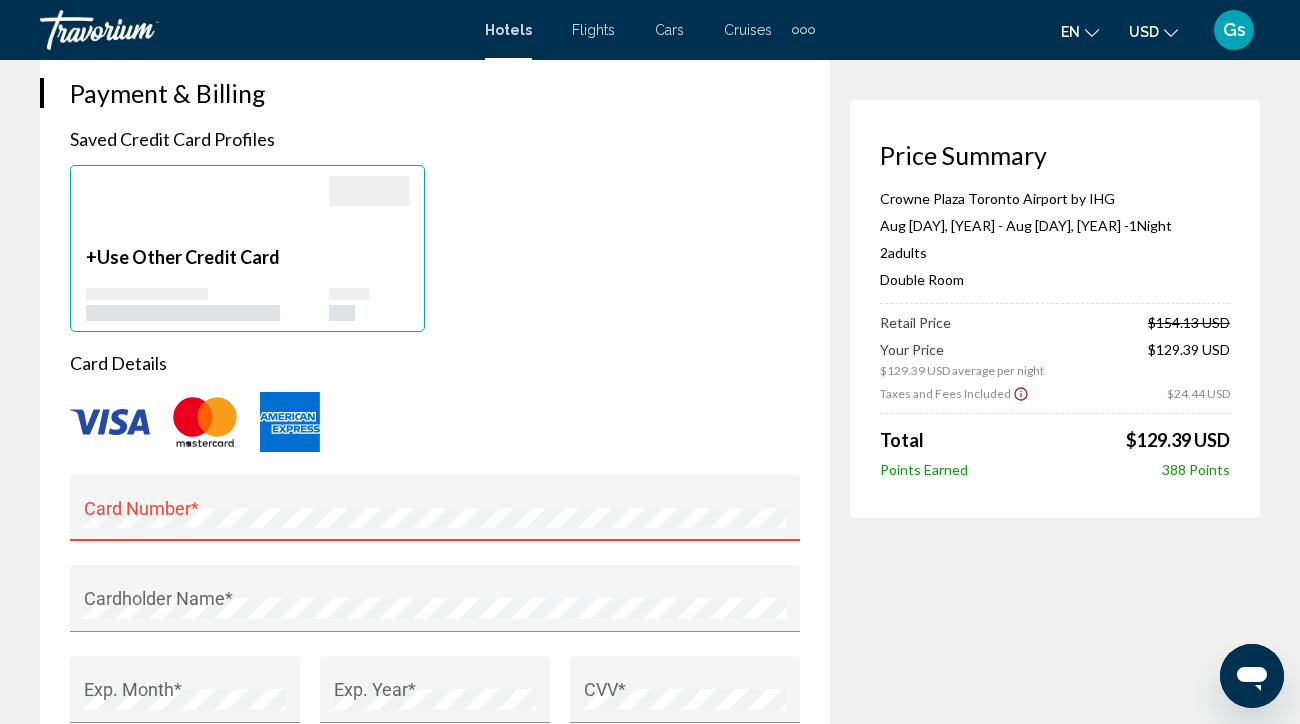click on "Card Number  *" at bounding box center (435, 514) 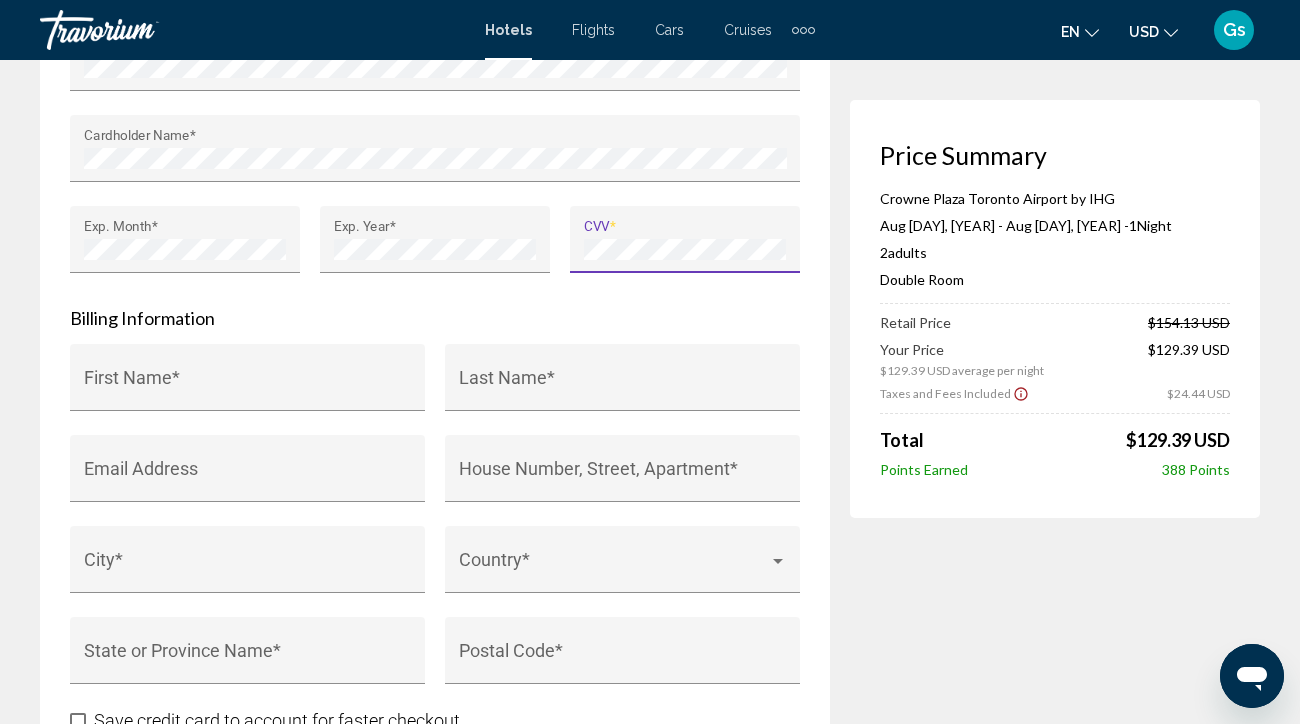 scroll, scrollTop: 2006, scrollLeft: 0, axis: vertical 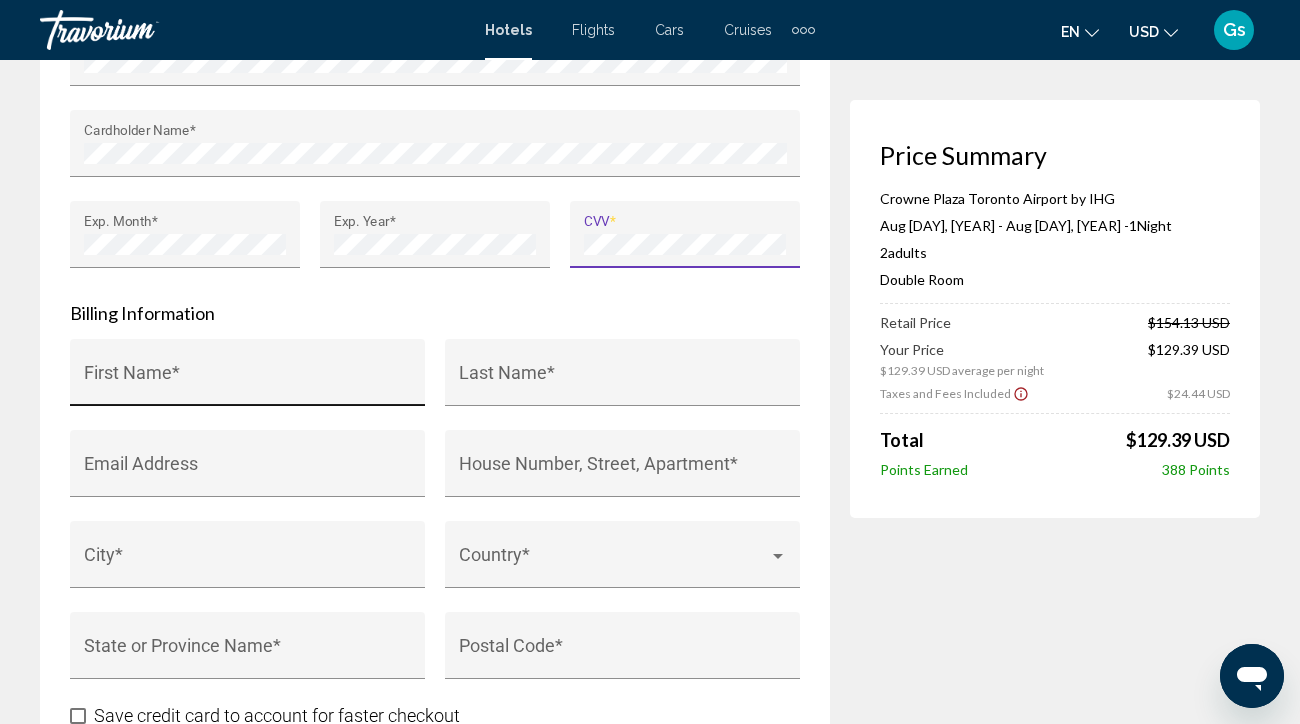 click on "First Name  *" at bounding box center (248, 382) 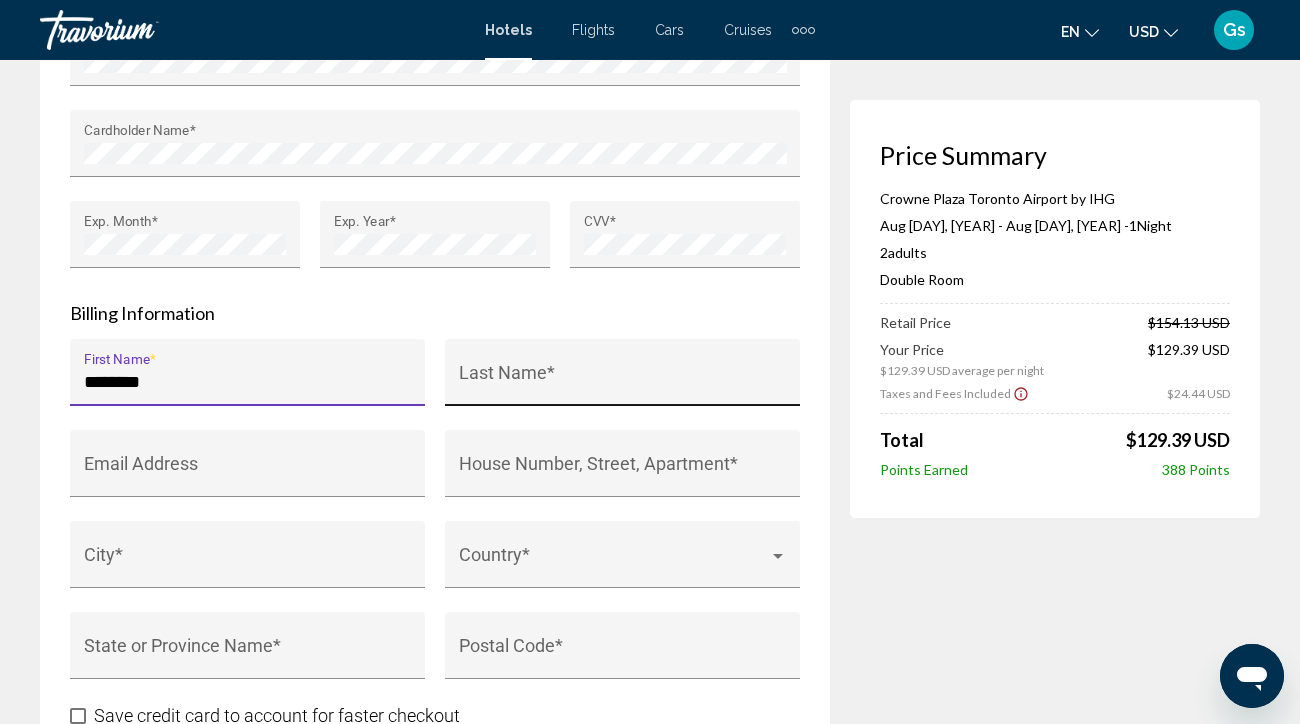 type on "********" 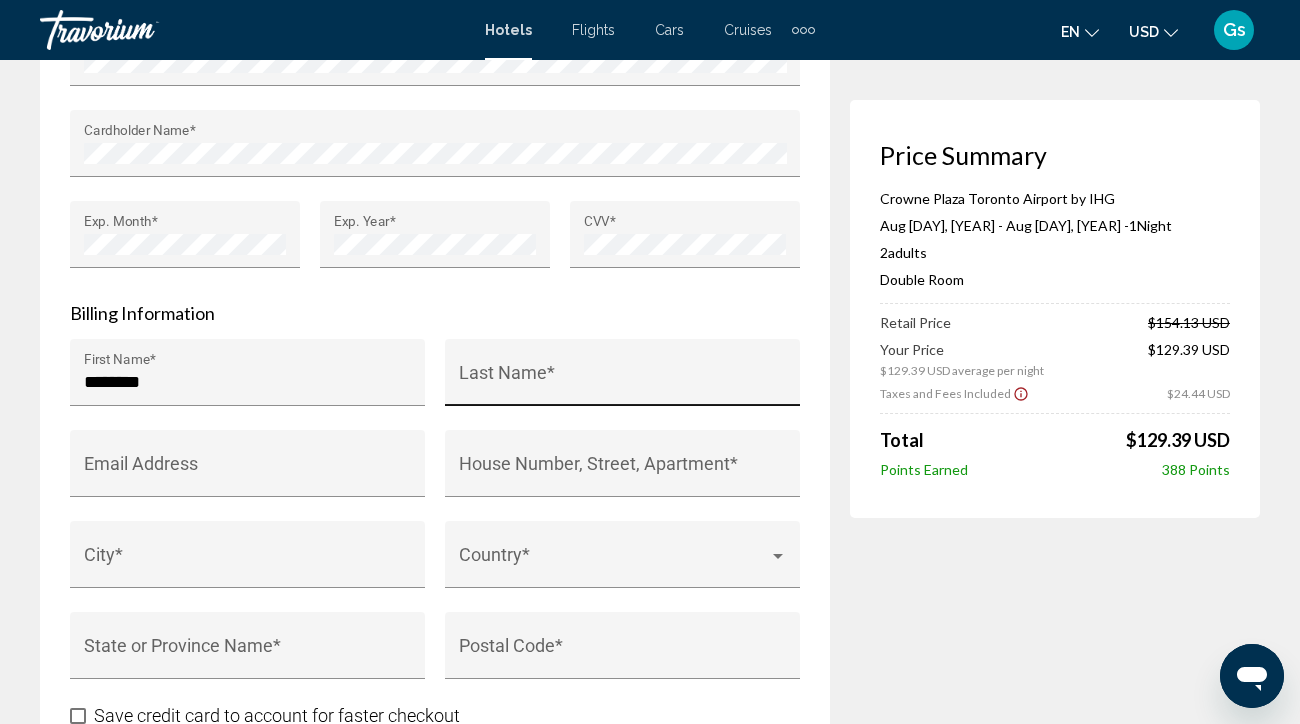click on "Last Name  *" at bounding box center [623, 379] 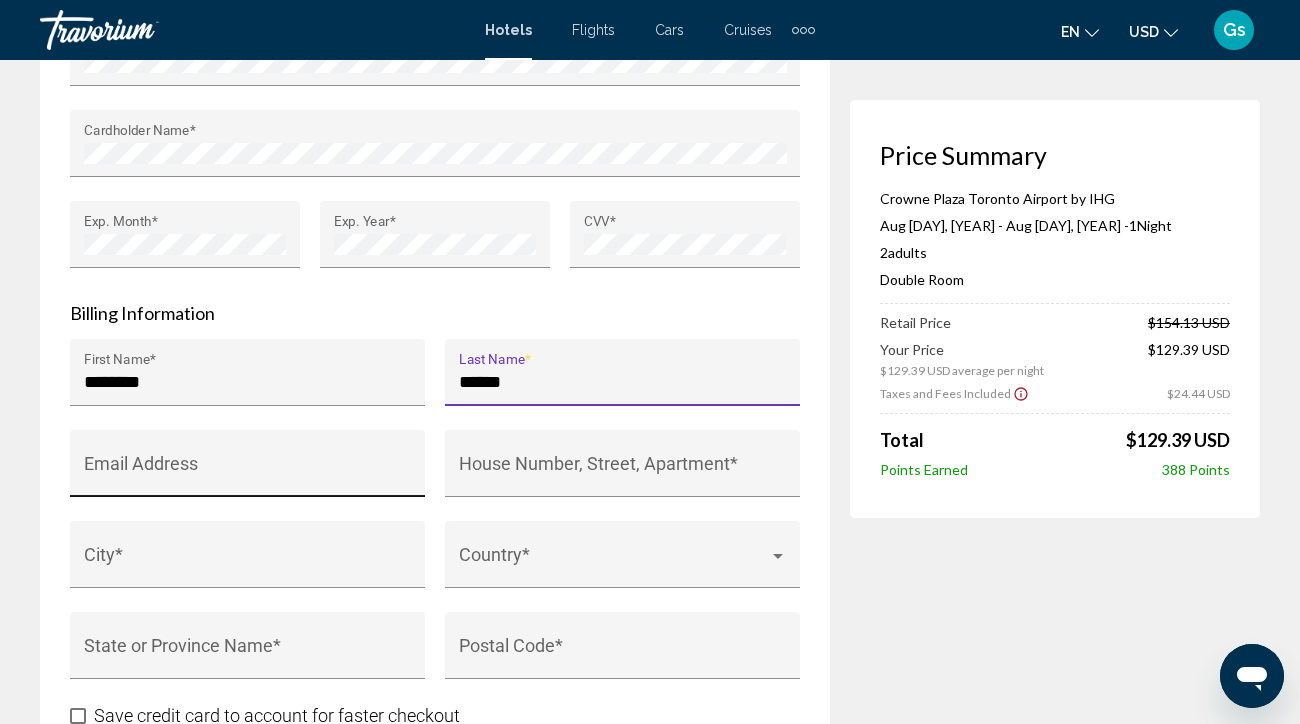 type on "******" 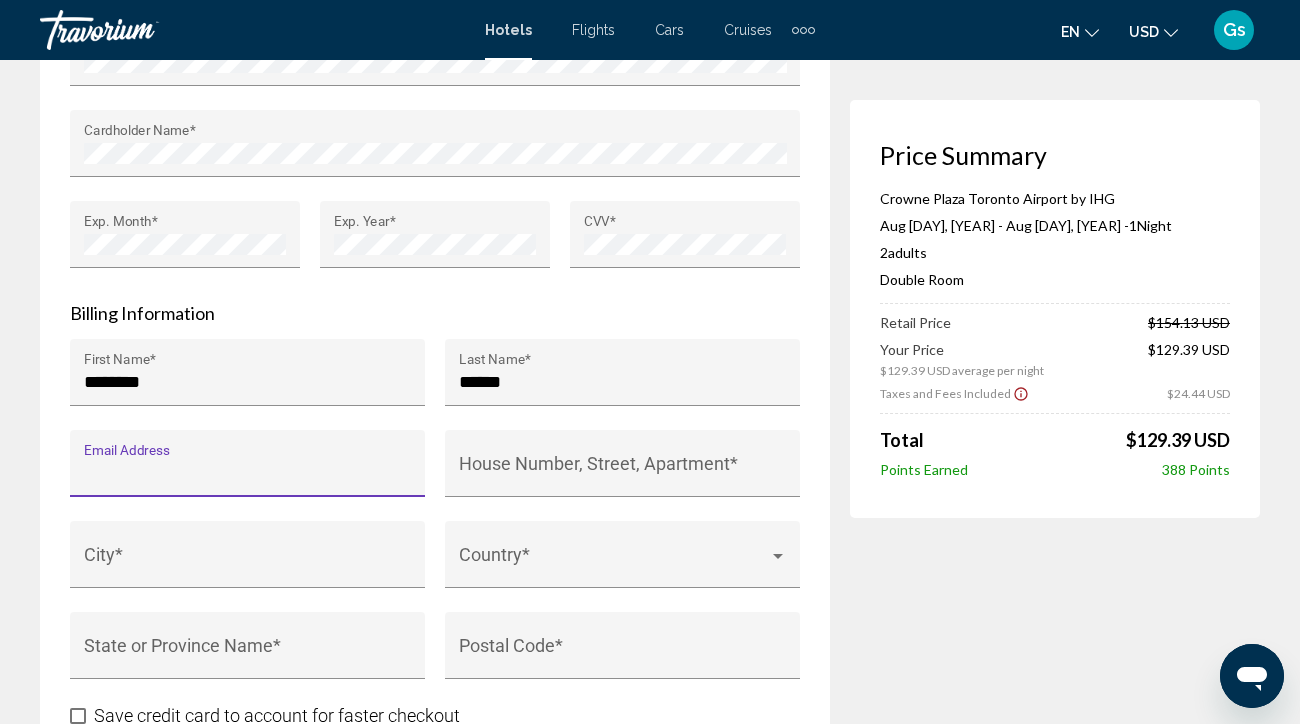 type on "**********" 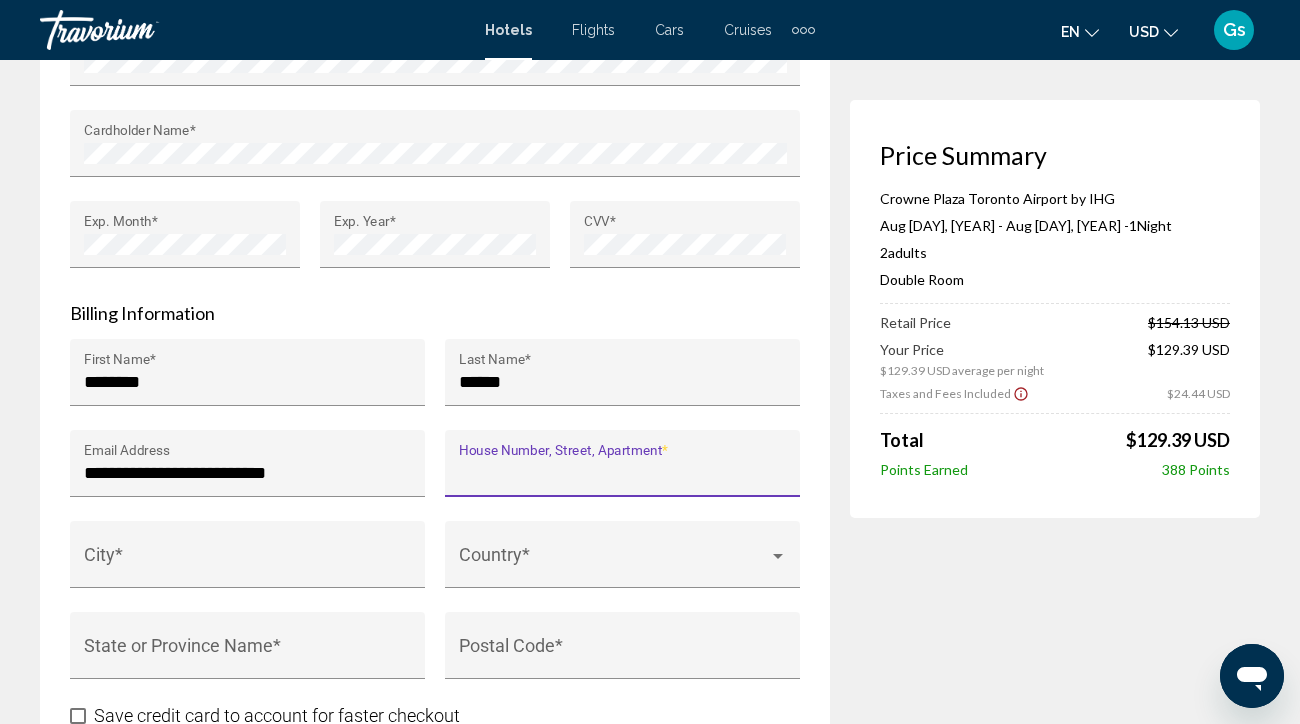 click on "House Number, Street, Apartment  *" at bounding box center (623, 473) 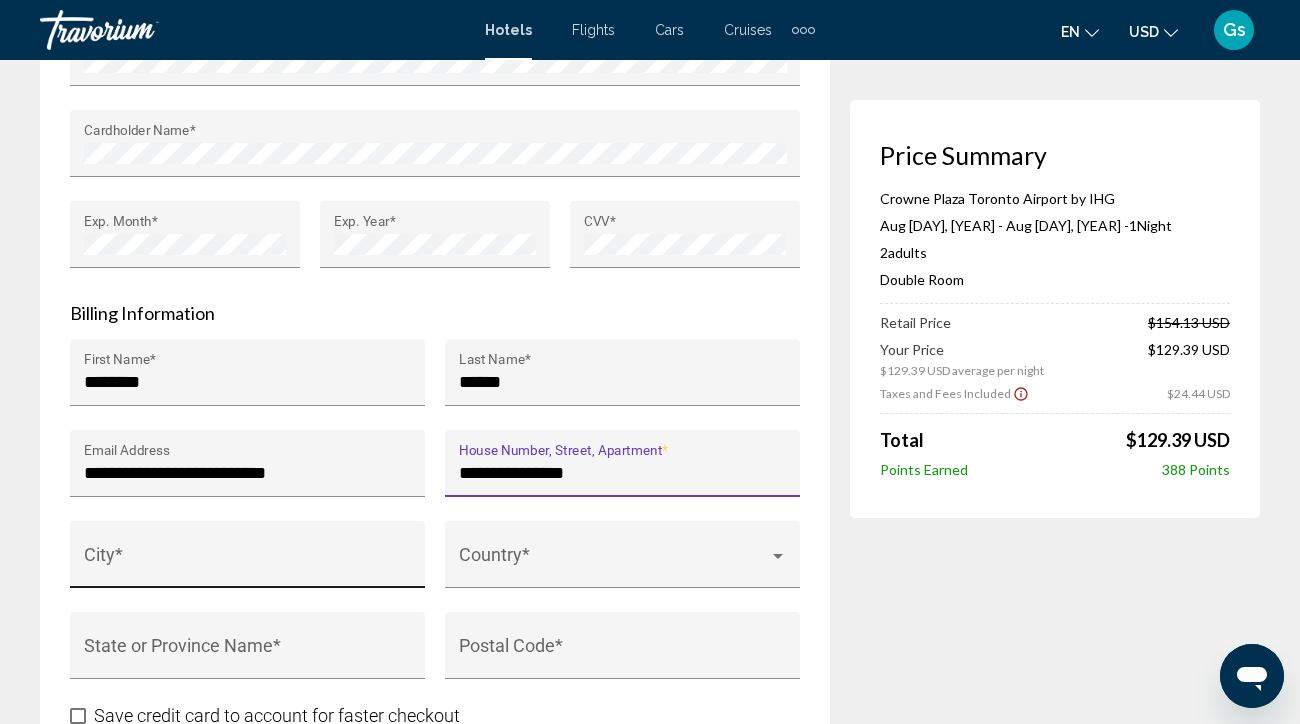 type on "**********" 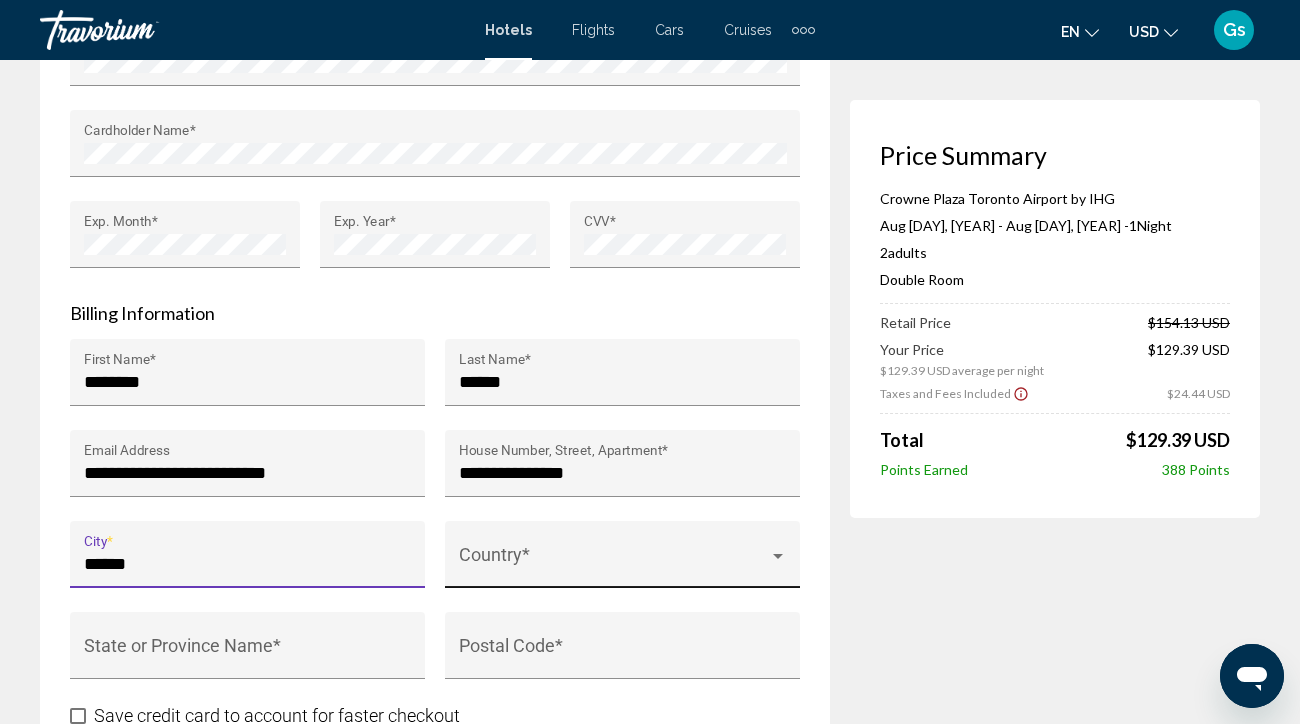 type on "******" 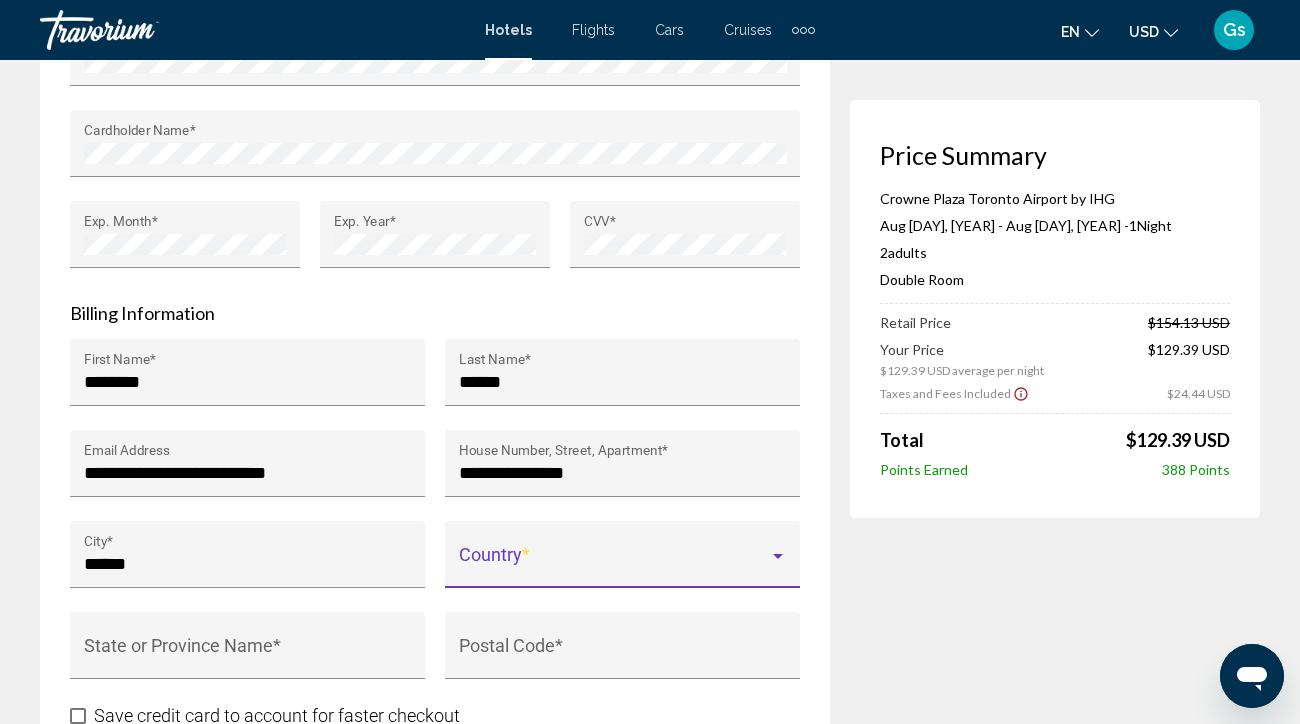 click at bounding box center (614, 564) 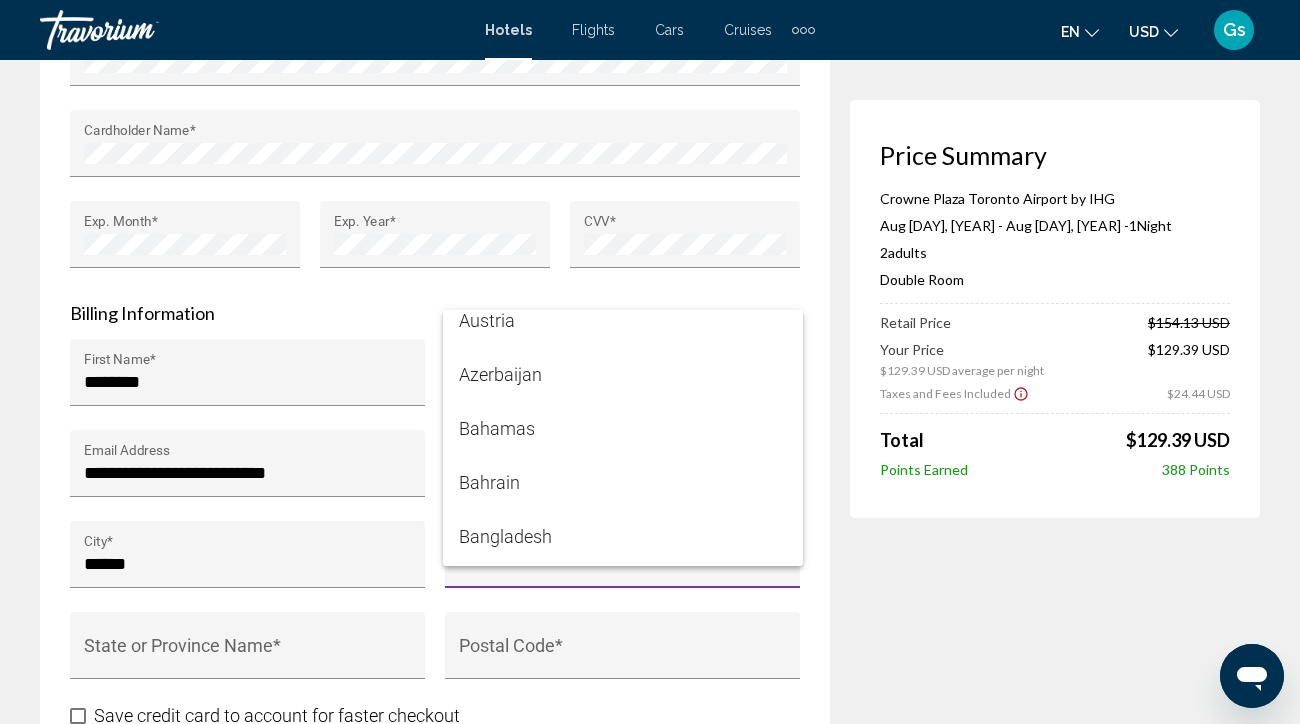 scroll, scrollTop: 919, scrollLeft: 0, axis: vertical 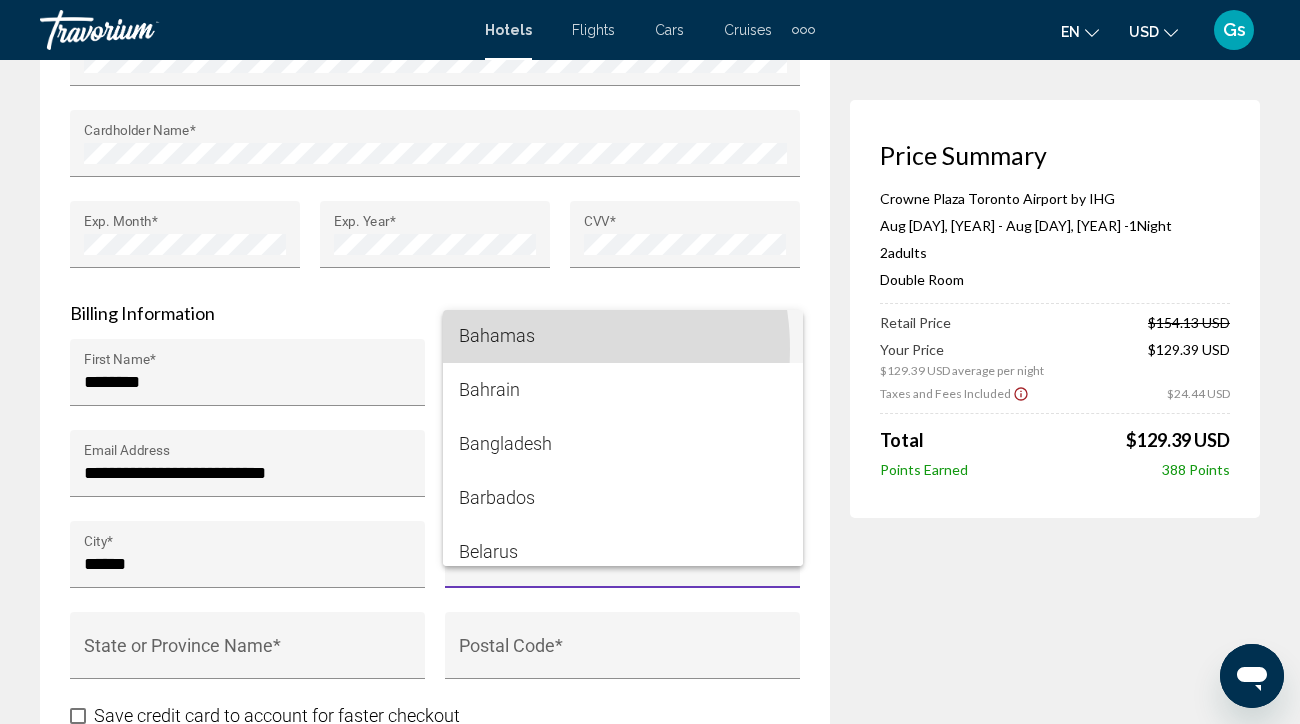 click on "Bahamas" at bounding box center [623, 336] 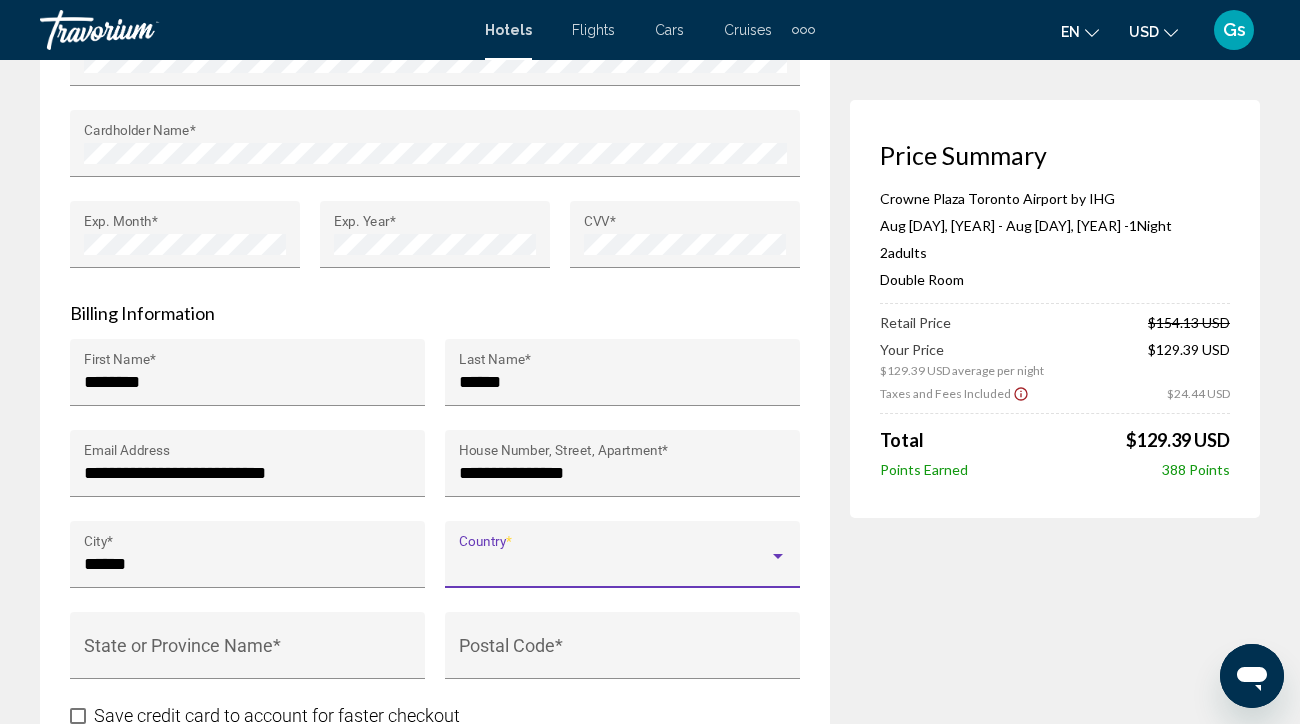 scroll, scrollTop: 918, scrollLeft: 0, axis: vertical 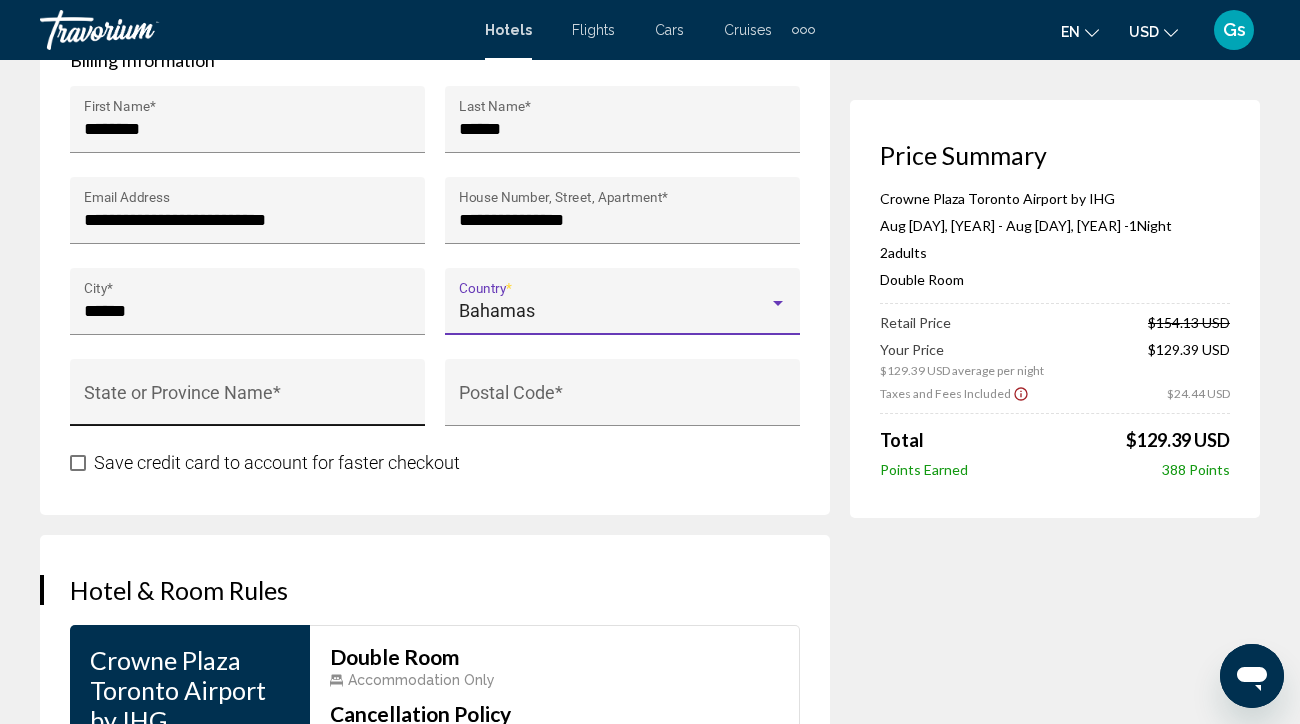 click on "State or Province Name  *" at bounding box center (248, 402) 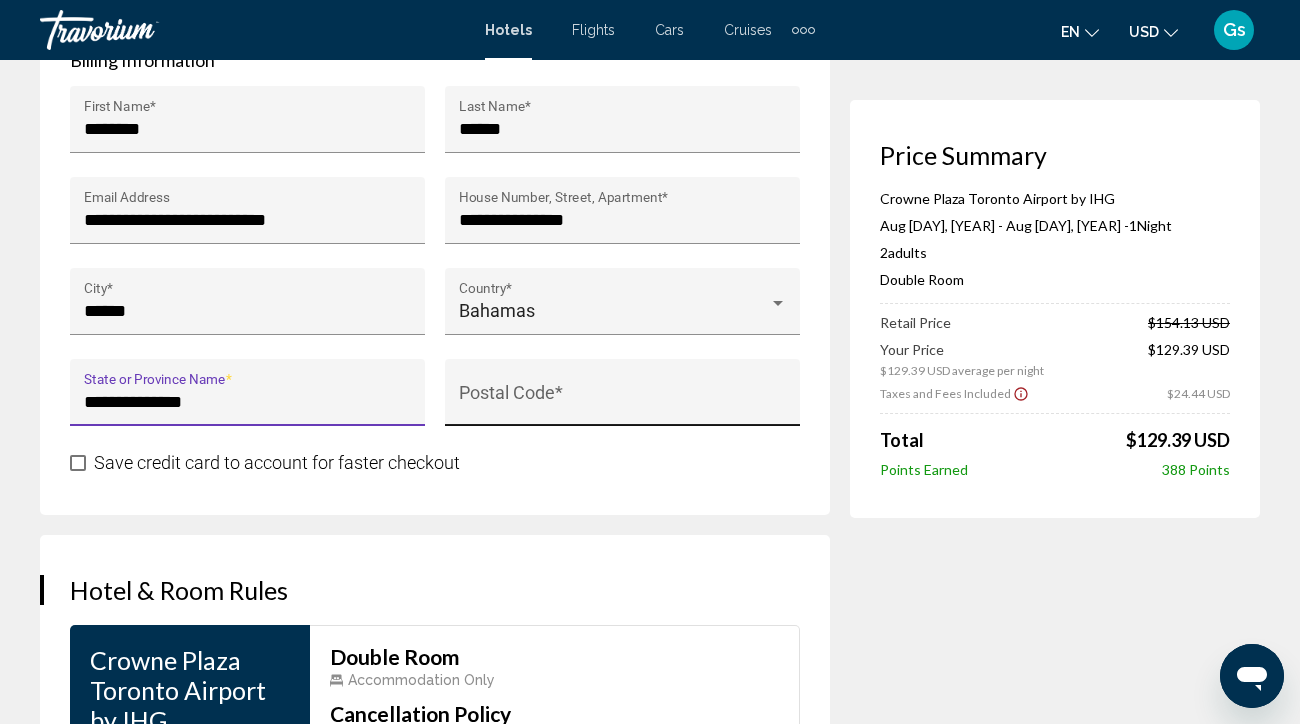 type on "**********" 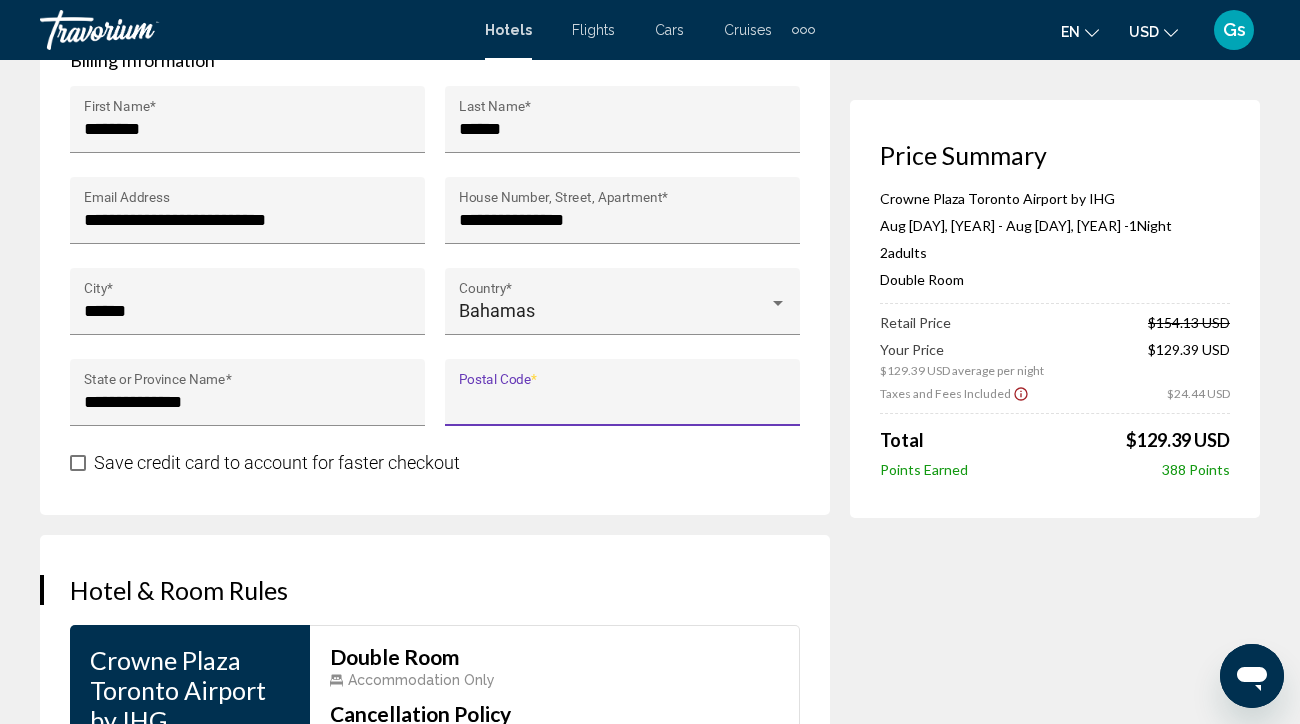 click on "Postal Code  *" at bounding box center [623, 402] 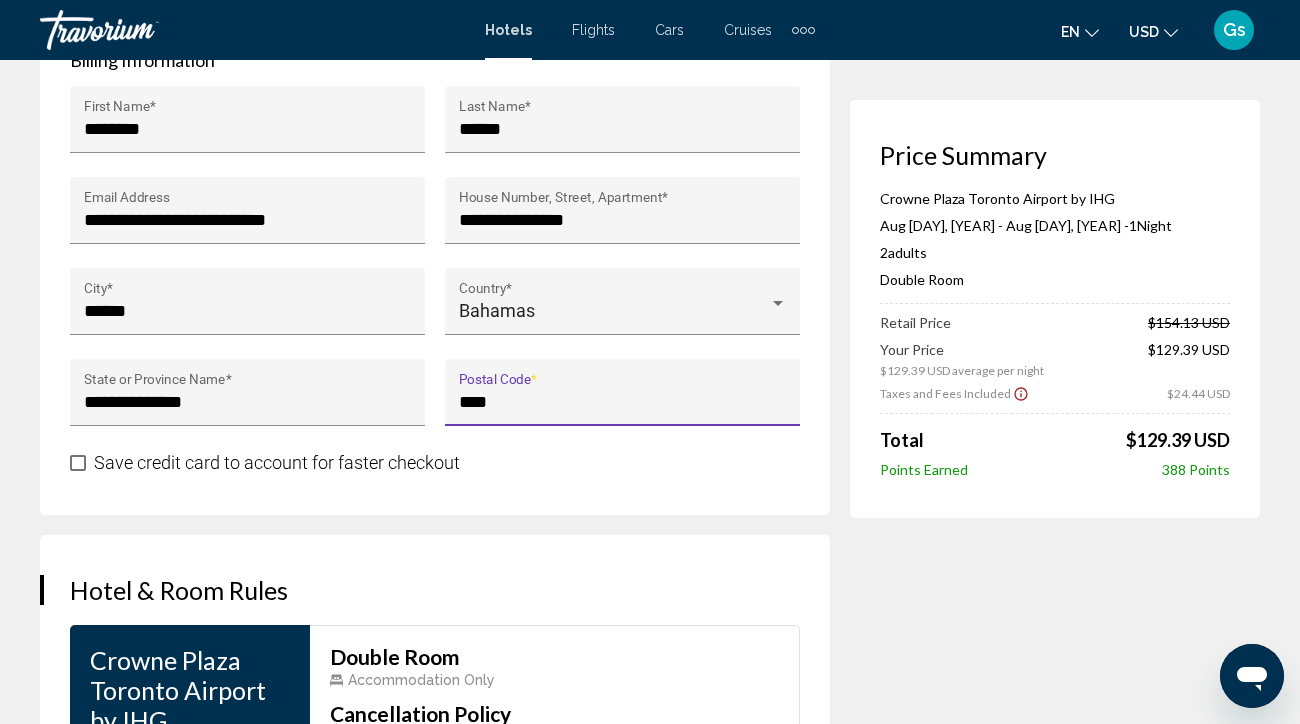 type on "****" 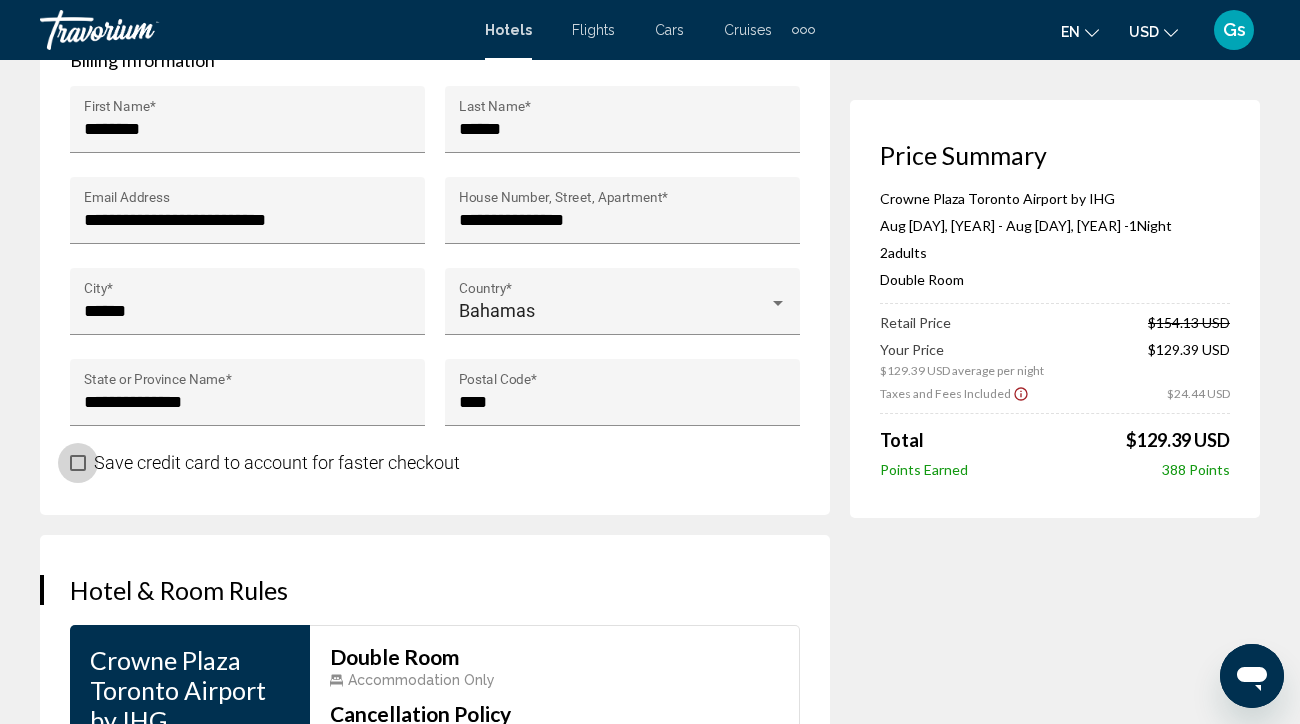 click at bounding box center [78, 463] 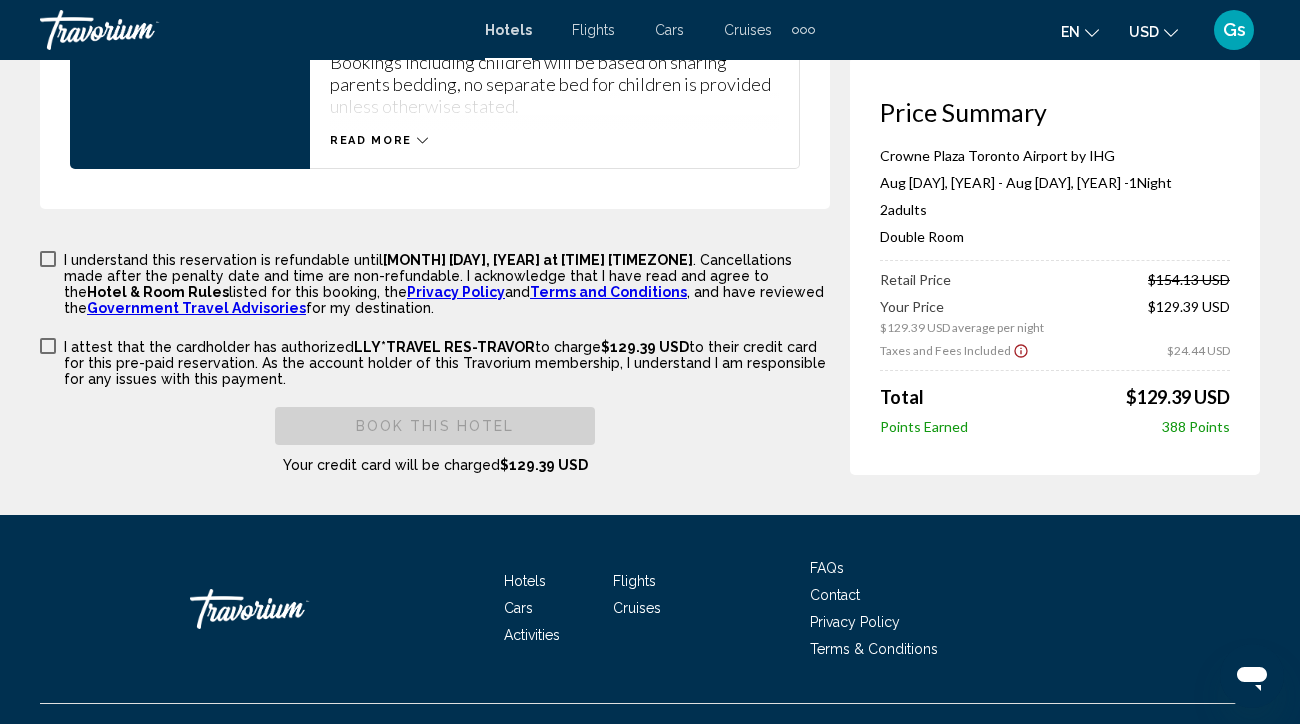 scroll, scrollTop: 3158, scrollLeft: 0, axis: vertical 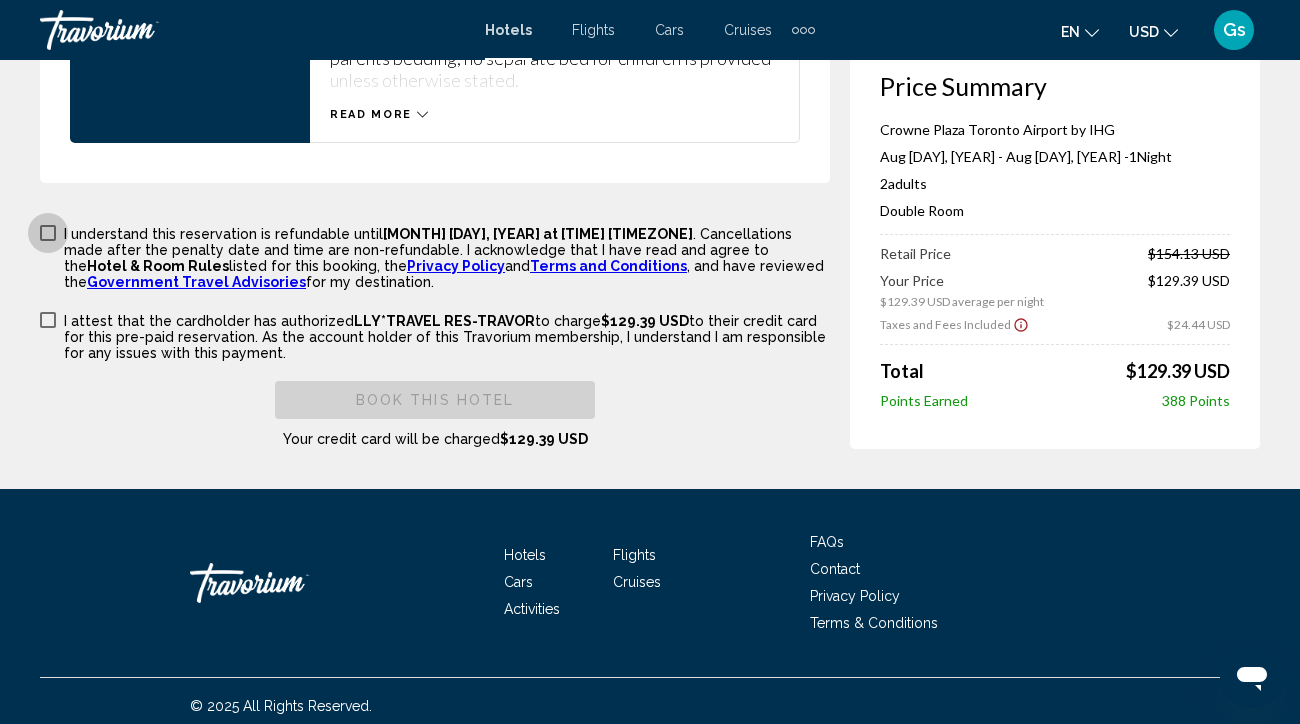 click at bounding box center (48, 233) 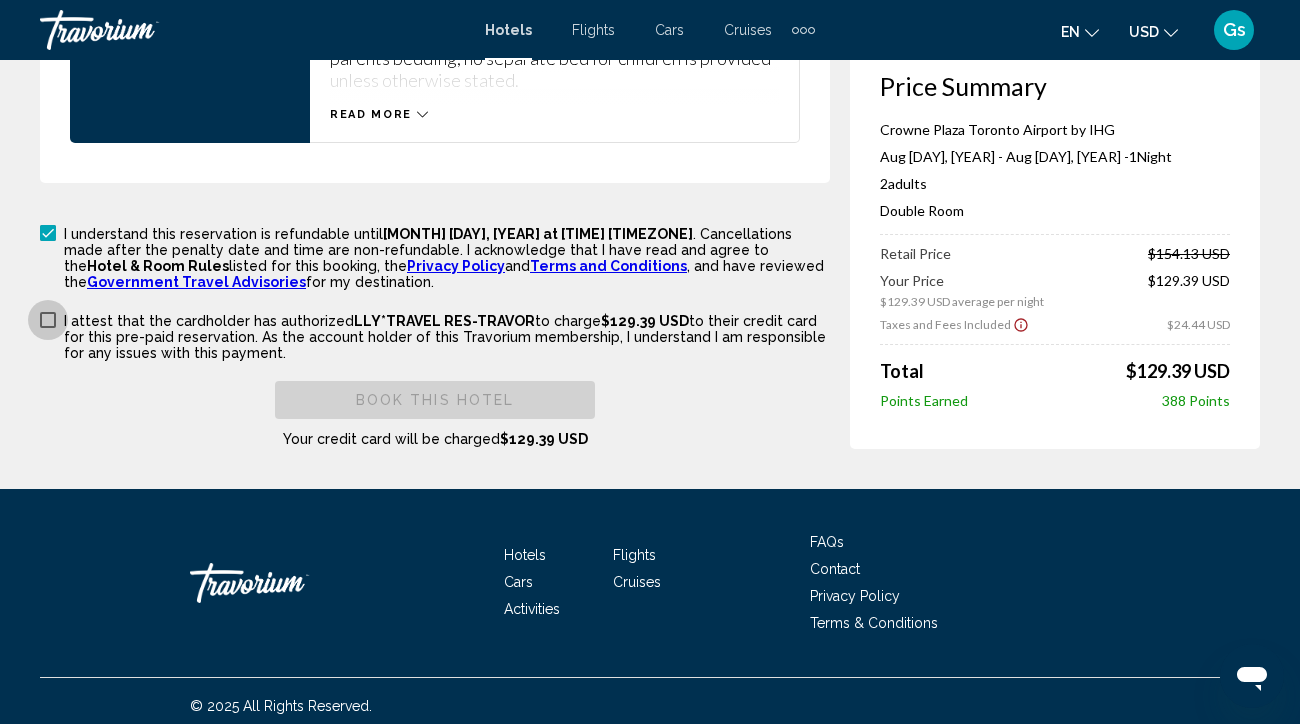 click at bounding box center [48, 320] 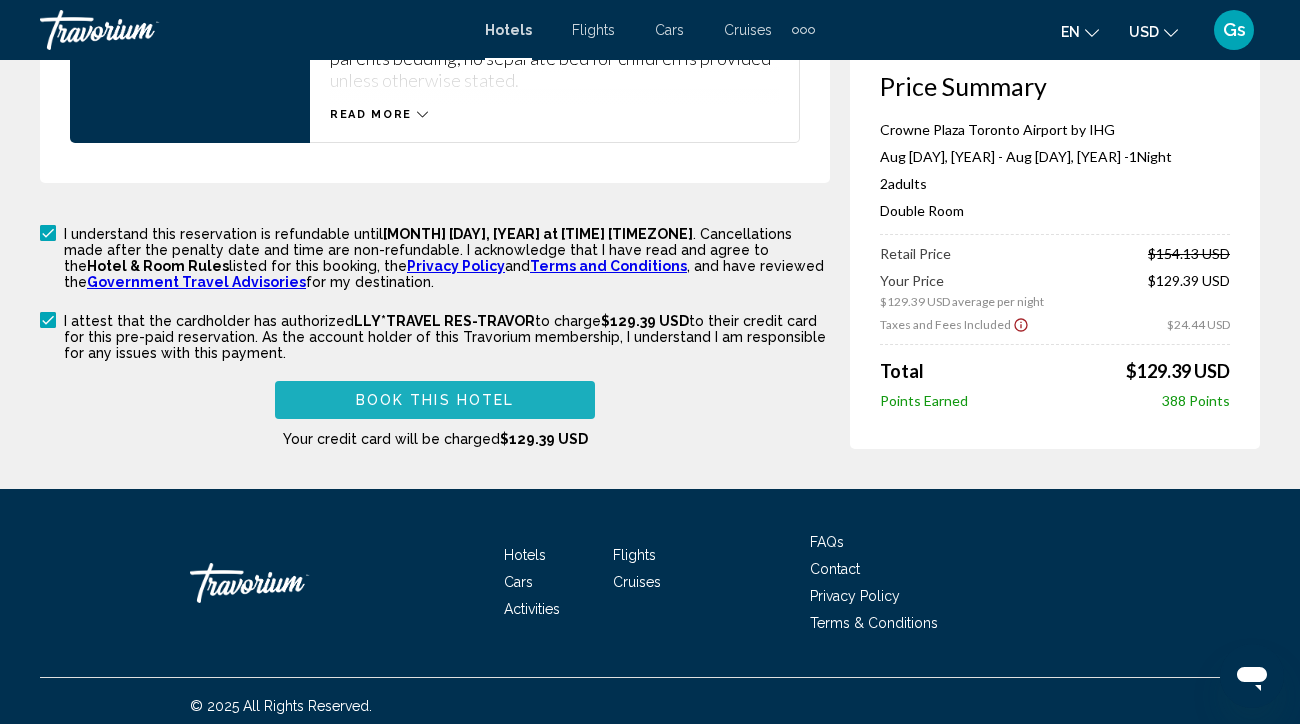 click on "Book this hotel" at bounding box center [435, 401] 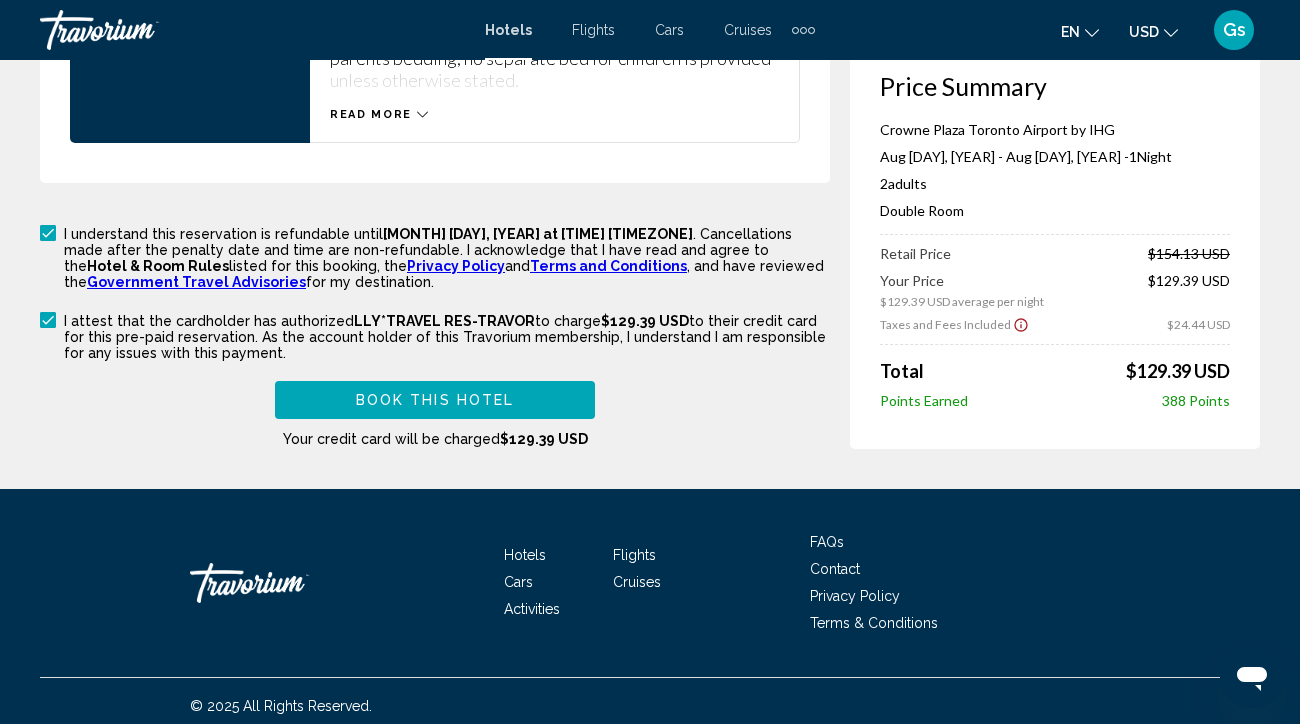 scroll, scrollTop: 632, scrollLeft: 0, axis: vertical 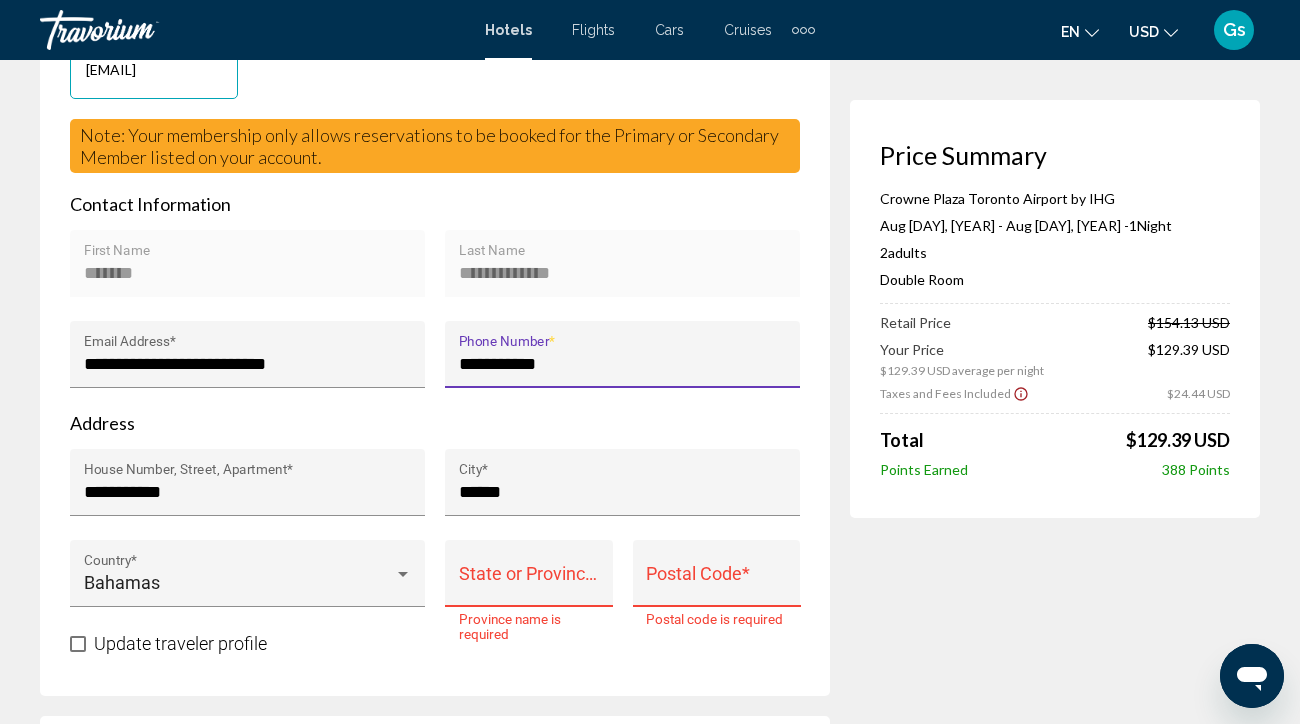 type on "**********" 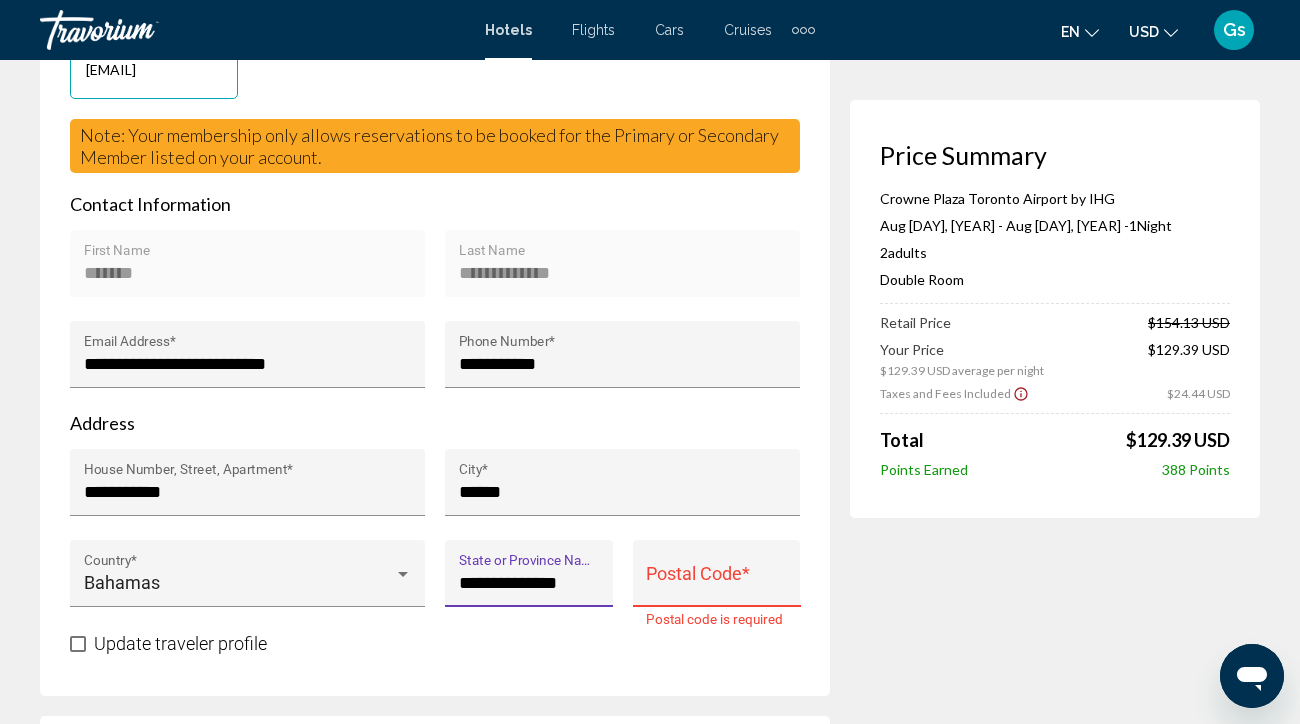 type on "**********" 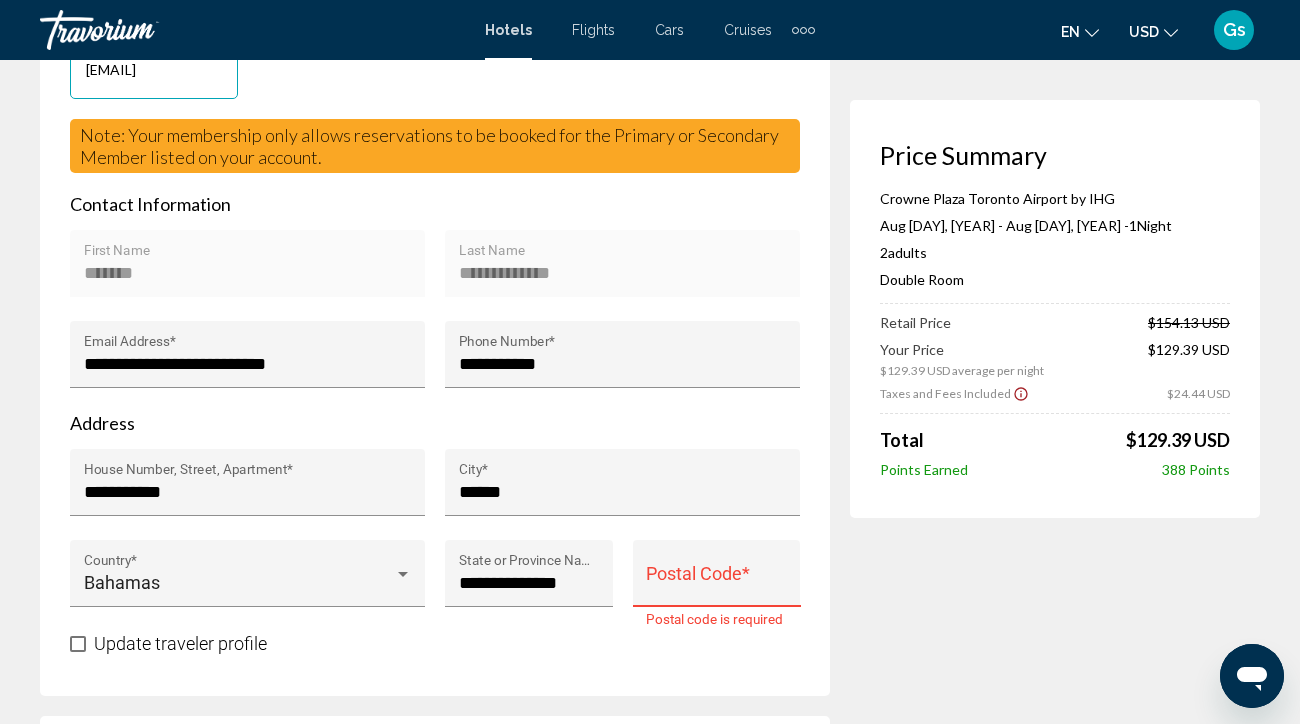 click on "Postal Code  *" at bounding box center (716, 579) 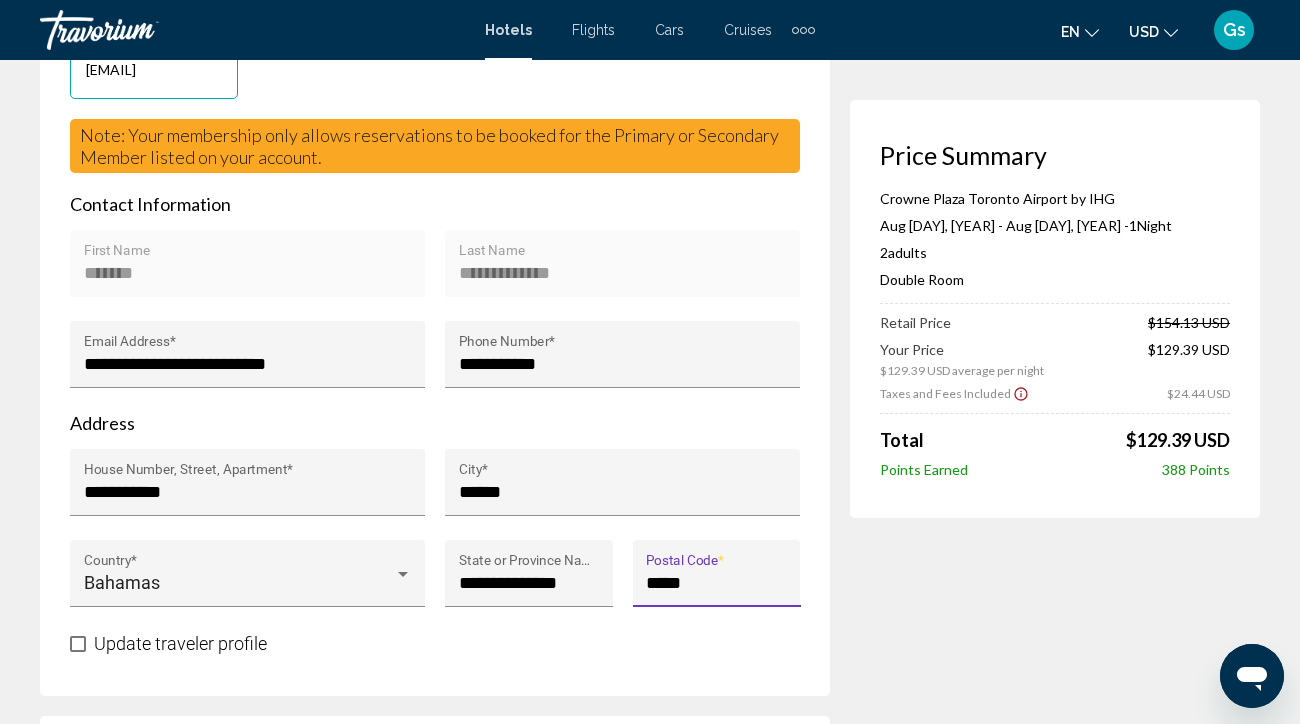 scroll, scrollTop: 890, scrollLeft: 0, axis: vertical 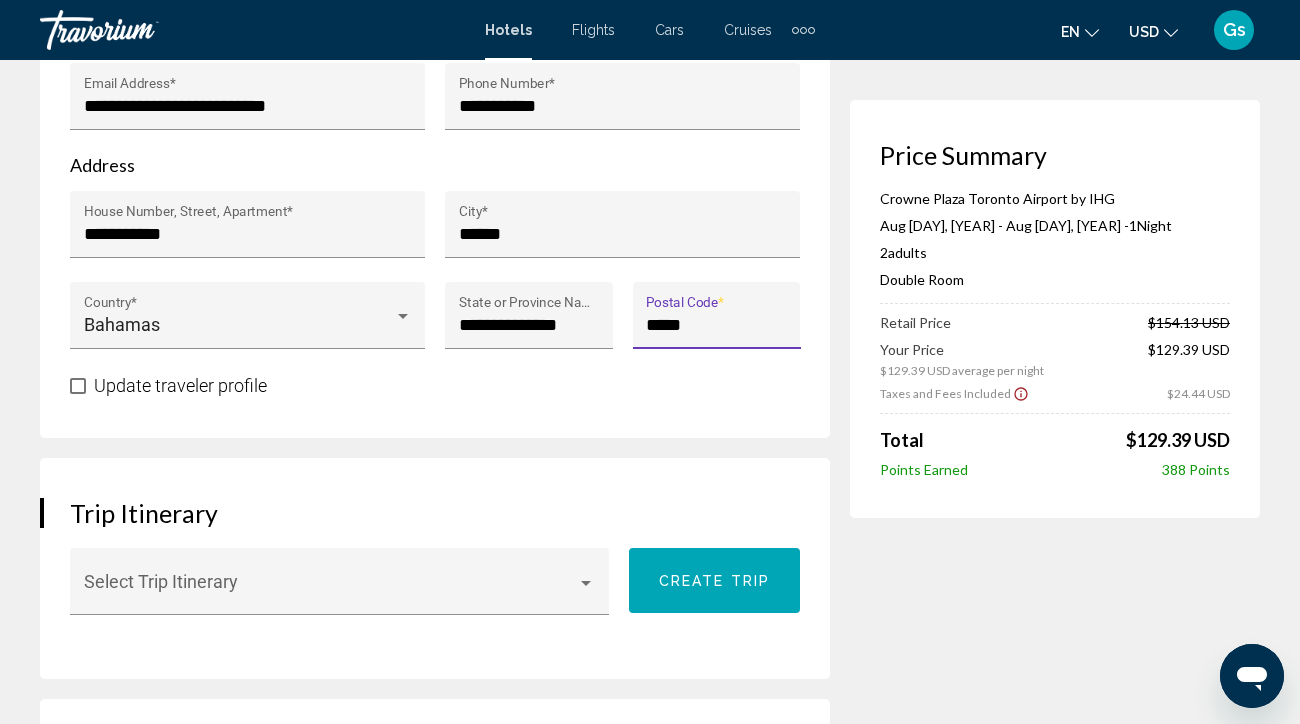 type on "*****" 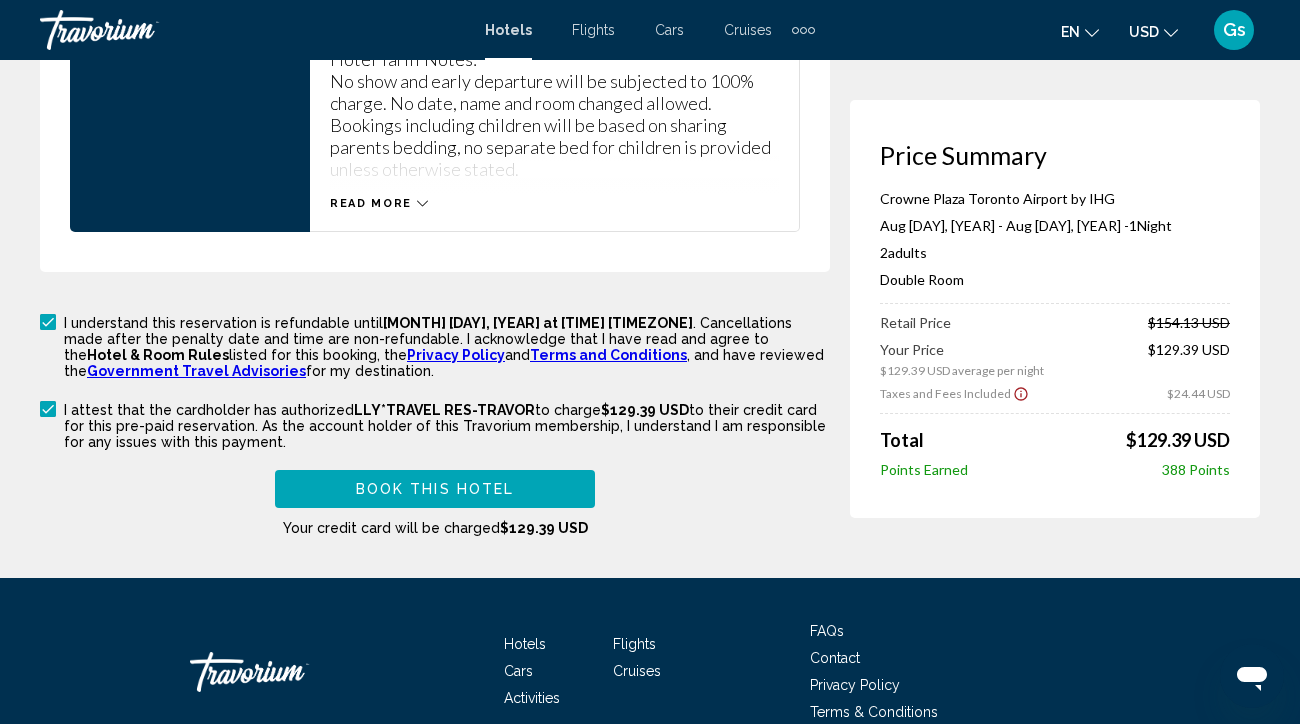 scroll, scrollTop: 3101, scrollLeft: 0, axis: vertical 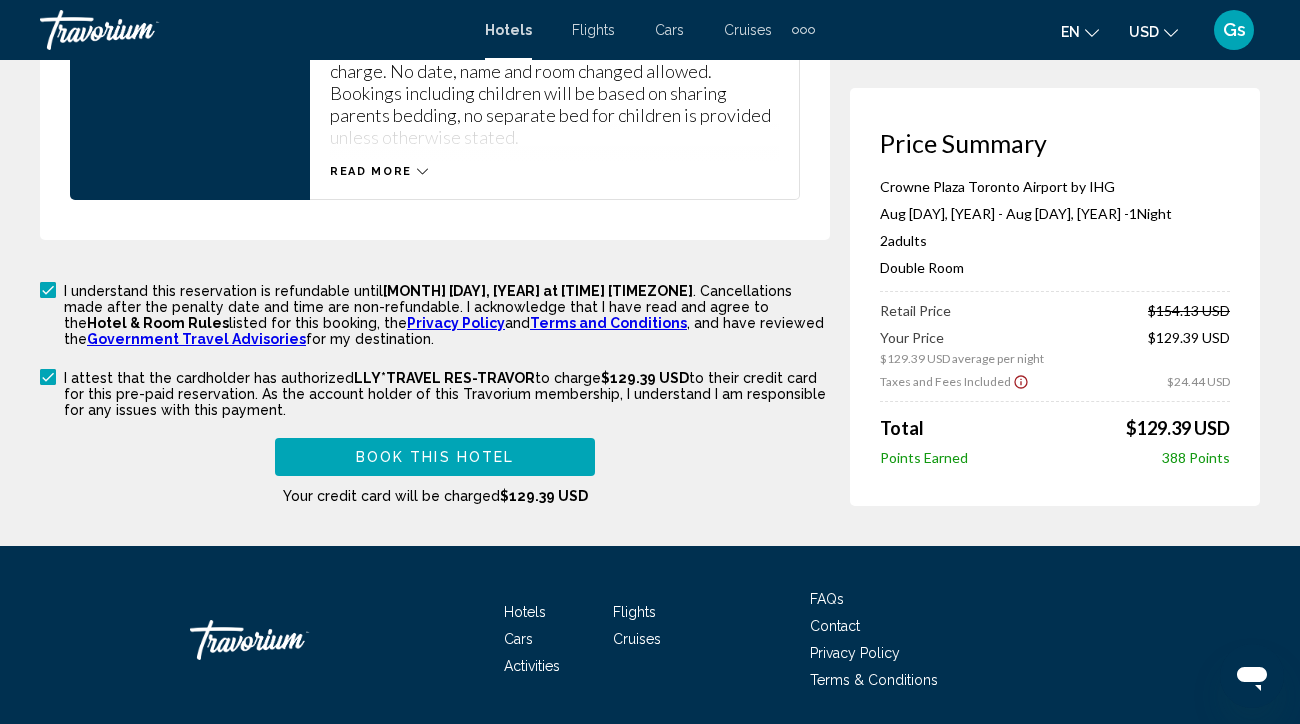 click on "Book this hotel" at bounding box center (435, 458) 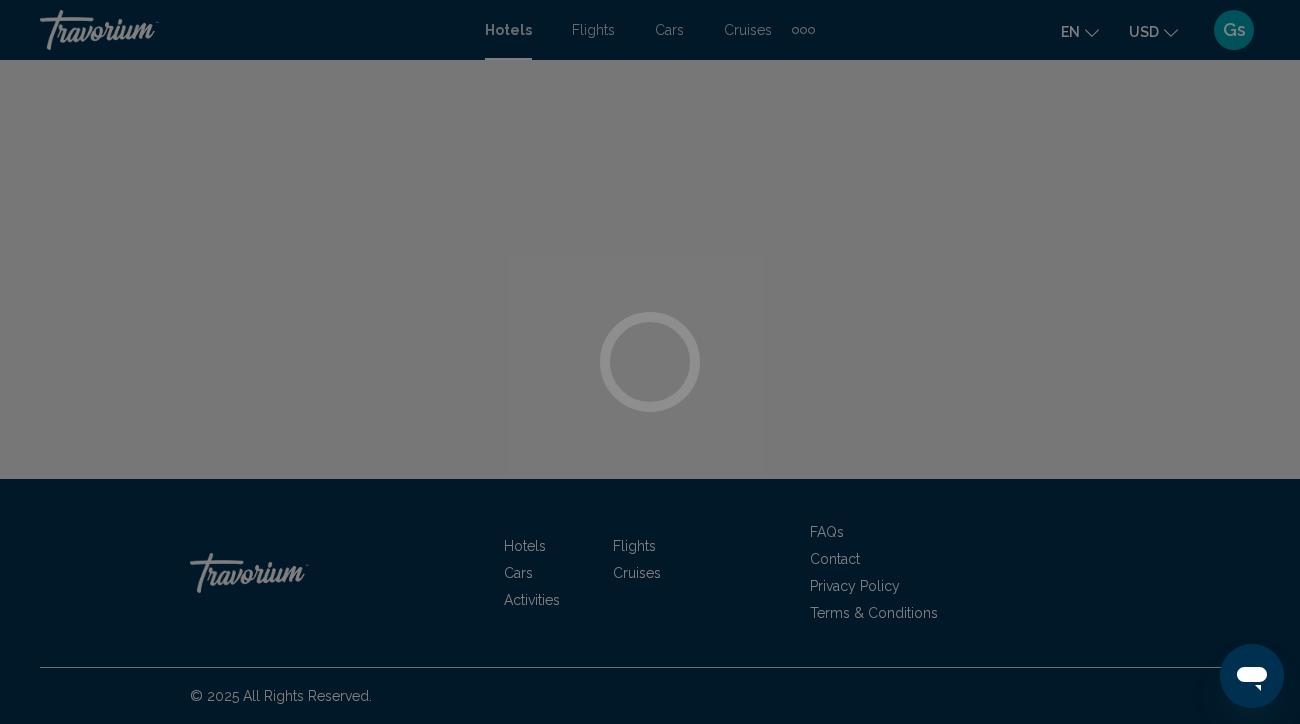scroll, scrollTop: 0, scrollLeft: 0, axis: both 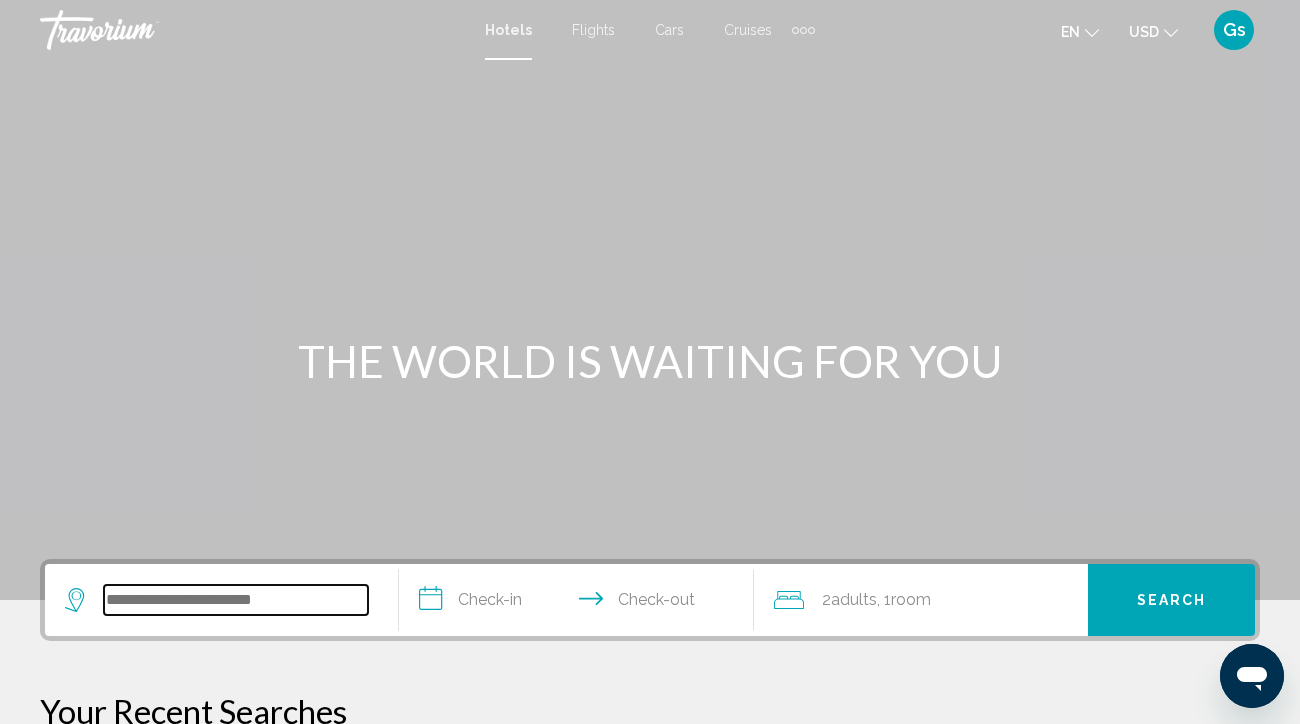click at bounding box center [236, 600] 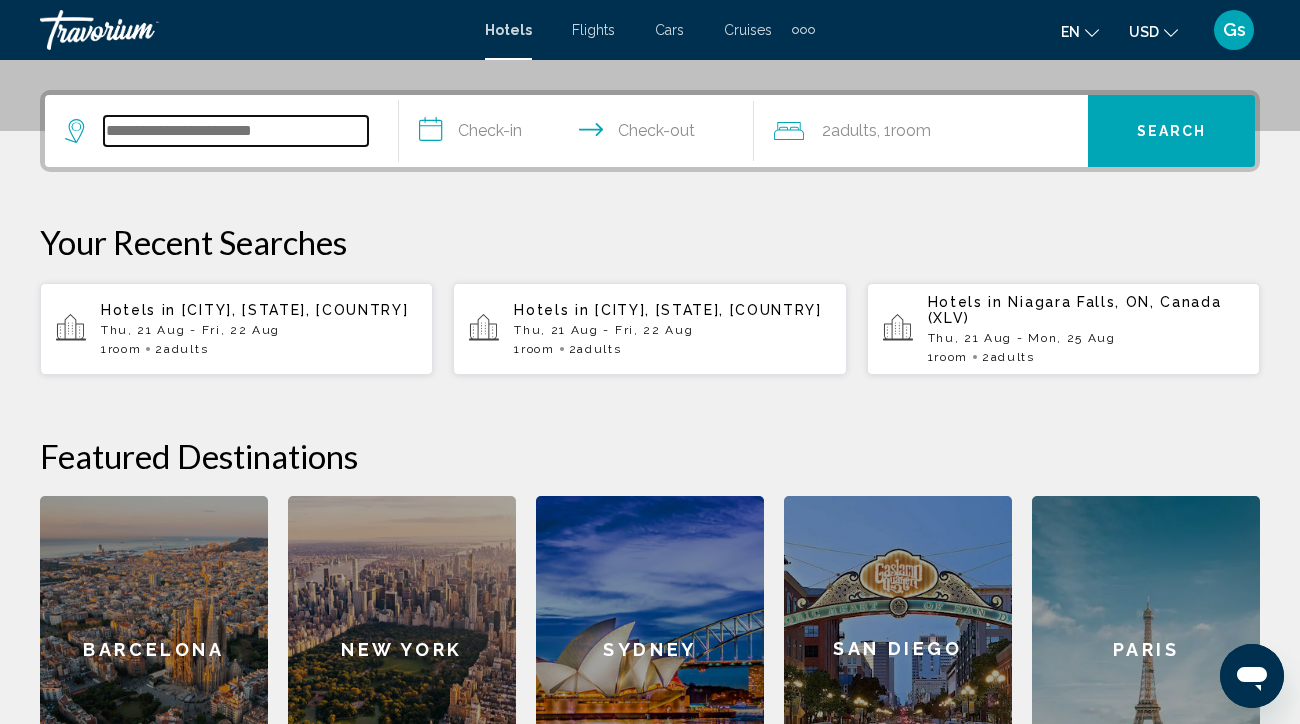 scroll, scrollTop: 493, scrollLeft: 0, axis: vertical 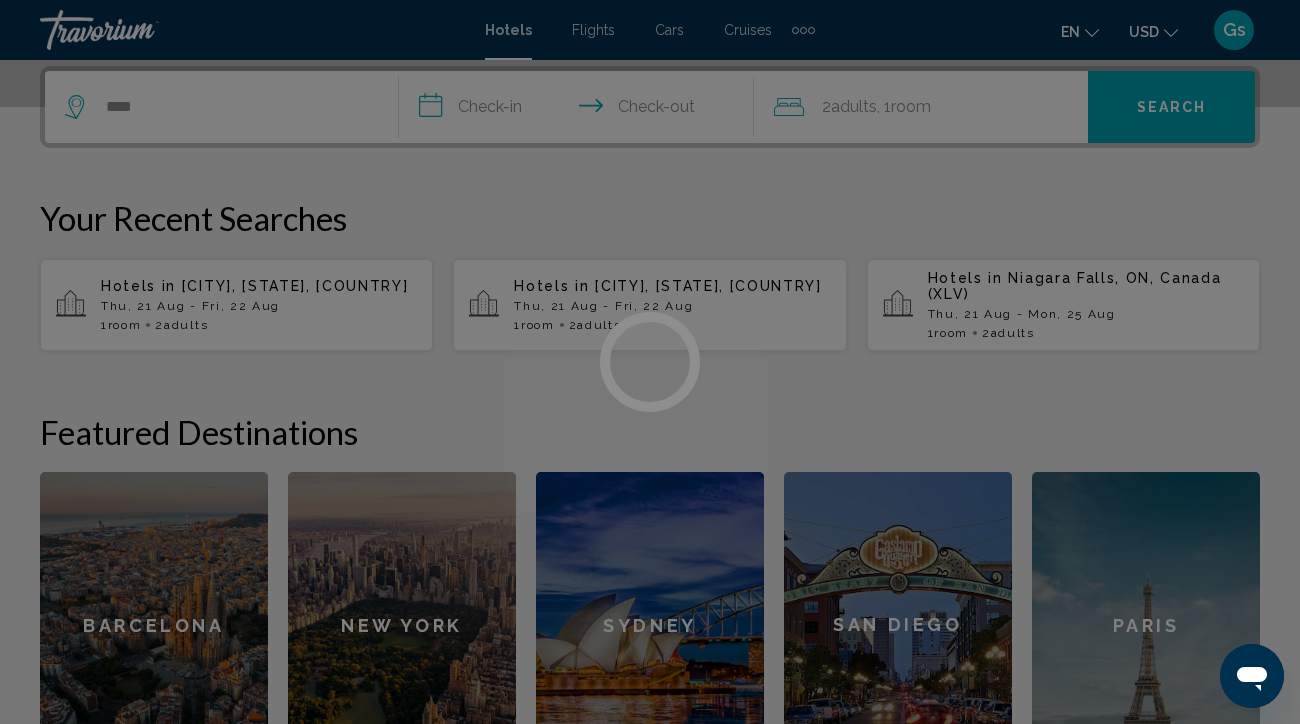 click on "**********" at bounding box center (650, -131) 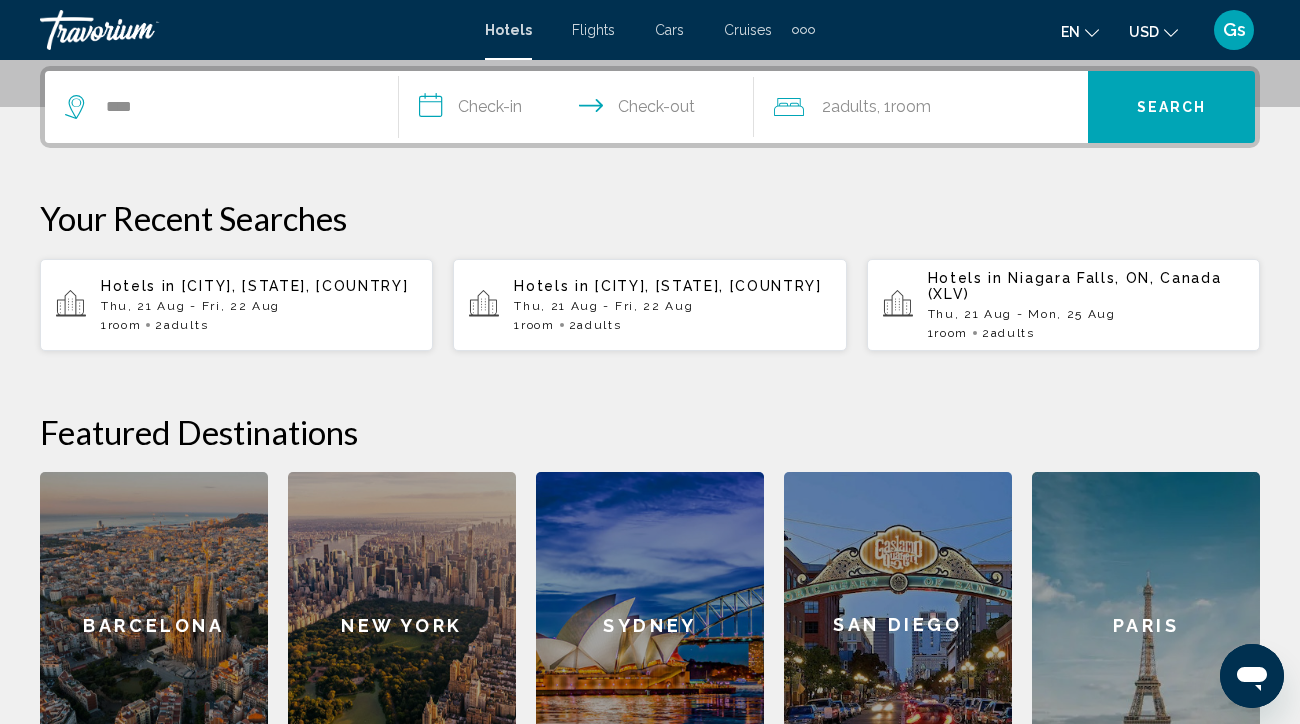 click on "****" at bounding box center (221, 107) 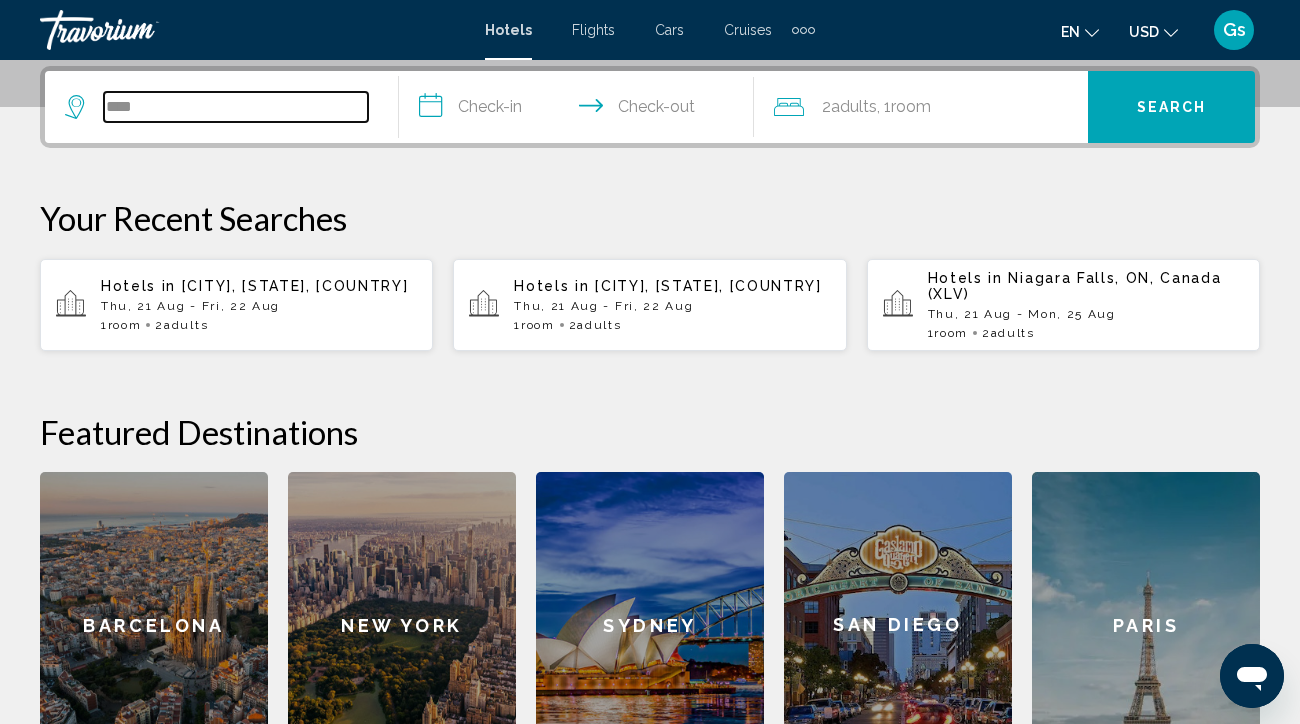 click on "****" at bounding box center (236, 107) 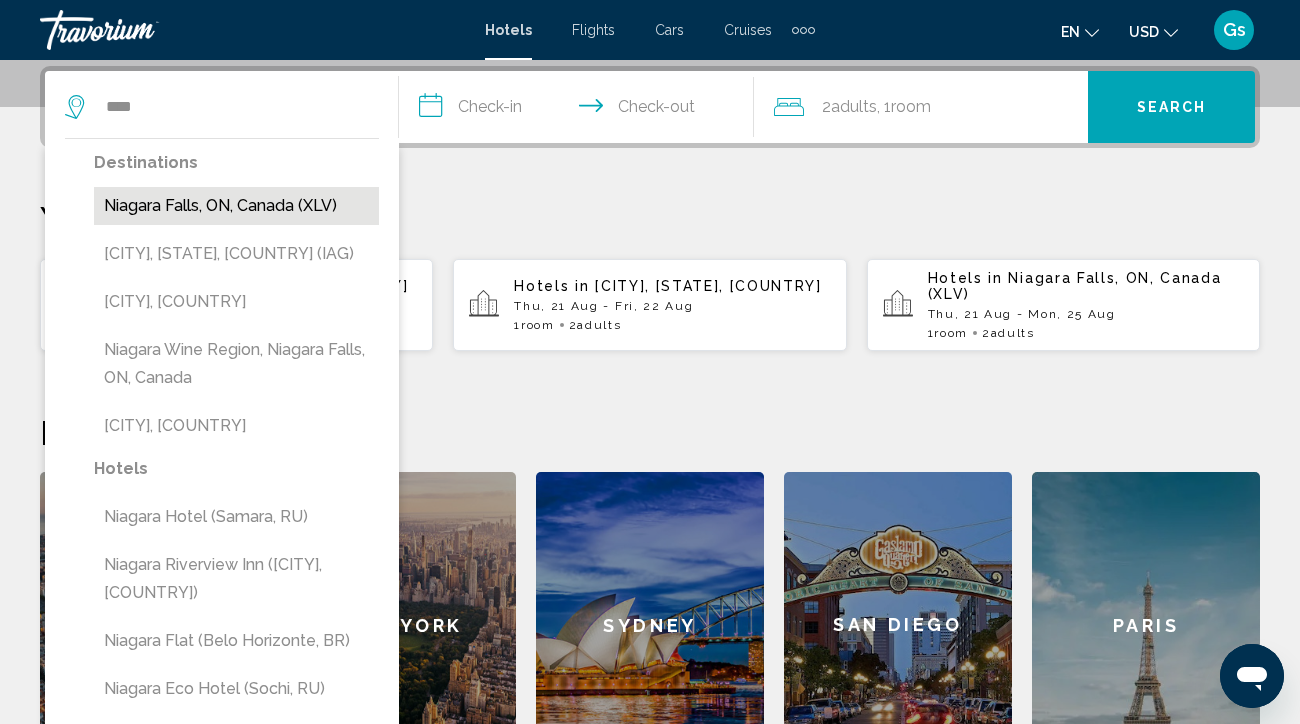 click on "Niagara Falls, ON, Canada (XLV)" at bounding box center (236, 206) 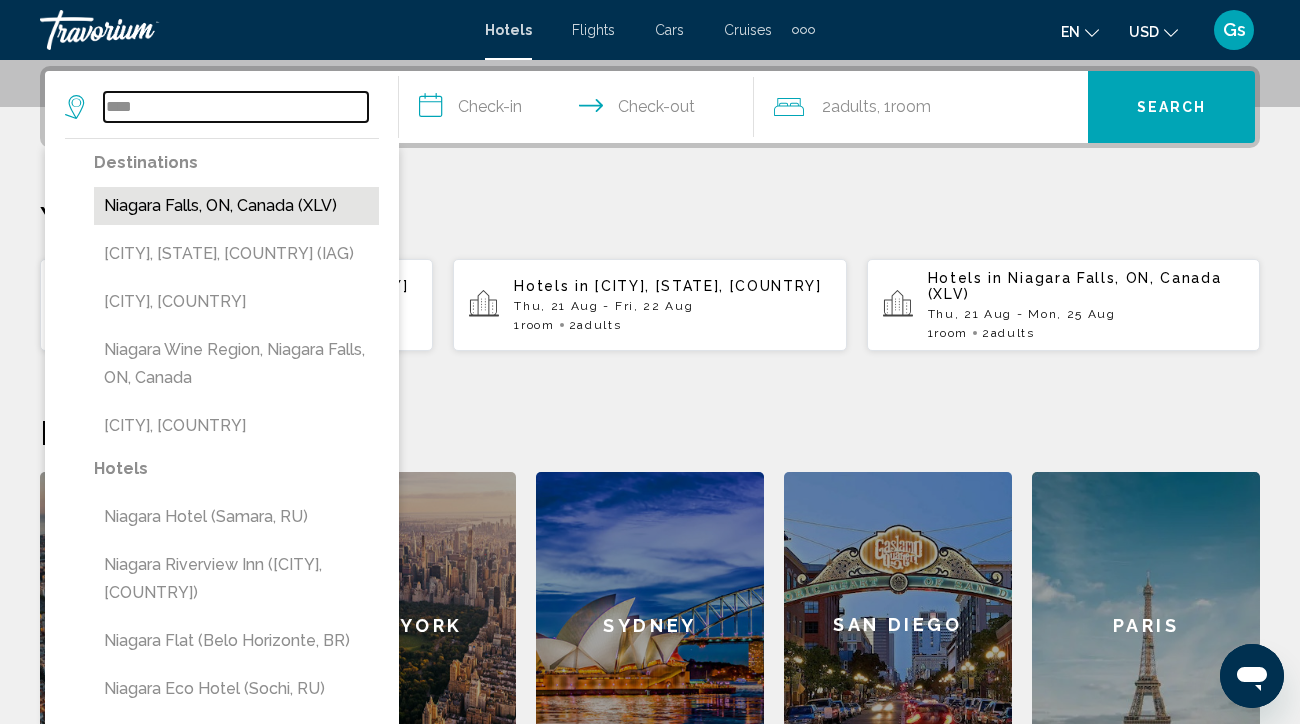 type on "**********" 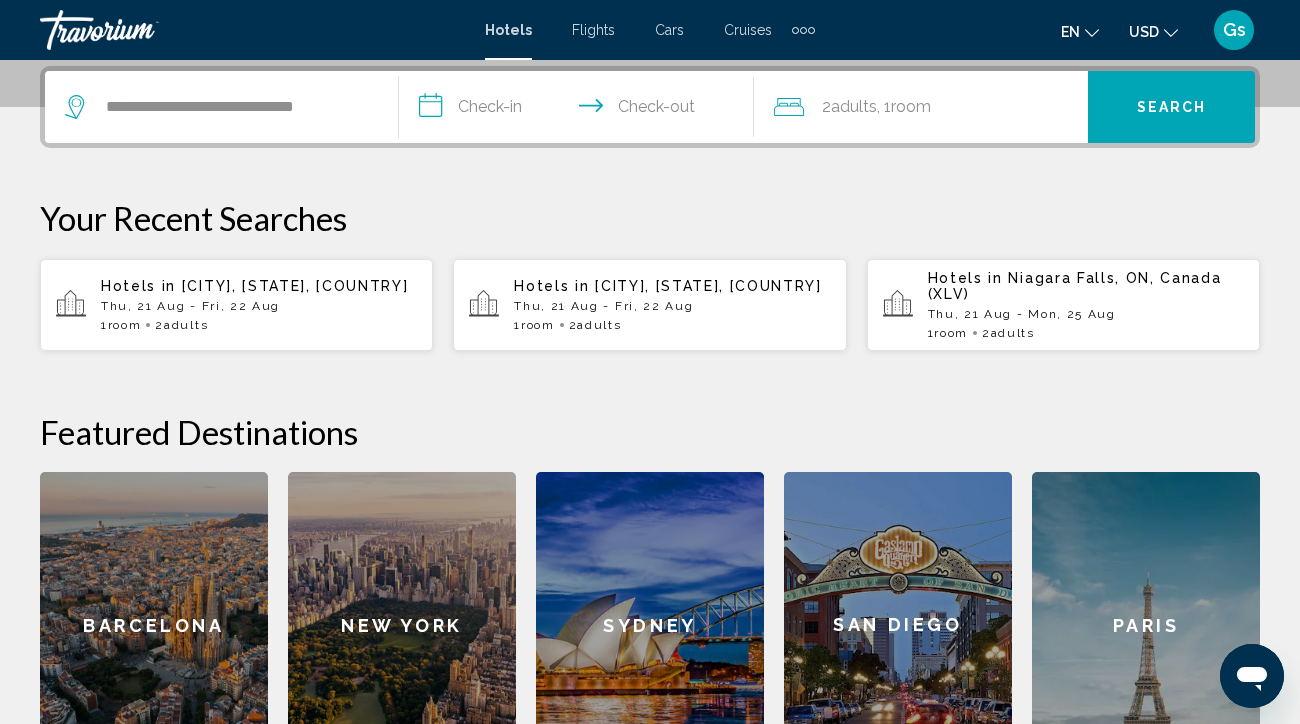 click on "**********" at bounding box center (580, 110) 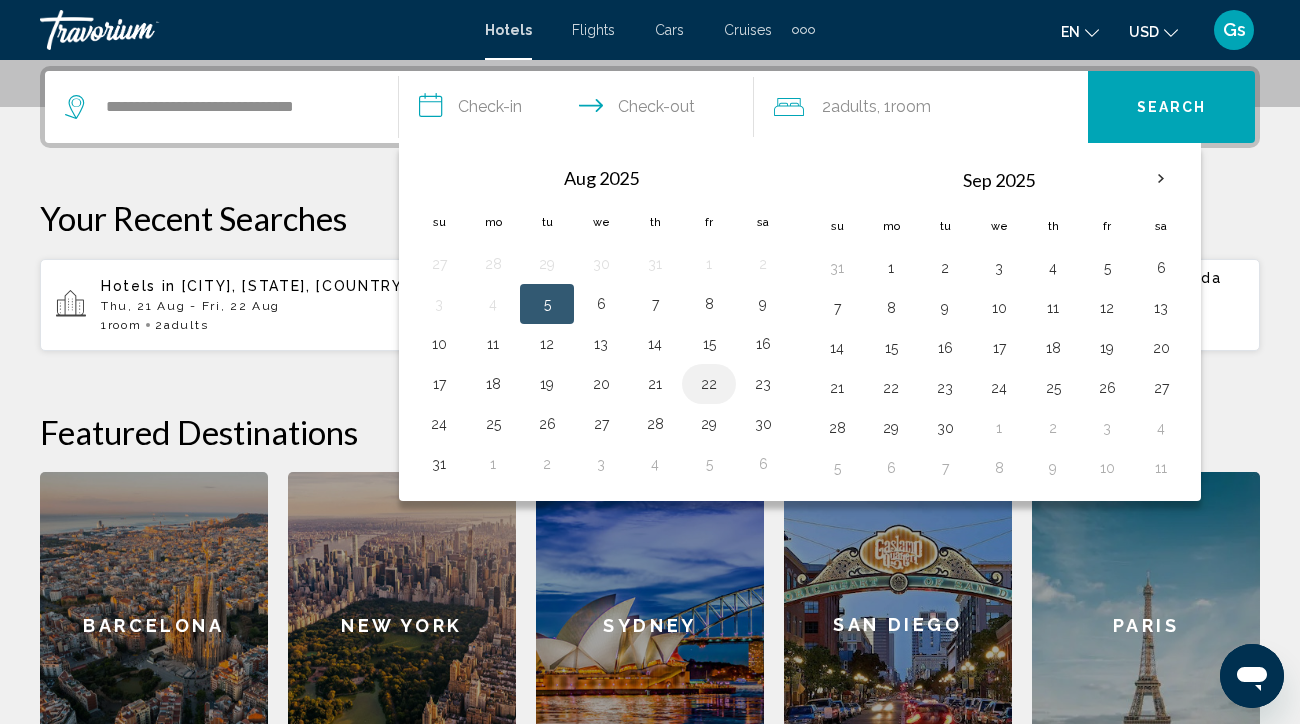 click on "22" at bounding box center (709, 384) 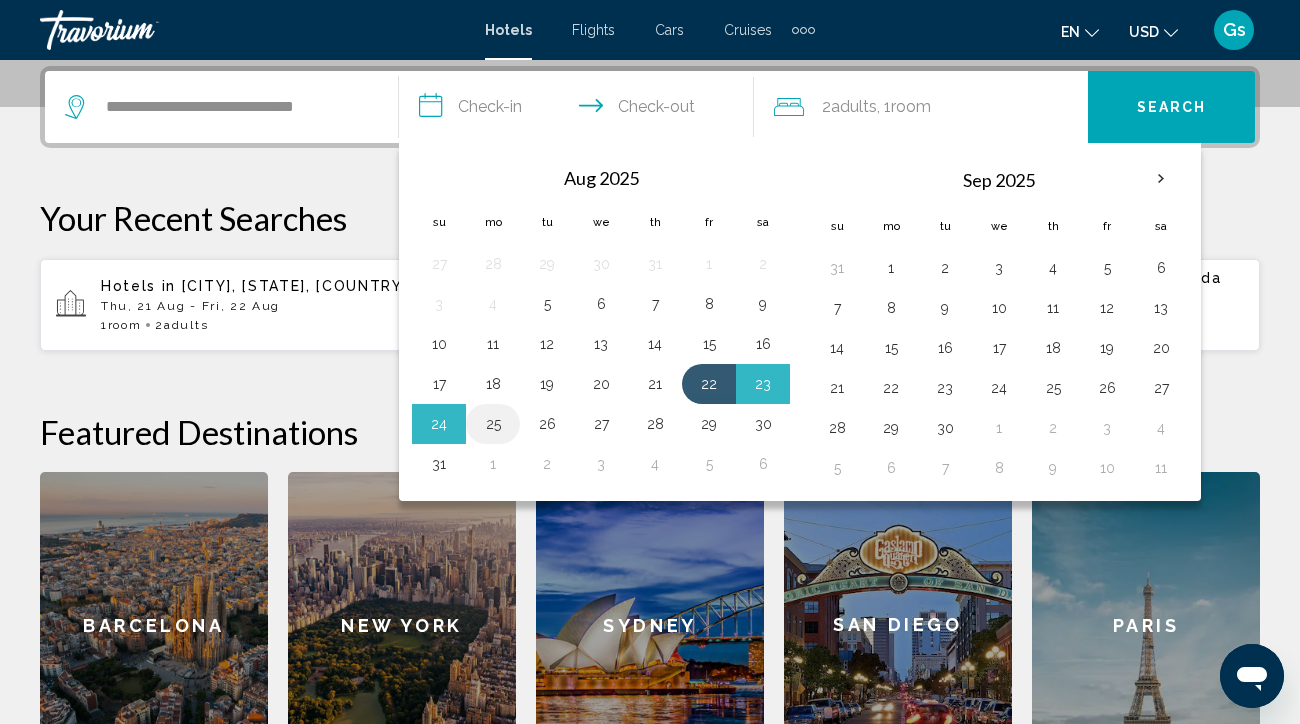 click on "25" at bounding box center (493, 424) 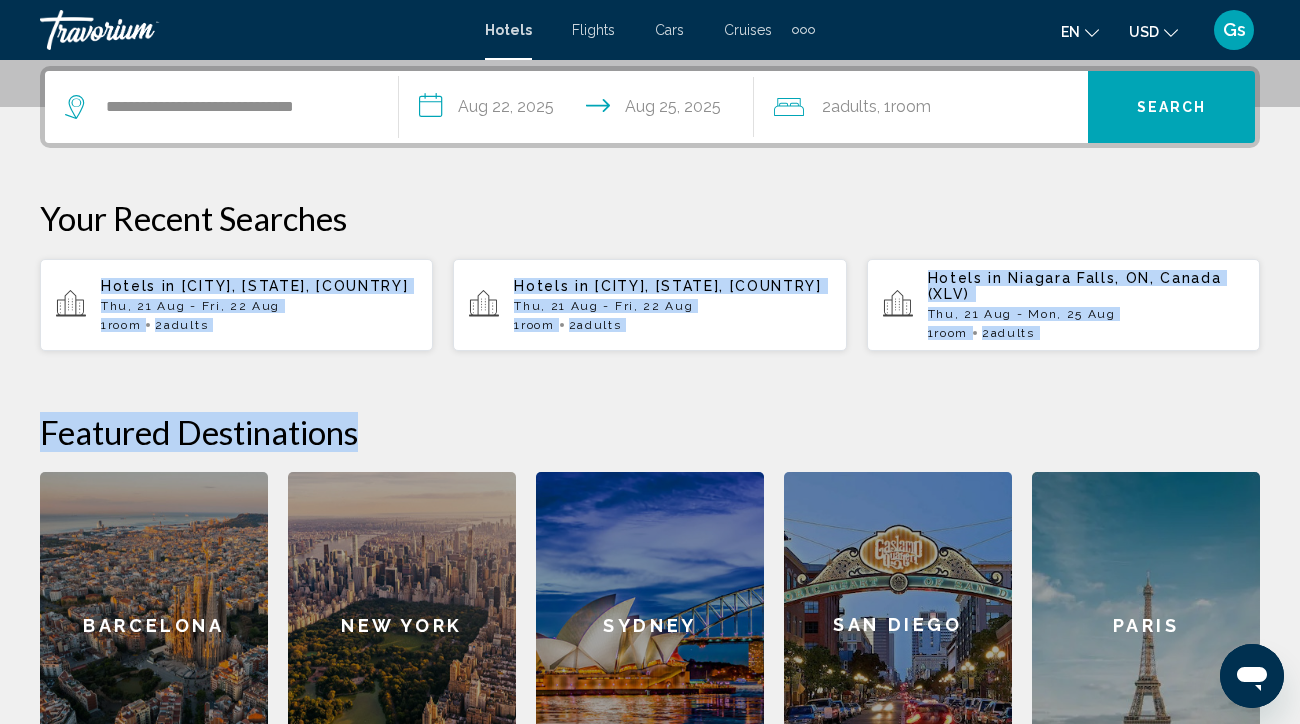 drag, startPoint x: 489, startPoint y: 424, endPoint x: 701, endPoint y: 240, distance: 280.71338 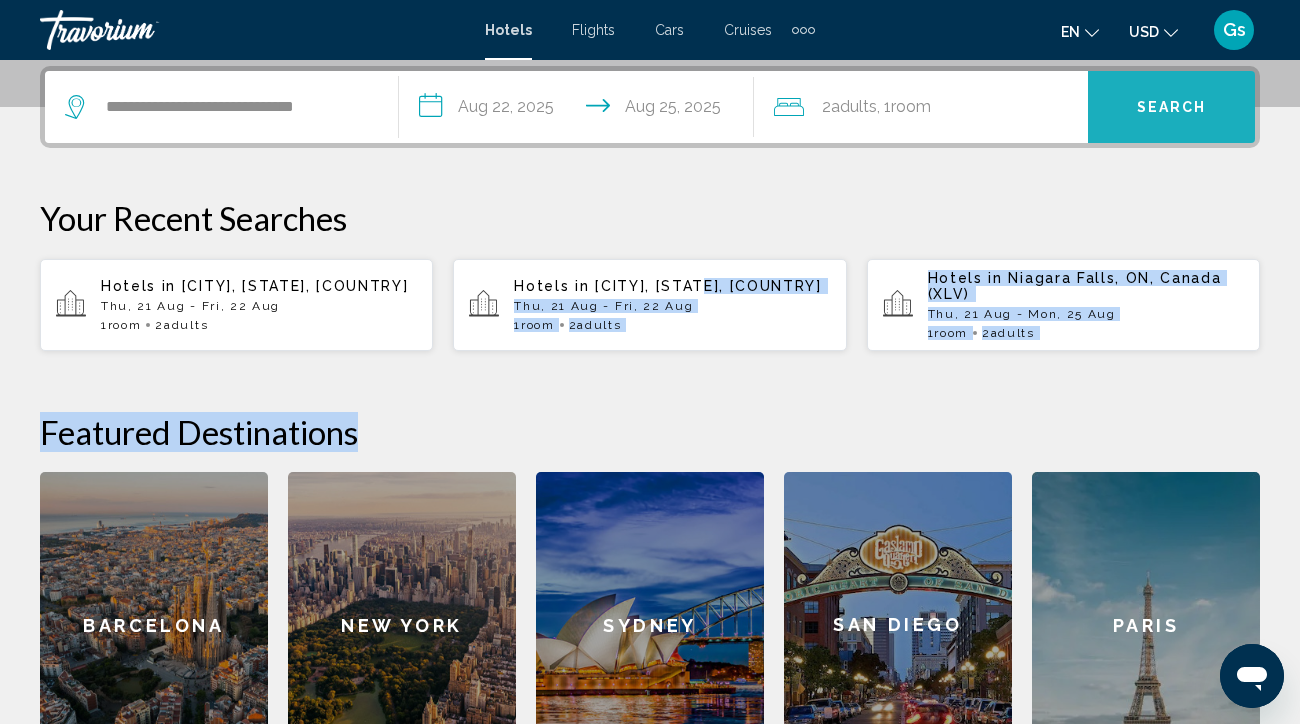 click on "Search" at bounding box center [1172, 108] 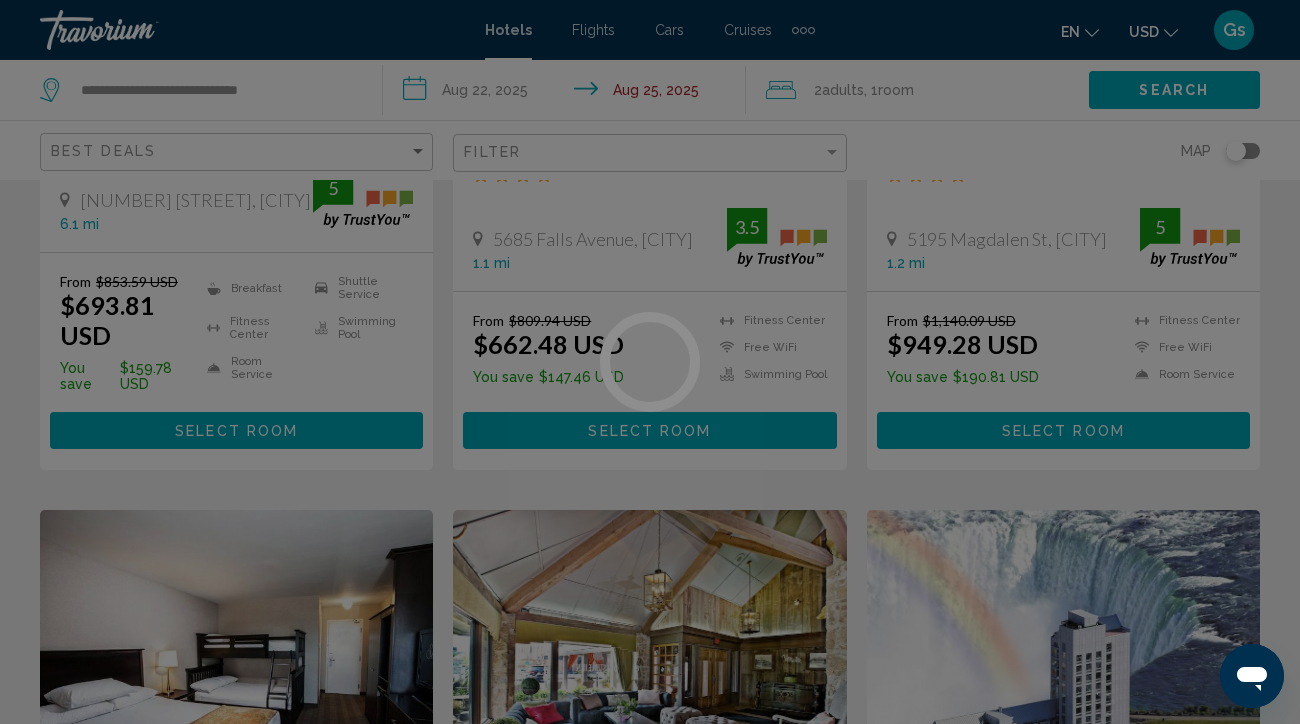 scroll, scrollTop: 0, scrollLeft: 0, axis: both 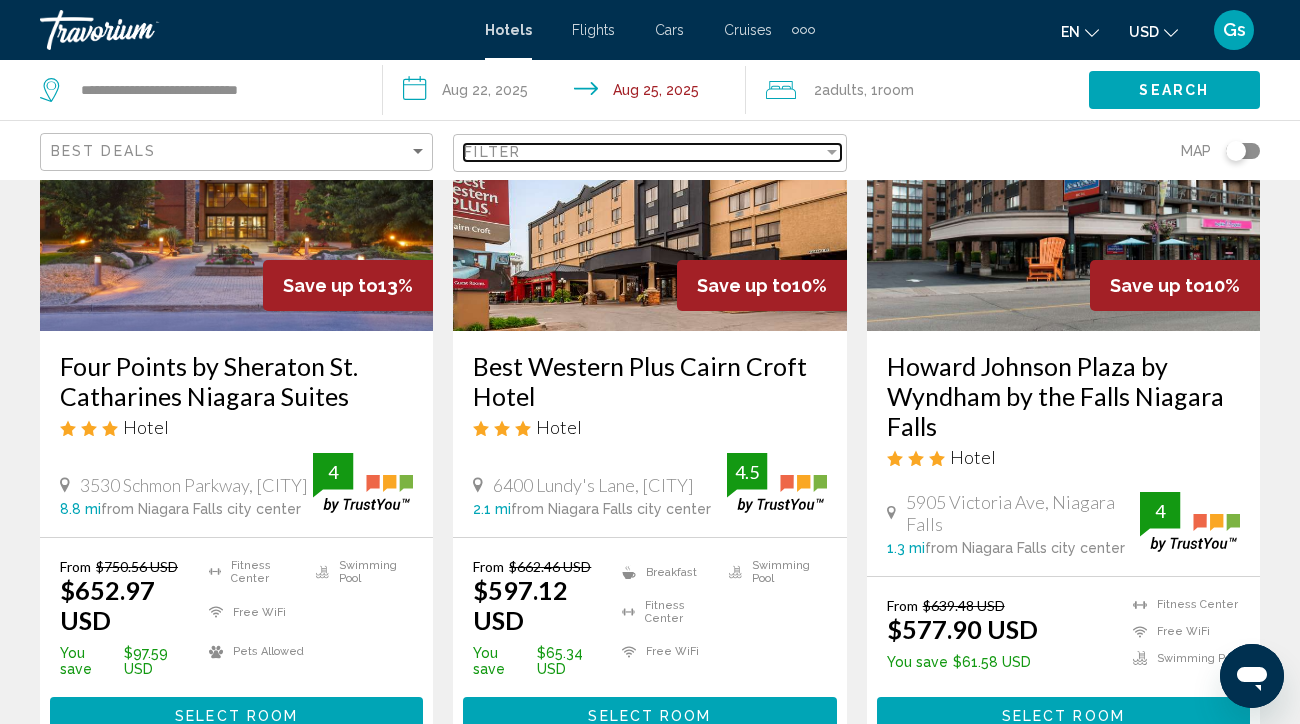 click at bounding box center [832, 152] 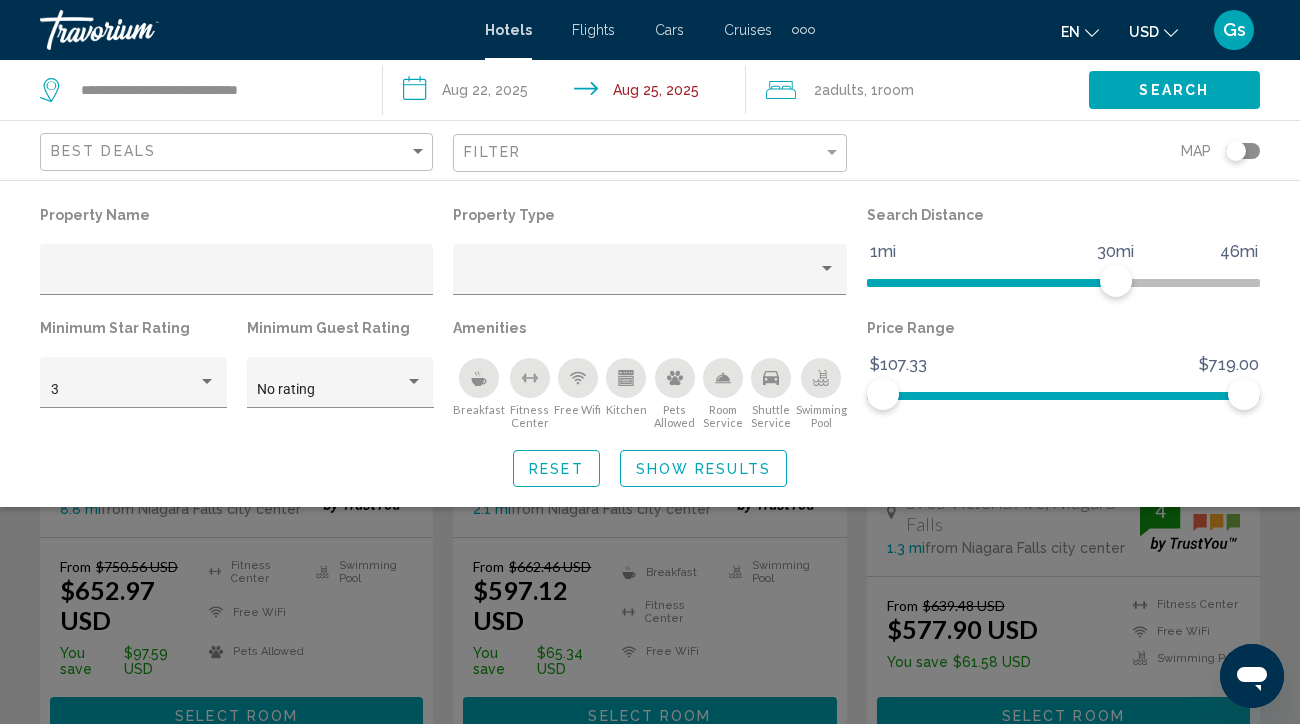 click 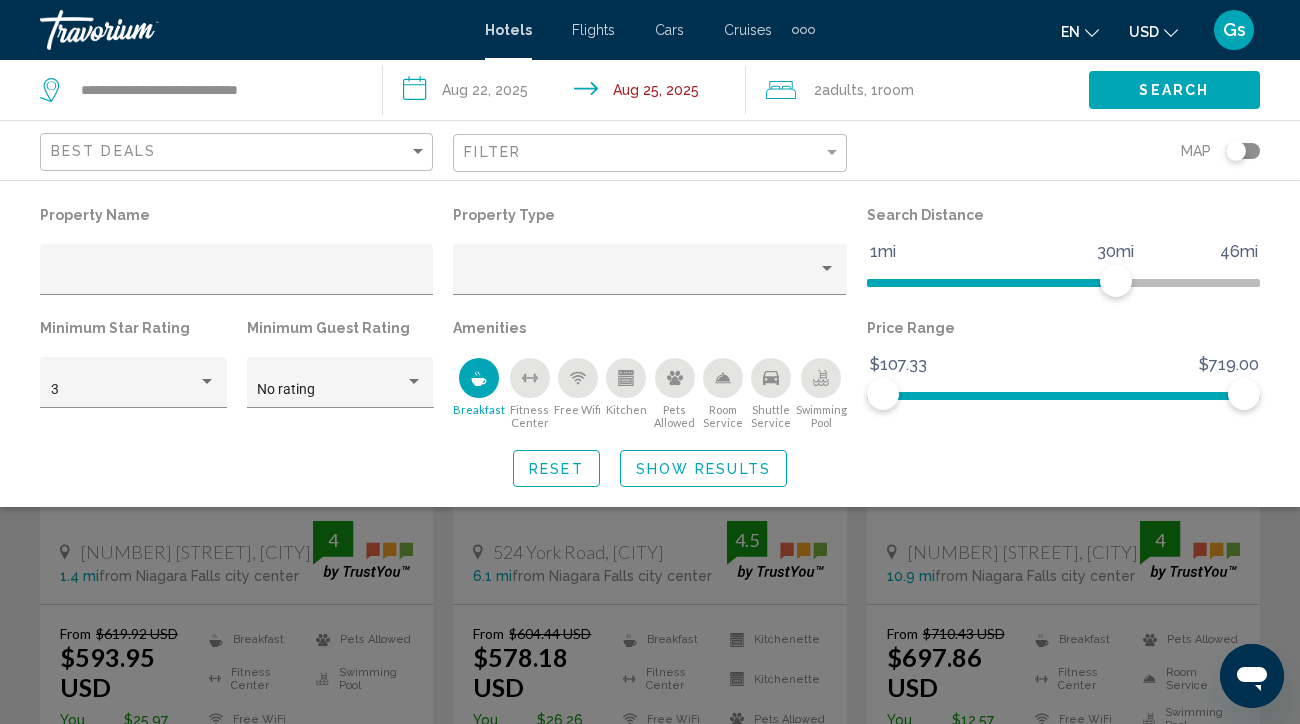 scroll, scrollTop: 240, scrollLeft: 0, axis: vertical 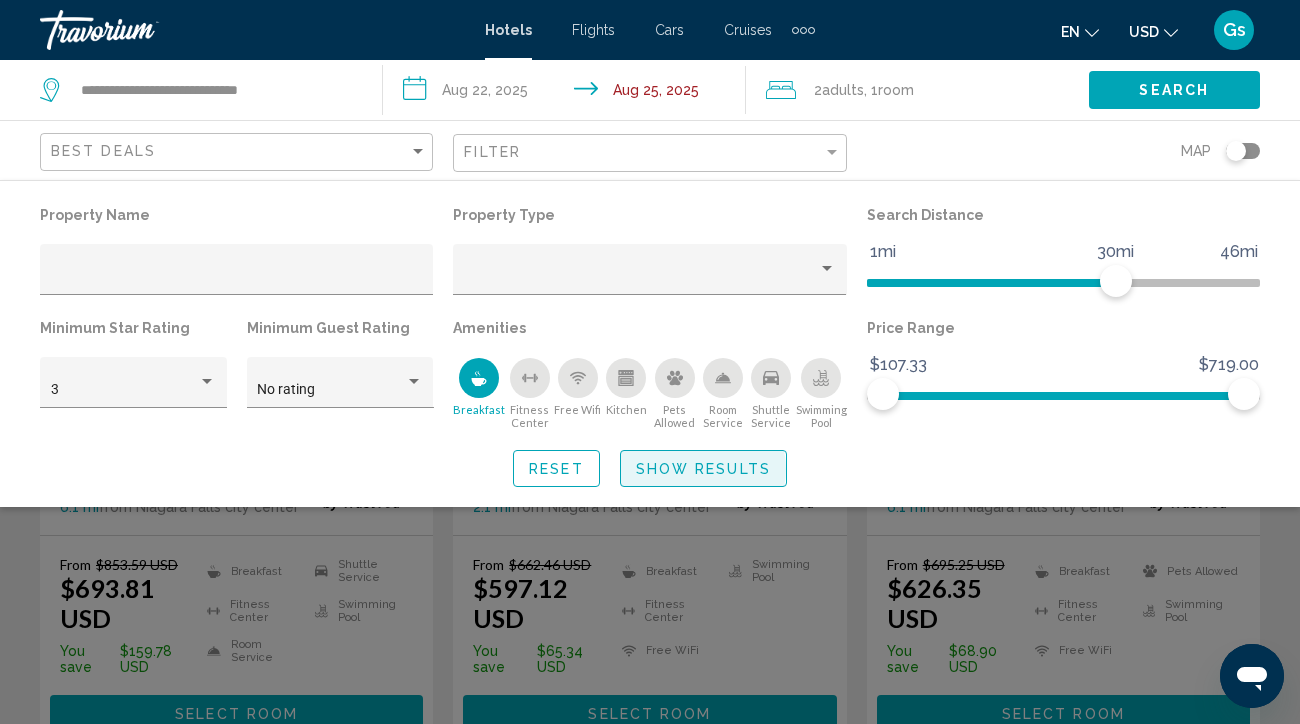 click on "Show Results" 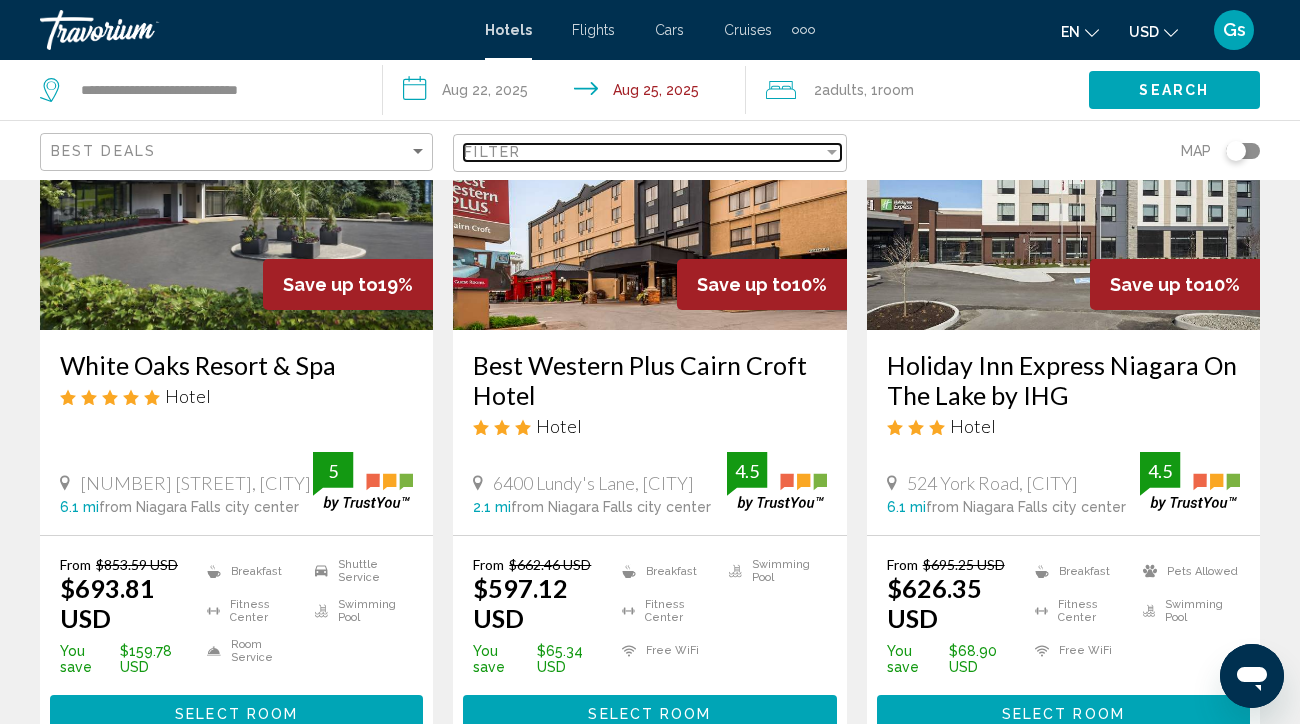 click on "Filter" at bounding box center [643, 152] 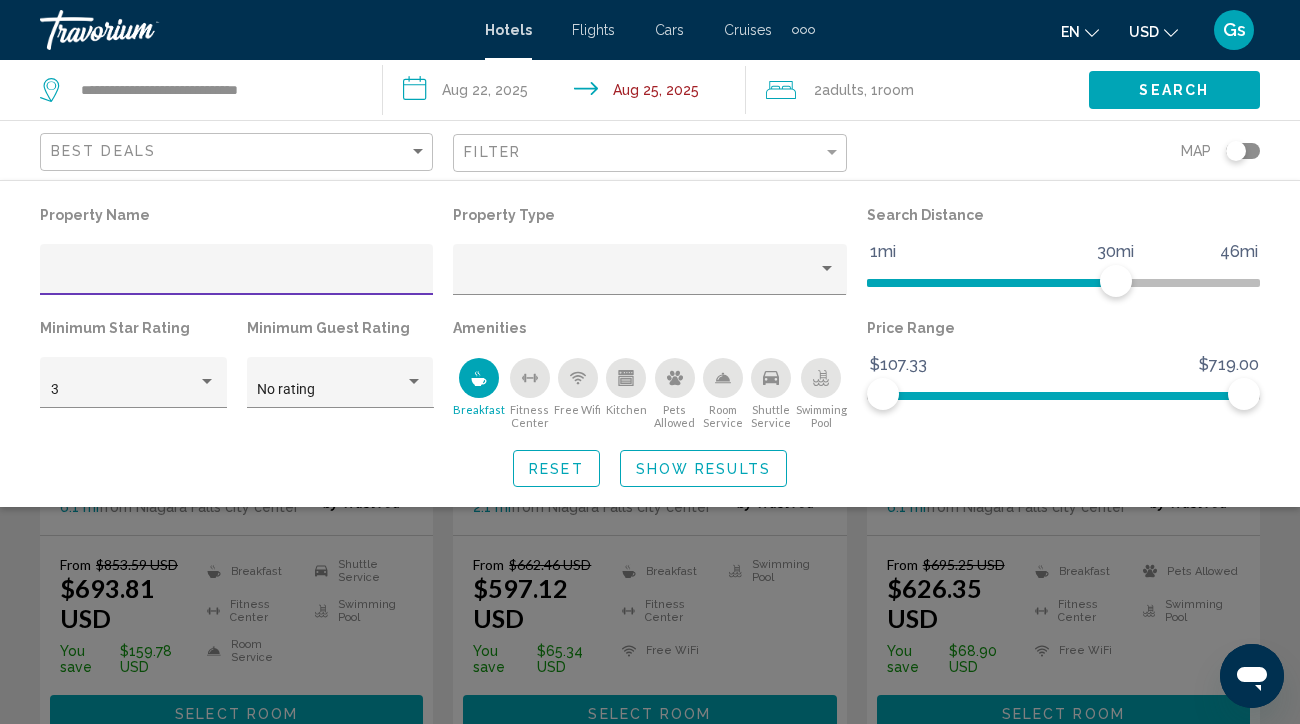click on "Show Results" 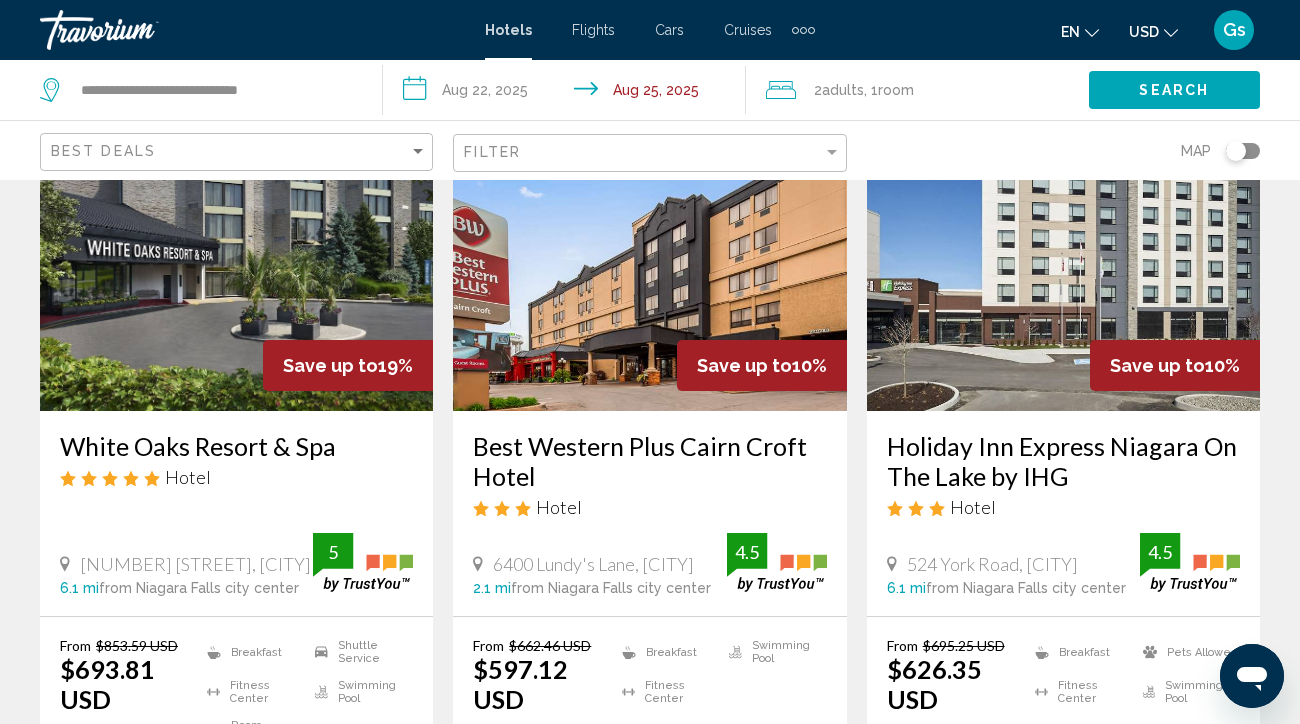 scroll, scrollTop: 0, scrollLeft: 0, axis: both 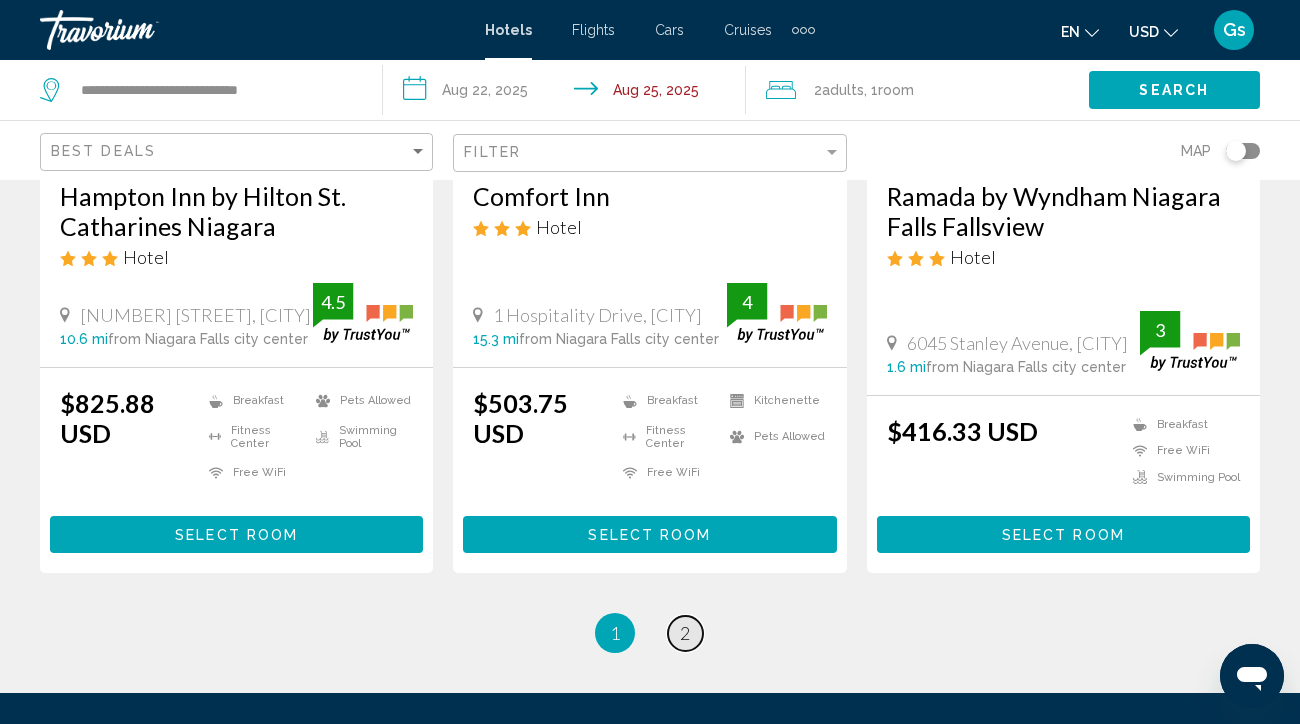click on "page  2" at bounding box center (685, 633) 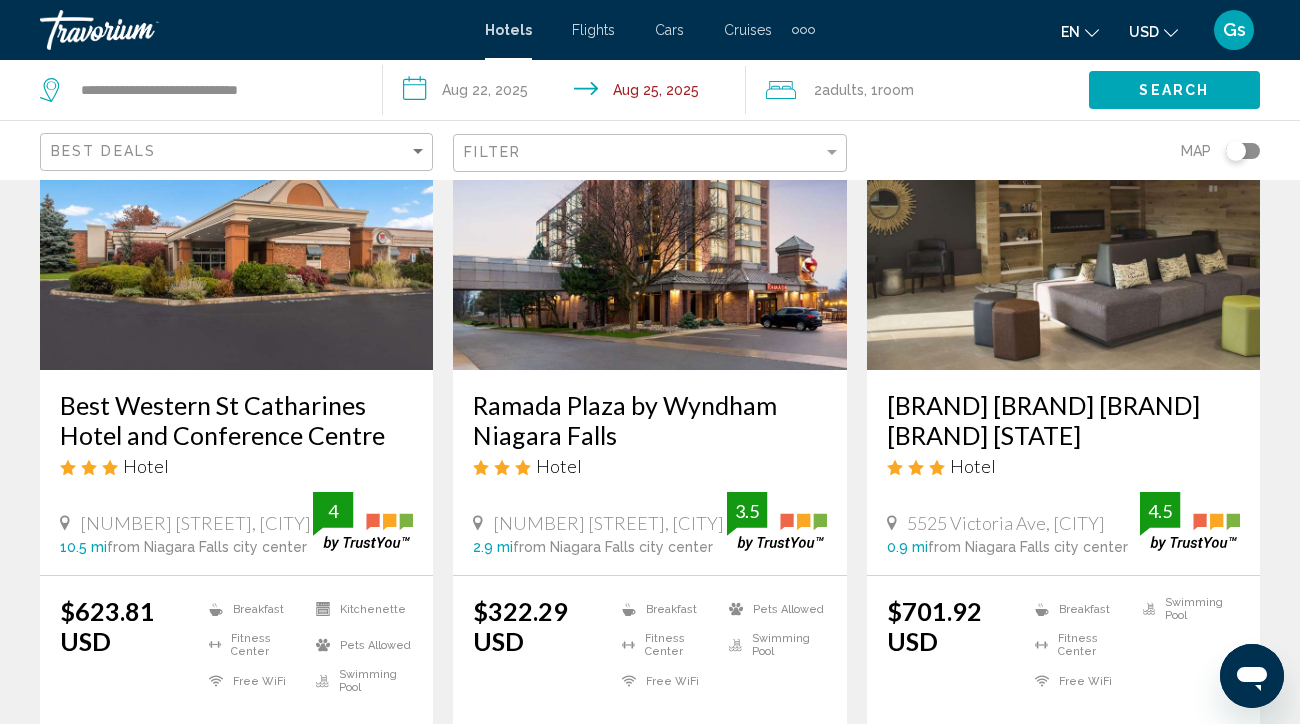 scroll, scrollTop: 201, scrollLeft: 0, axis: vertical 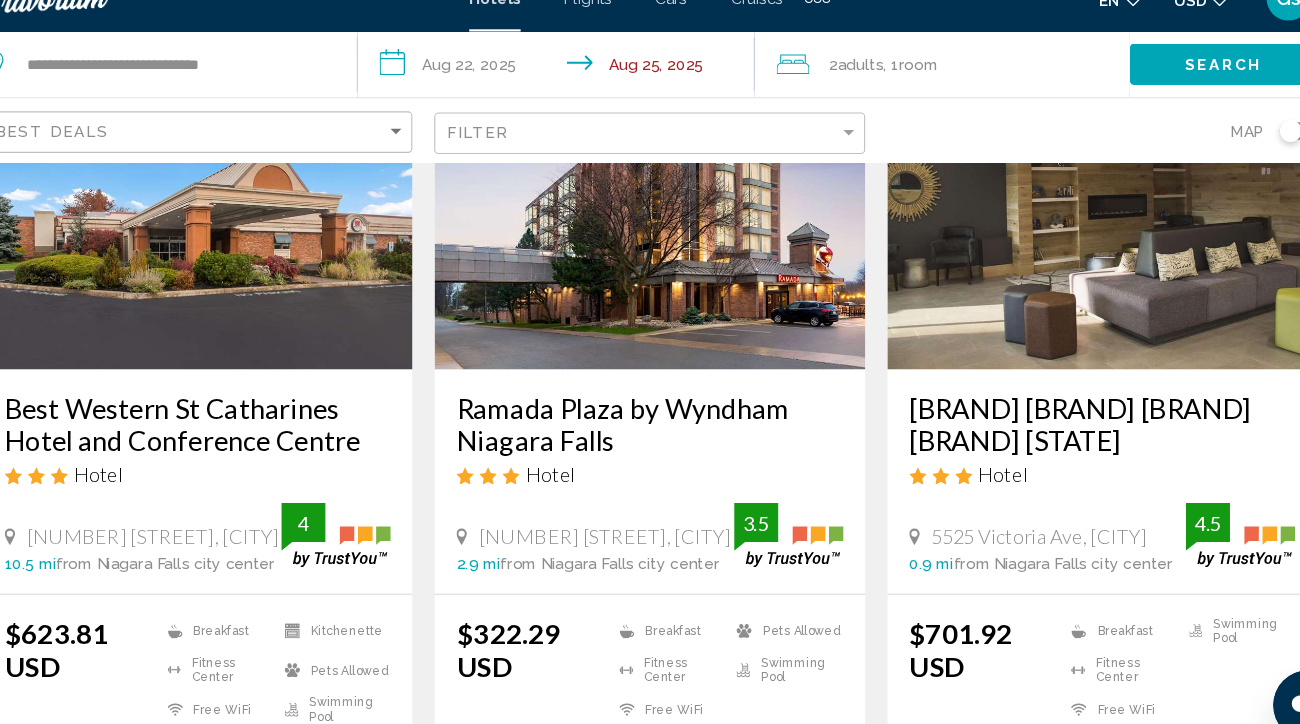 click at bounding box center (649, 209) 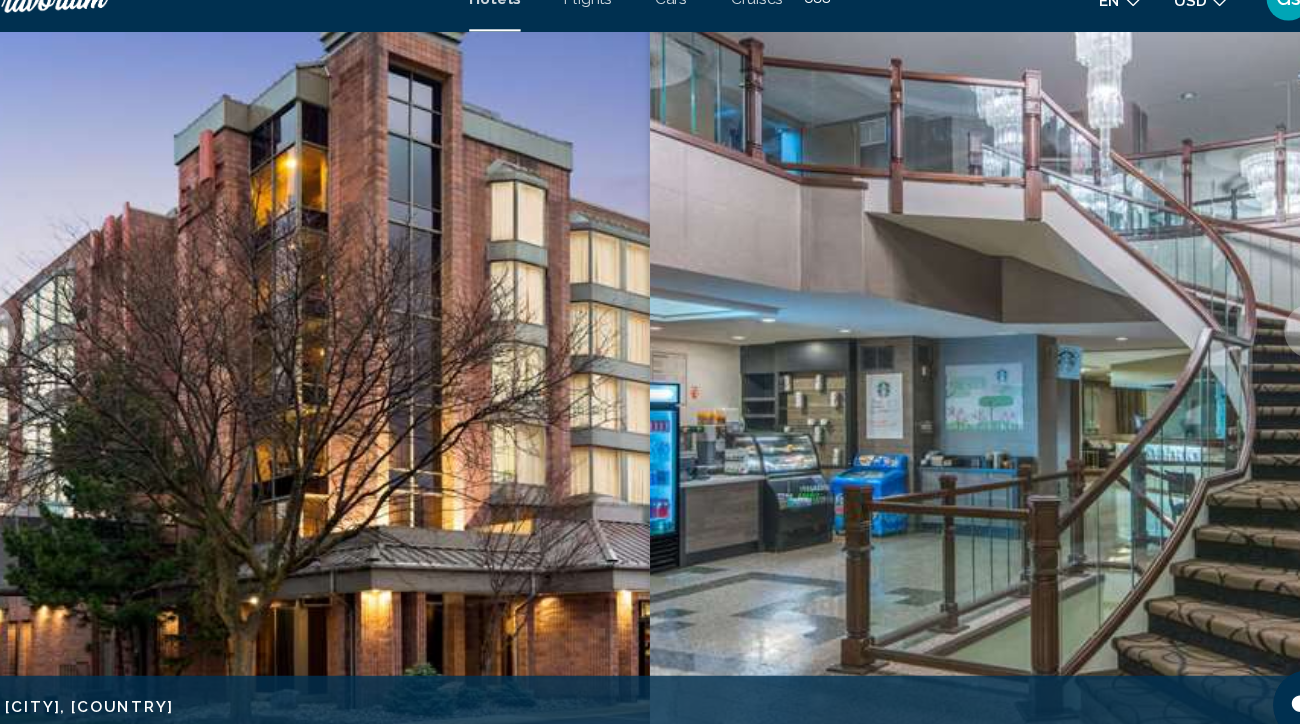 scroll, scrollTop: 142, scrollLeft: 0, axis: vertical 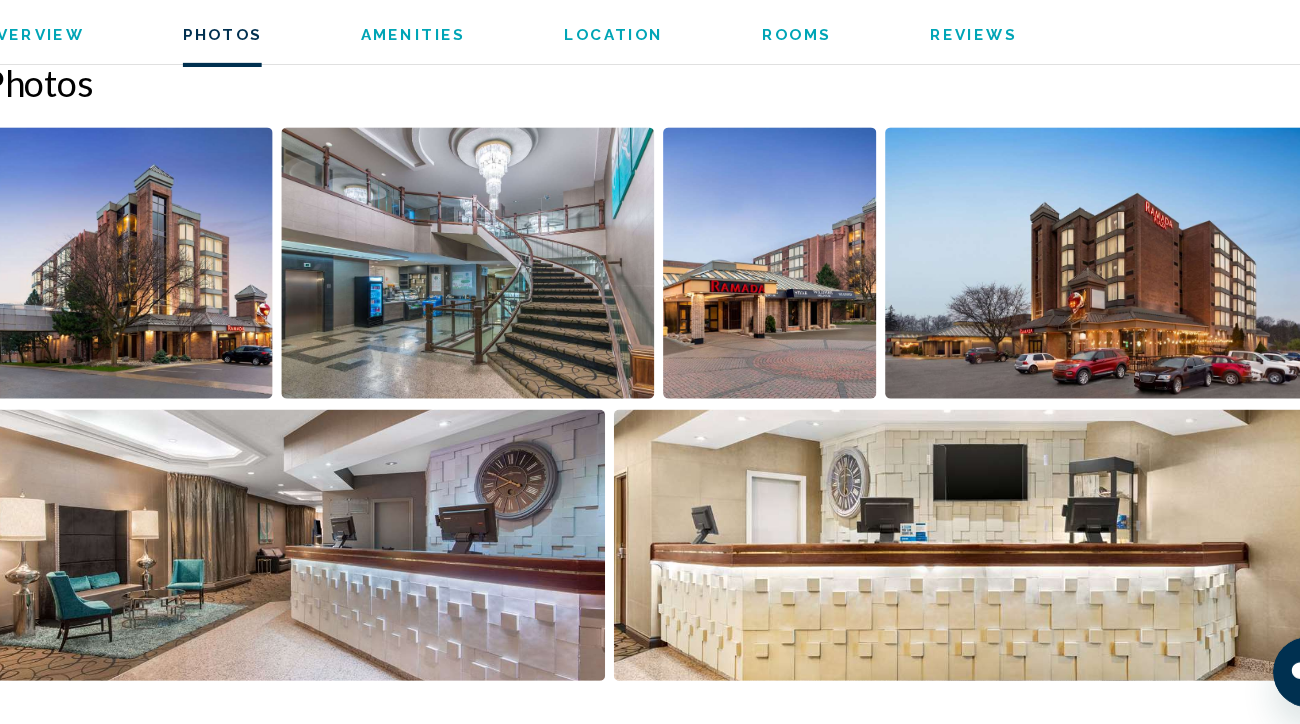 click at bounding box center [172, 302] 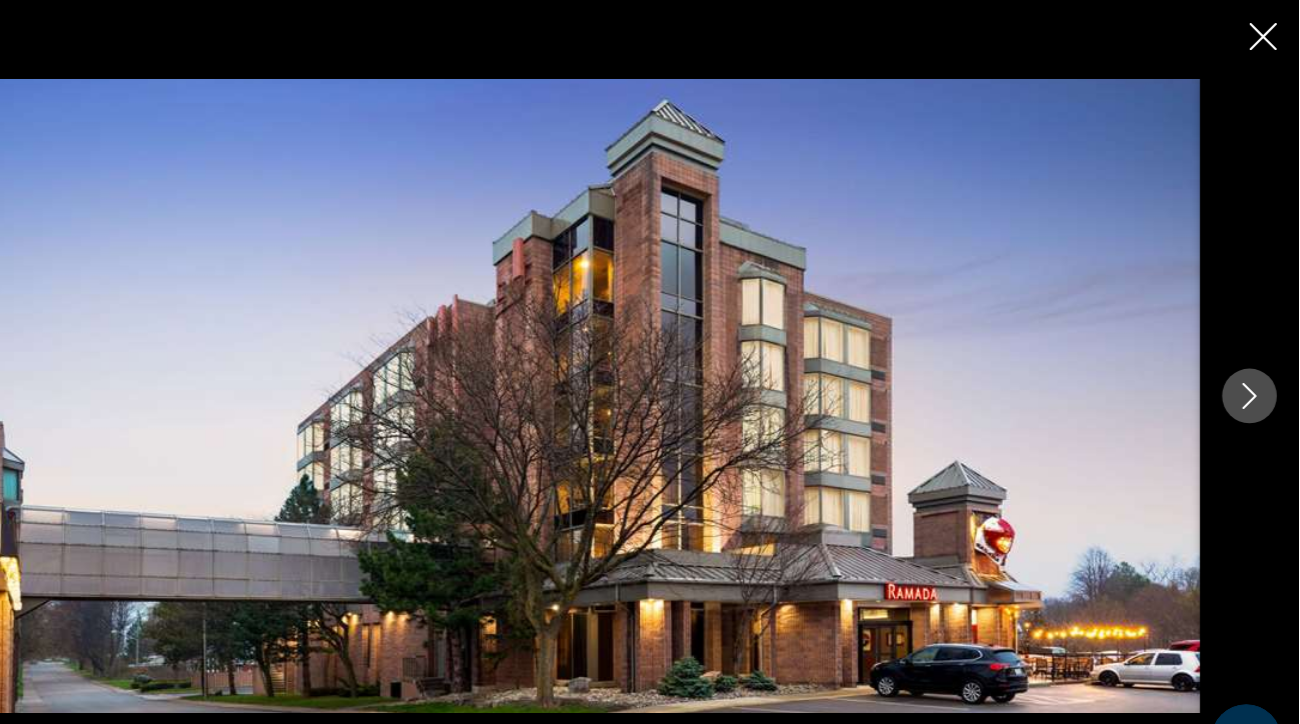 type 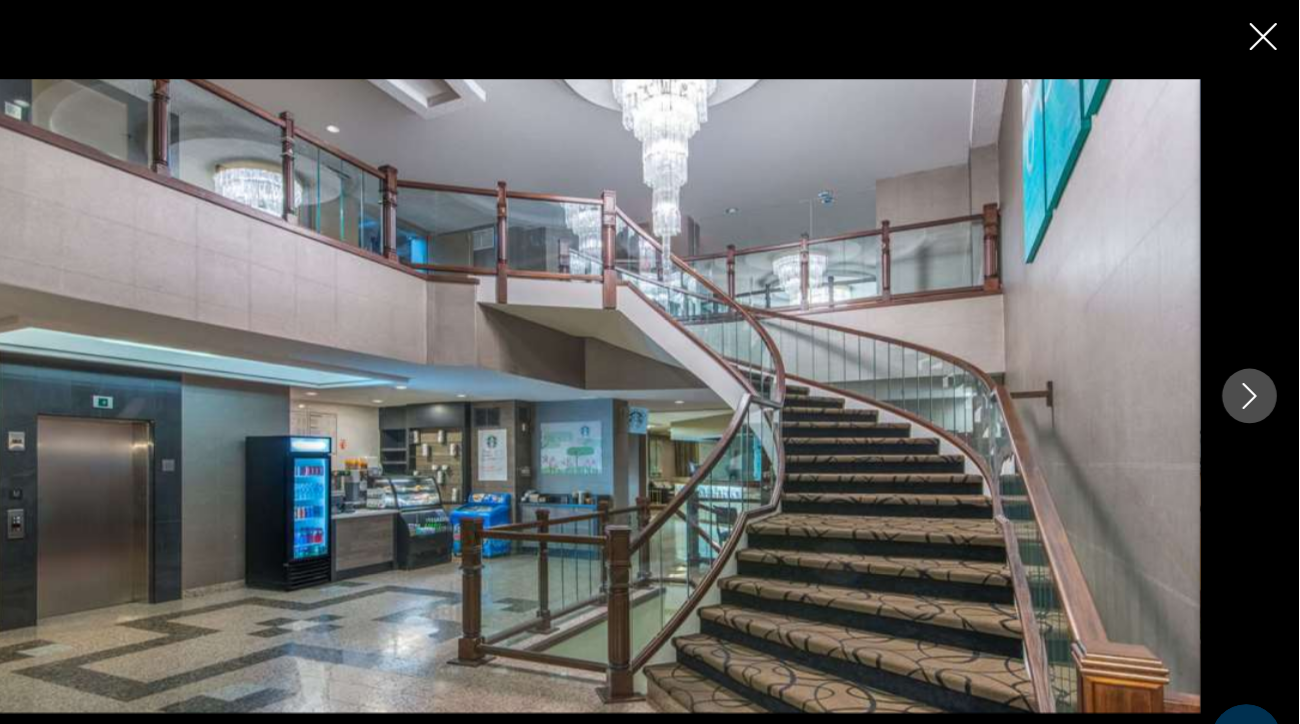 click 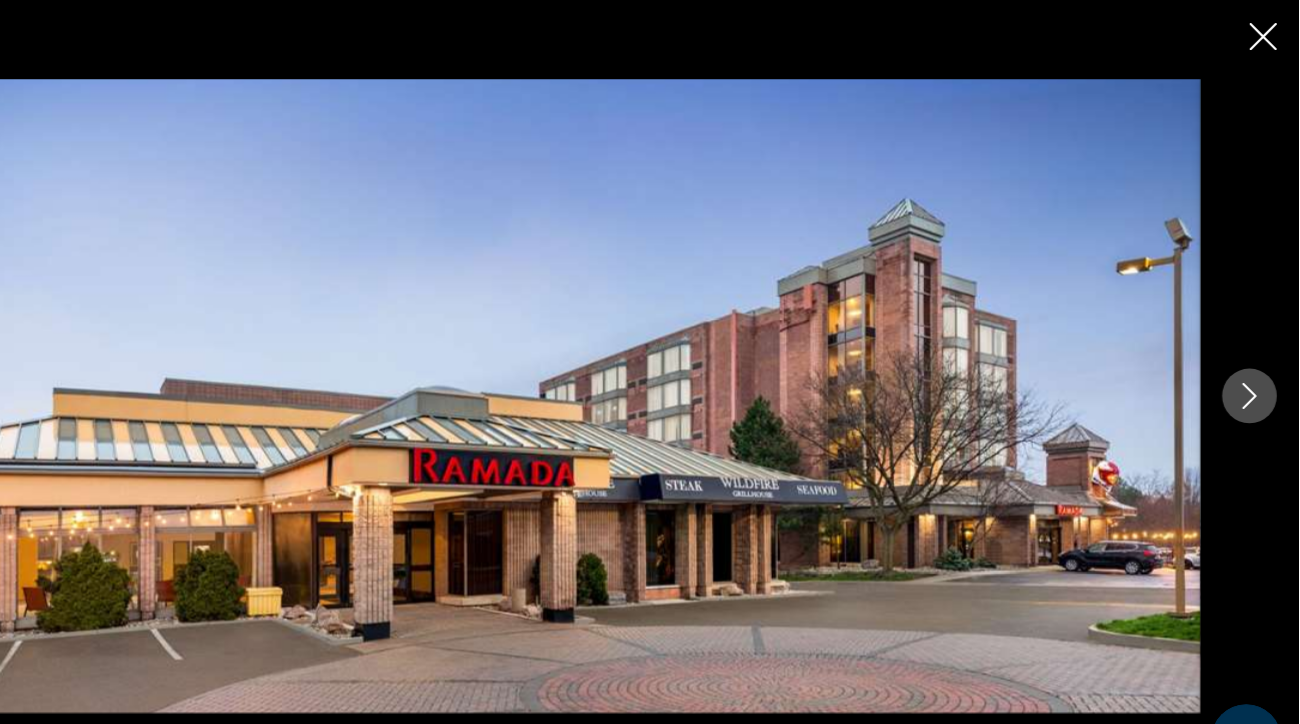 click 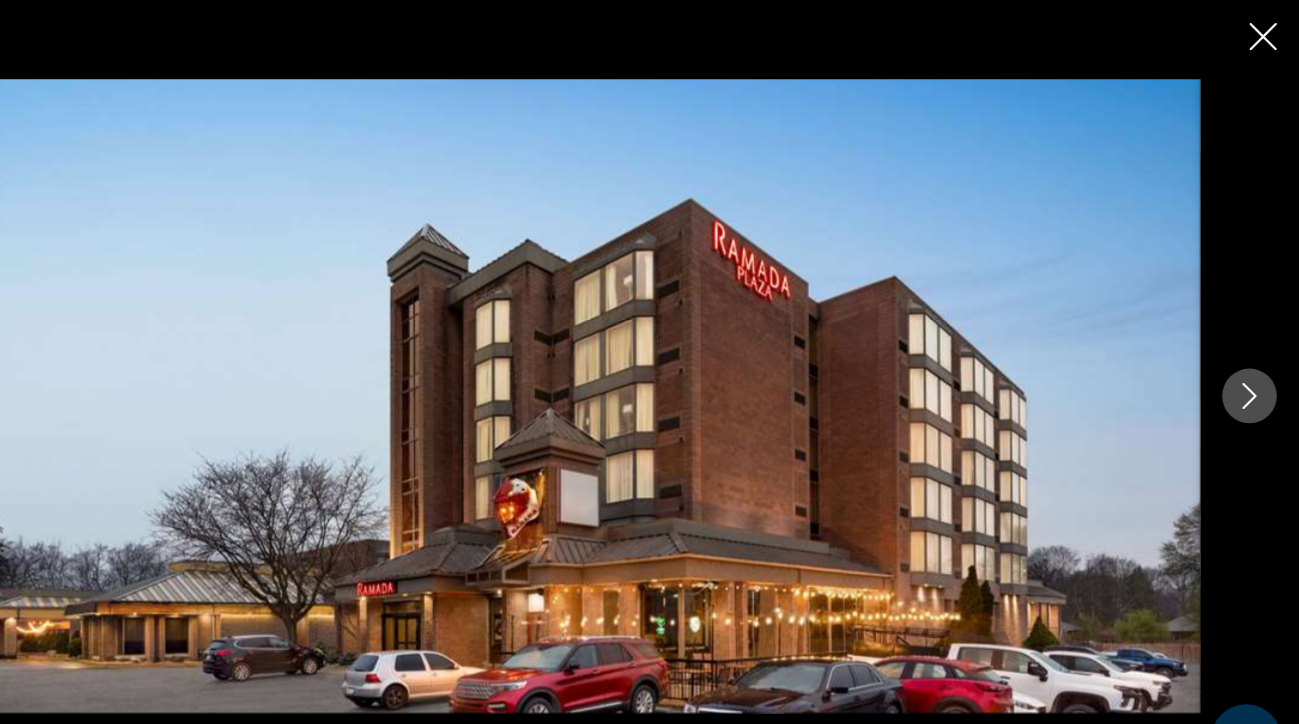 click 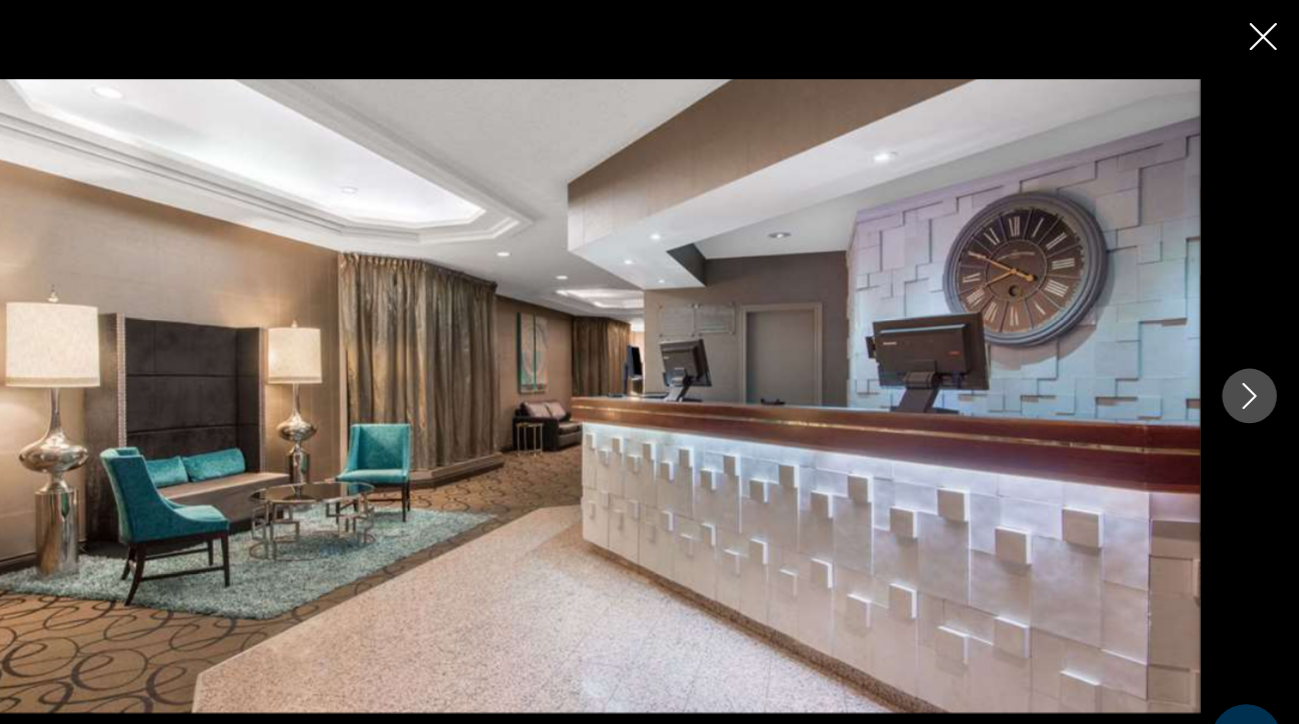 click 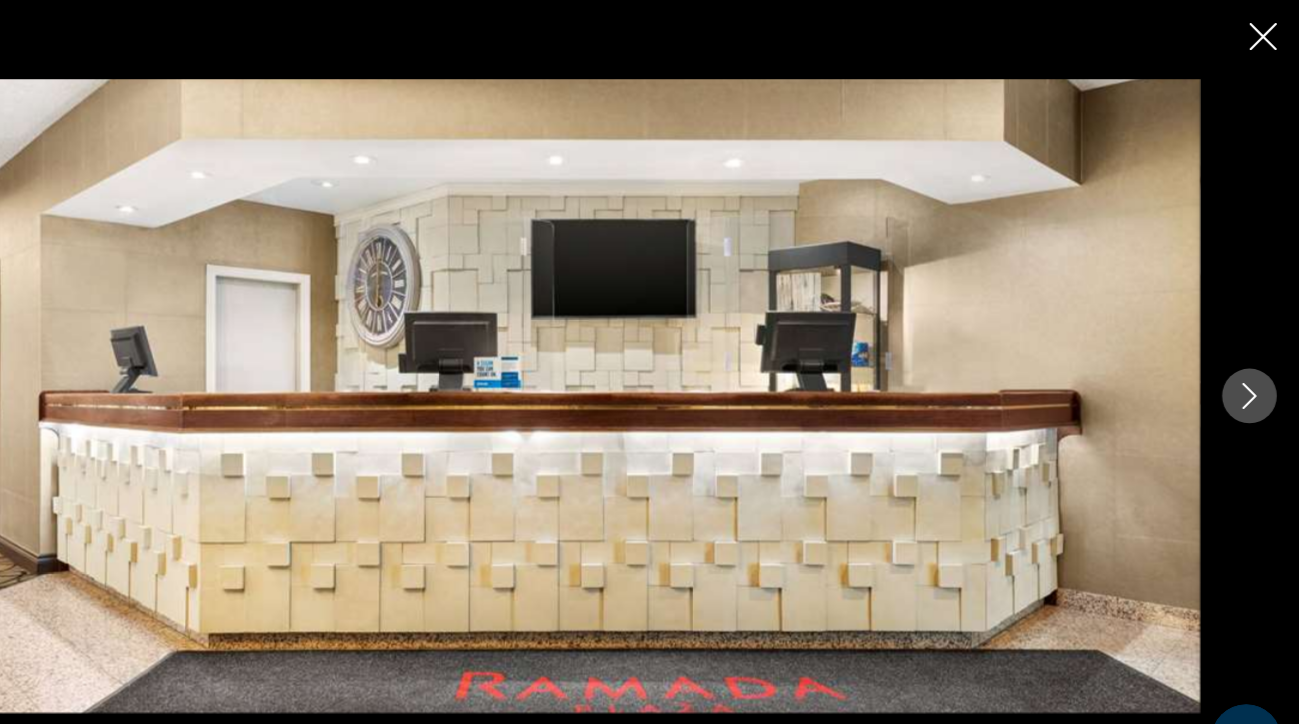 click 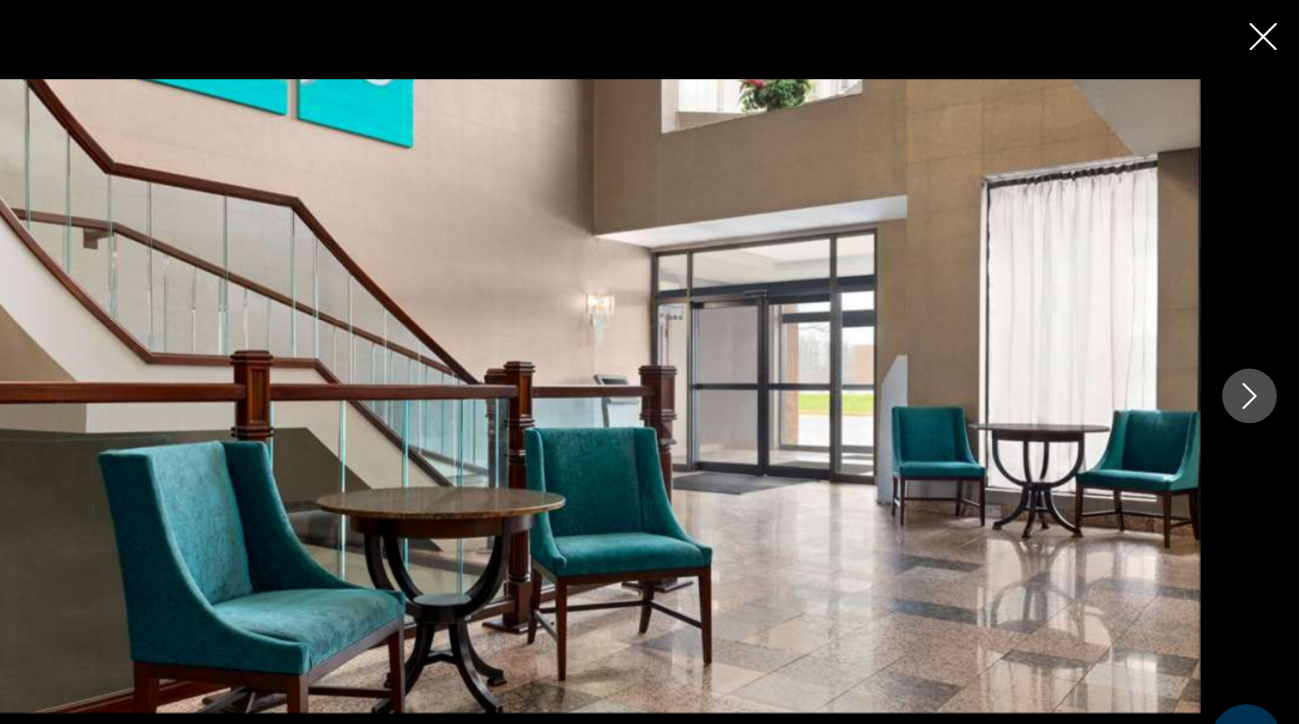 click 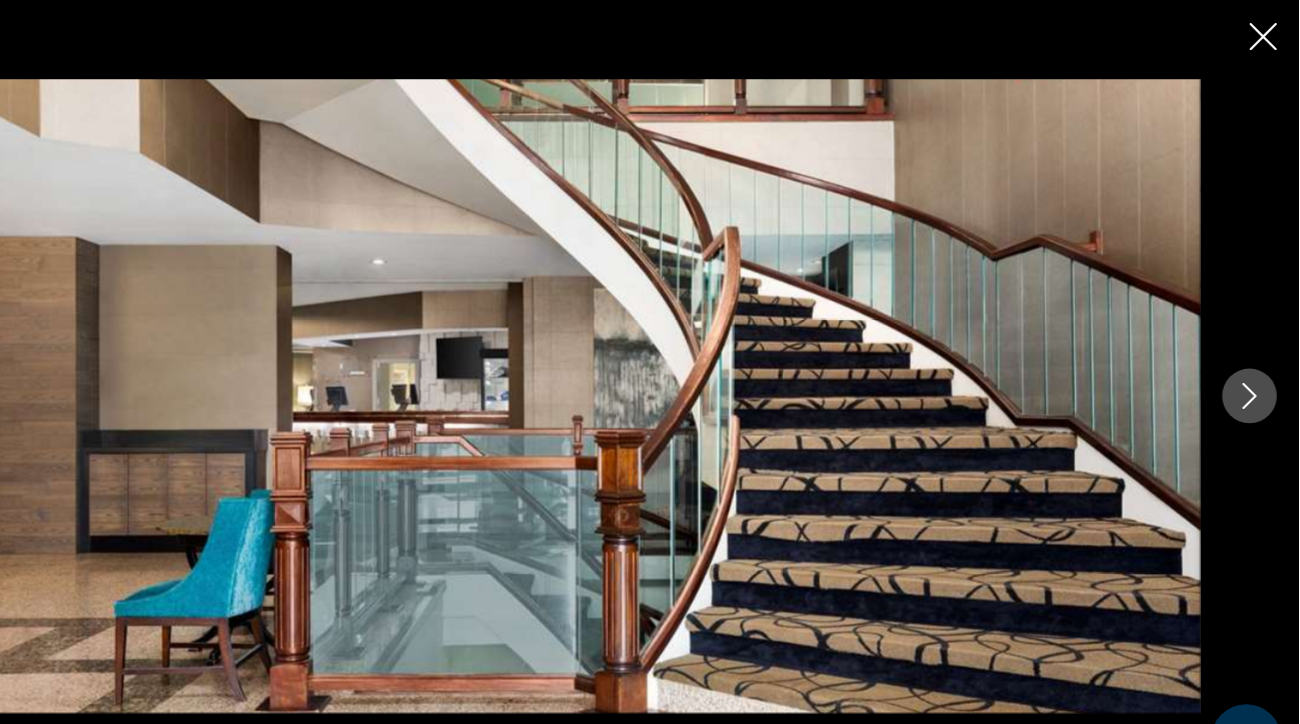 click 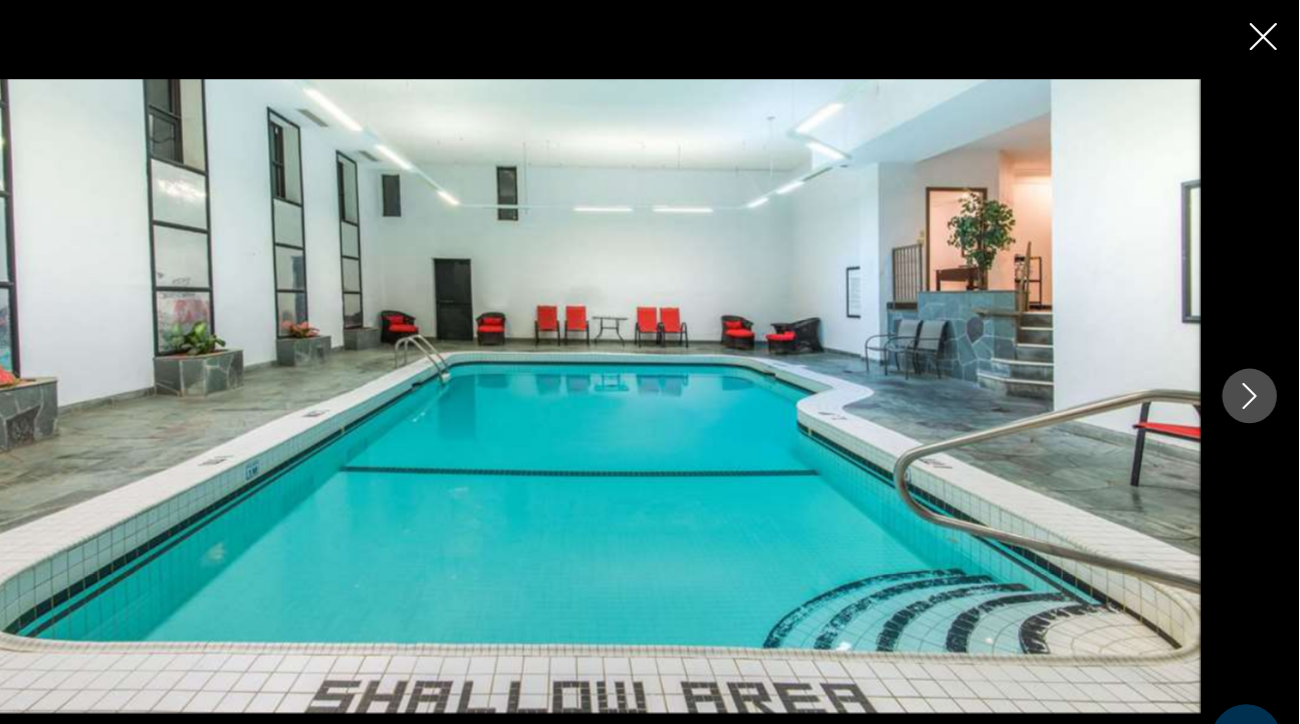 click 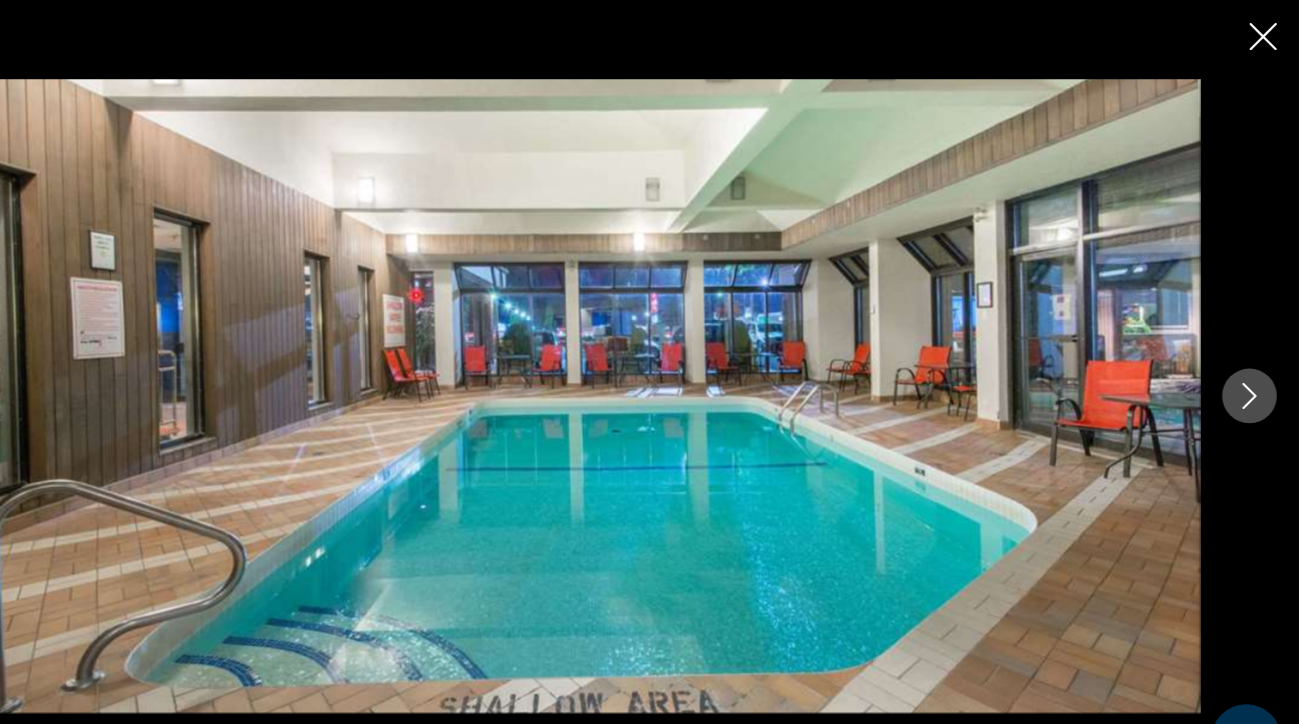 click 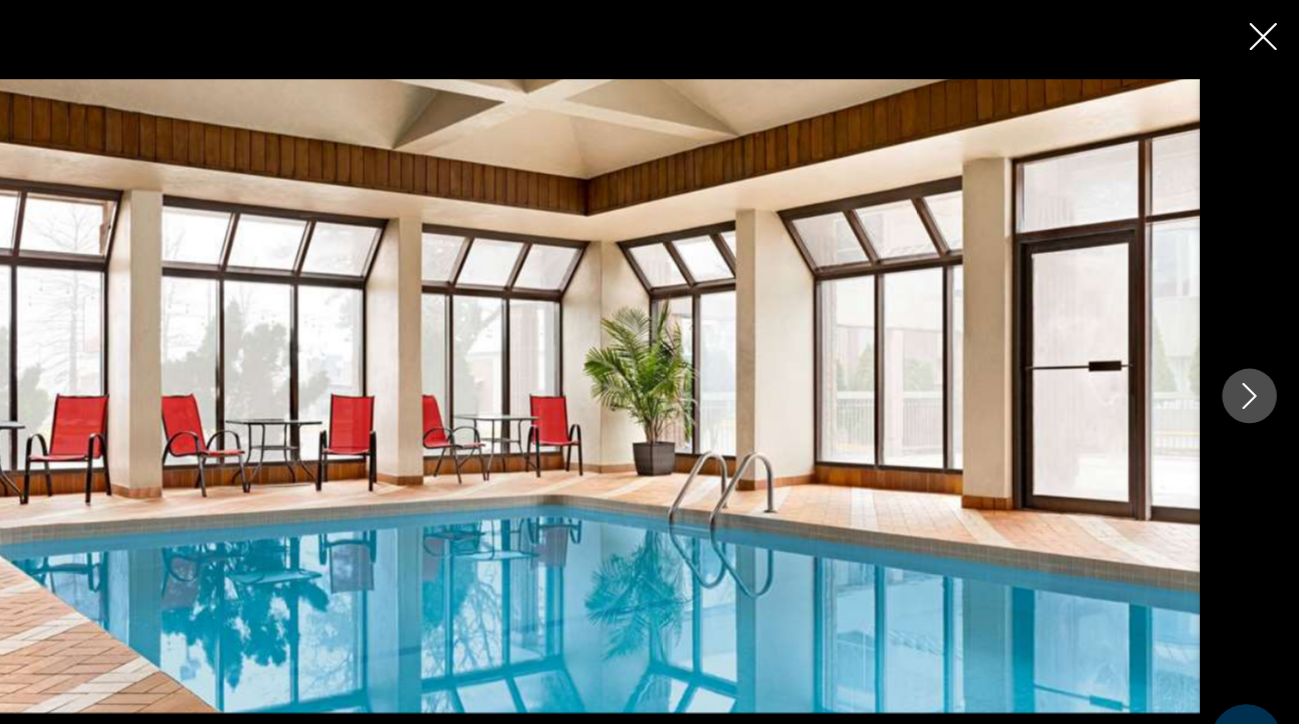 click 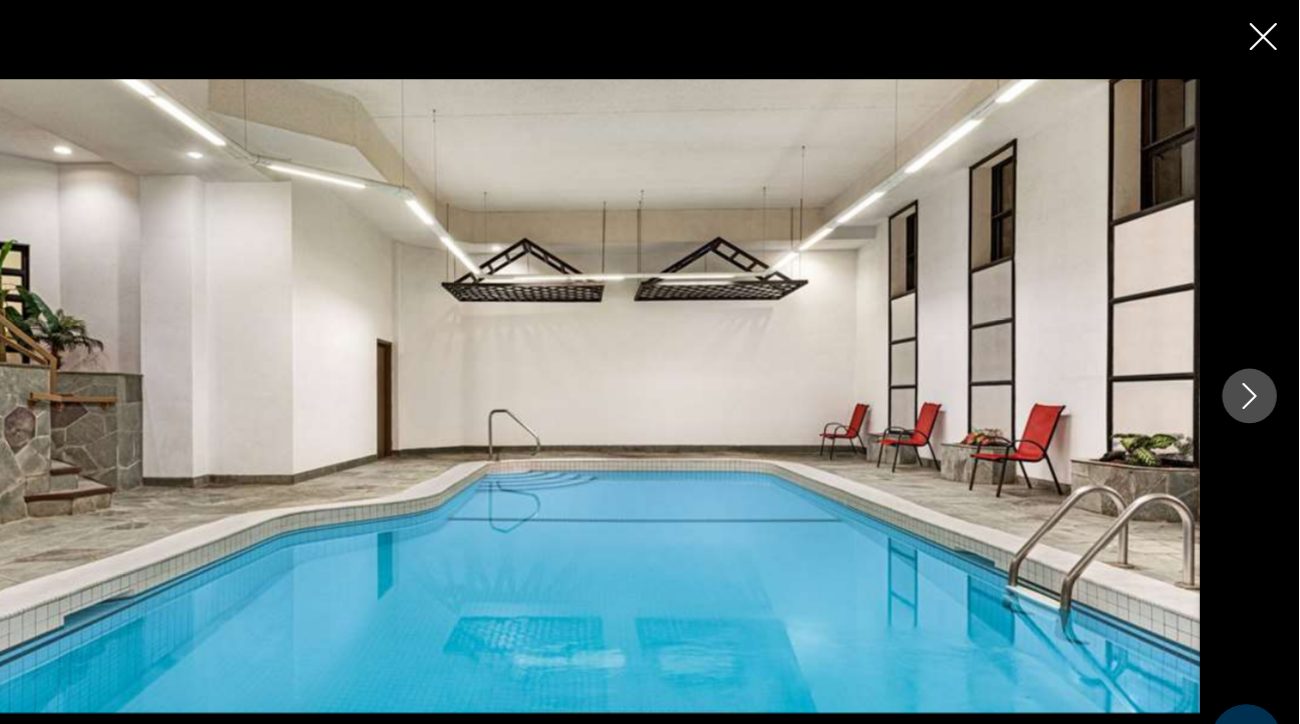 click 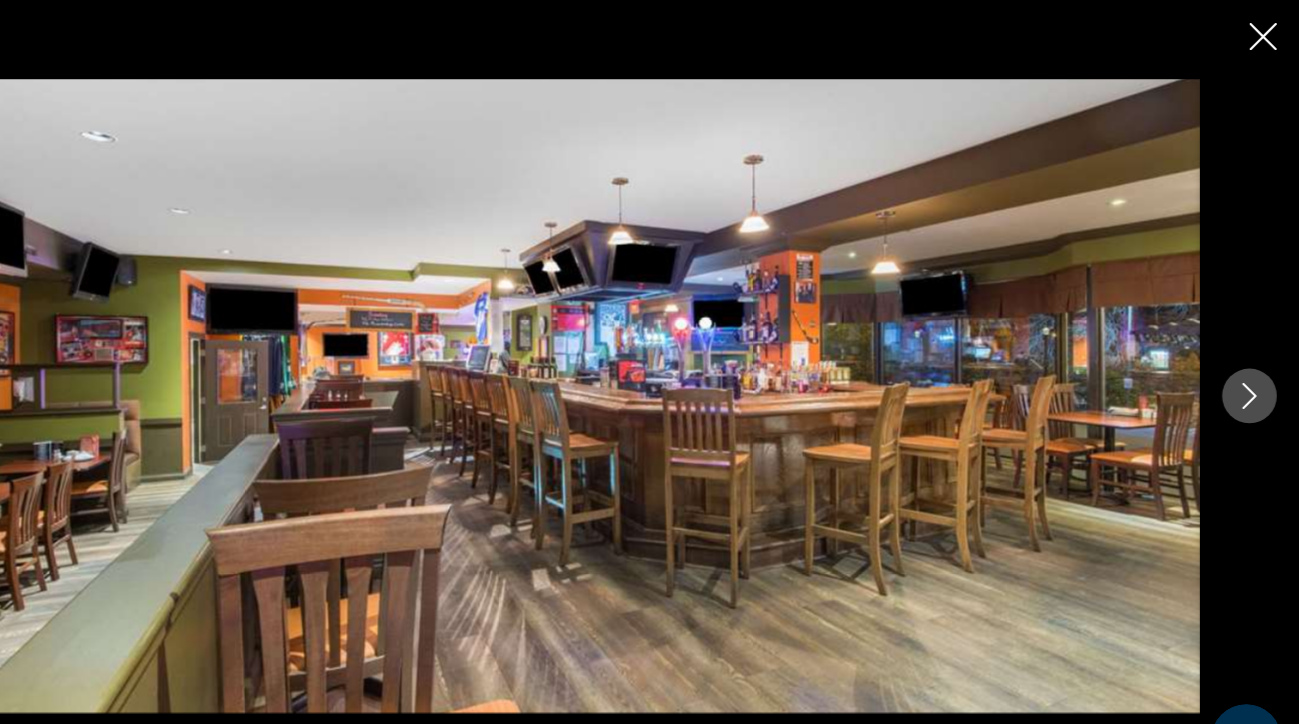 click 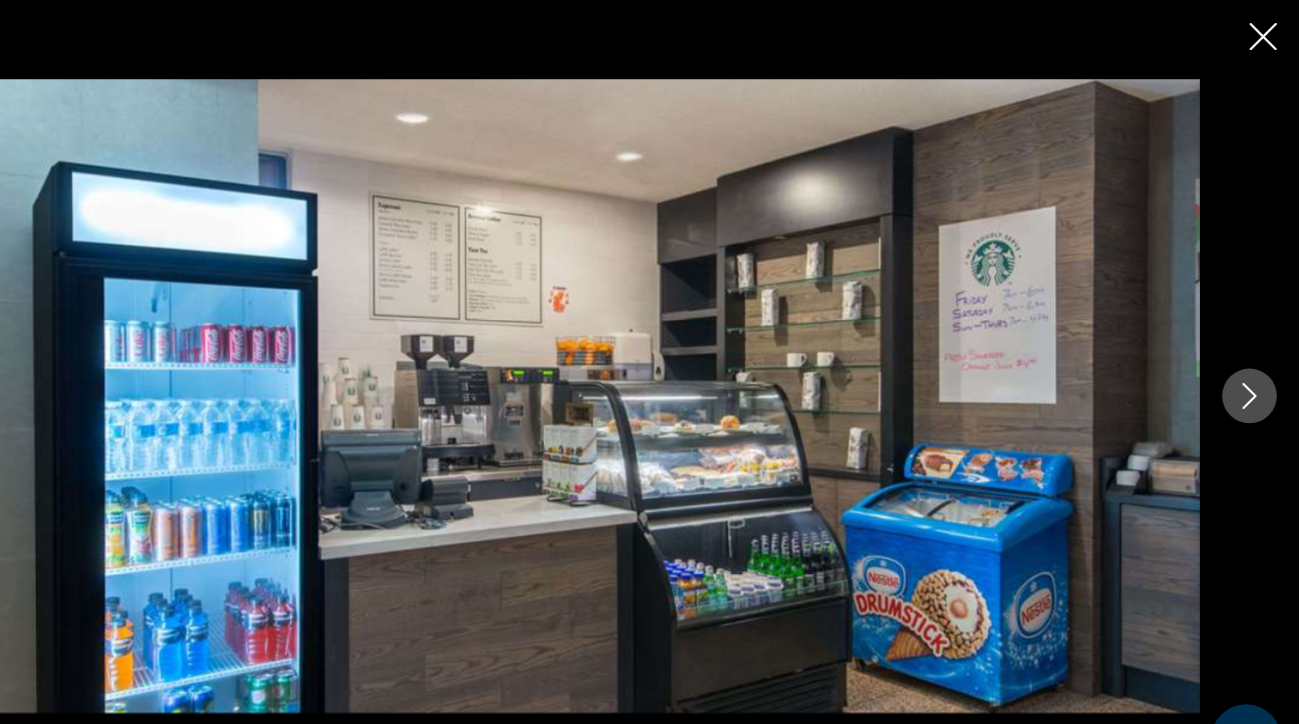 click 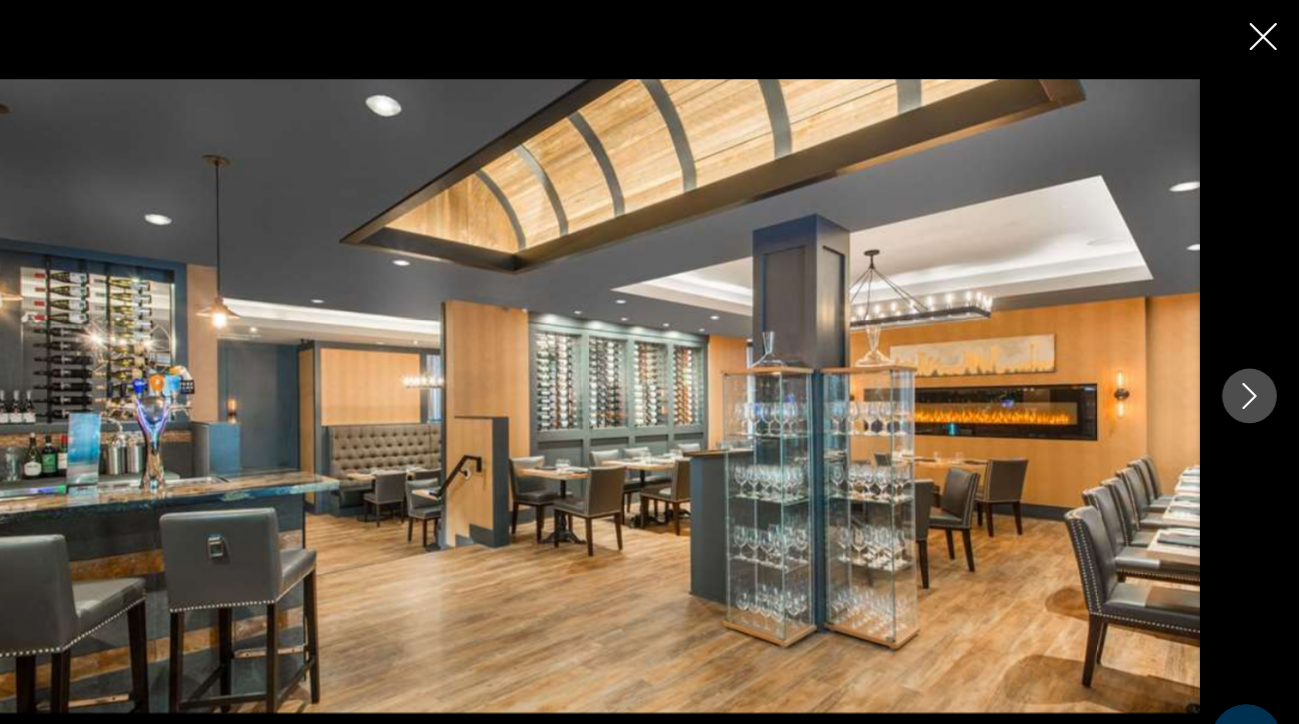 click 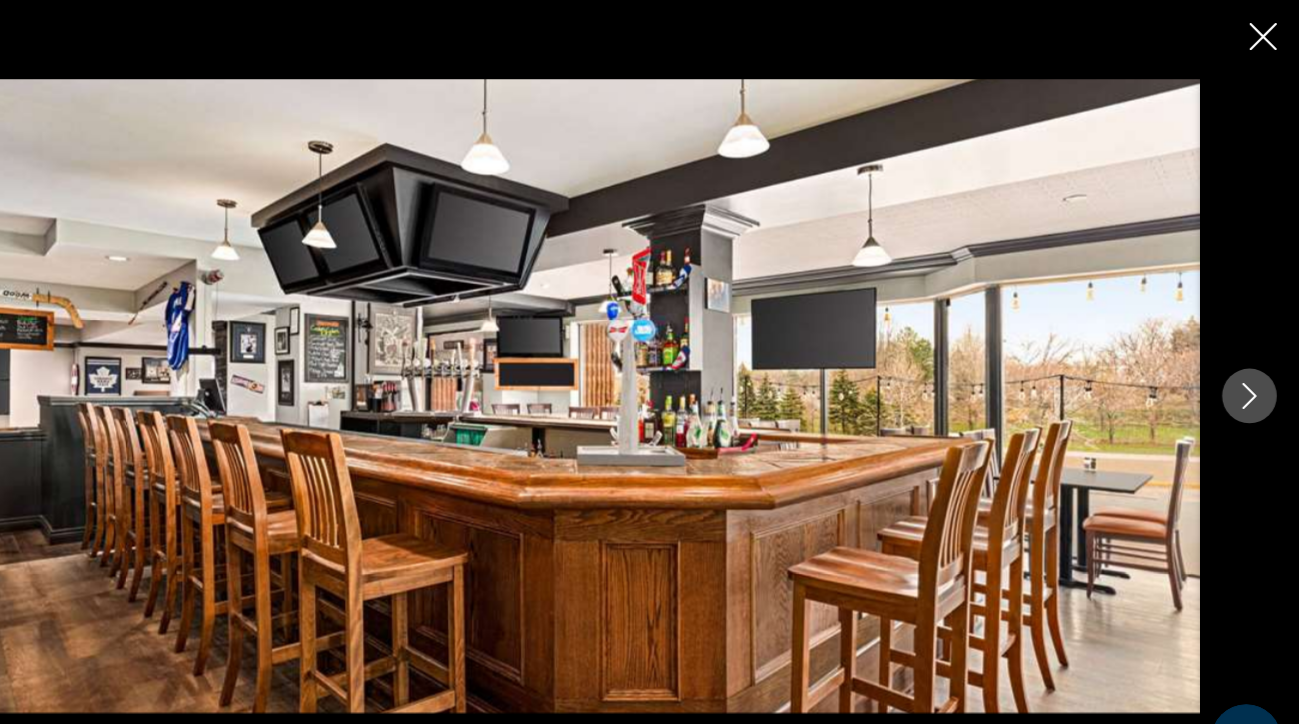 click 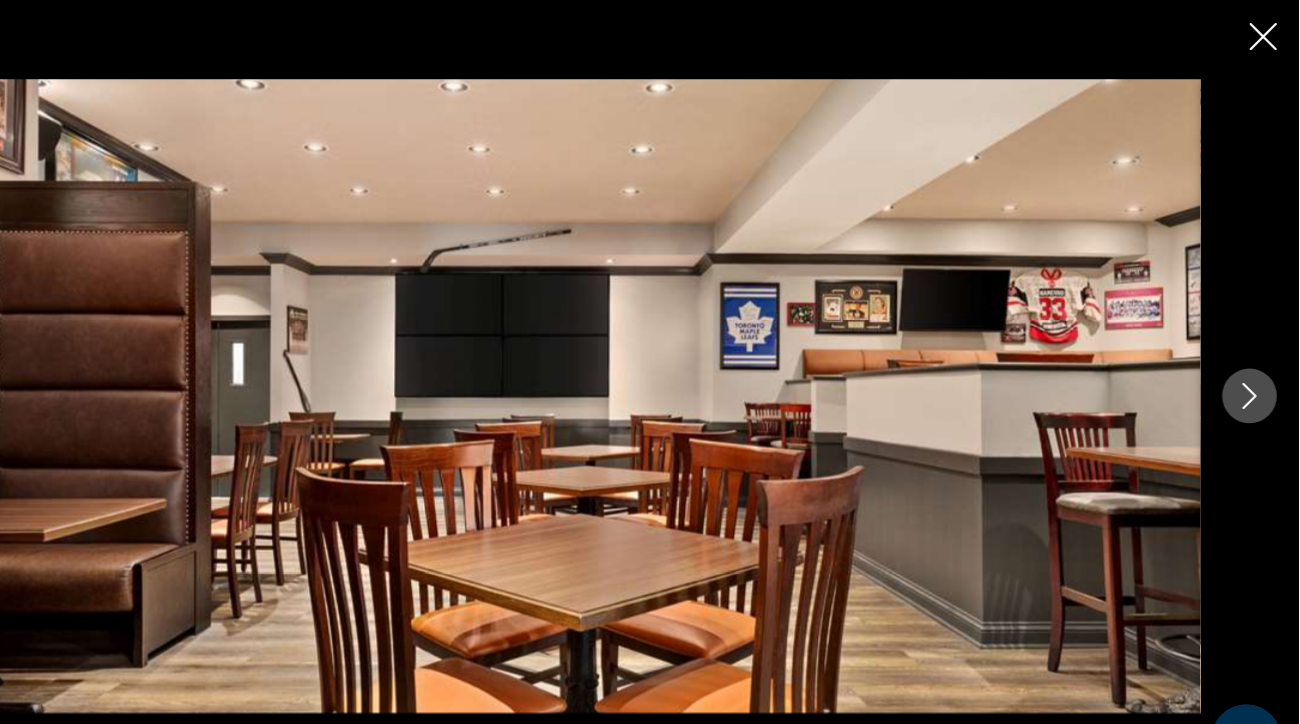 click 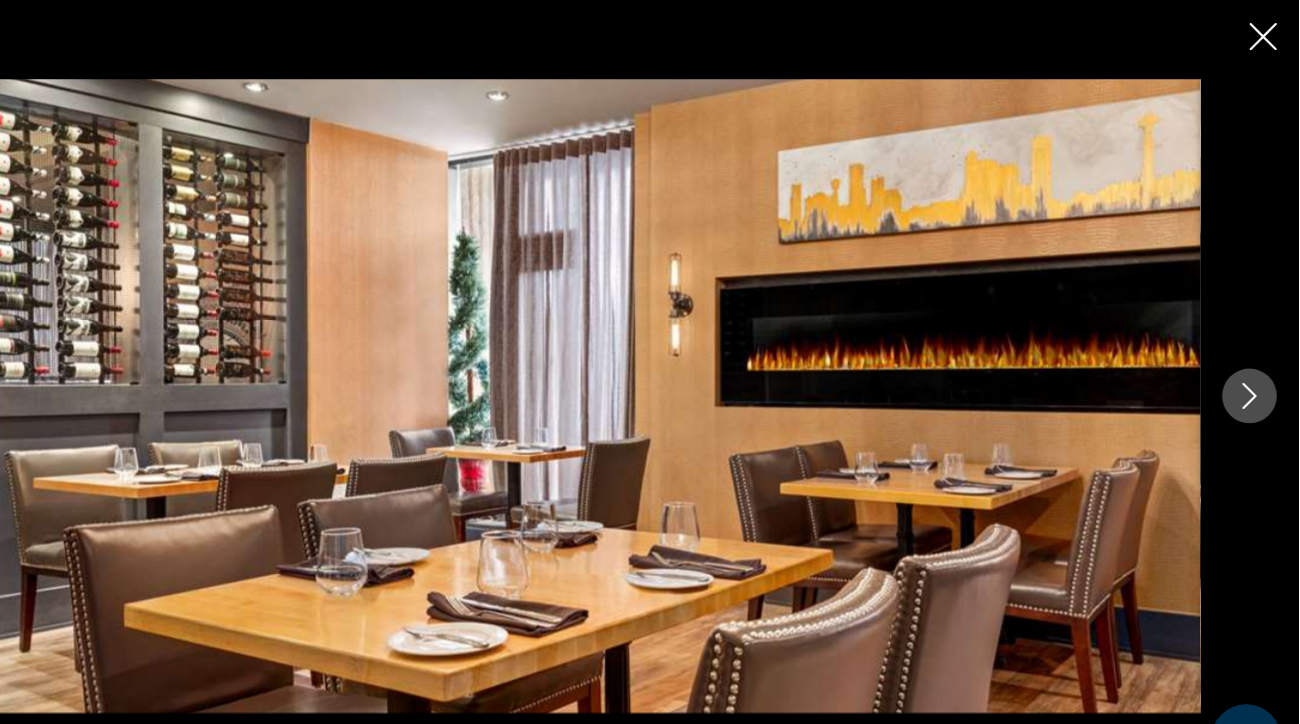 click 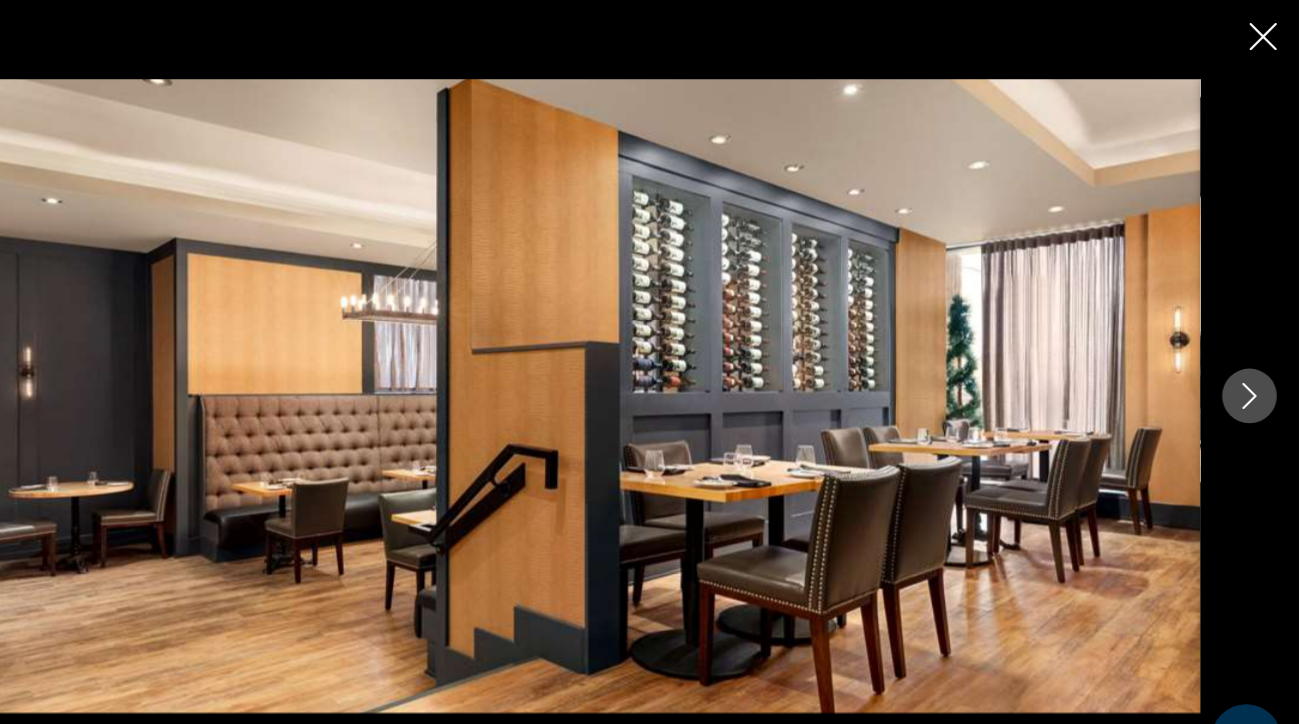 click 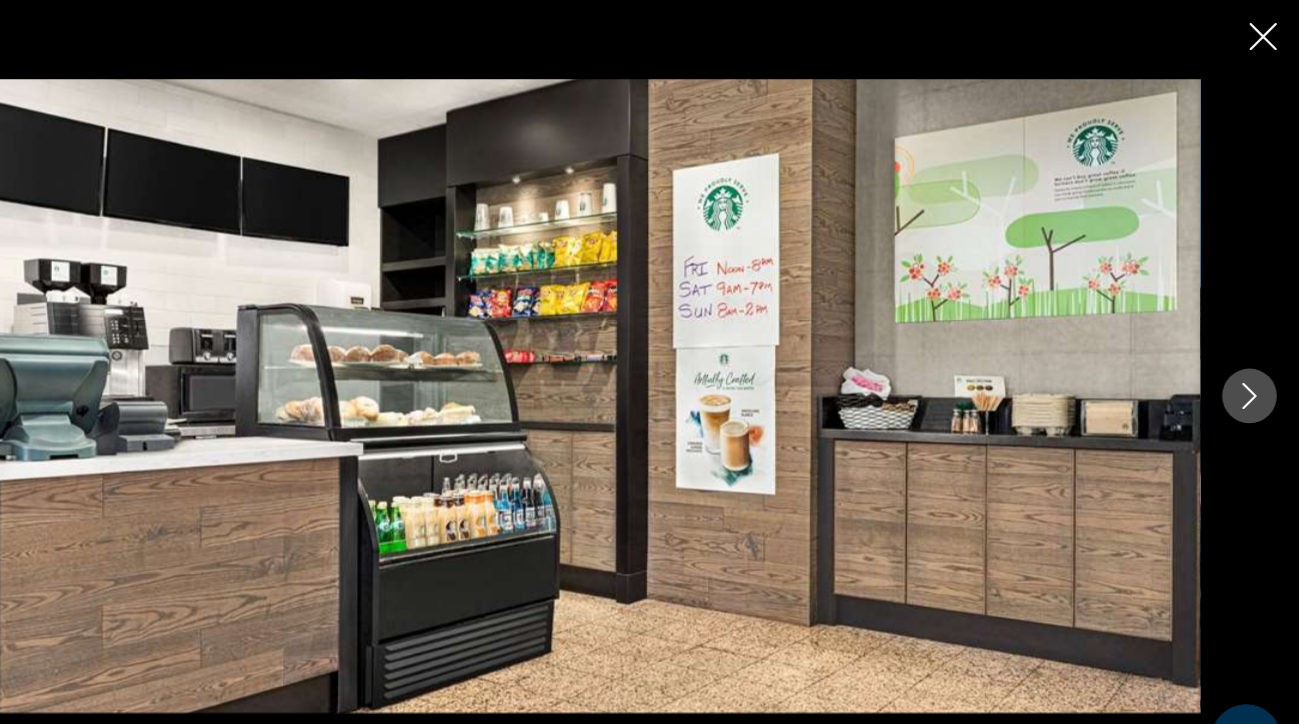 click 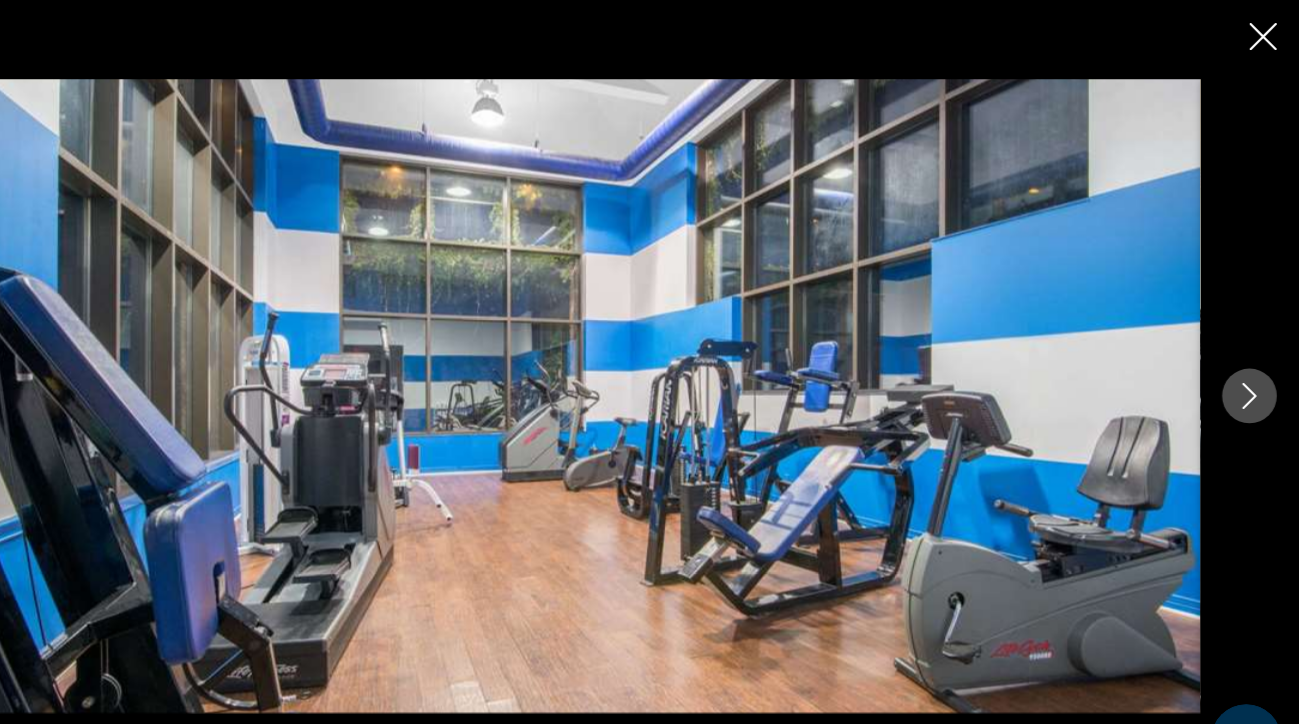click 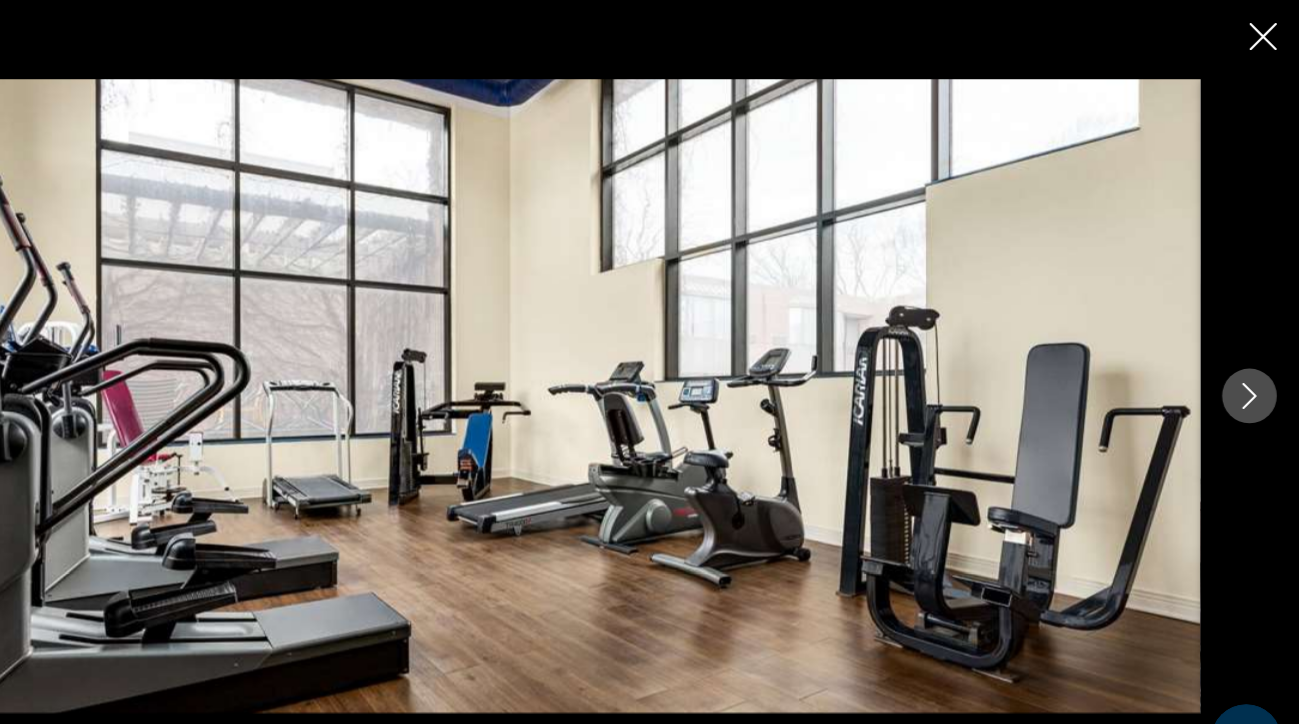 click 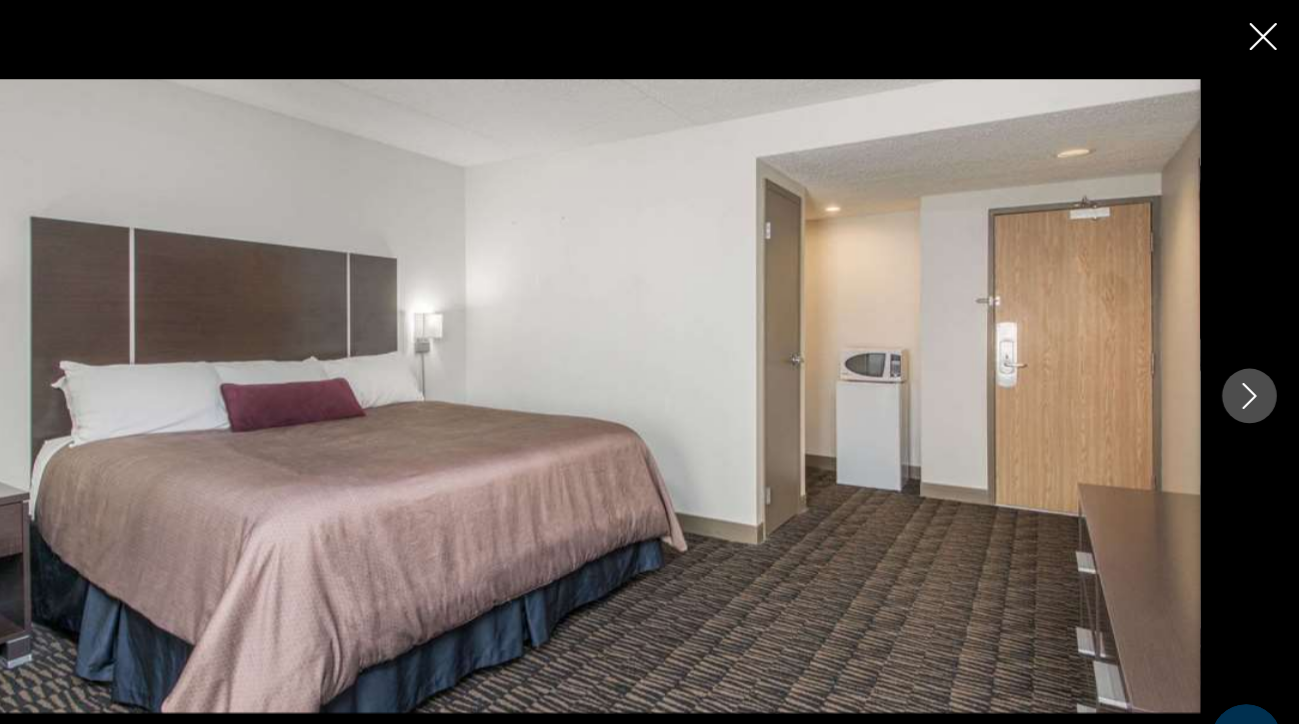 click 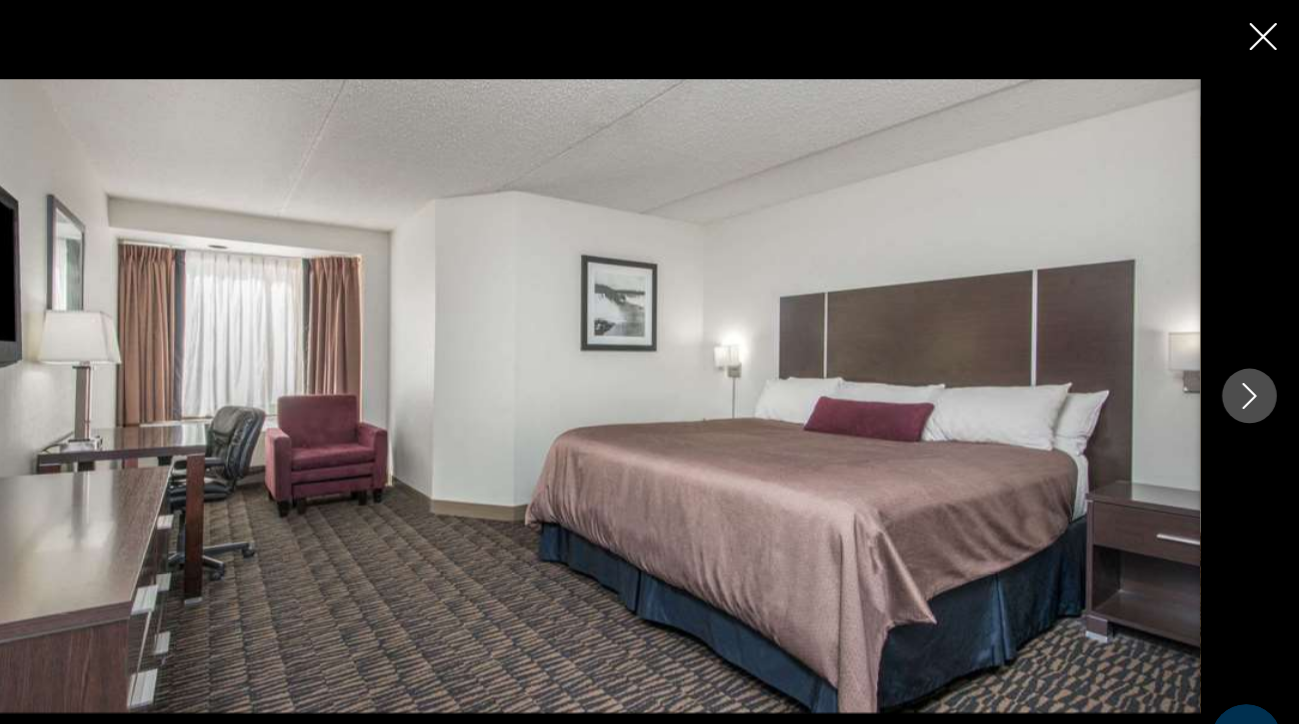 click 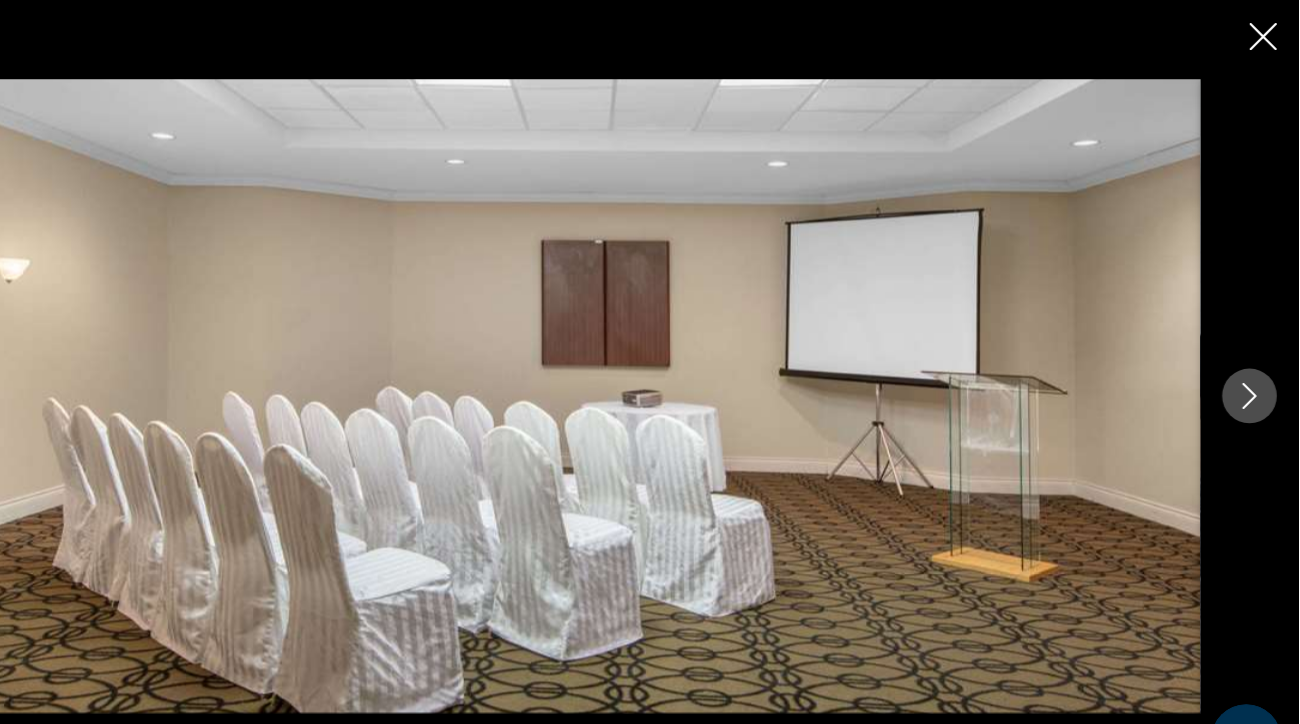 click 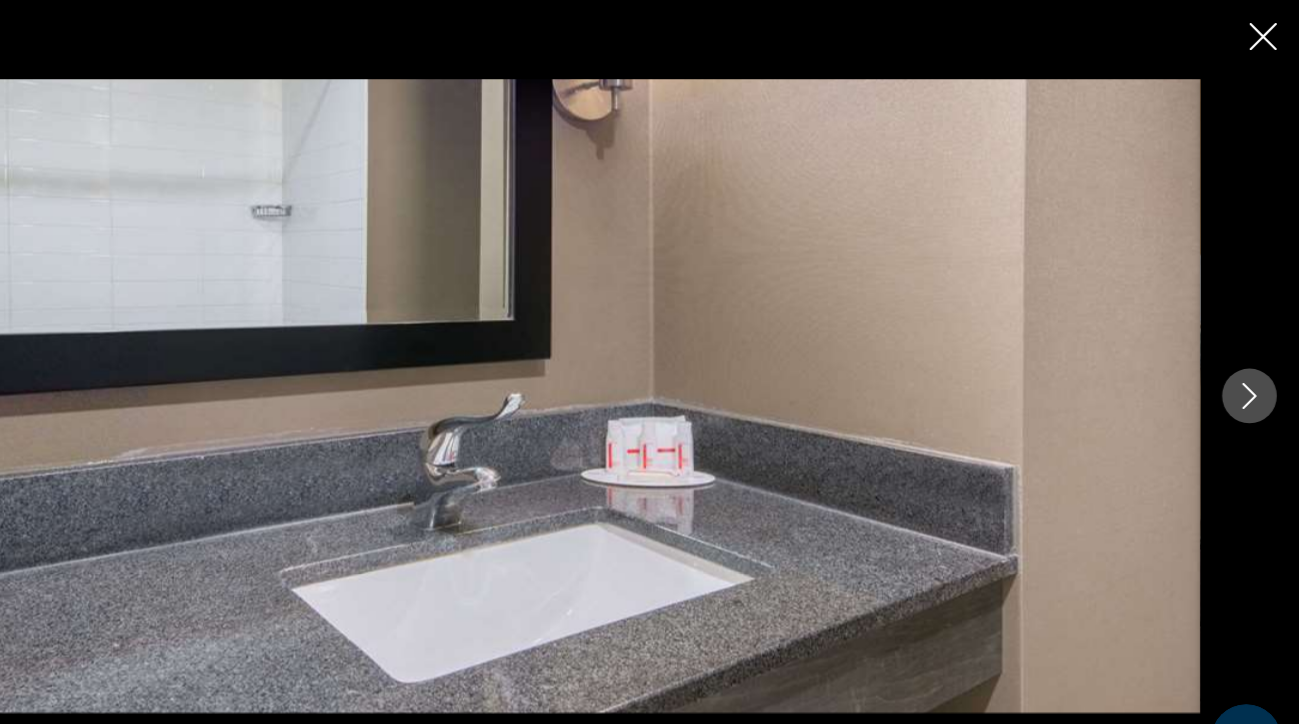click 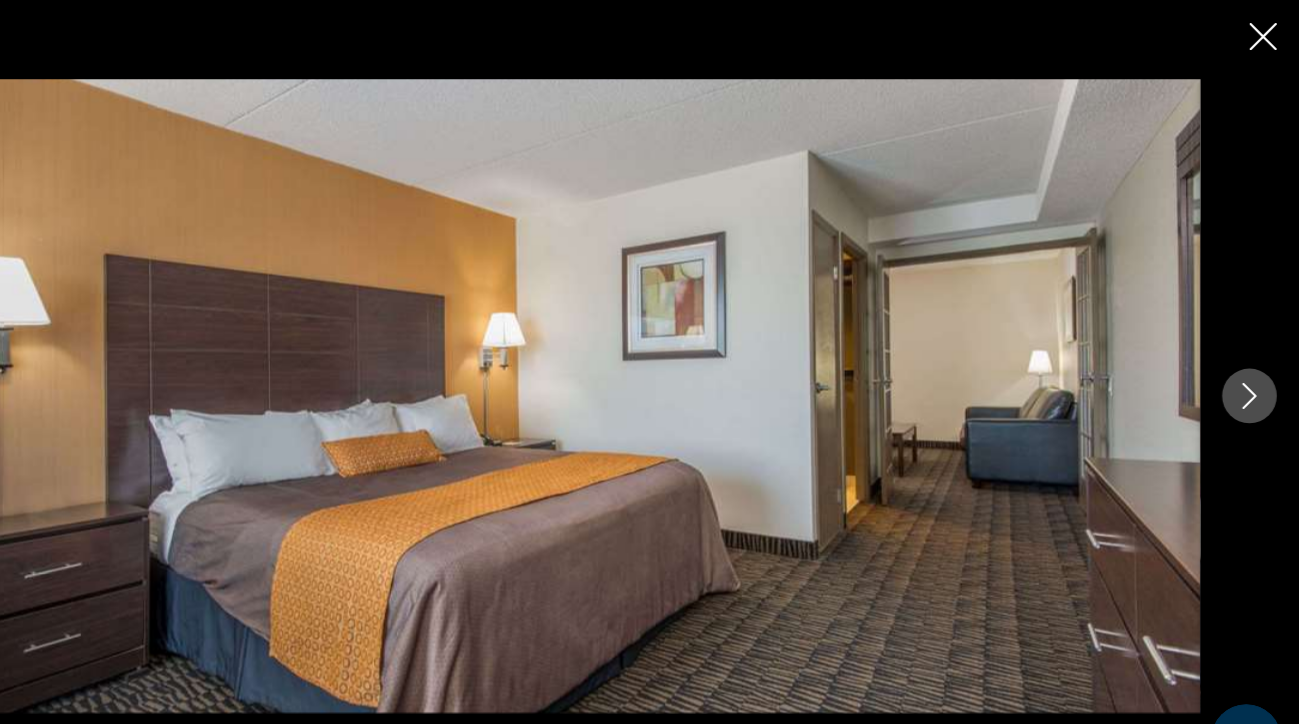 click 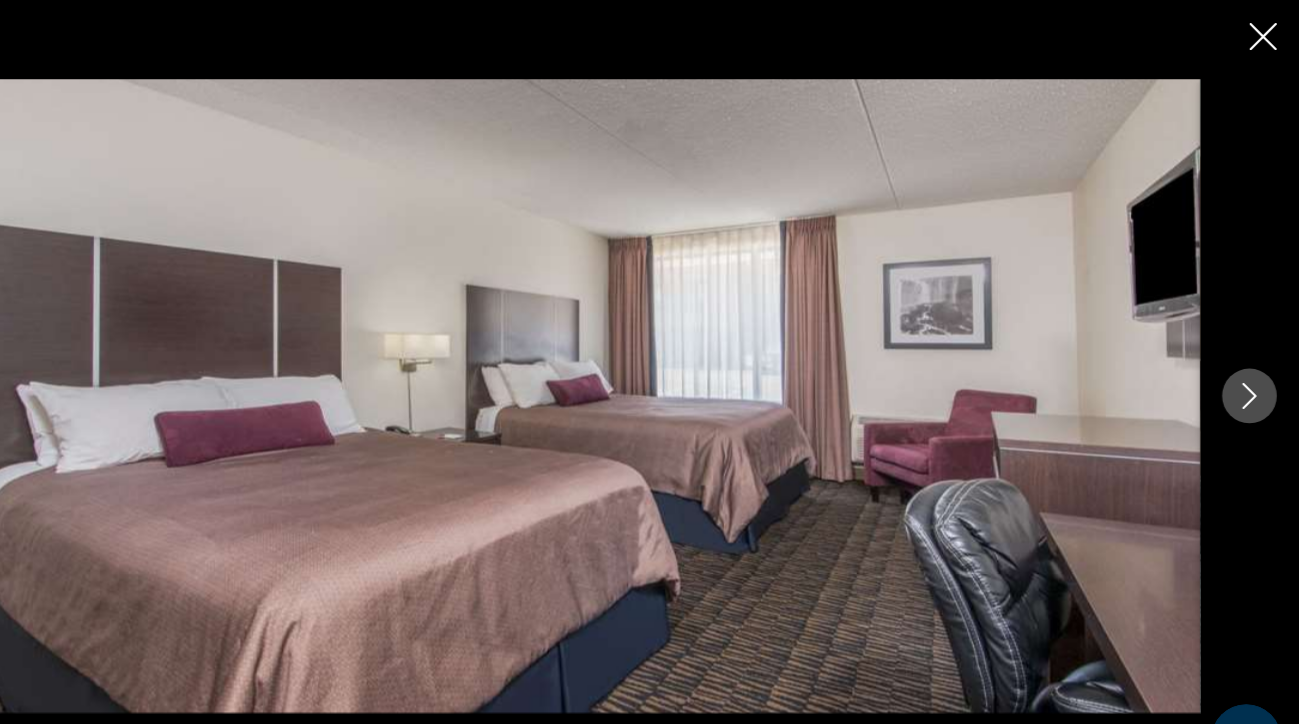 click 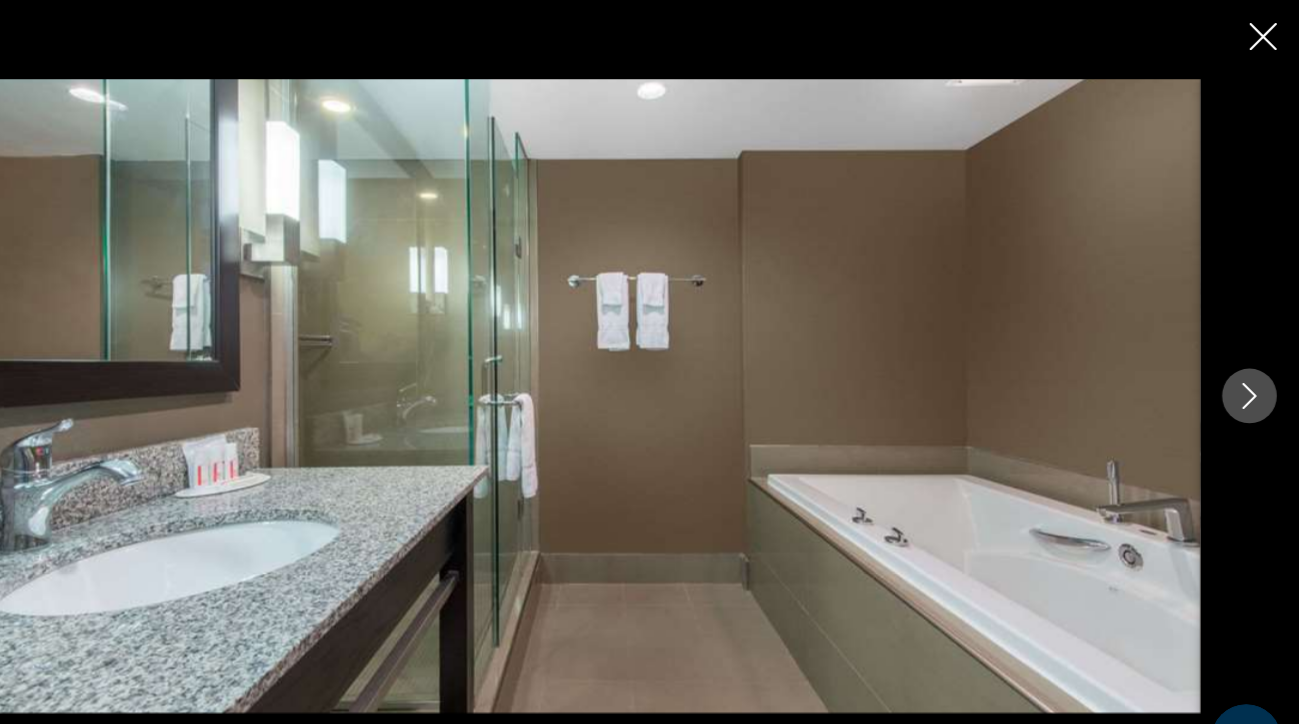 click 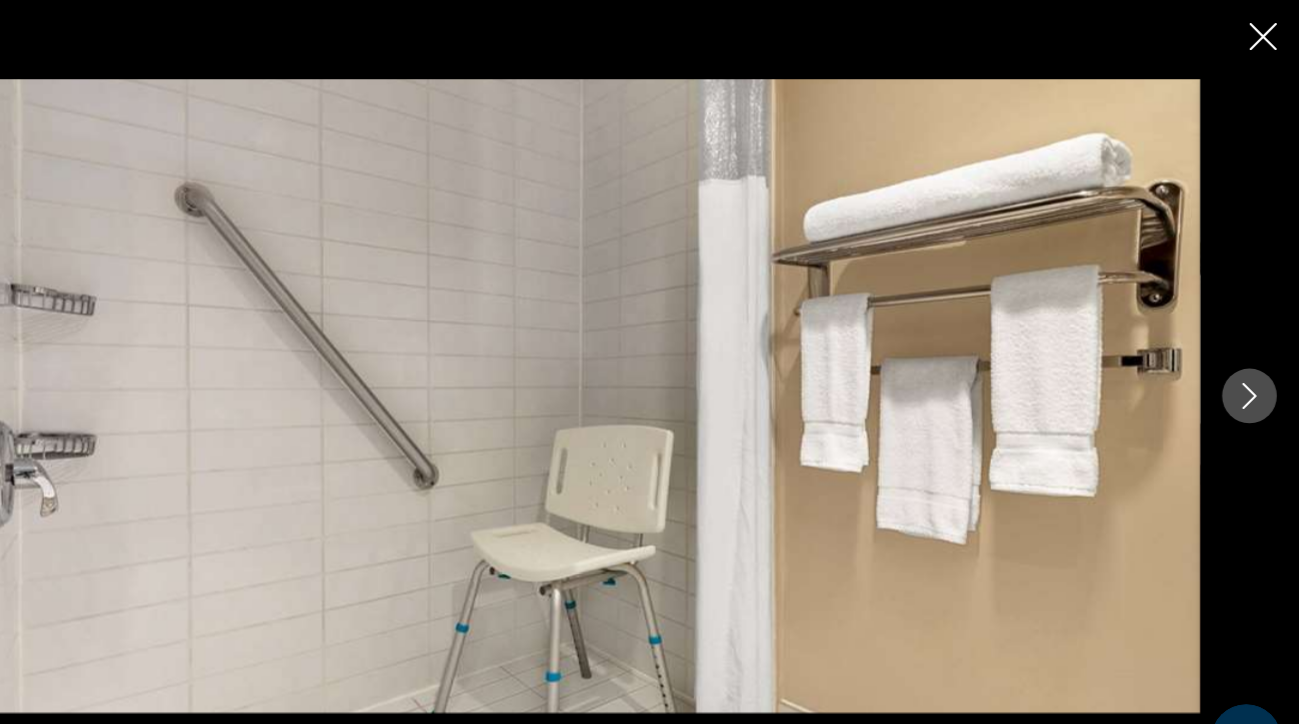 click 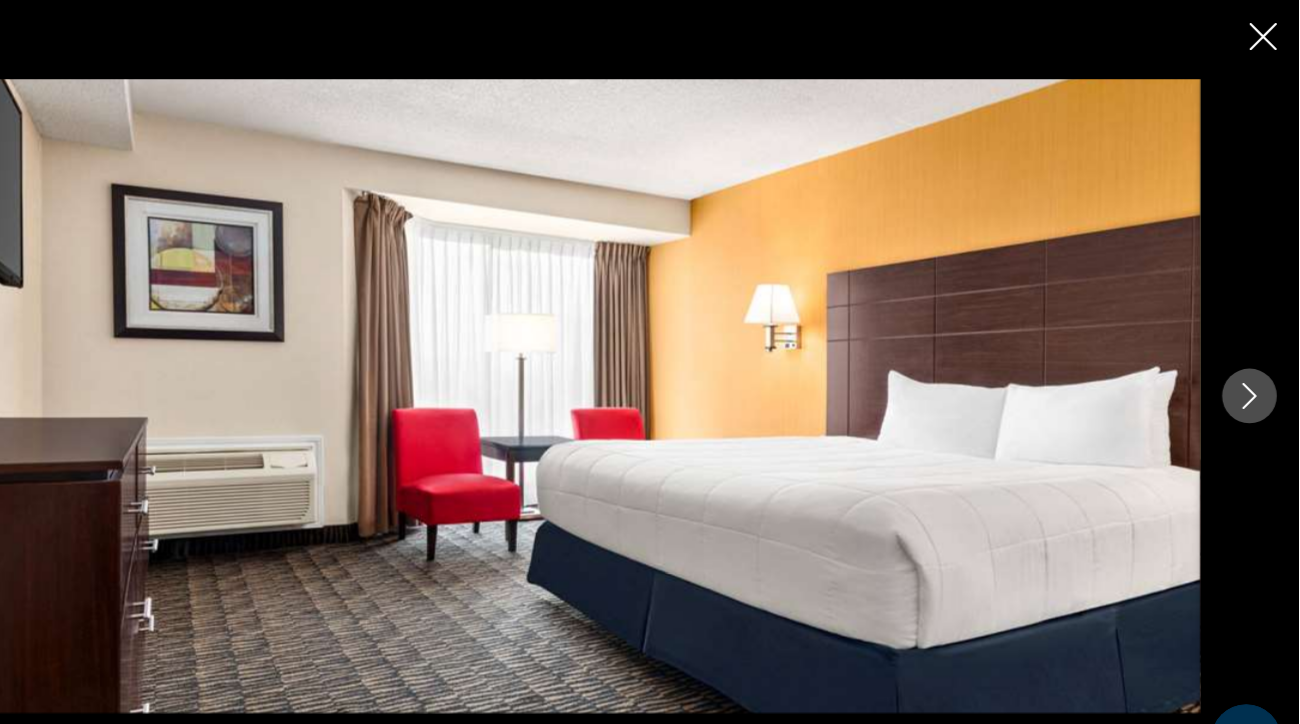 click 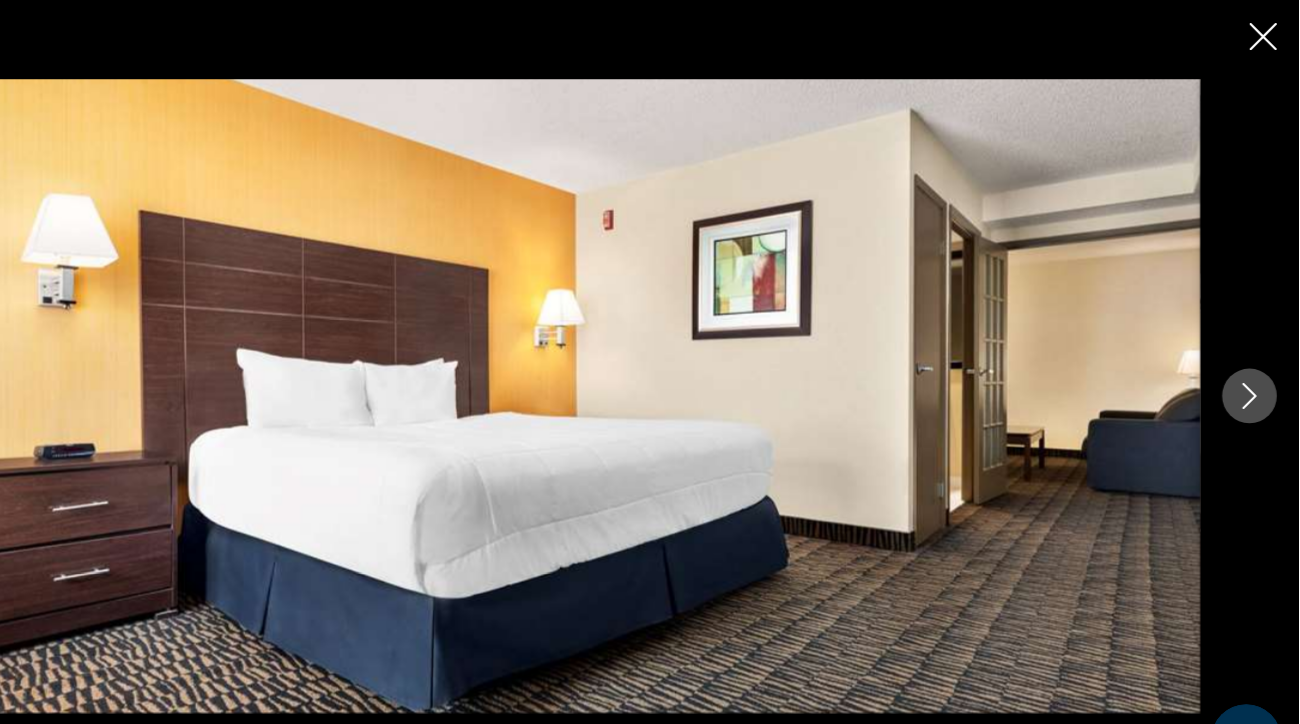 click 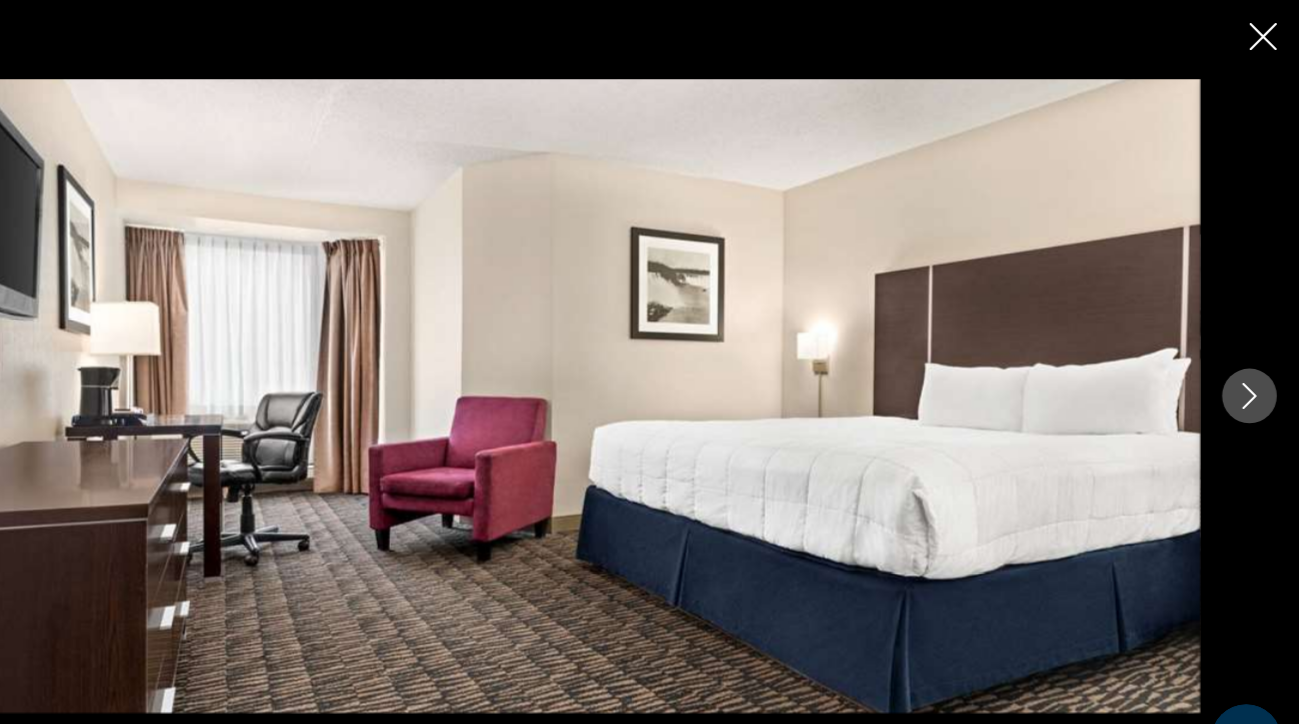 click 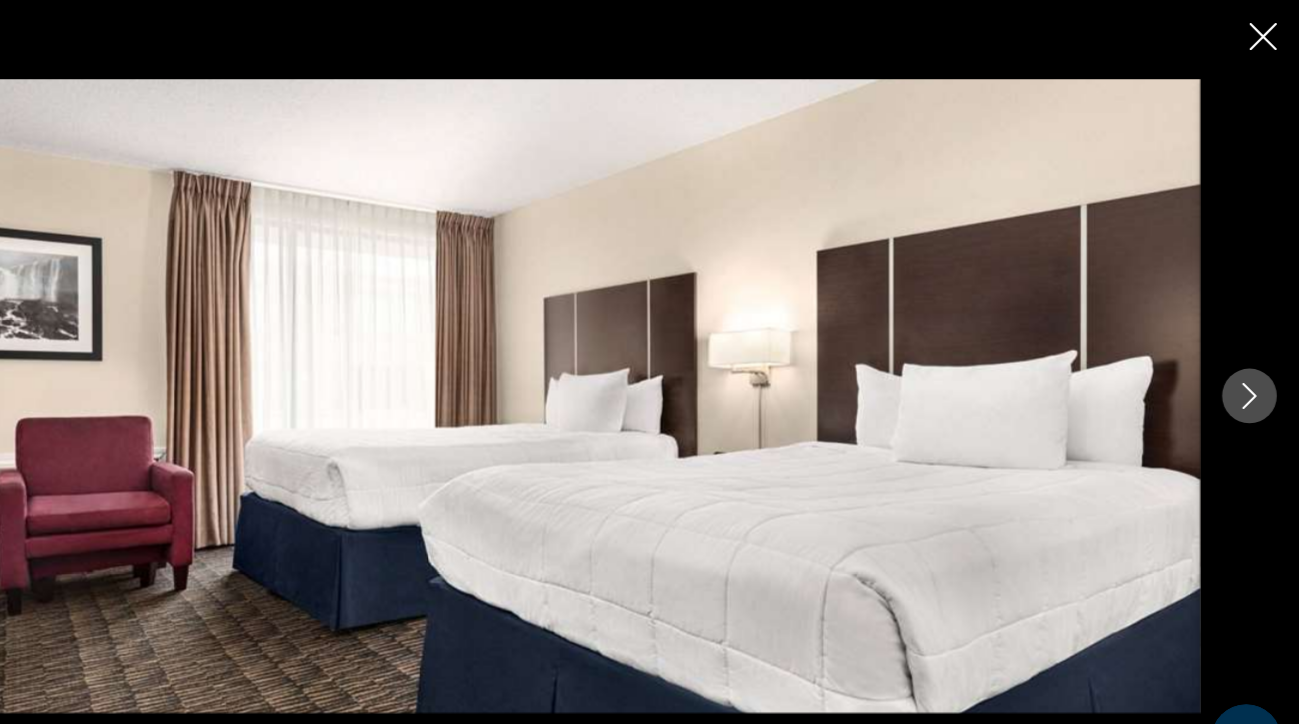 click 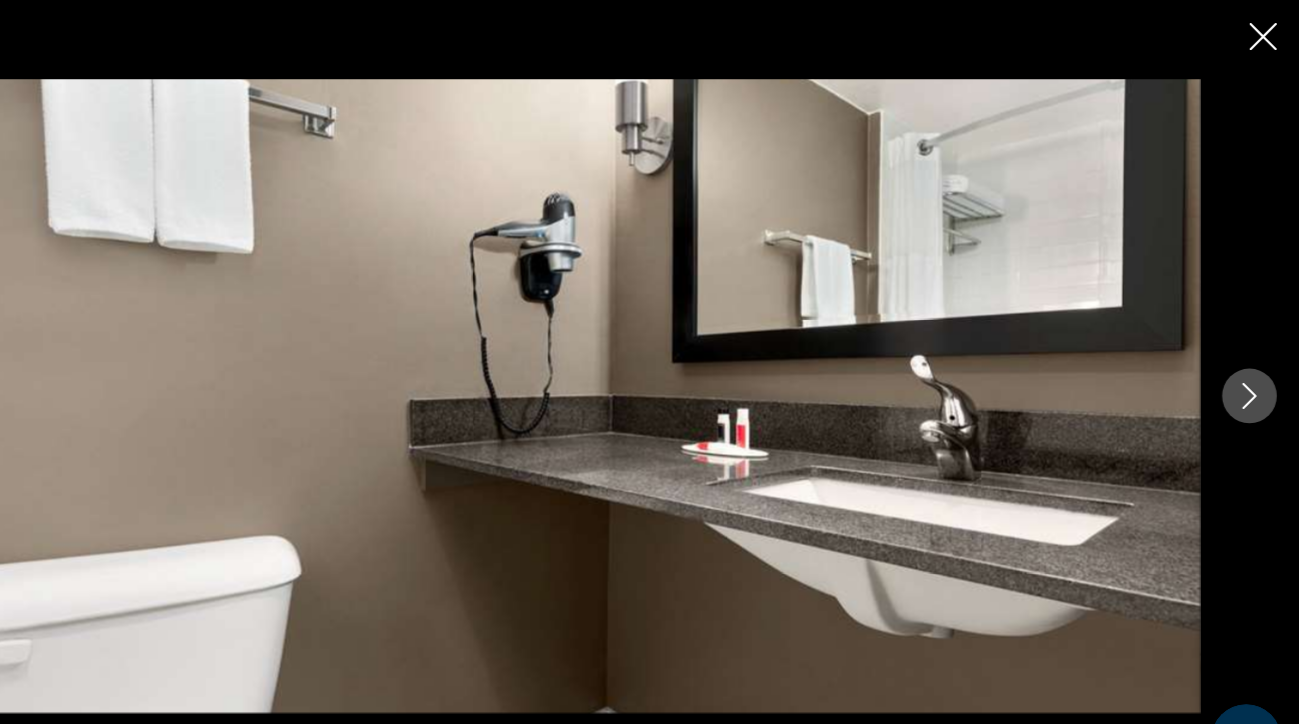 click 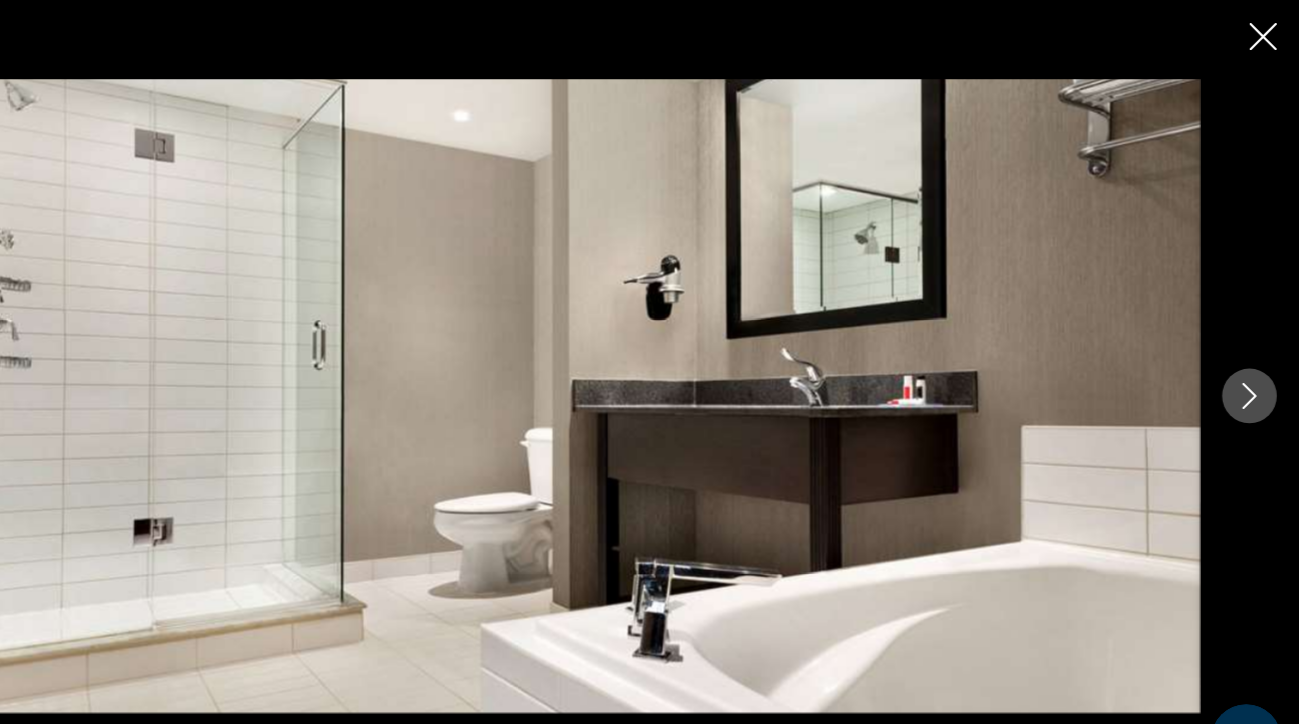 click 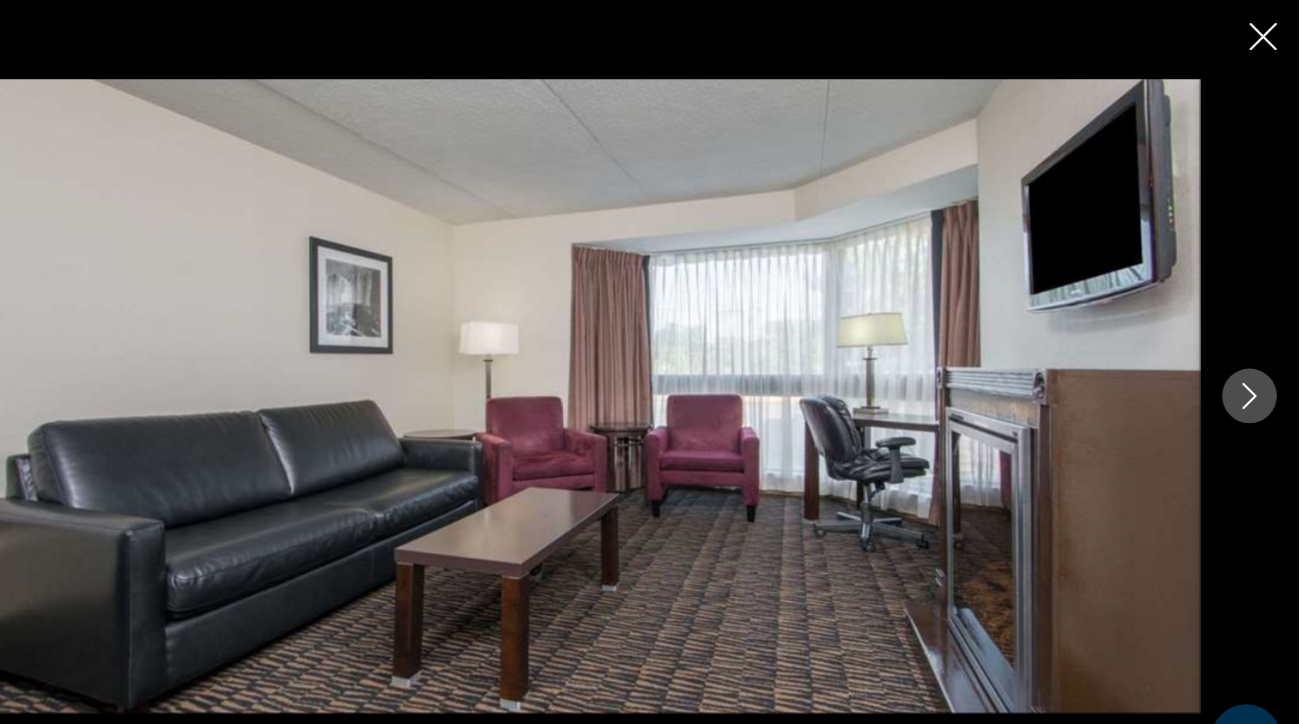 click 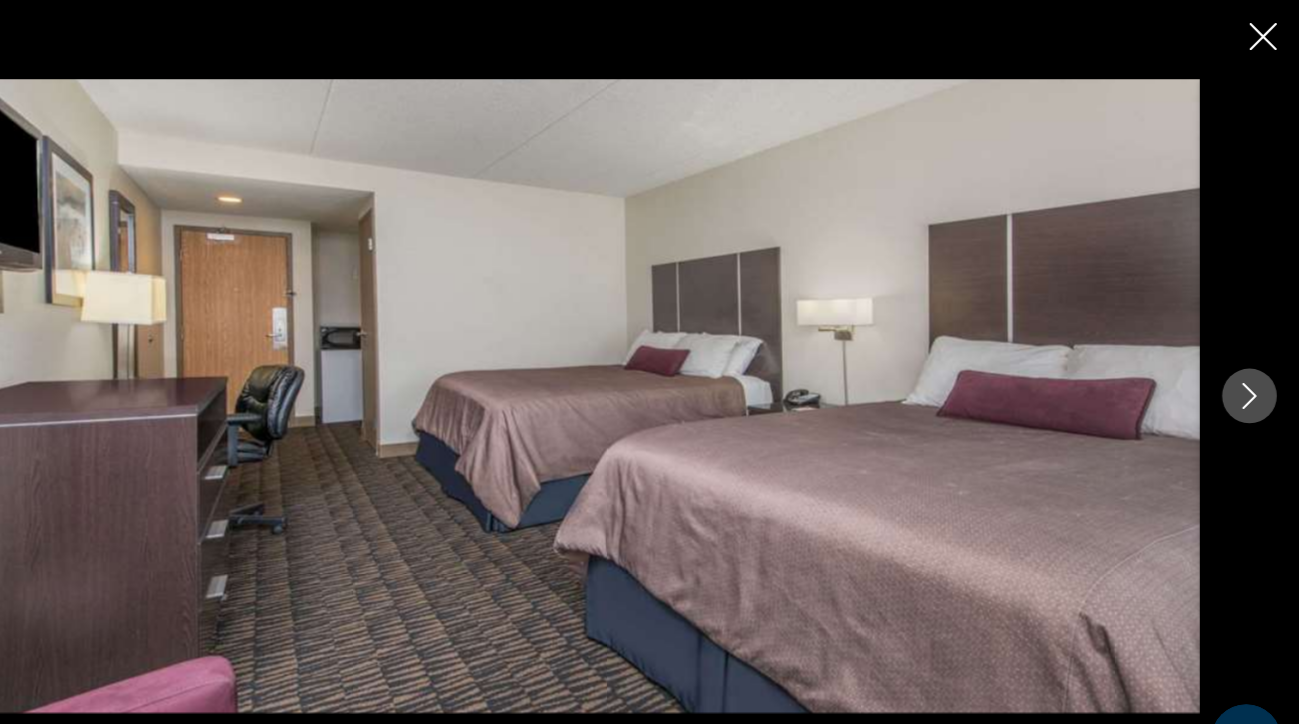 click 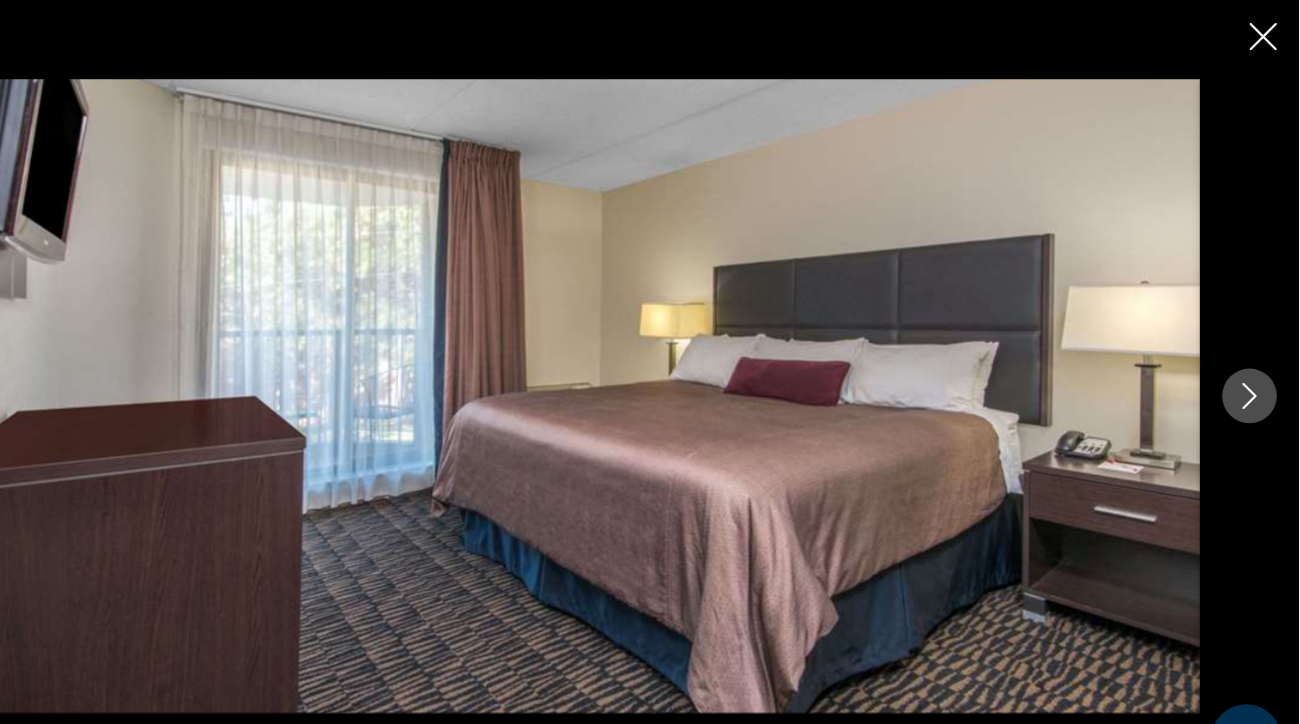 click 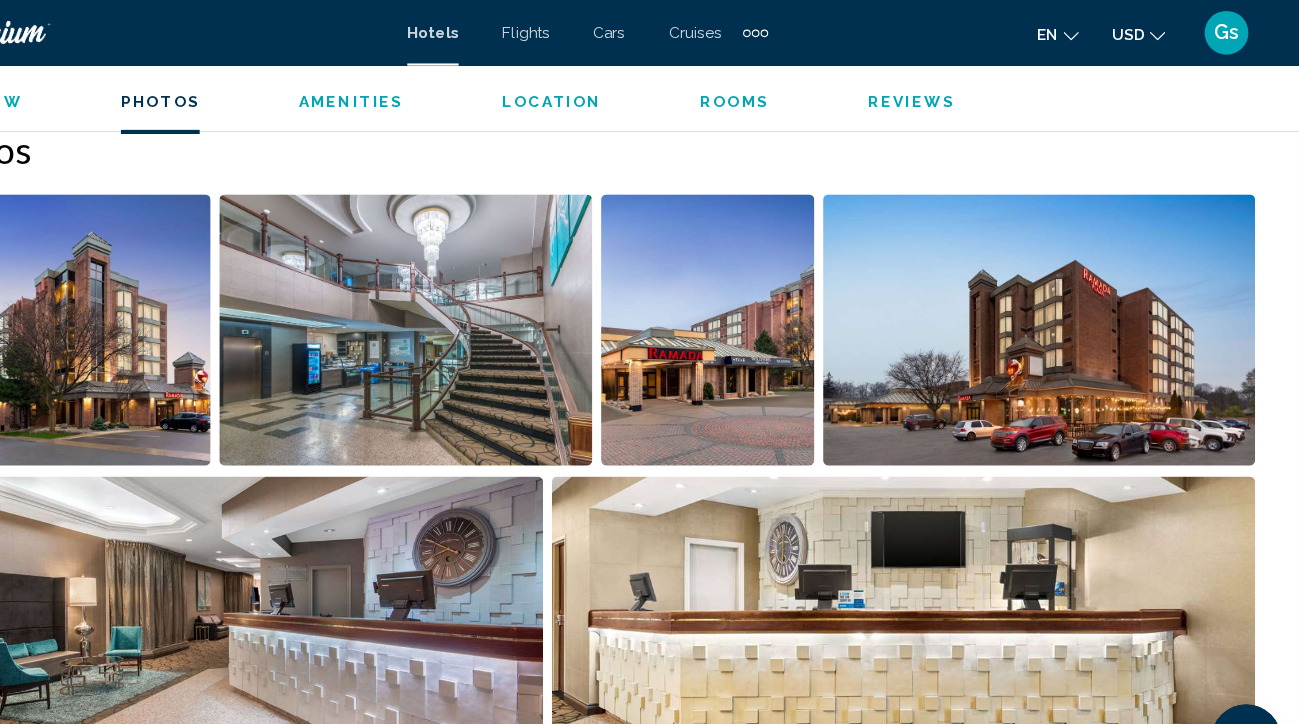 click on "Amenities" at bounding box center [433, 93] 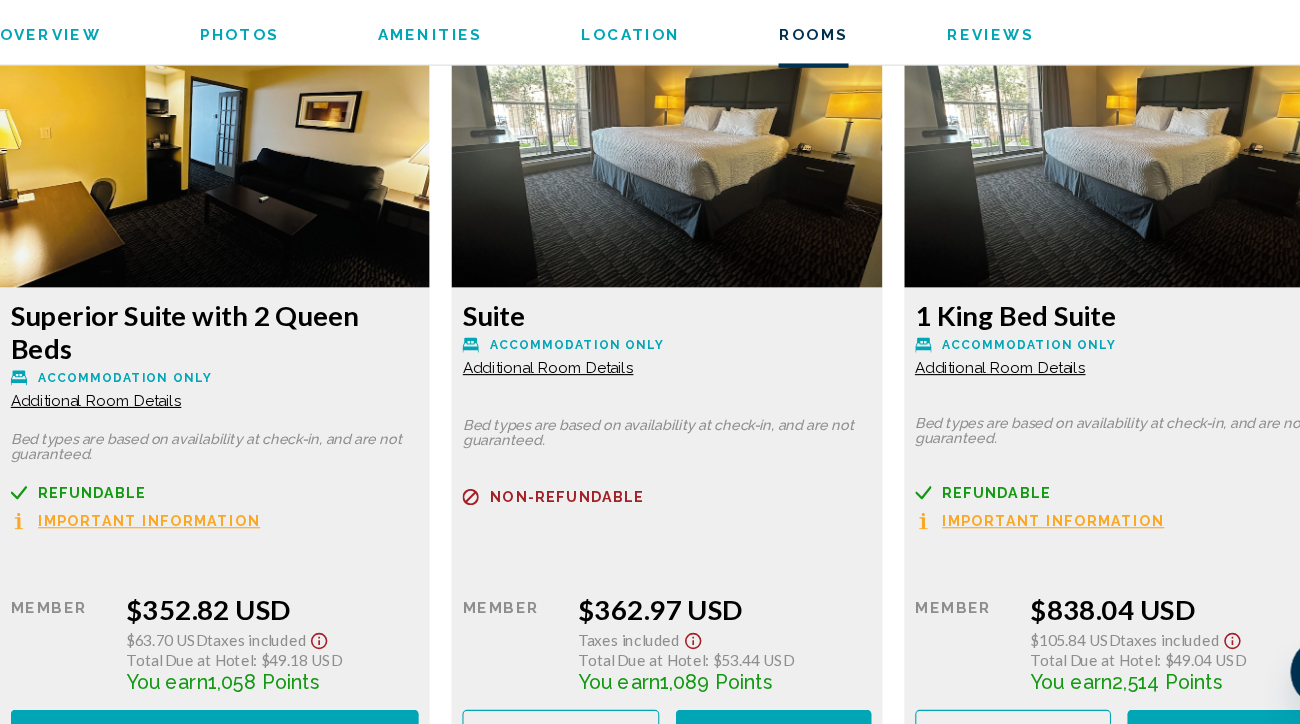 scroll, scrollTop: 3766, scrollLeft: 0, axis: vertical 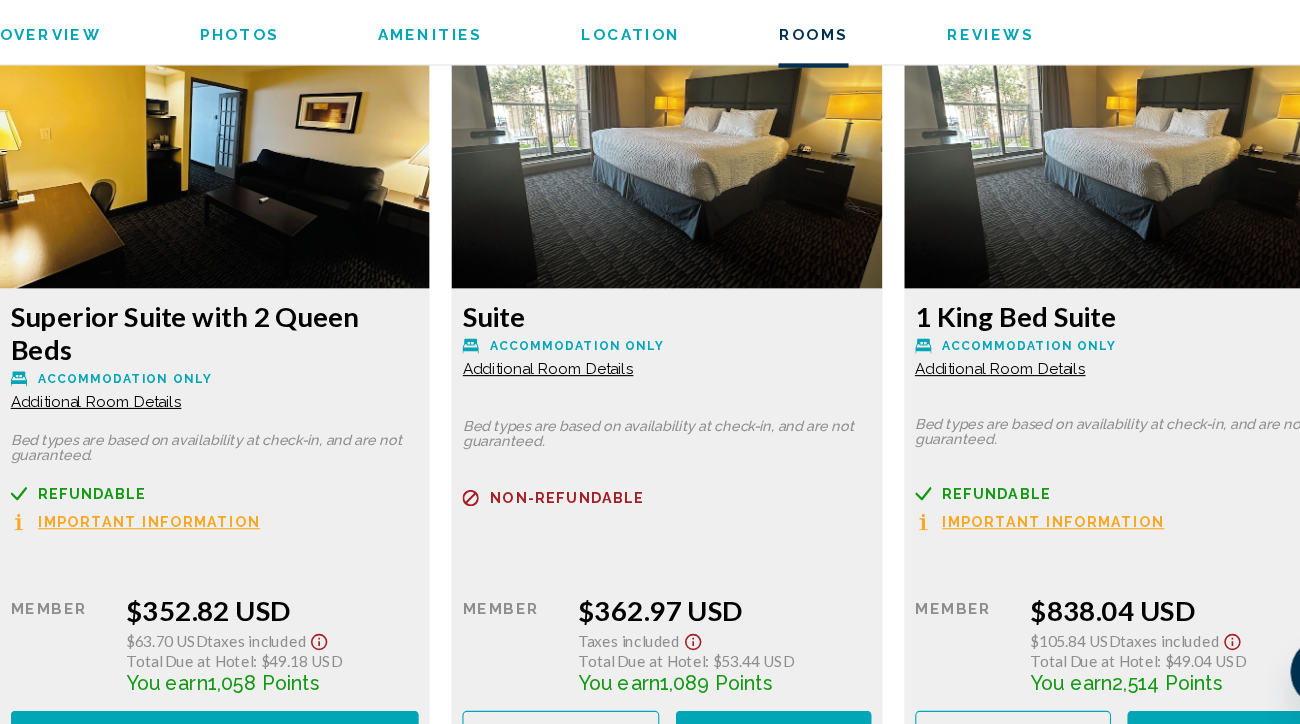 click at bounding box center [236, -503] 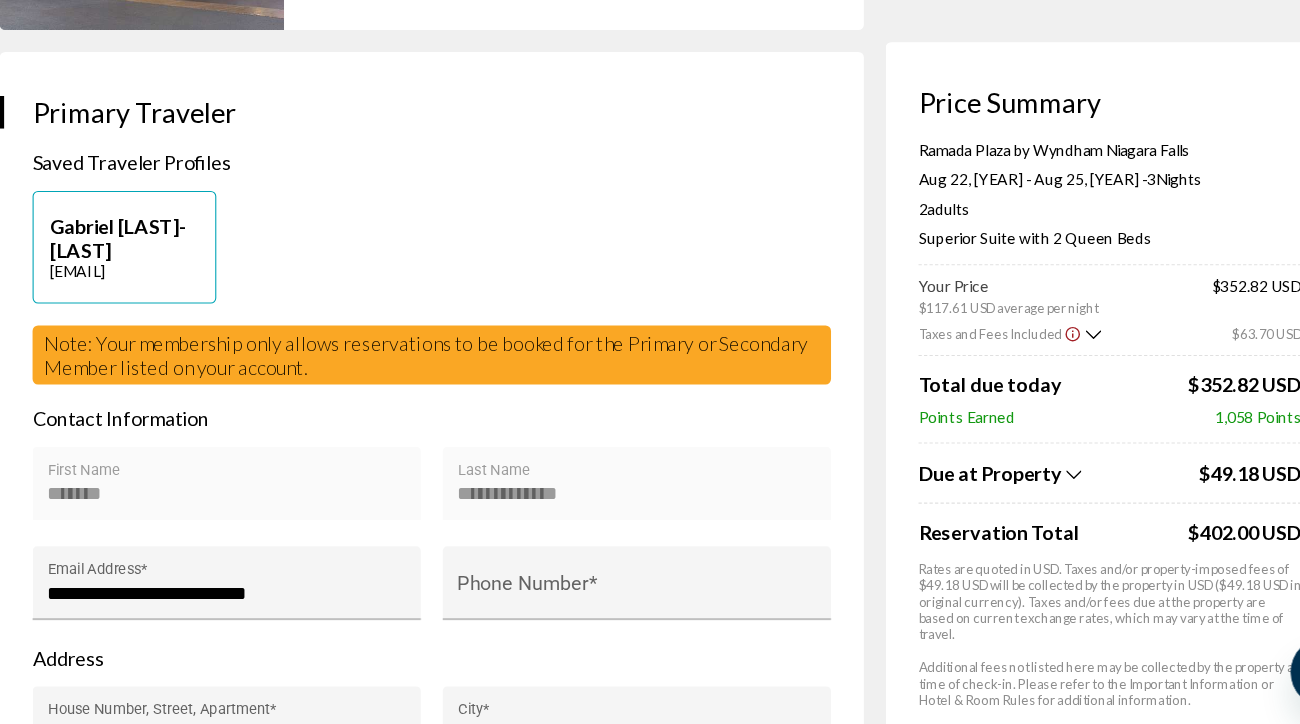 scroll, scrollTop: 486, scrollLeft: 0, axis: vertical 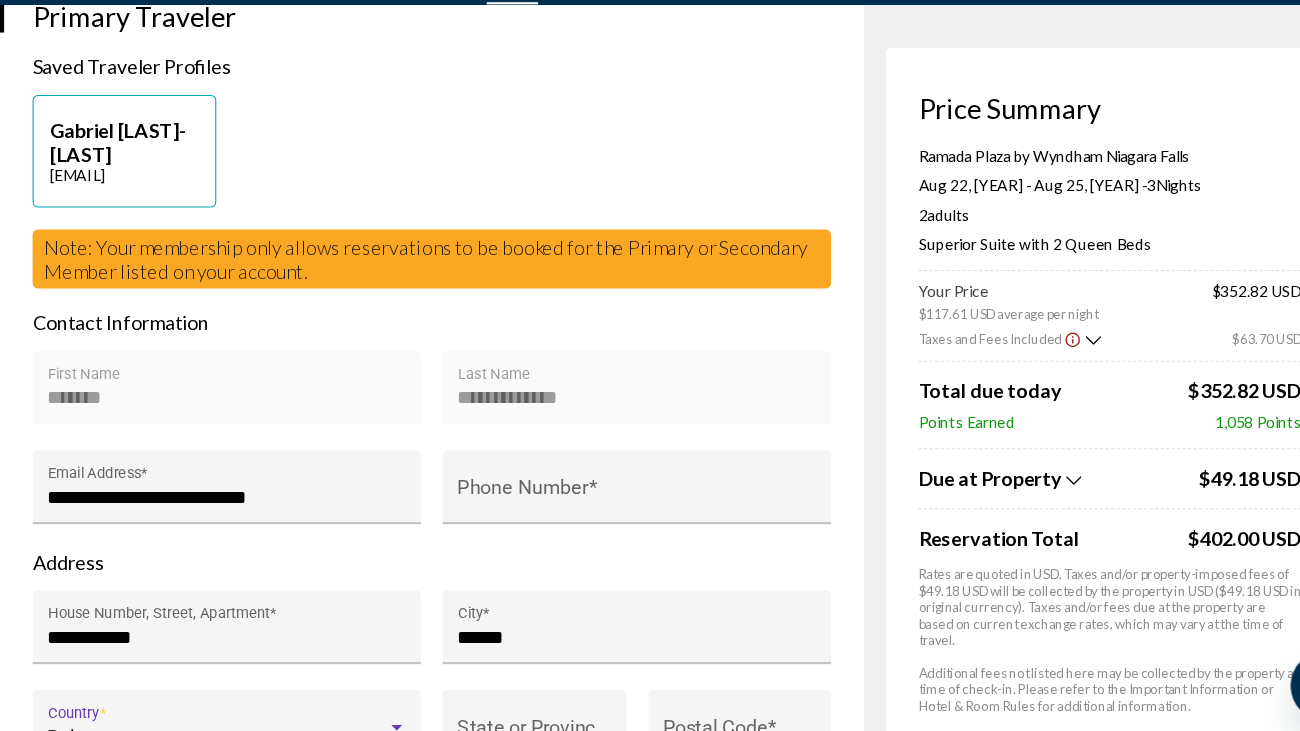 drag, startPoint x: 236, startPoint y: 727, endPoint x: 266, endPoint y: 727, distance: 30 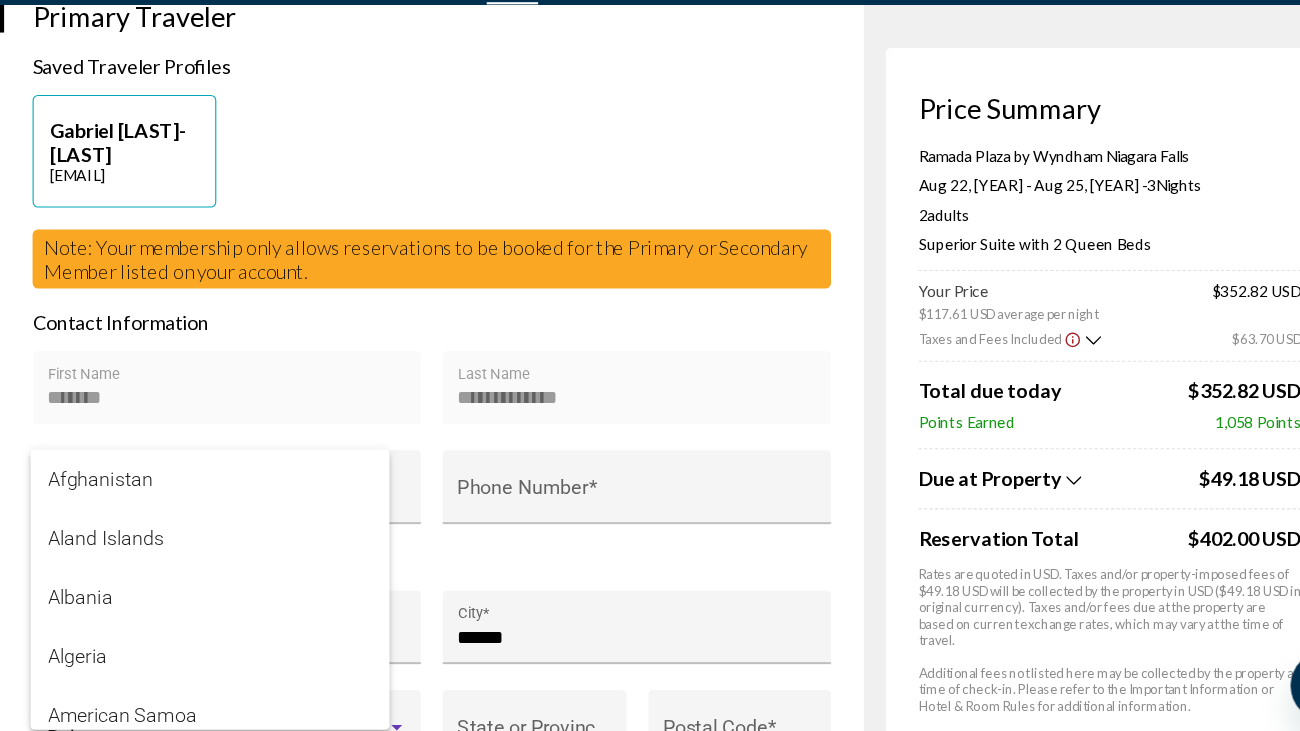 scroll, scrollTop: 686, scrollLeft: 0, axis: vertical 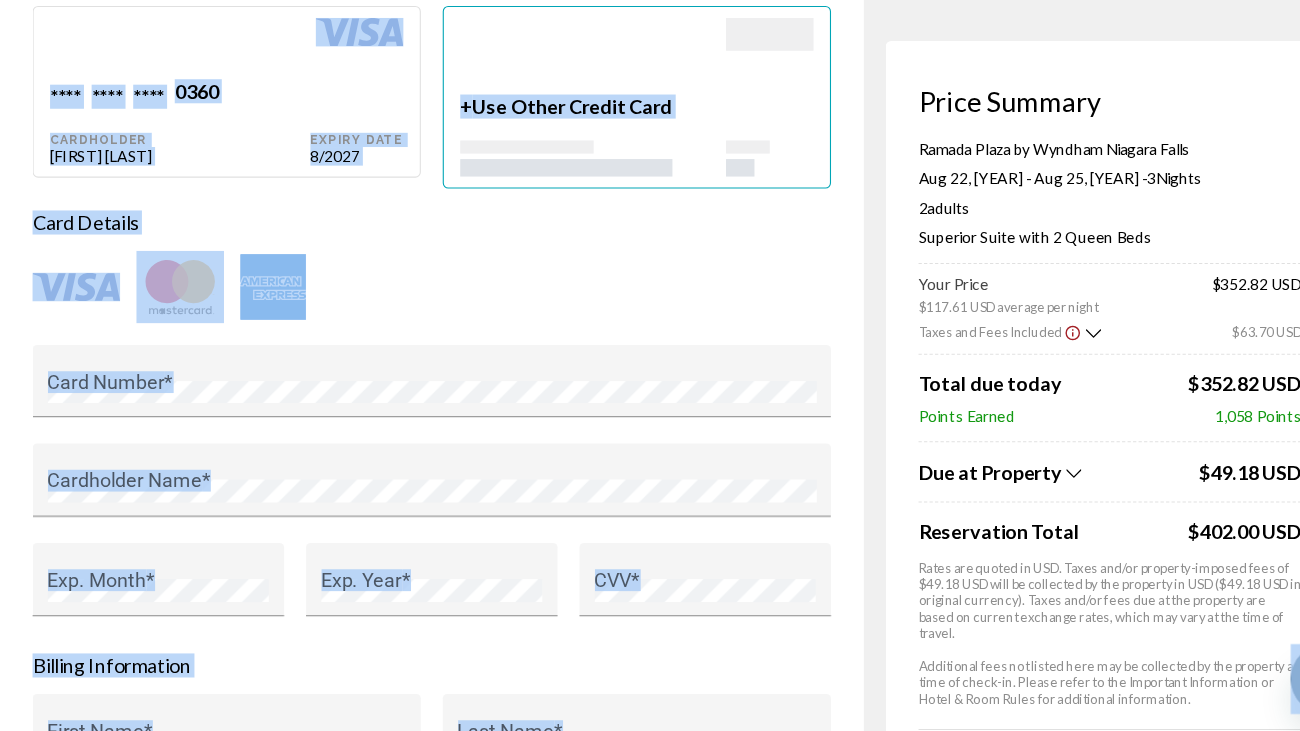 drag, startPoint x: 1159, startPoint y: 720, endPoint x: 993, endPoint y: 696, distance: 167.72597 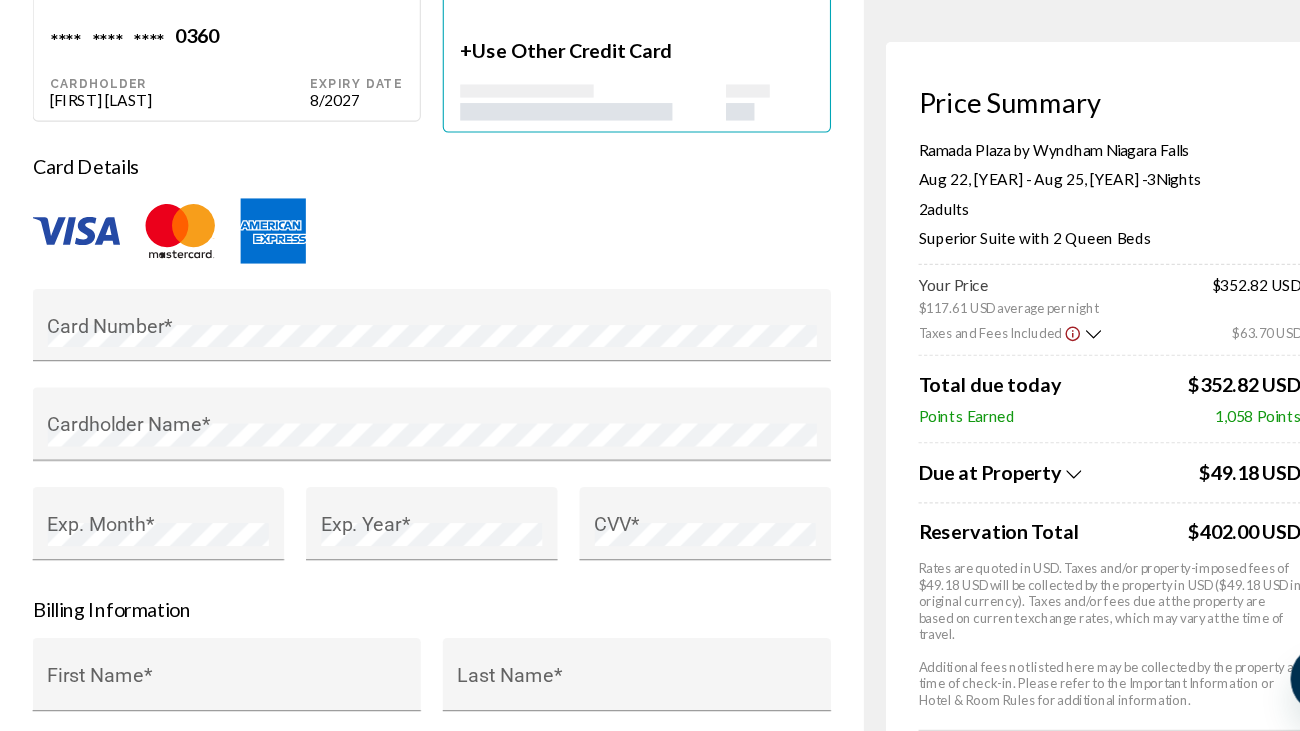 scroll, scrollTop: 1706, scrollLeft: 0, axis: vertical 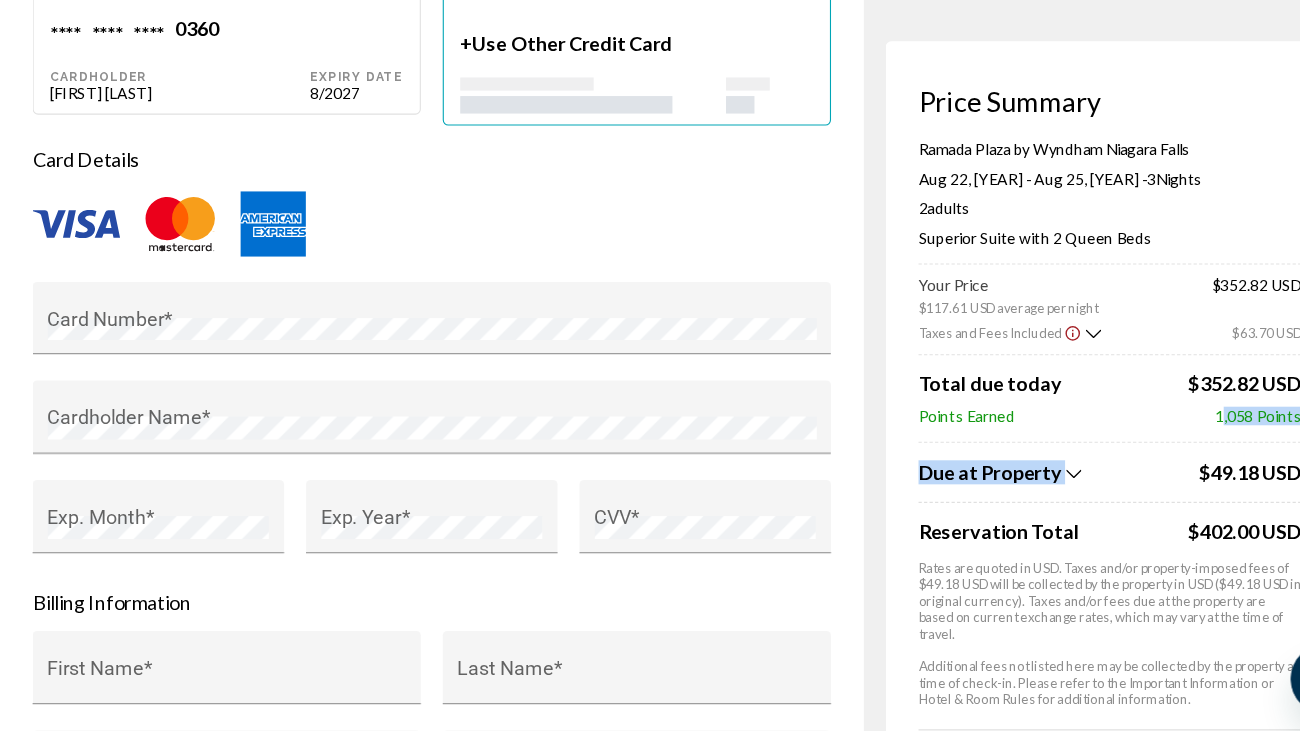 drag, startPoint x: 1068, startPoint y: 437, endPoint x: 1068, endPoint y: 511, distance: 74 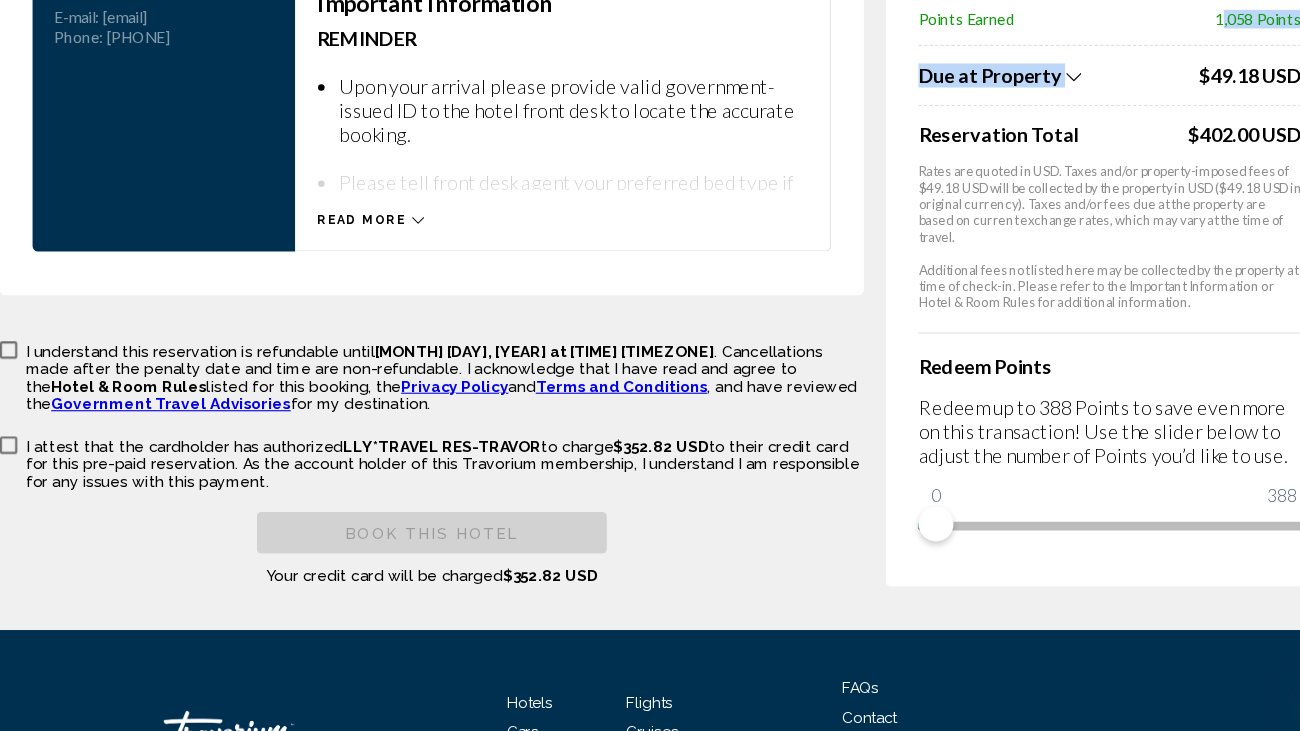 scroll, scrollTop: 3021, scrollLeft: 0, axis: vertical 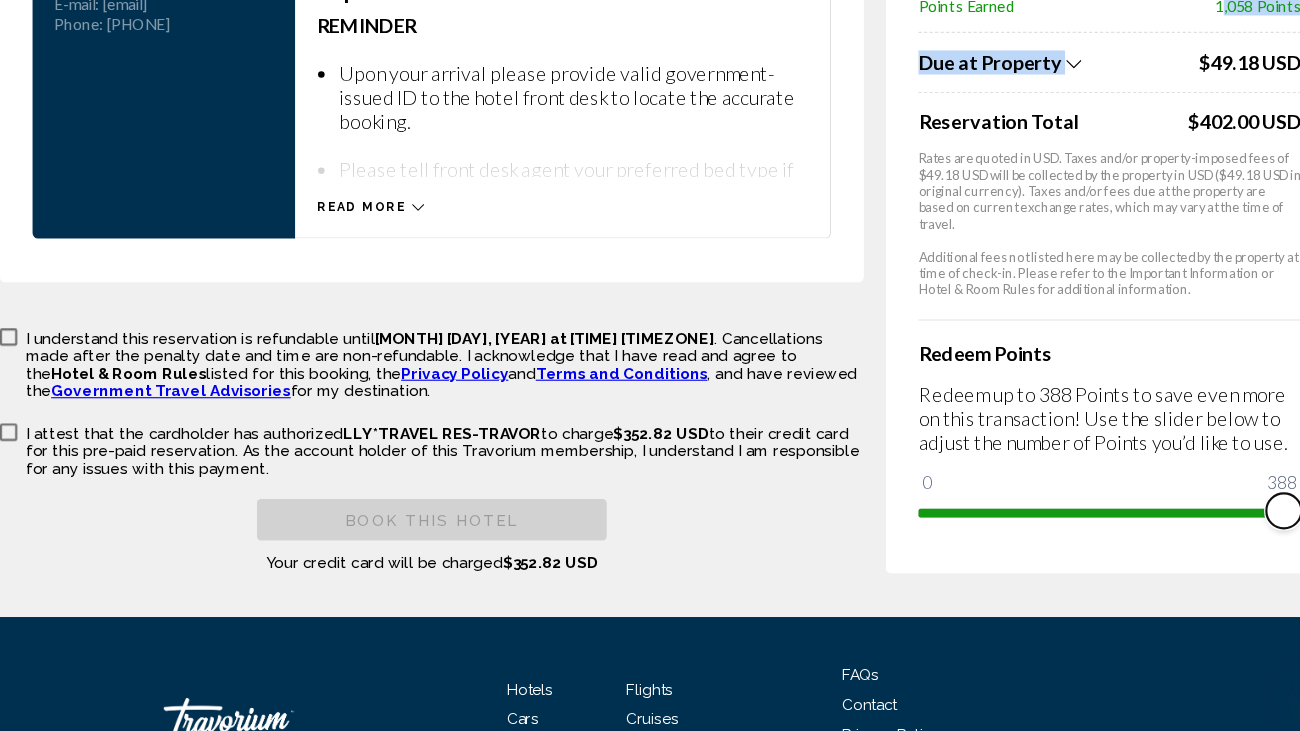 drag, startPoint x: 903, startPoint y: 518, endPoint x: 1401, endPoint y: 469, distance: 500.40485 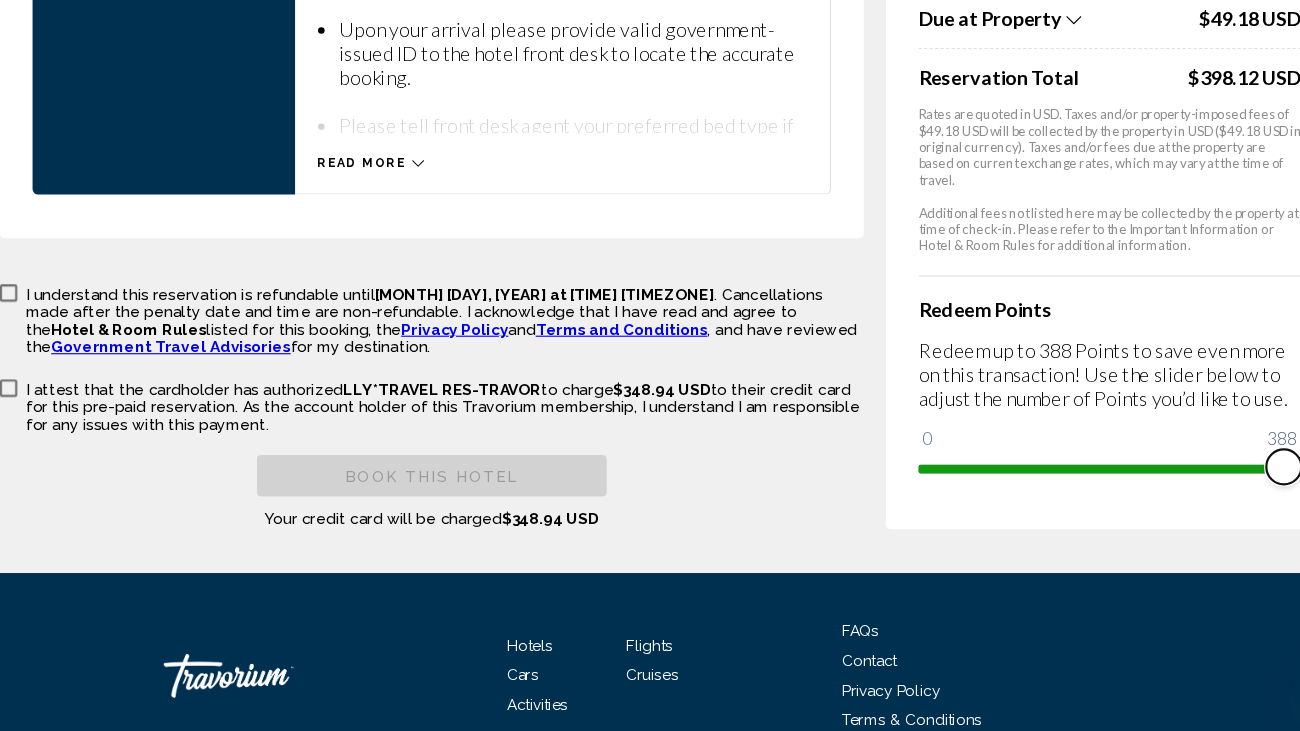 scroll, scrollTop: 3089, scrollLeft: 0, axis: vertical 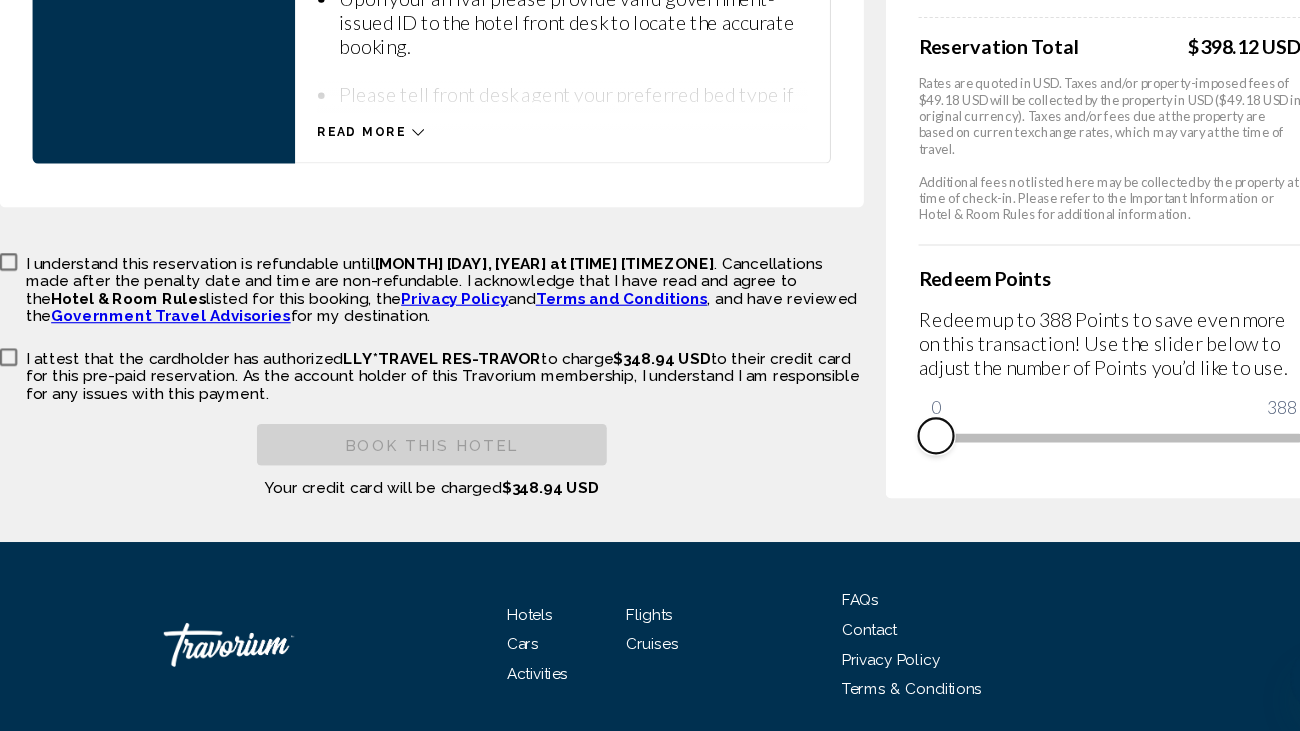 drag, startPoint x: 1209, startPoint y: 451, endPoint x: 824, endPoint y: 446, distance: 385.03247 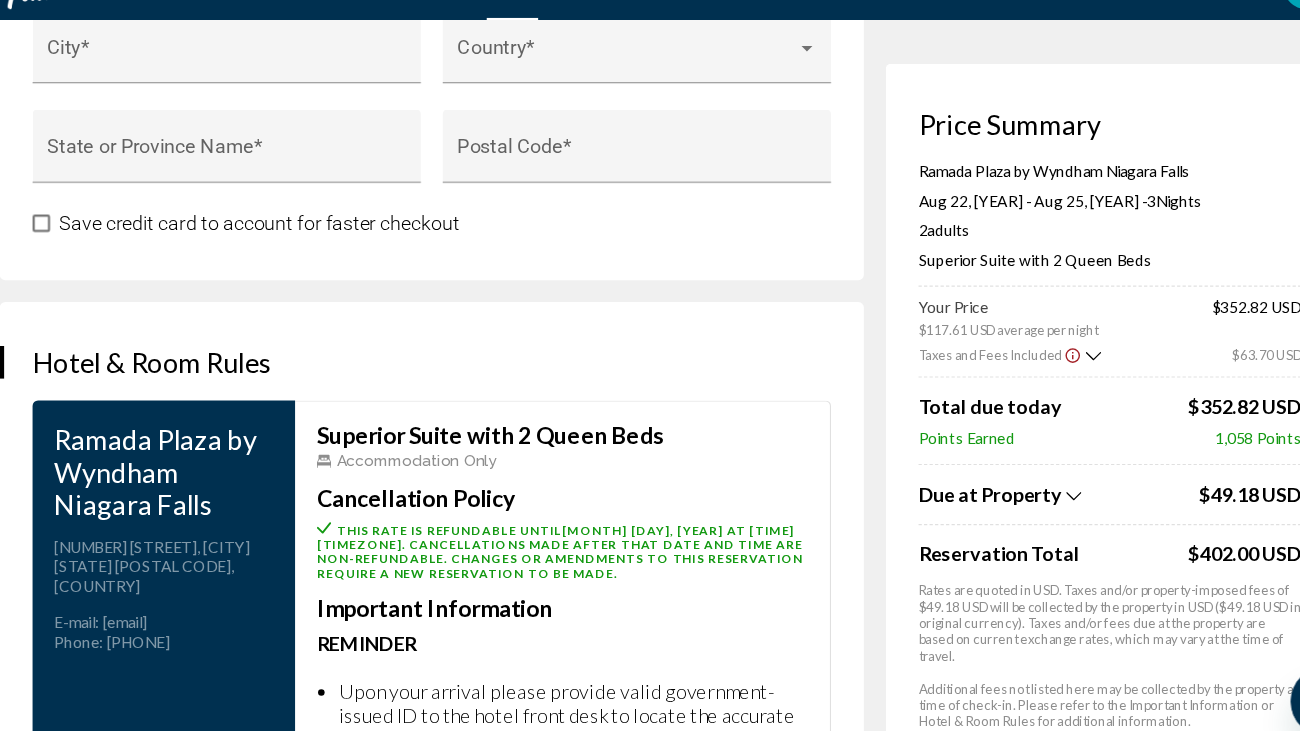 scroll, scrollTop: 2476, scrollLeft: 0, axis: vertical 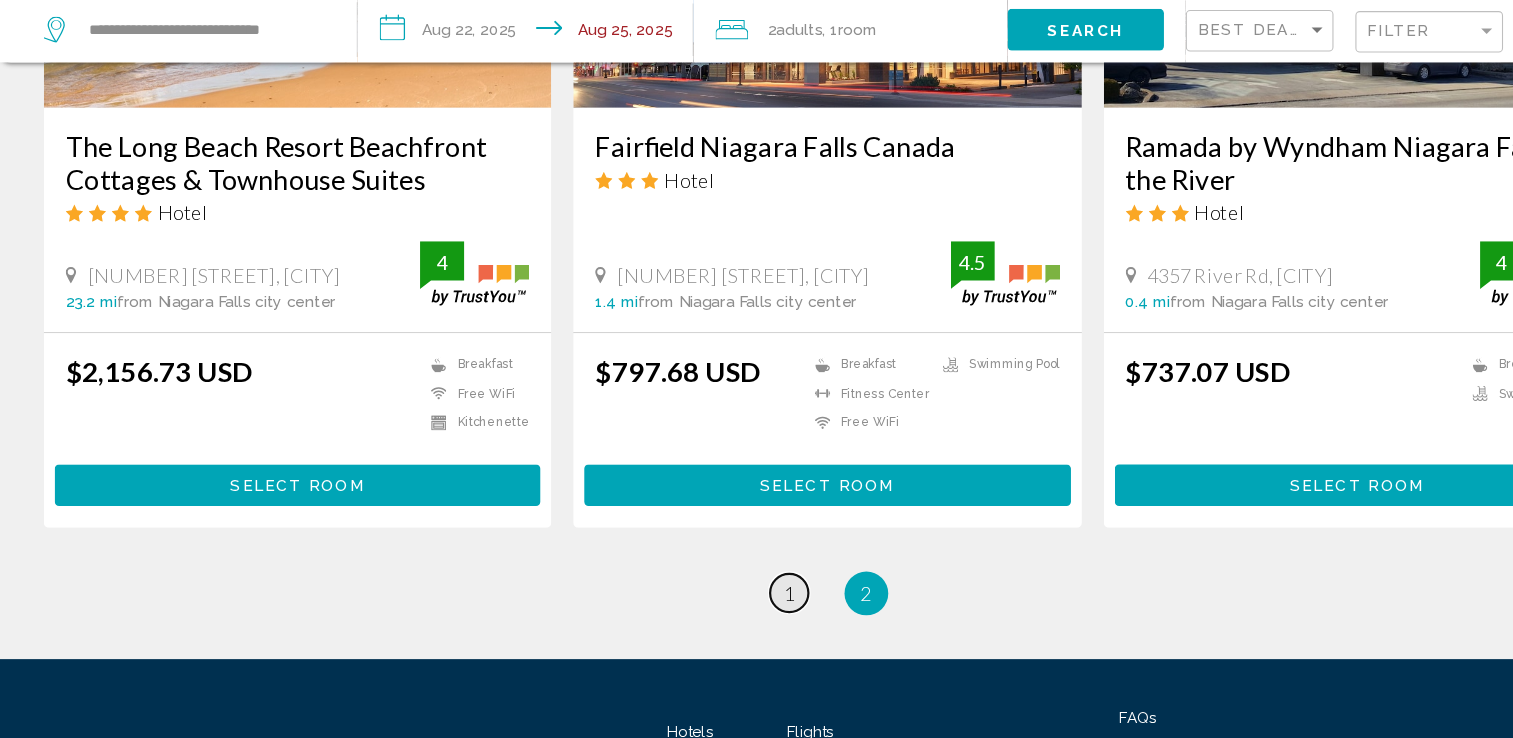 click on "page  1" at bounding box center (721, 604) 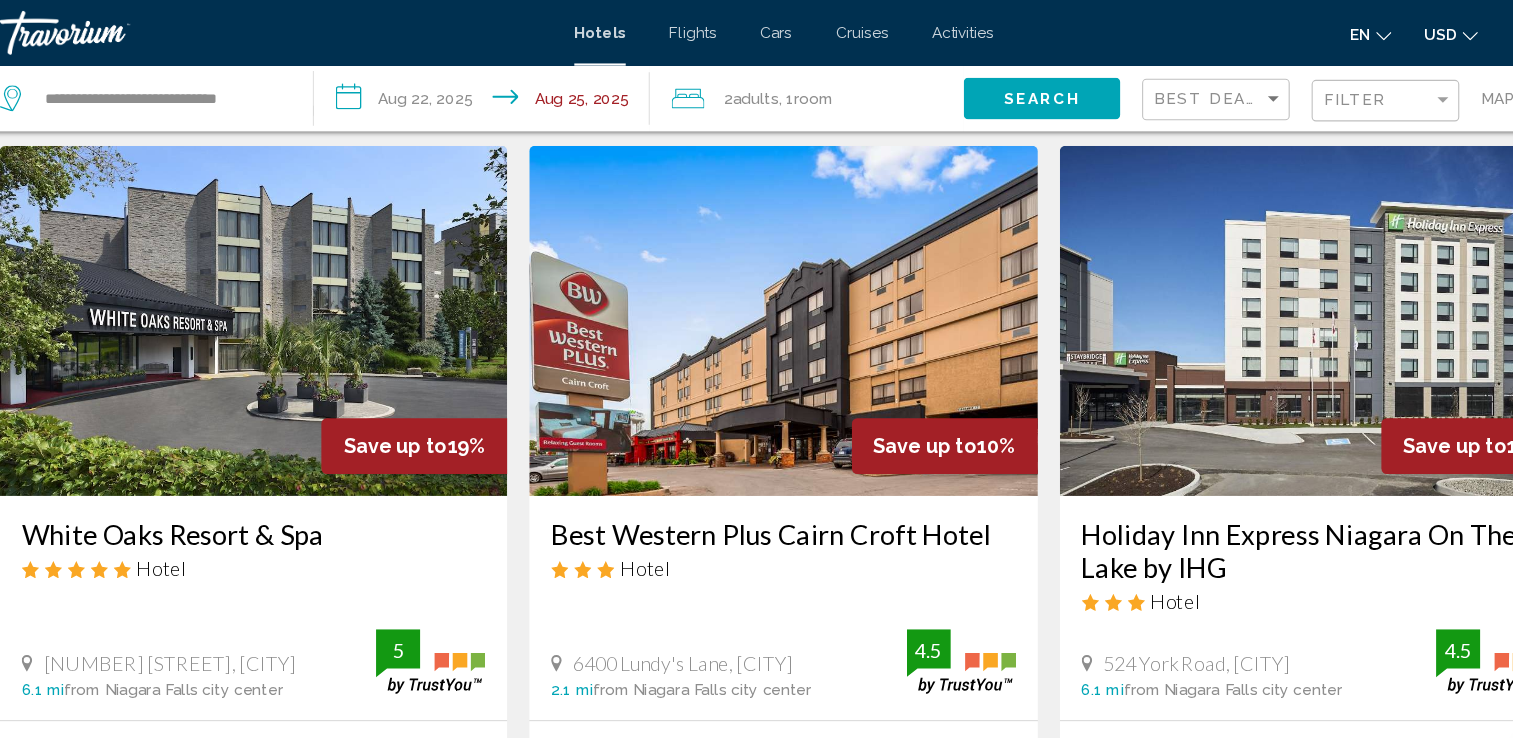 scroll, scrollTop: 0, scrollLeft: 0, axis: both 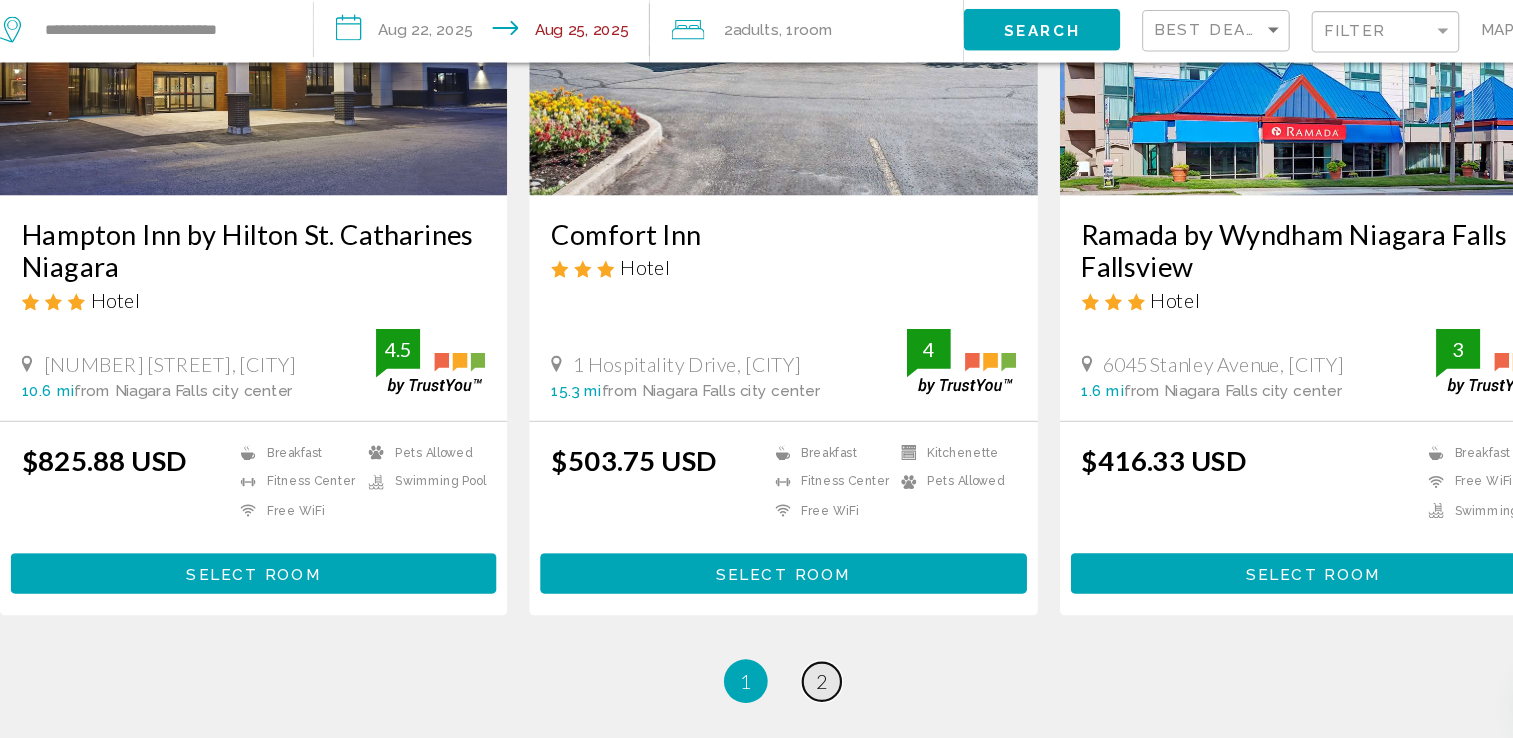 click on "page  2" at bounding box center [791, 686] 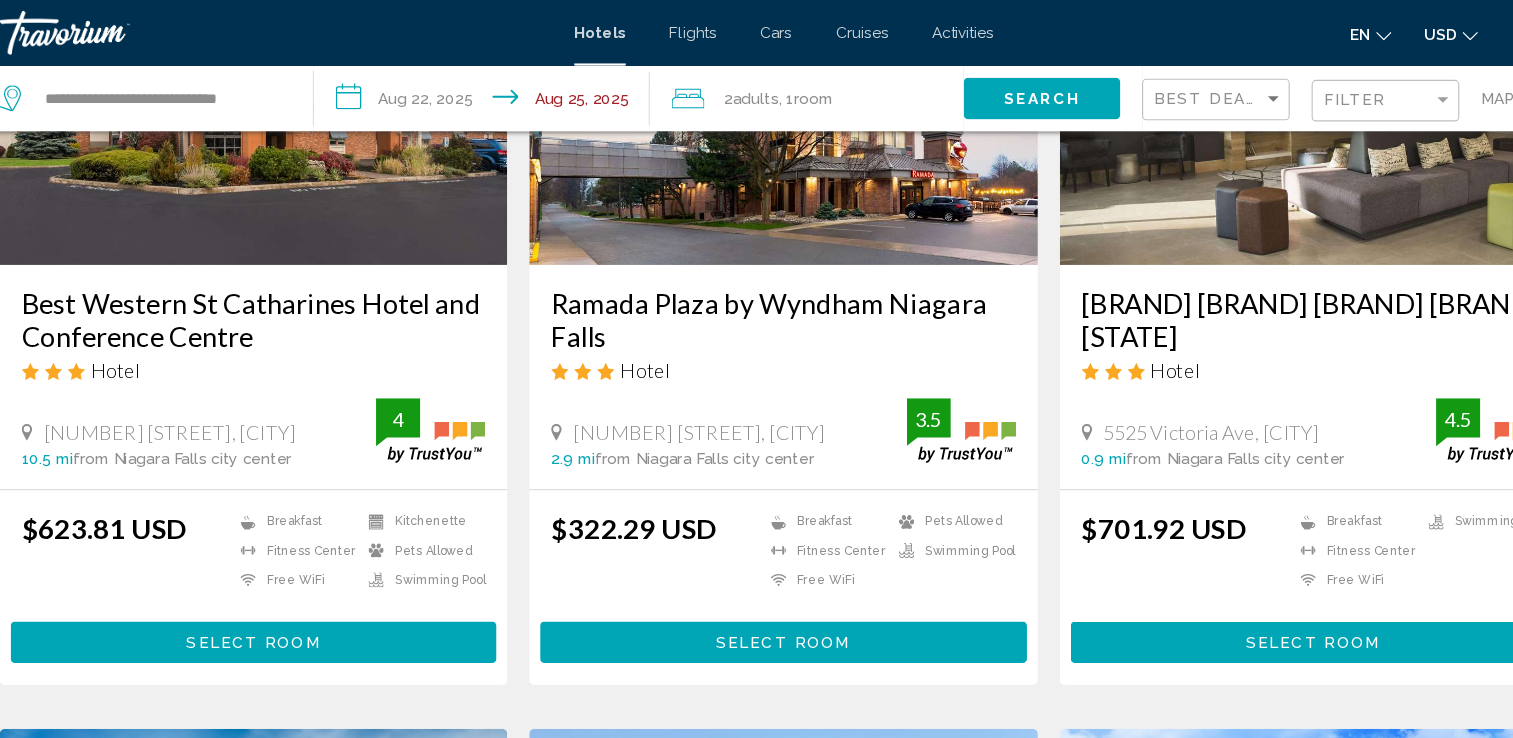 scroll, scrollTop: 252, scrollLeft: 0, axis: vertical 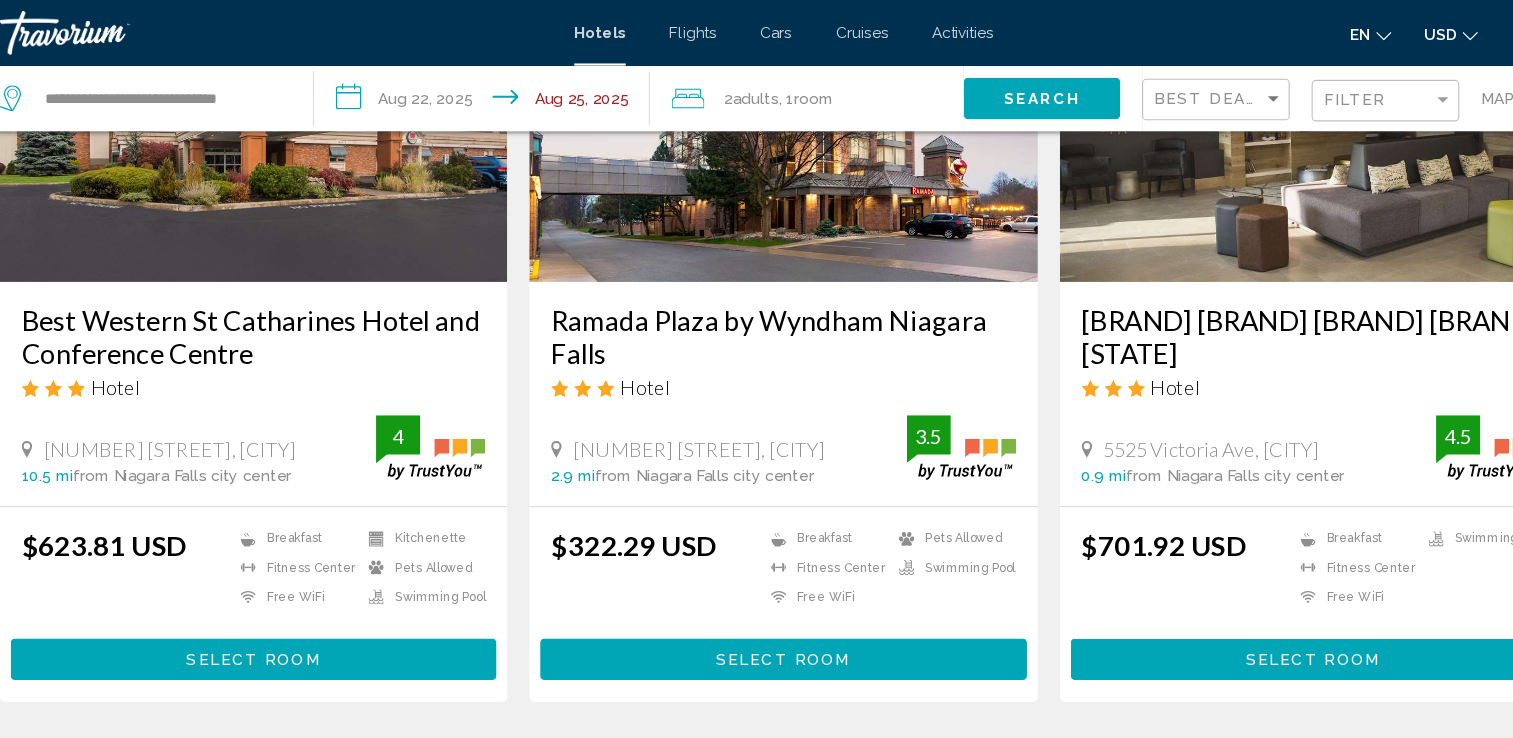 click on "Select Room" at bounding box center [756, 604] 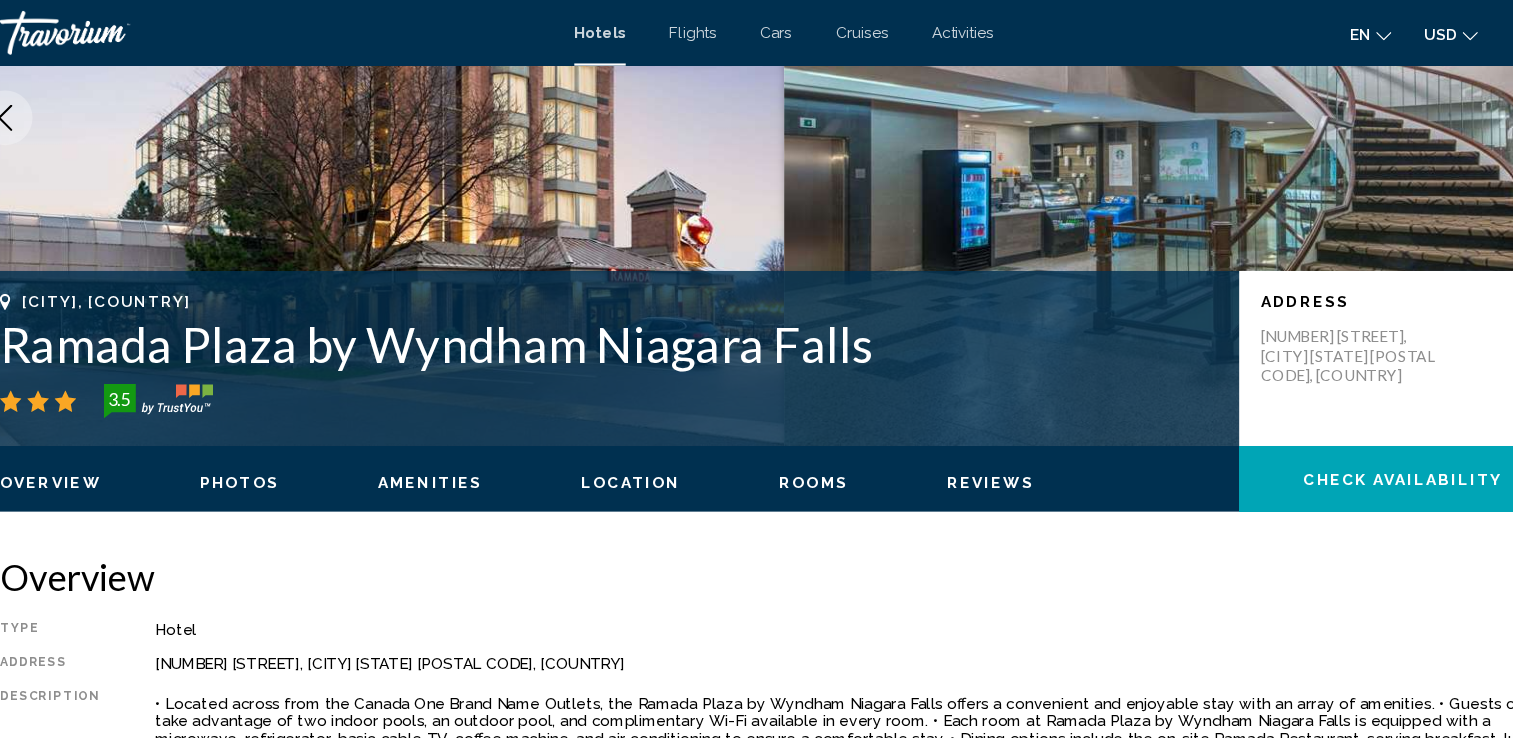 scroll, scrollTop: 0, scrollLeft: 0, axis: both 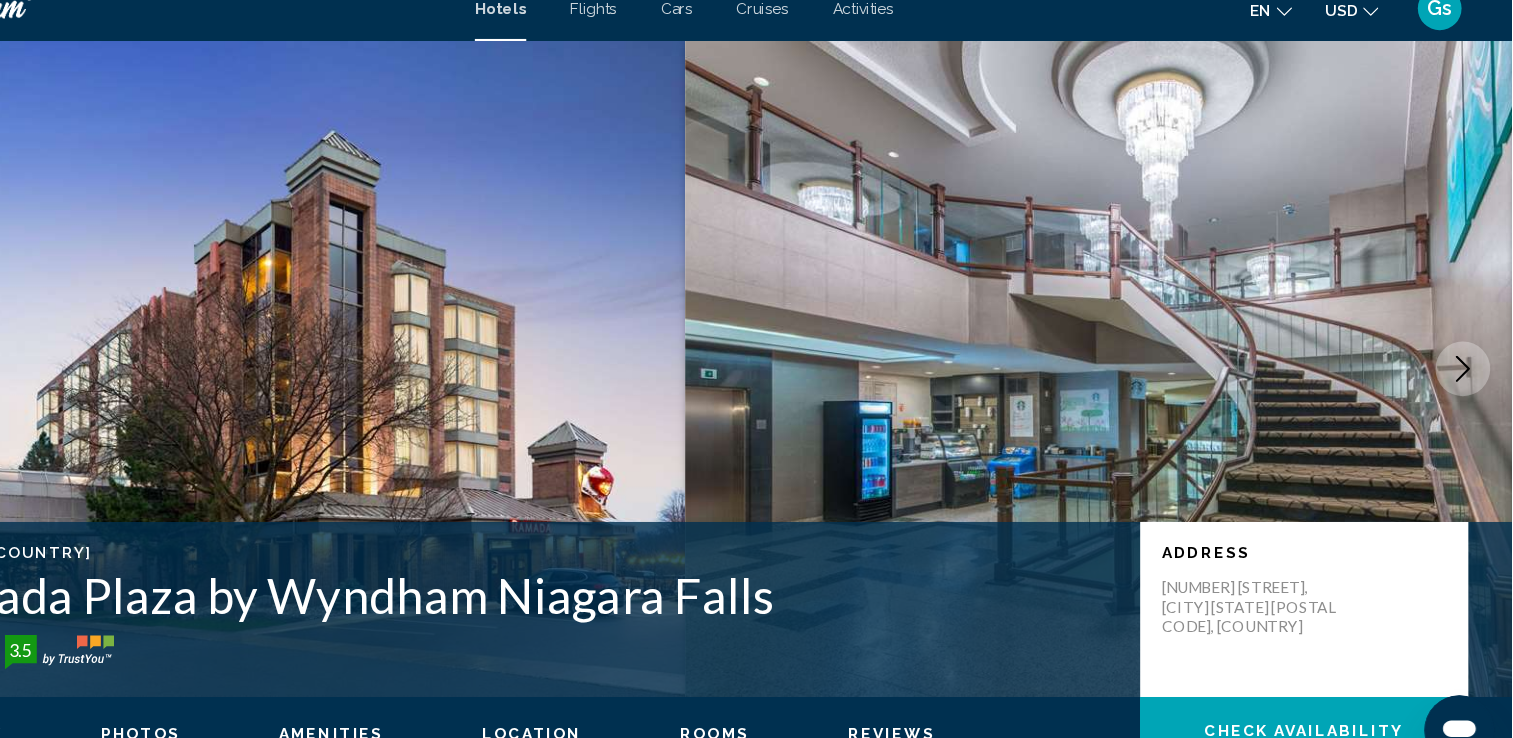 click at bounding box center [1468, 360] 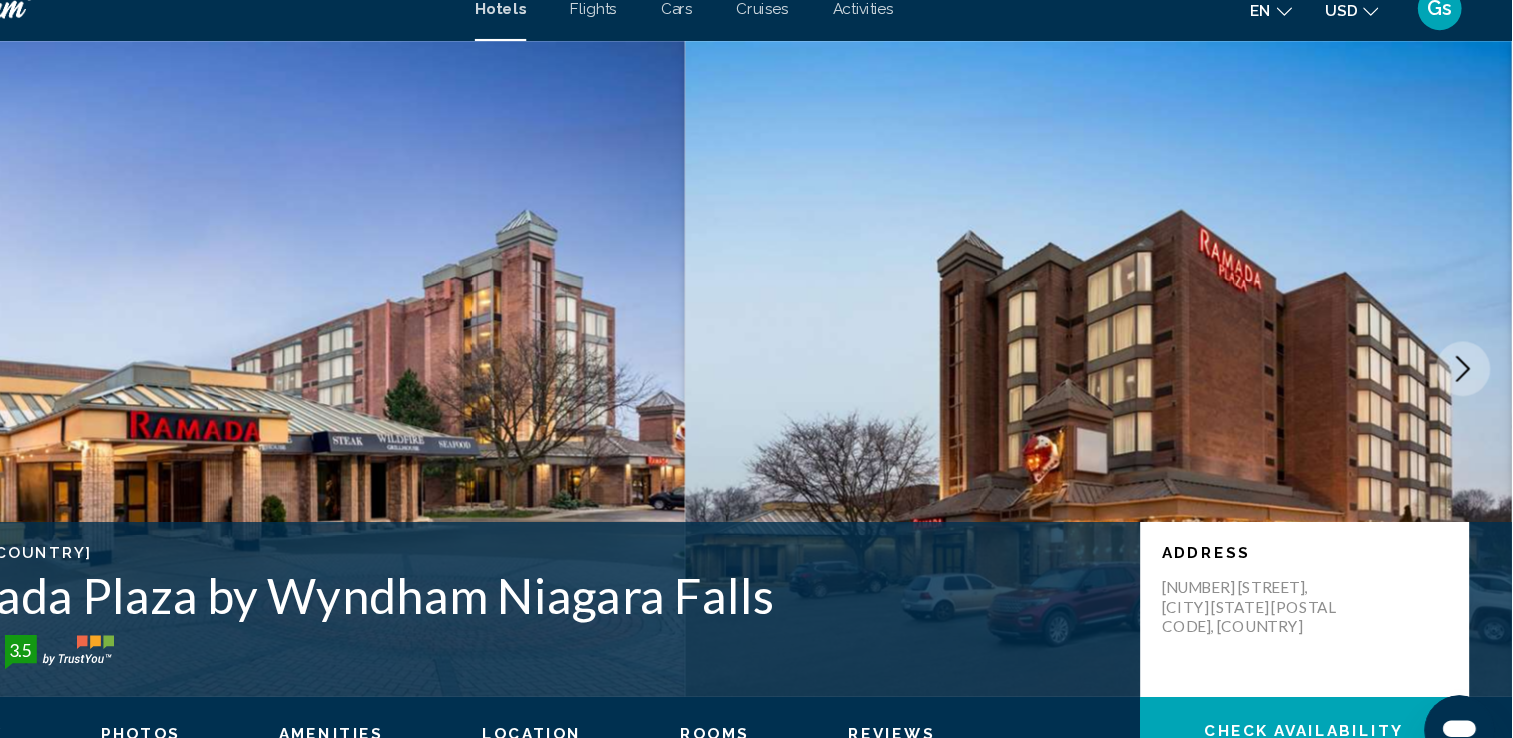 click at bounding box center (1468, 360) 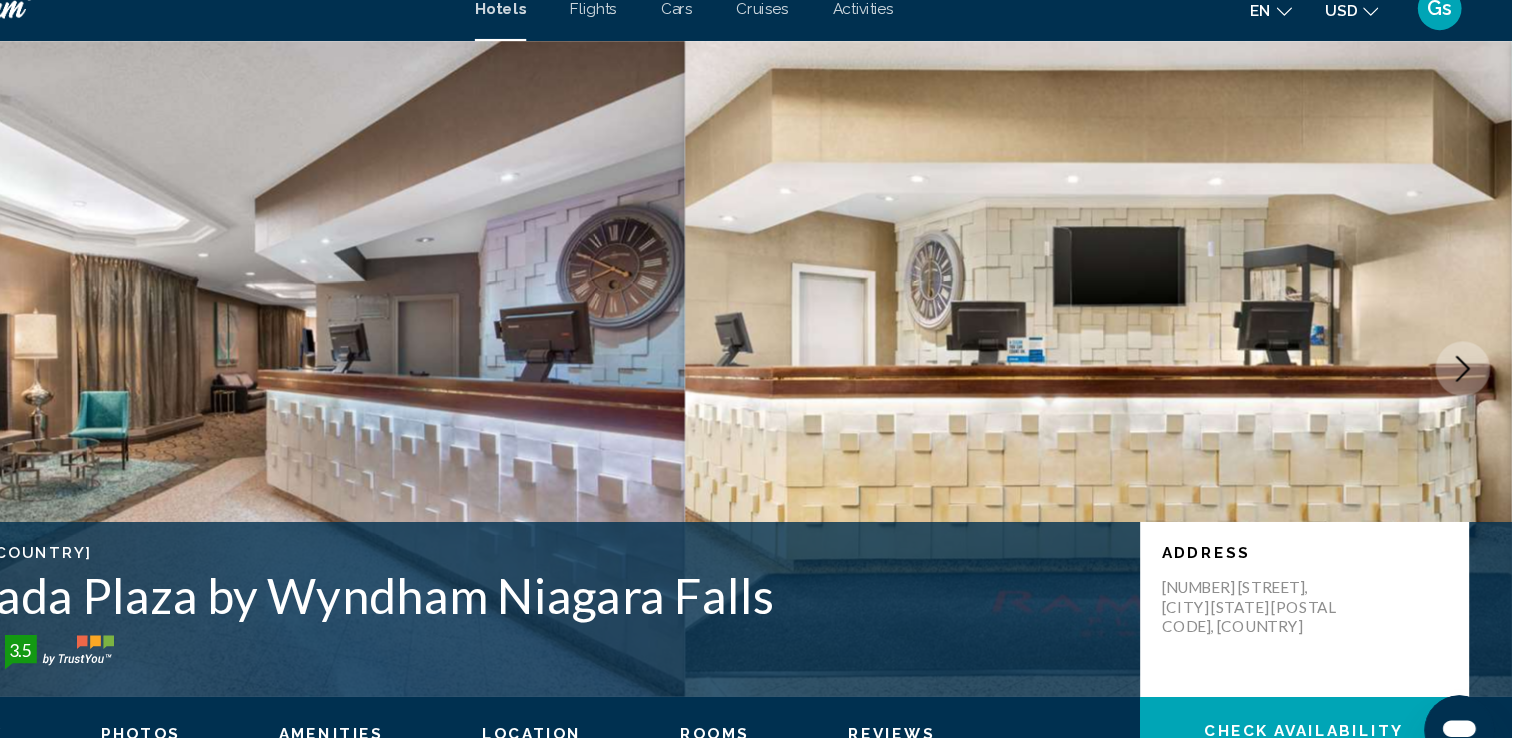 click at bounding box center (1468, 360) 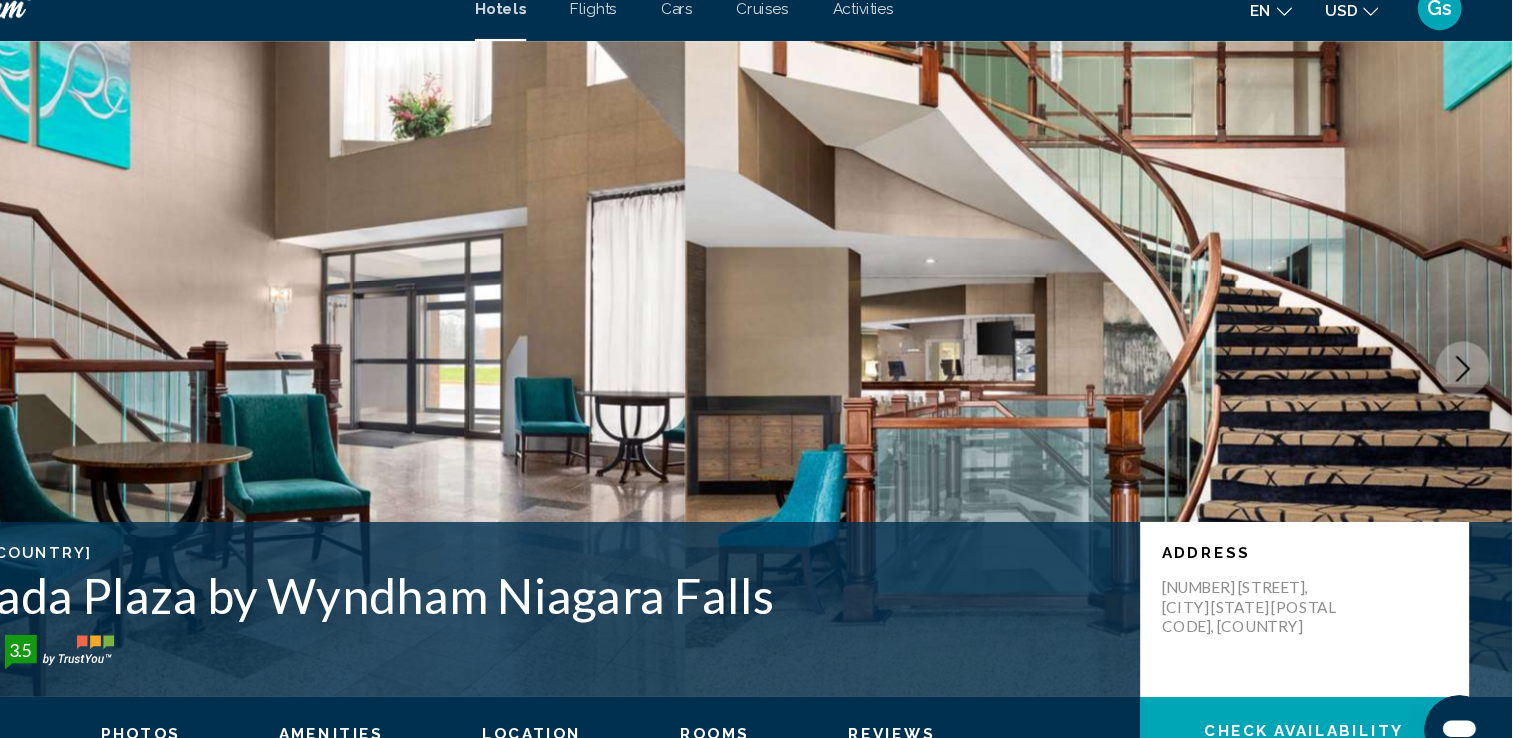 click at bounding box center [1468, 360] 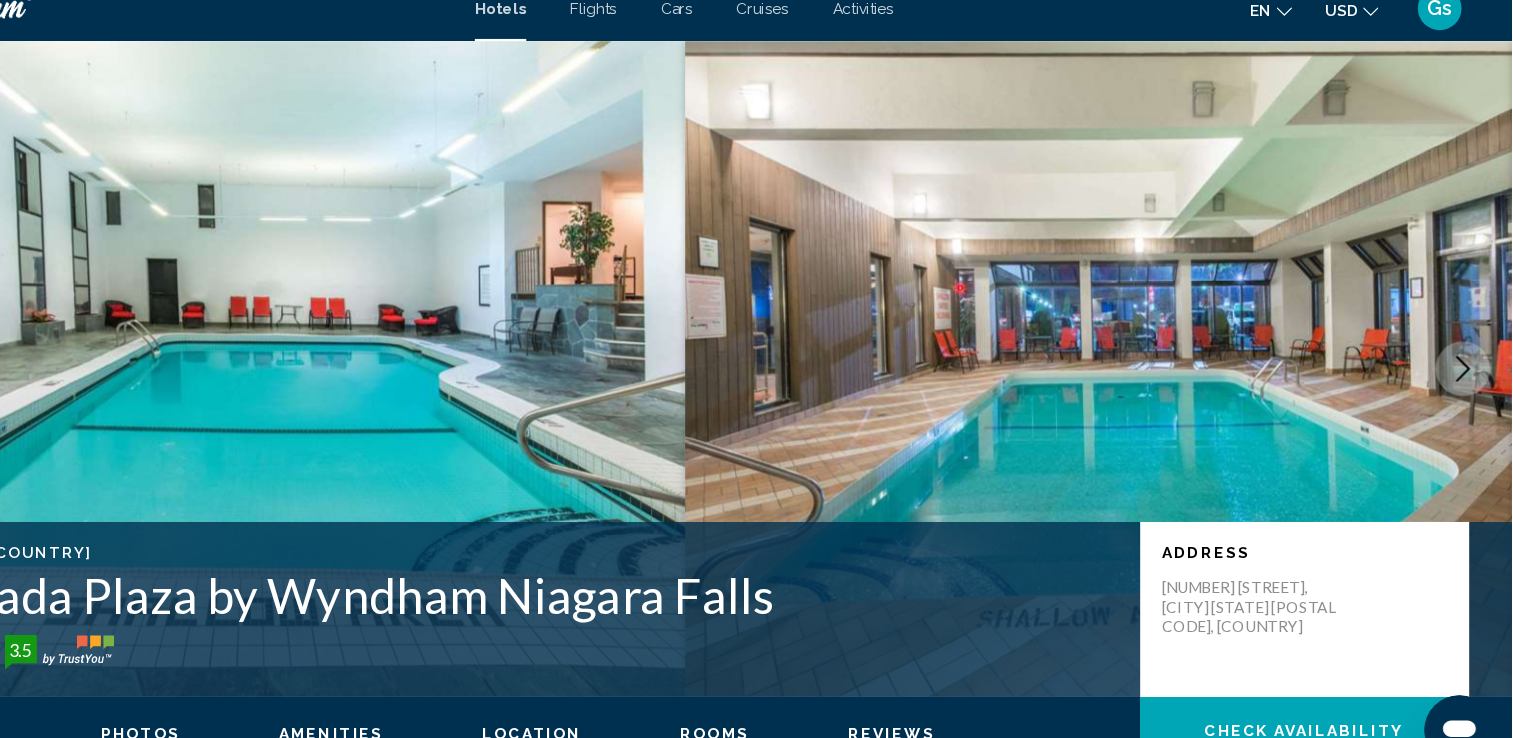 click at bounding box center [1468, 360] 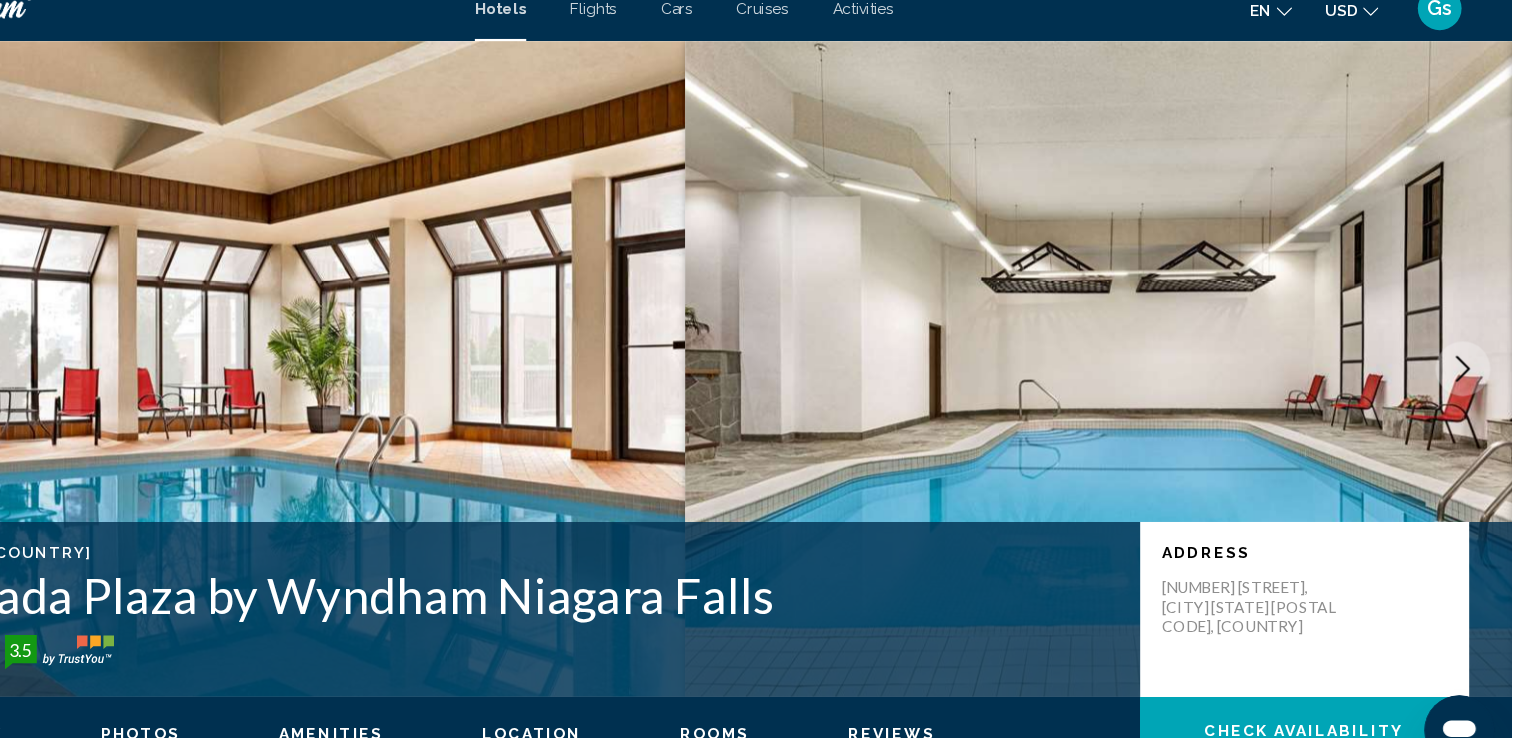 click at bounding box center [1468, 360] 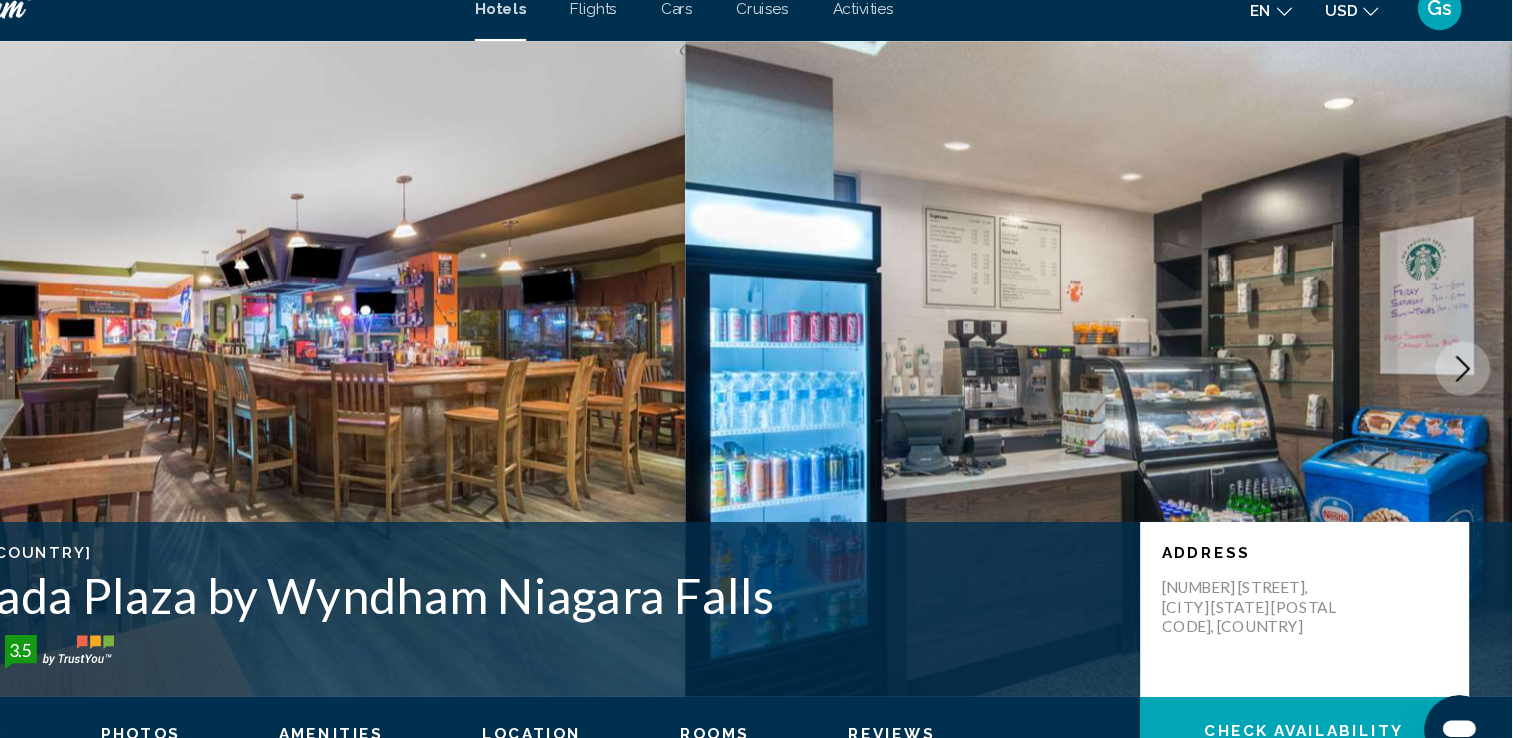 click at bounding box center (1468, 360) 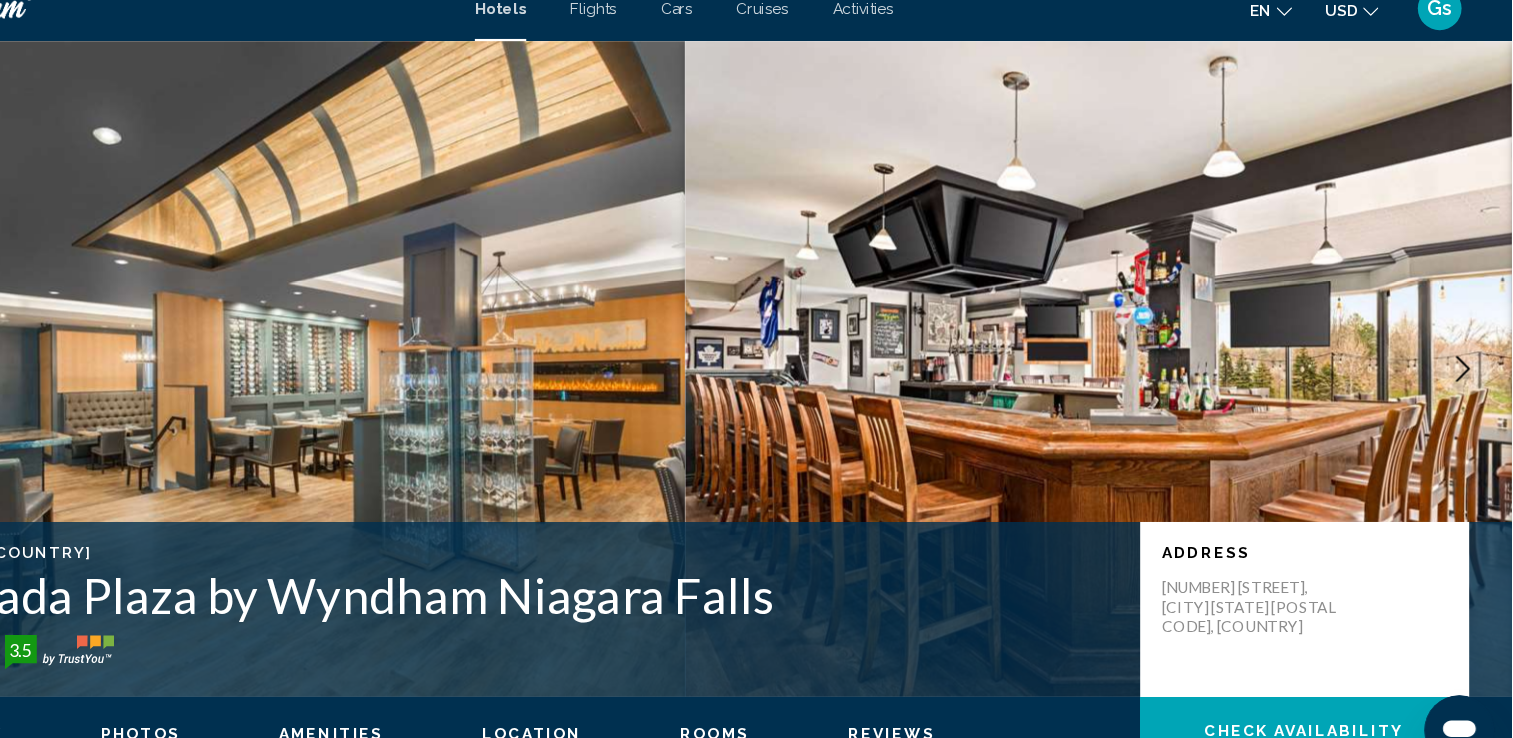 click at bounding box center [1468, 360] 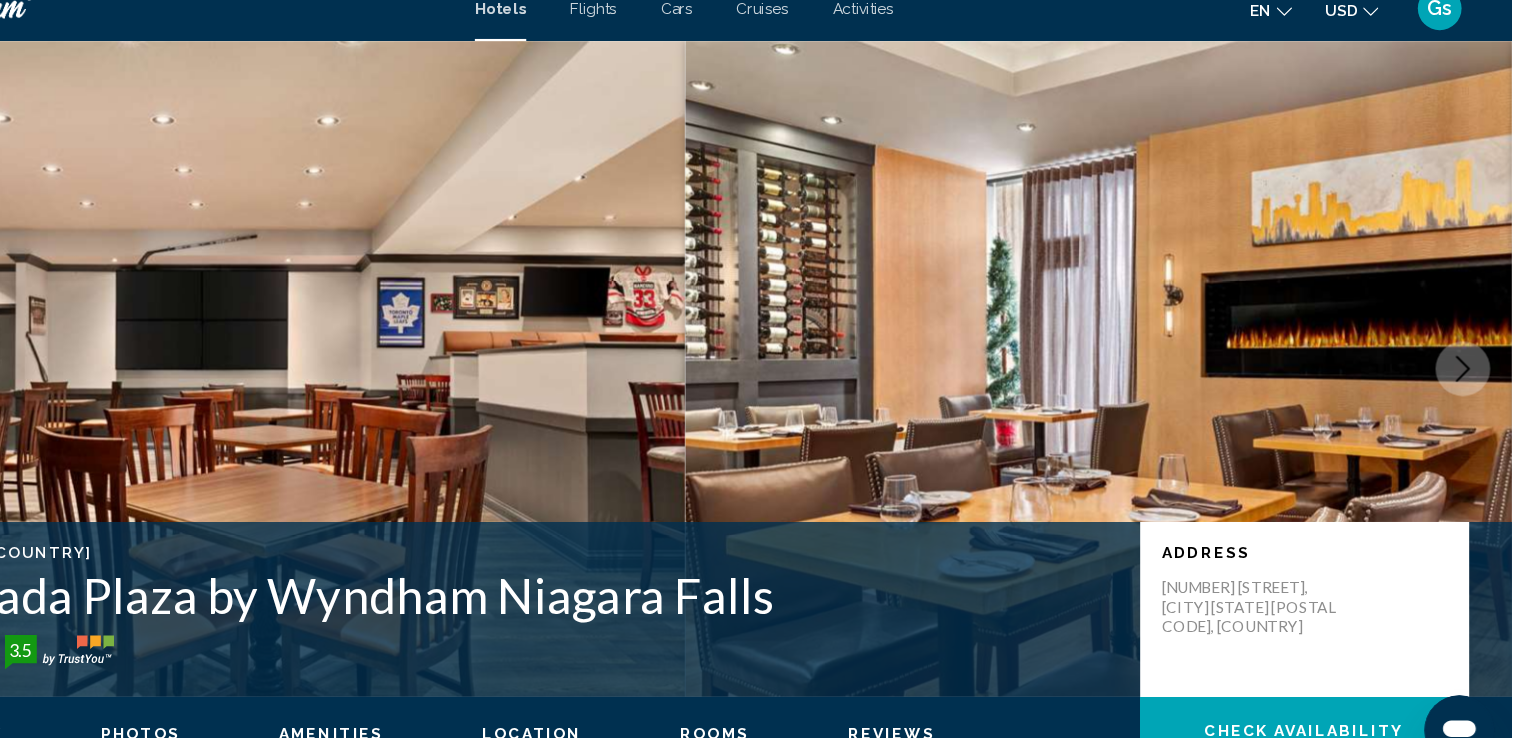 click at bounding box center [1468, 360] 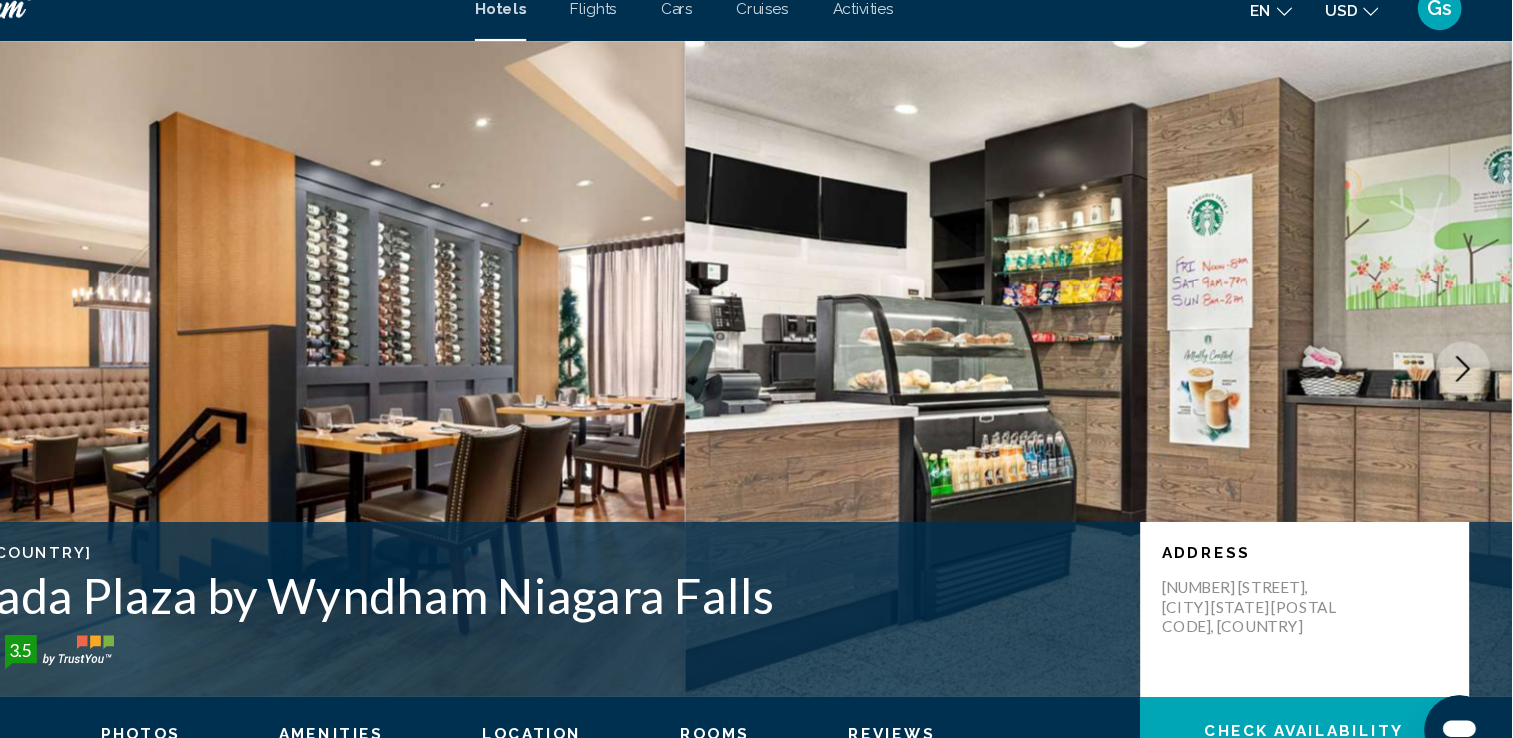click at bounding box center [1468, 360] 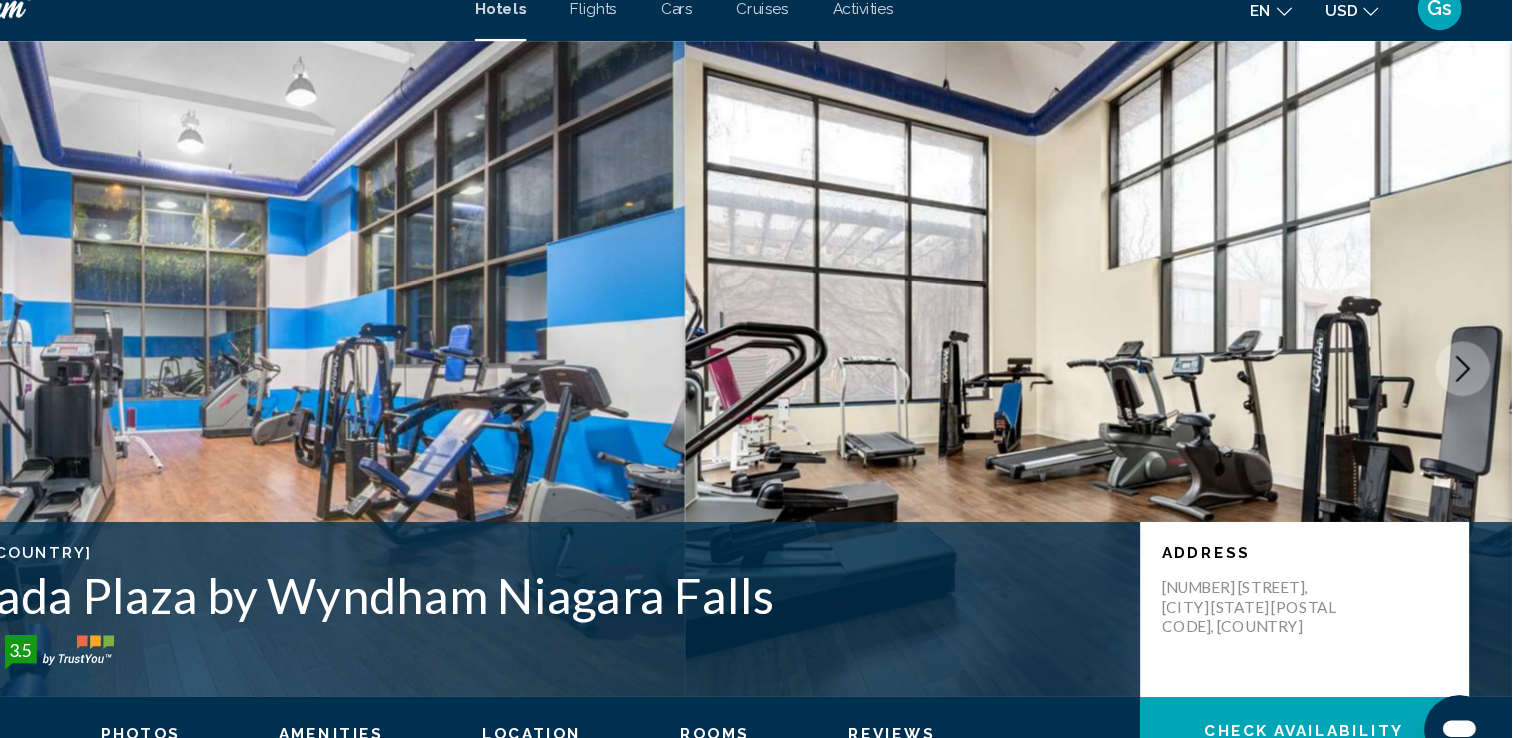 click at bounding box center [1468, 360] 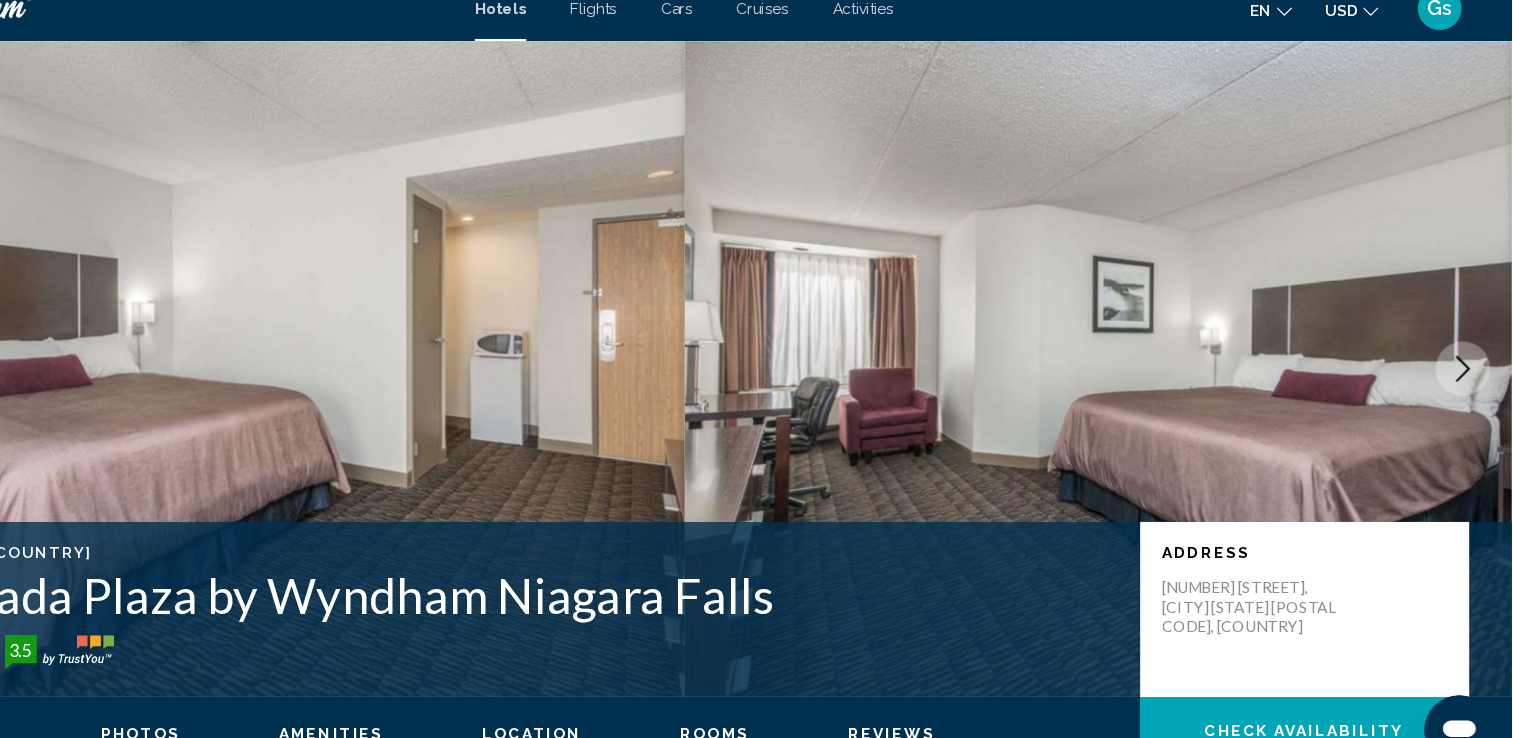 click at bounding box center (1468, 360) 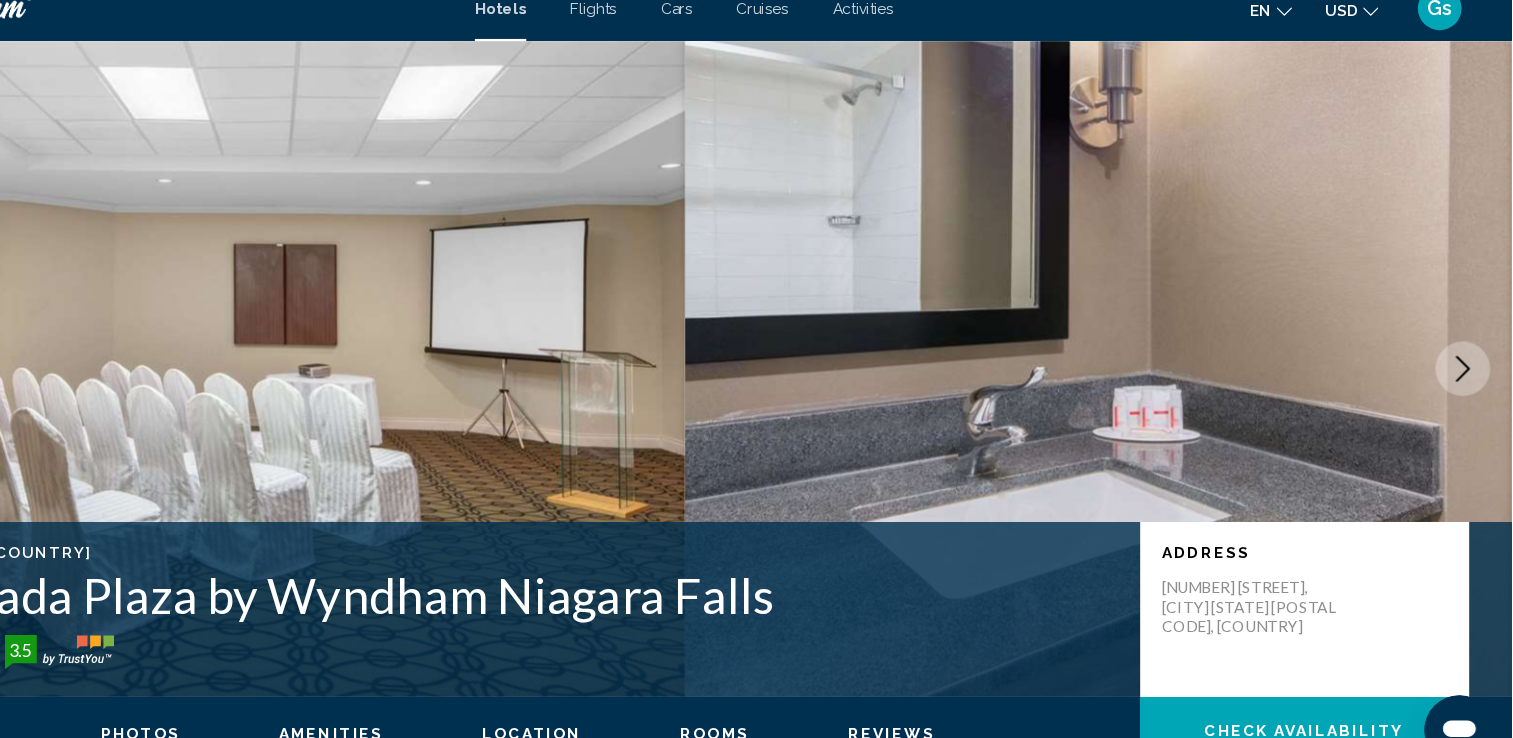 click at bounding box center (1468, 360) 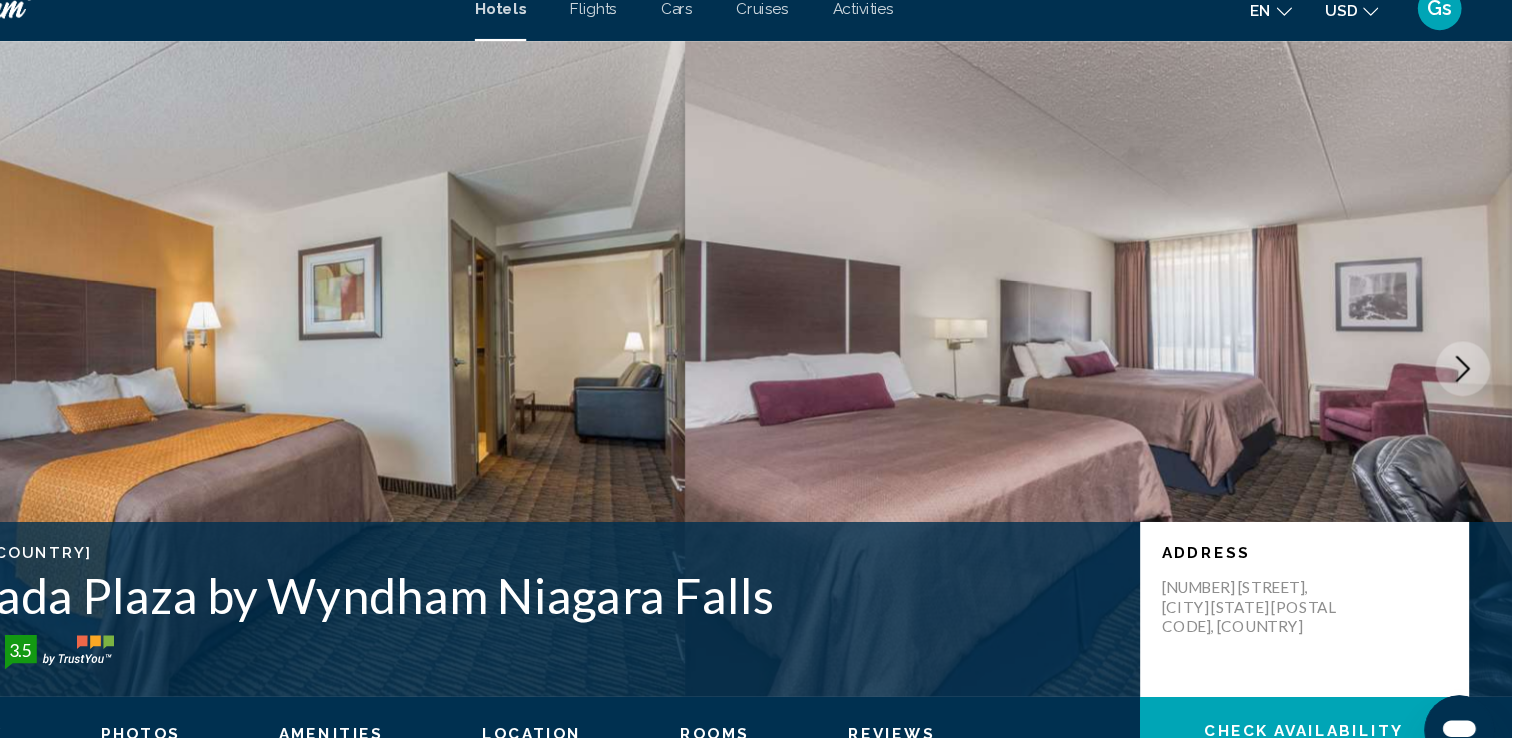 click at bounding box center [1468, 360] 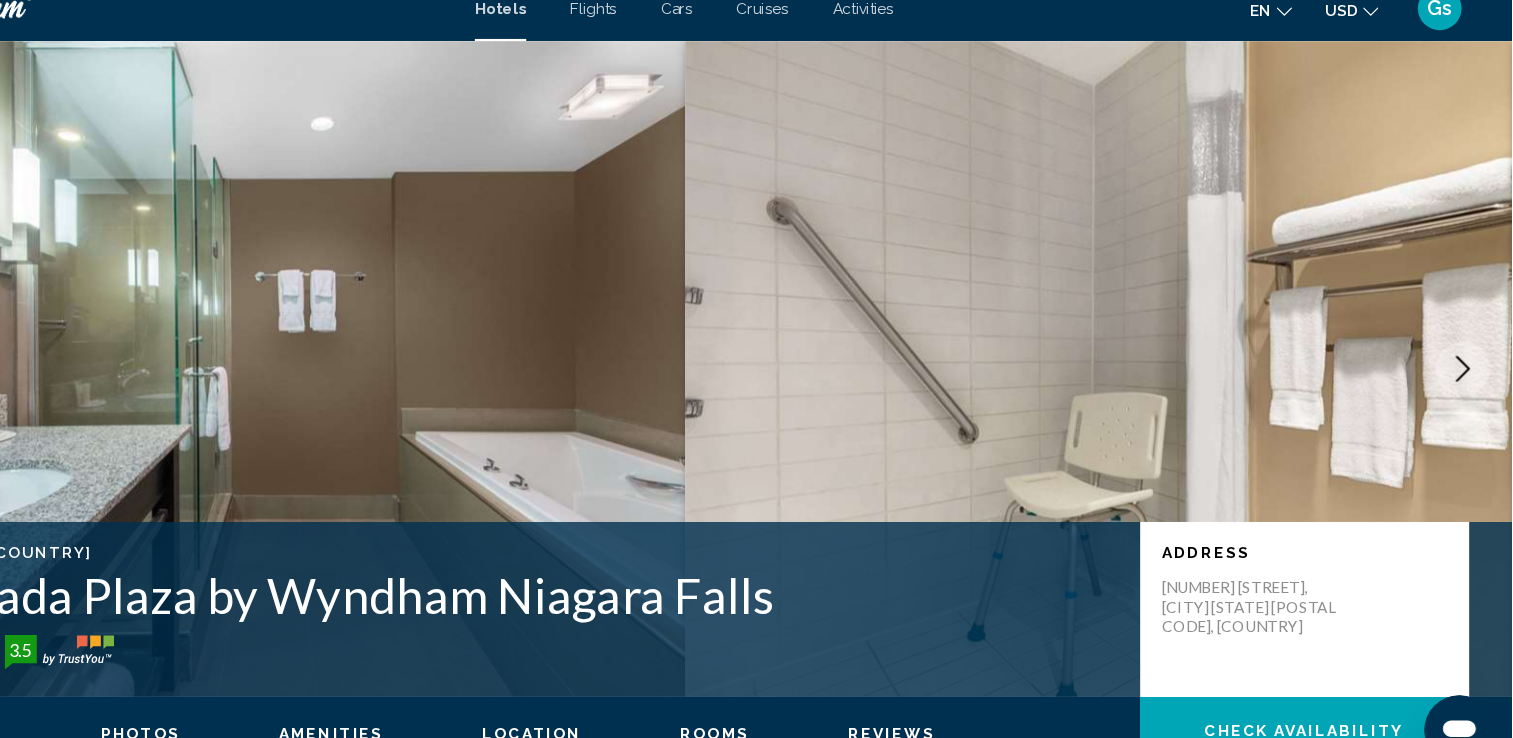 click at bounding box center [1468, 360] 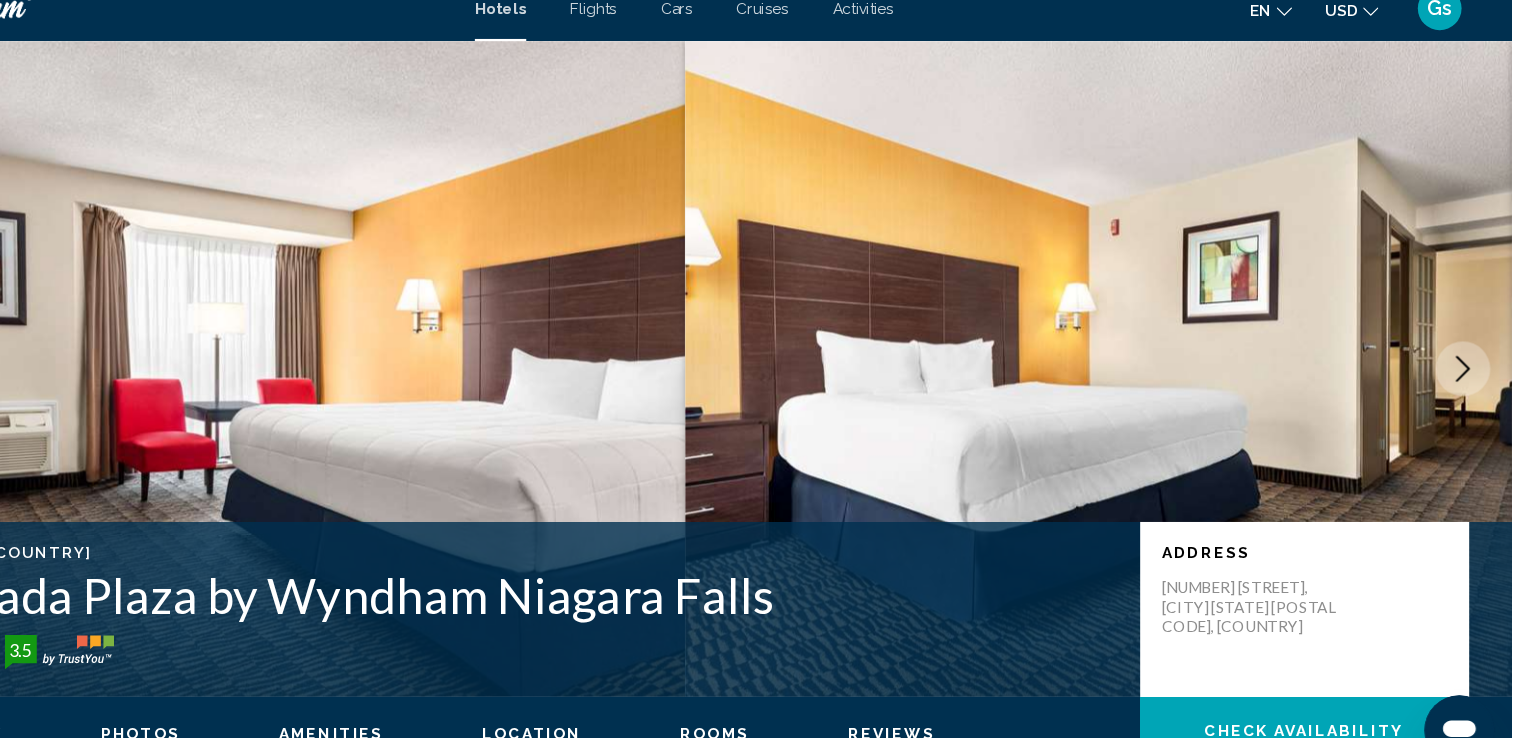 click at bounding box center (1468, 360) 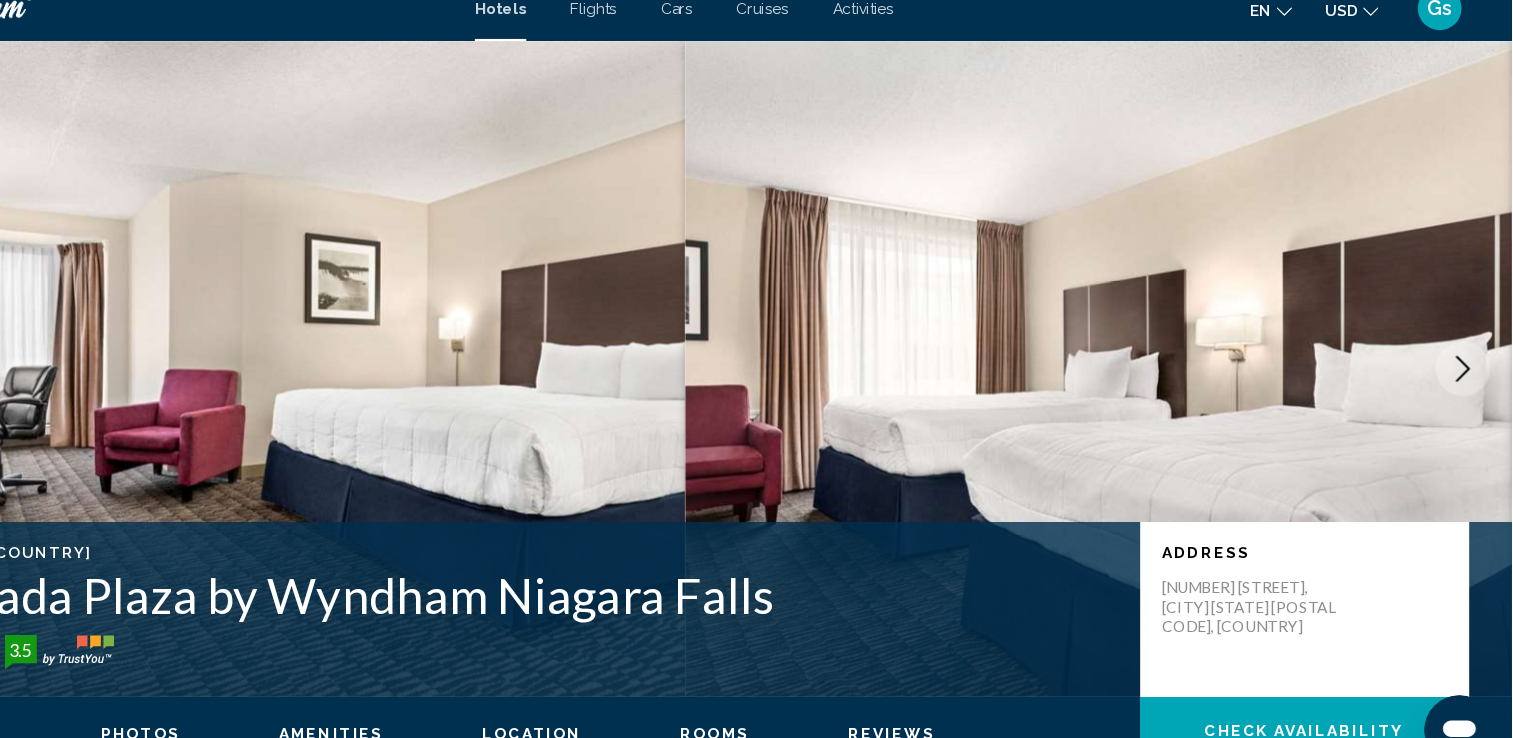 click at bounding box center (1468, 360) 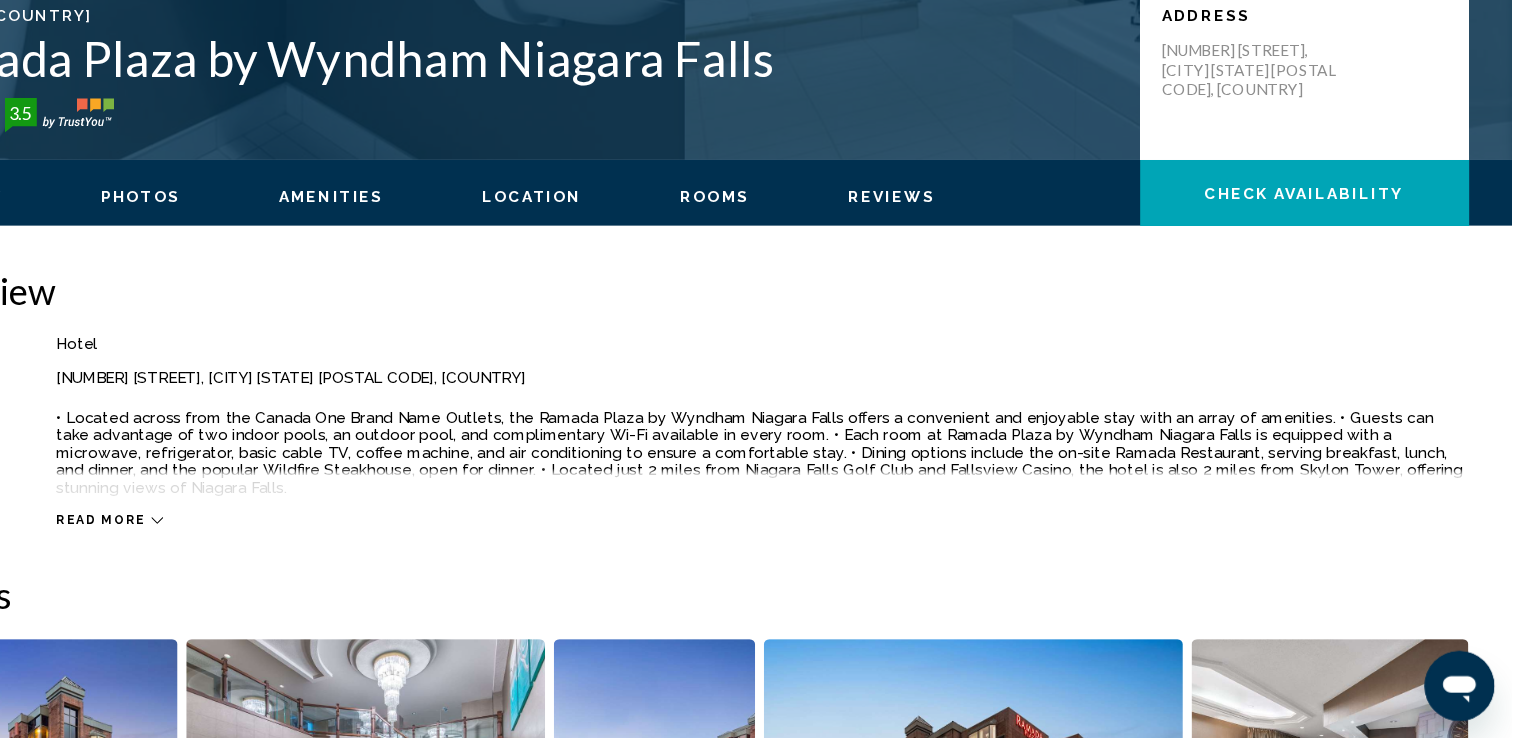 scroll, scrollTop: 490, scrollLeft: 0, axis: vertical 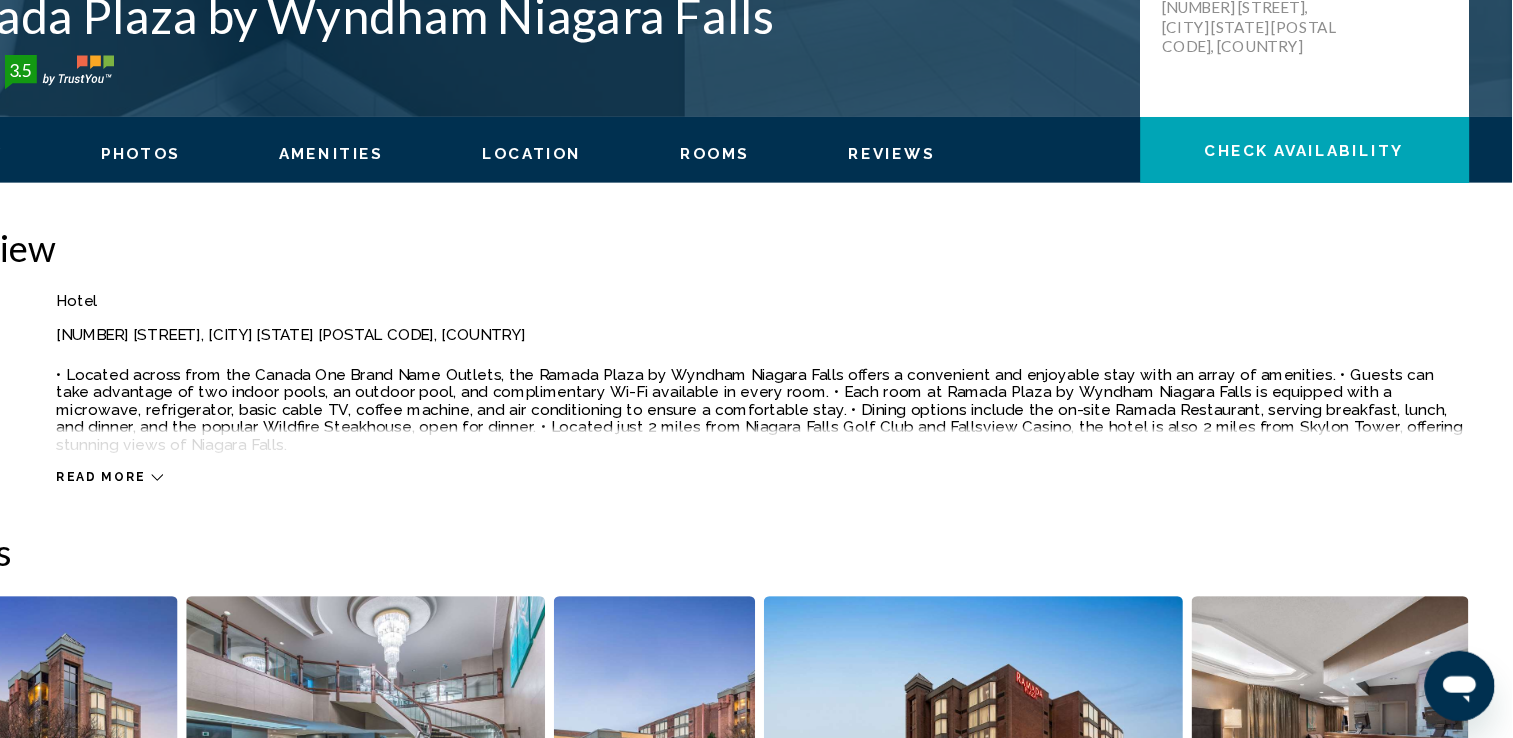 click on "Read more" at bounding box center [231, 499] 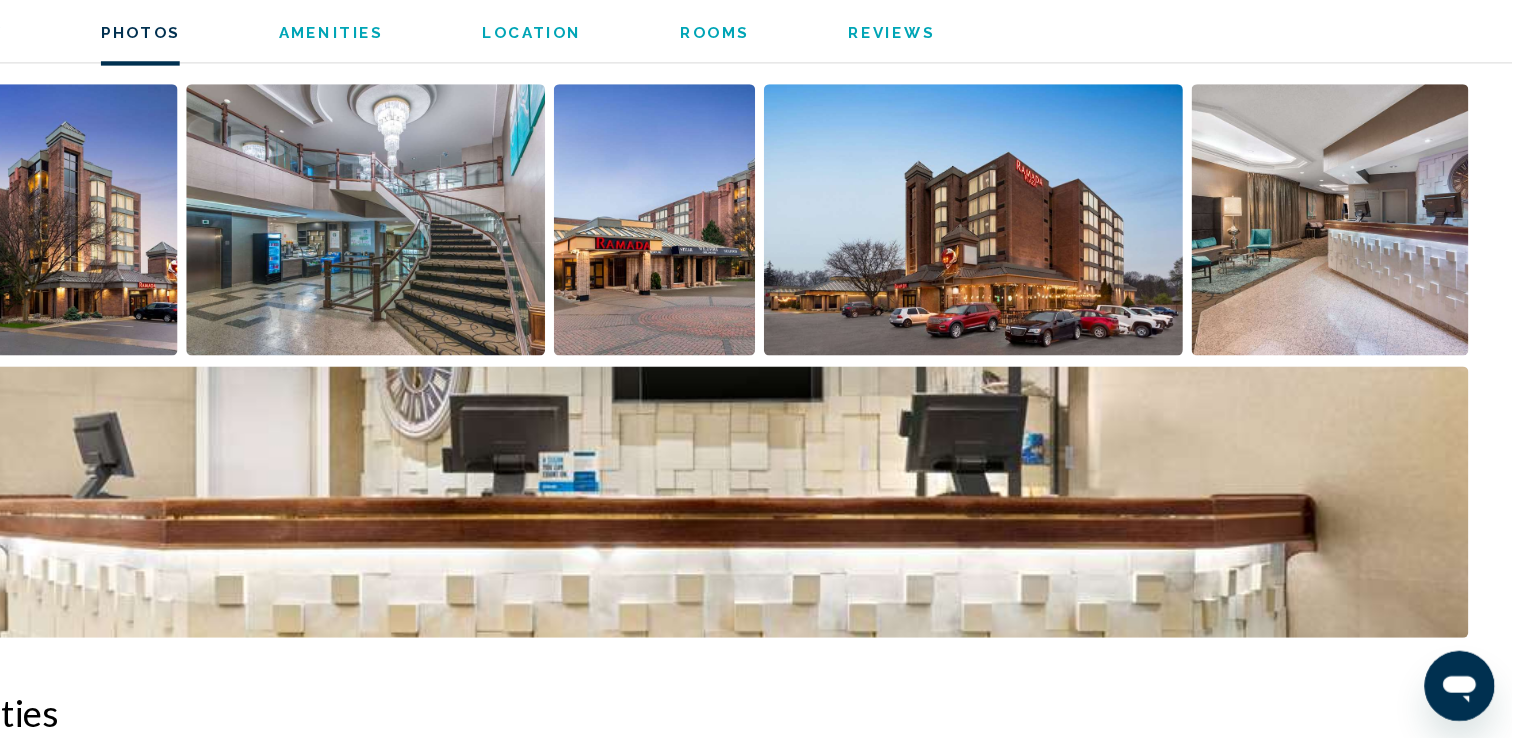 scroll, scrollTop: 1015, scrollLeft: 0, axis: vertical 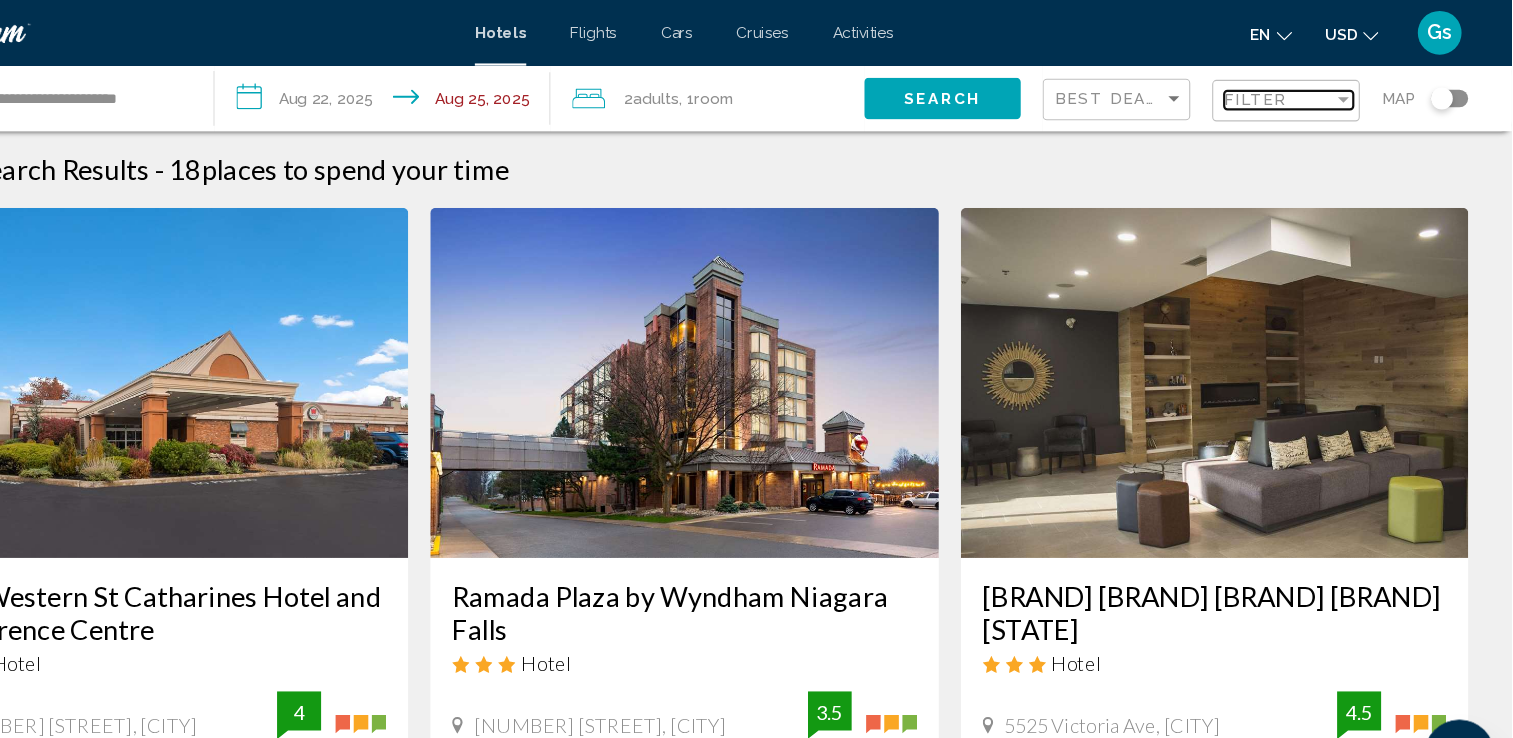 click at bounding box center [1359, 91] 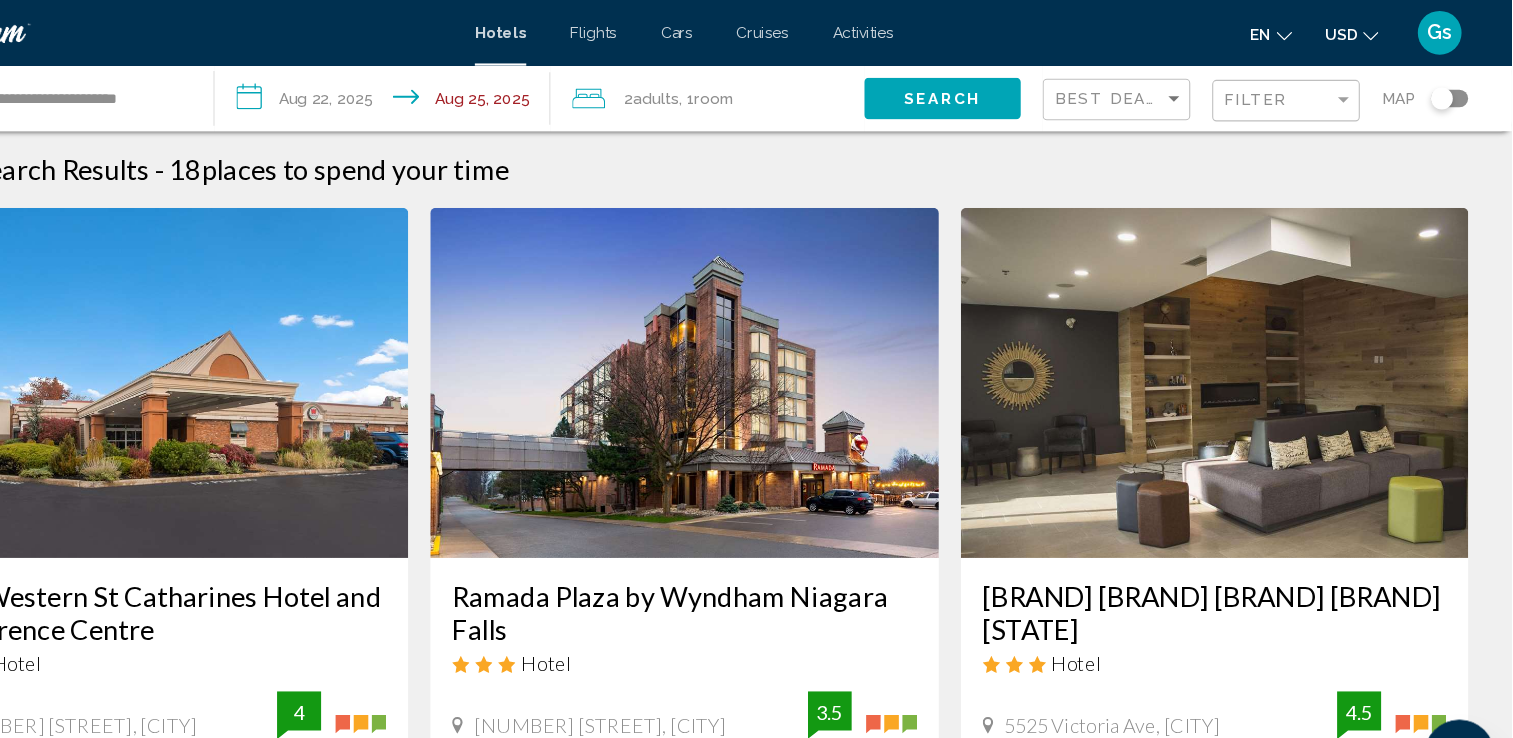 scroll, scrollTop: 0, scrollLeft: 0, axis: both 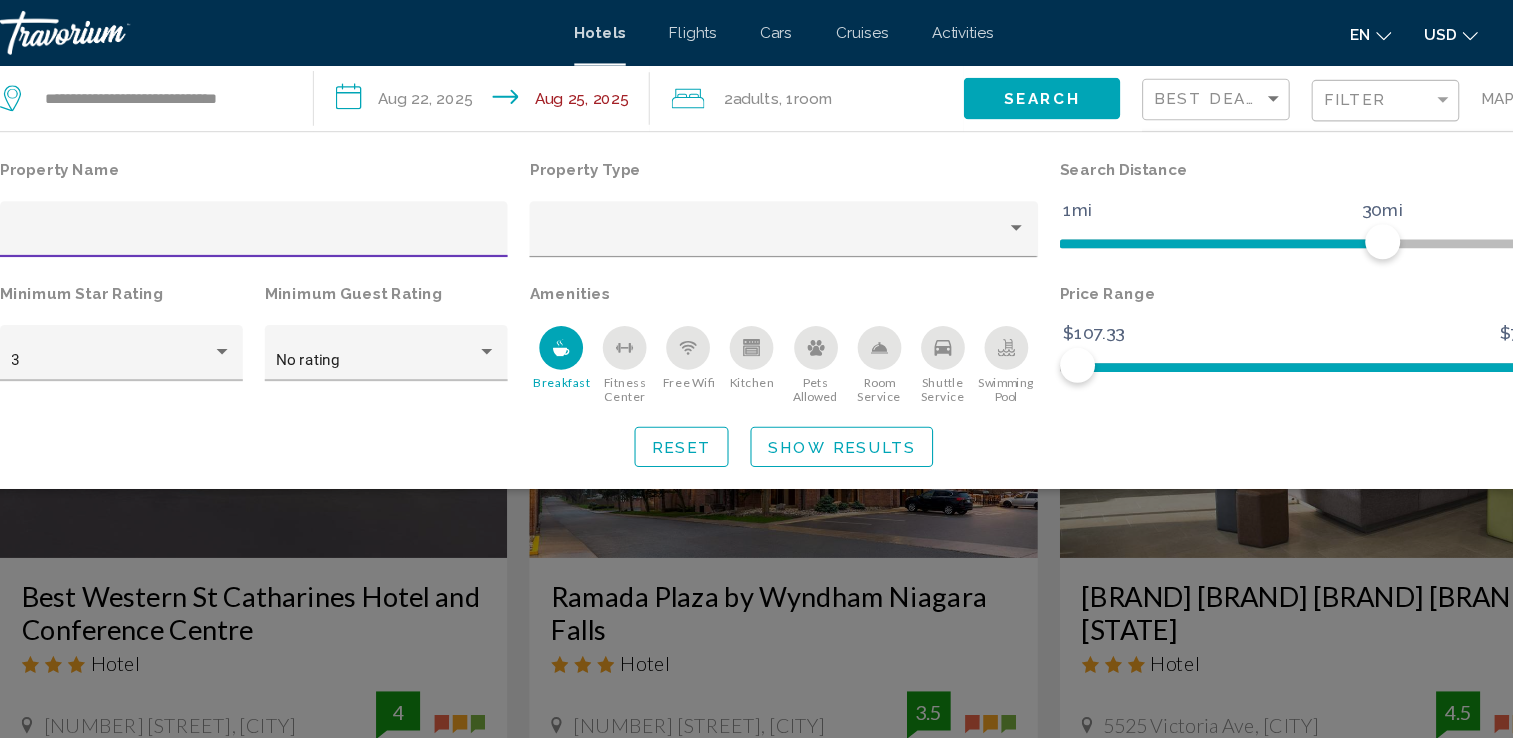 click on "Show Results" 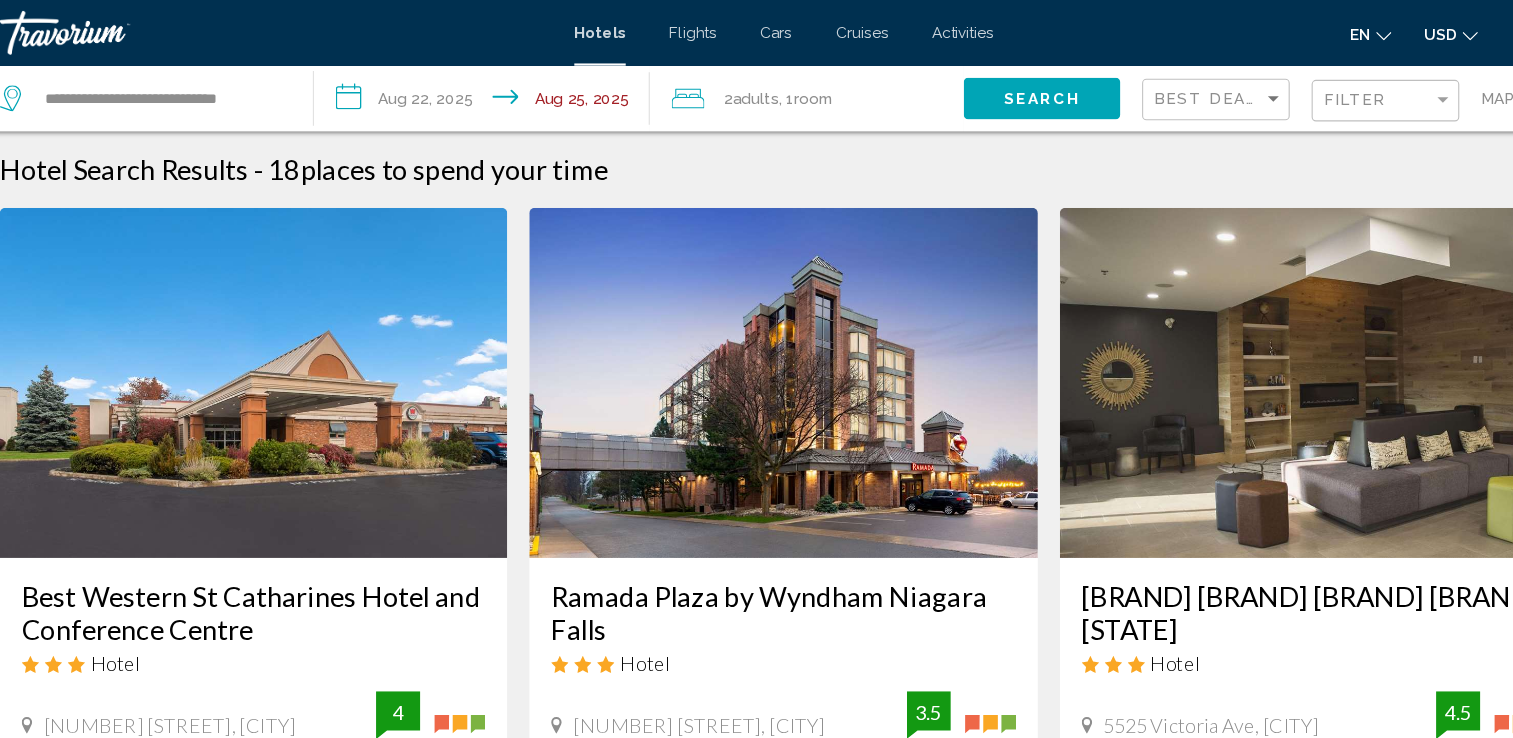 click at bounding box center [756, 350] 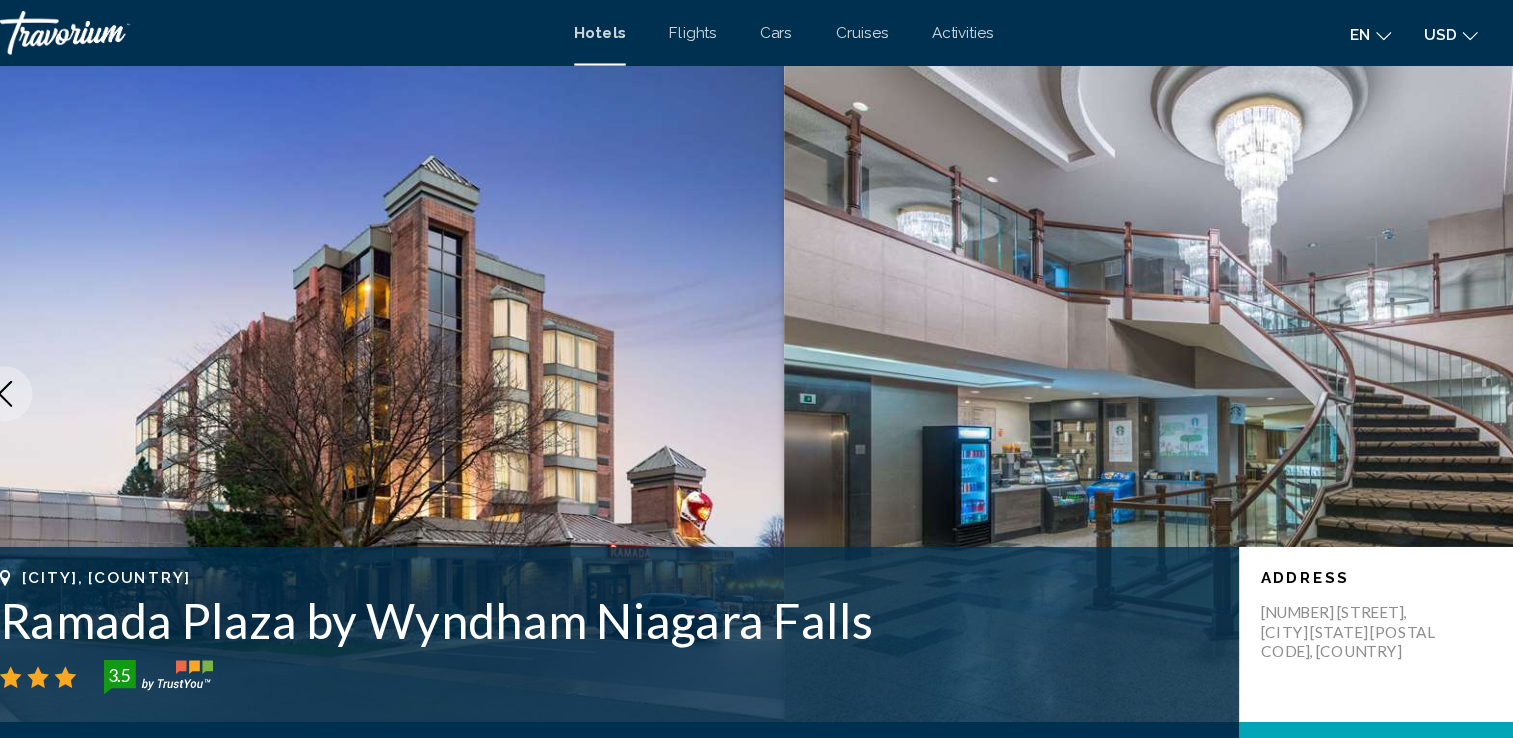 scroll, scrollTop: 0, scrollLeft: 0, axis: both 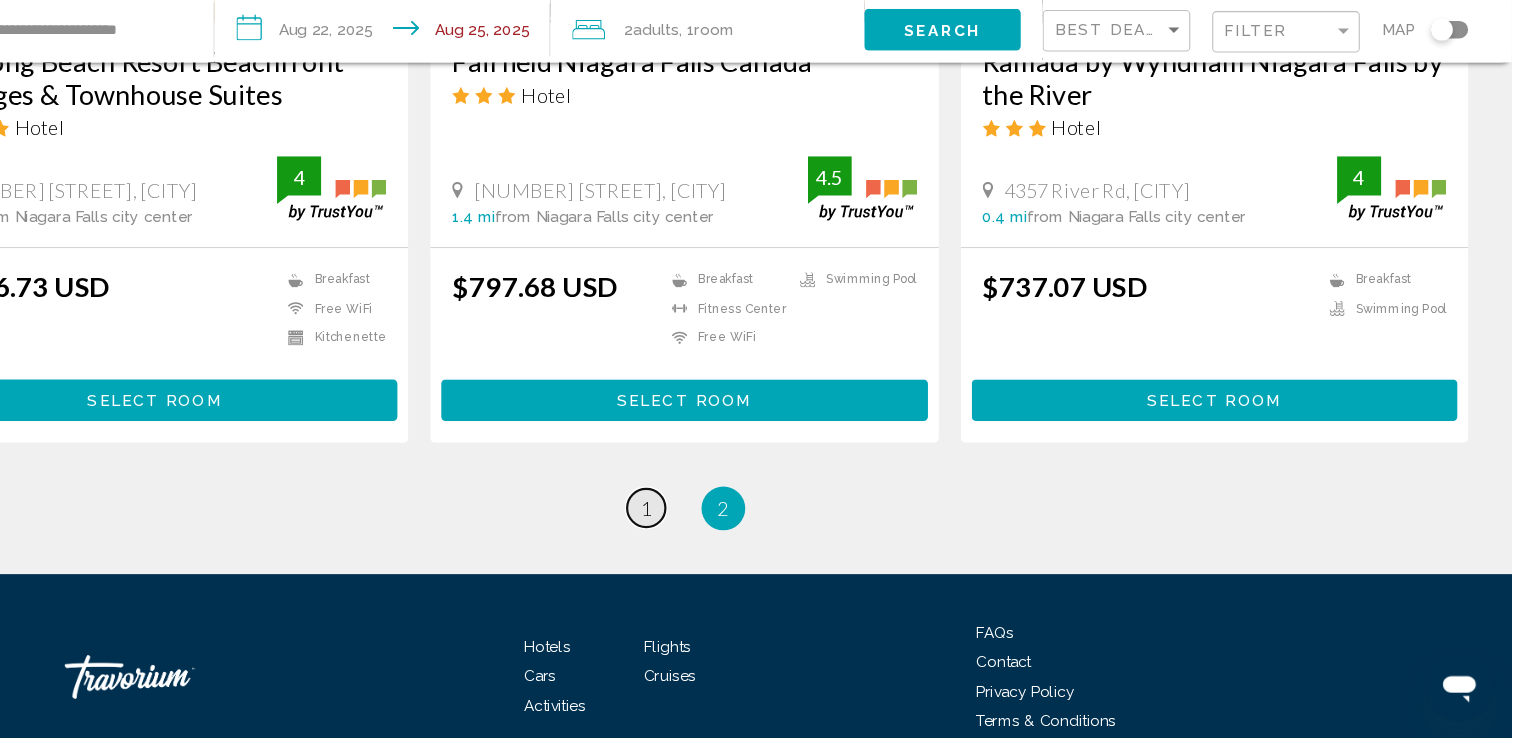 click on "1" at bounding box center [722, 528] 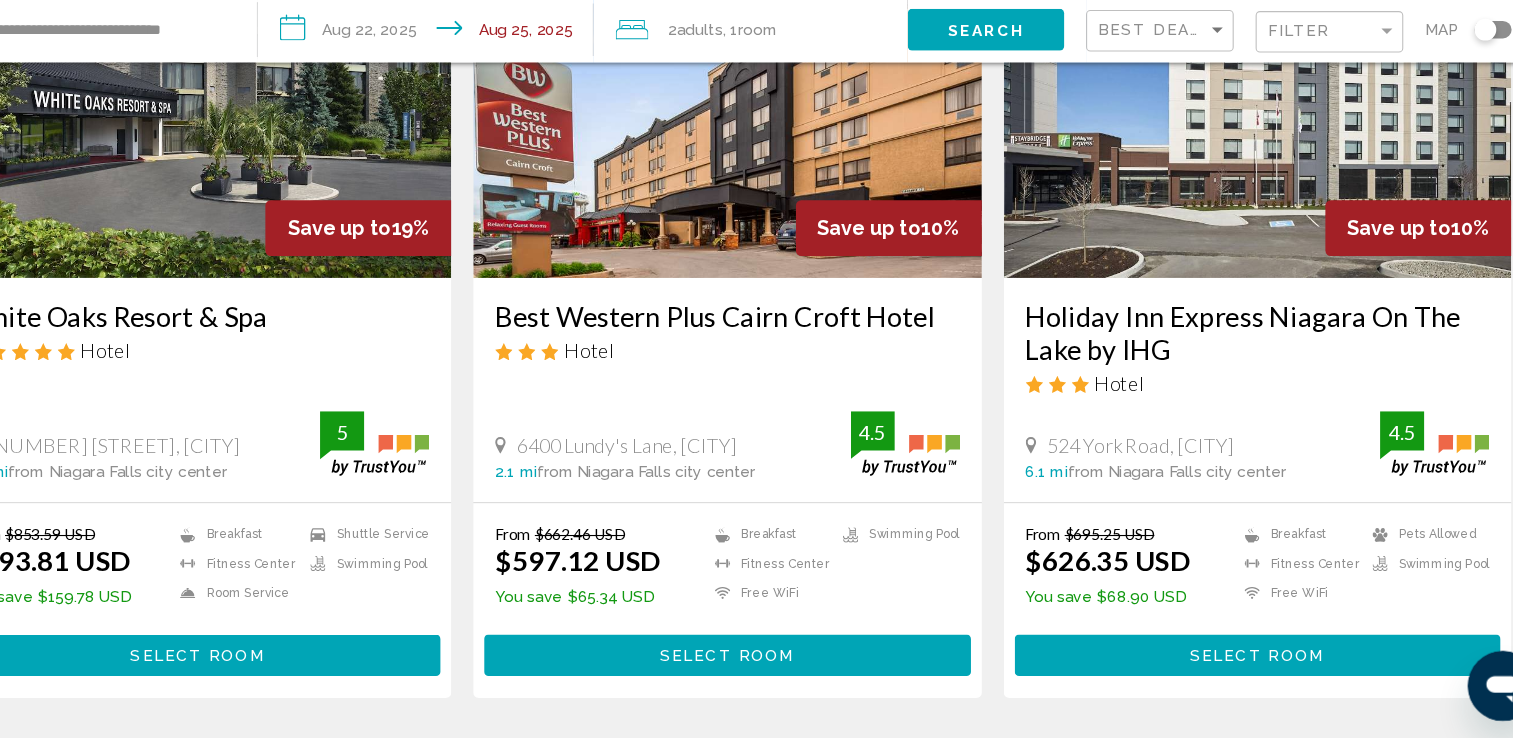 scroll, scrollTop: 229, scrollLeft: 0, axis: vertical 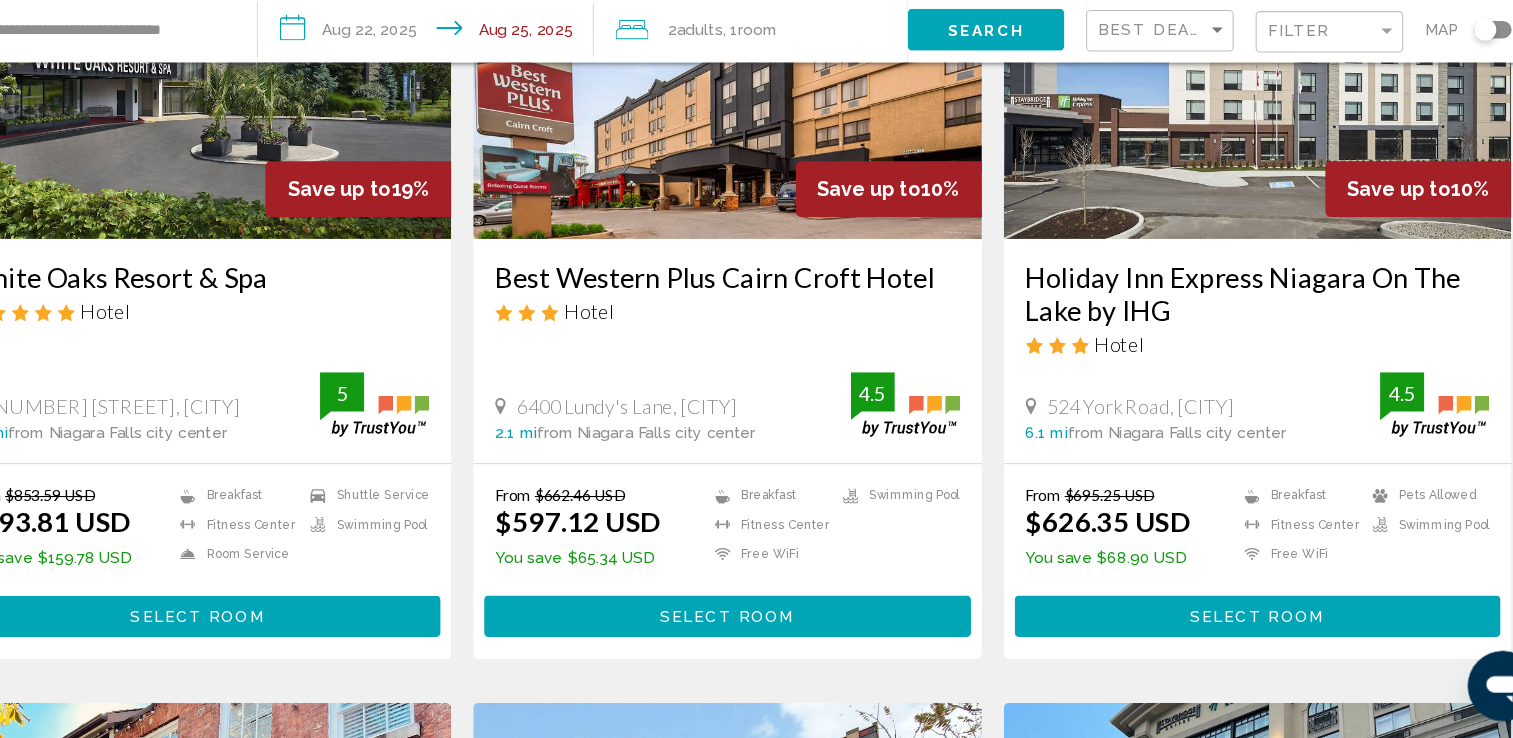 click at bounding box center (756, 121) 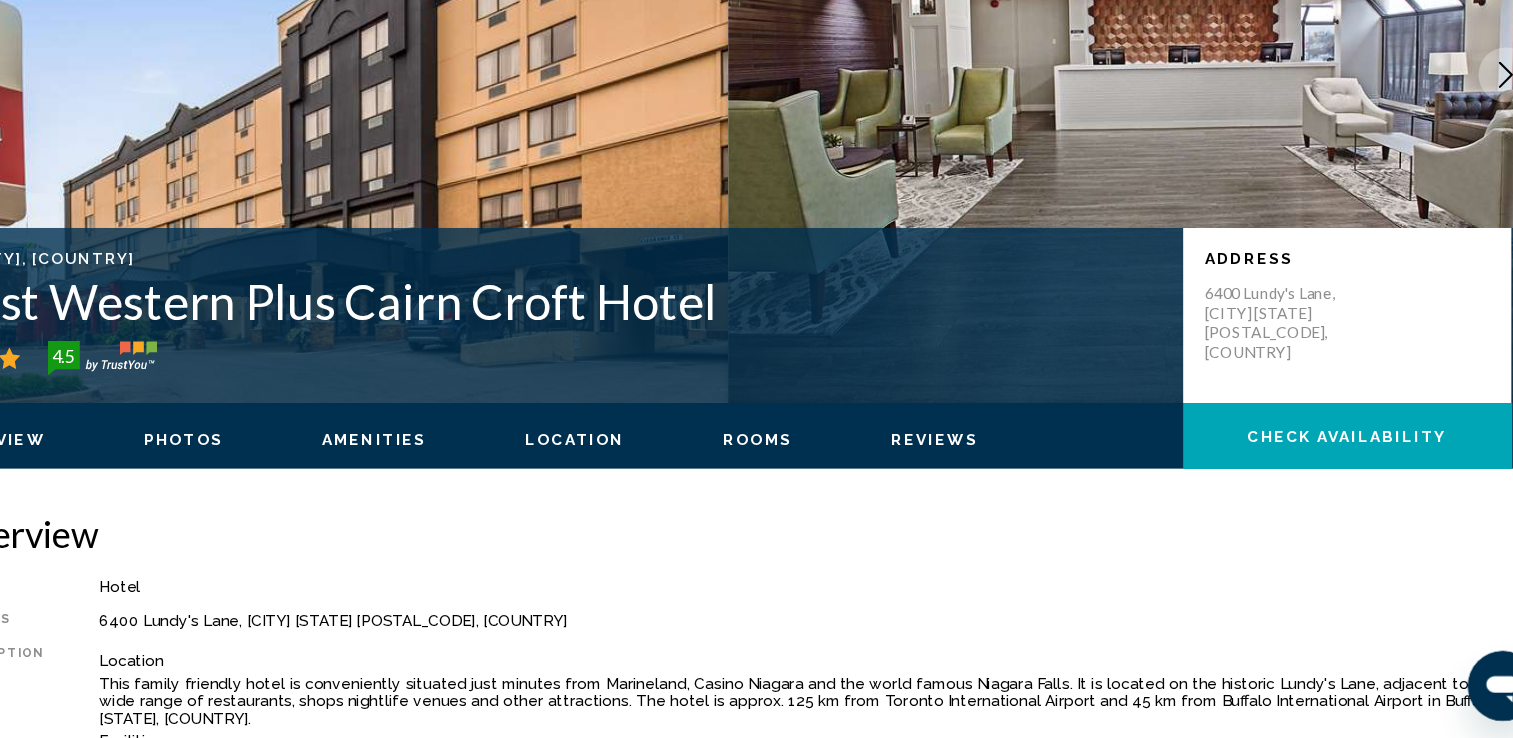 scroll, scrollTop: 0, scrollLeft: 0, axis: both 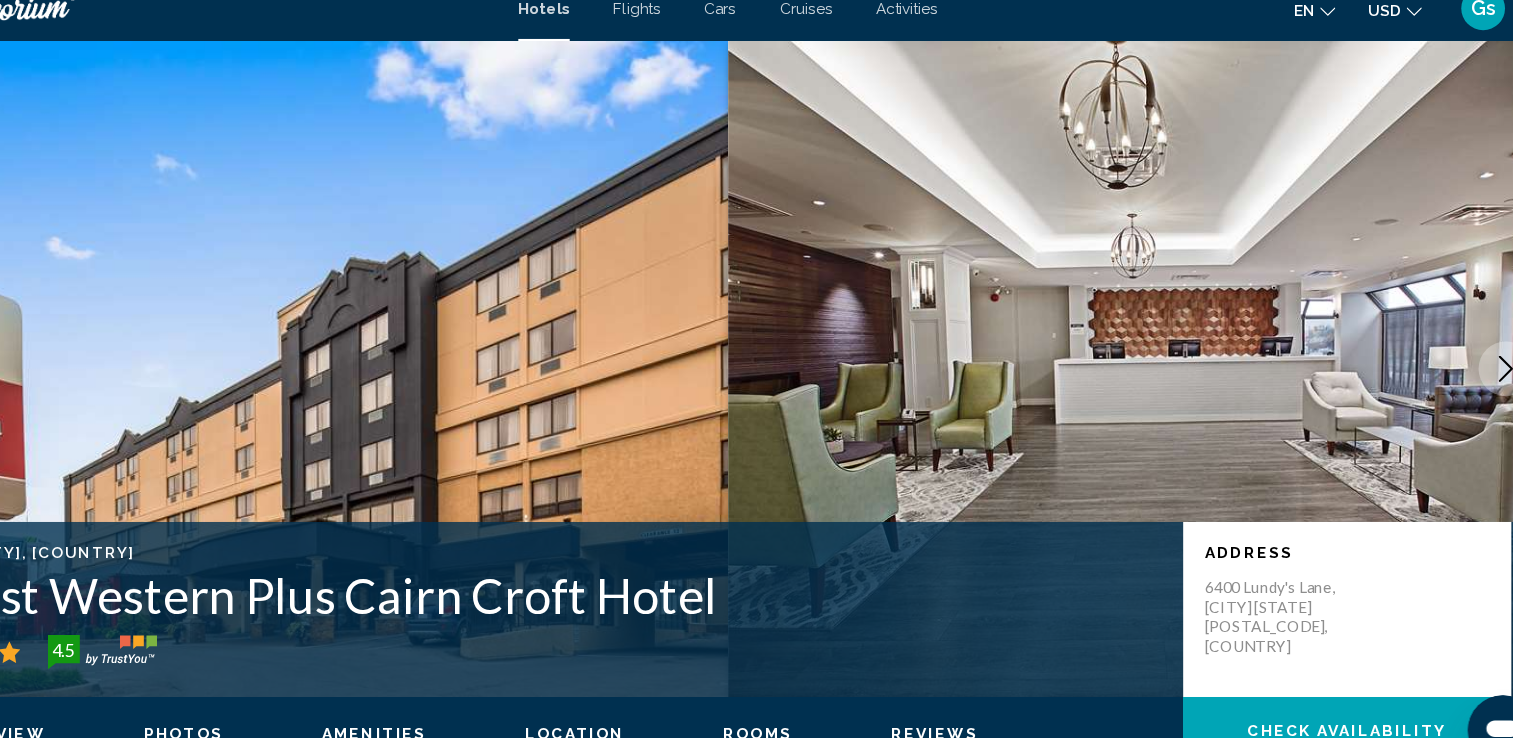 click 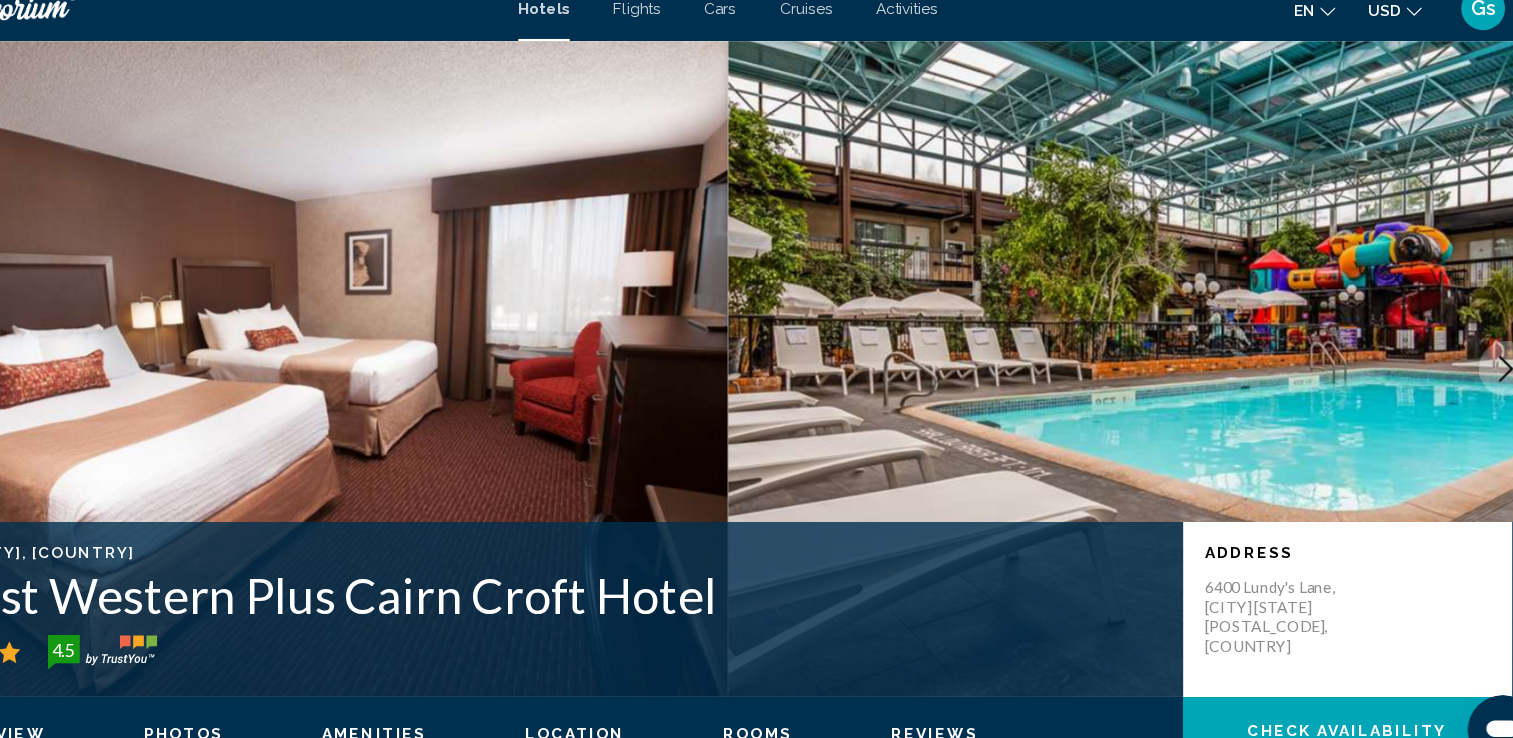 click 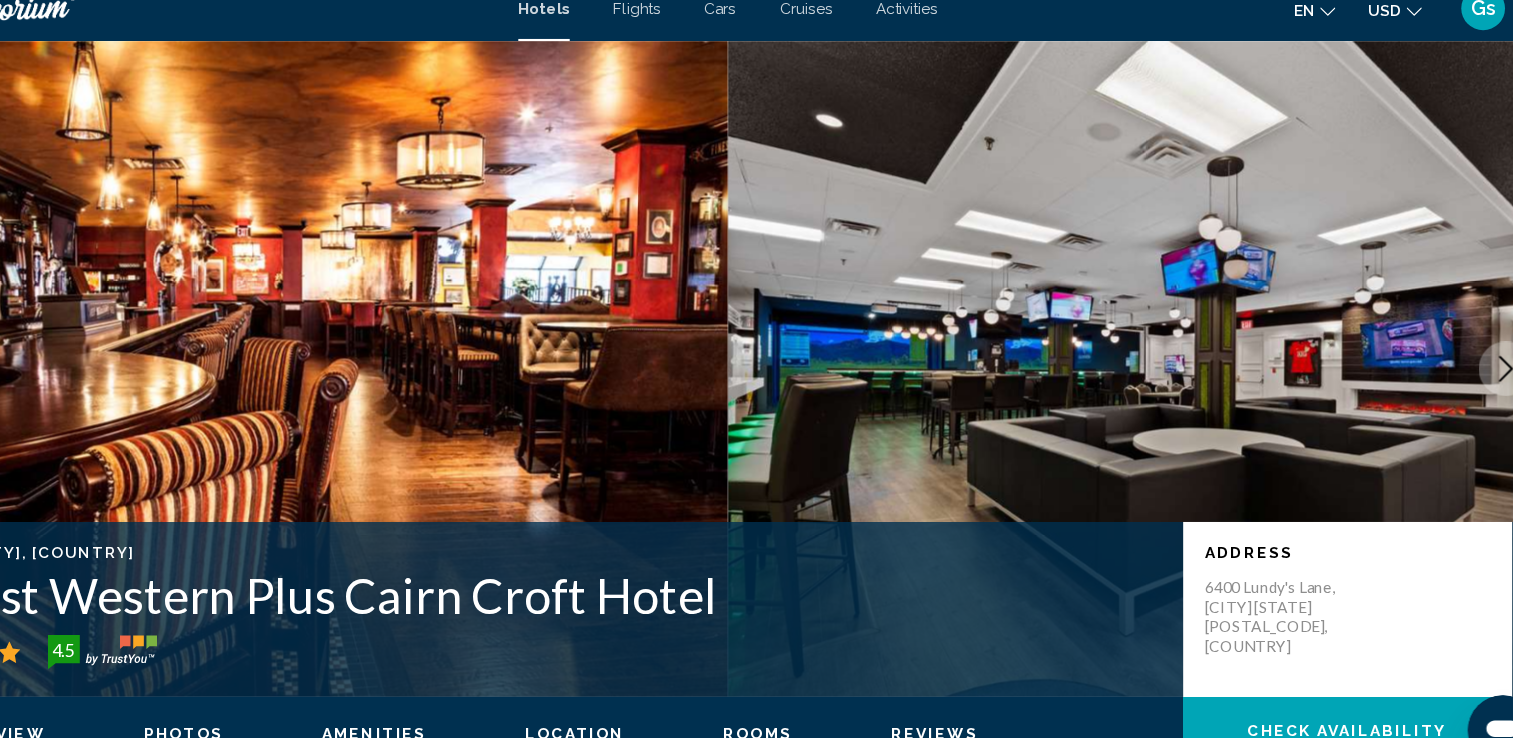 click 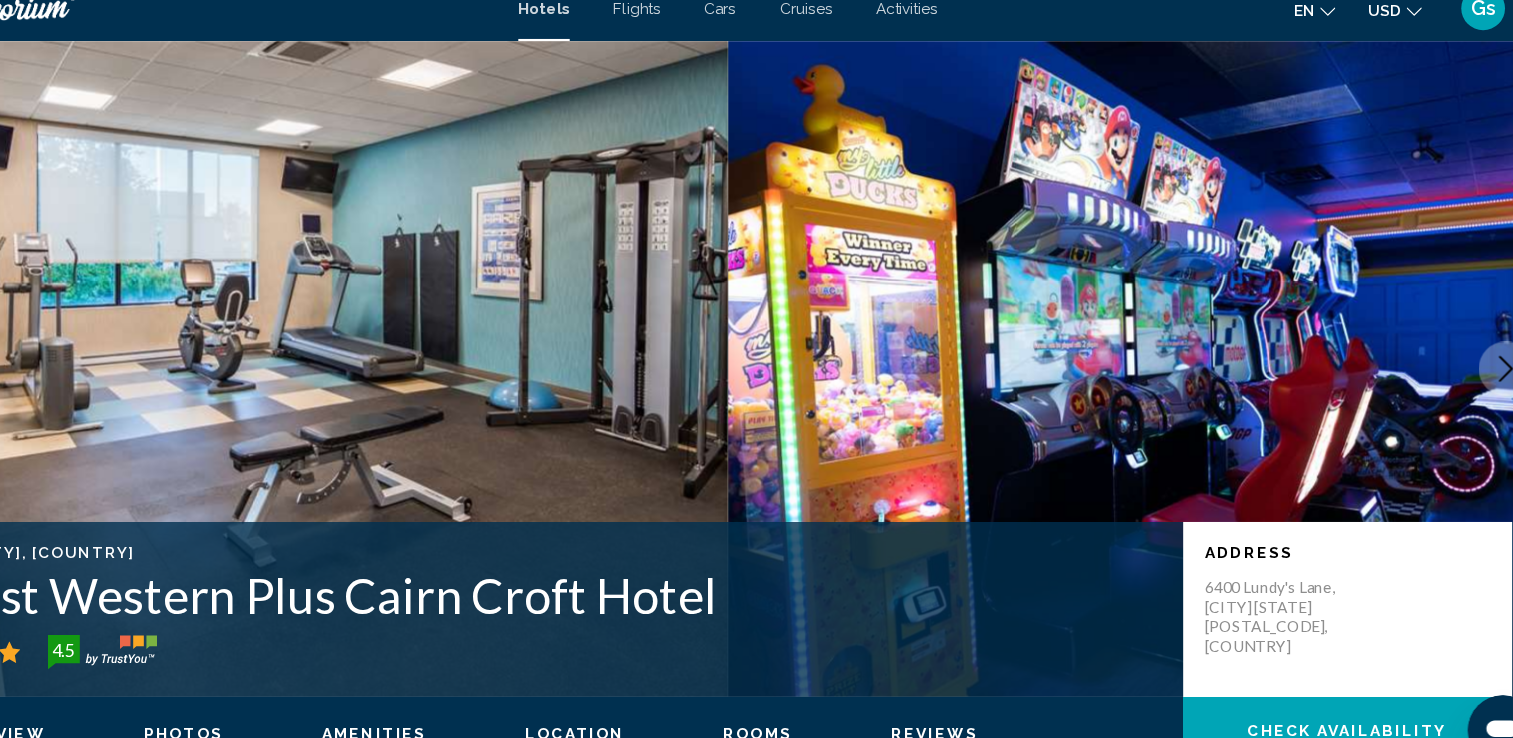 click 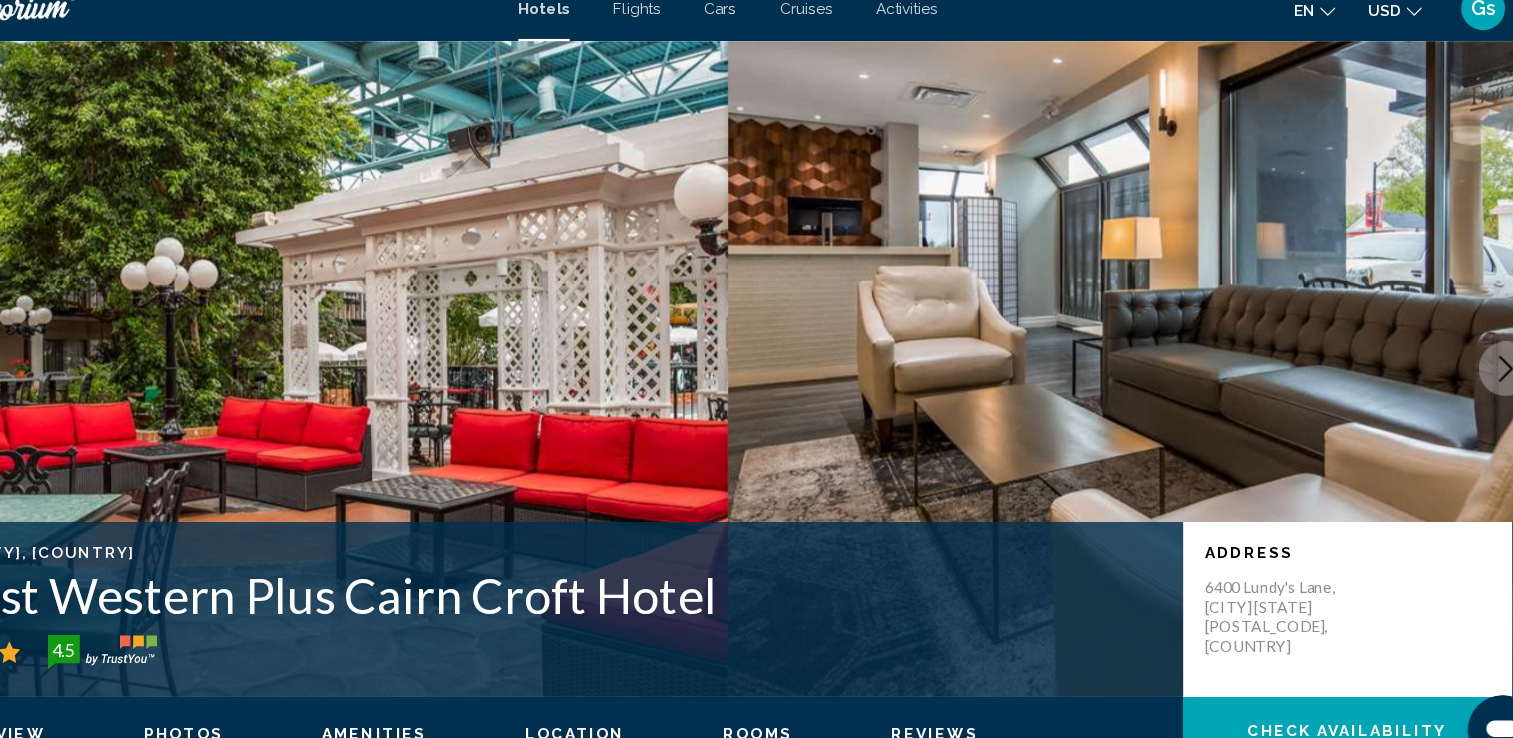 click 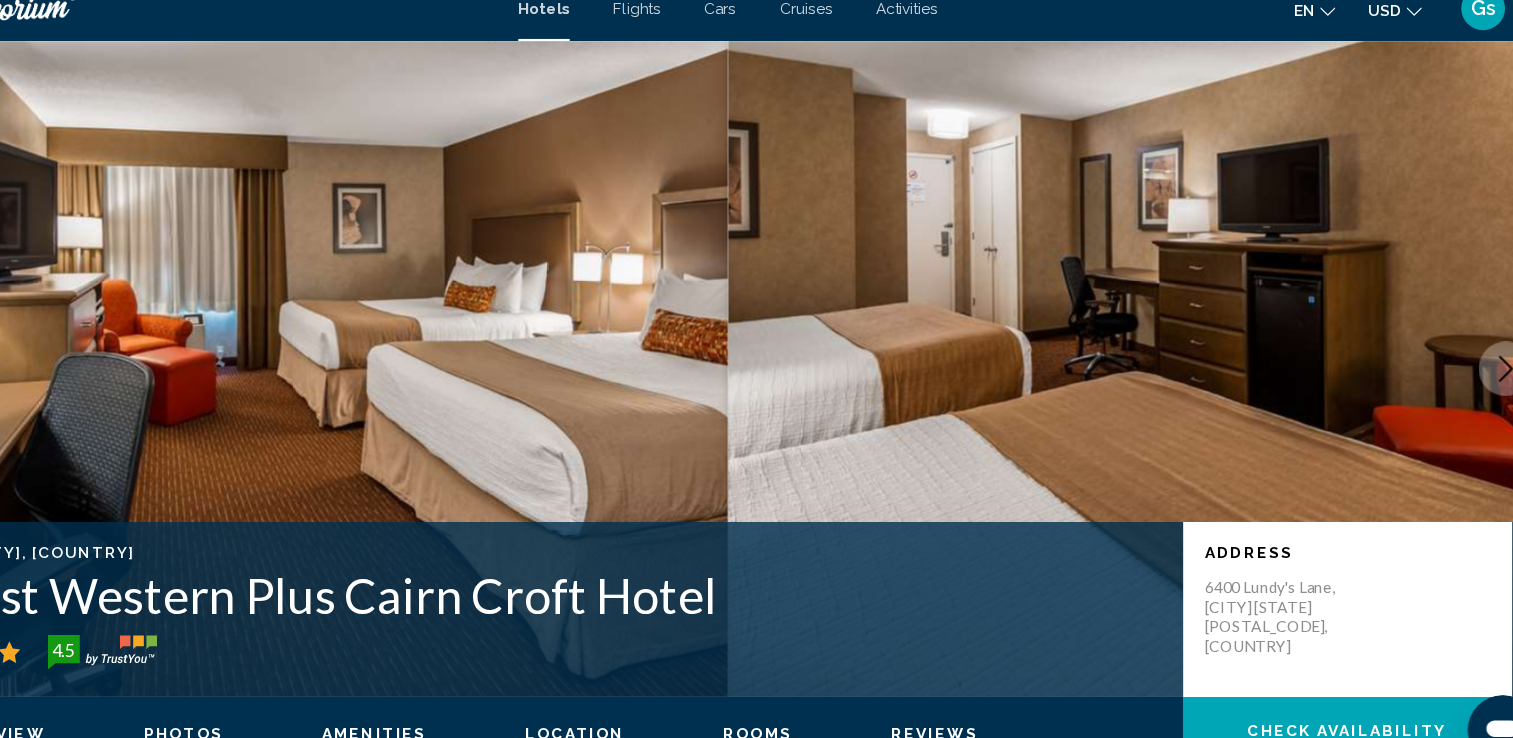 click 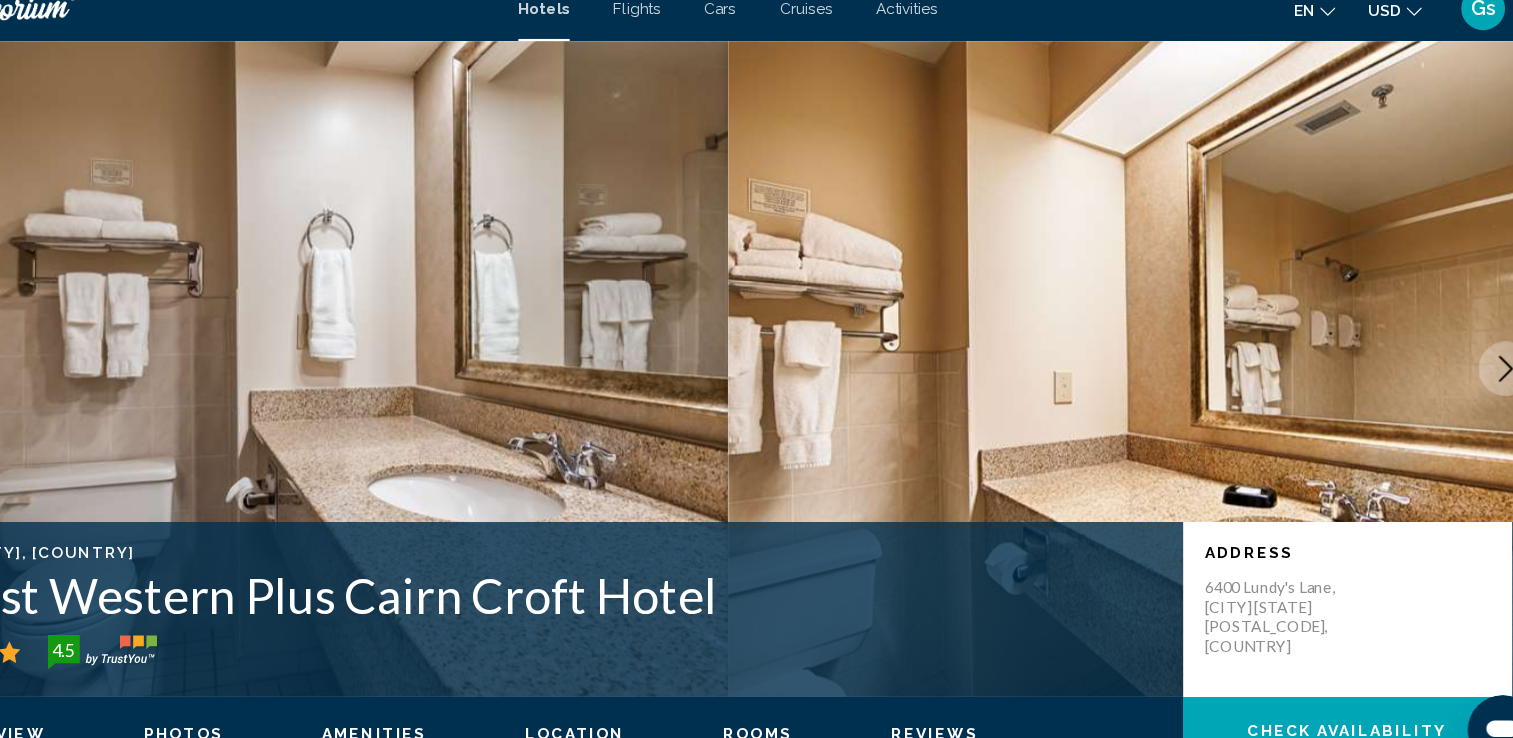 click 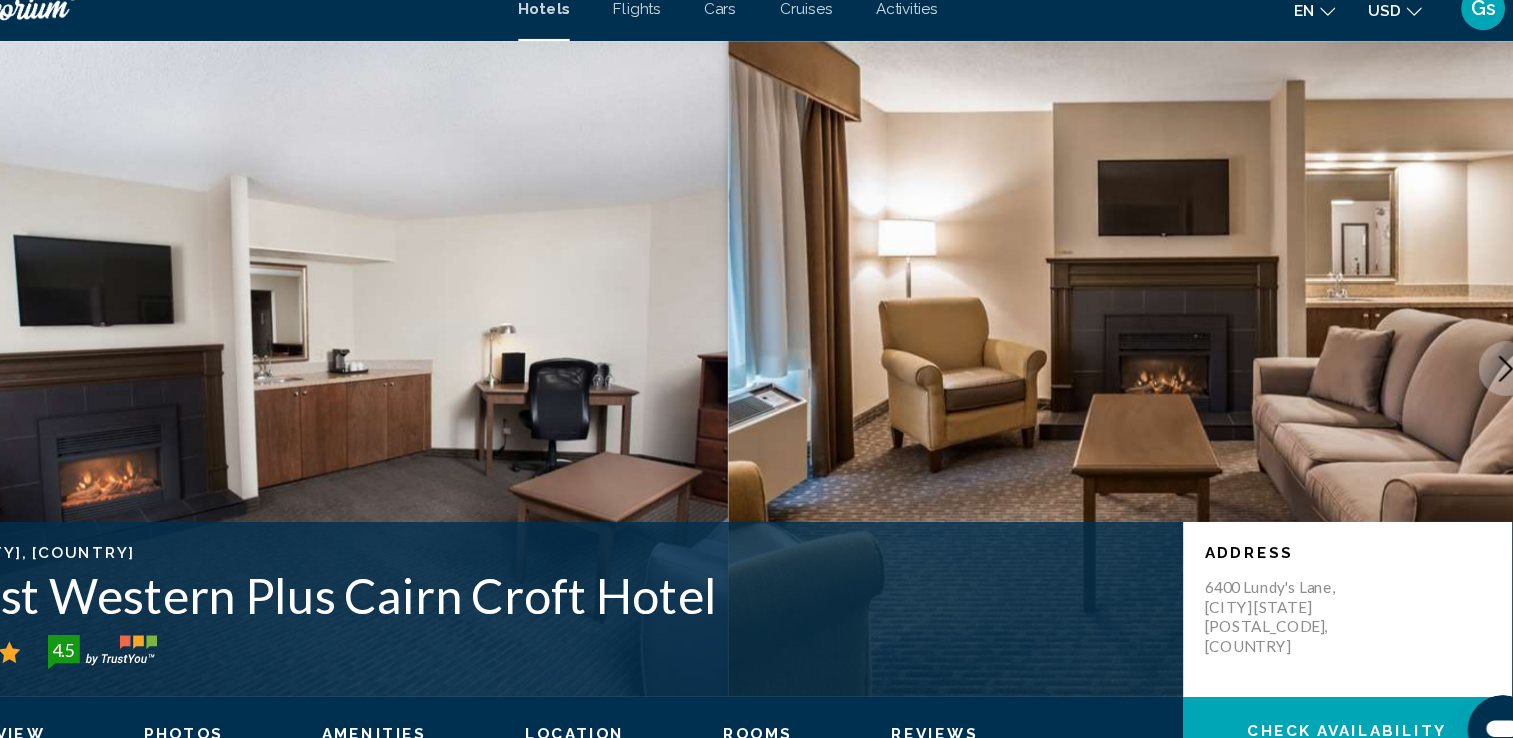 click 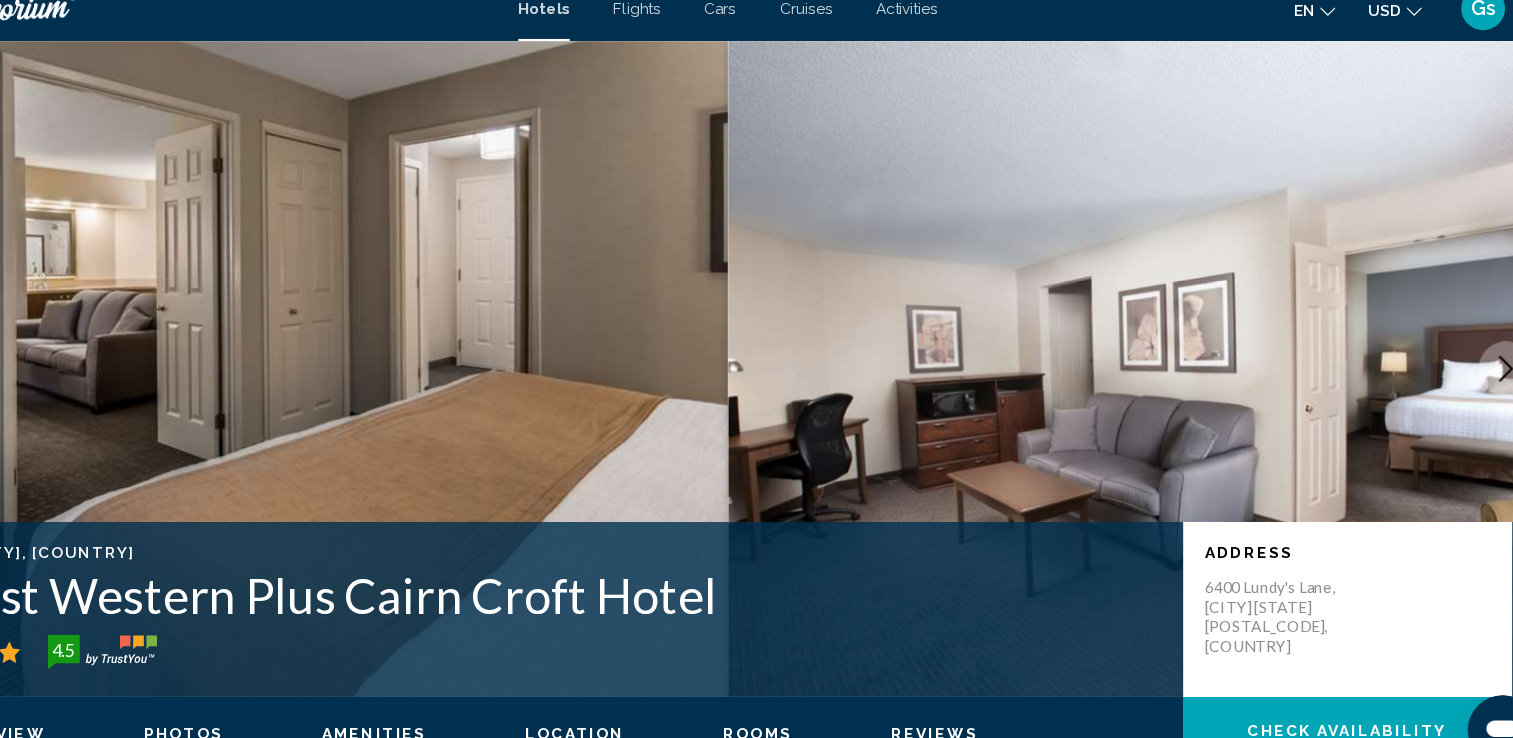 click 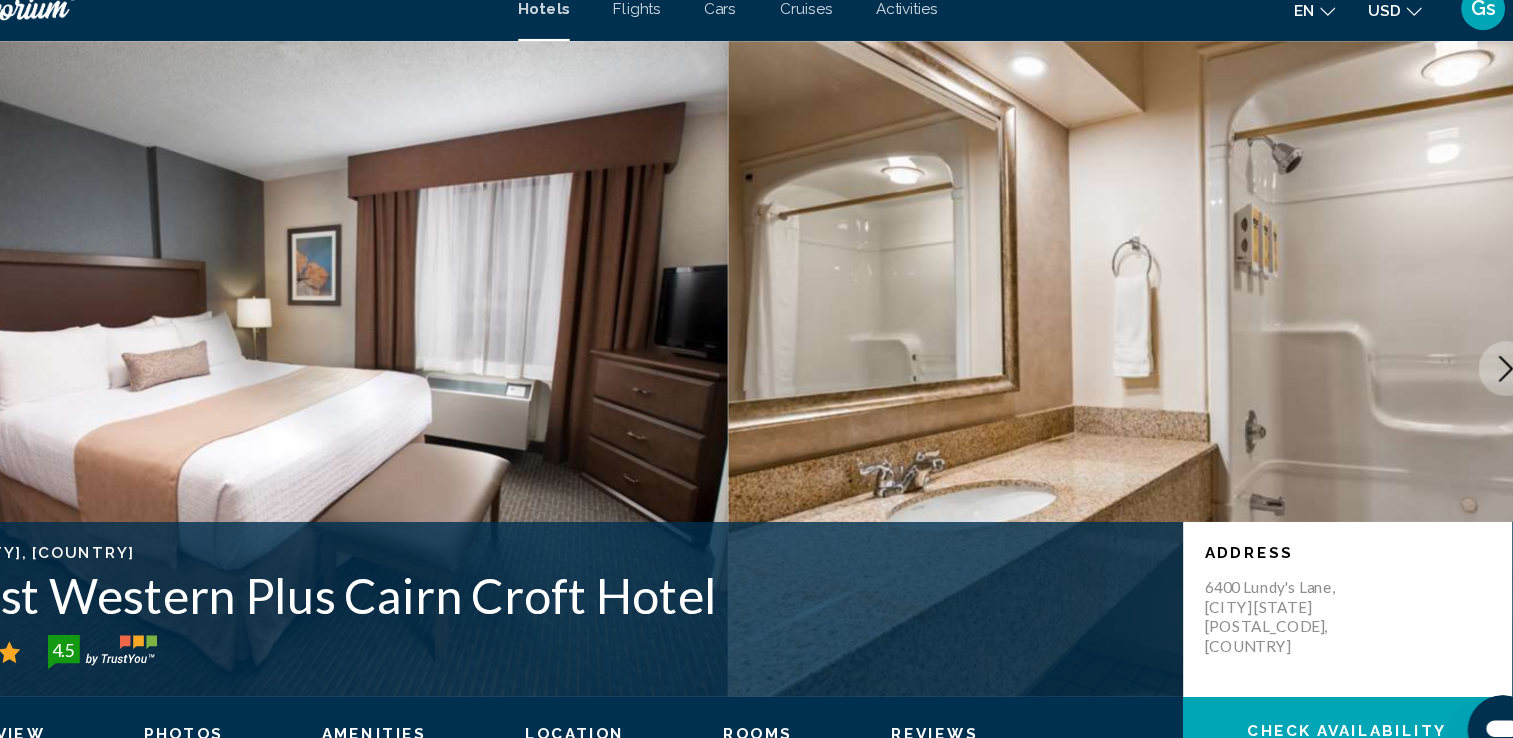 click 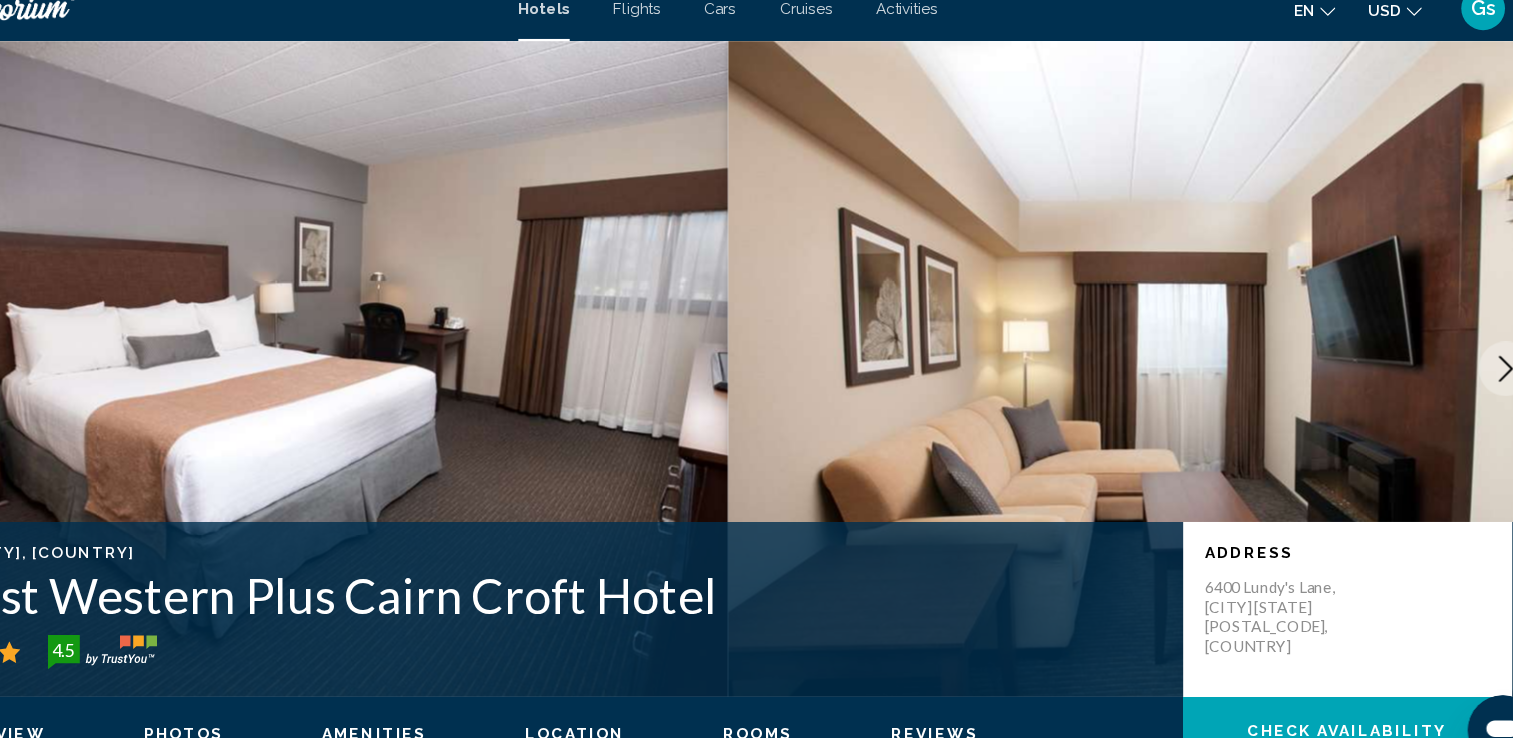 click 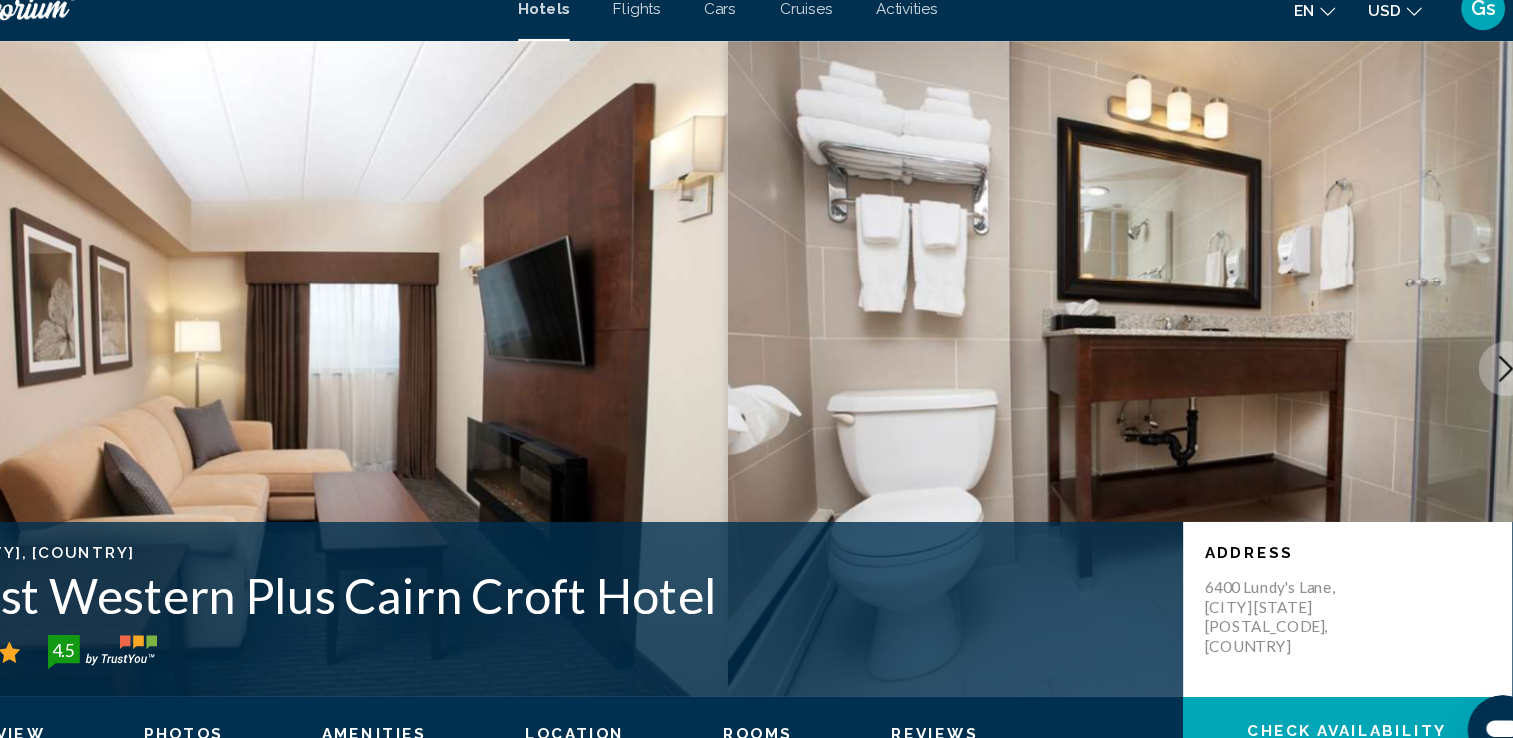 click 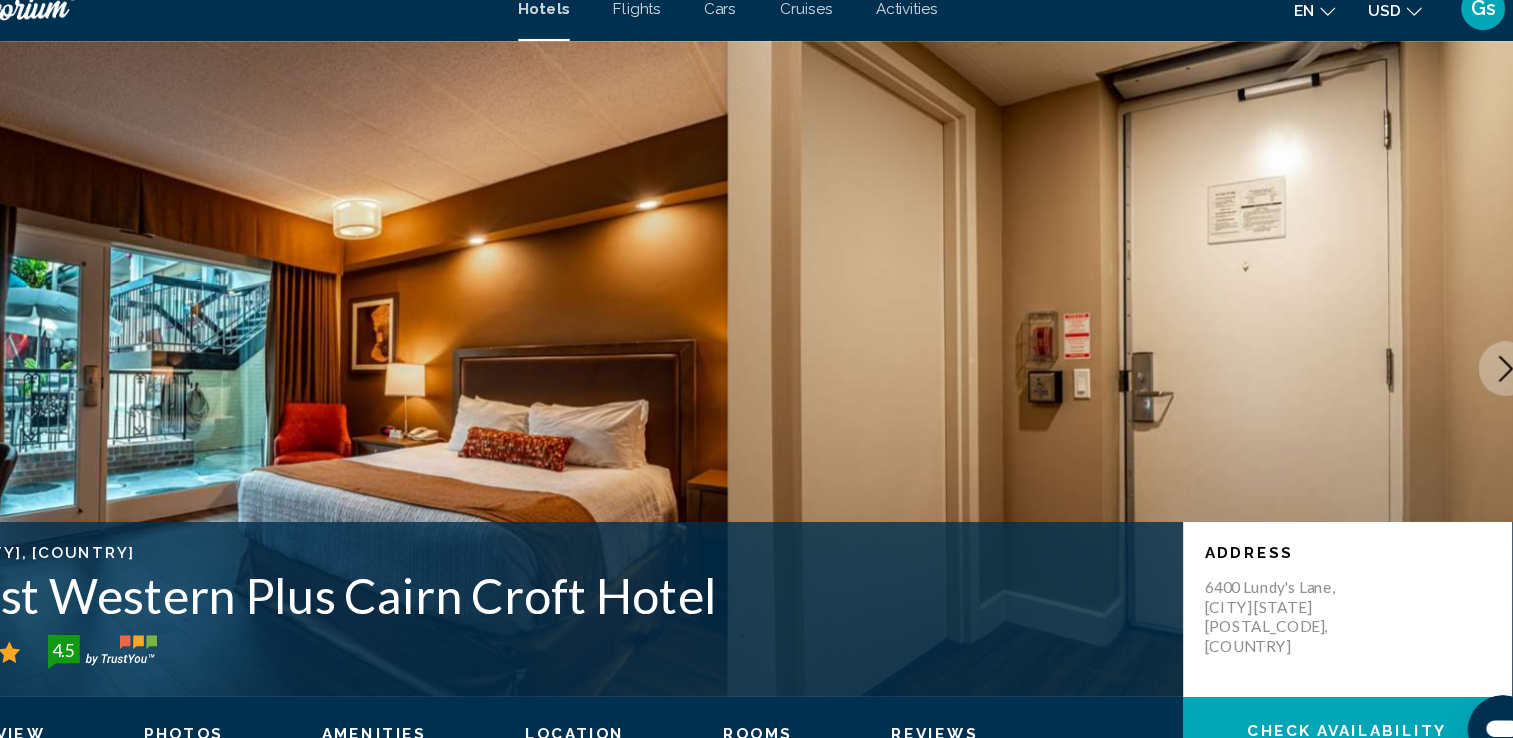 click 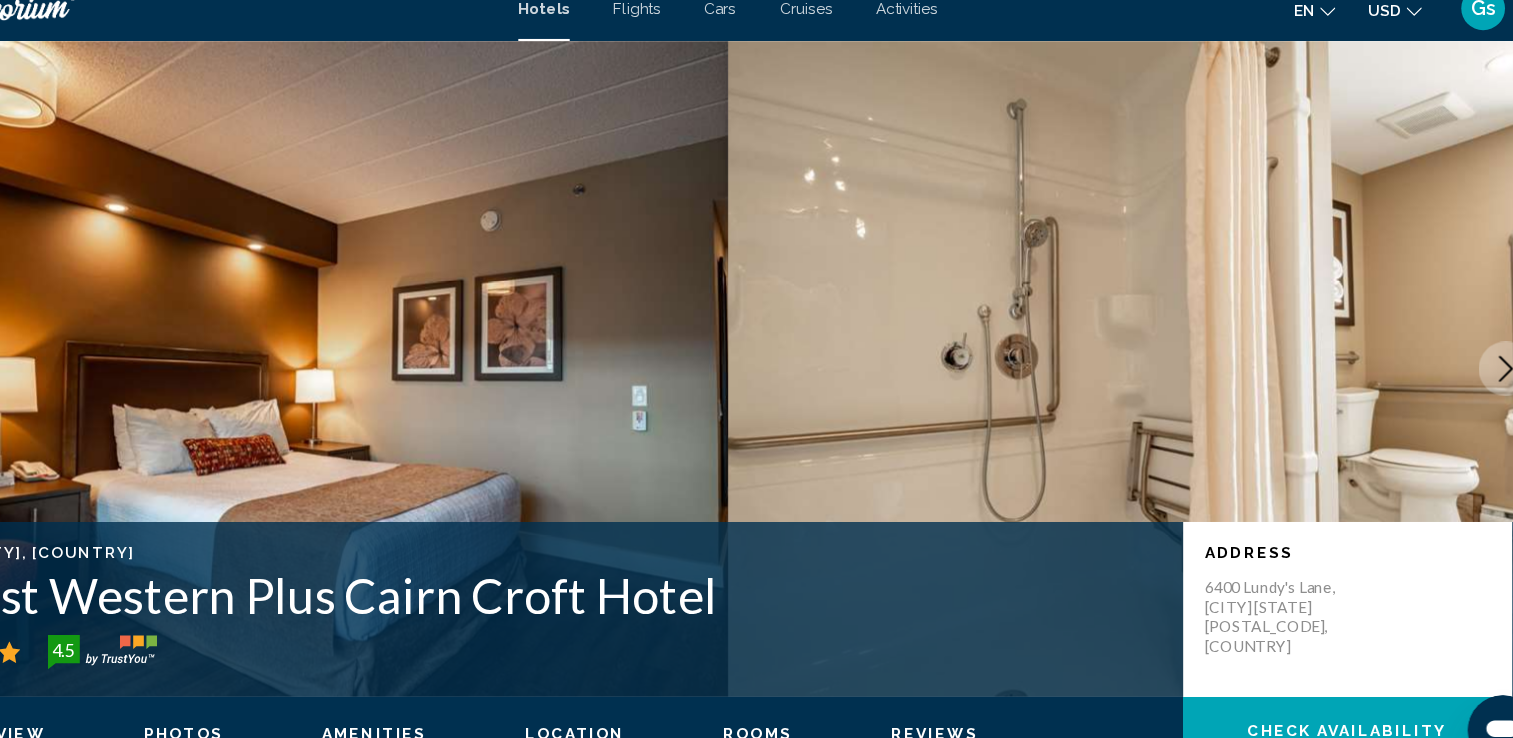 click 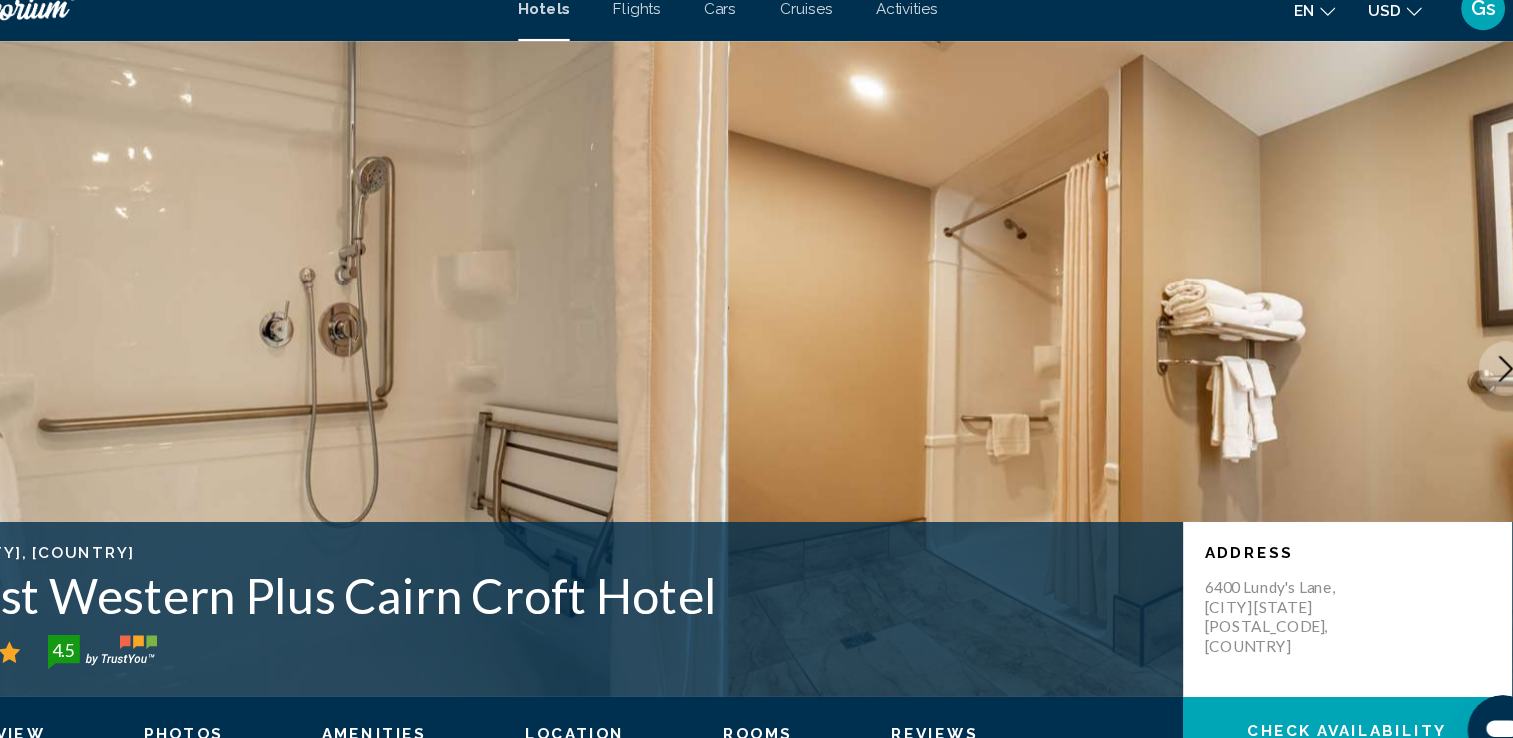 click 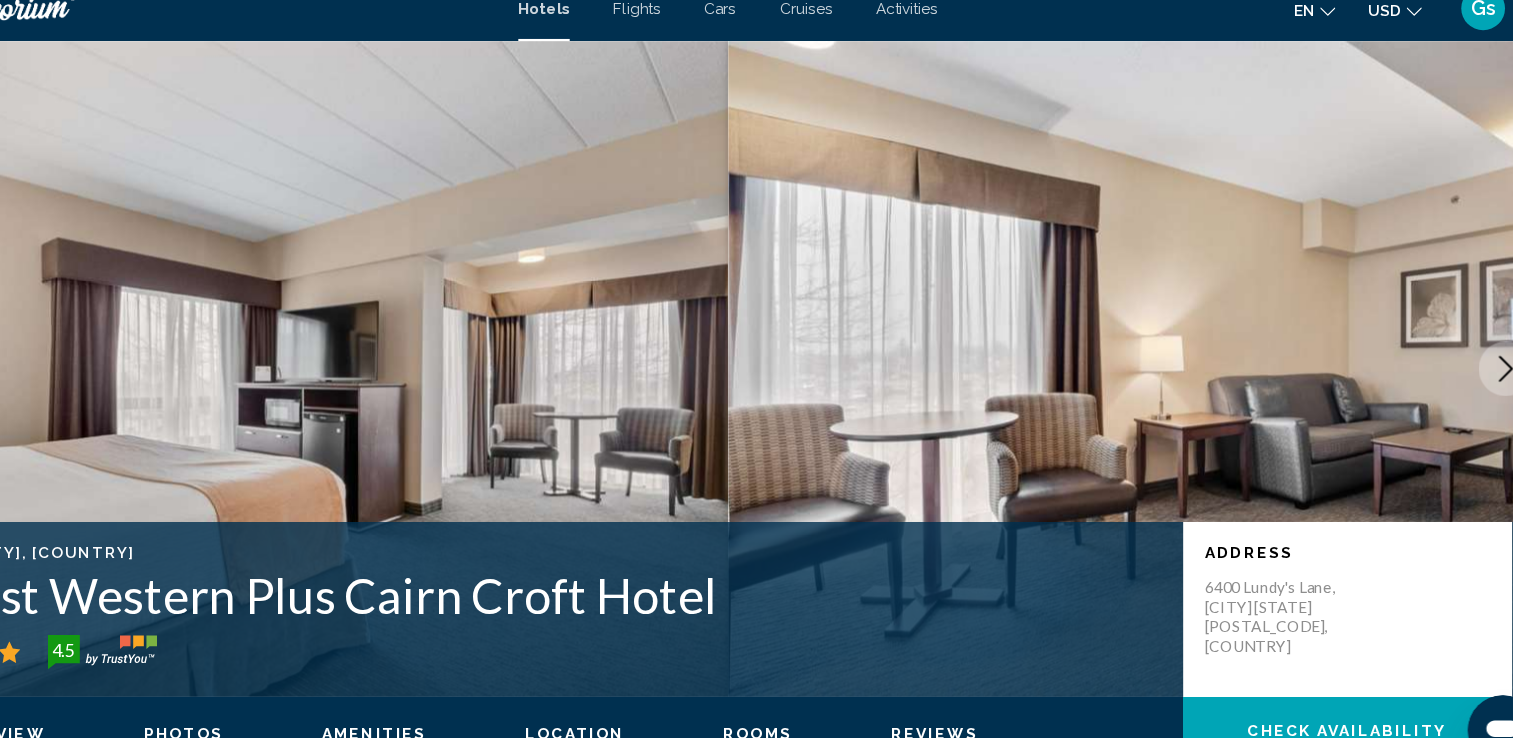 click 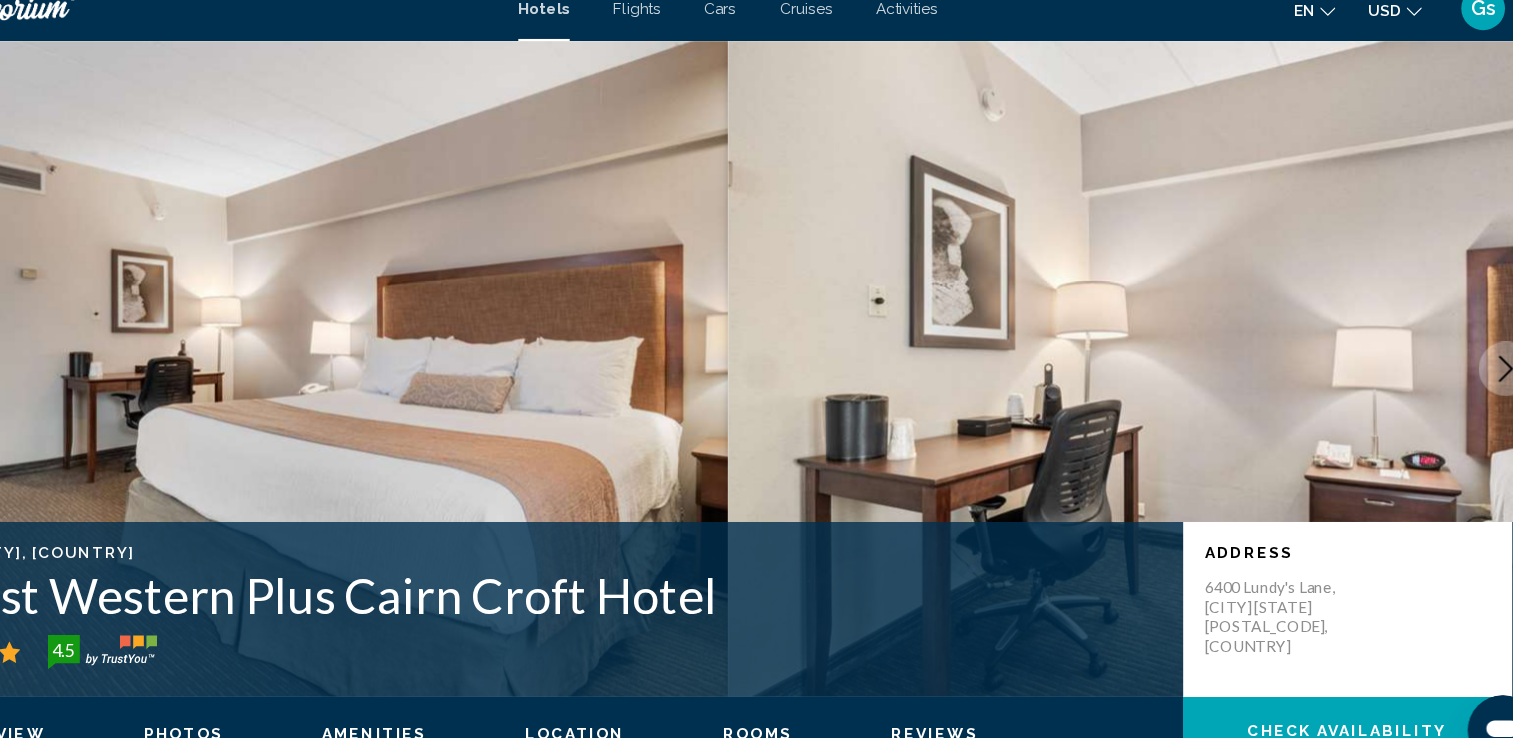 click 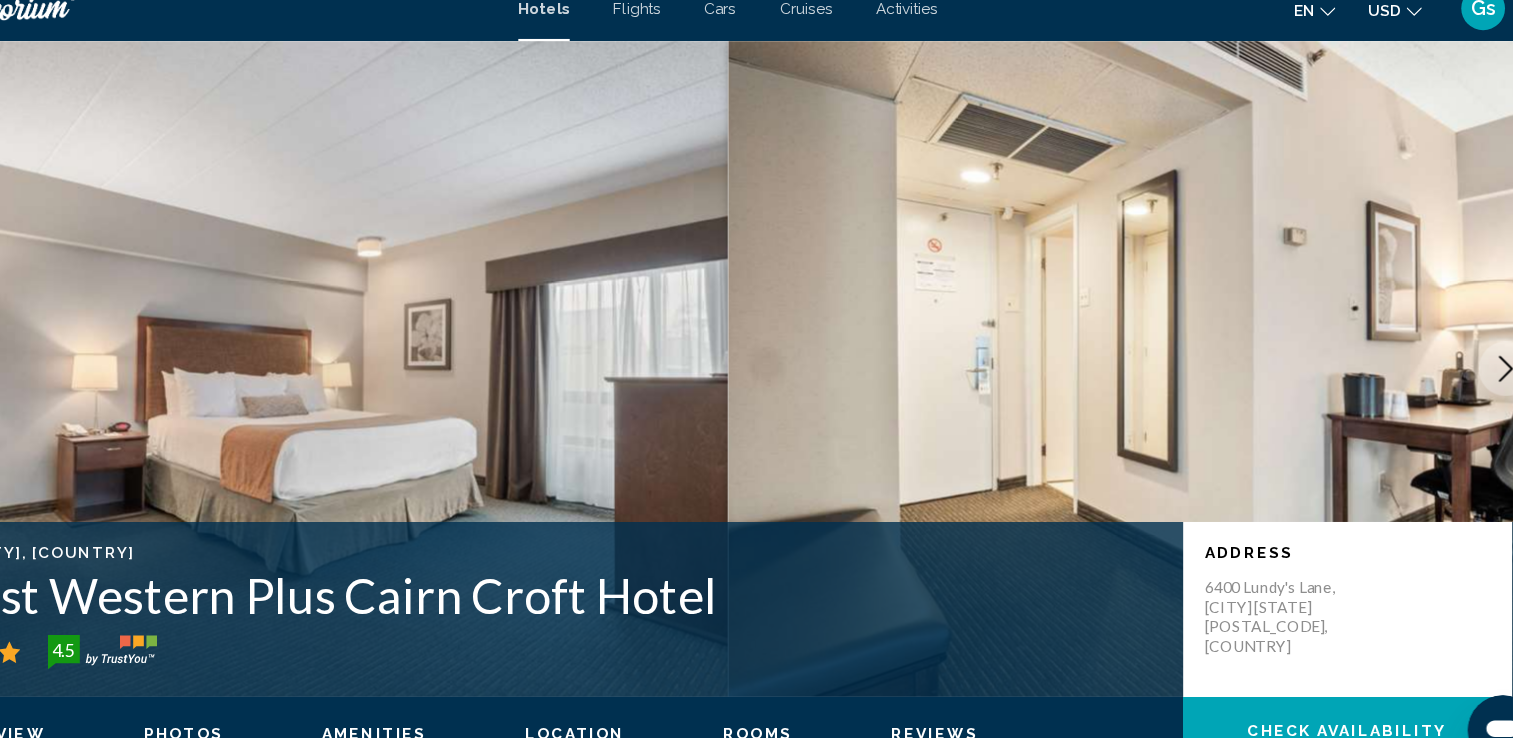 click 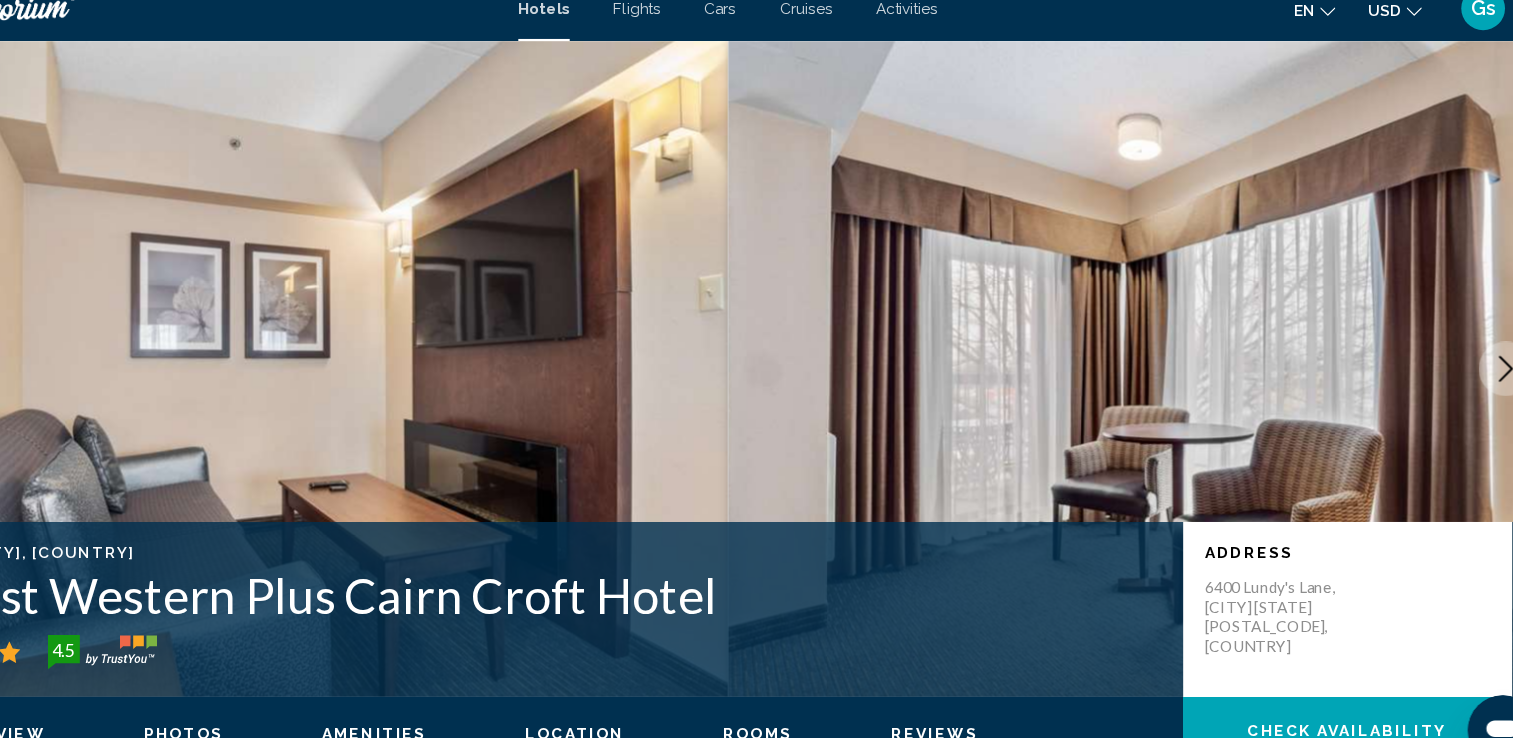 click 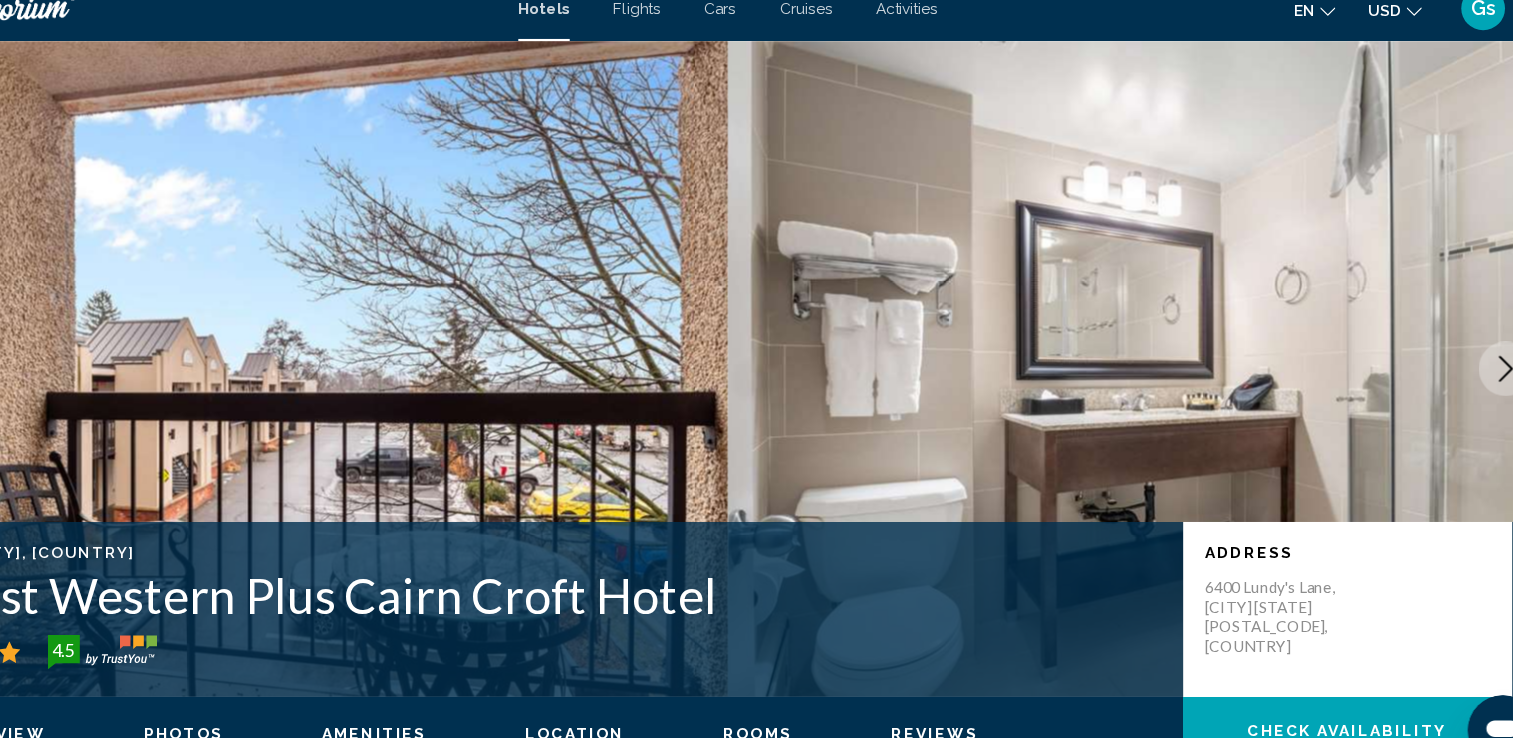click 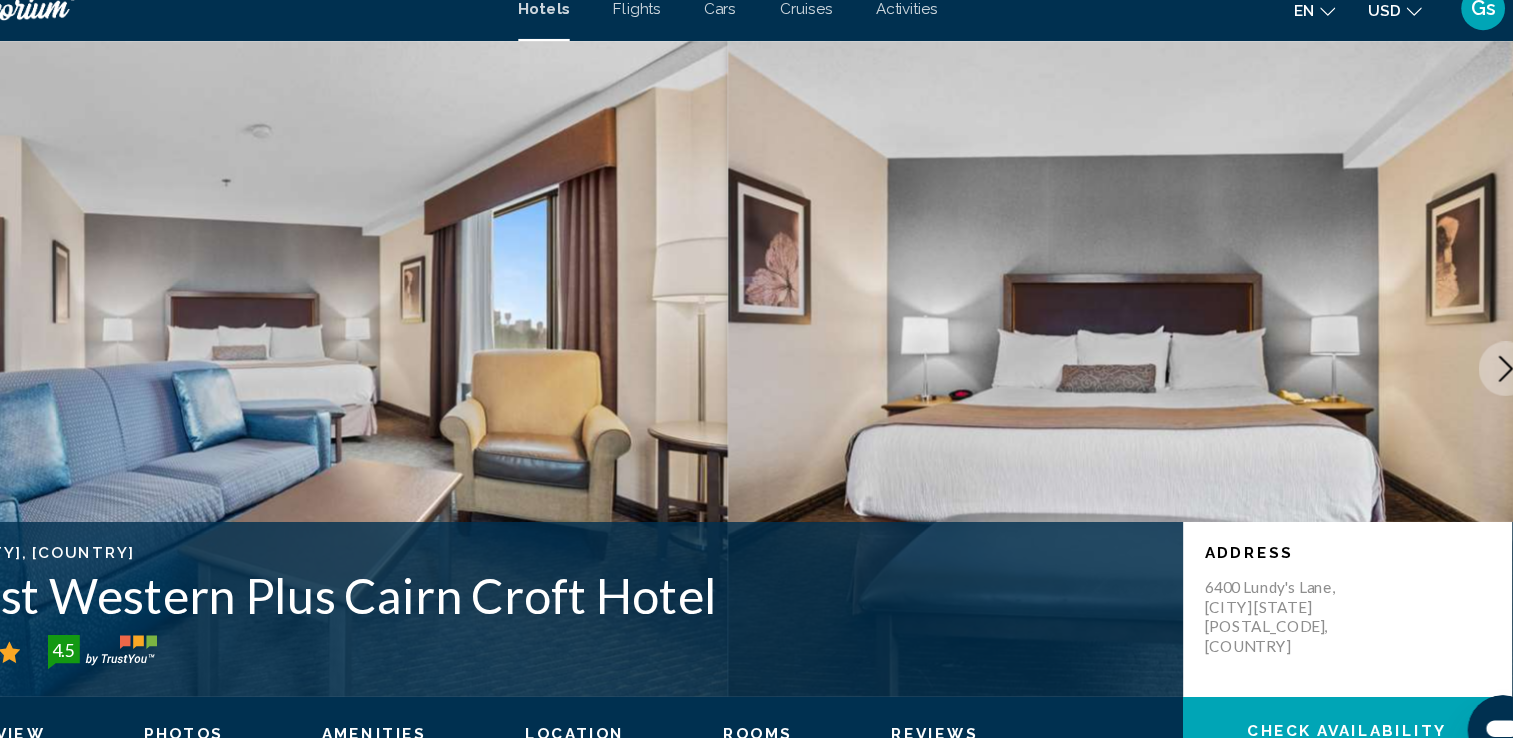 click 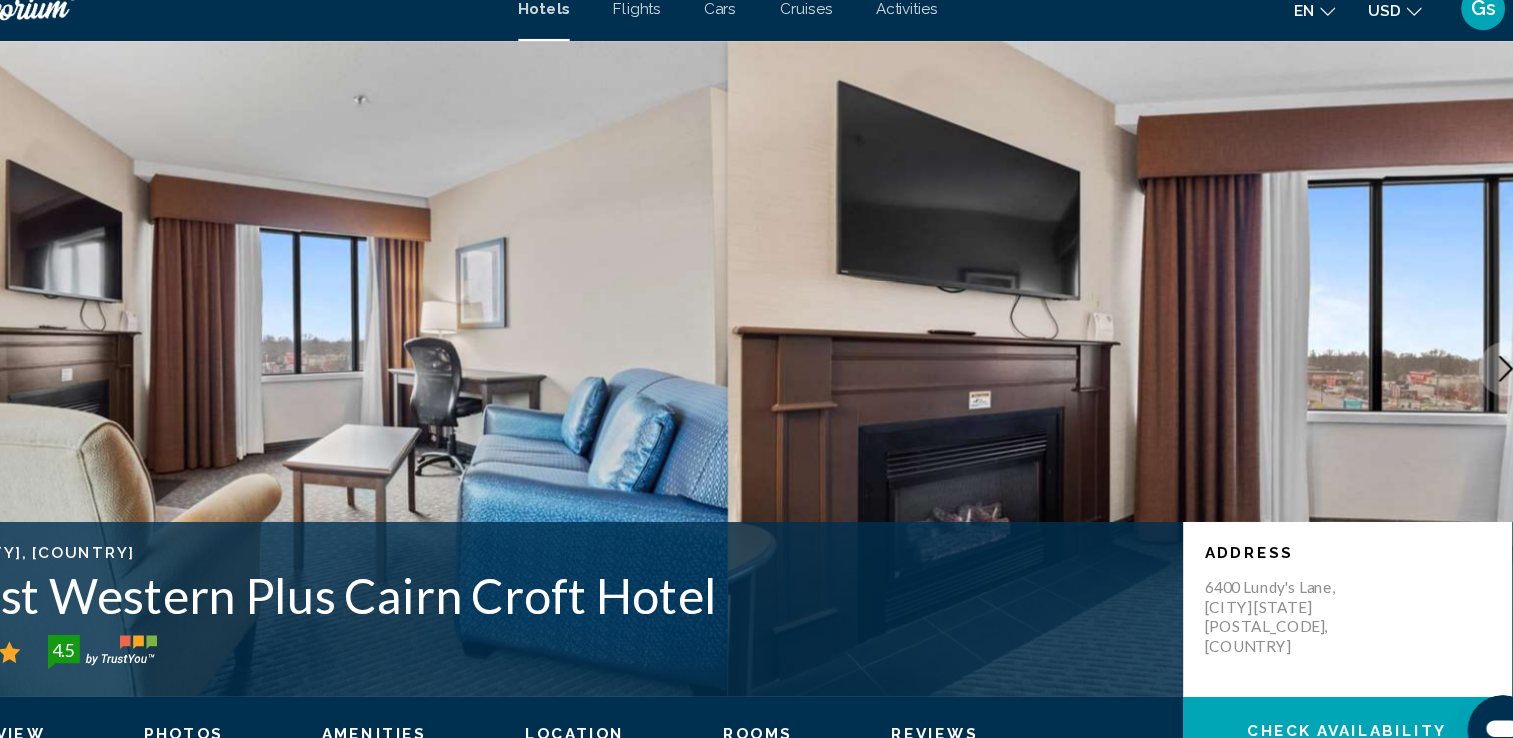click 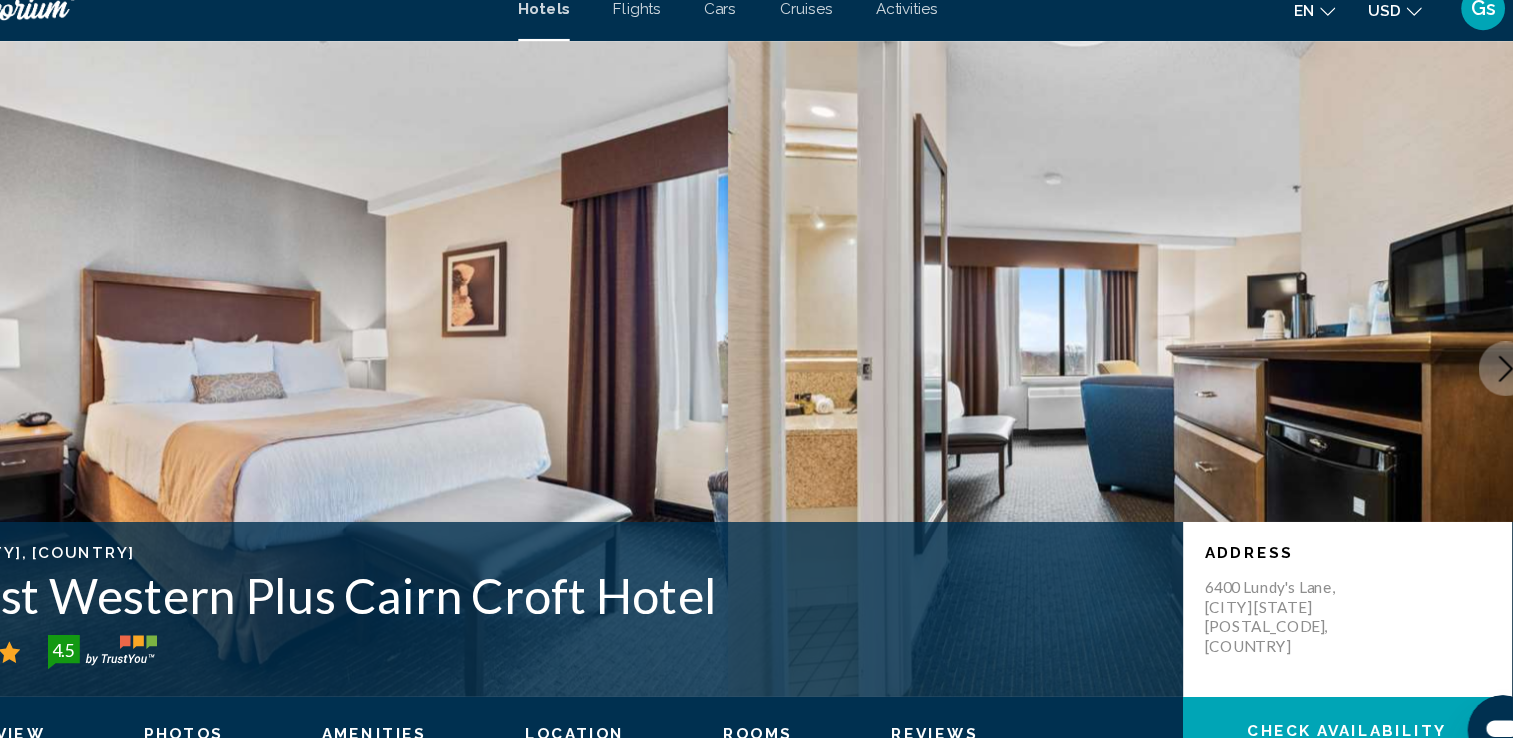 click 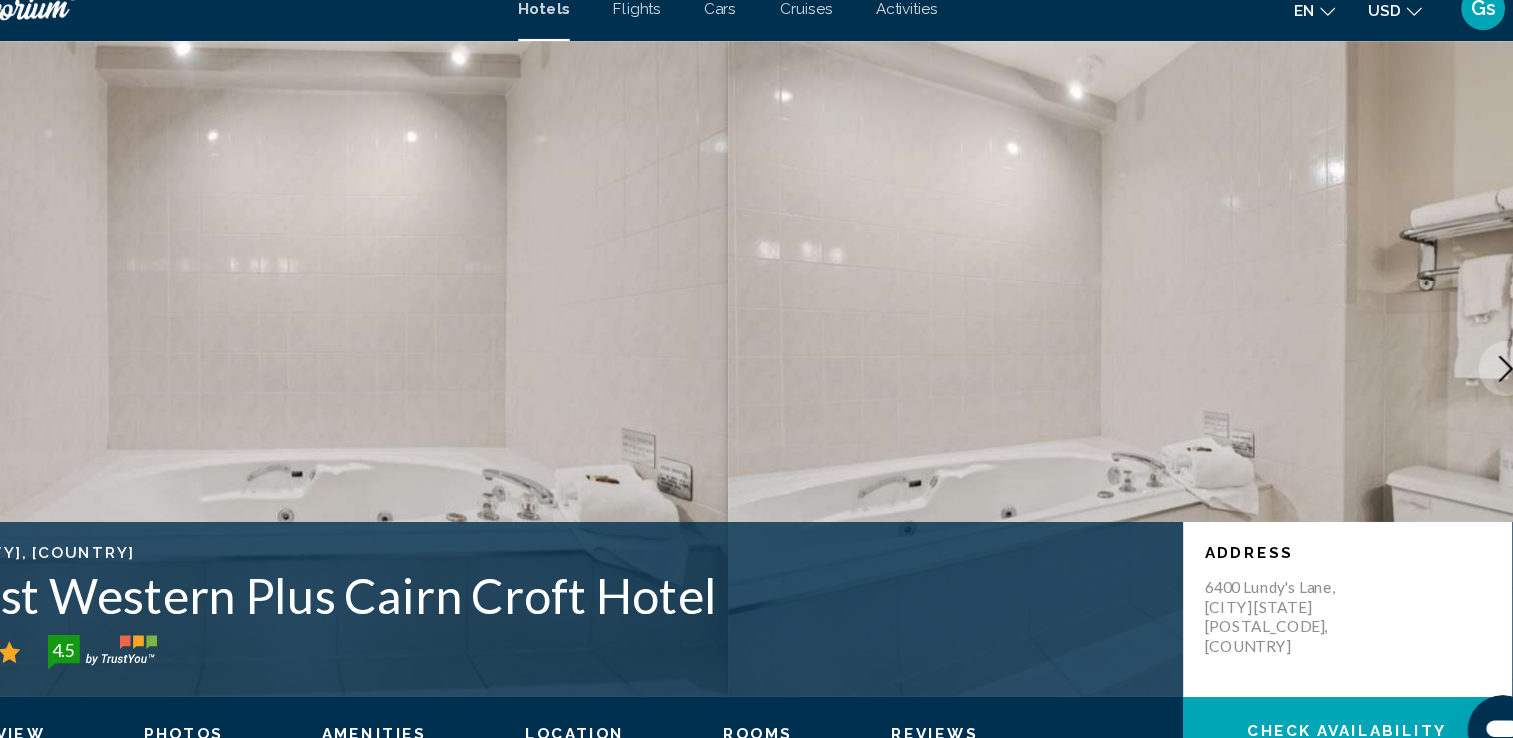 click 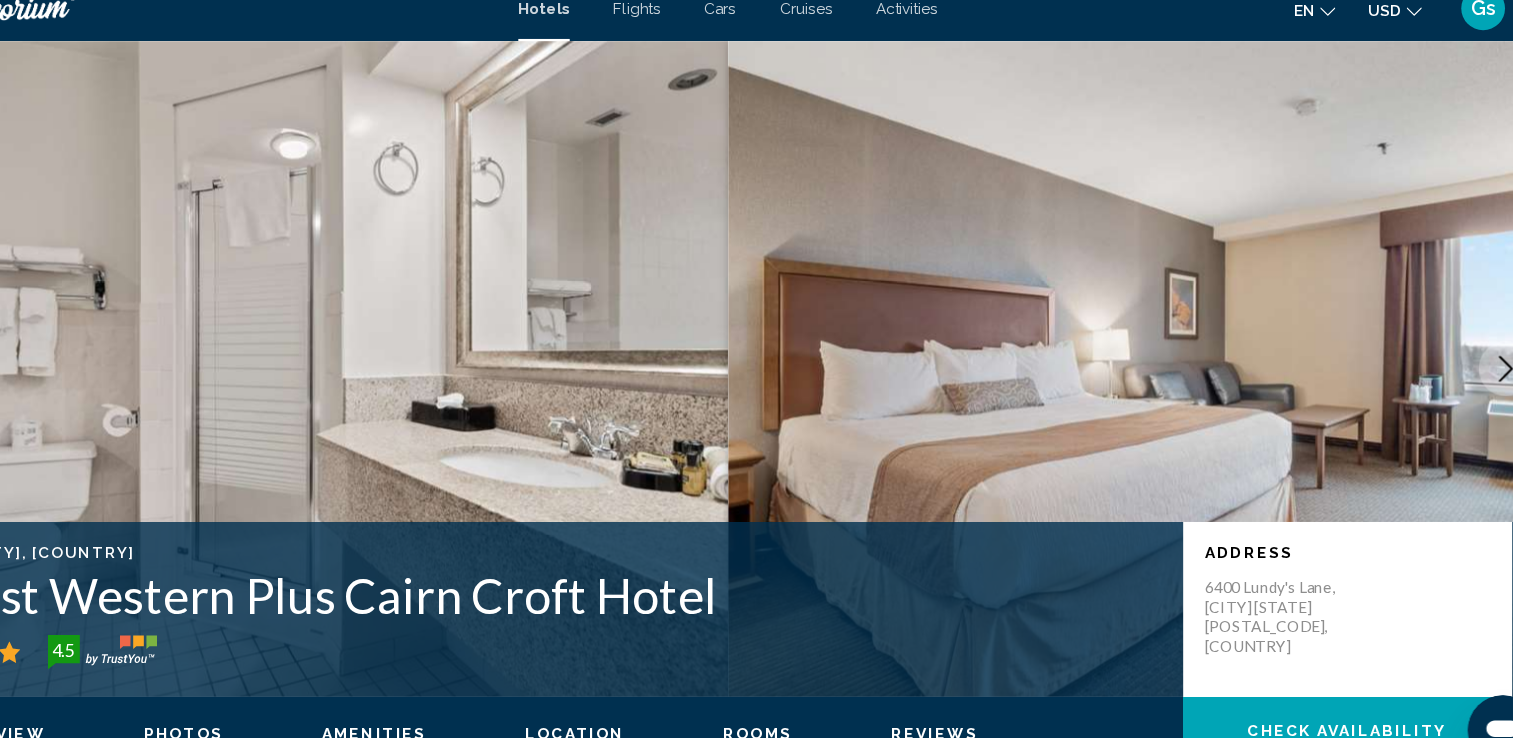 click 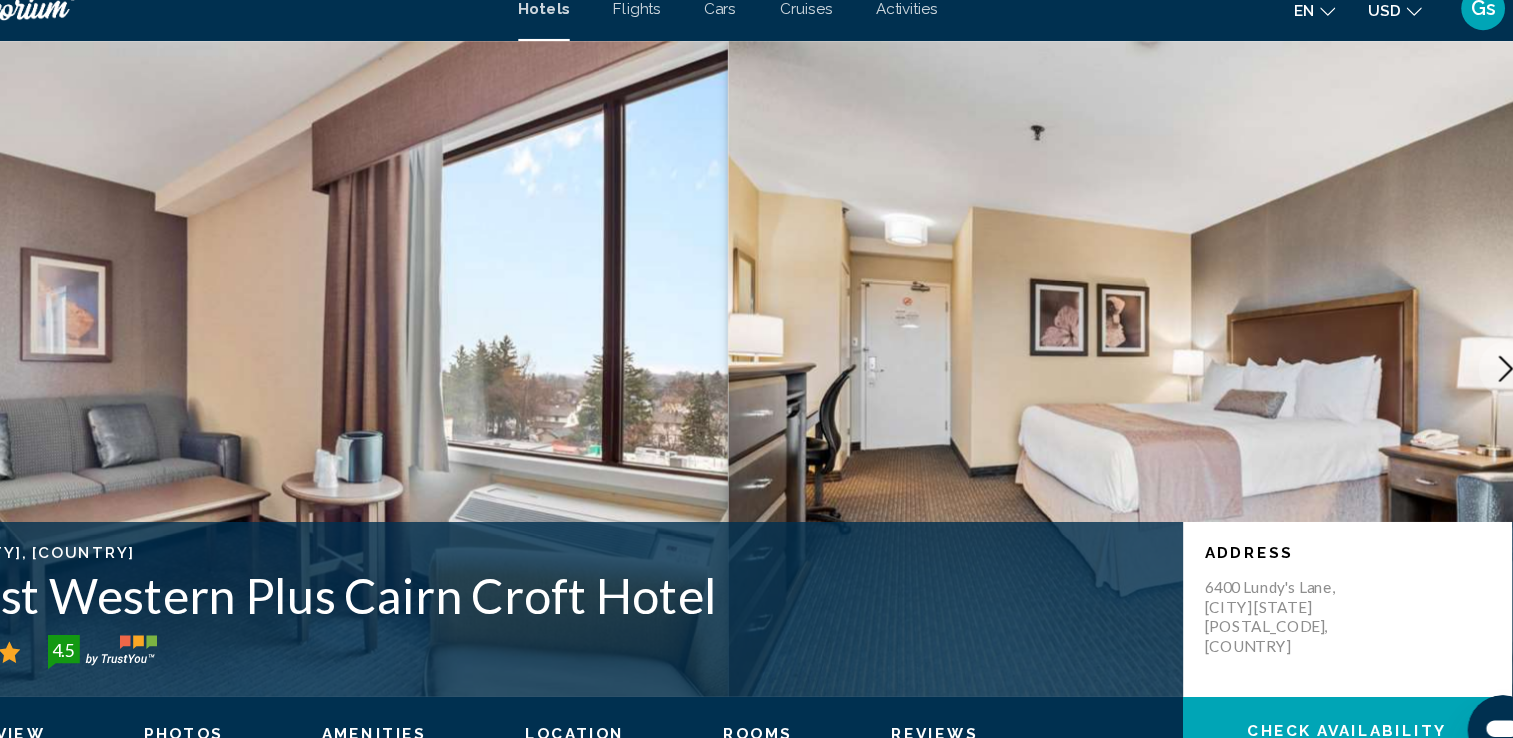 click 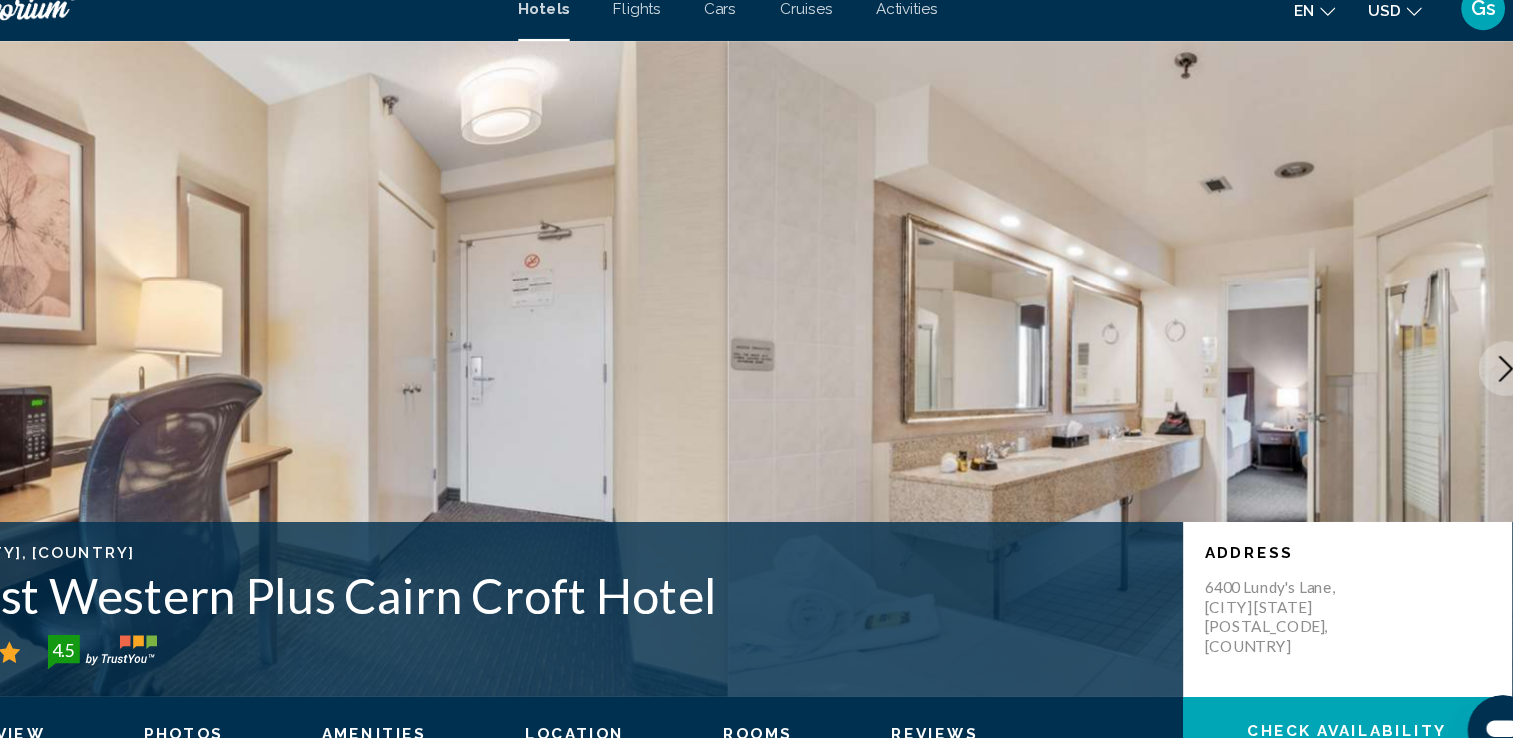 click 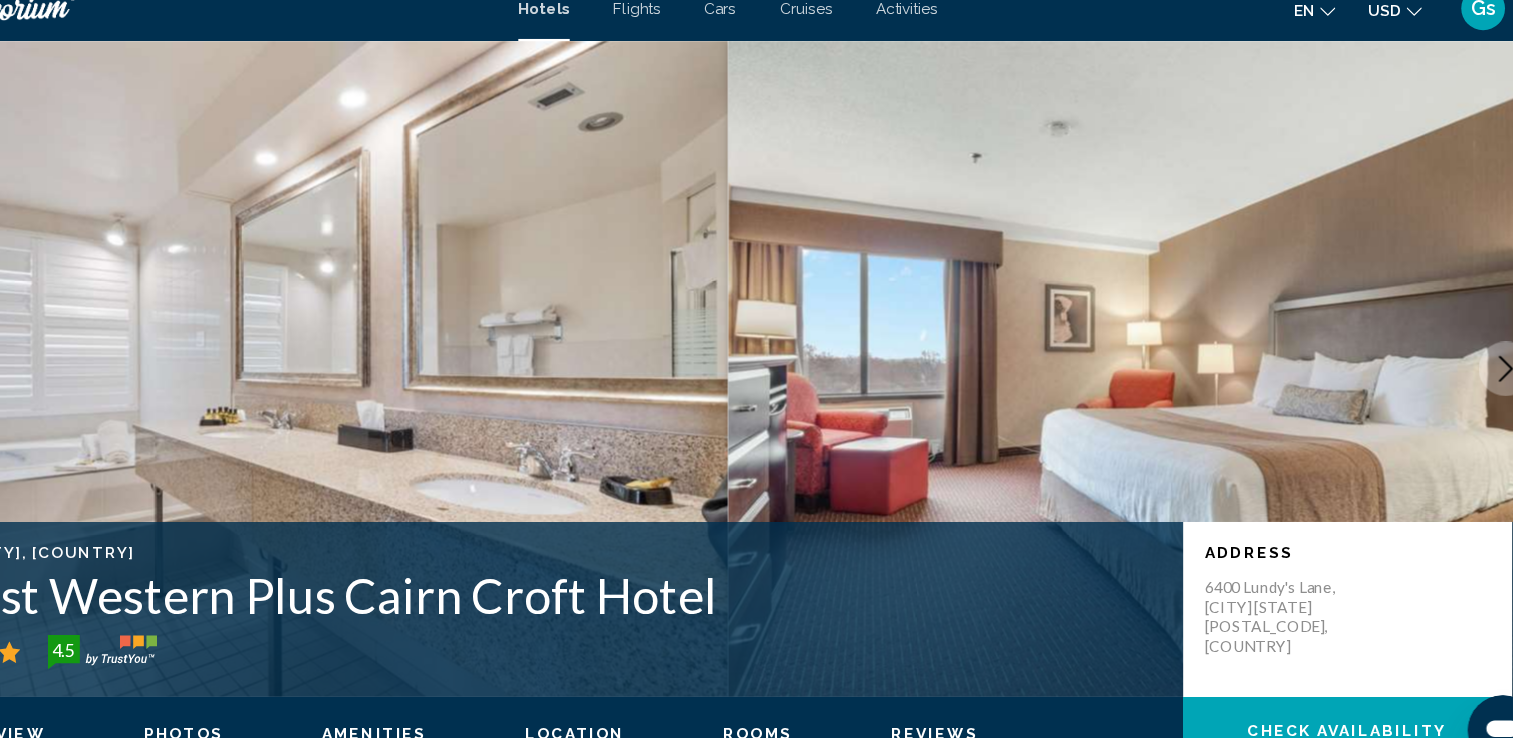 click 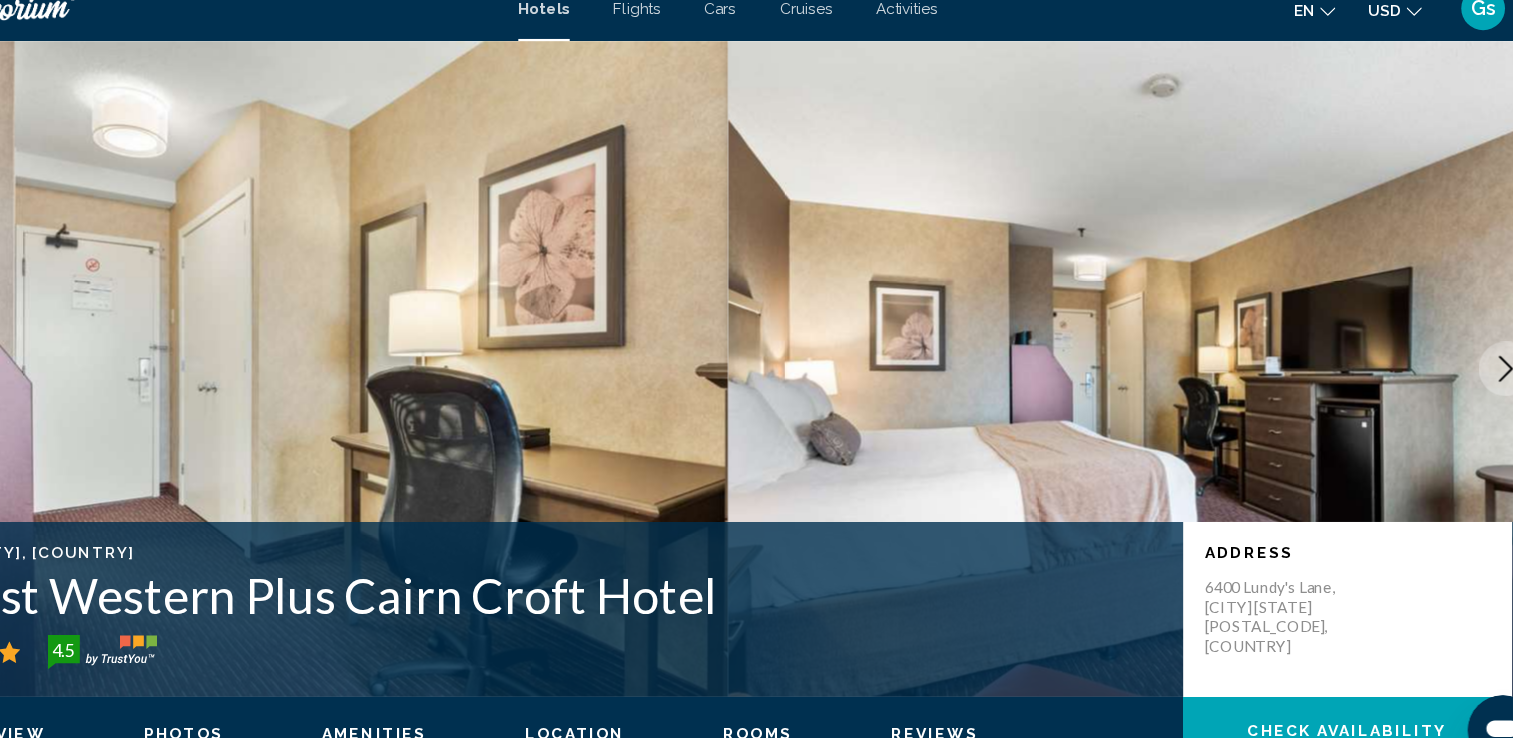 click 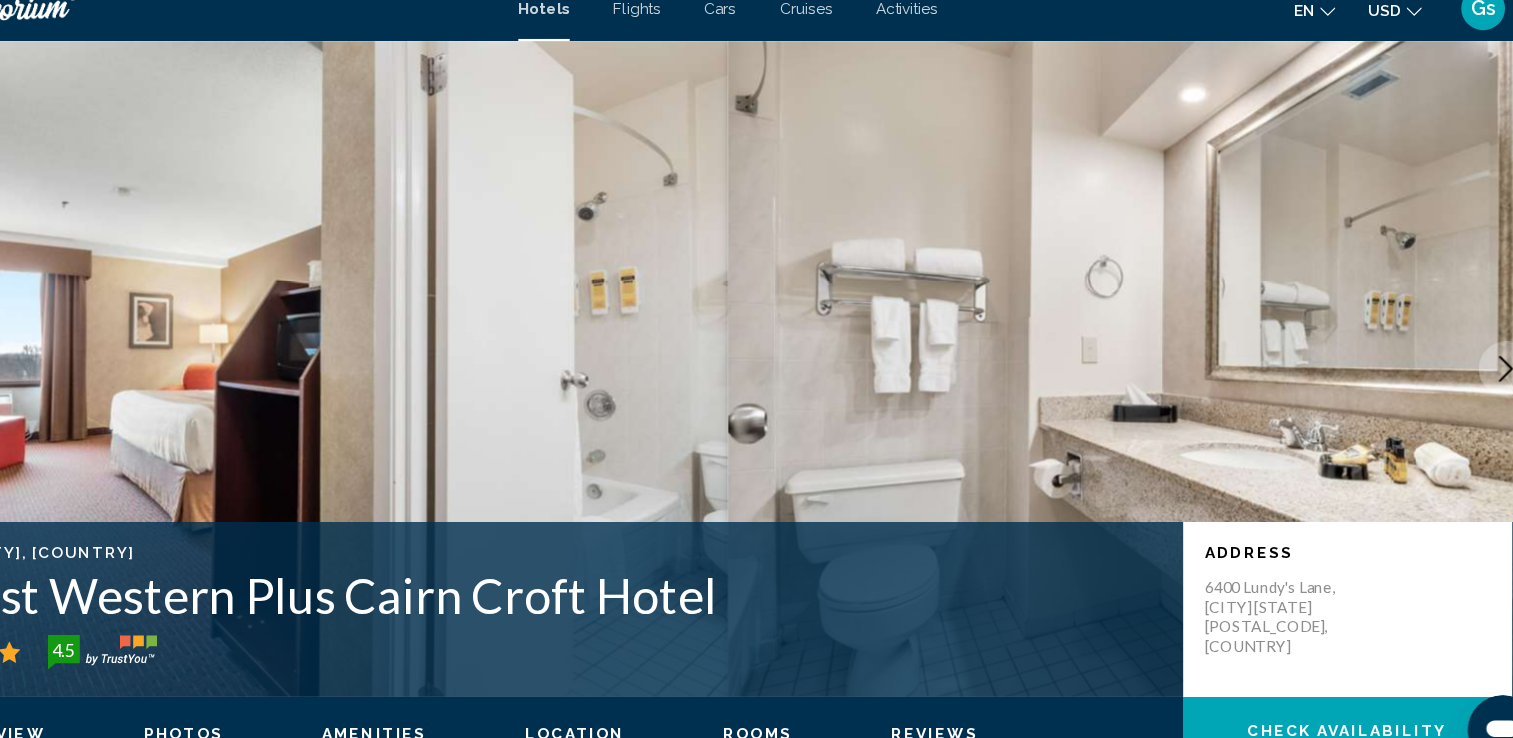 click 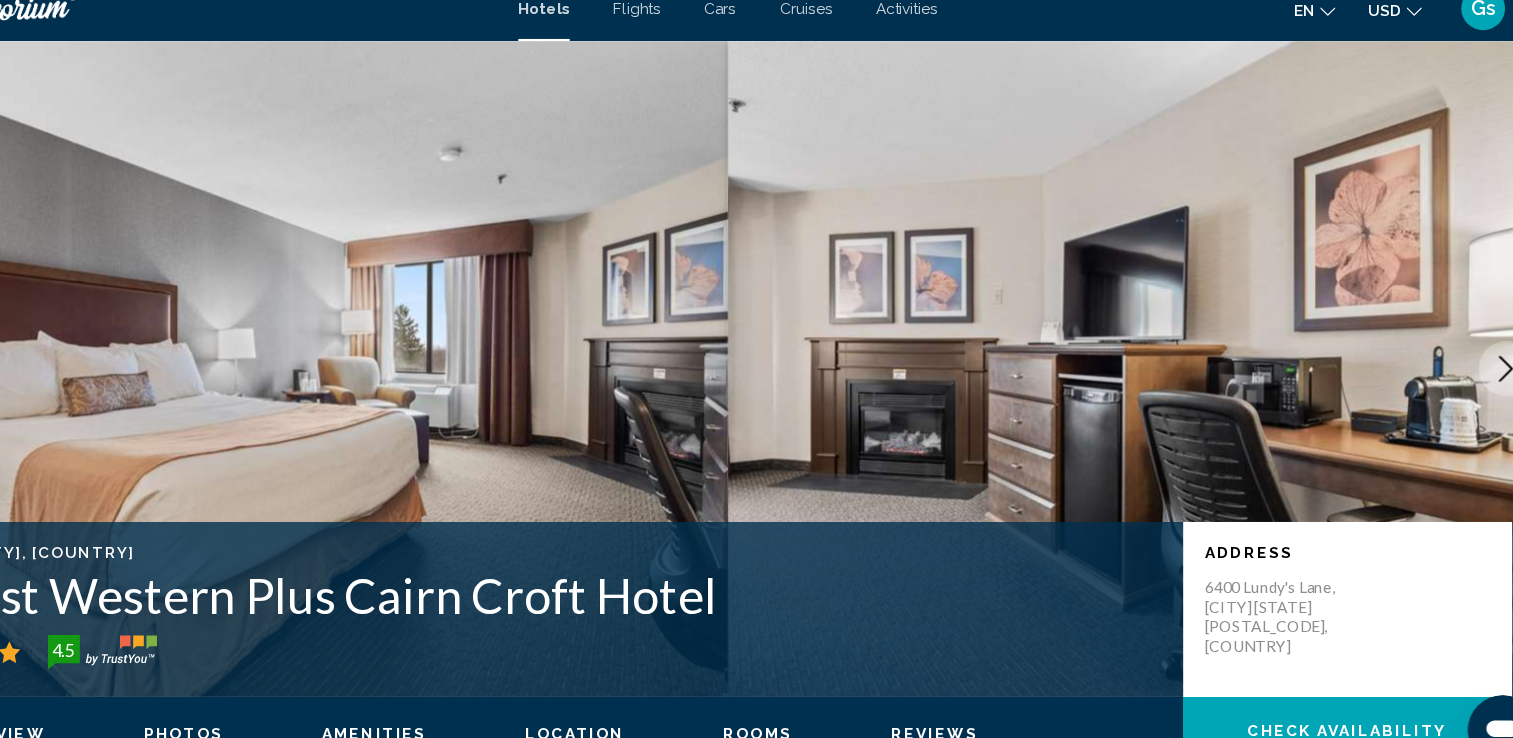 click 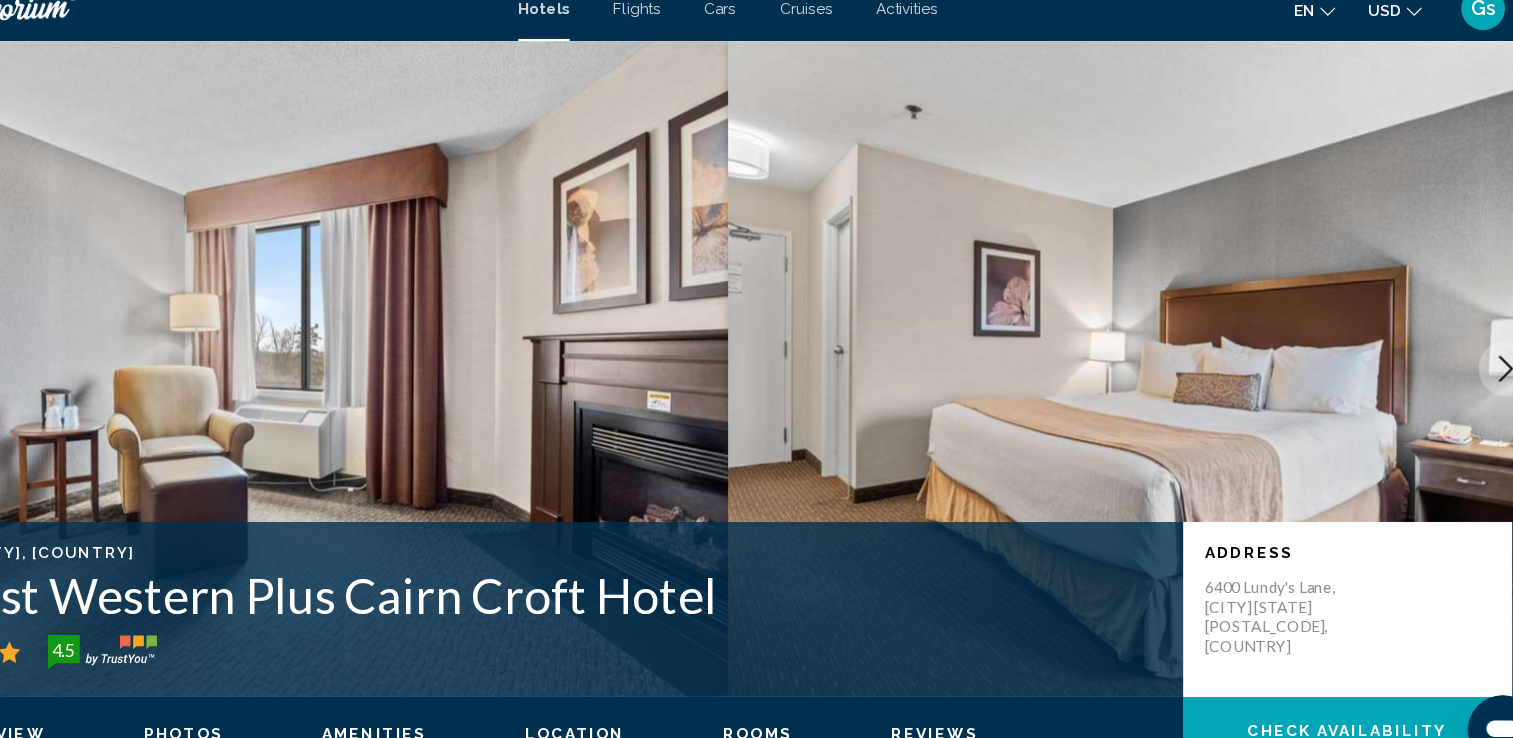 click 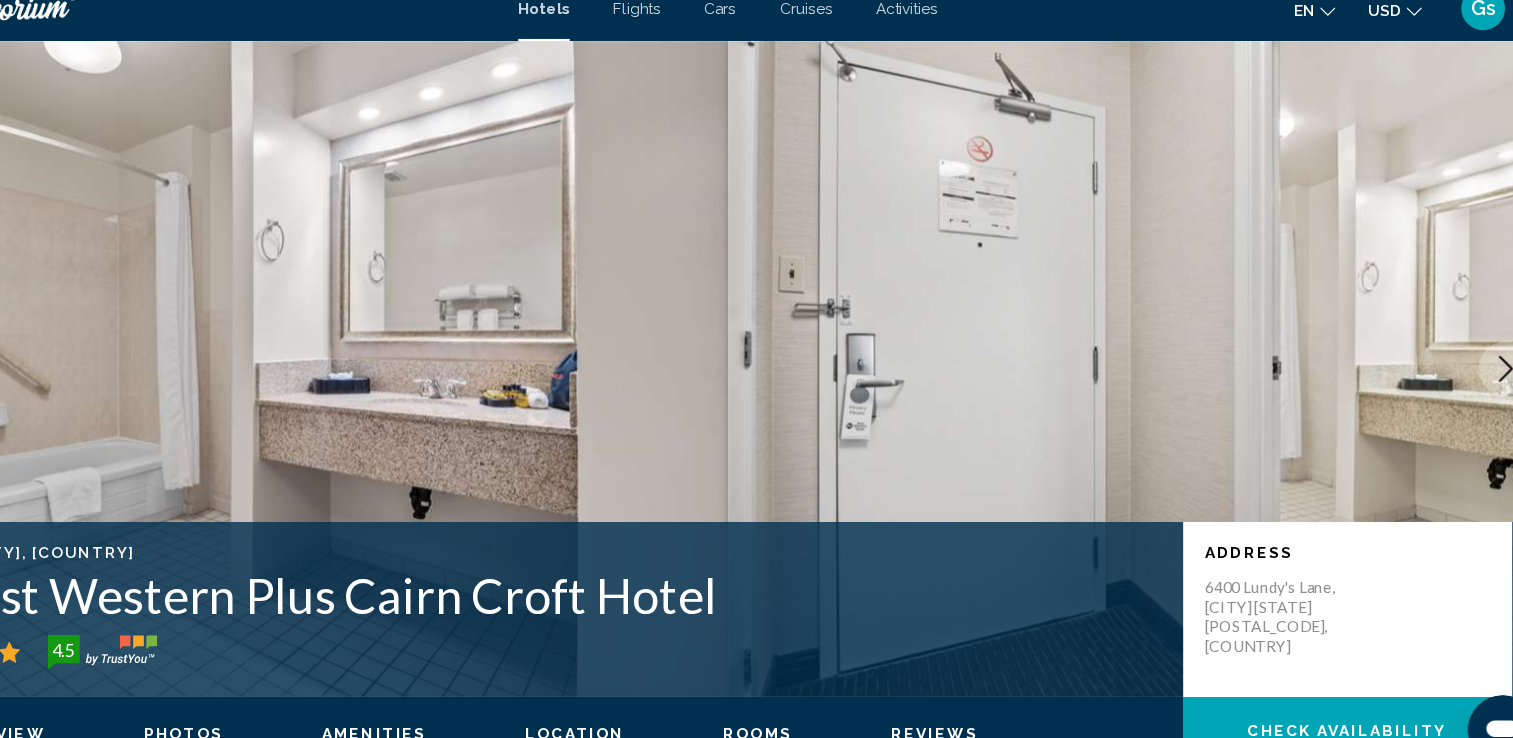 click 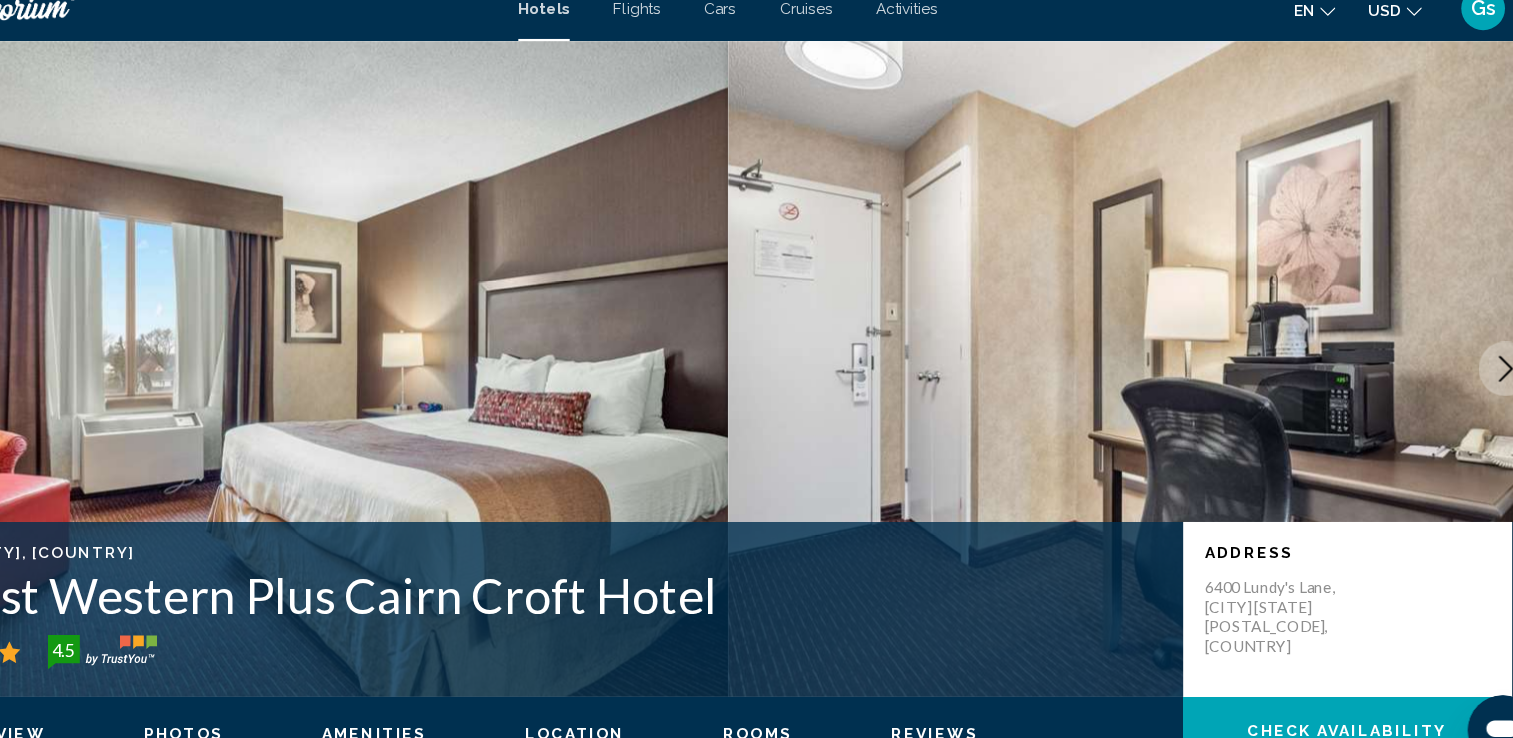 click 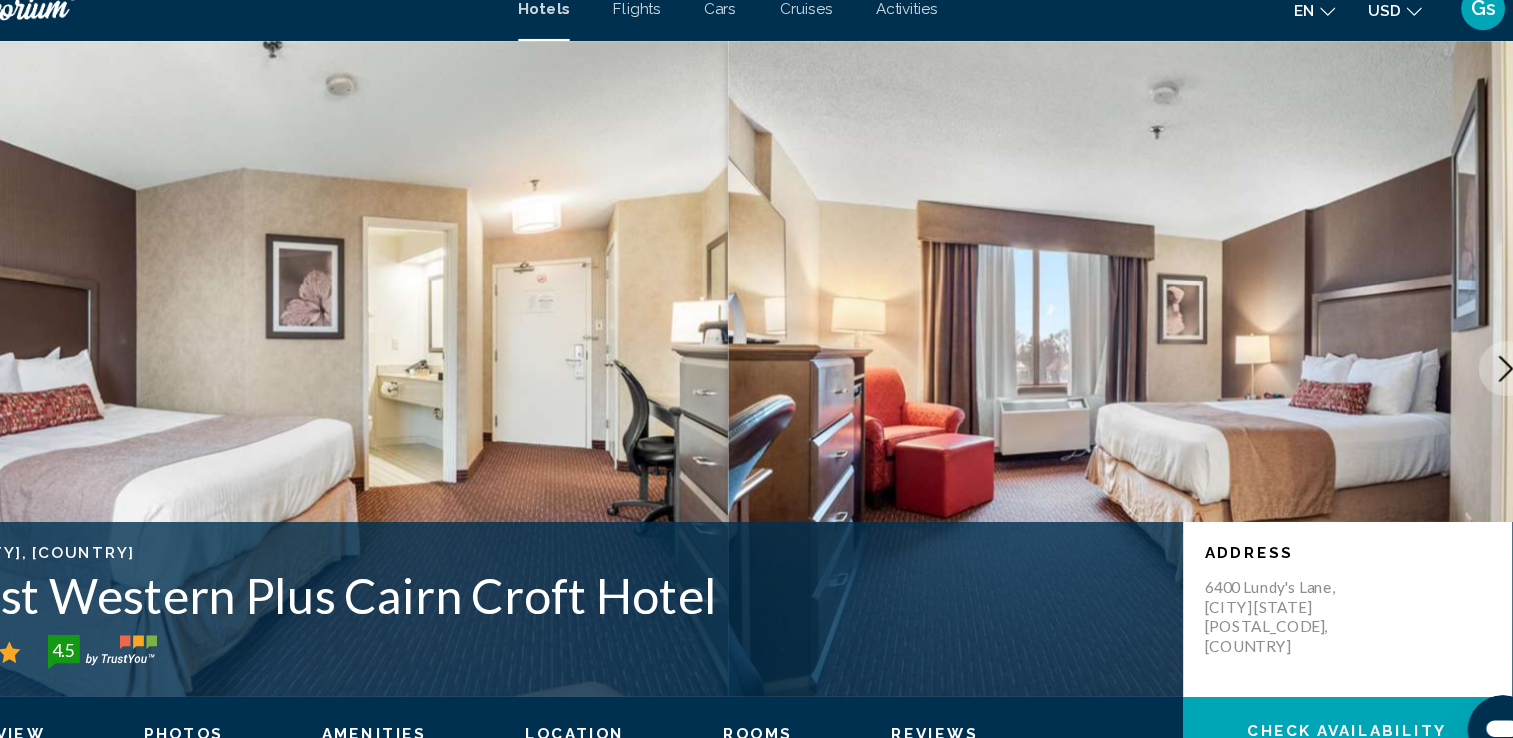 click 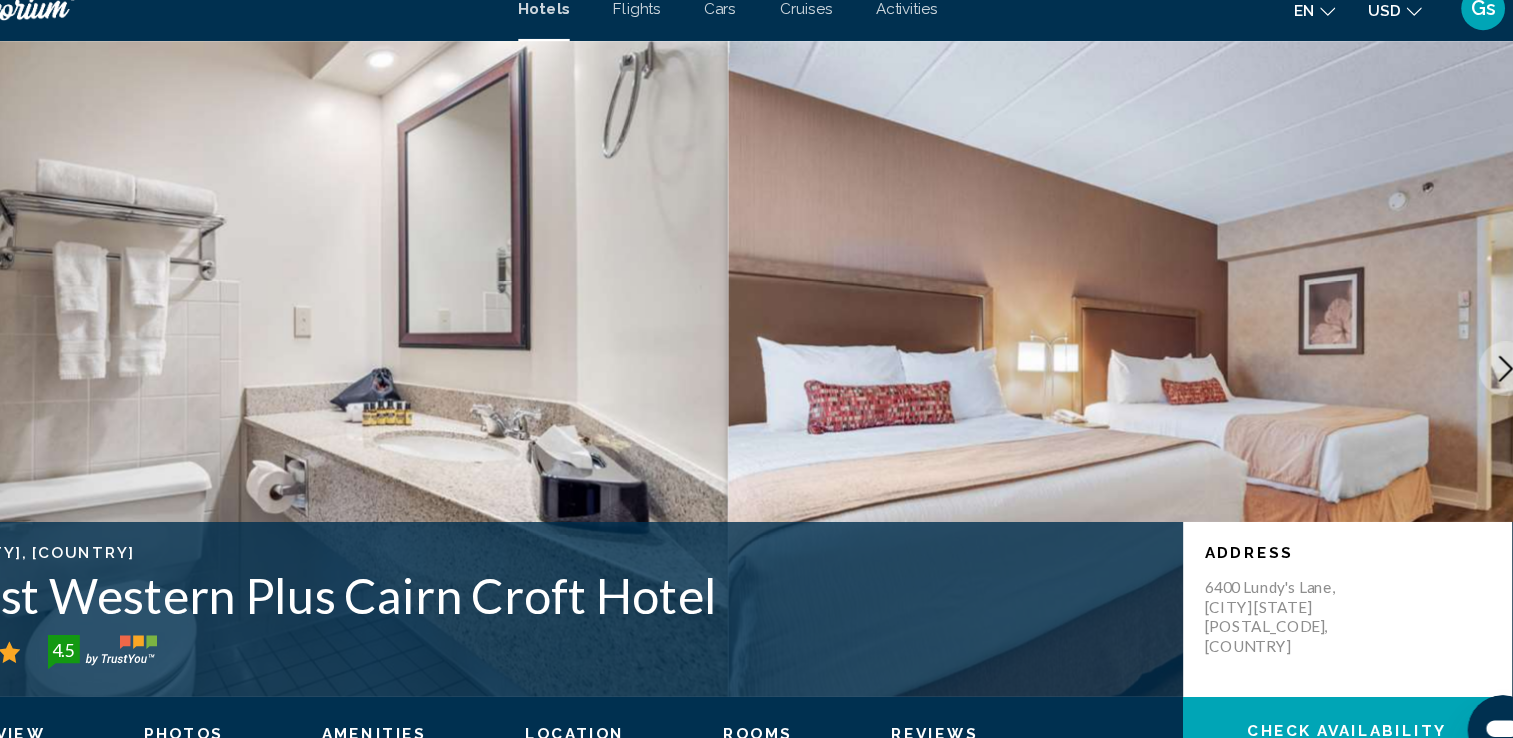 click 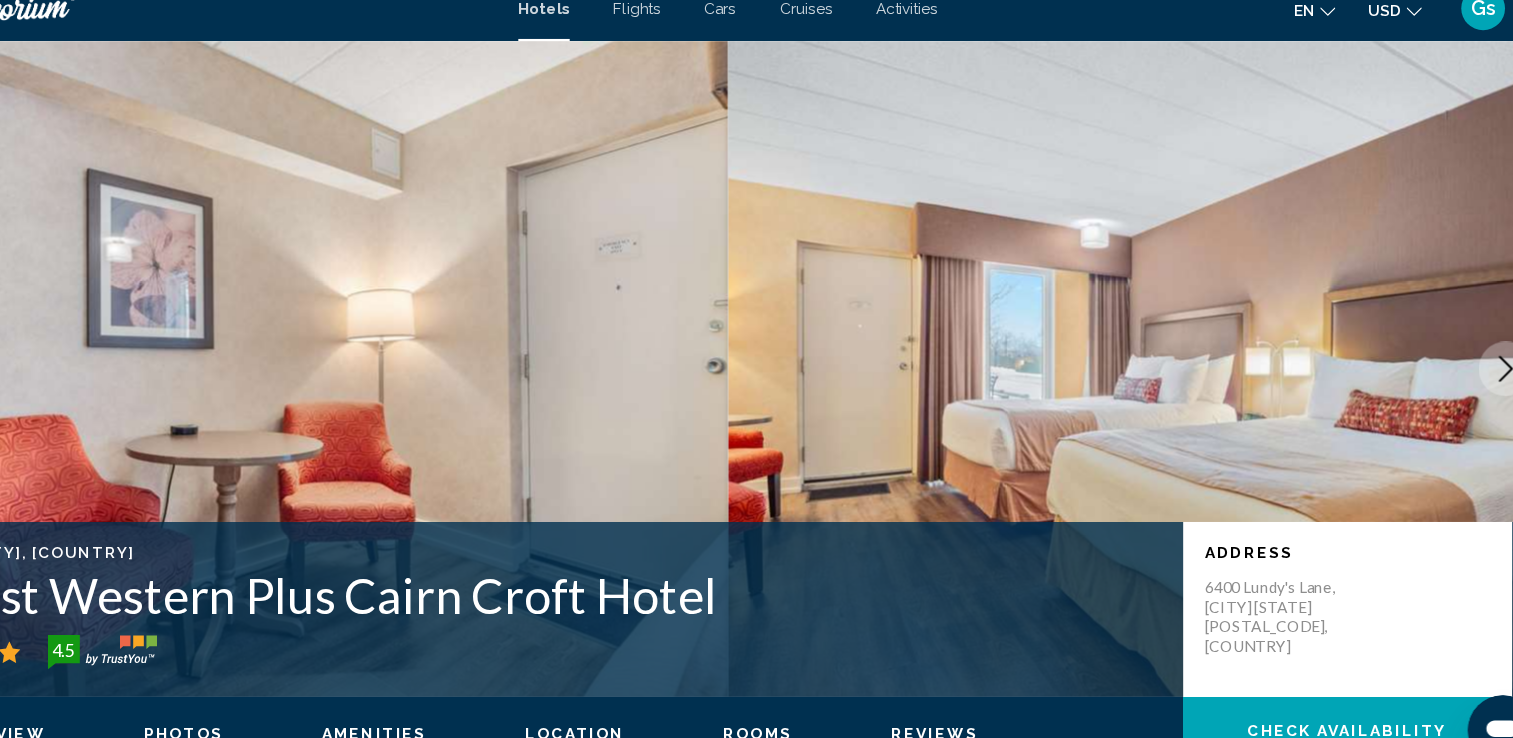 click 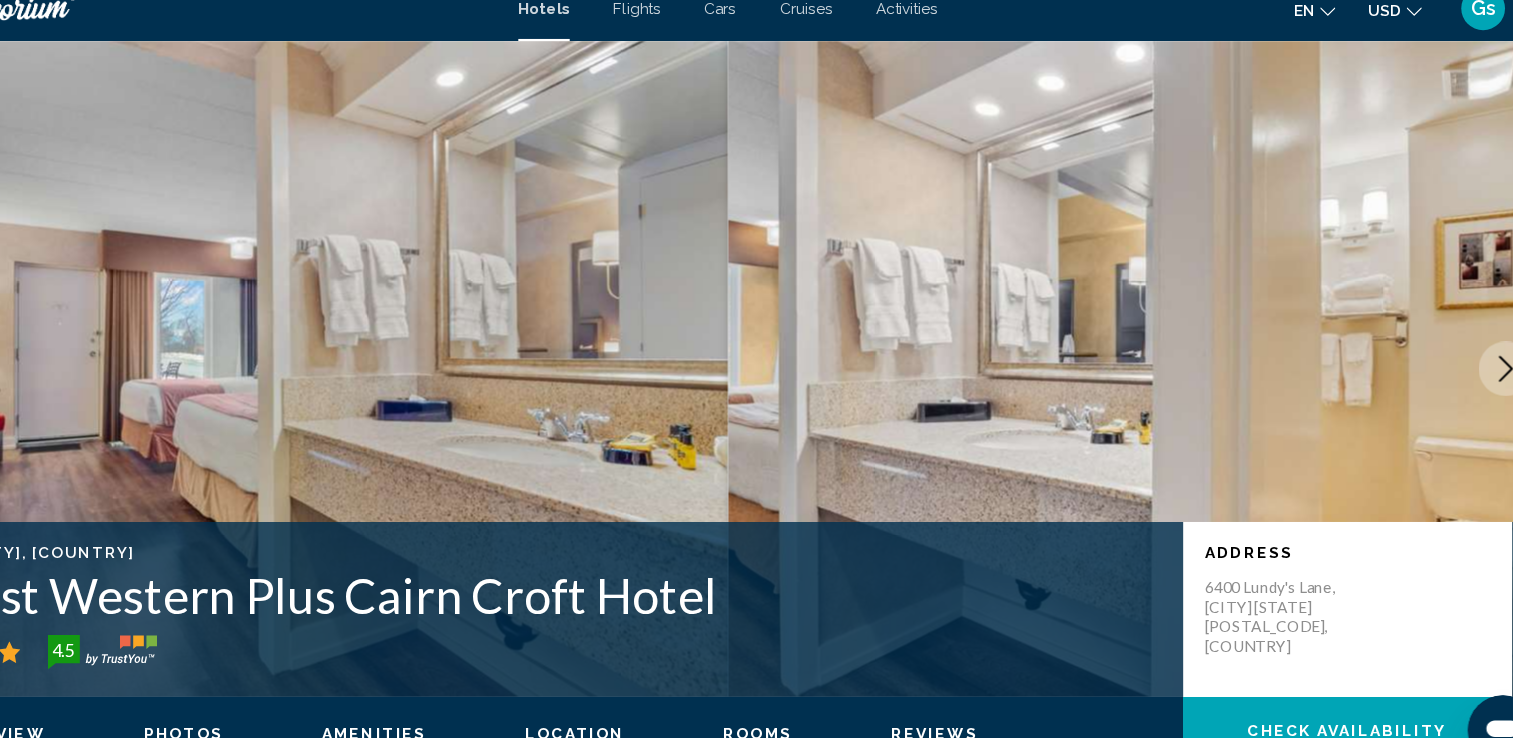 click 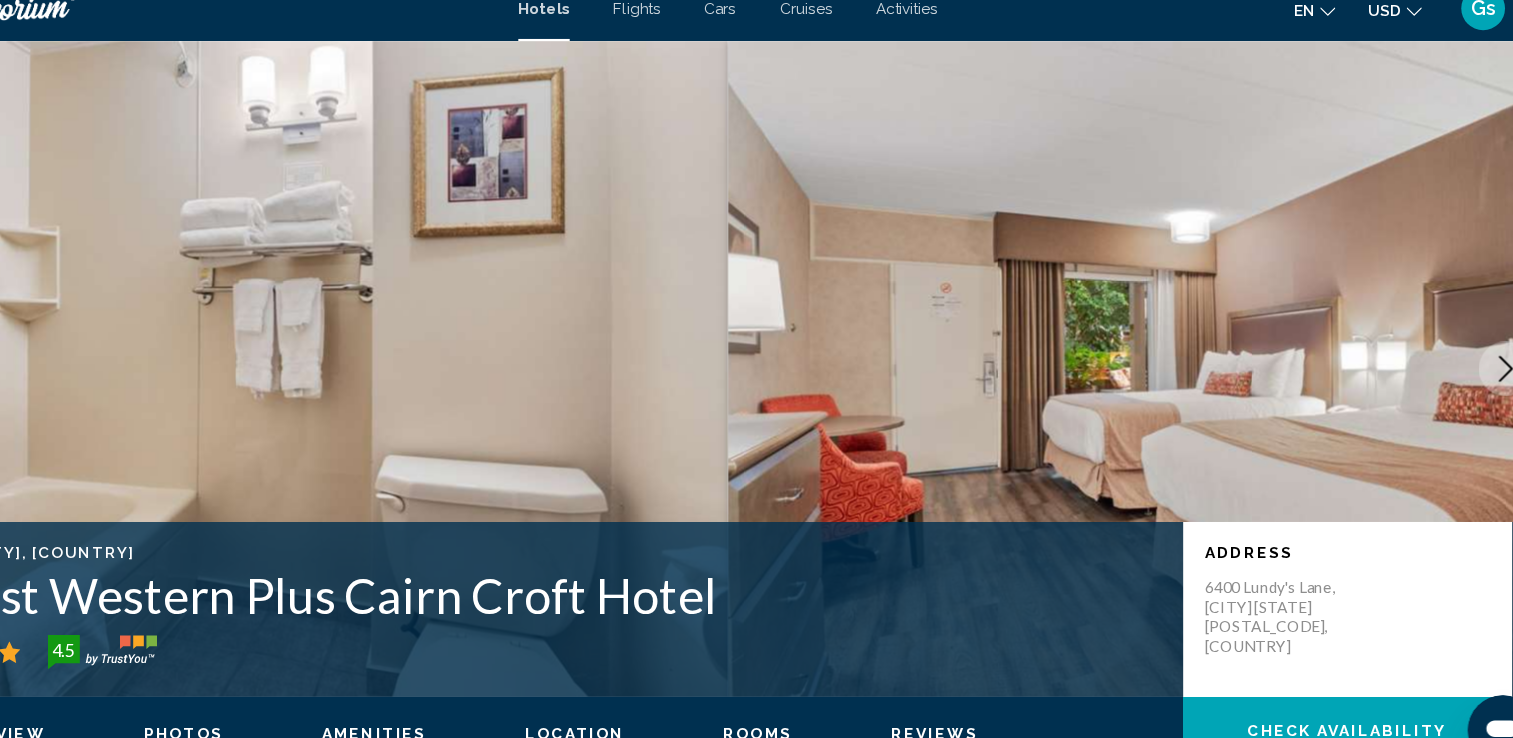 click 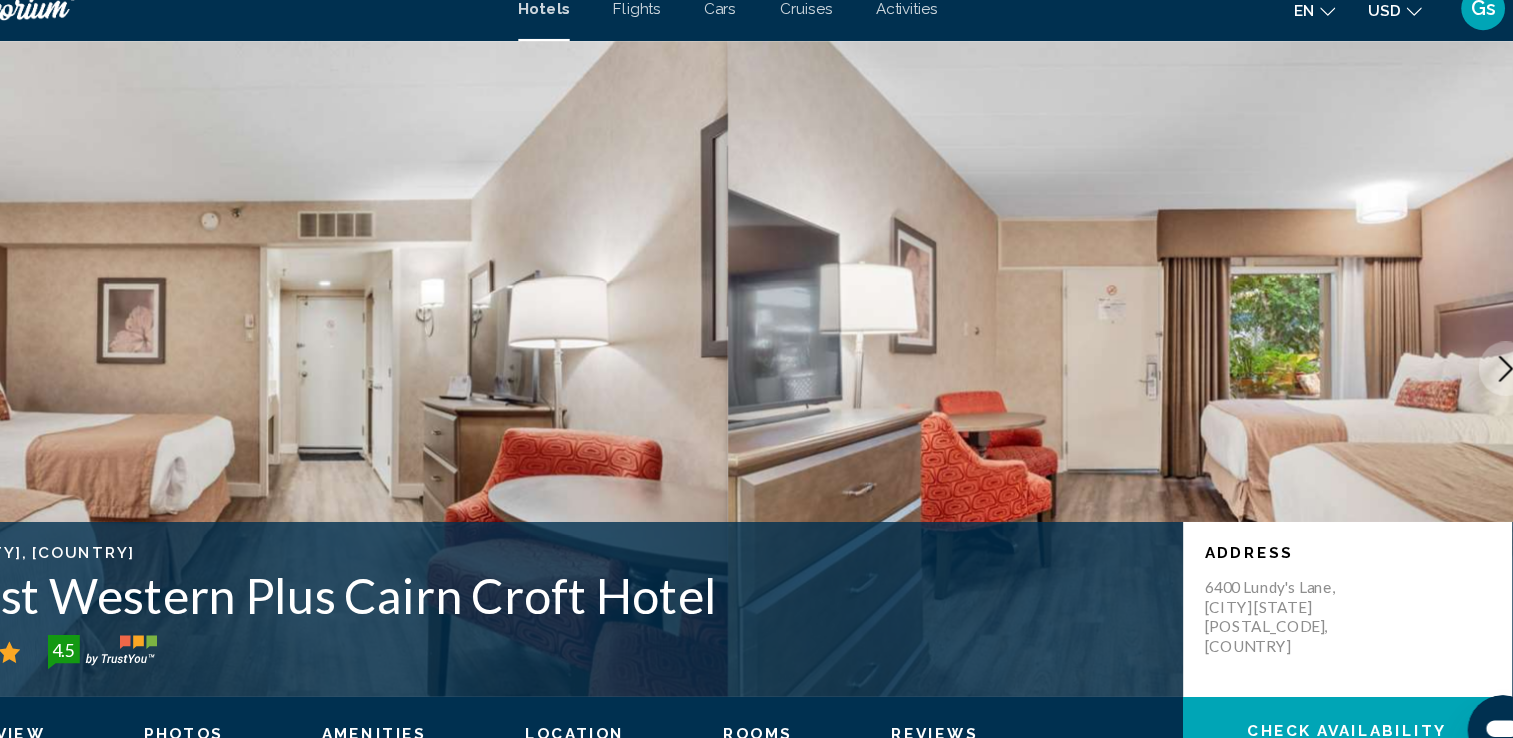 click 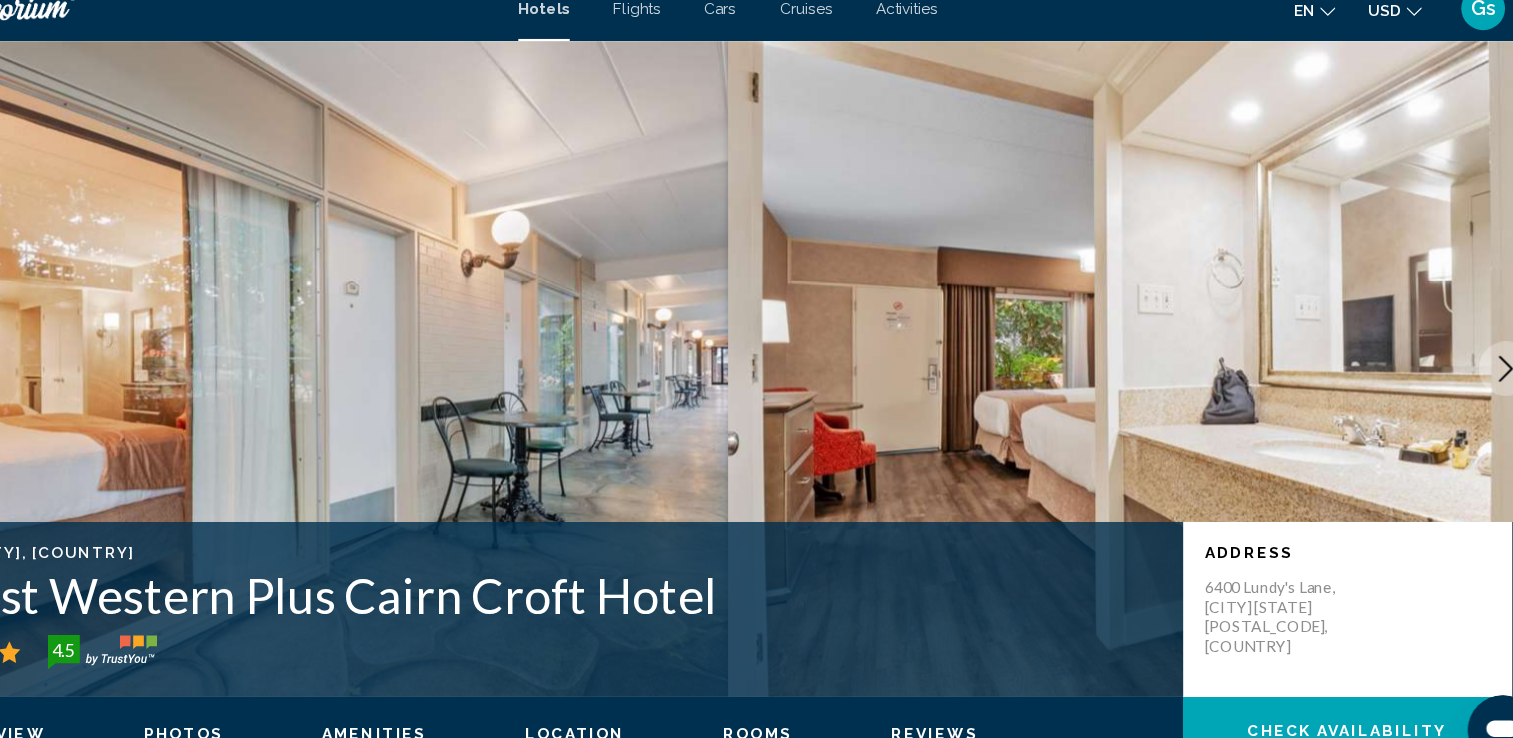 click 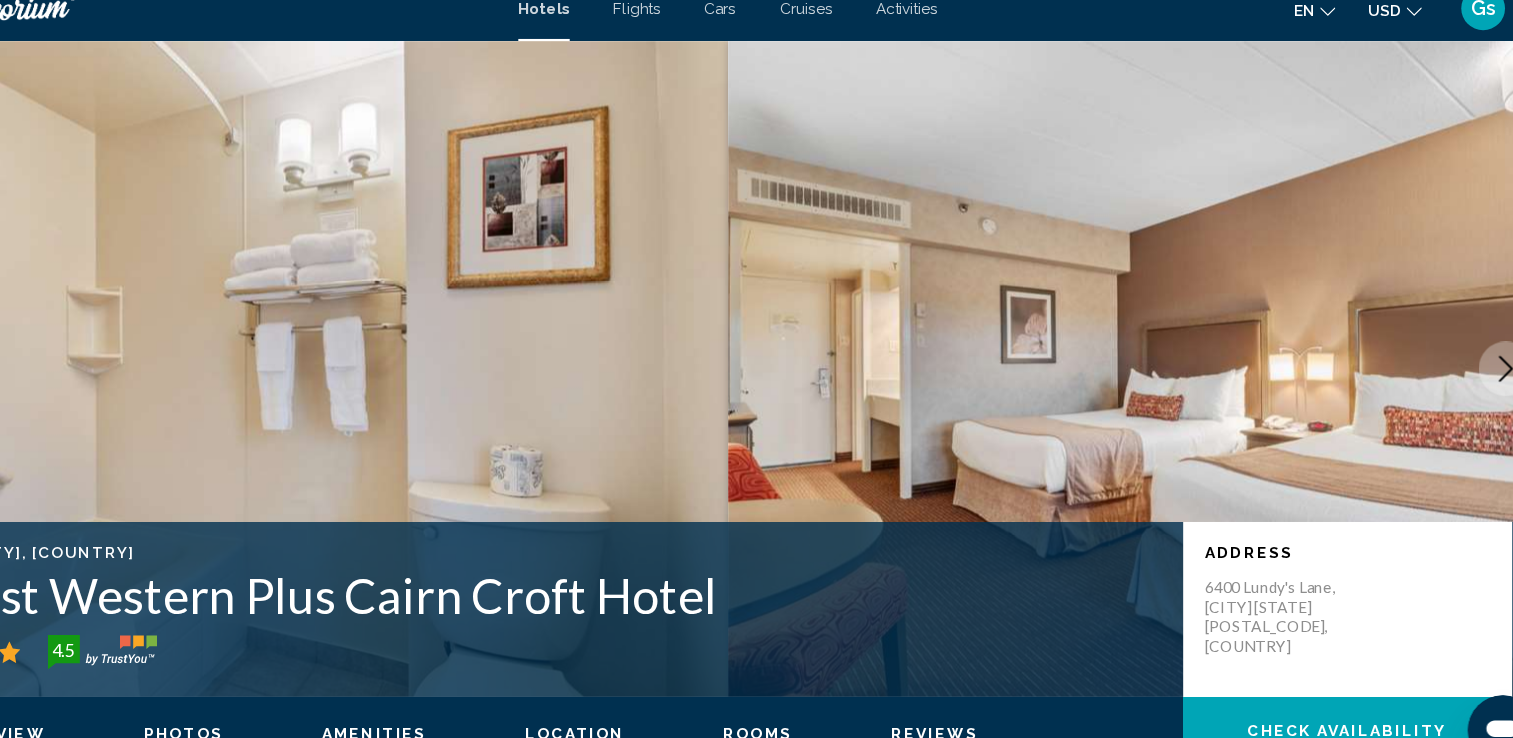click 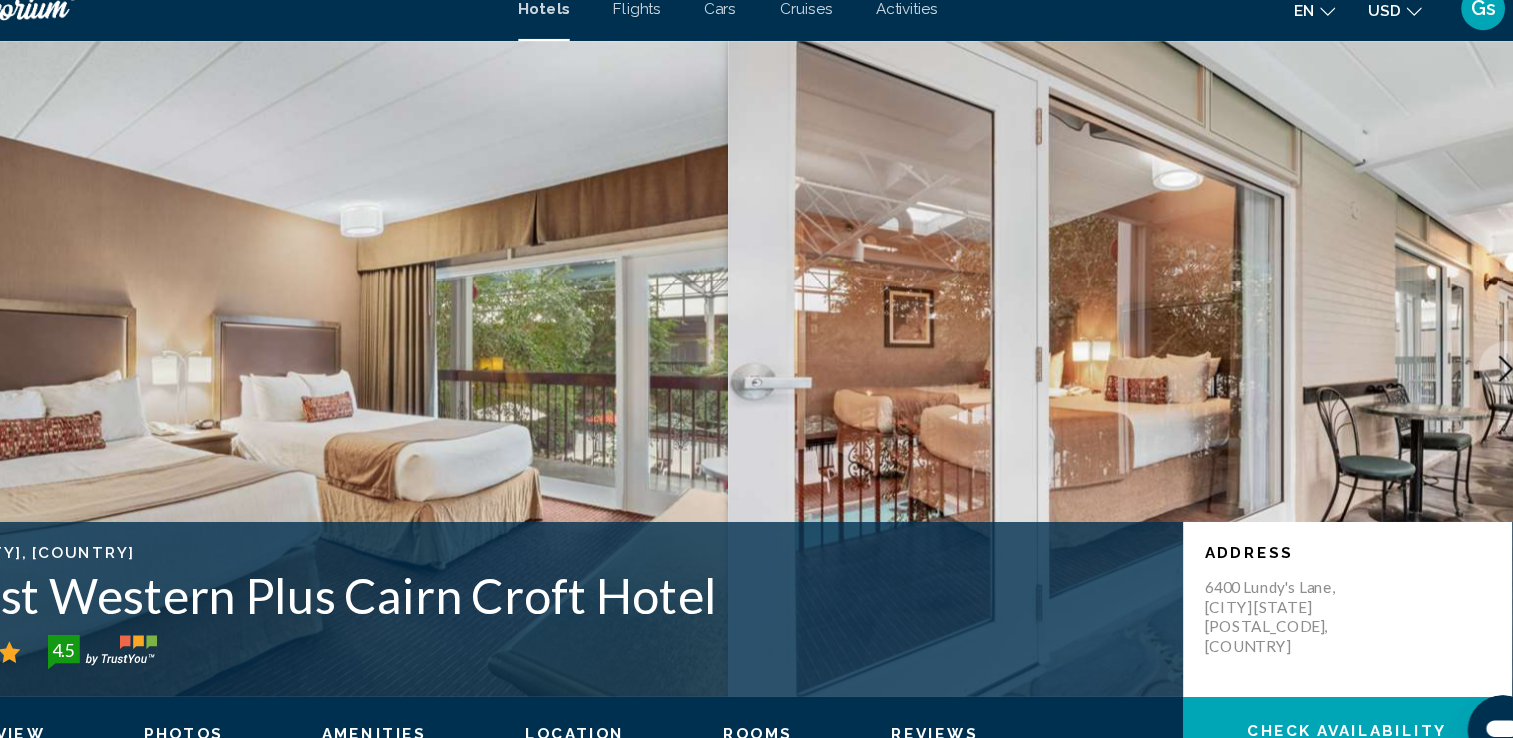 click 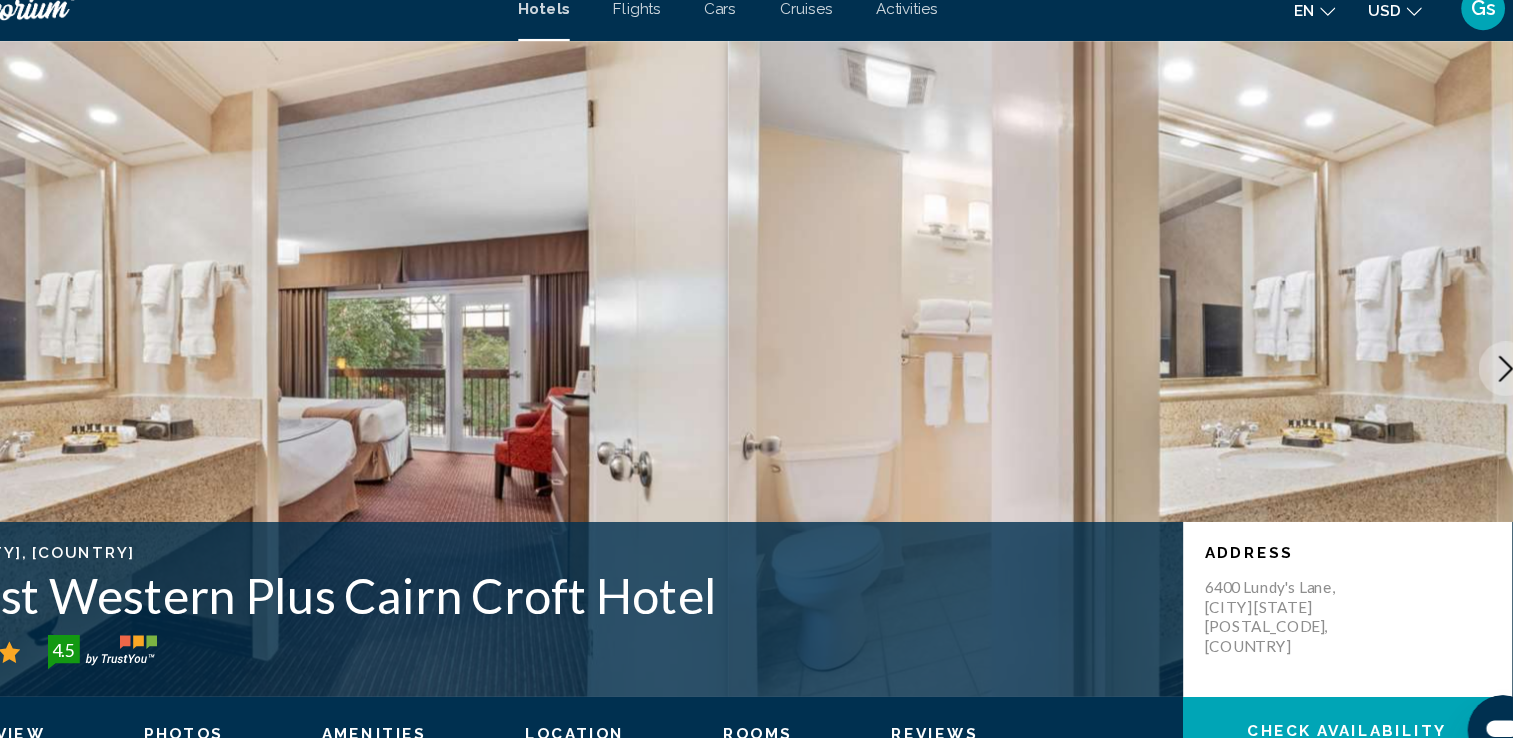 click 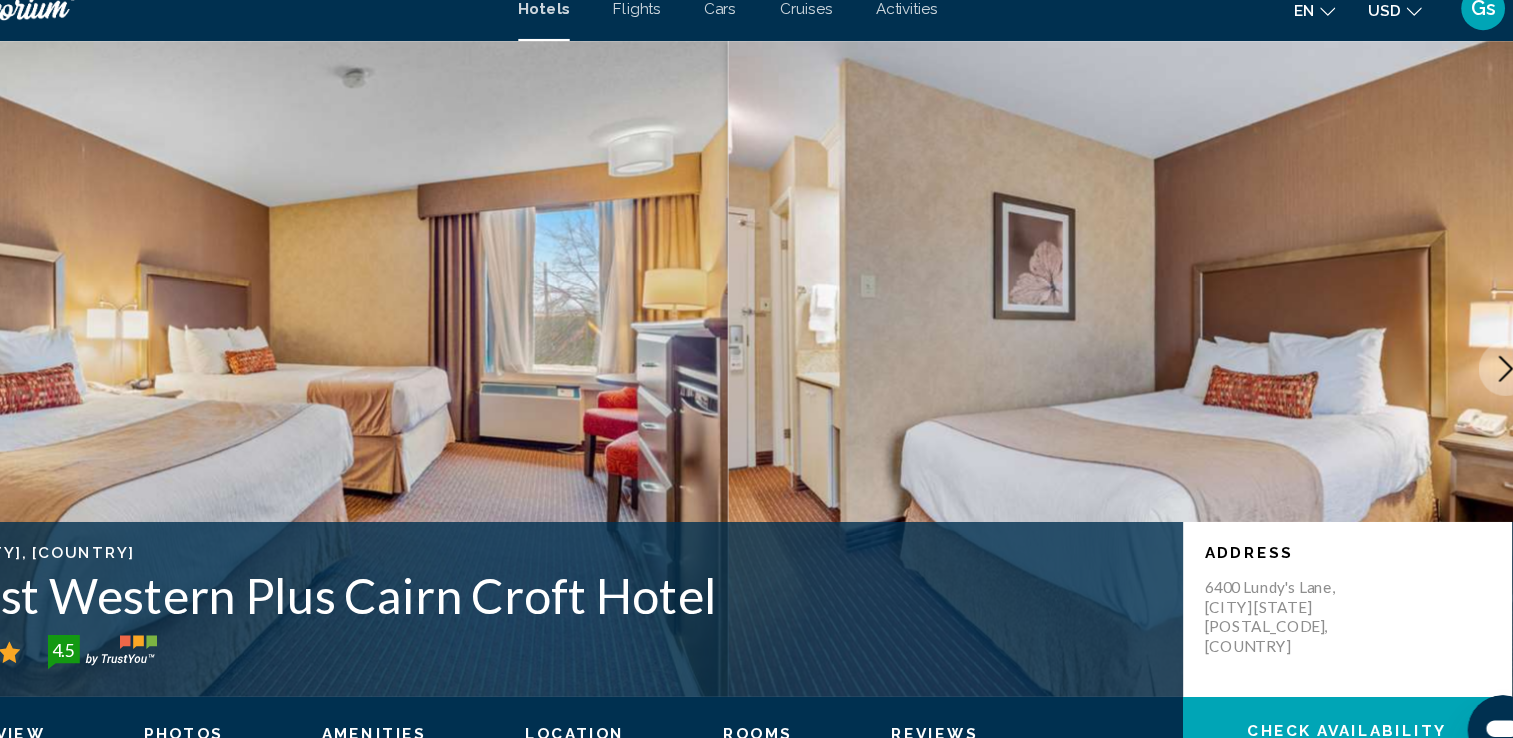 click 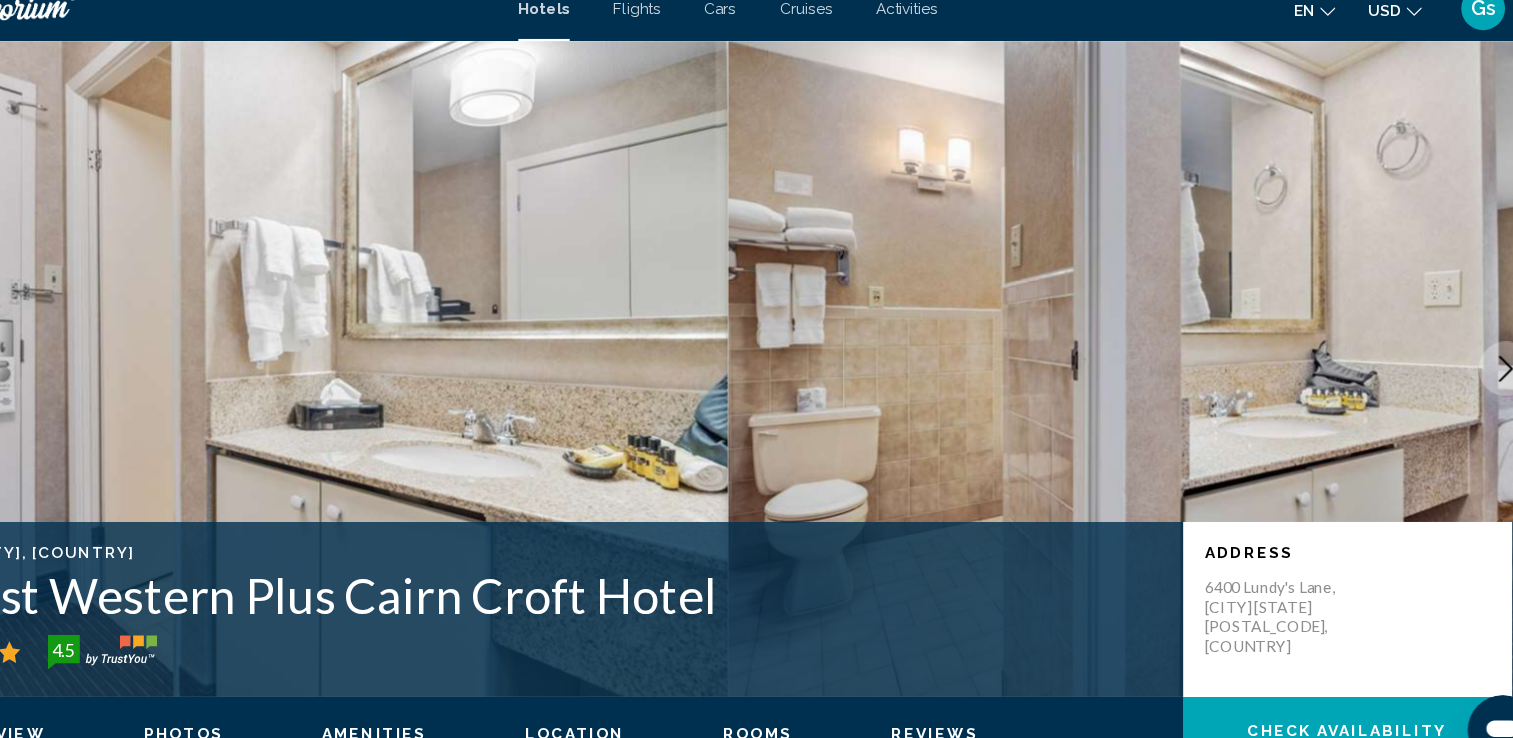 click 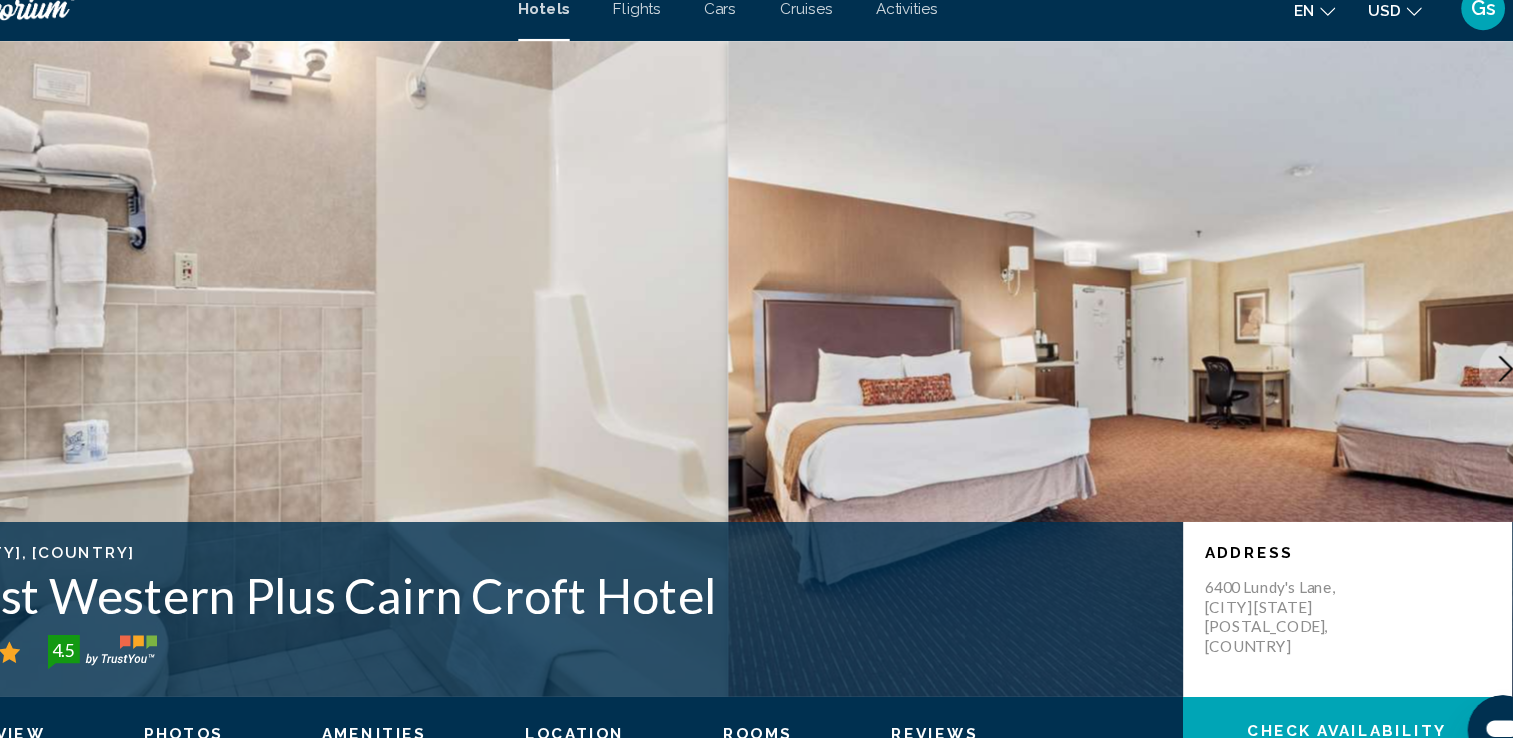 click 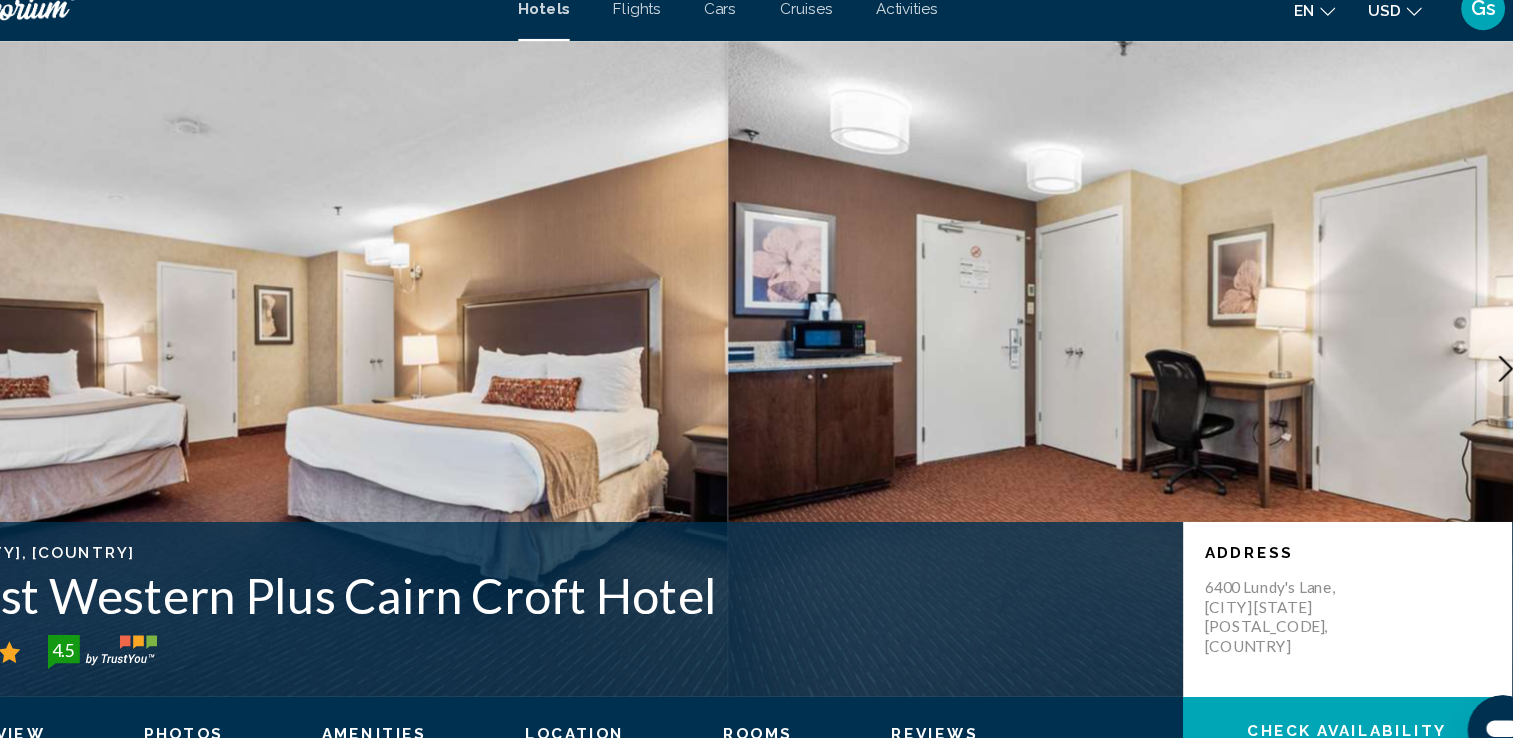 click 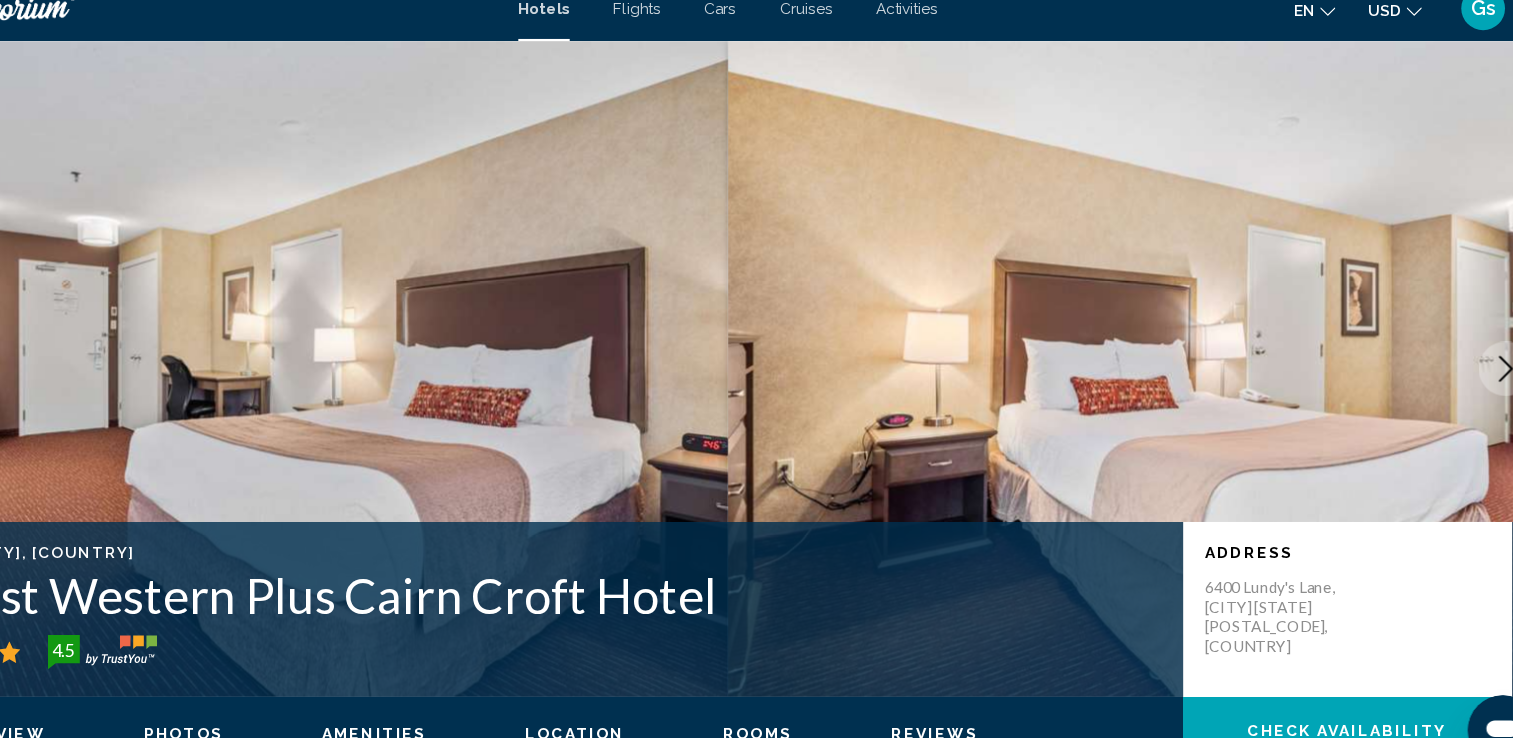 click 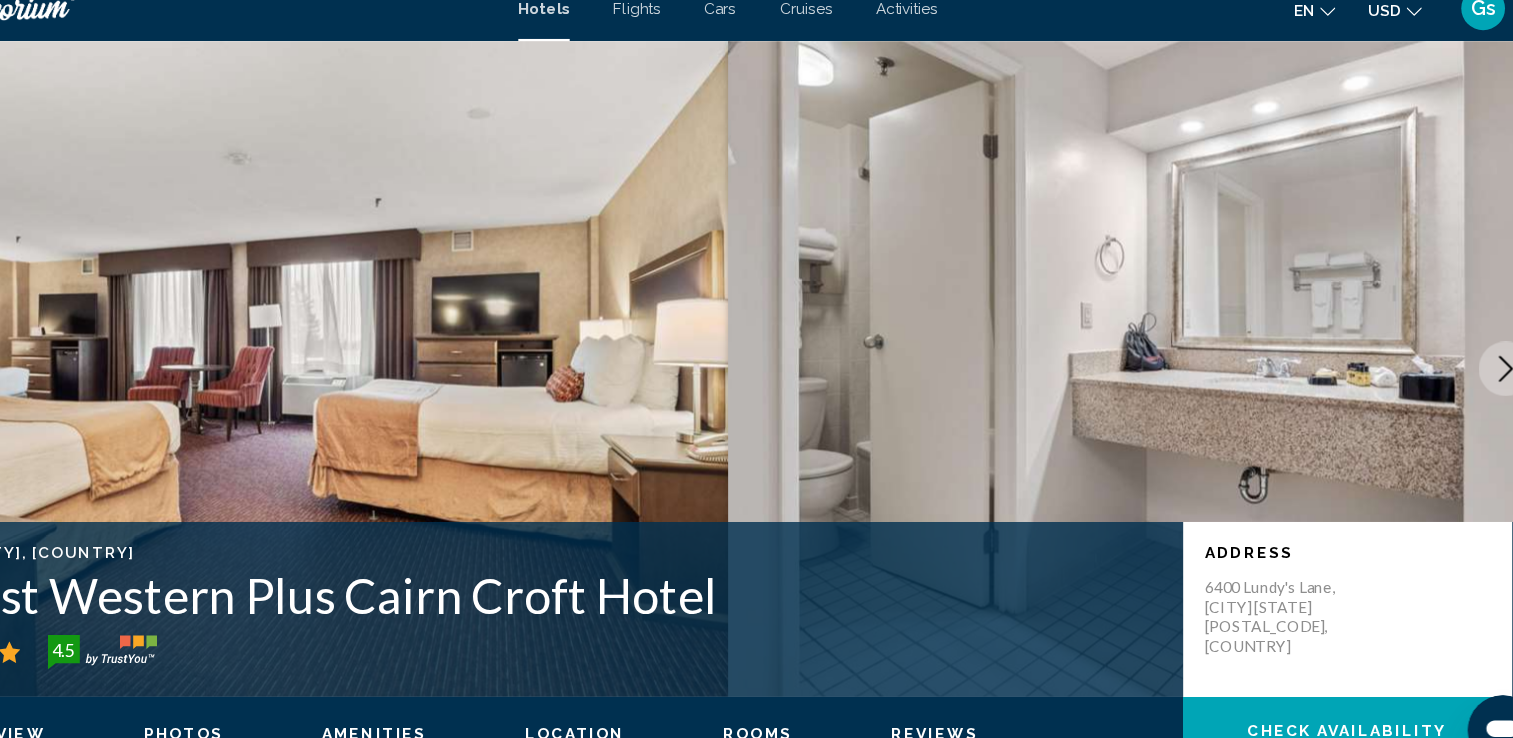 click 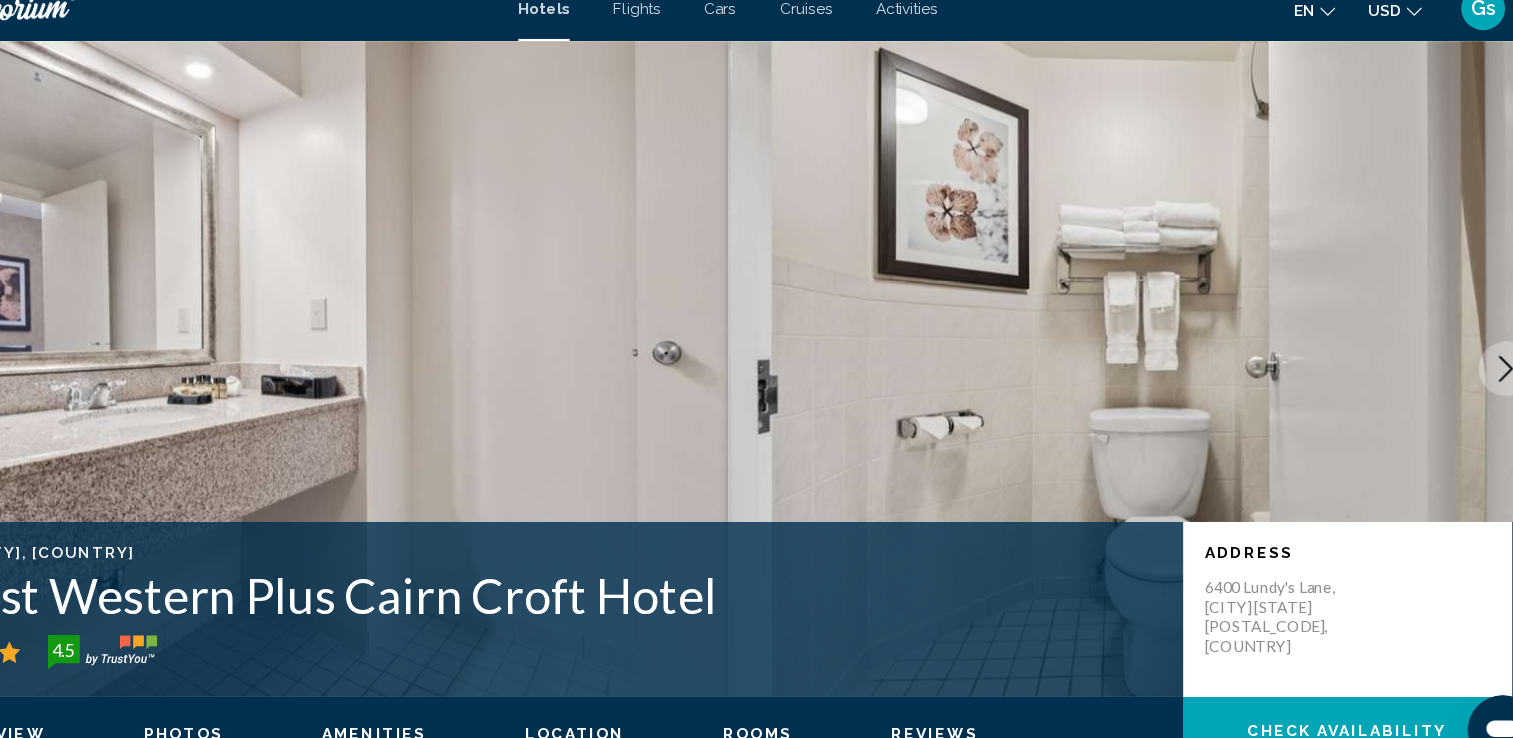 click 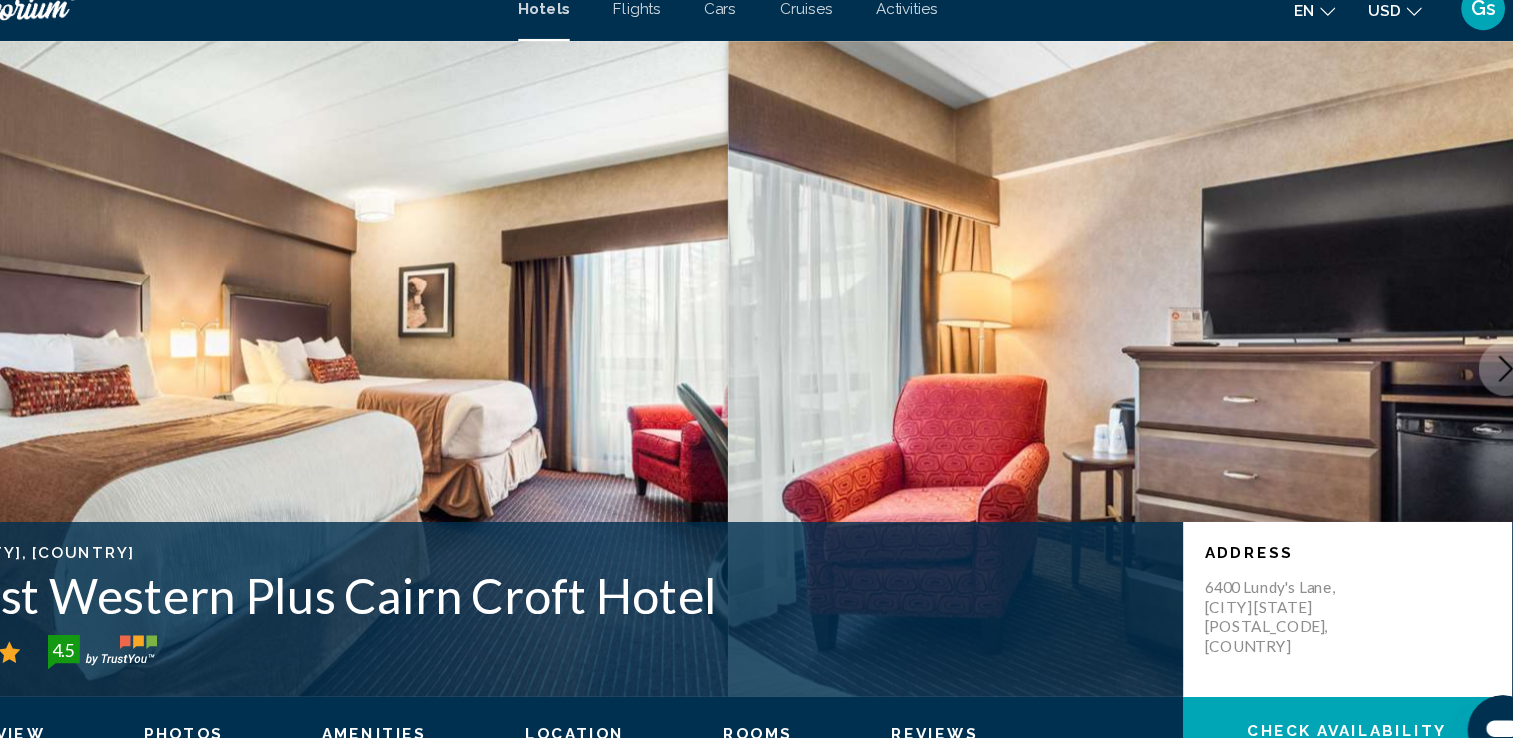 click 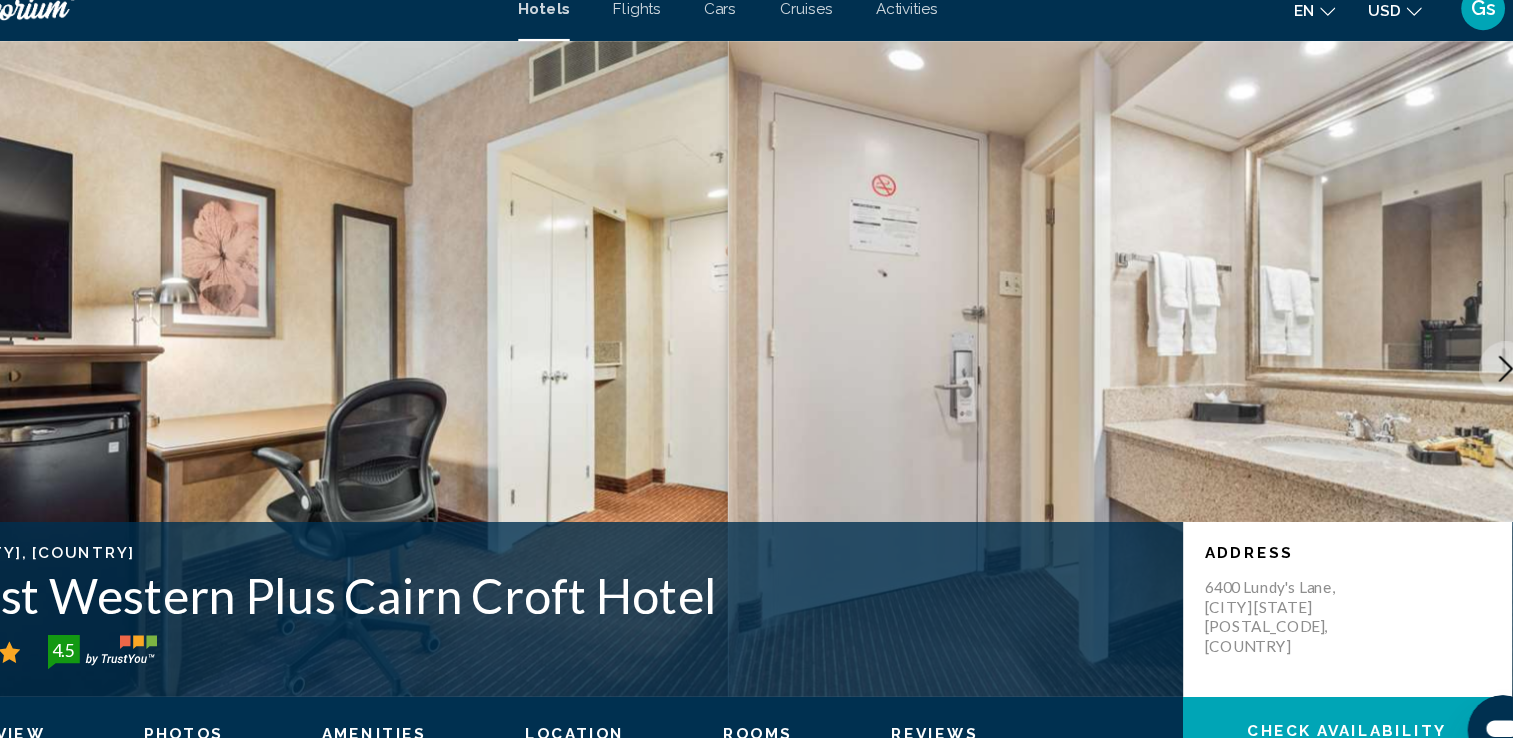 click 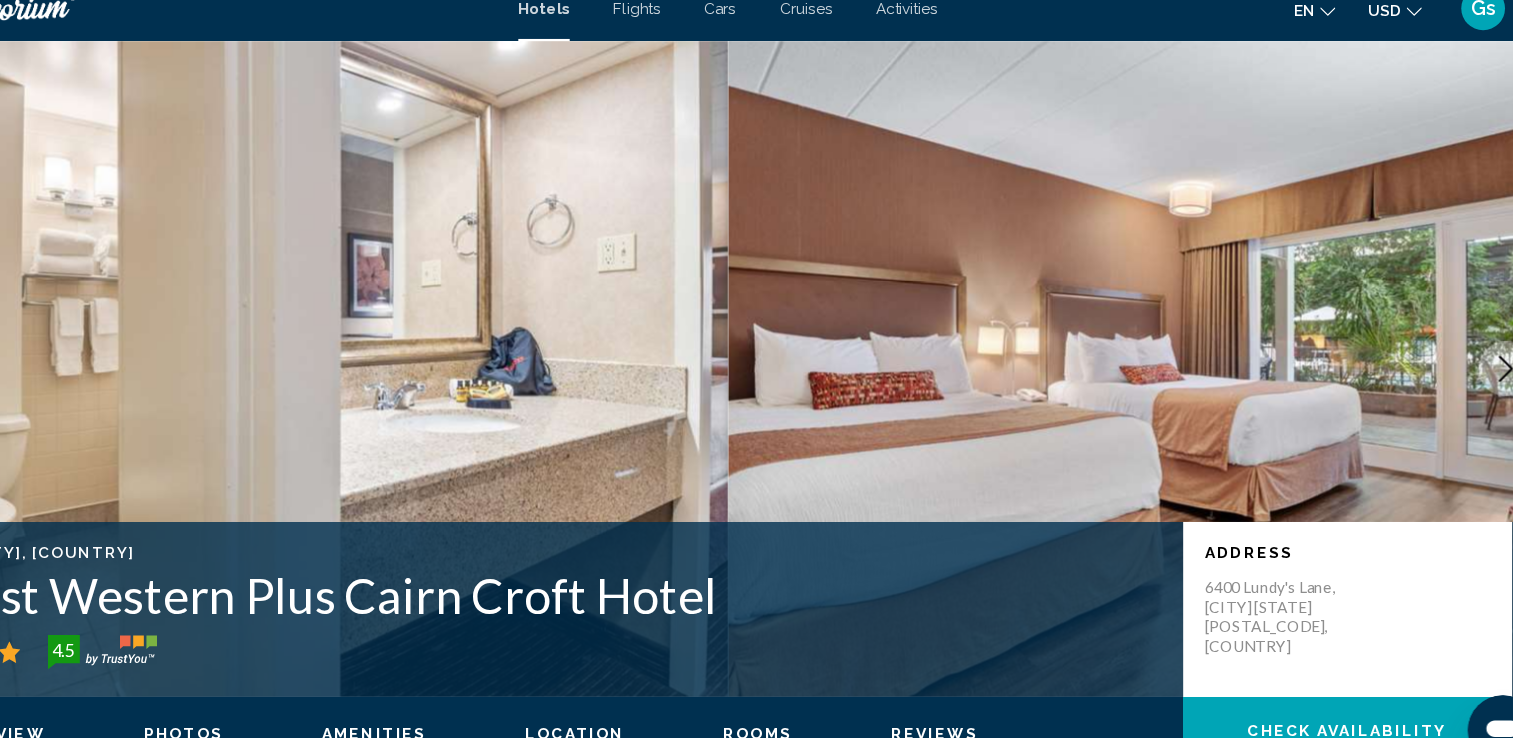 click 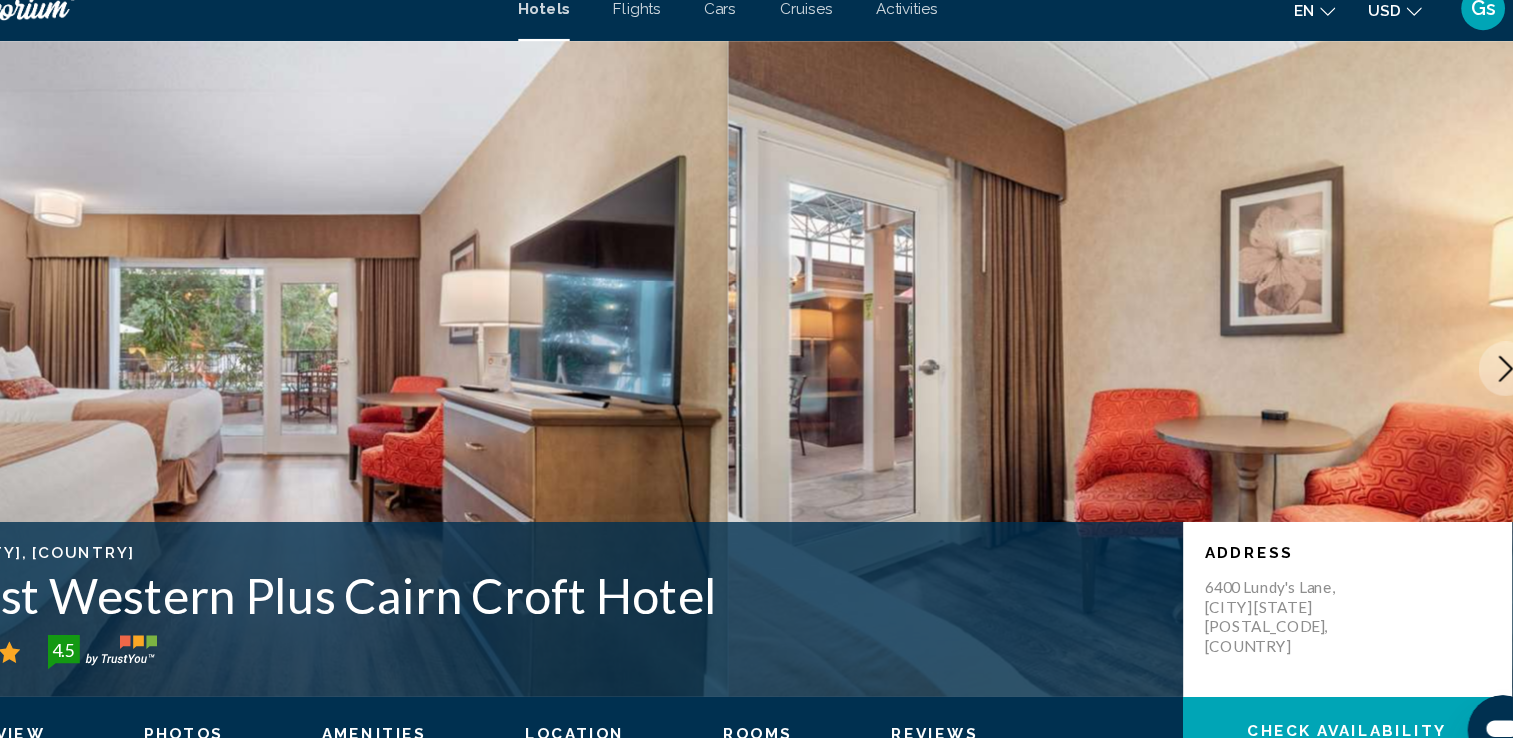click 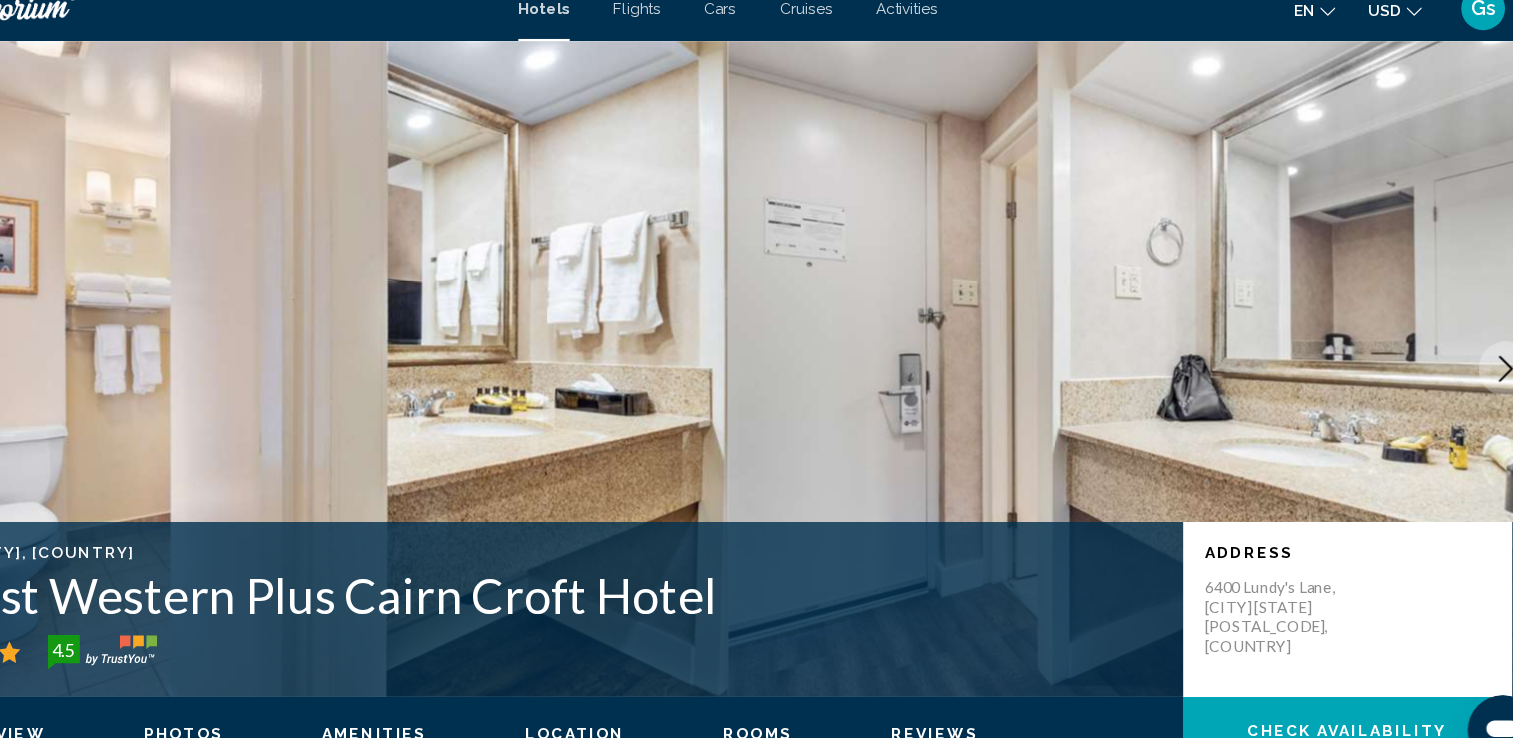 click 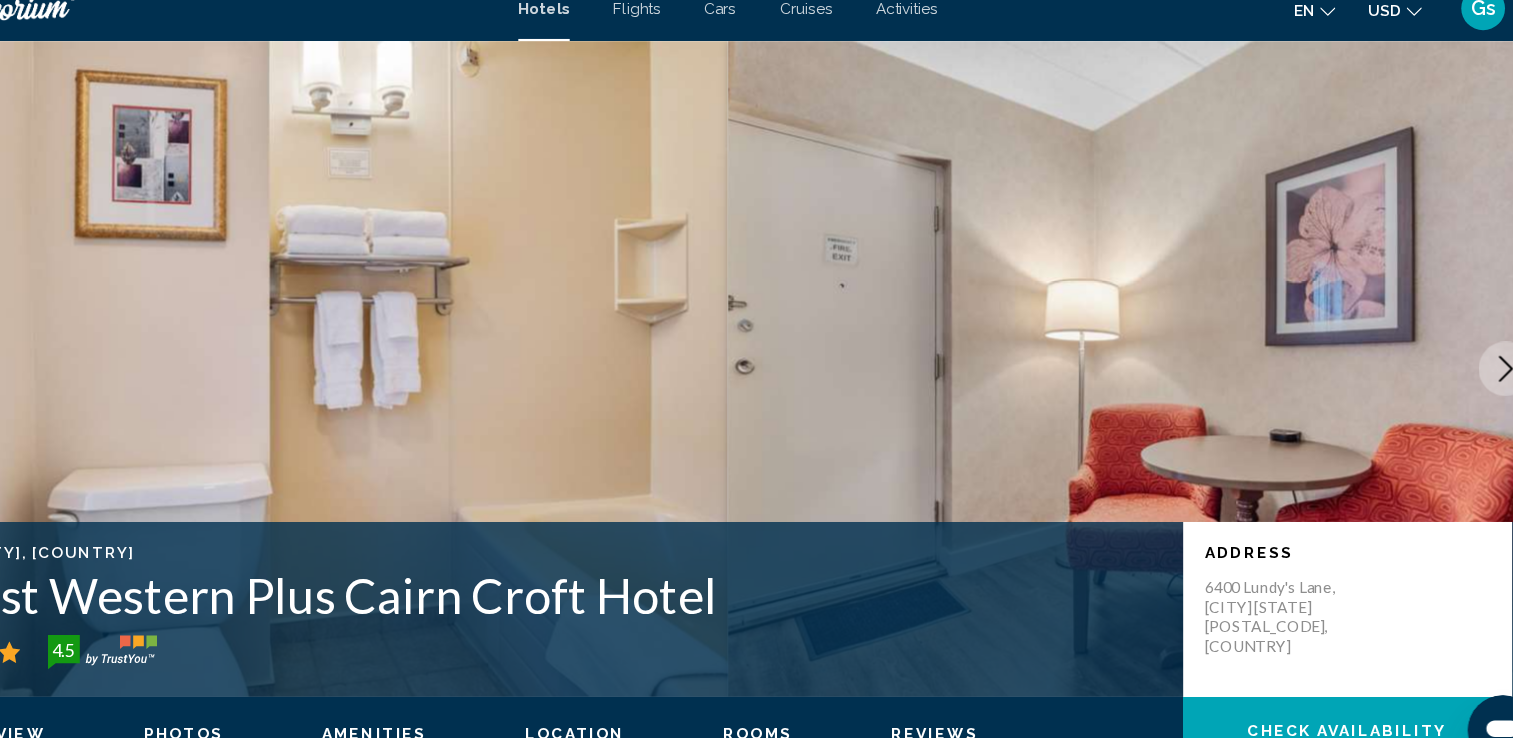 click 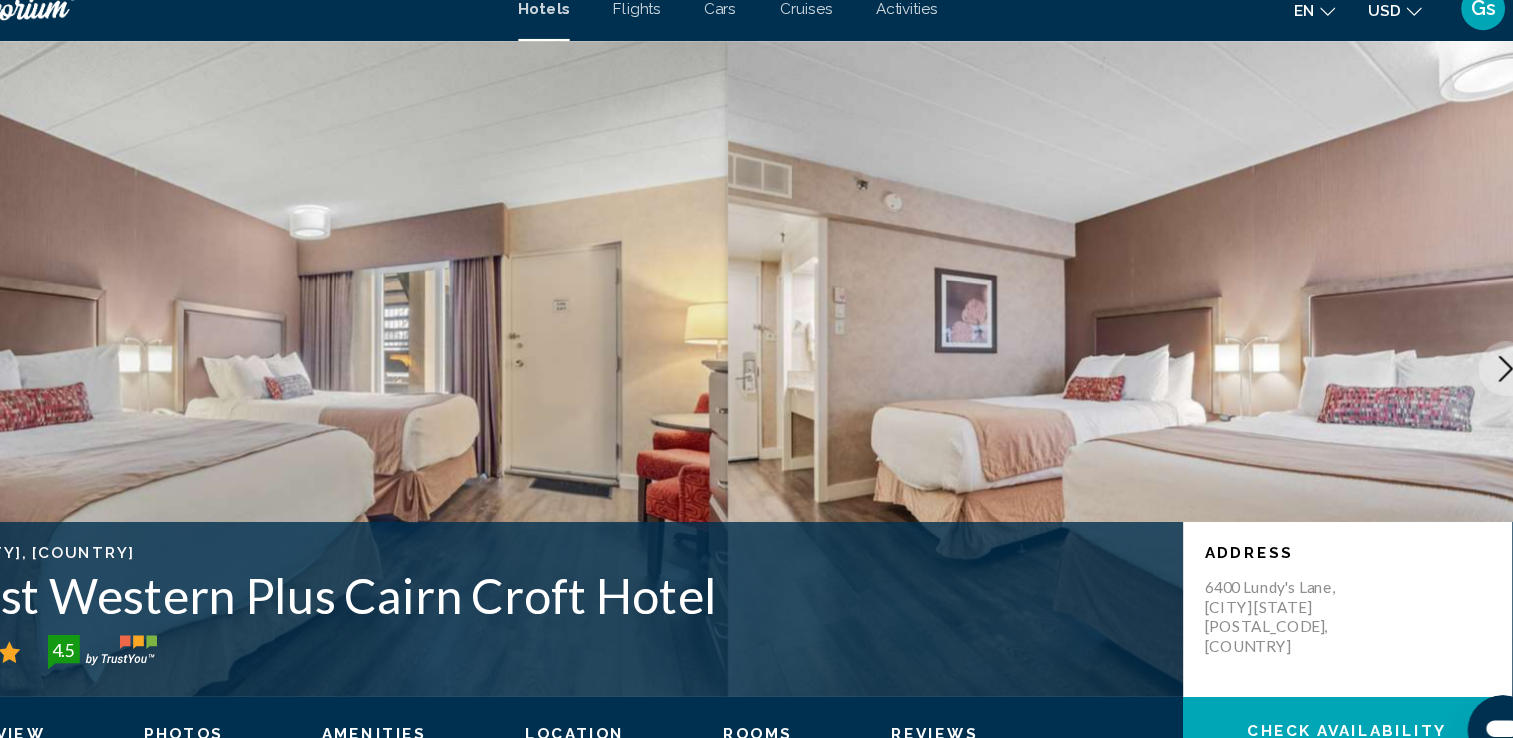 click 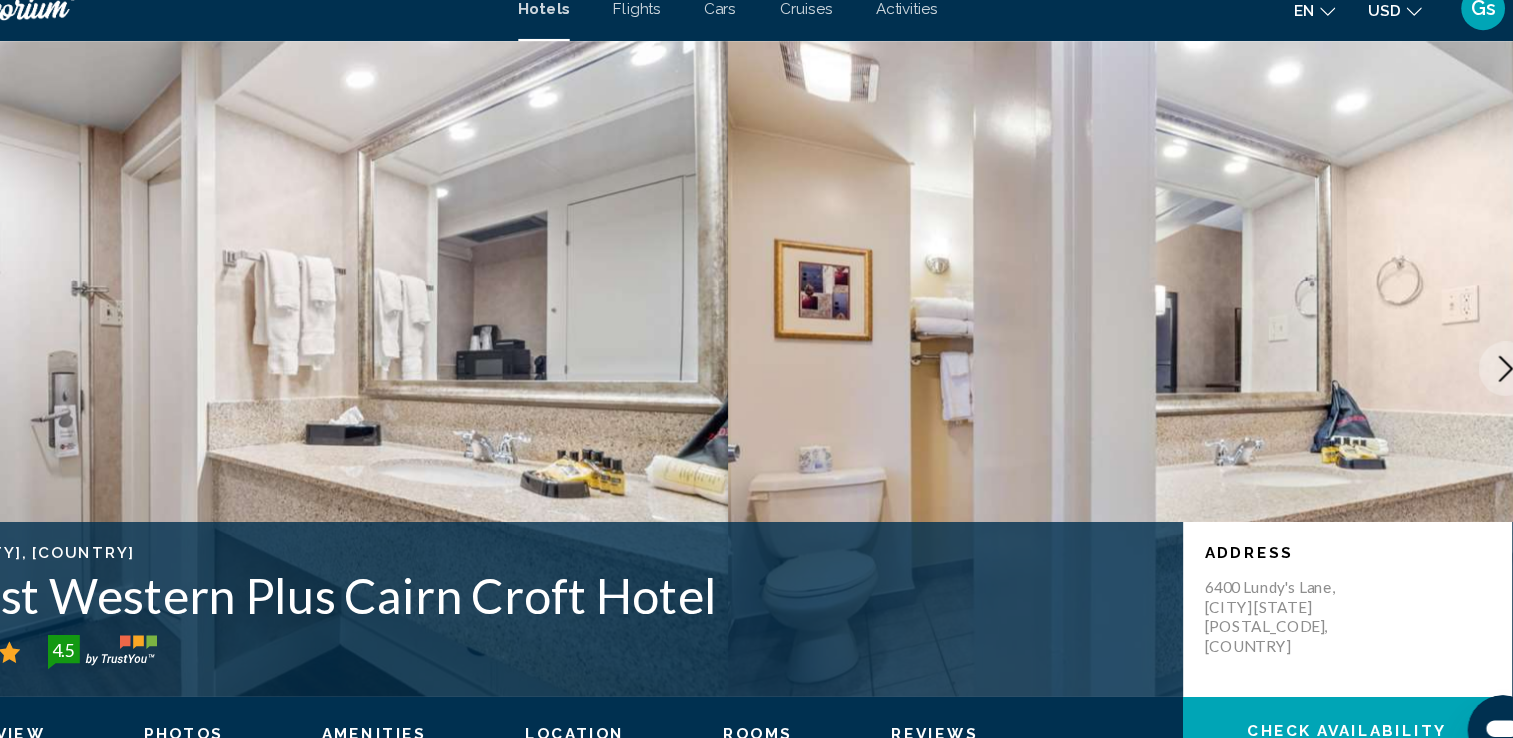 click 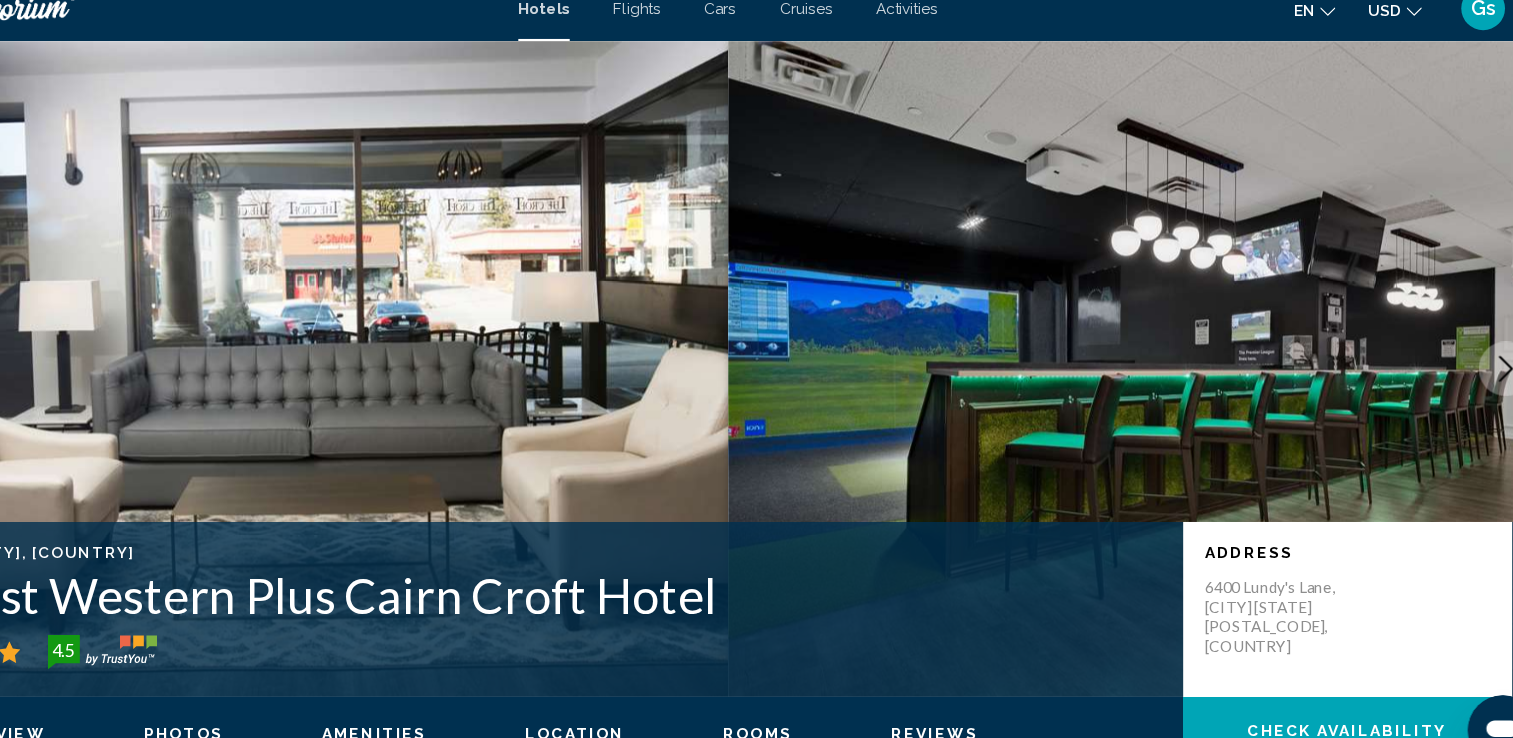 click 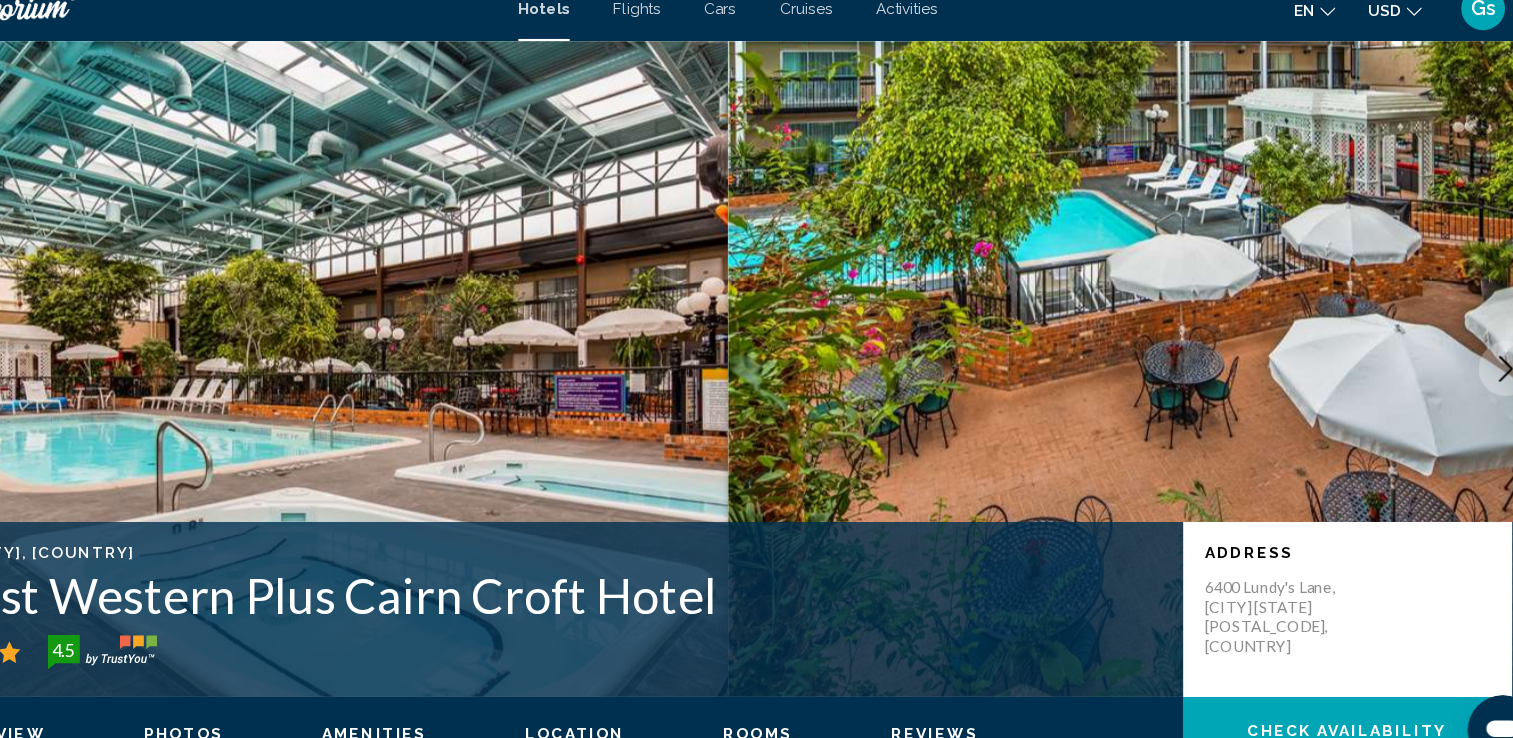 click 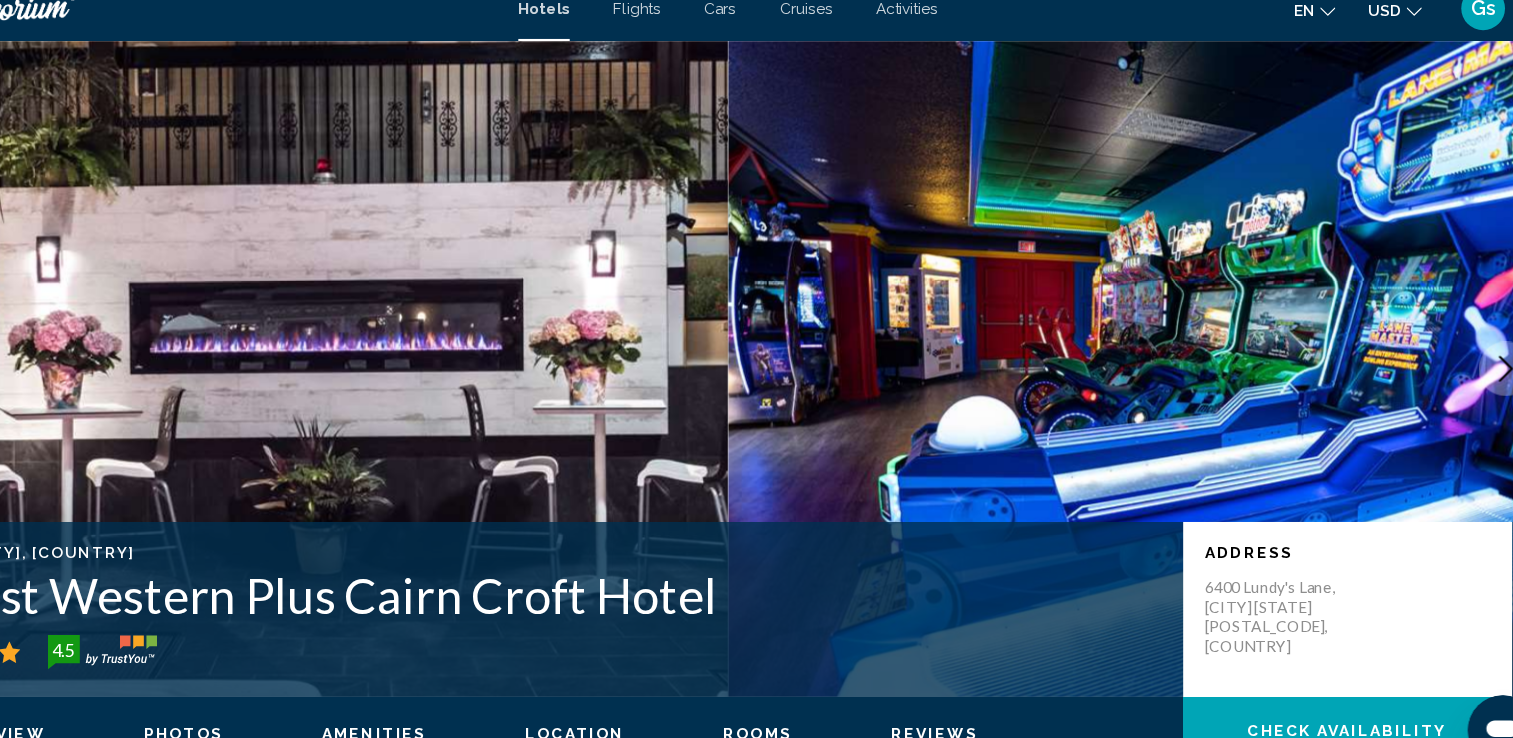 click 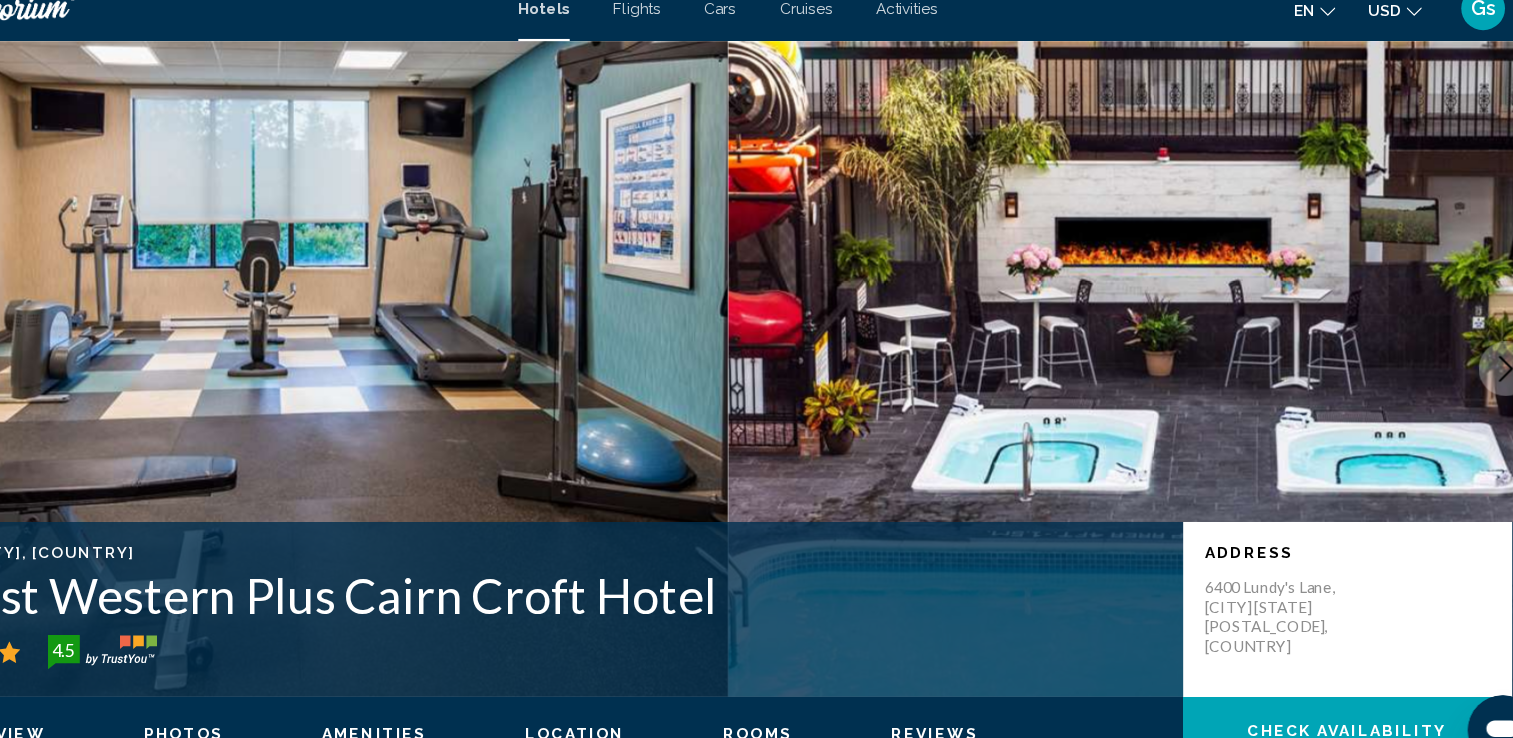 click 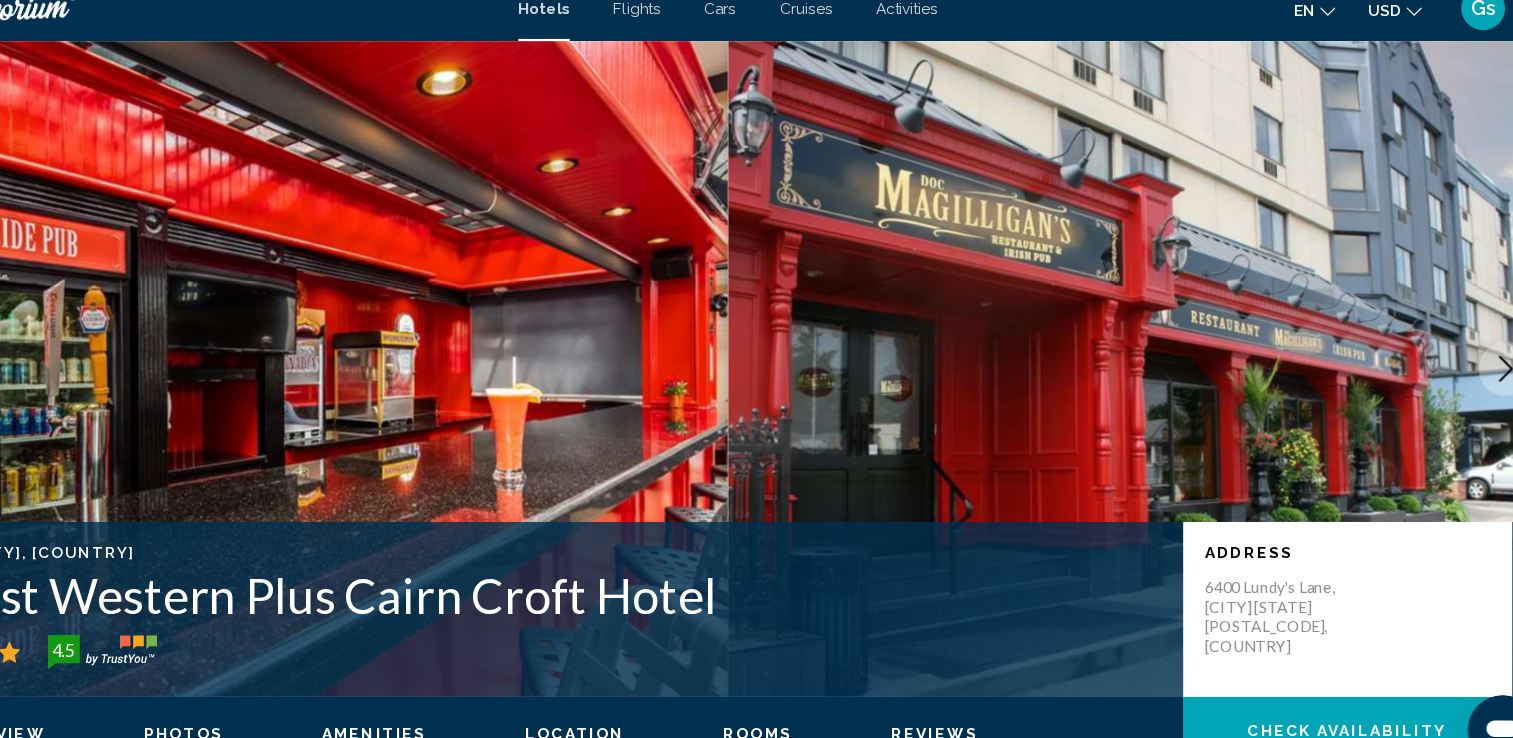 click 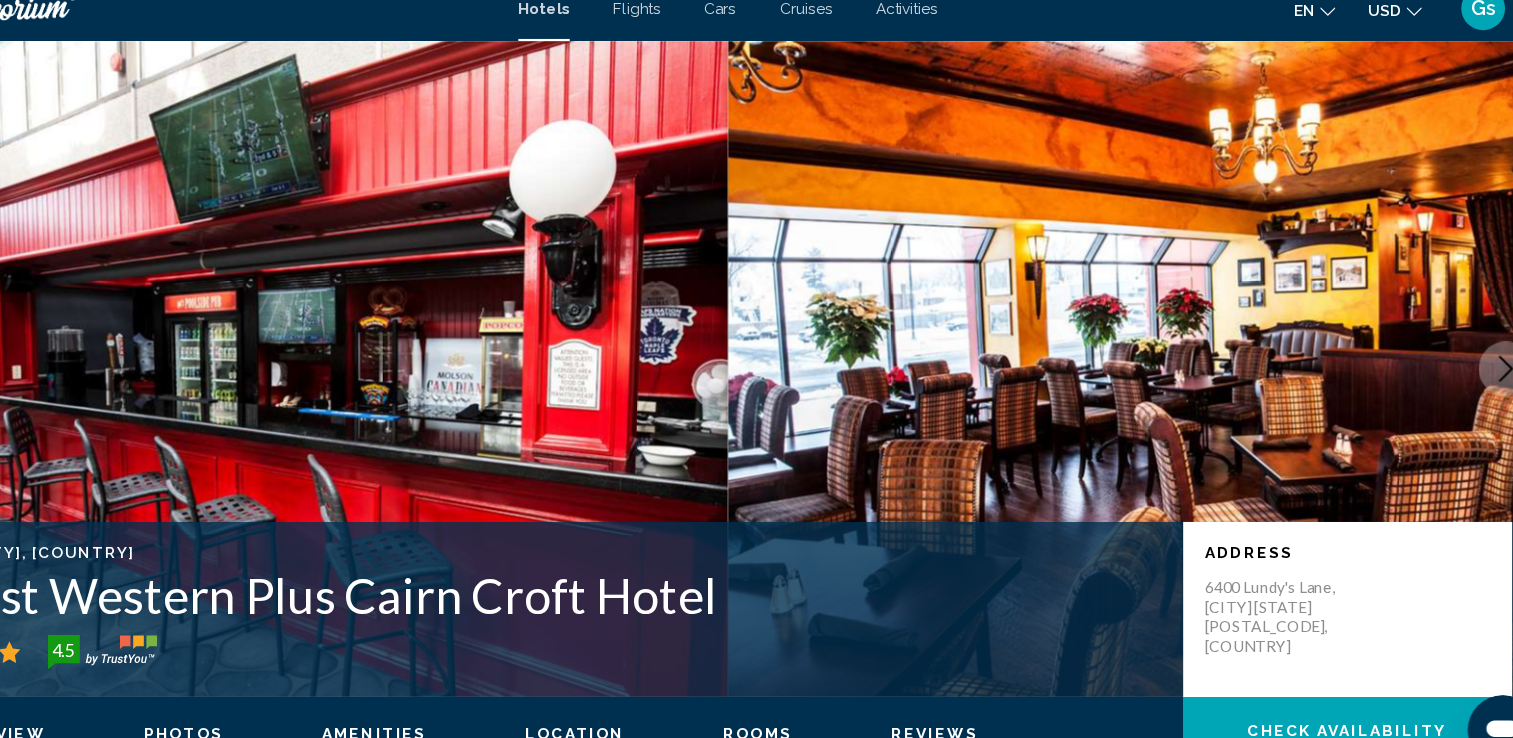 click 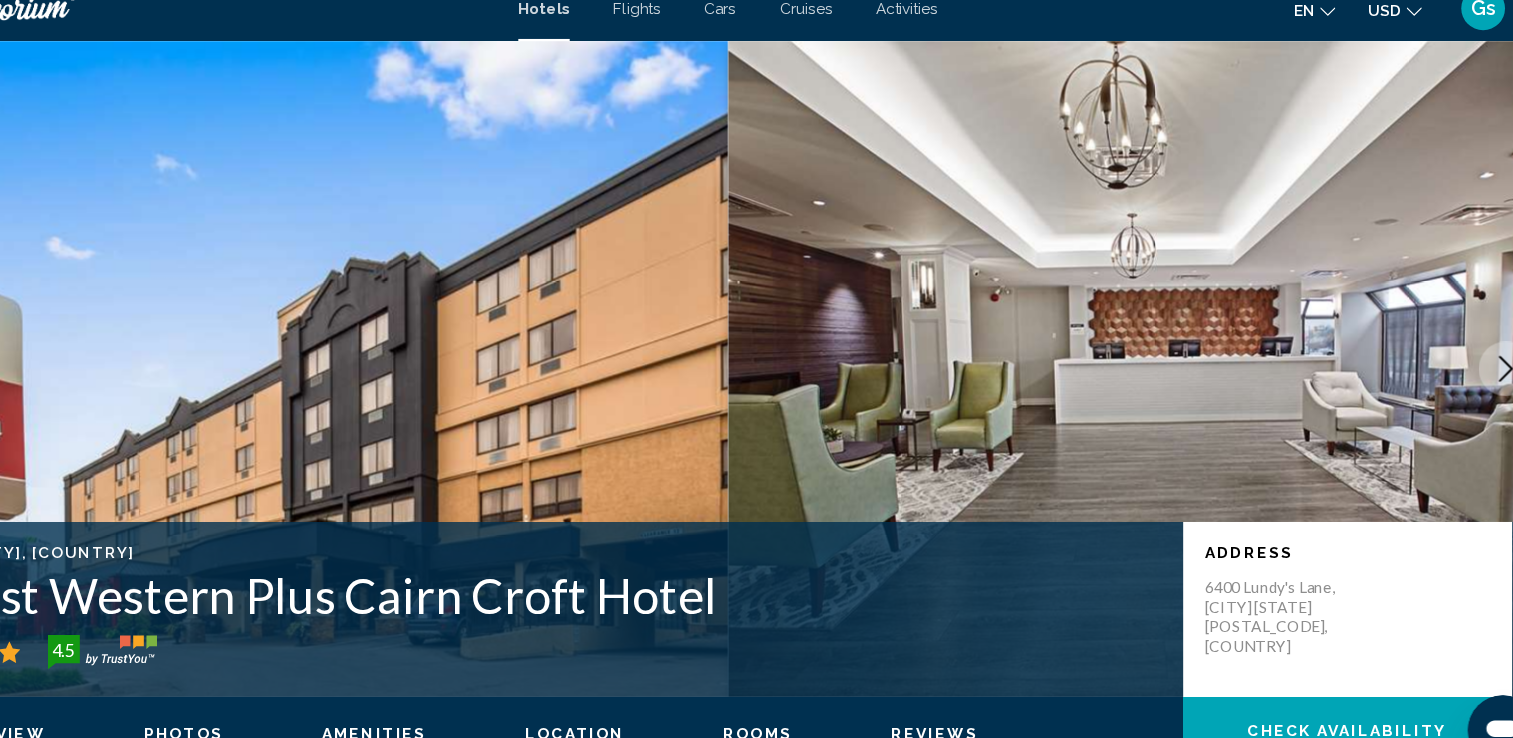 click 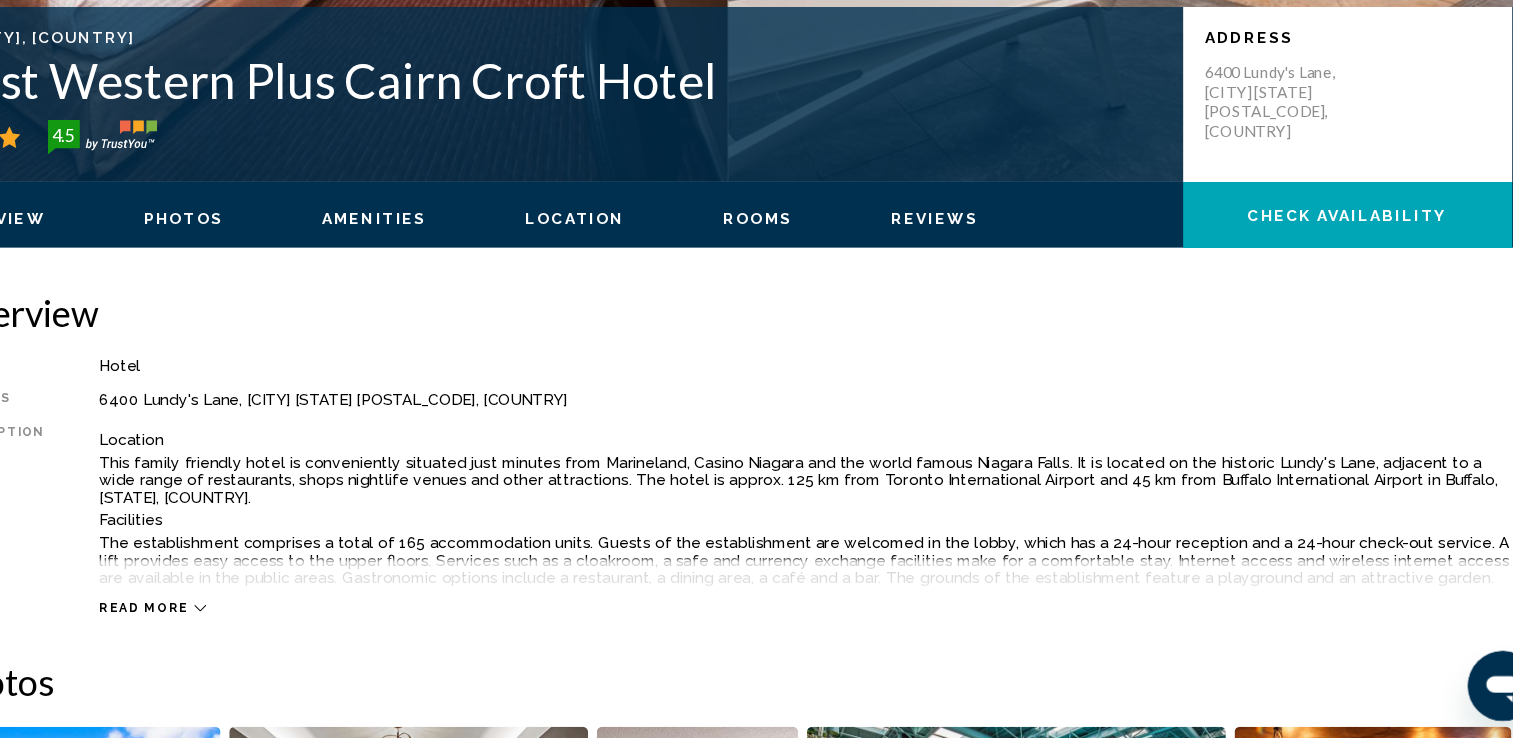 scroll, scrollTop: 481, scrollLeft: 0, axis: vertical 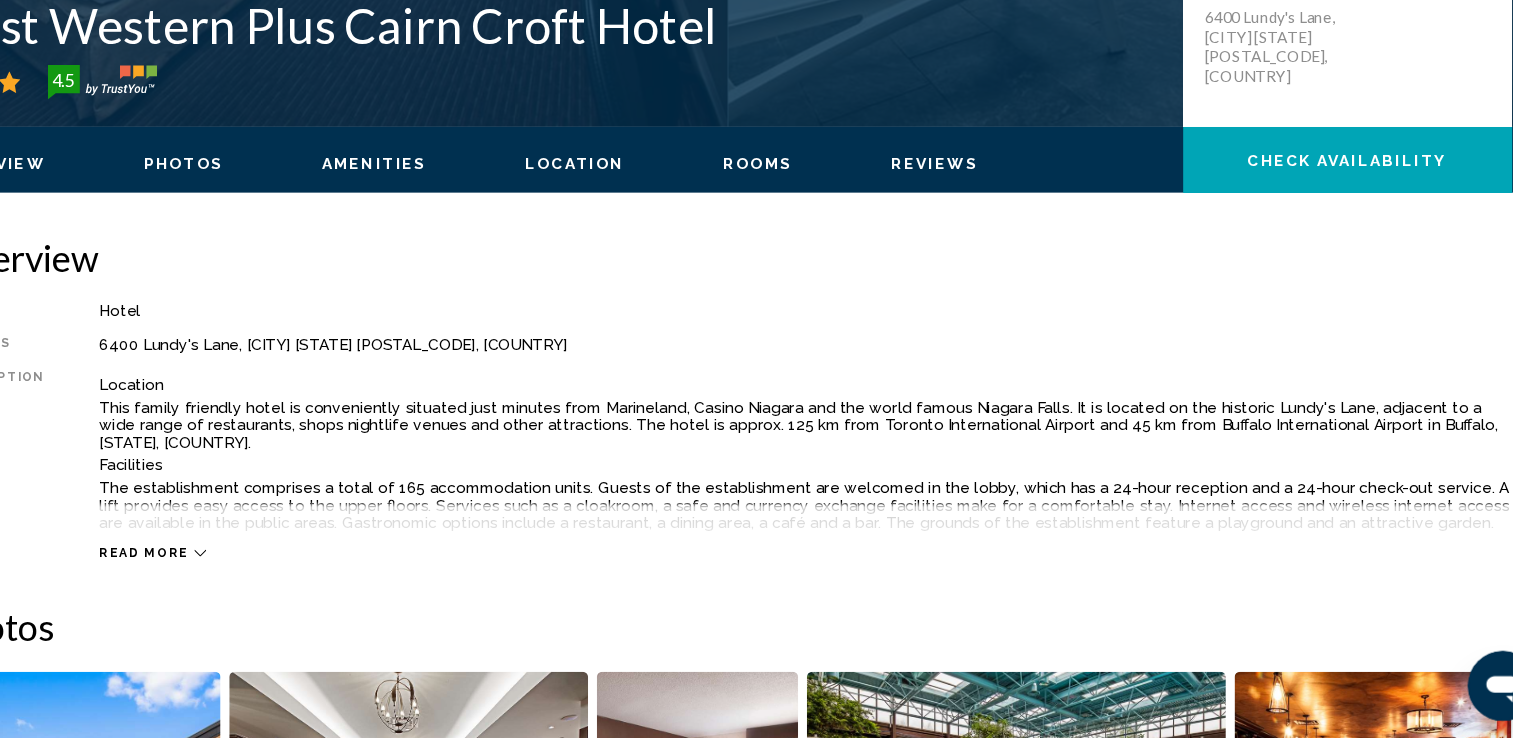 click 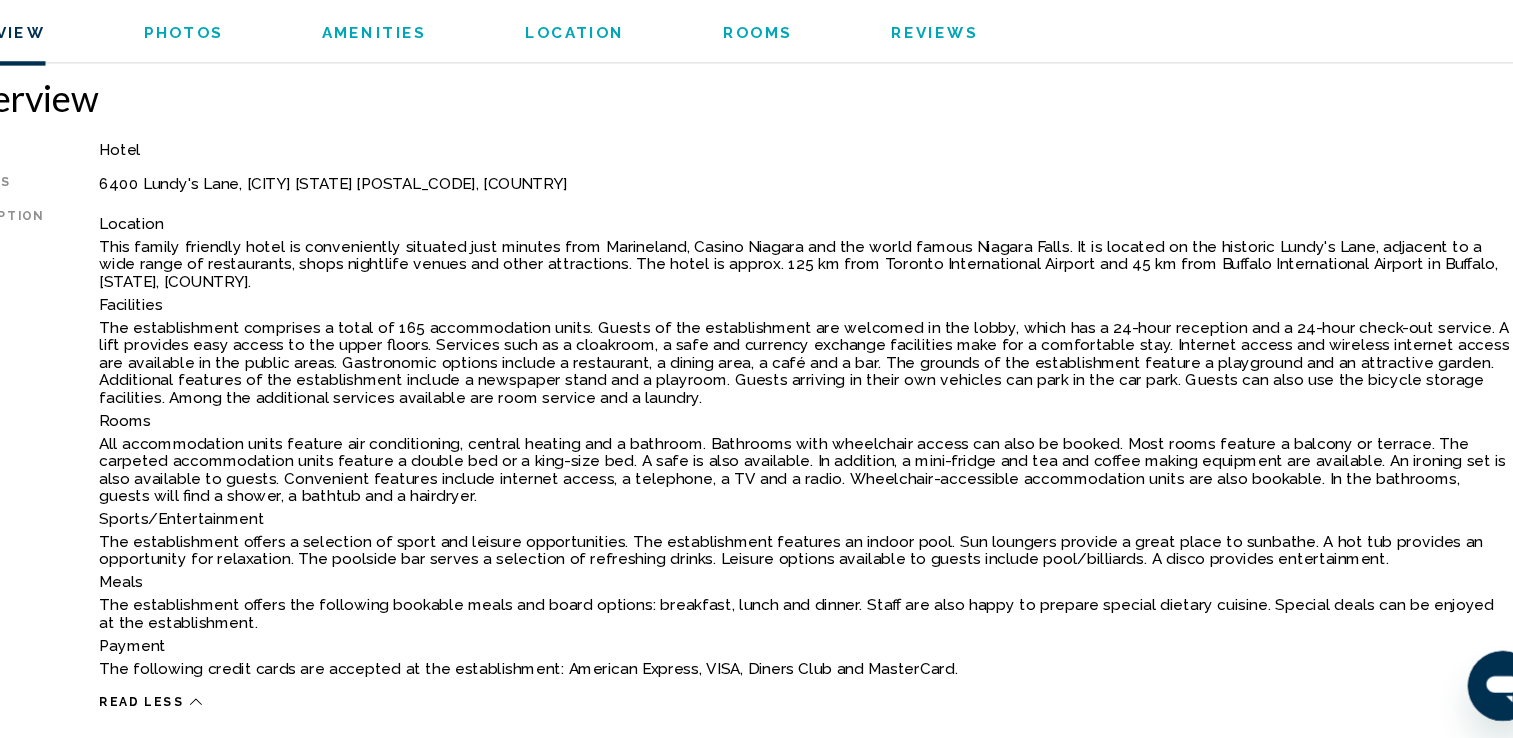 scroll, scrollTop: 665, scrollLeft: 0, axis: vertical 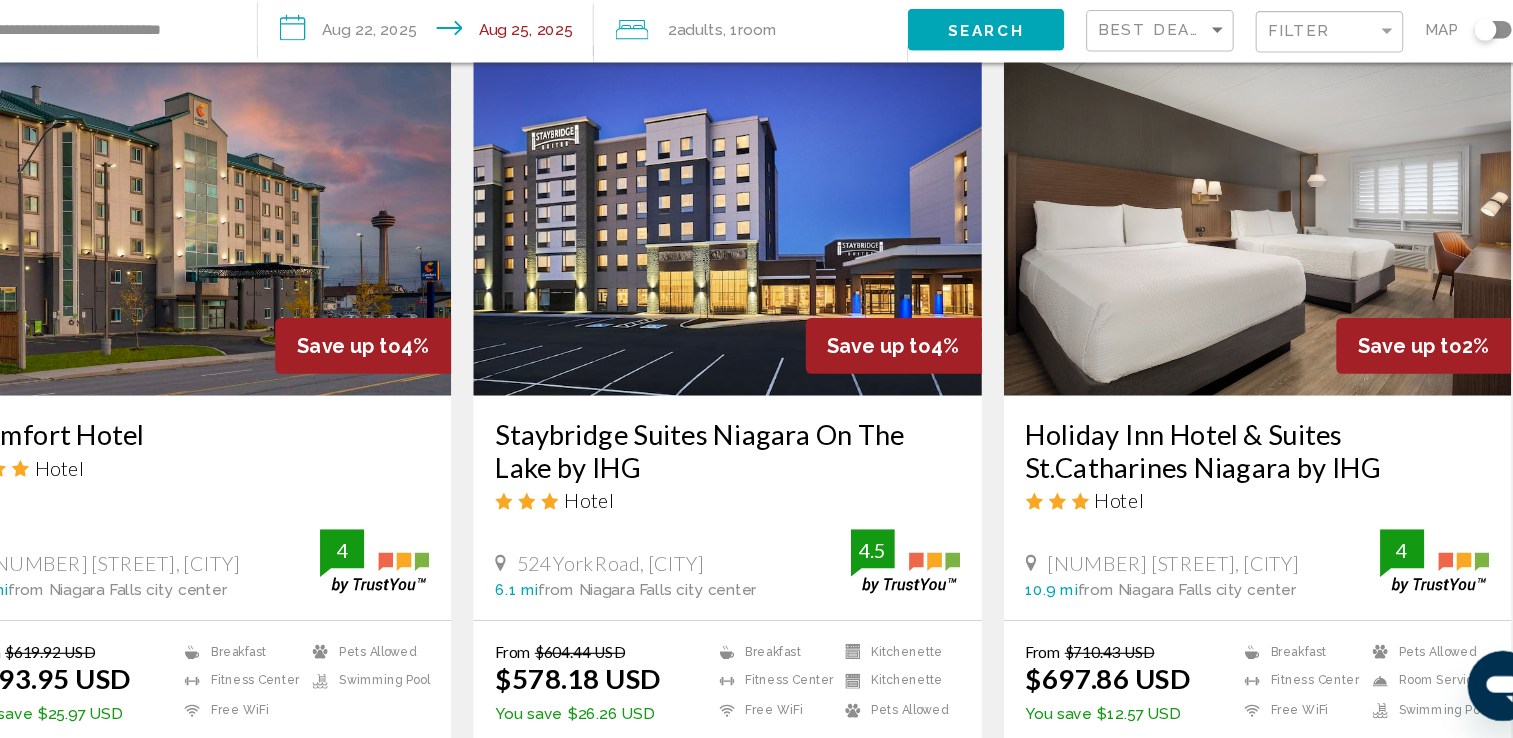 click at bounding box center (756, 265) 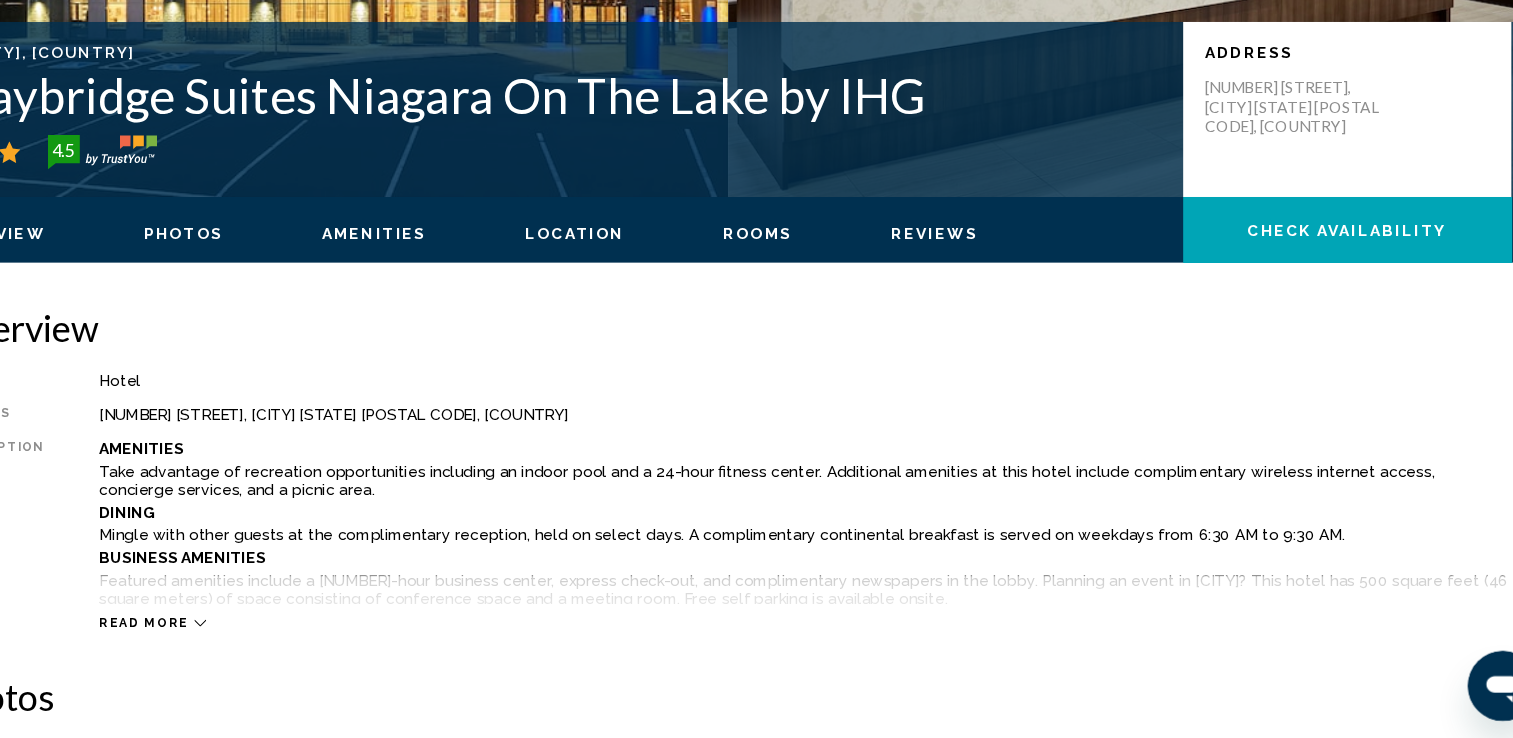 scroll, scrollTop: 438, scrollLeft: 0, axis: vertical 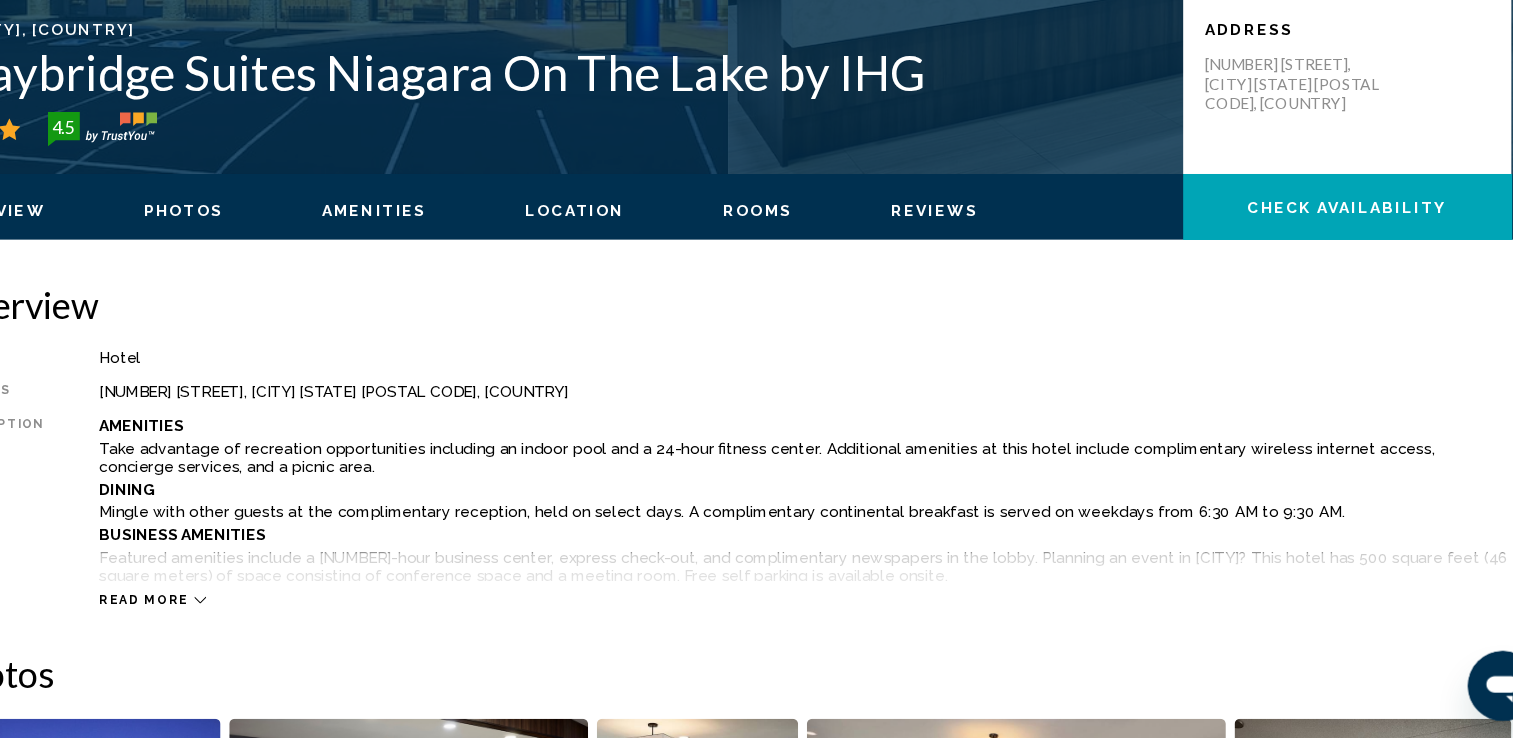 click 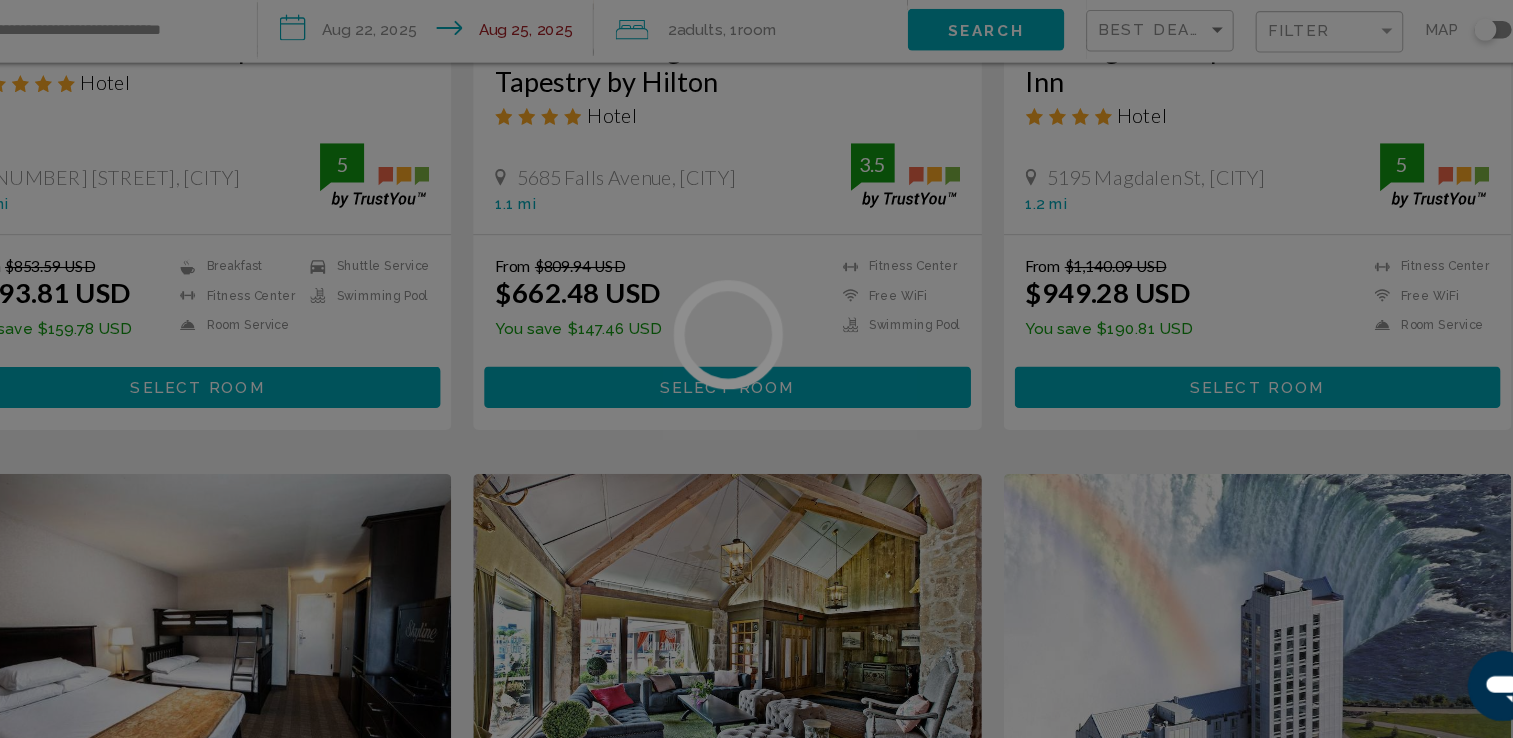 scroll, scrollTop: 0, scrollLeft: 0, axis: both 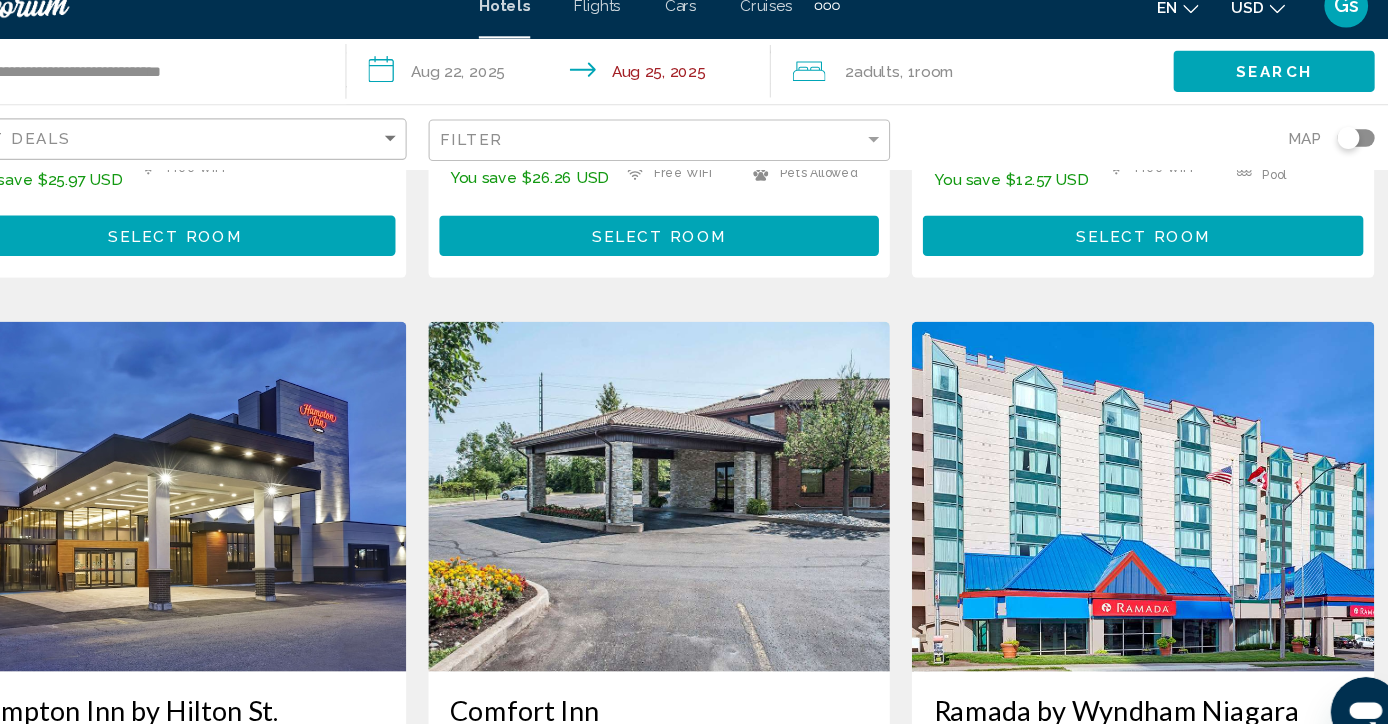 drag, startPoint x: 475, startPoint y: 148, endPoint x: 601, endPoint y: 149, distance: 126.00397 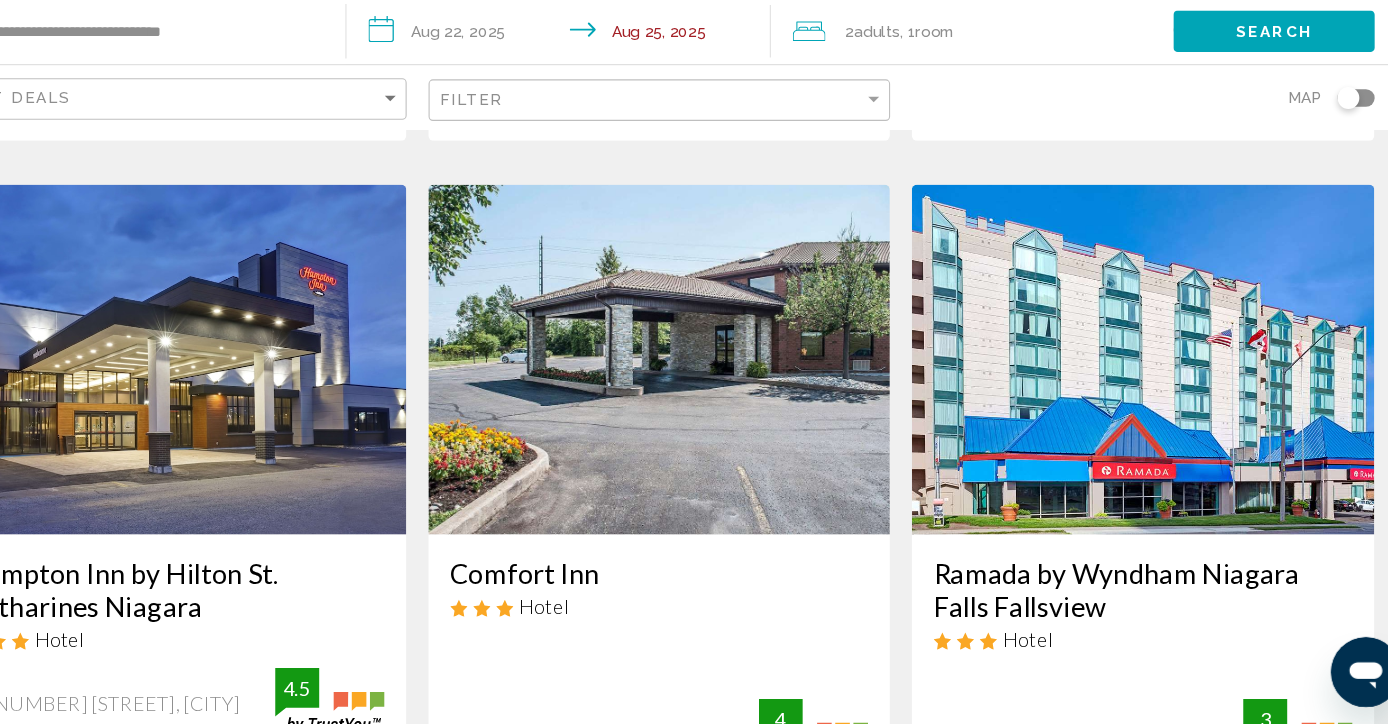 scroll, scrollTop: 2372, scrollLeft: 0, axis: vertical 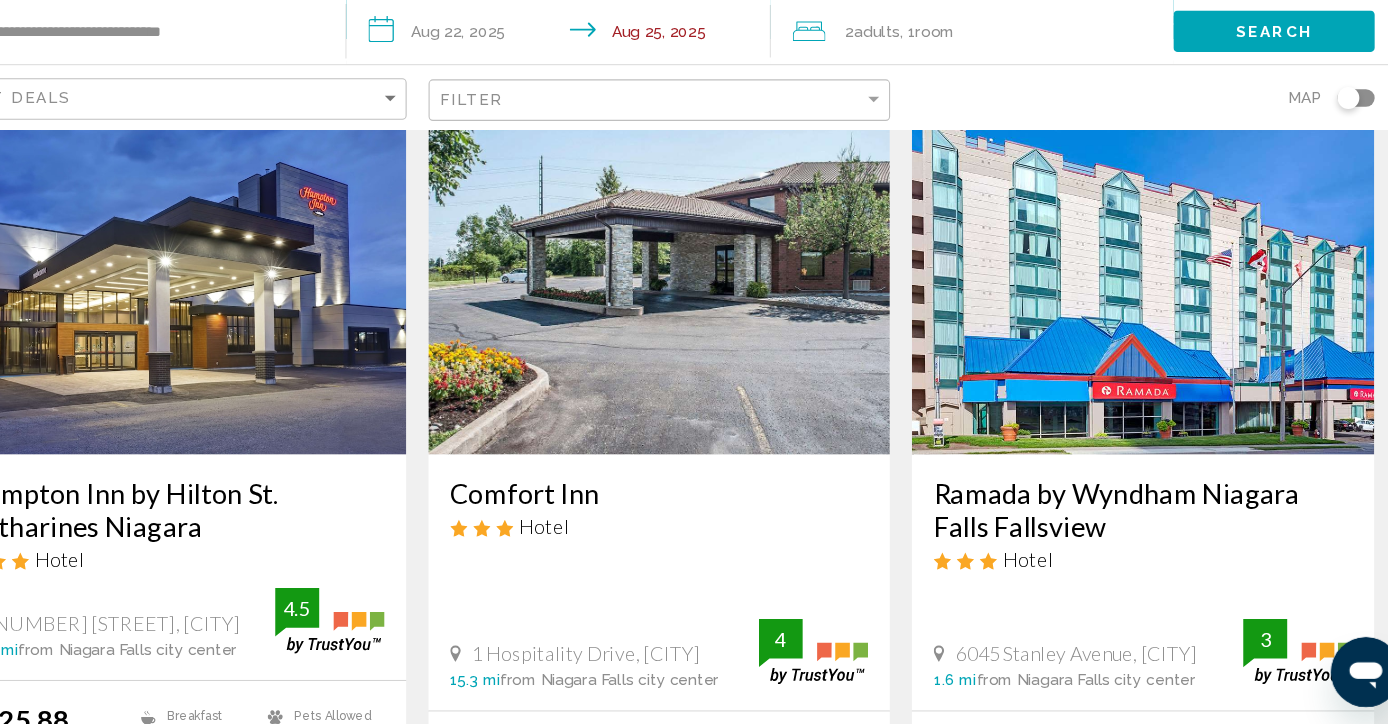 click at bounding box center [251, 317] 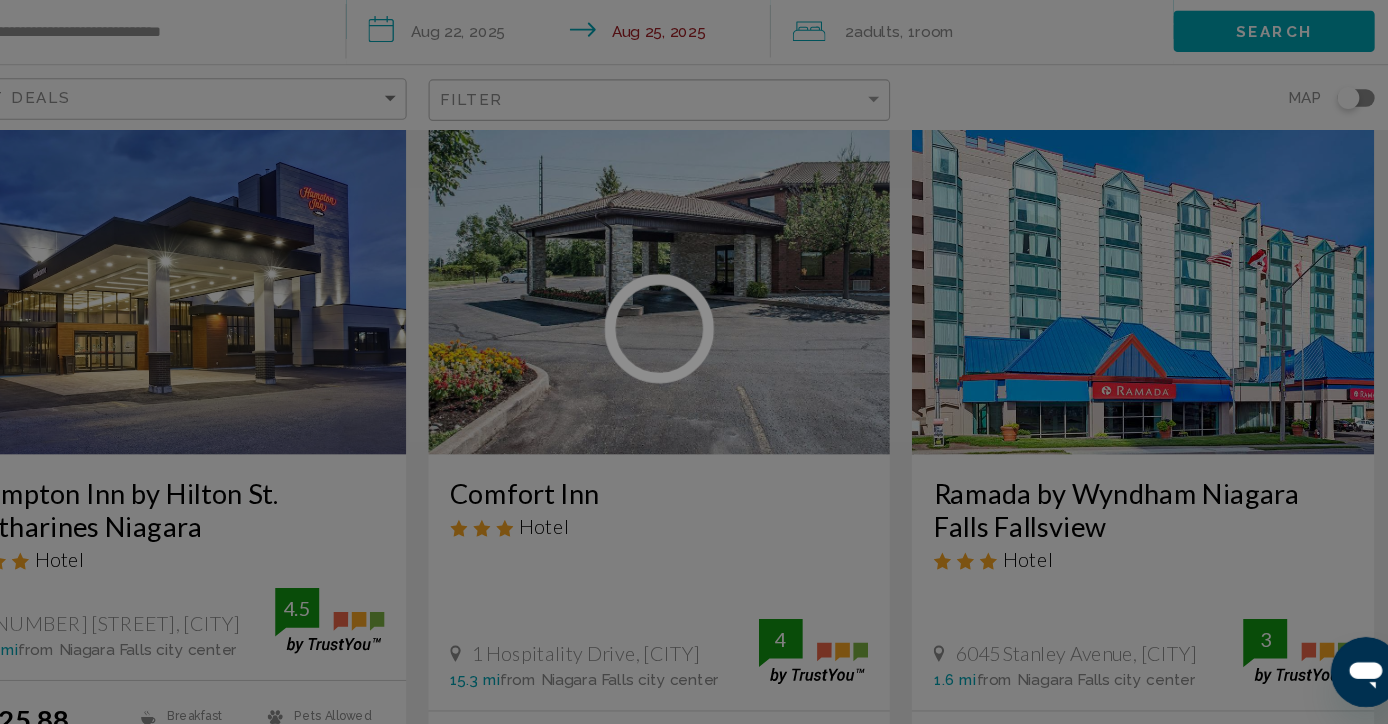 scroll, scrollTop: 0, scrollLeft: 0, axis: both 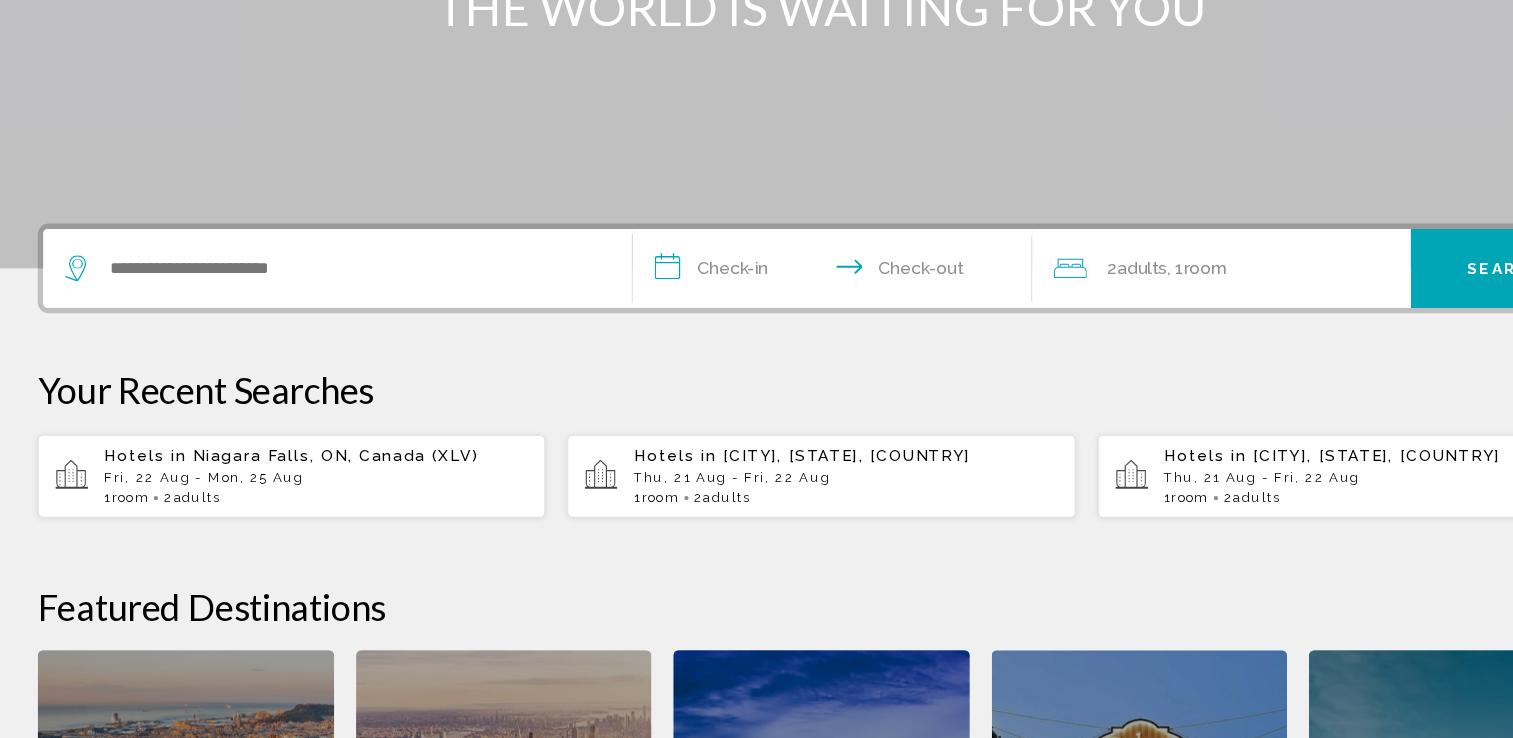 click on "Fri, 22 Aug - Mon, 25 Aug" at bounding box center (294, 499) 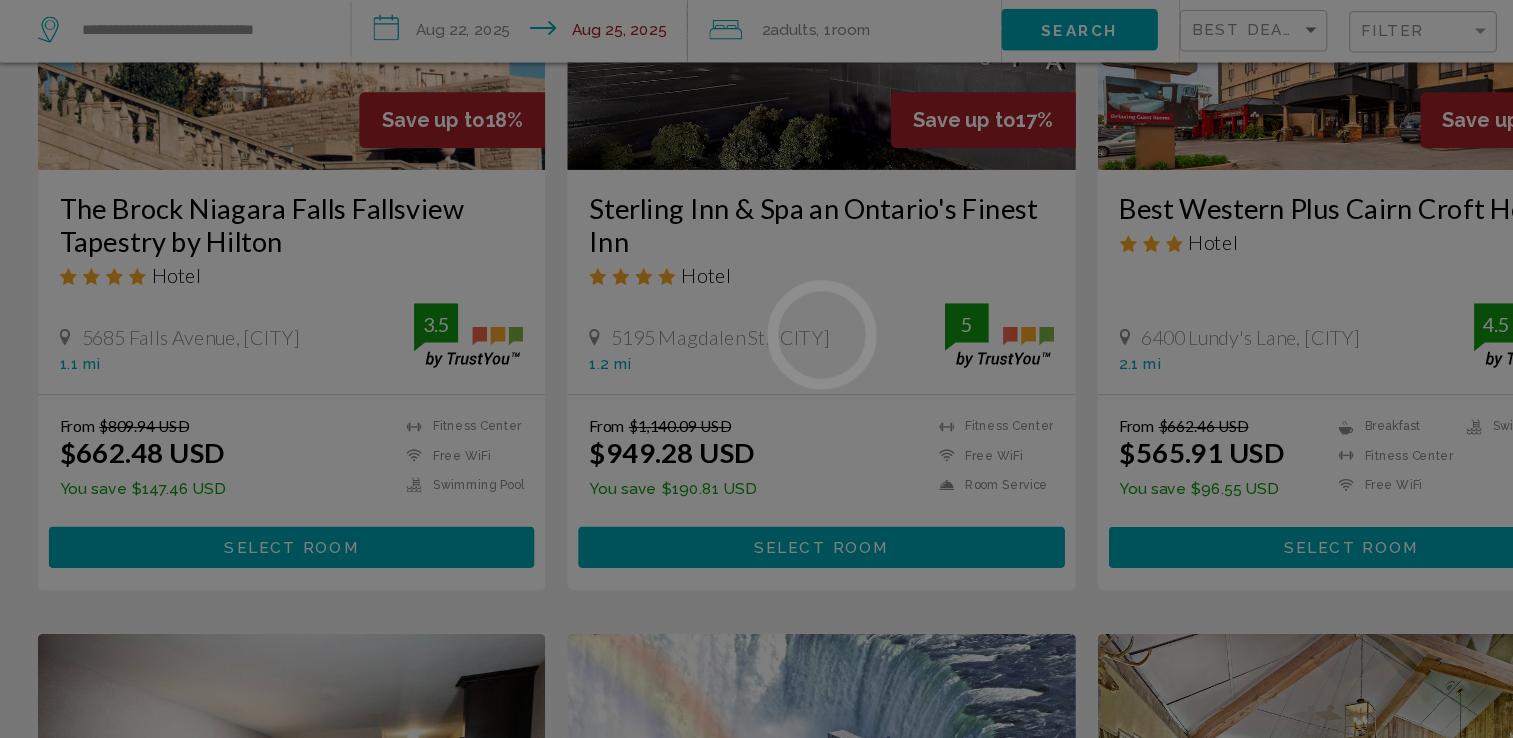 scroll, scrollTop: 0, scrollLeft: 0, axis: both 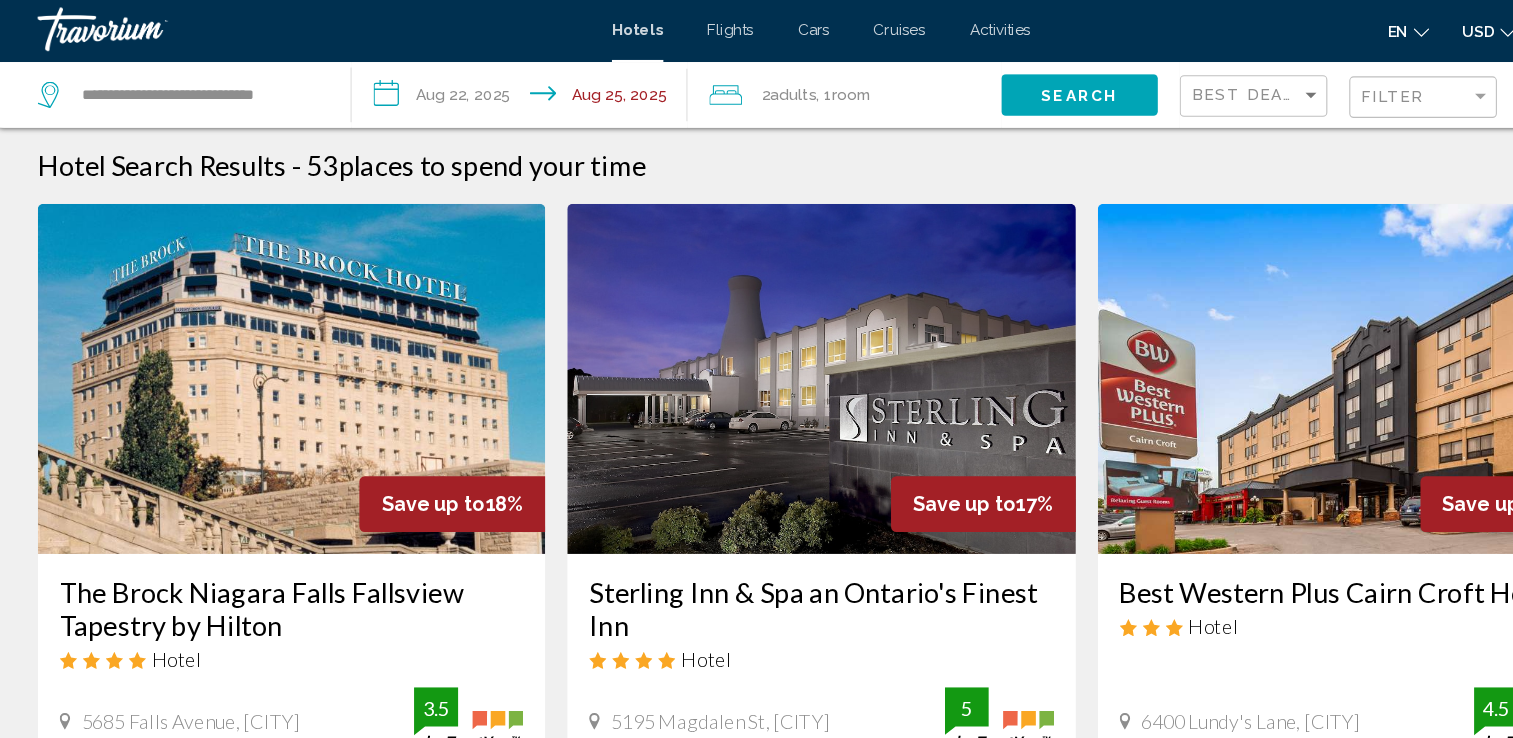 drag, startPoint x: 235, startPoint y: 105, endPoint x: 249, endPoint y: 89, distance: 21.260292 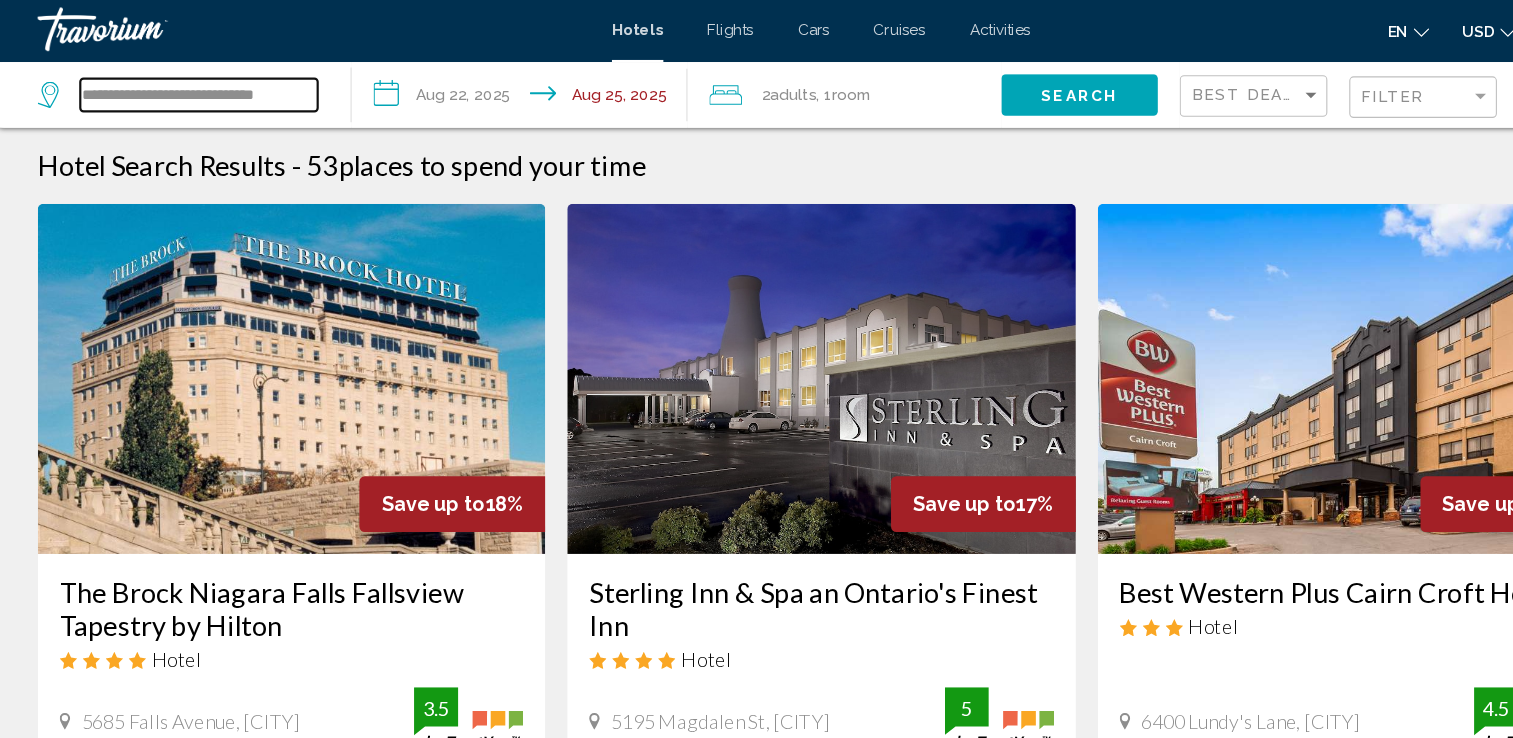 click on "**********" at bounding box center [187, 90] 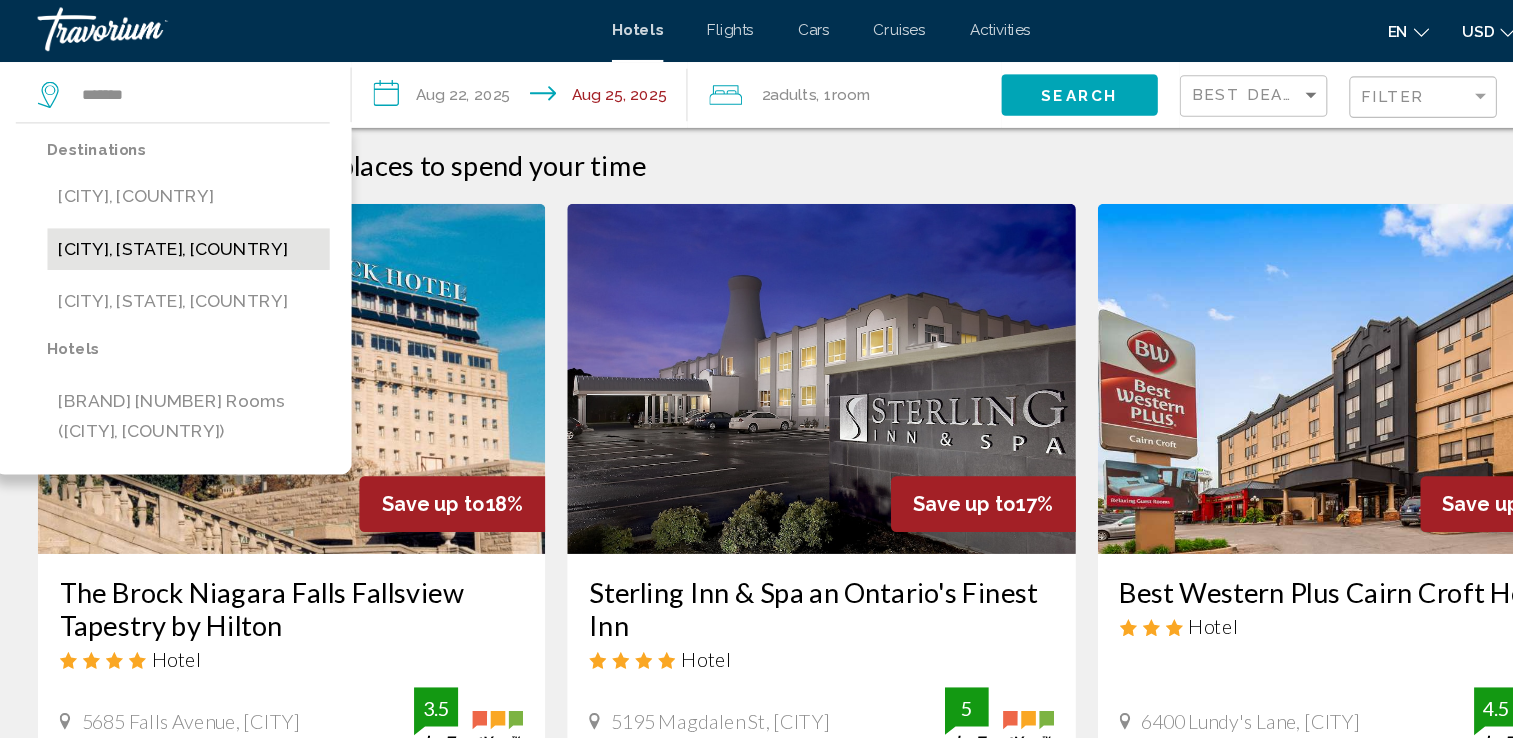 click on "[CITY], [CITY], [STATE], [COUNTRY]" at bounding box center [178, 231] 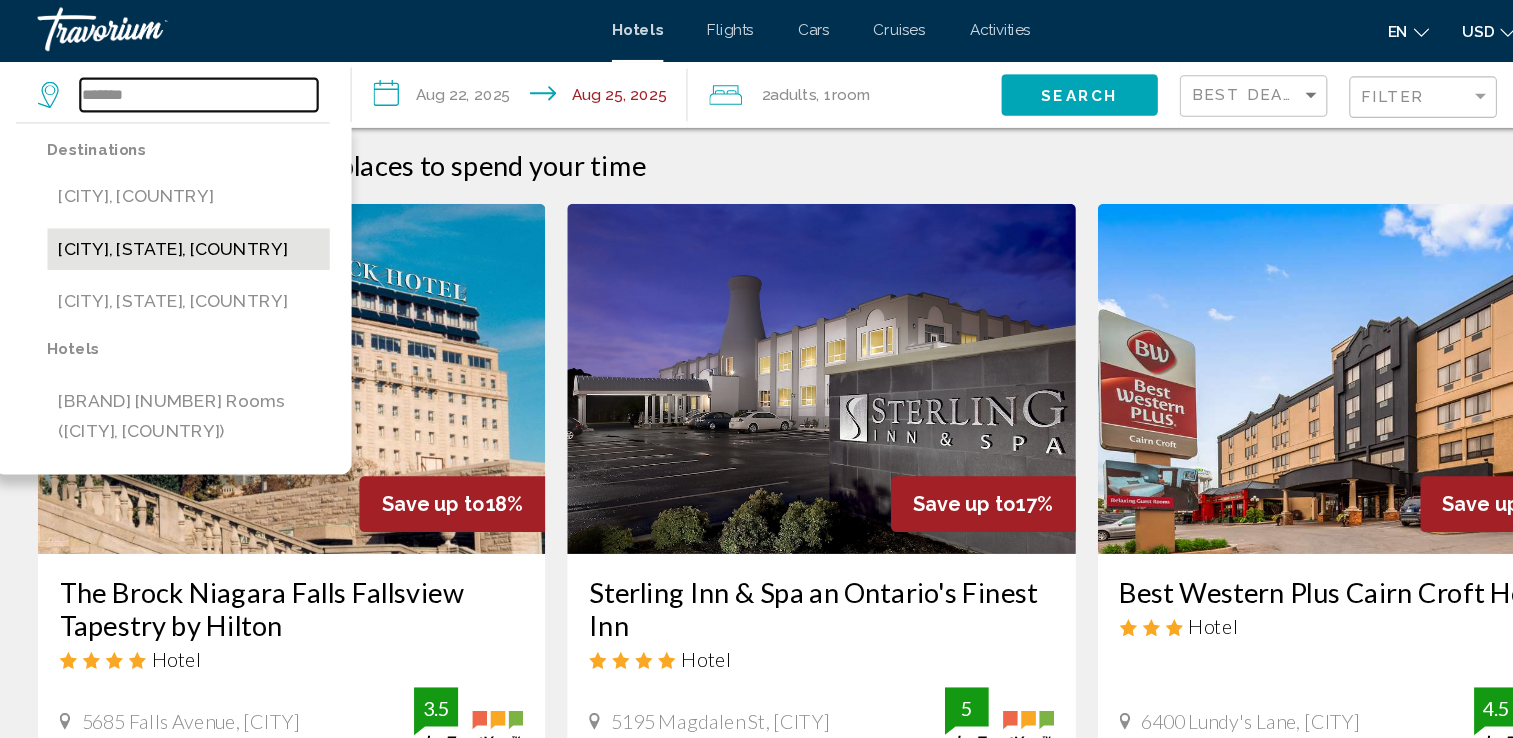 type on "**********" 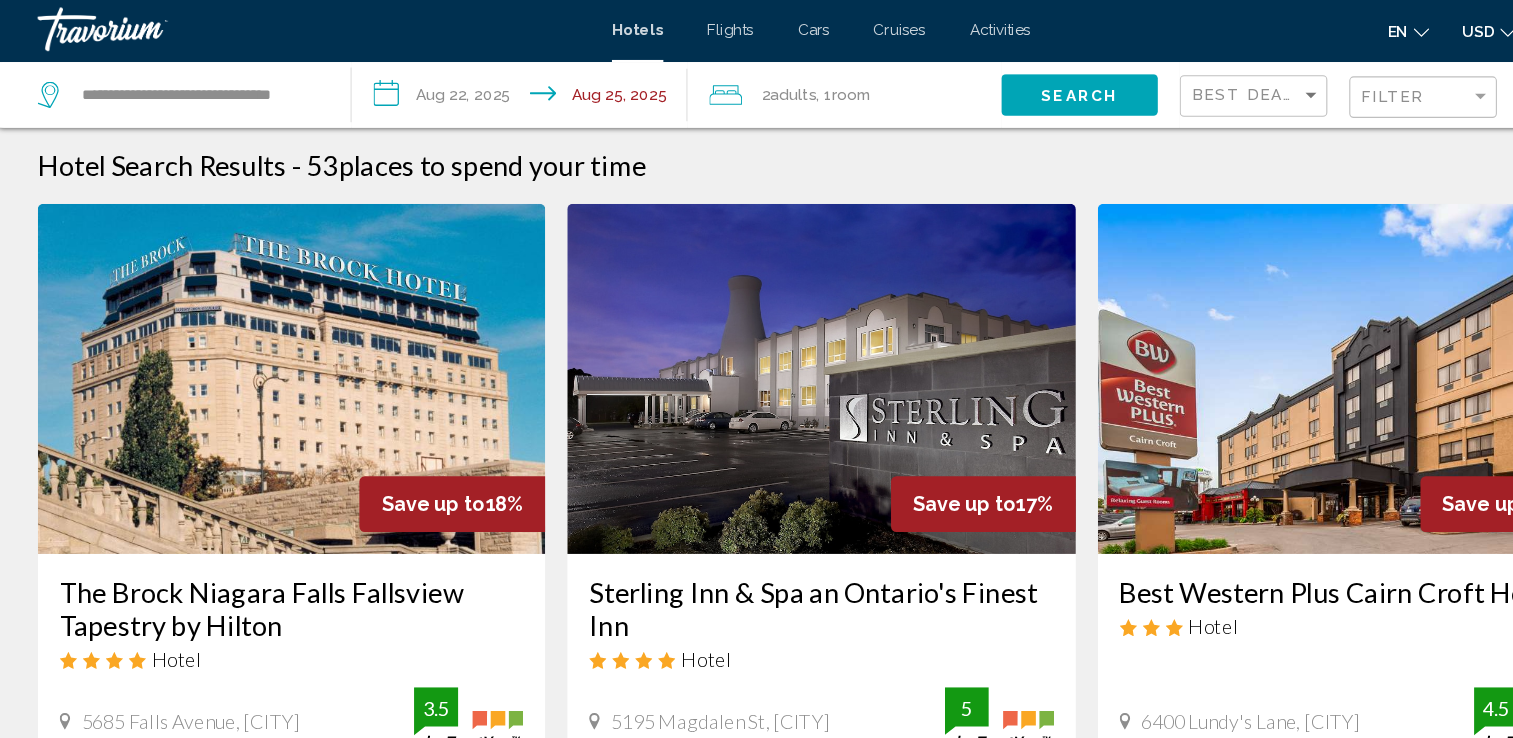 click on "Search" 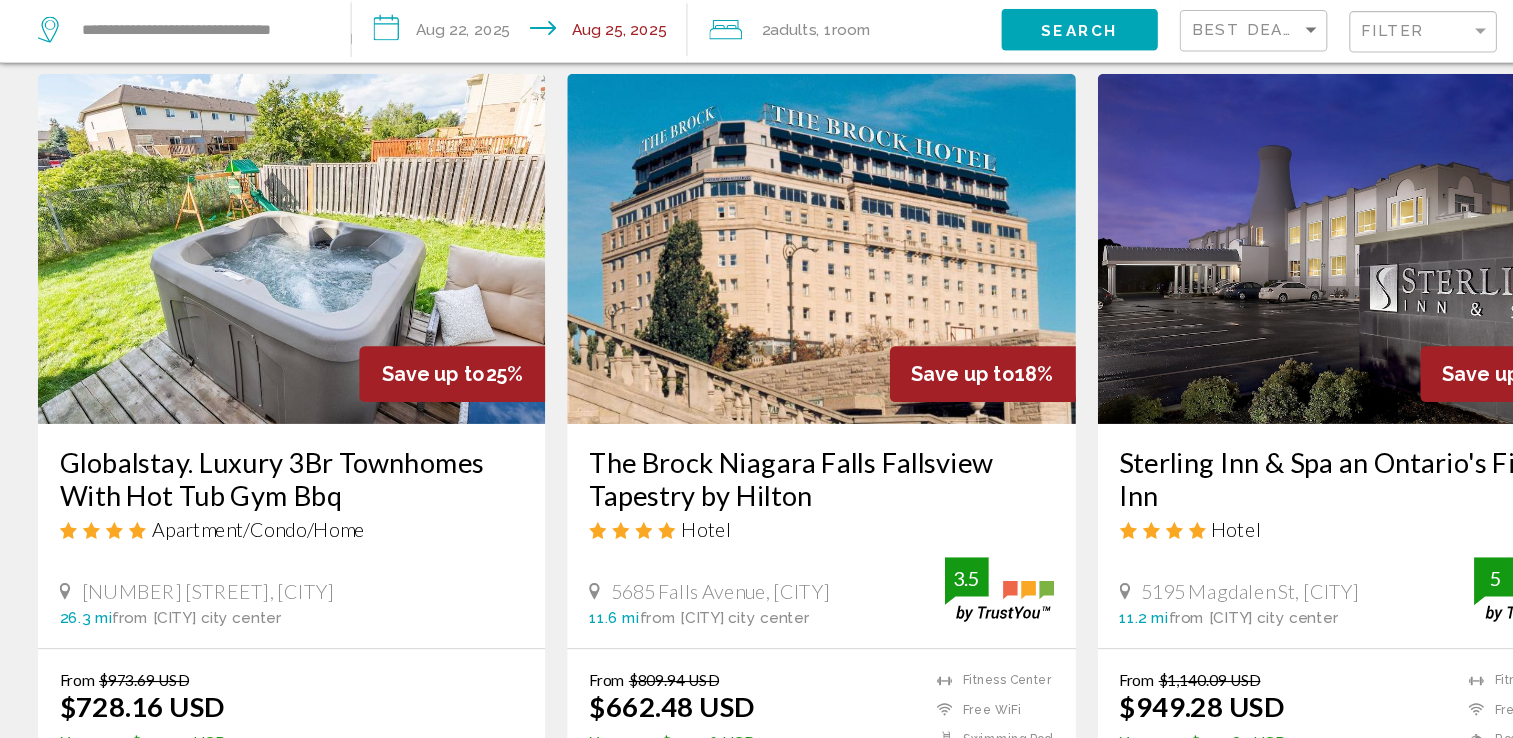 scroll, scrollTop: 97, scrollLeft: 0, axis: vertical 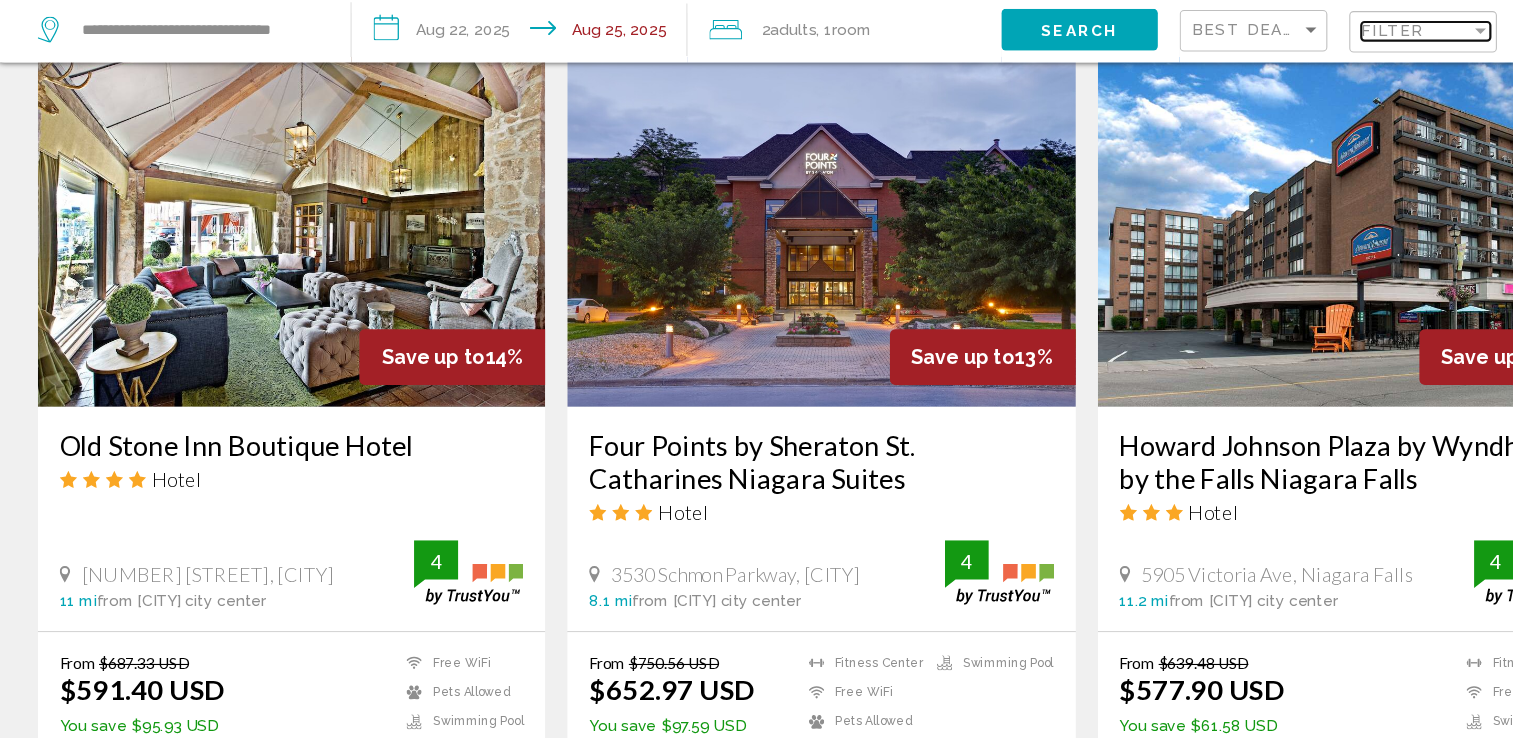 click on "Filter" at bounding box center [1278, 91] 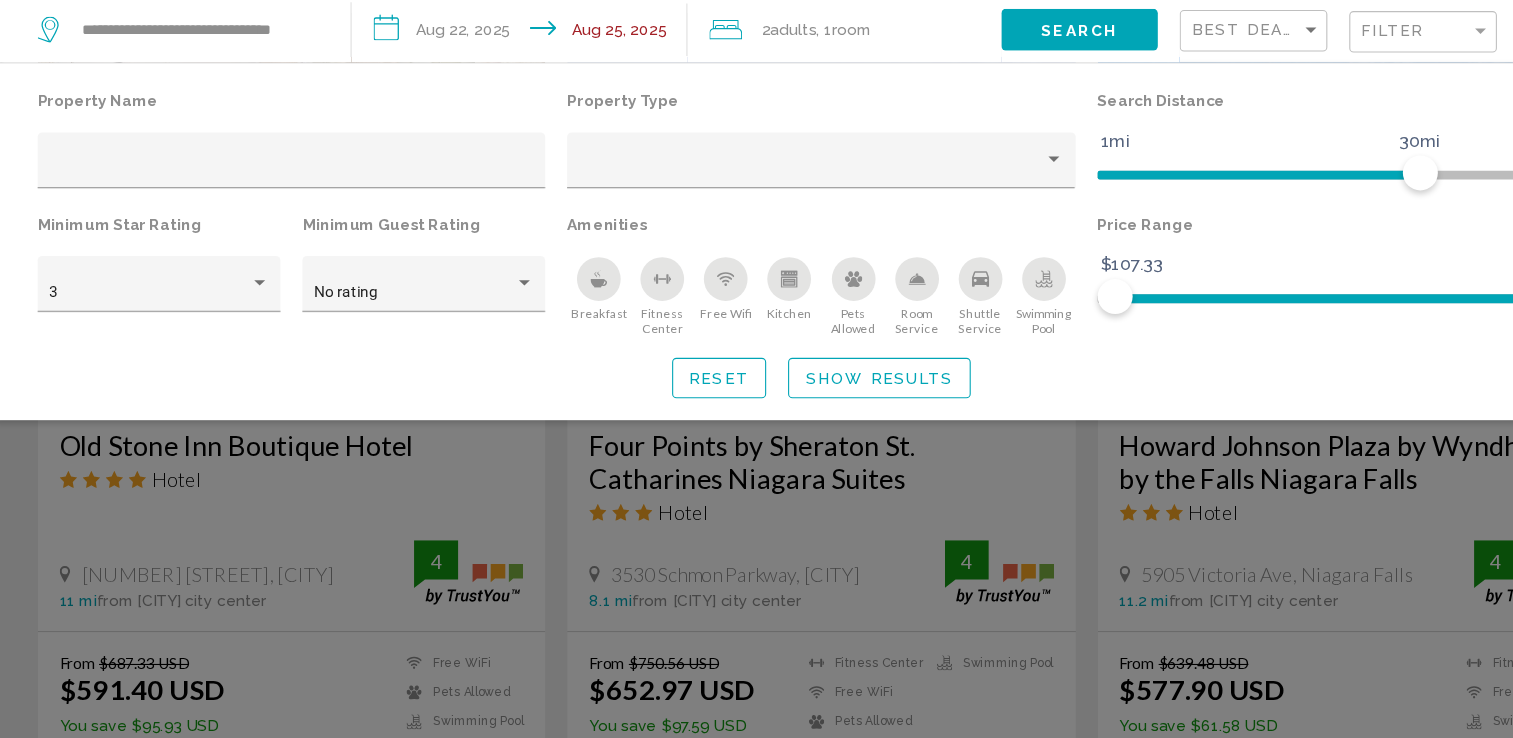 click 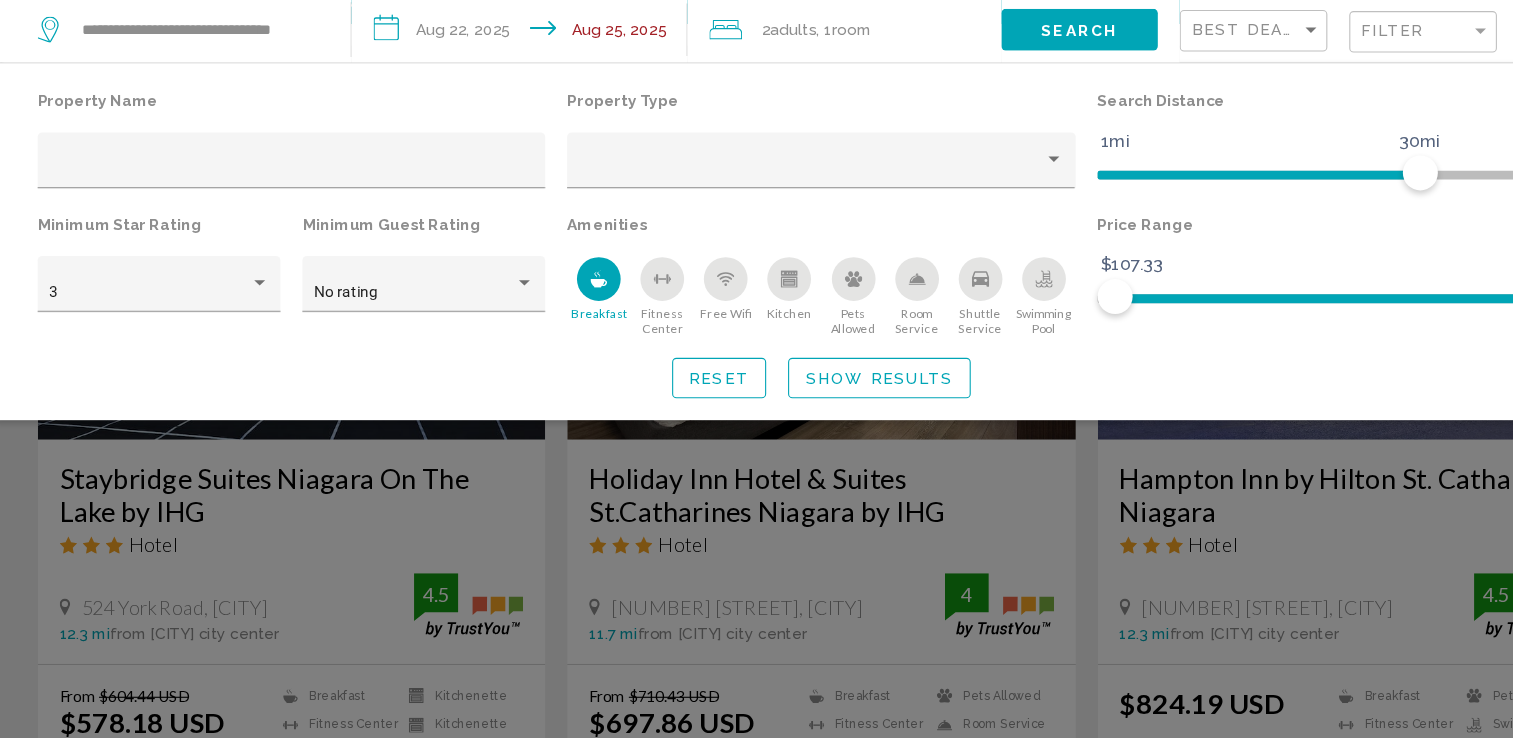 scroll, scrollTop: 820, scrollLeft: 0, axis: vertical 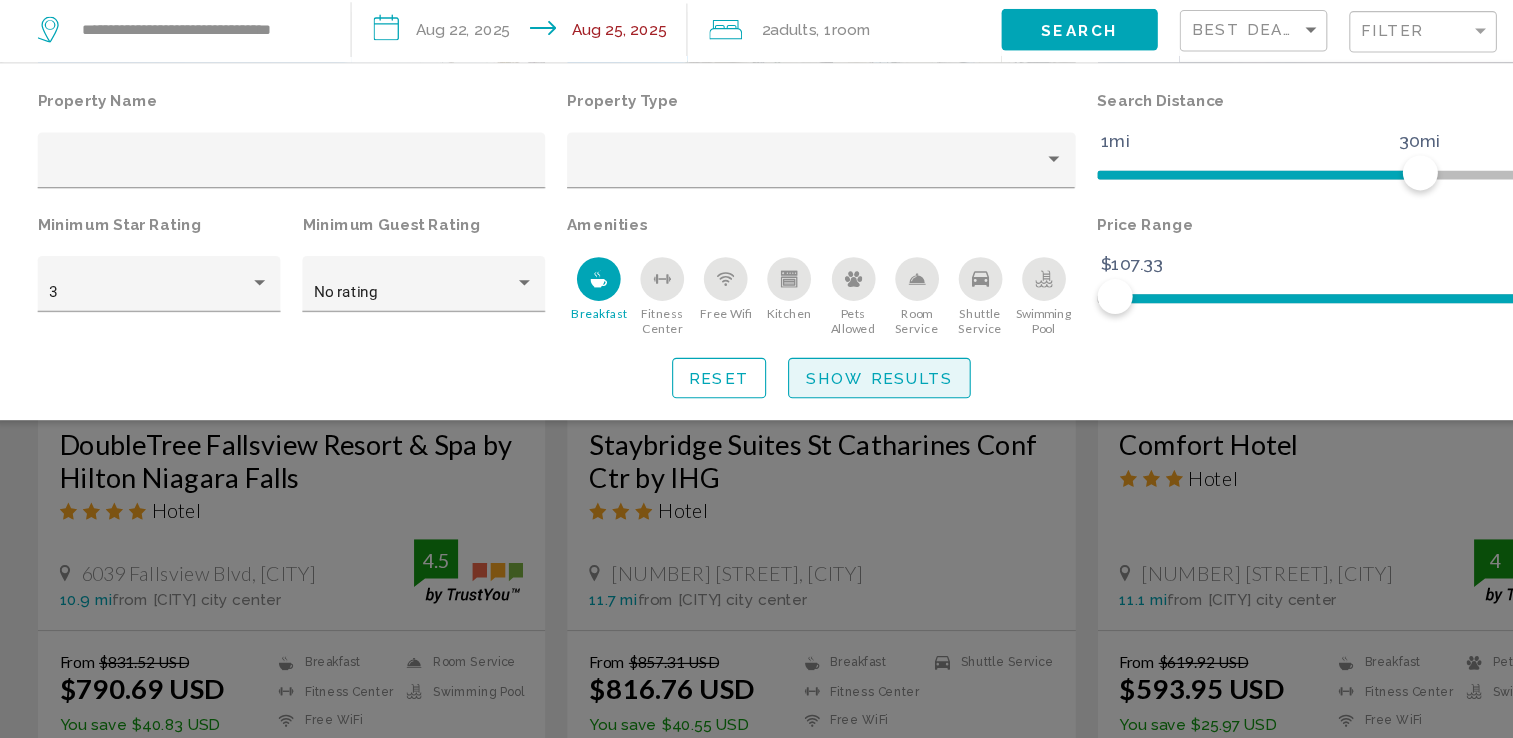 click on "Show Results" 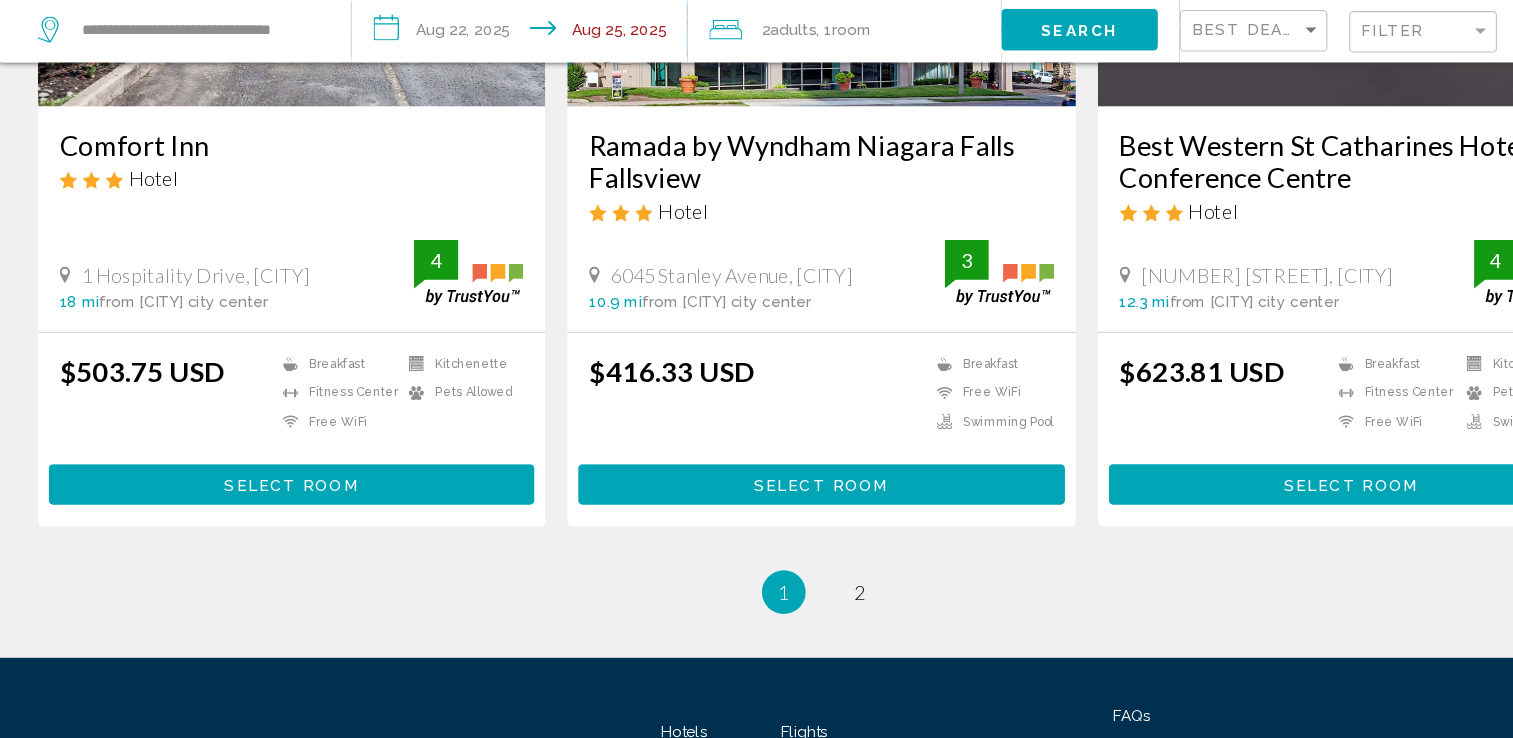 scroll, scrollTop: 2586, scrollLeft: 0, axis: vertical 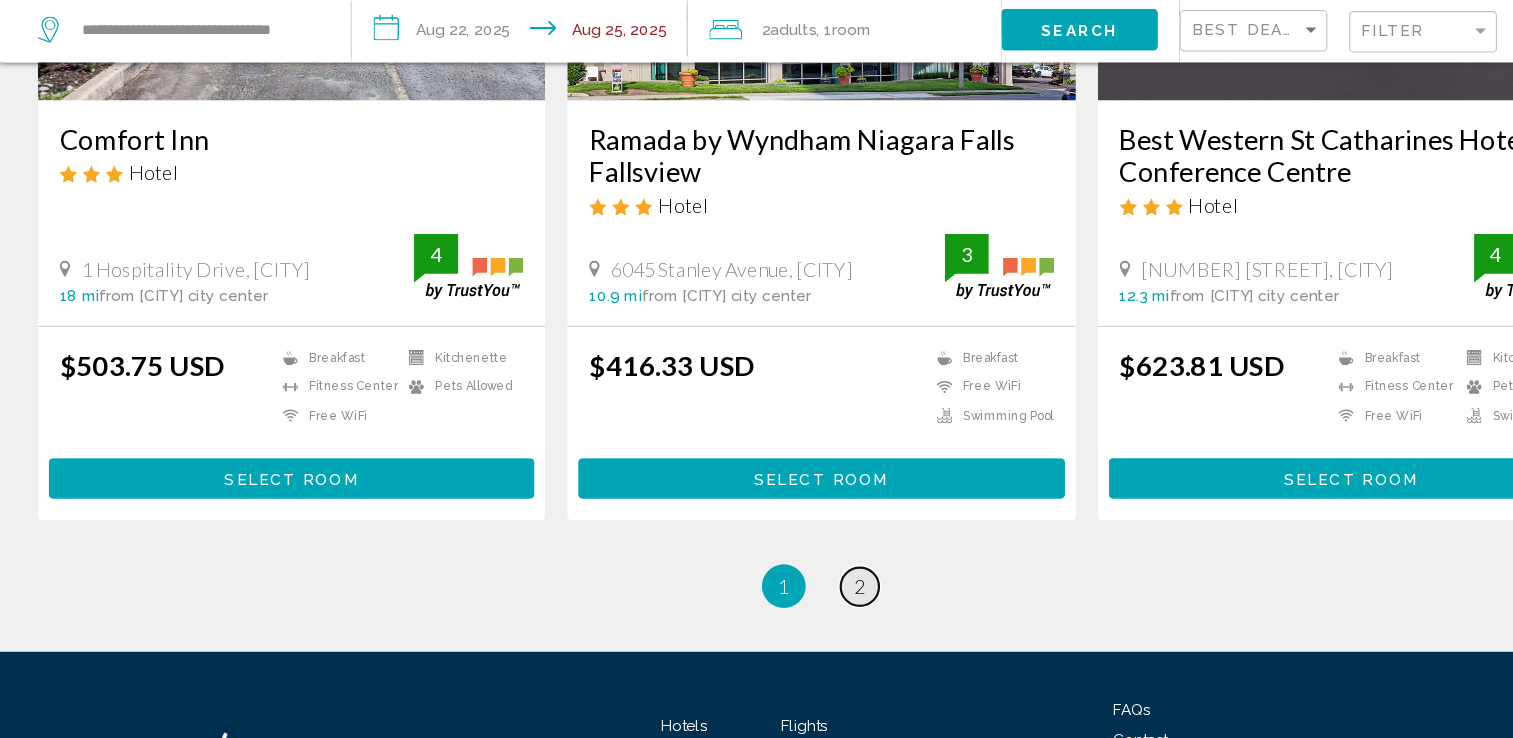 click on "2" at bounding box center (792, 599) 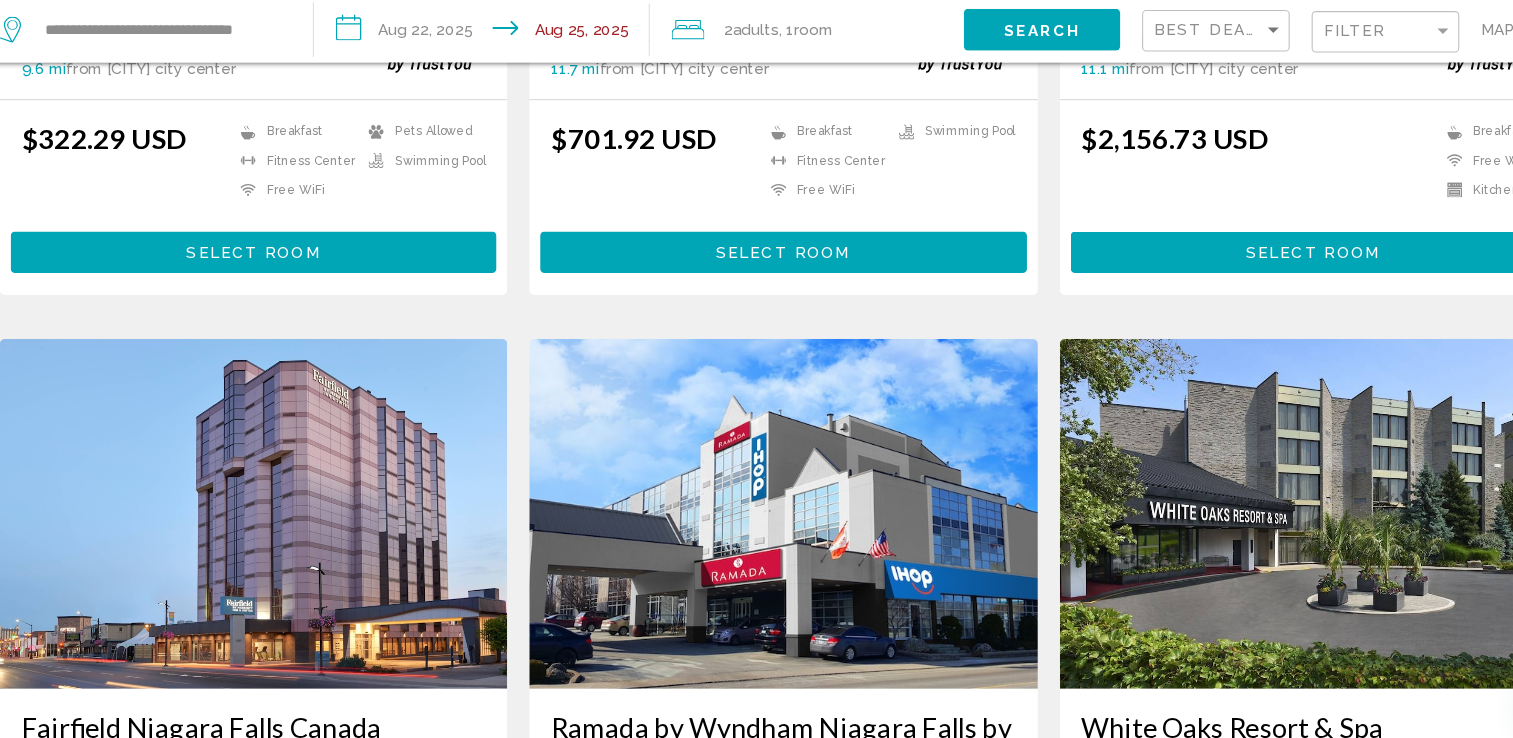 scroll, scrollTop: 414, scrollLeft: 0, axis: vertical 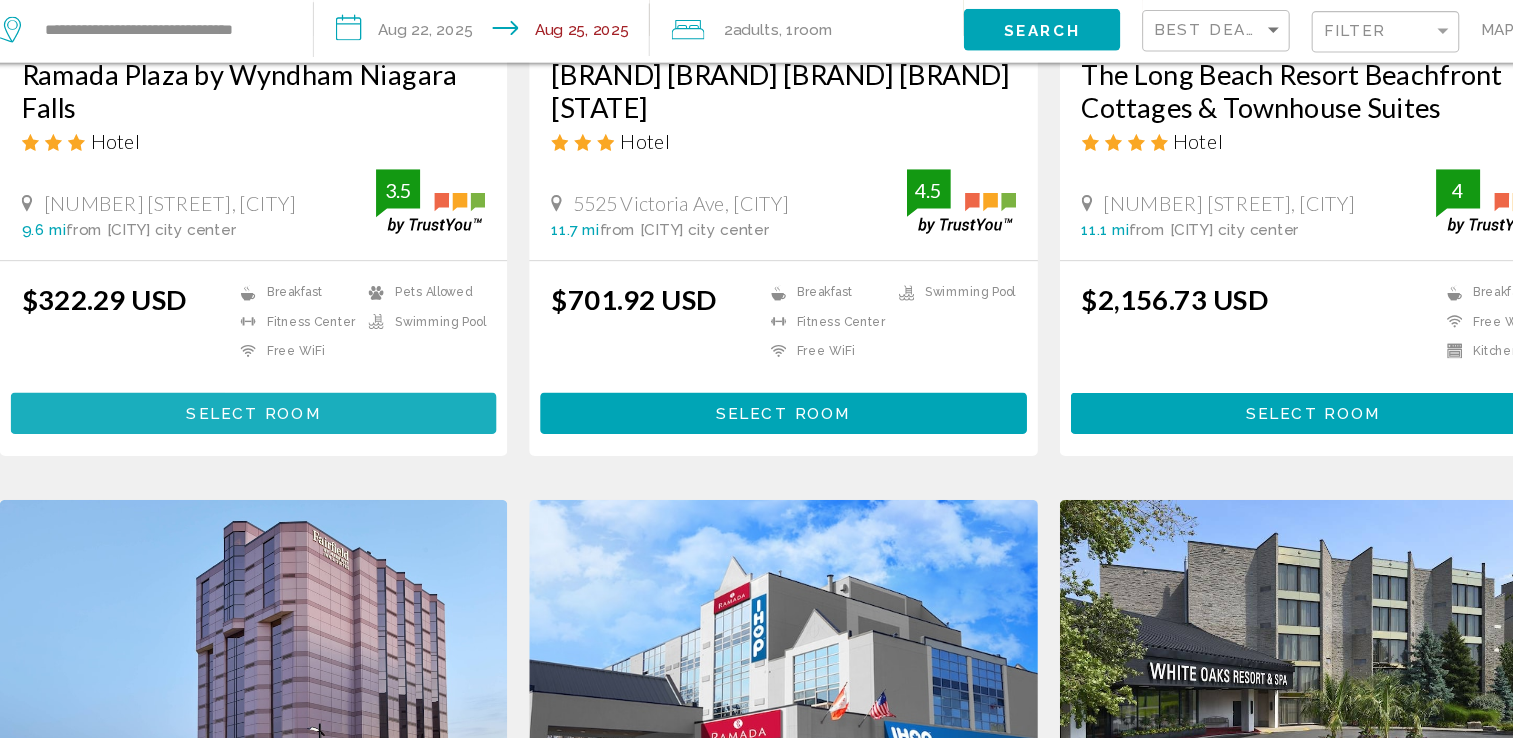 click on "Select Room" at bounding box center (272, 442) 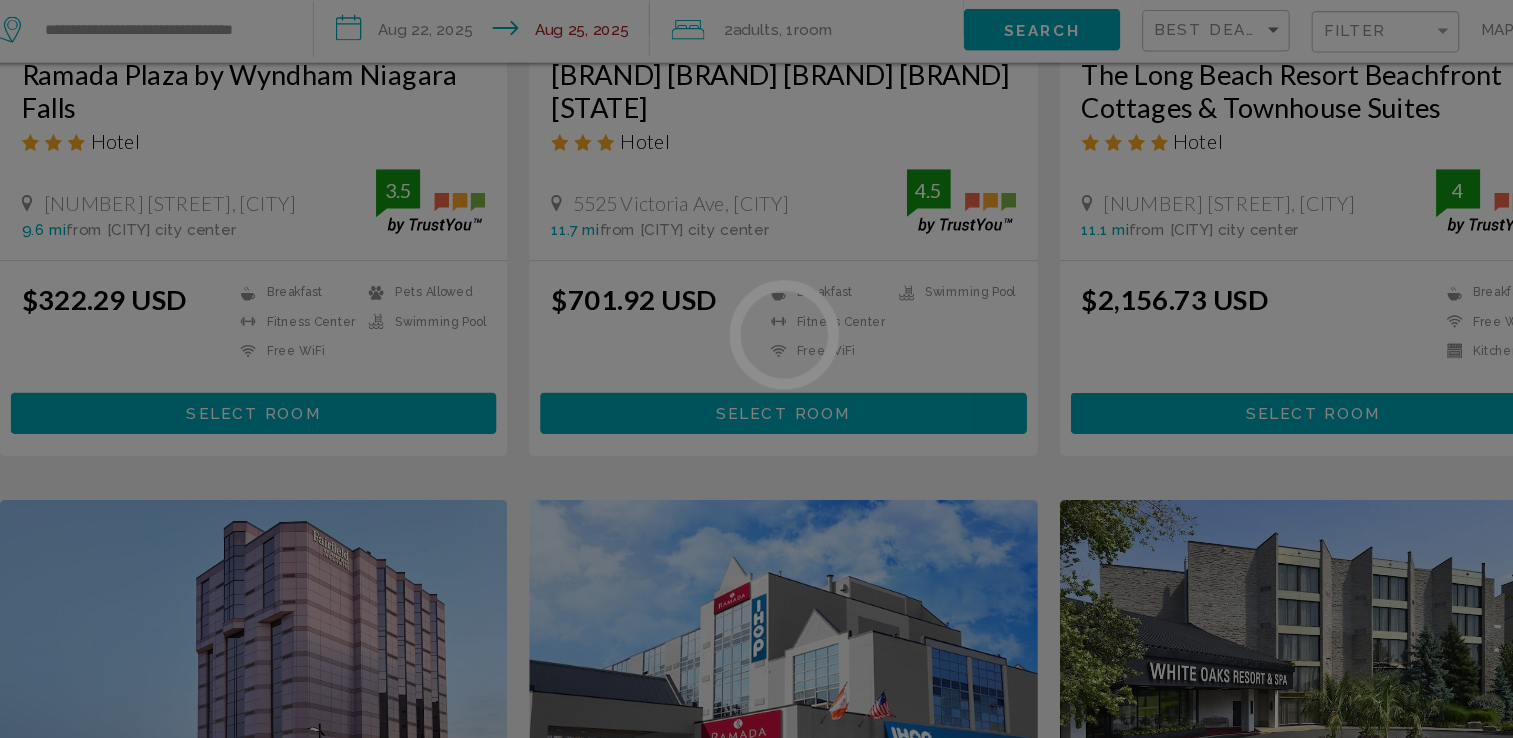 click at bounding box center [756, 369] 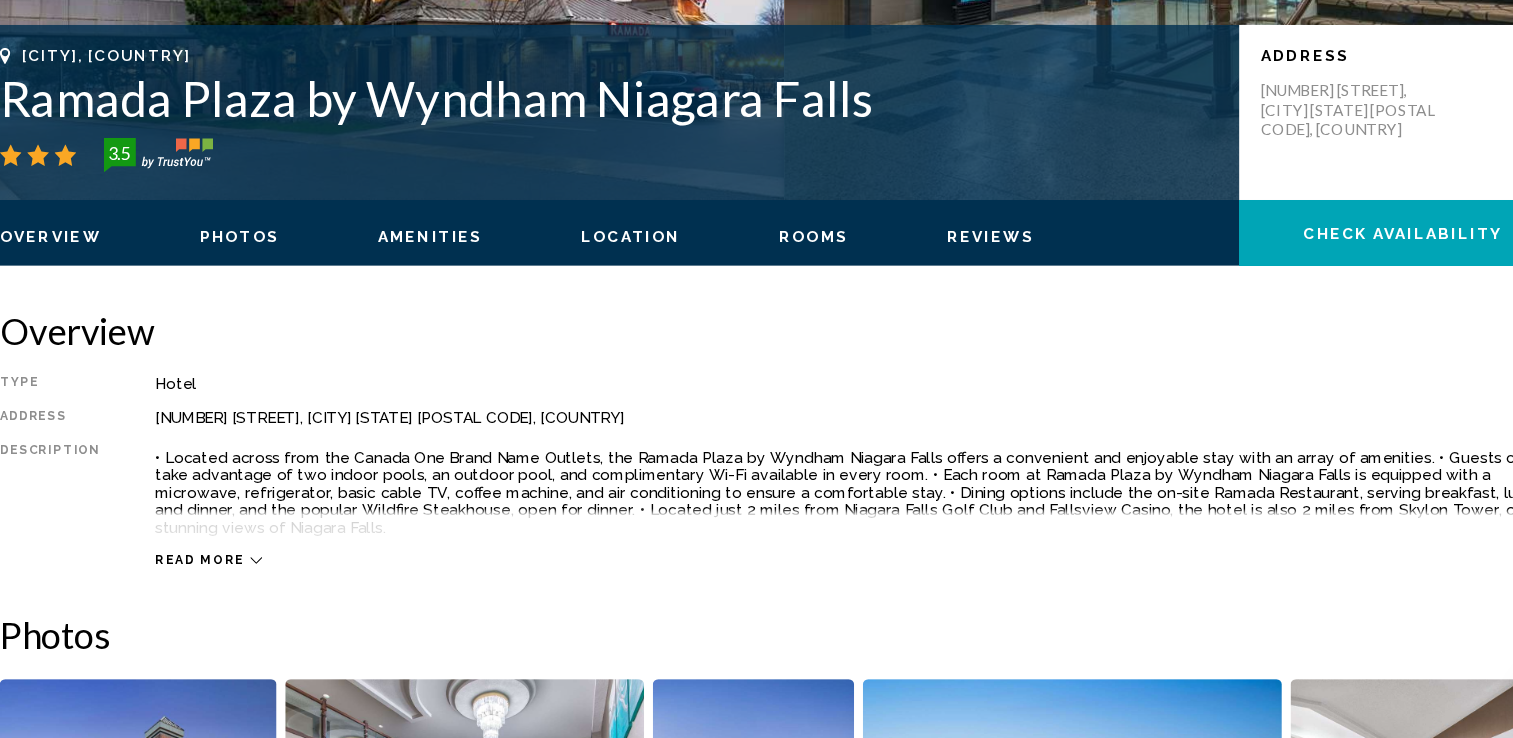 scroll, scrollTop: 0, scrollLeft: 0, axis: both 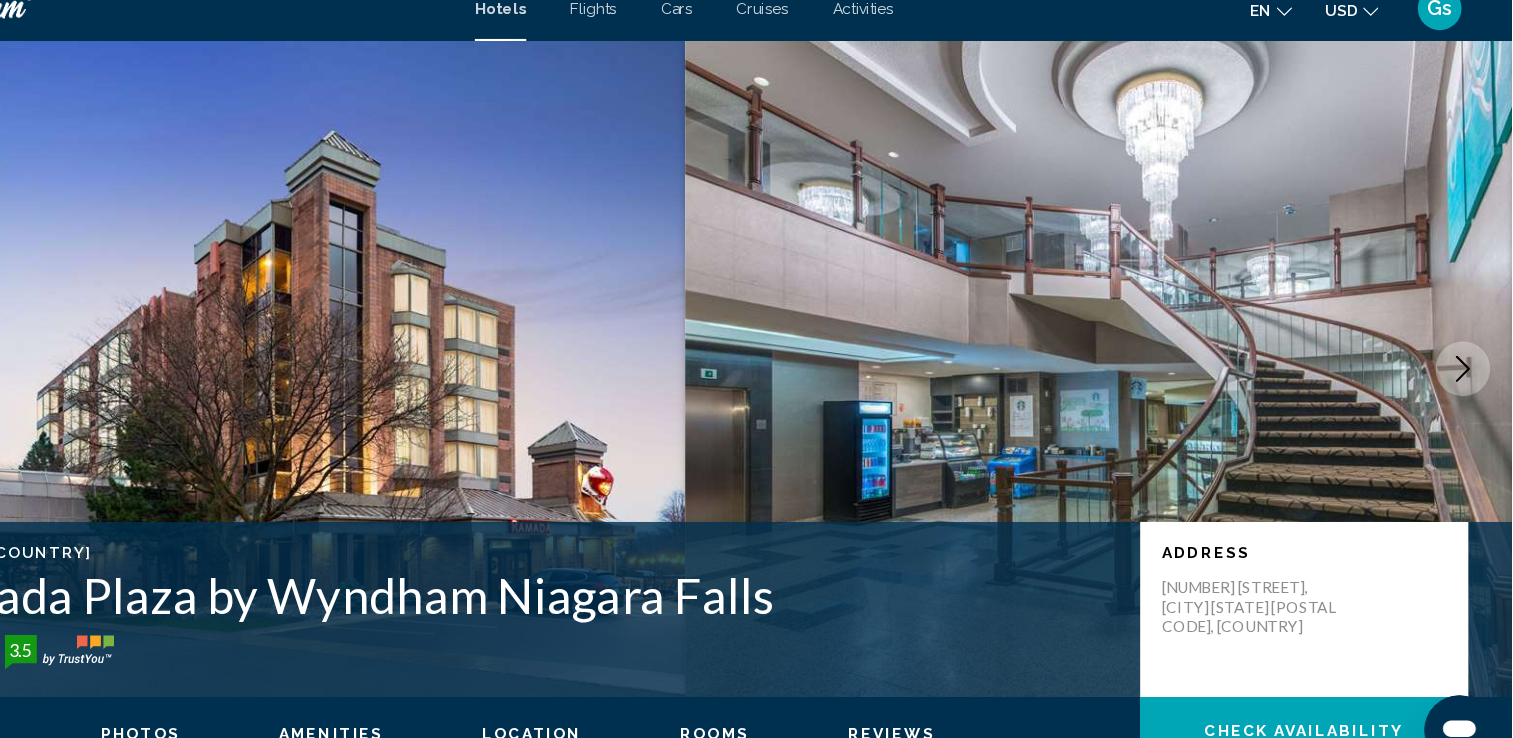 click 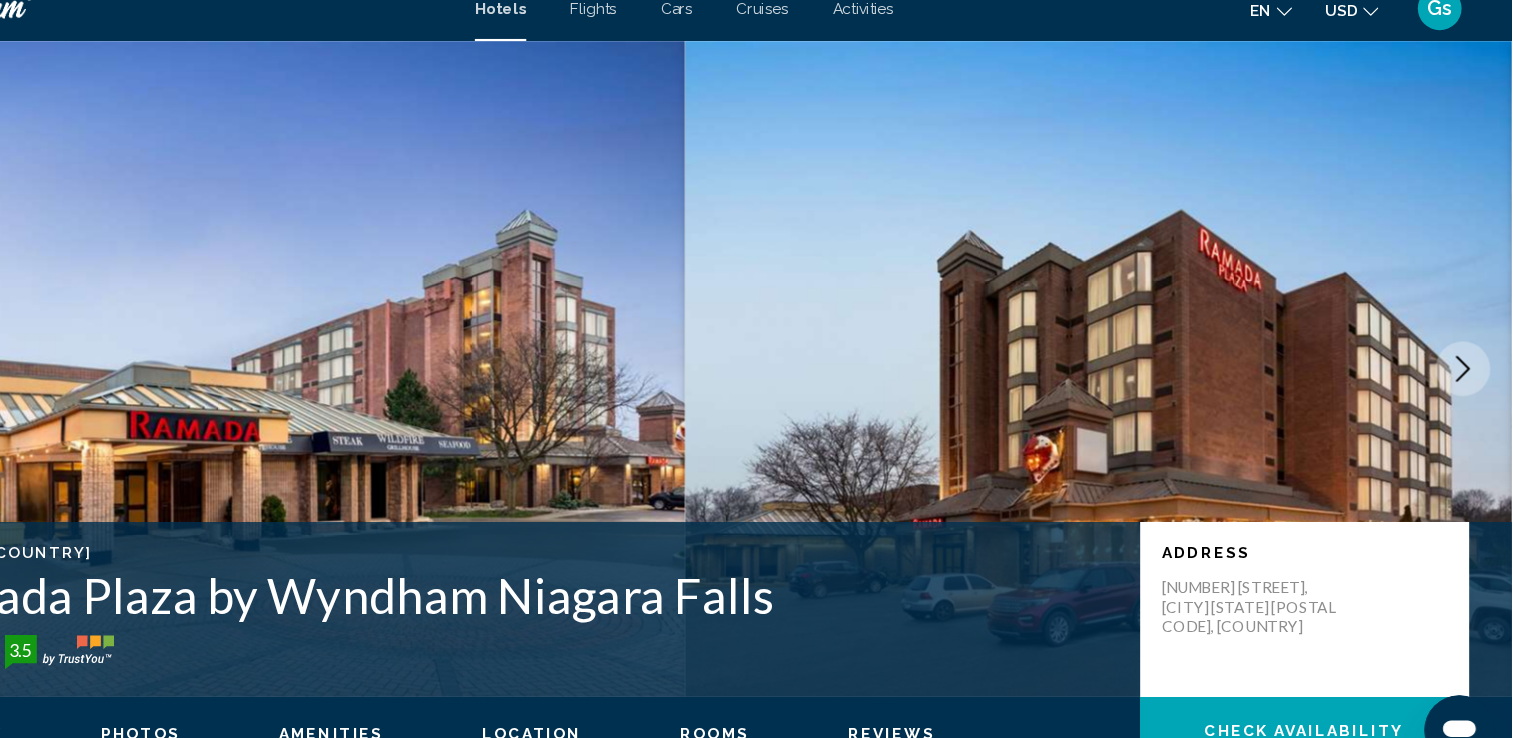 click 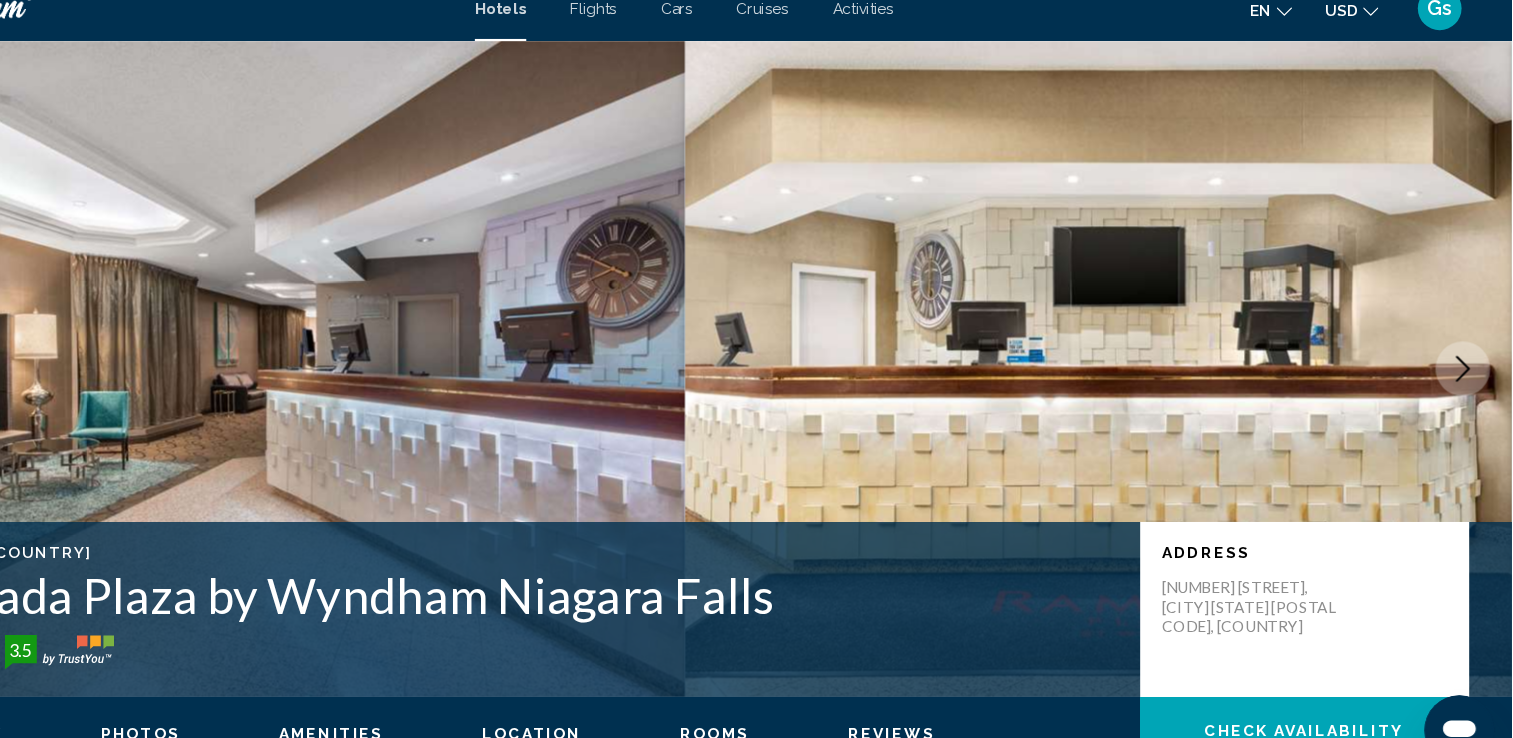 click 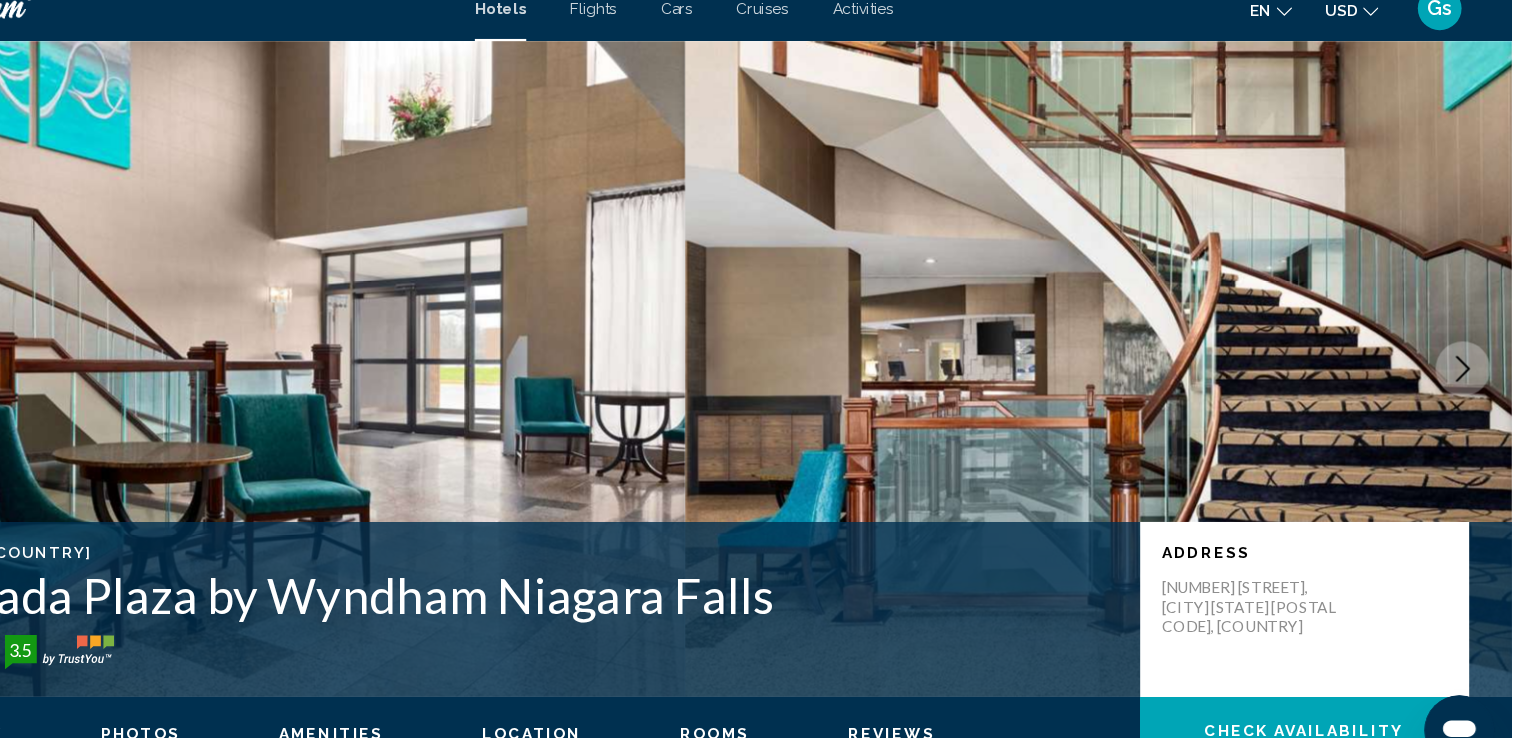 click 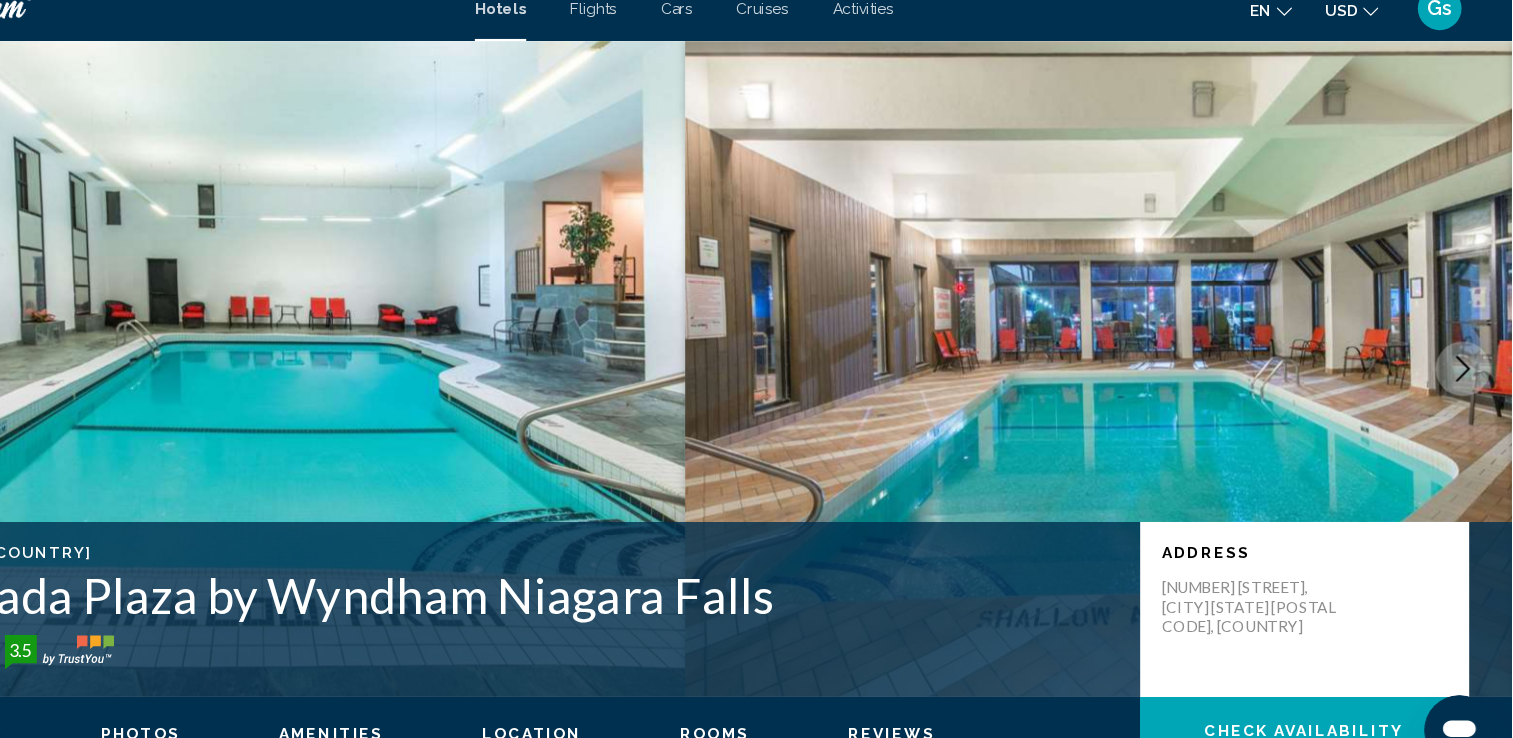 click 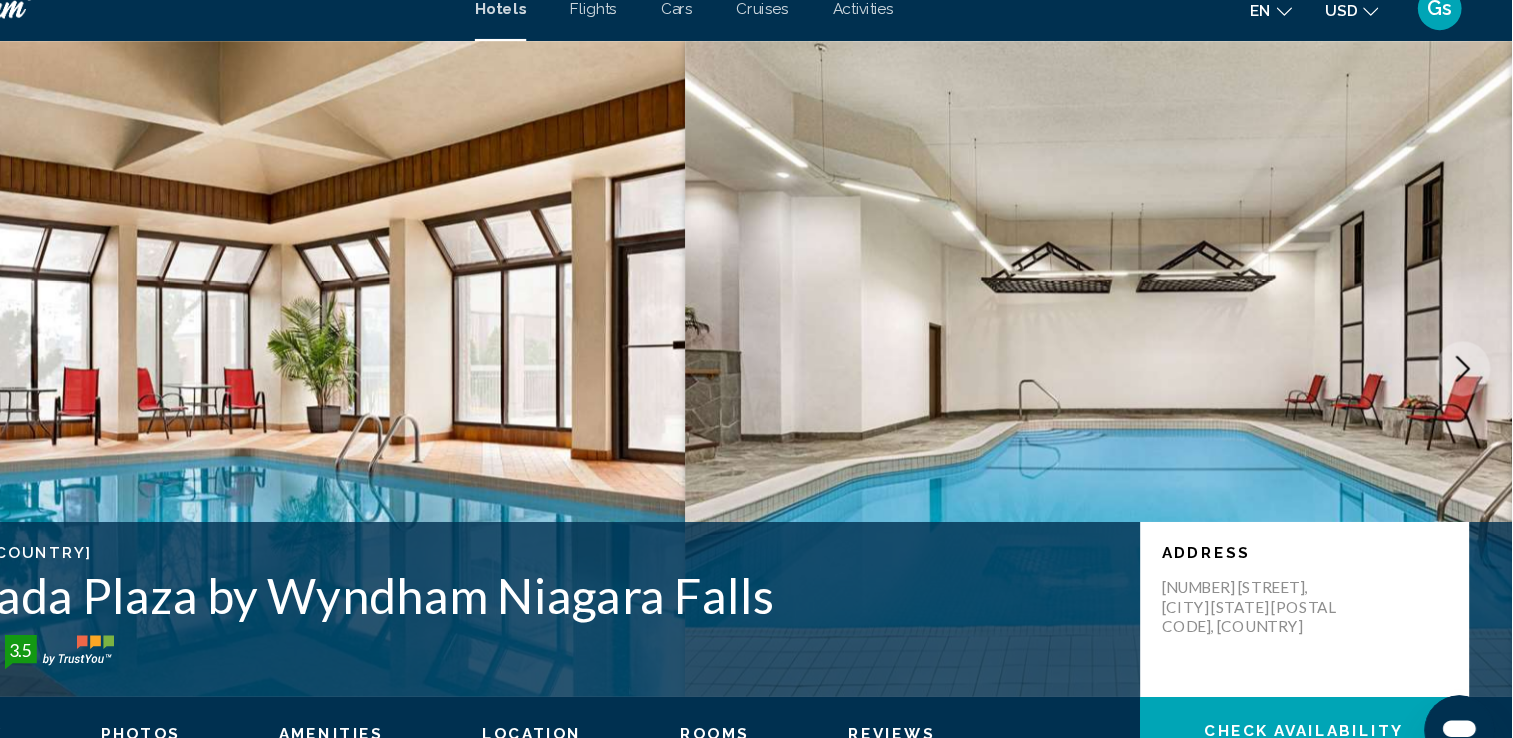click 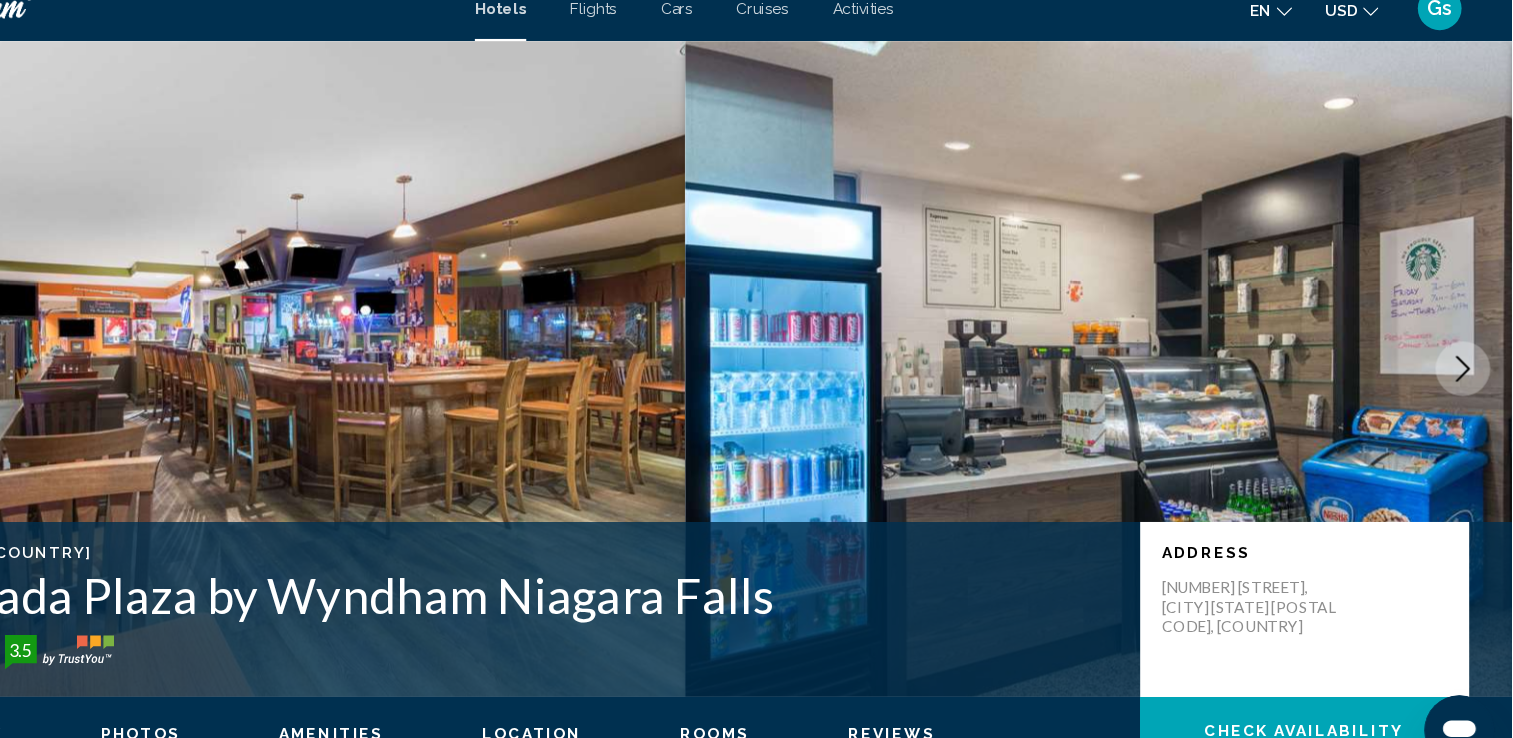 click 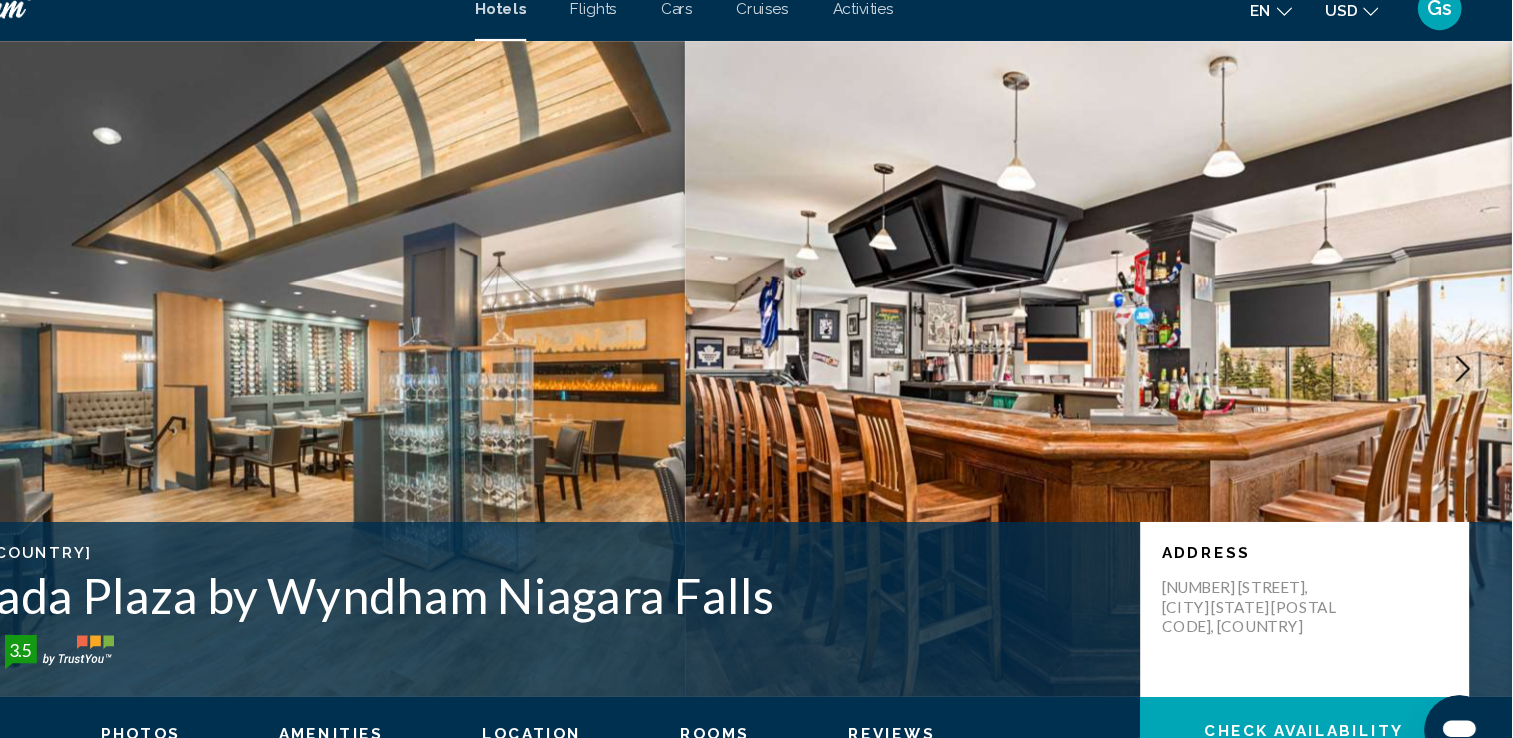 click 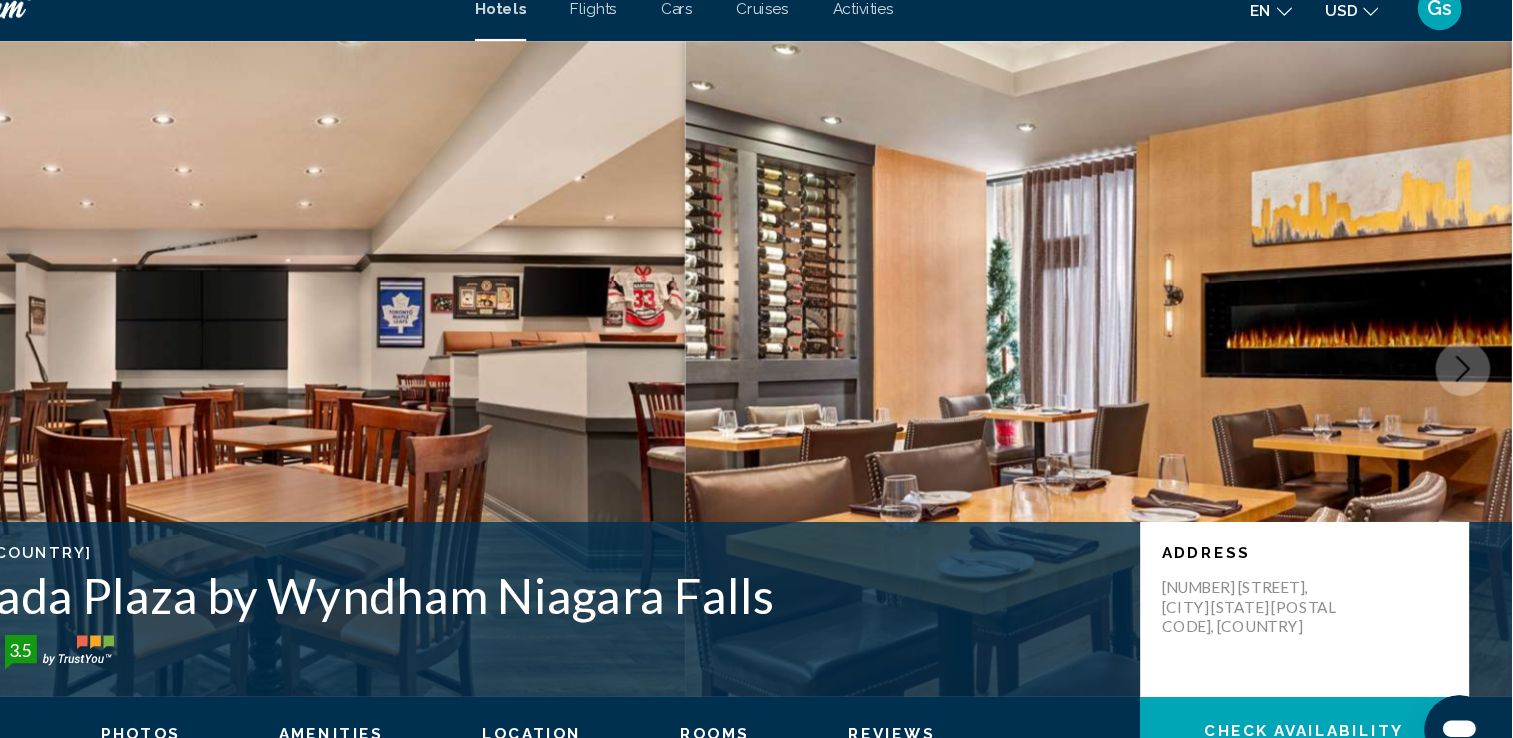 click 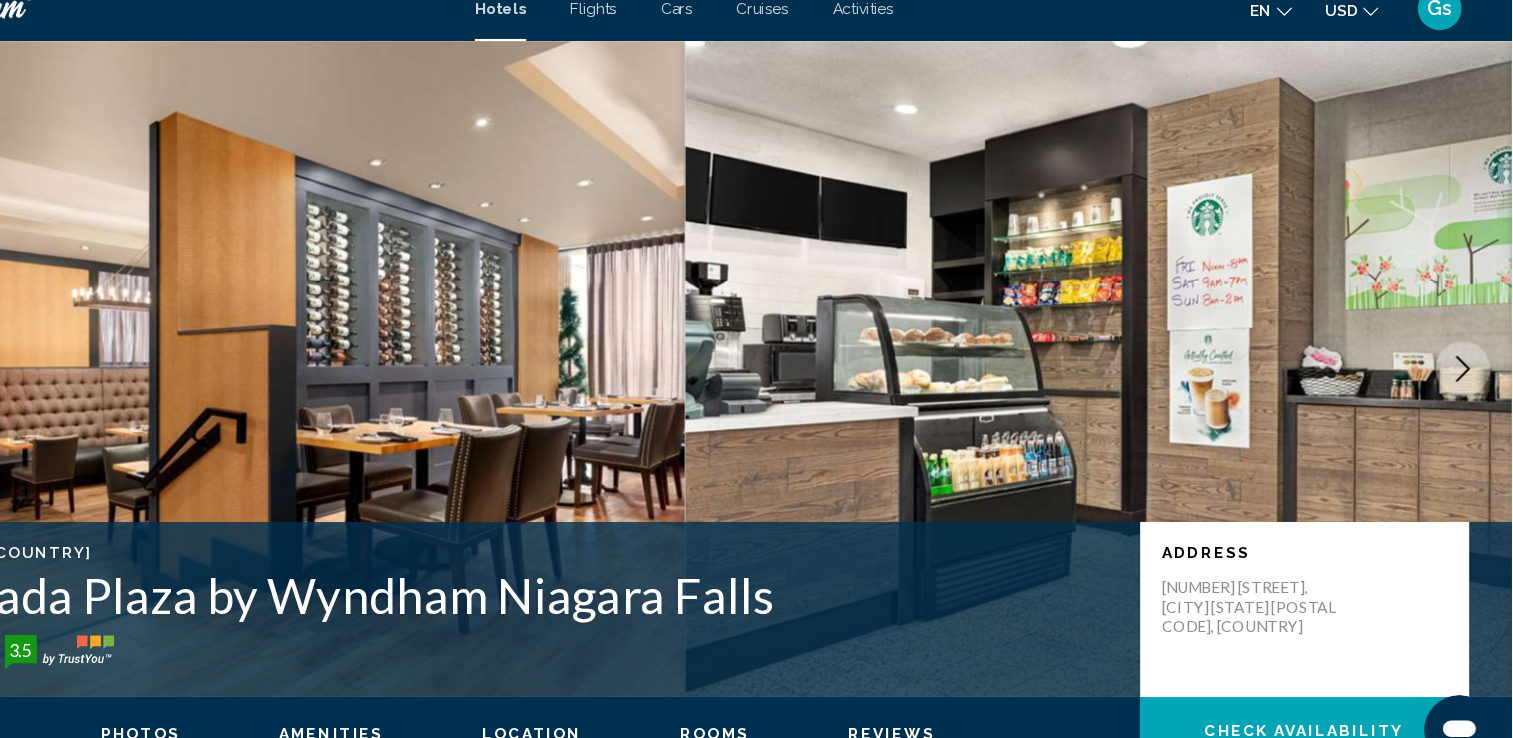 click 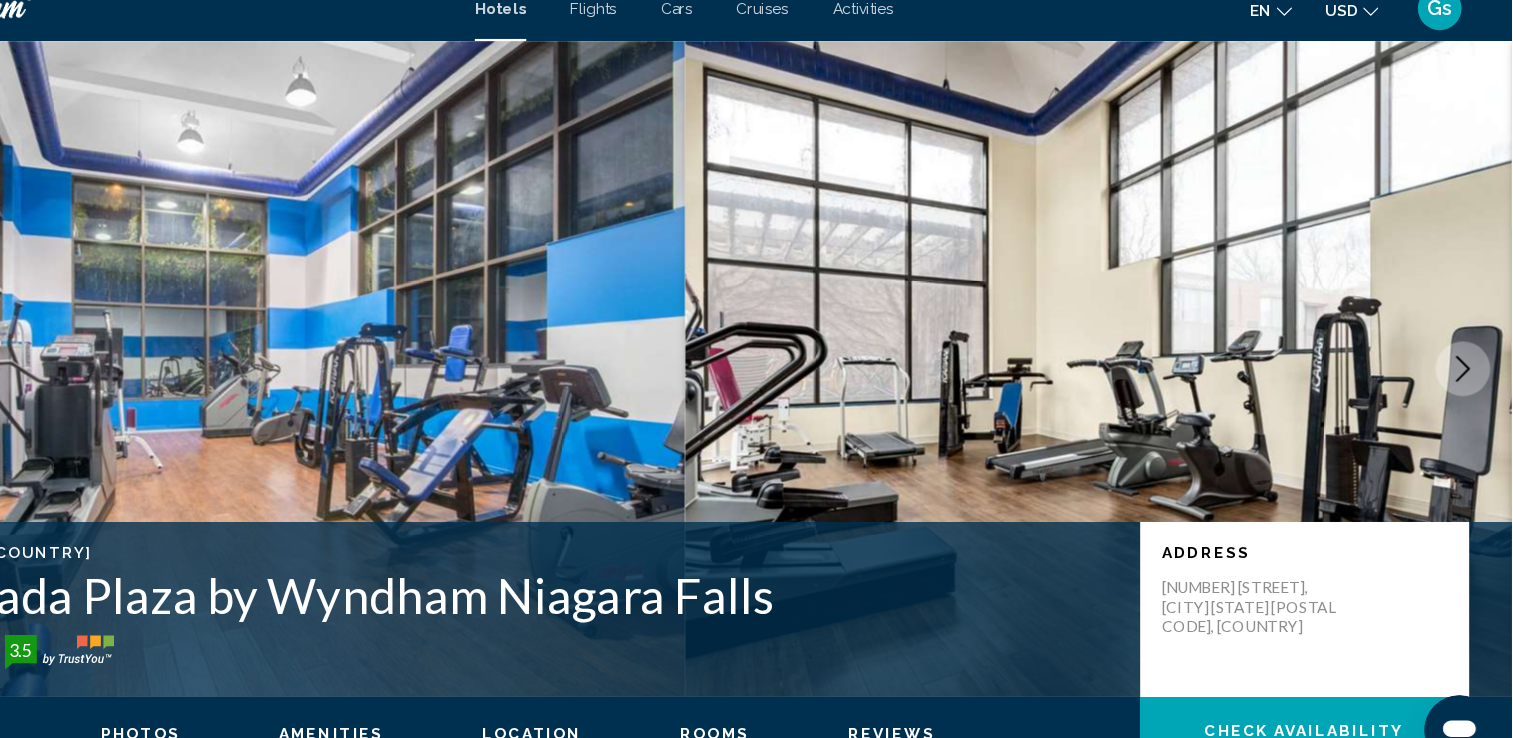 click 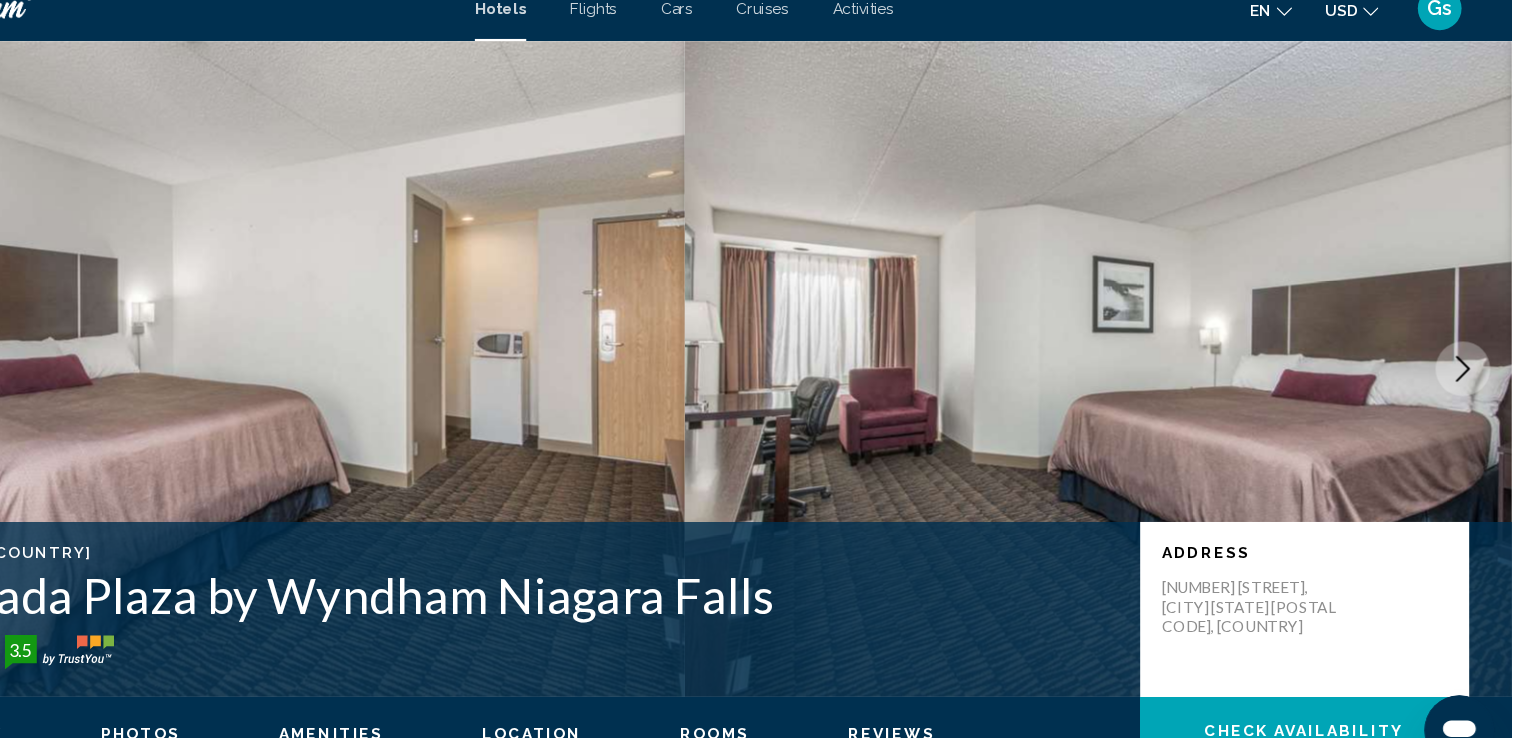 click 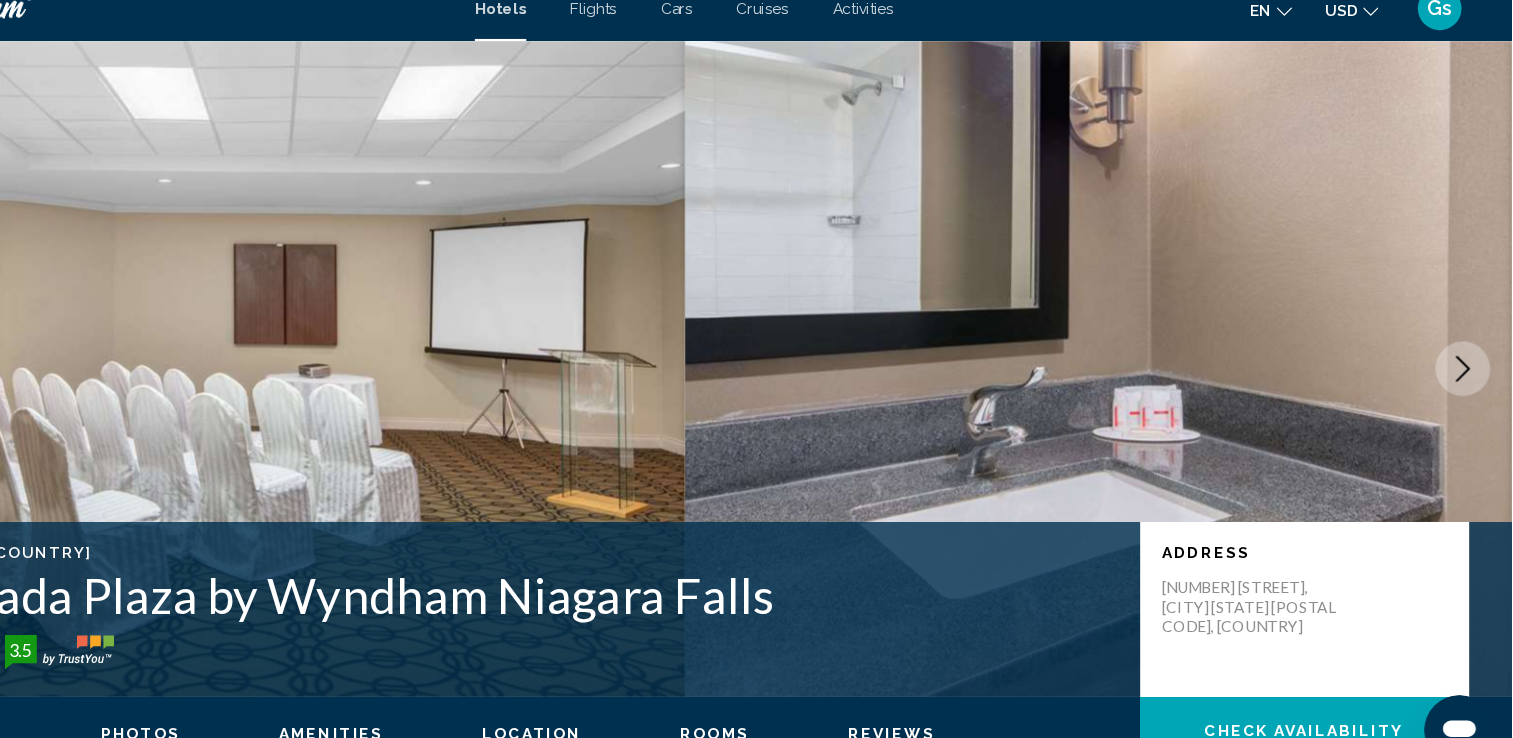 click 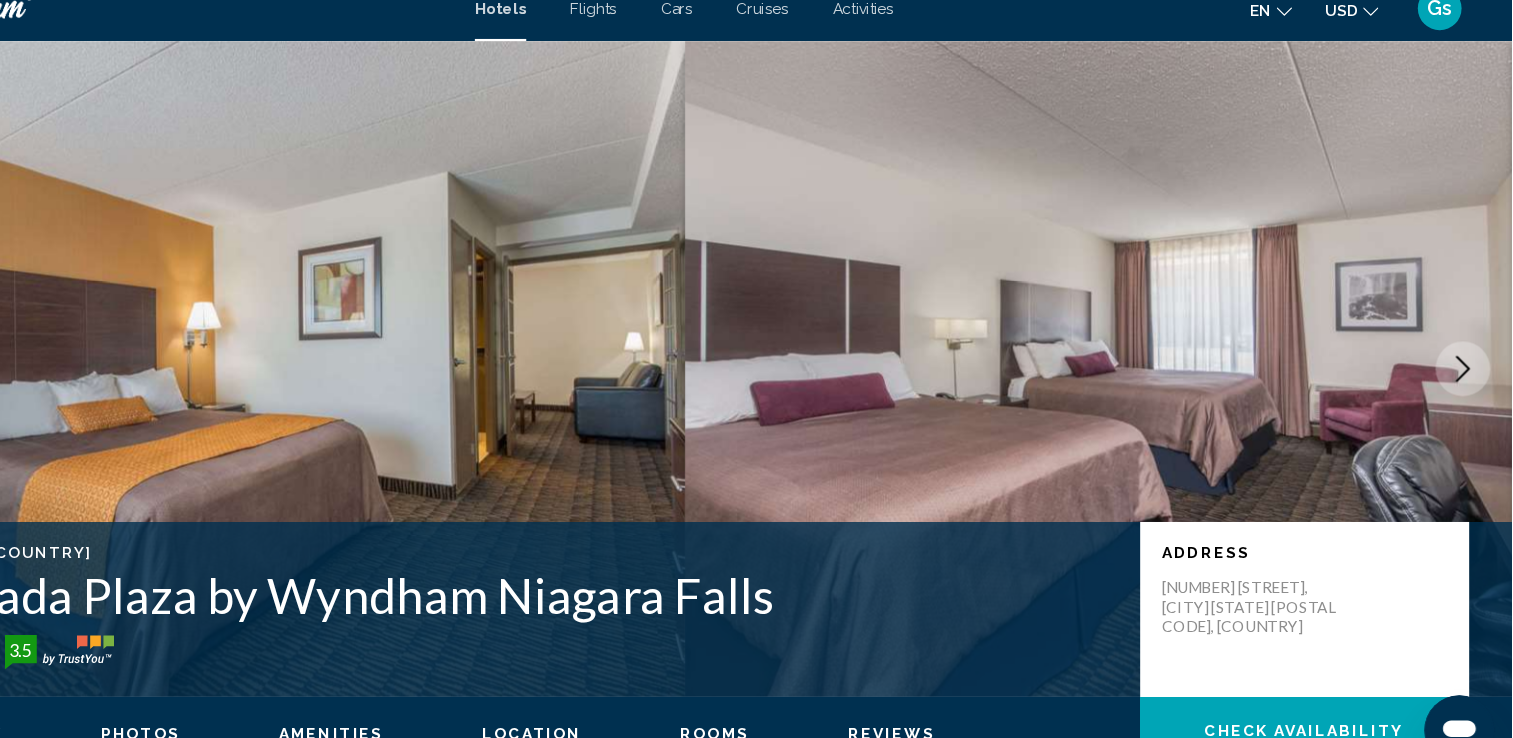 click 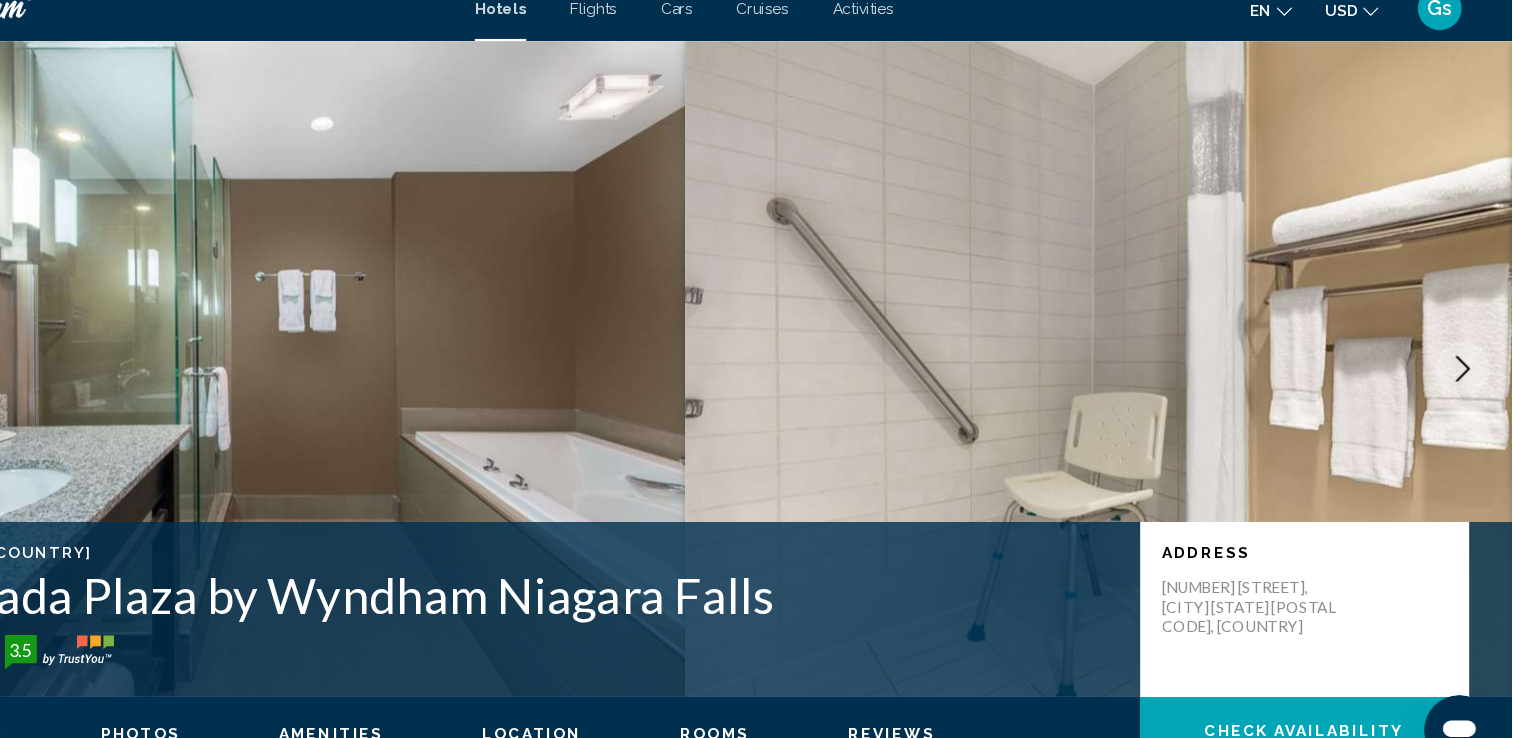 click 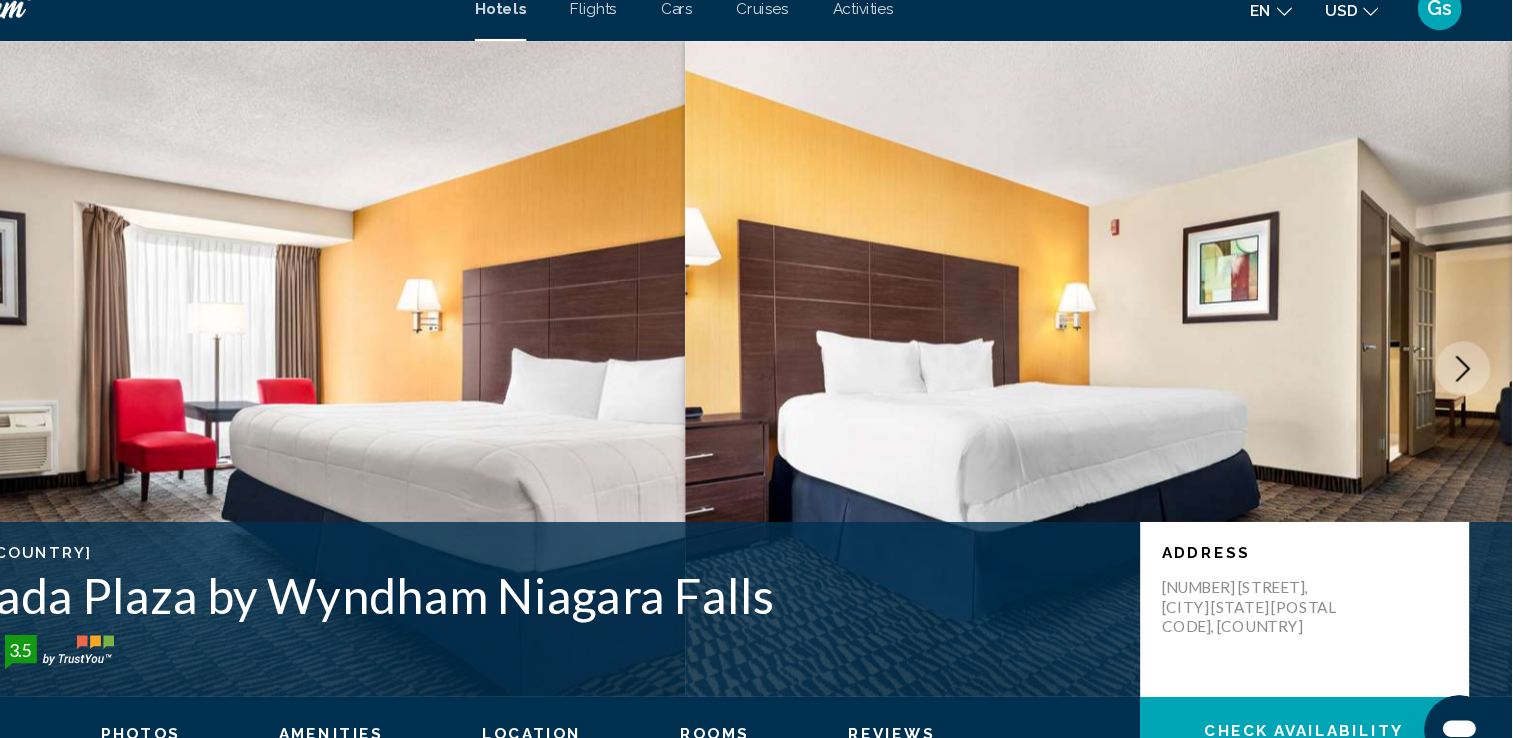 click 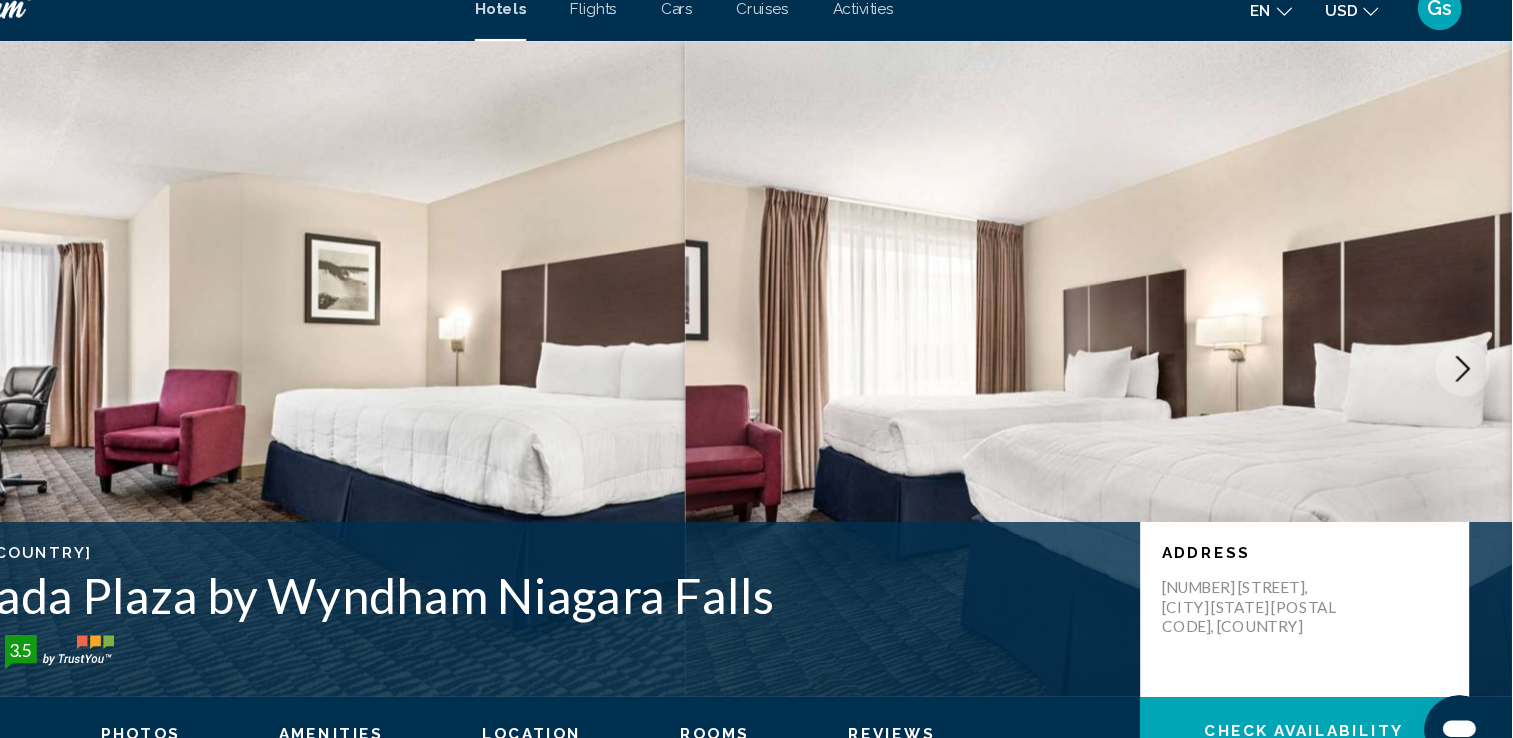 click 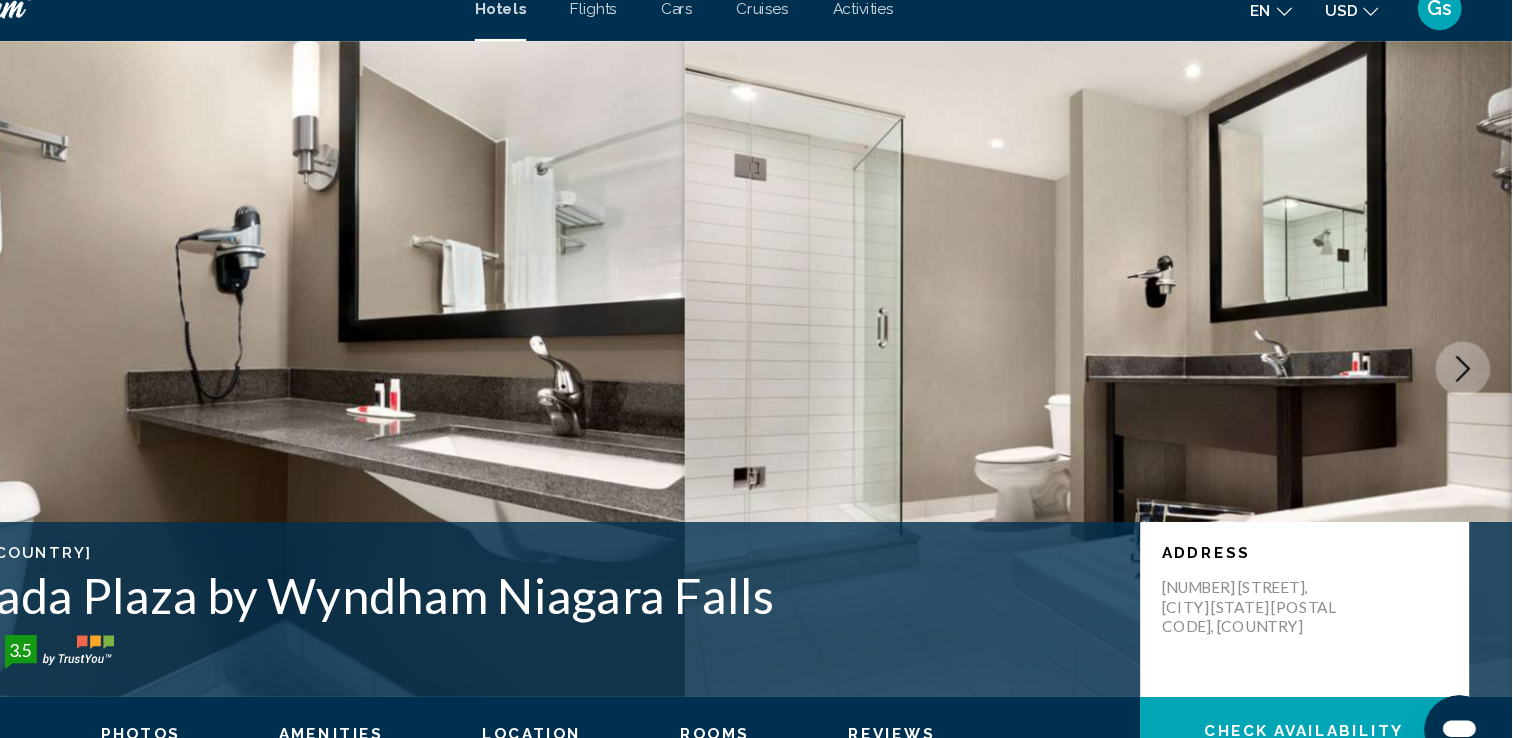 click 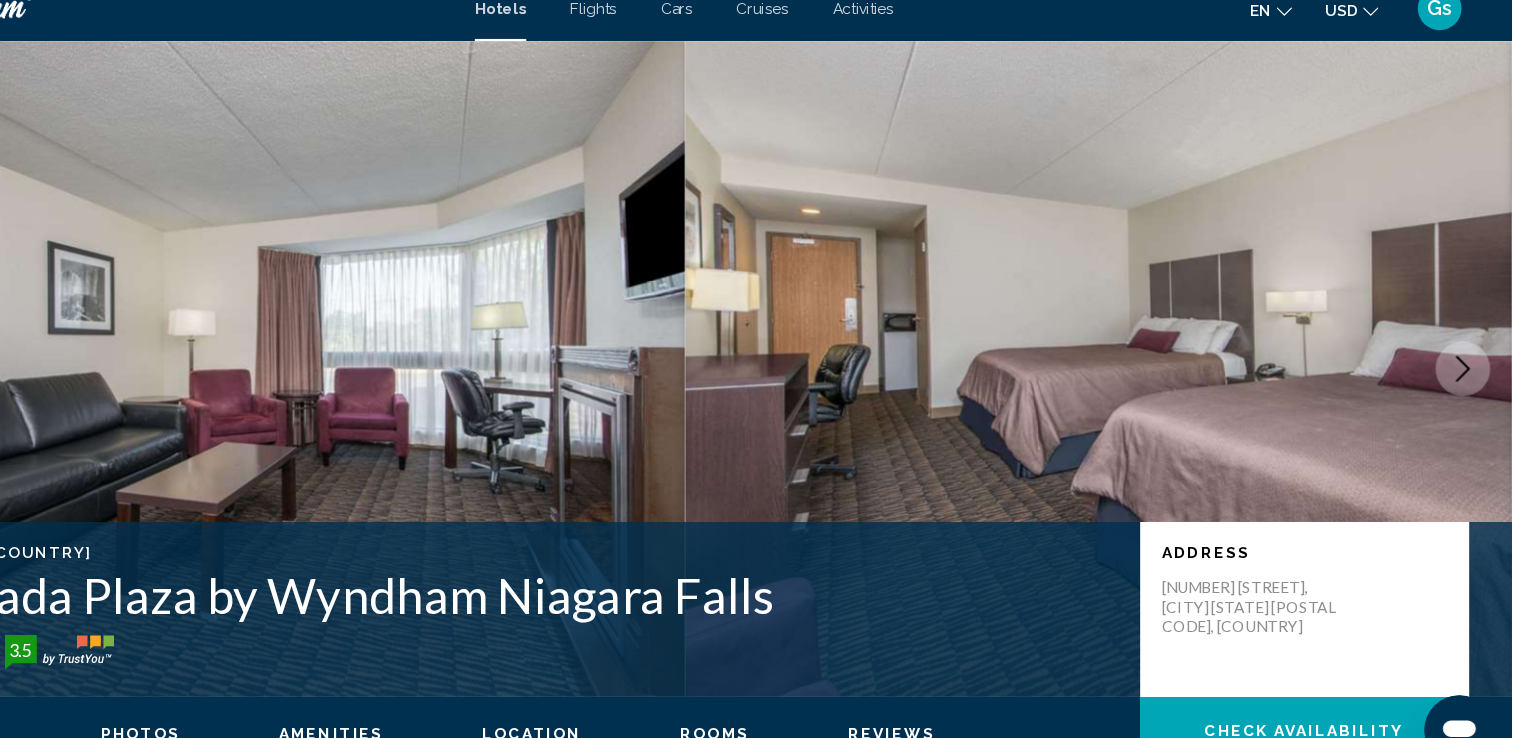 click 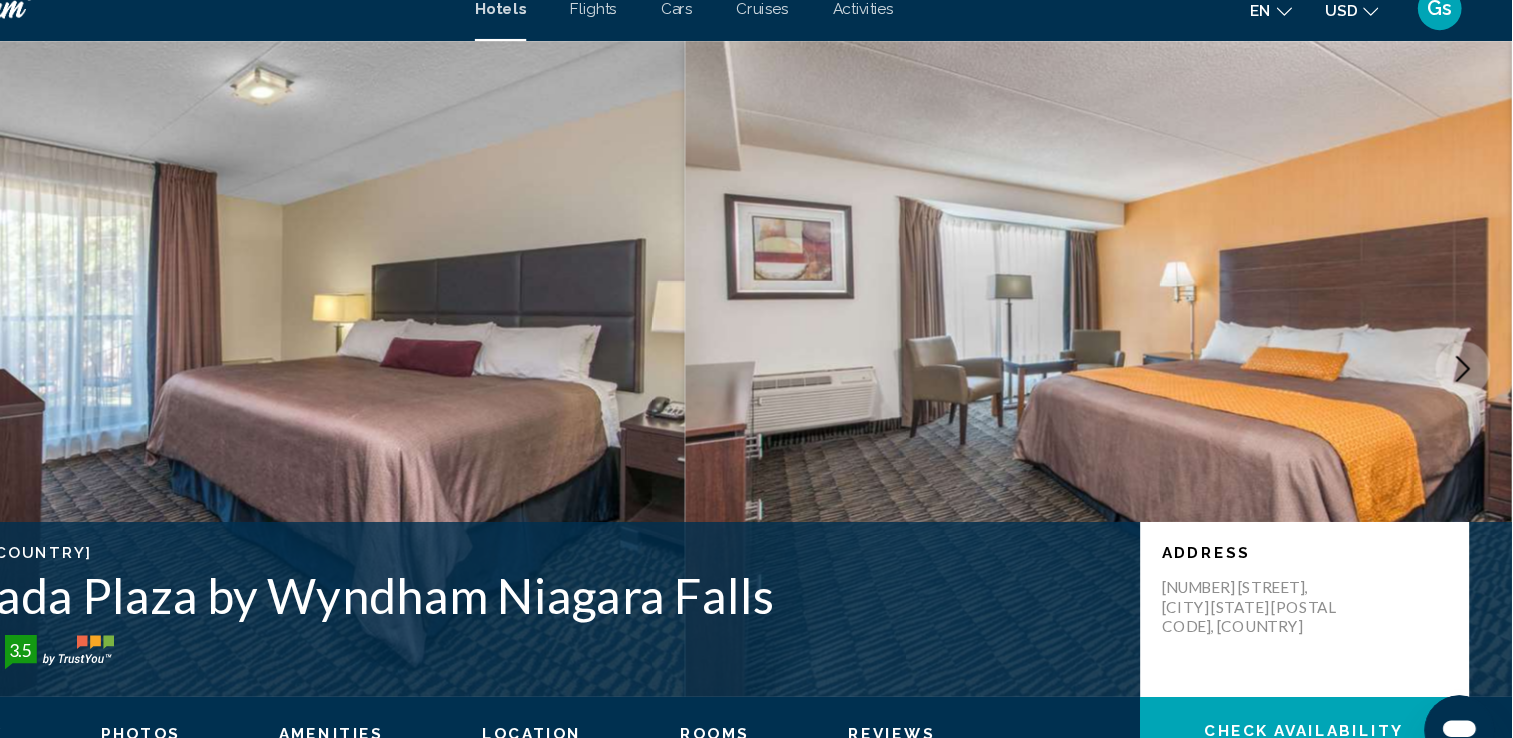 click 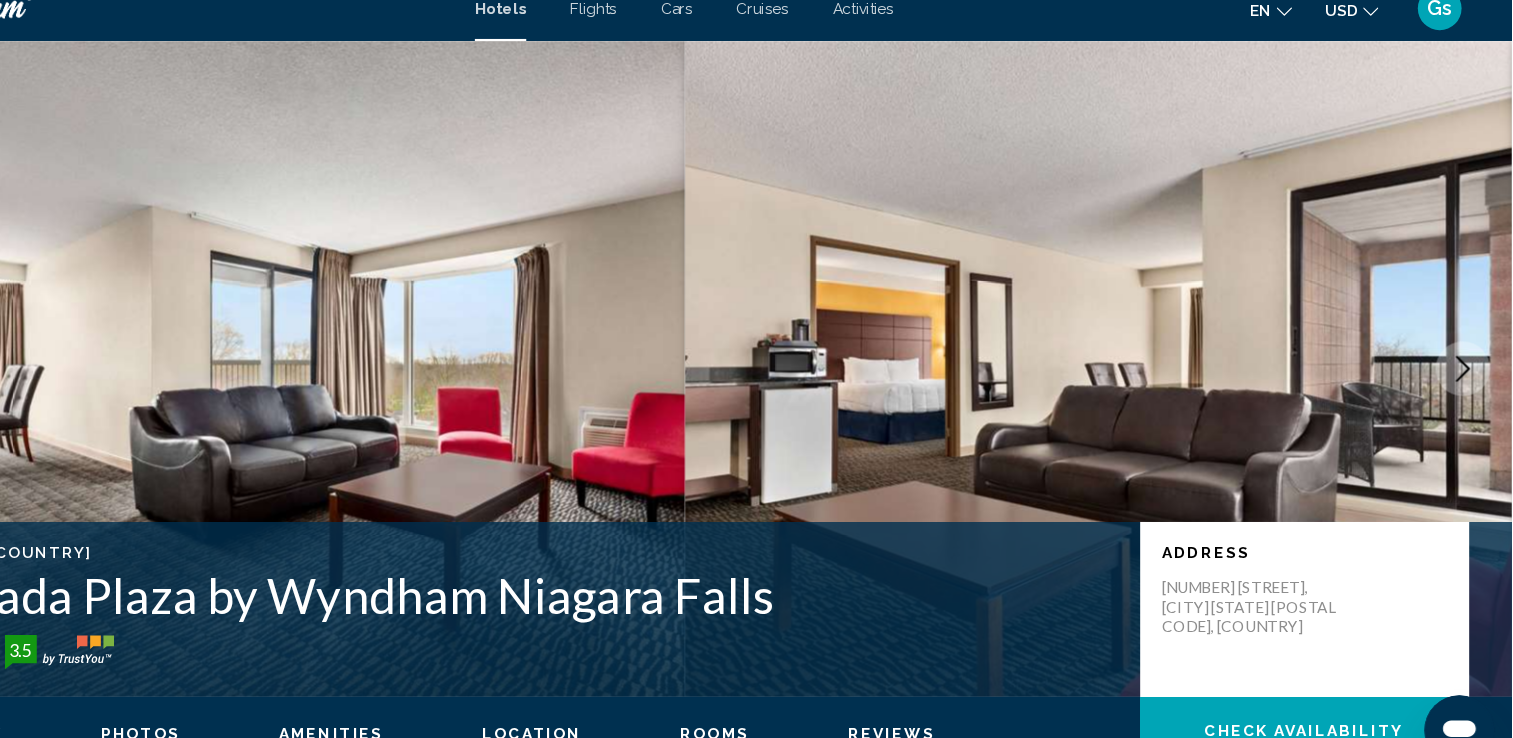 click 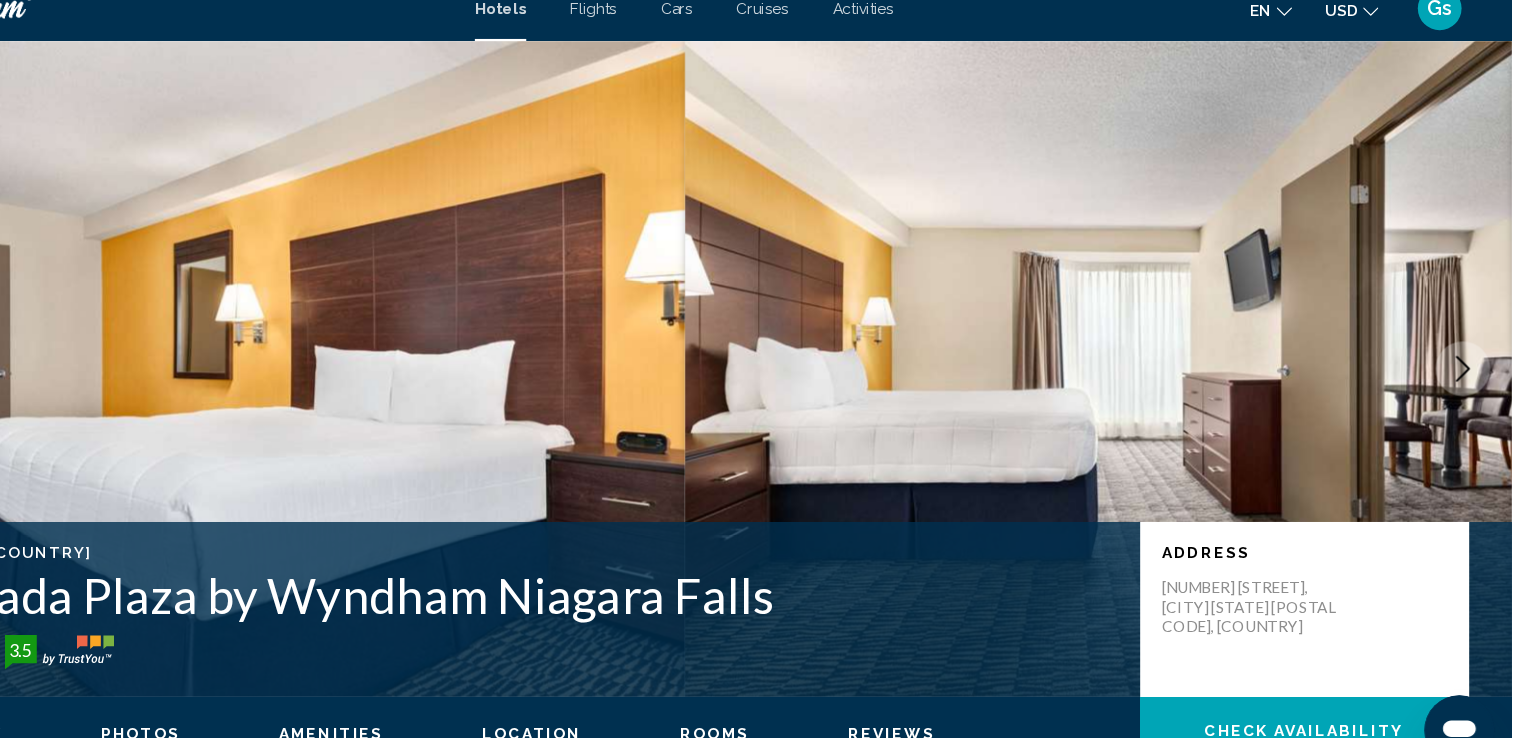 click 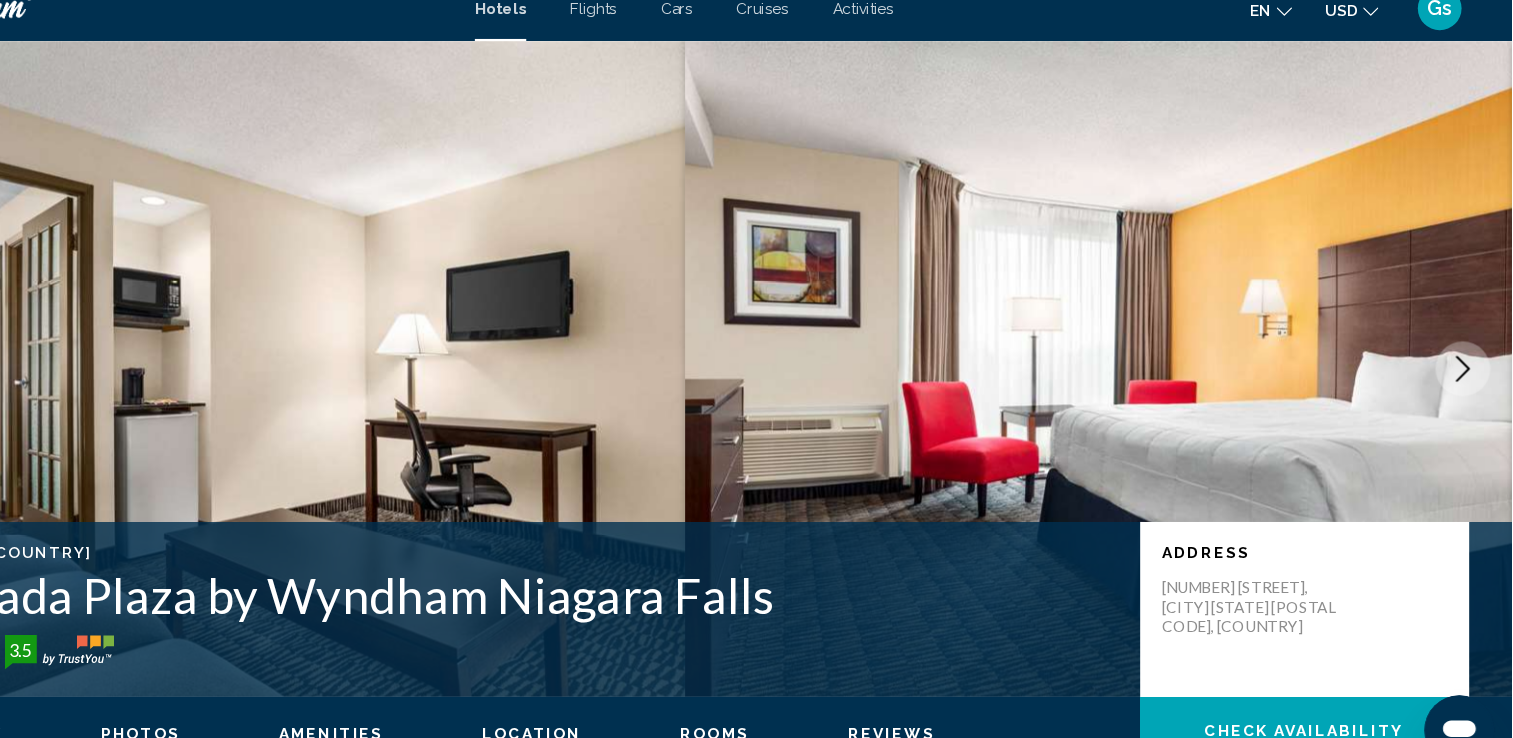 click 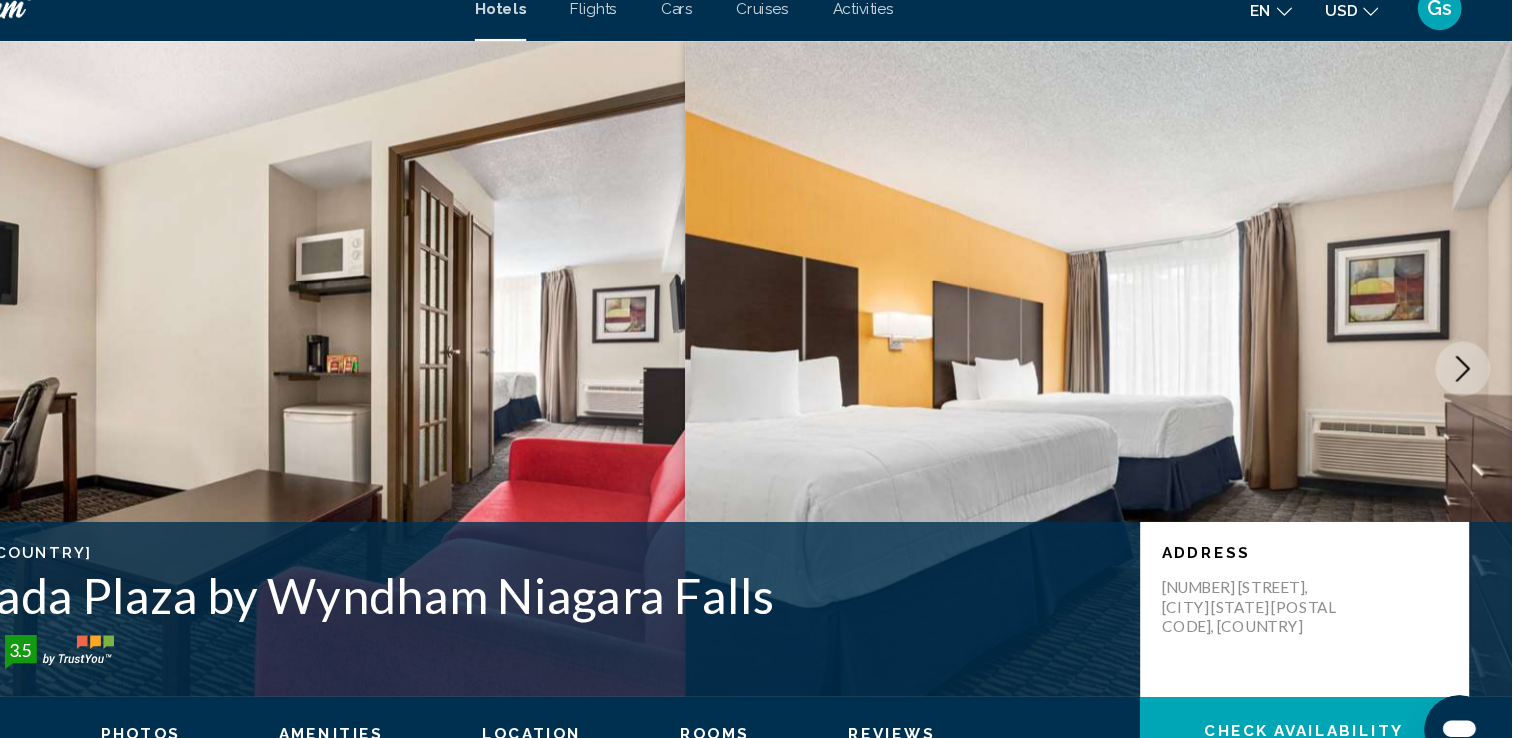 click 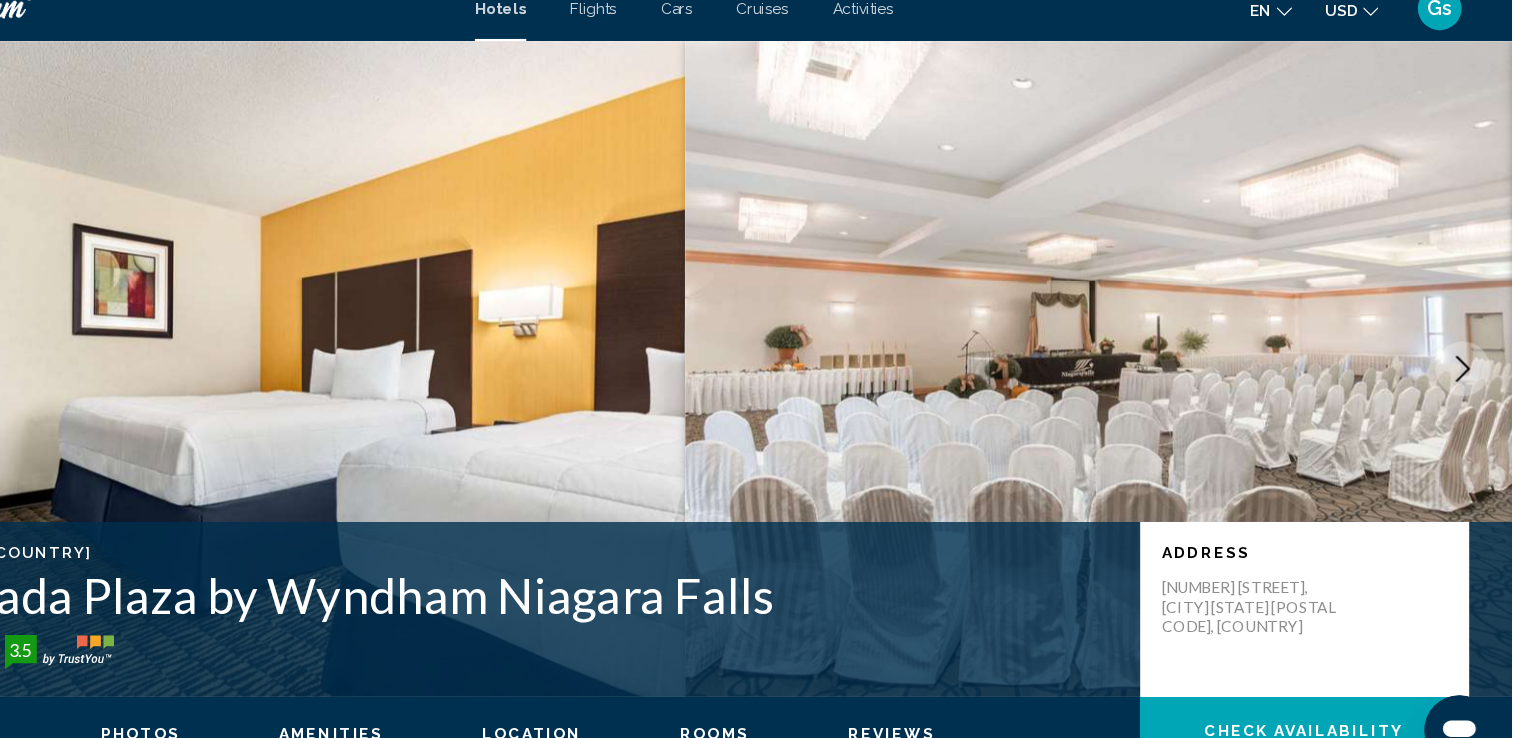 click 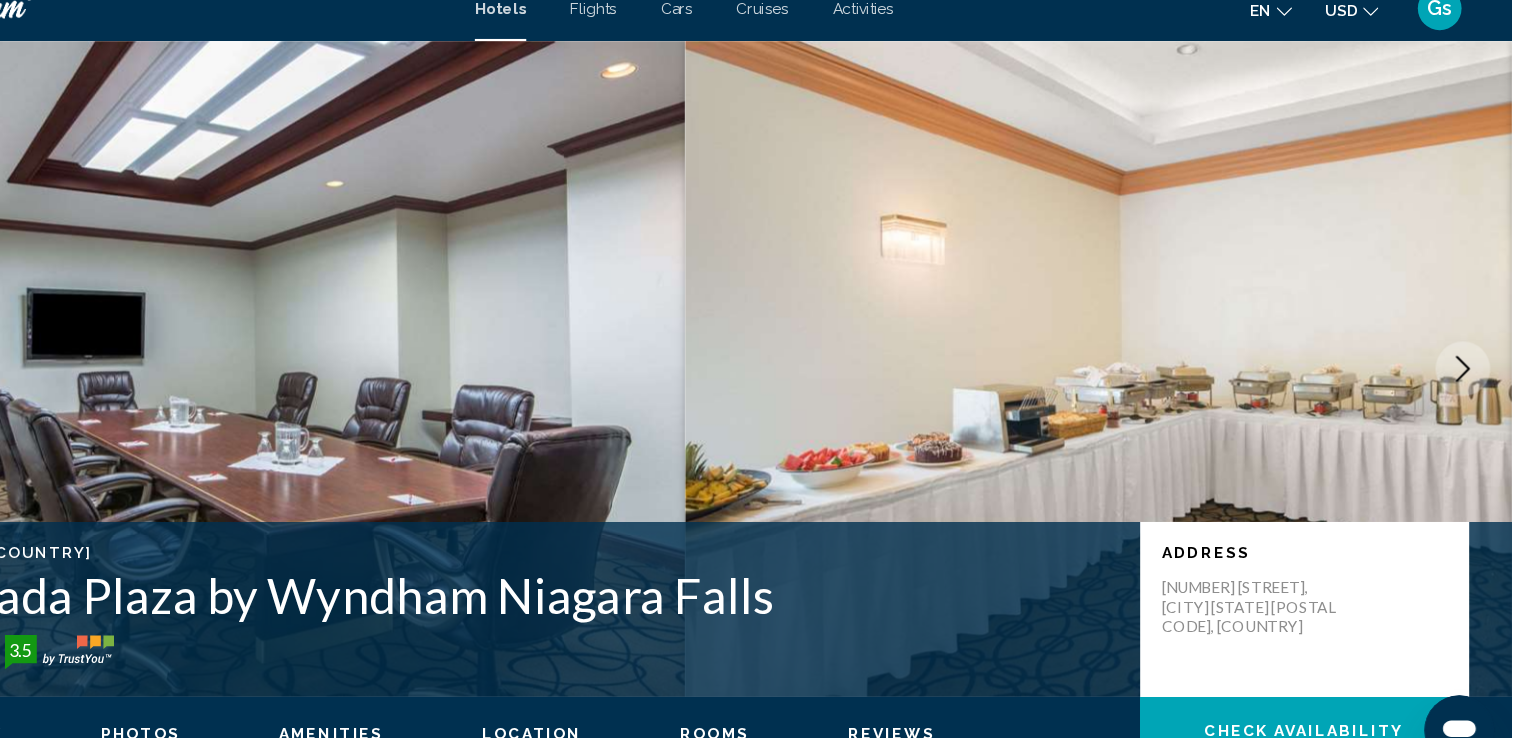 click 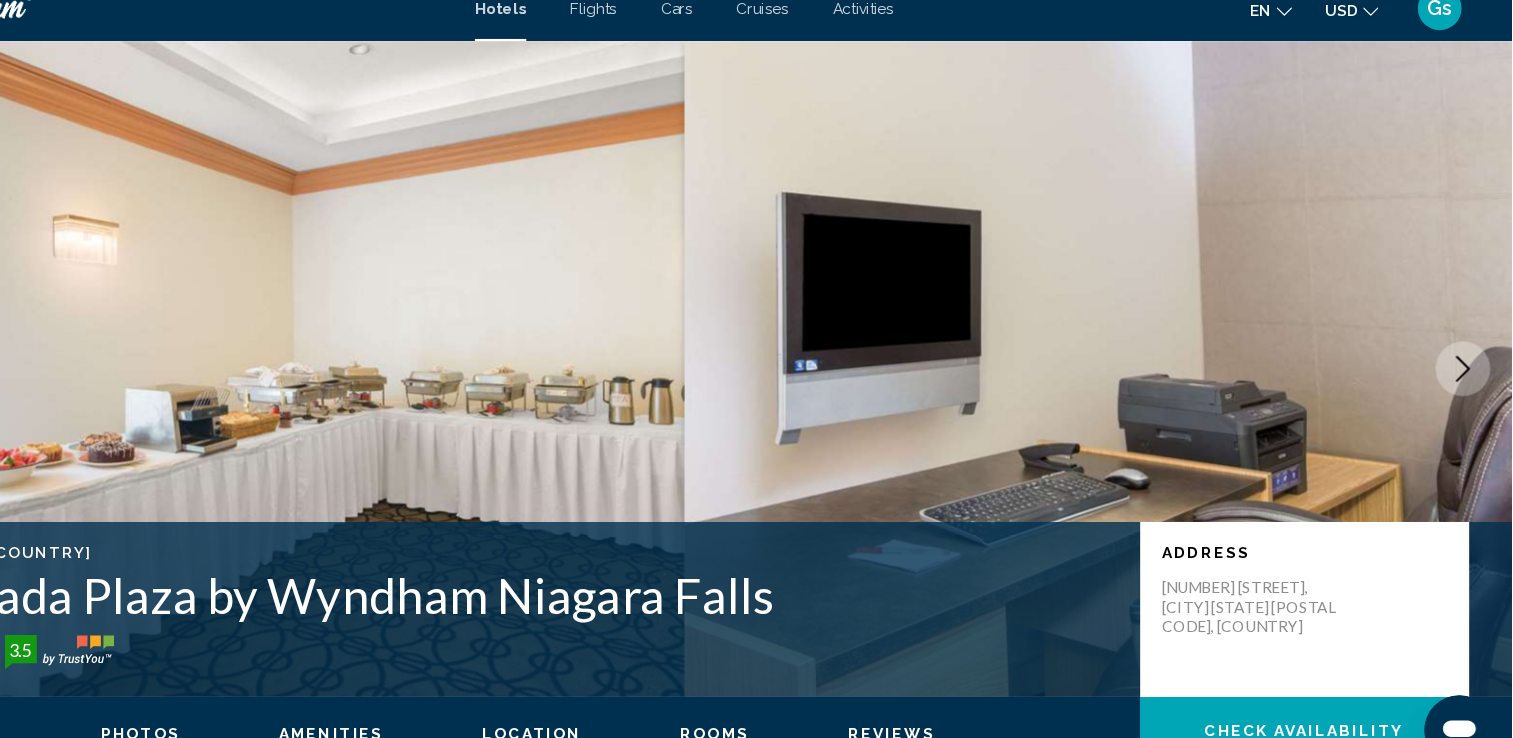 click 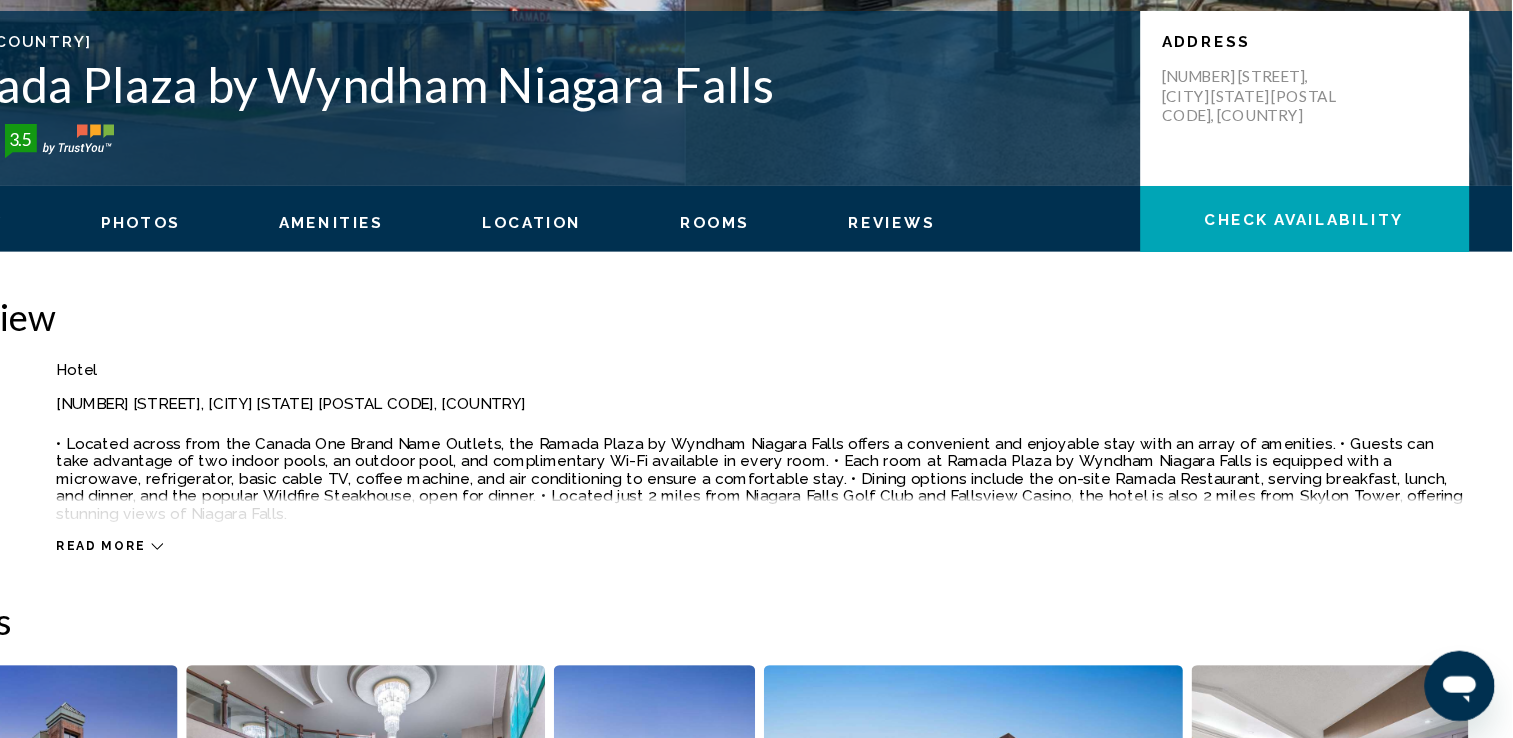 scroll, scrollTop: 441, scrollLeft: 0, axis: vertical 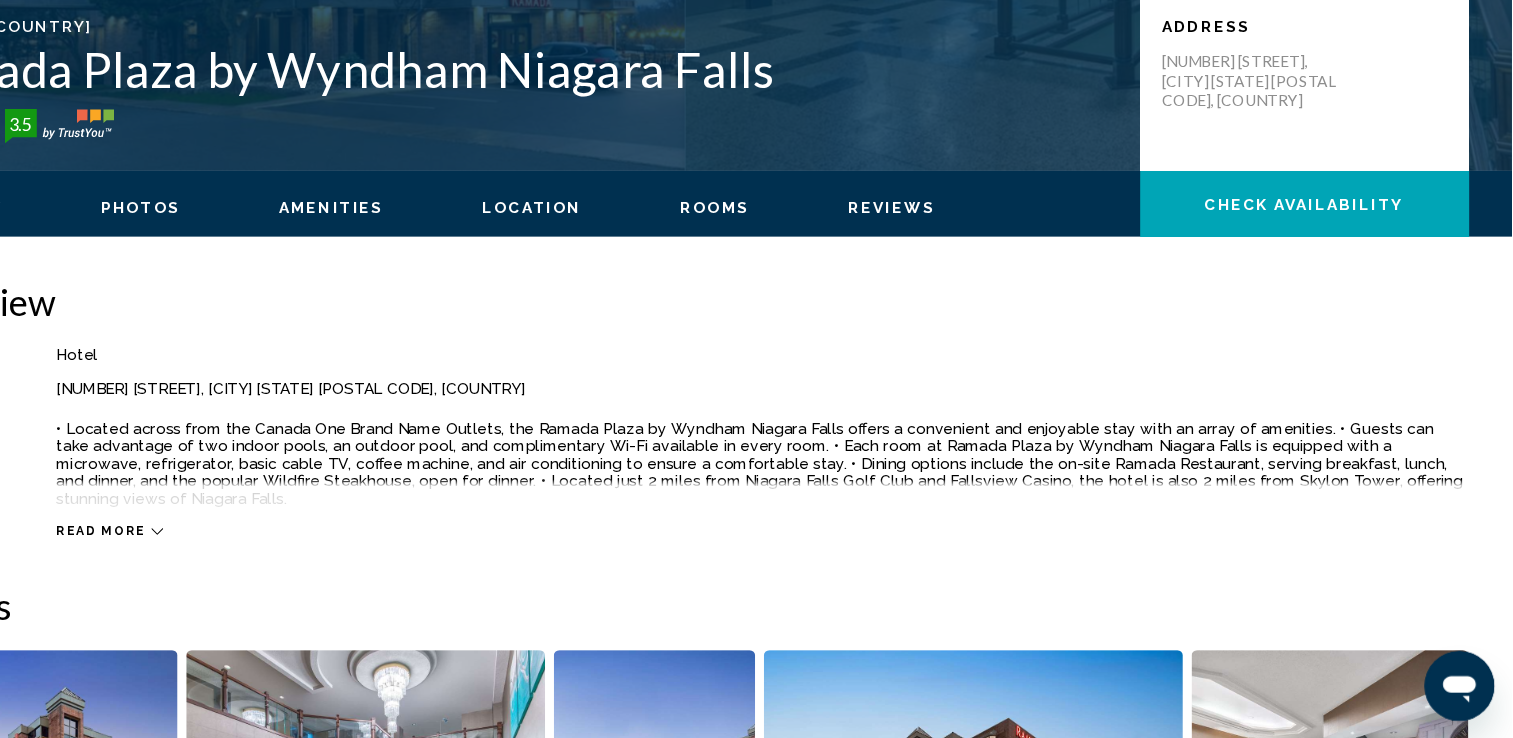 click 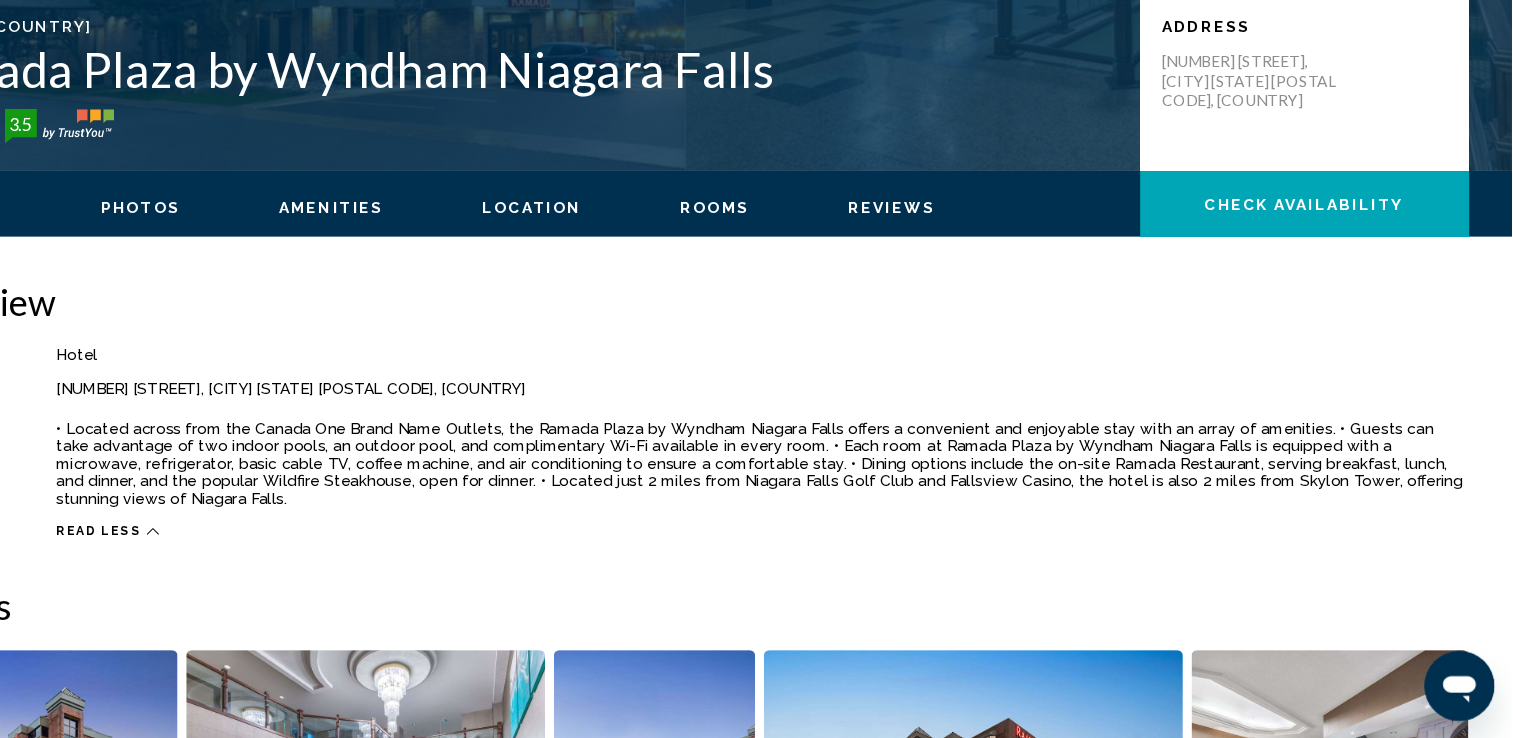 click on "Read less" at bounding box center (827, 543) 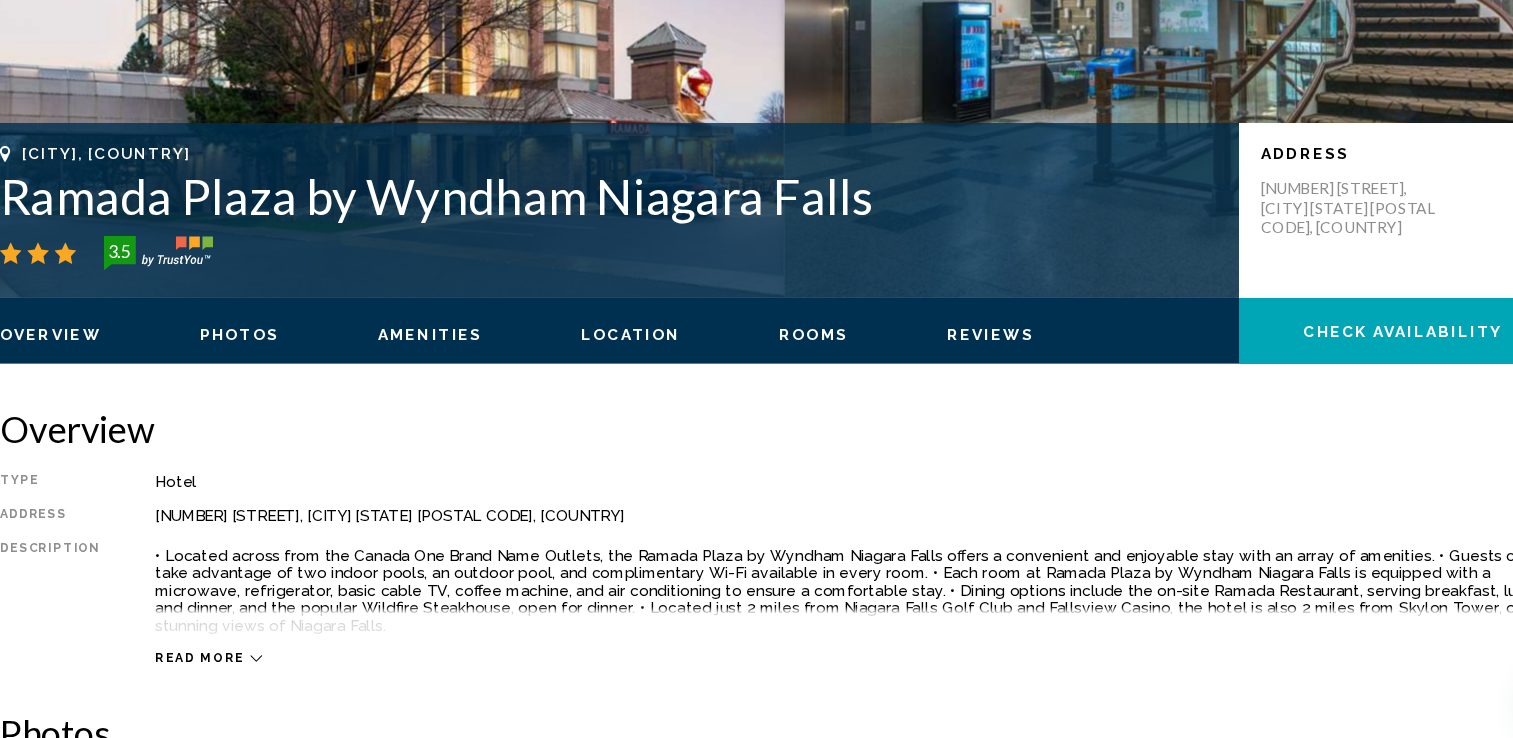 scroll, scrollTop: 432, scrollLeft: 0, axis: vertical 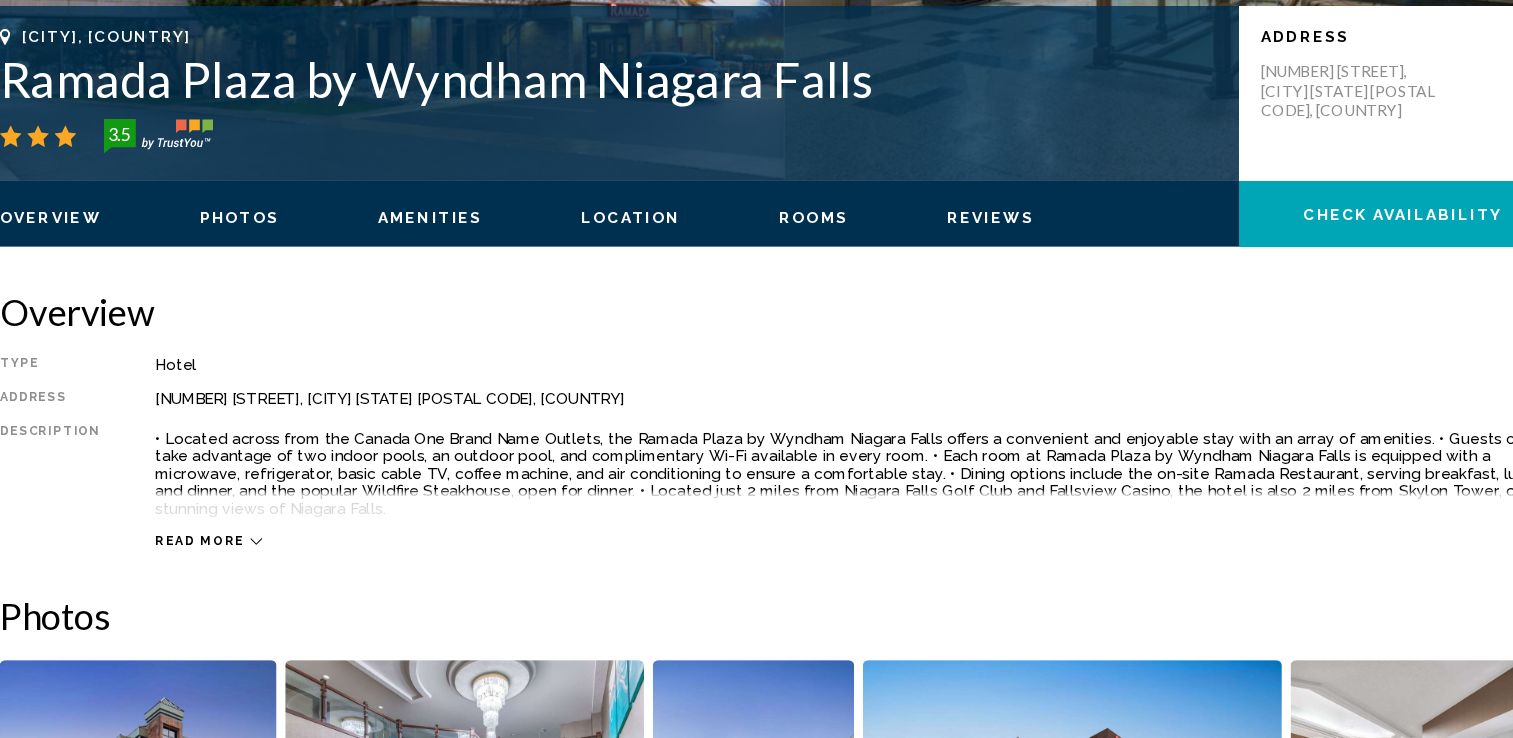 click 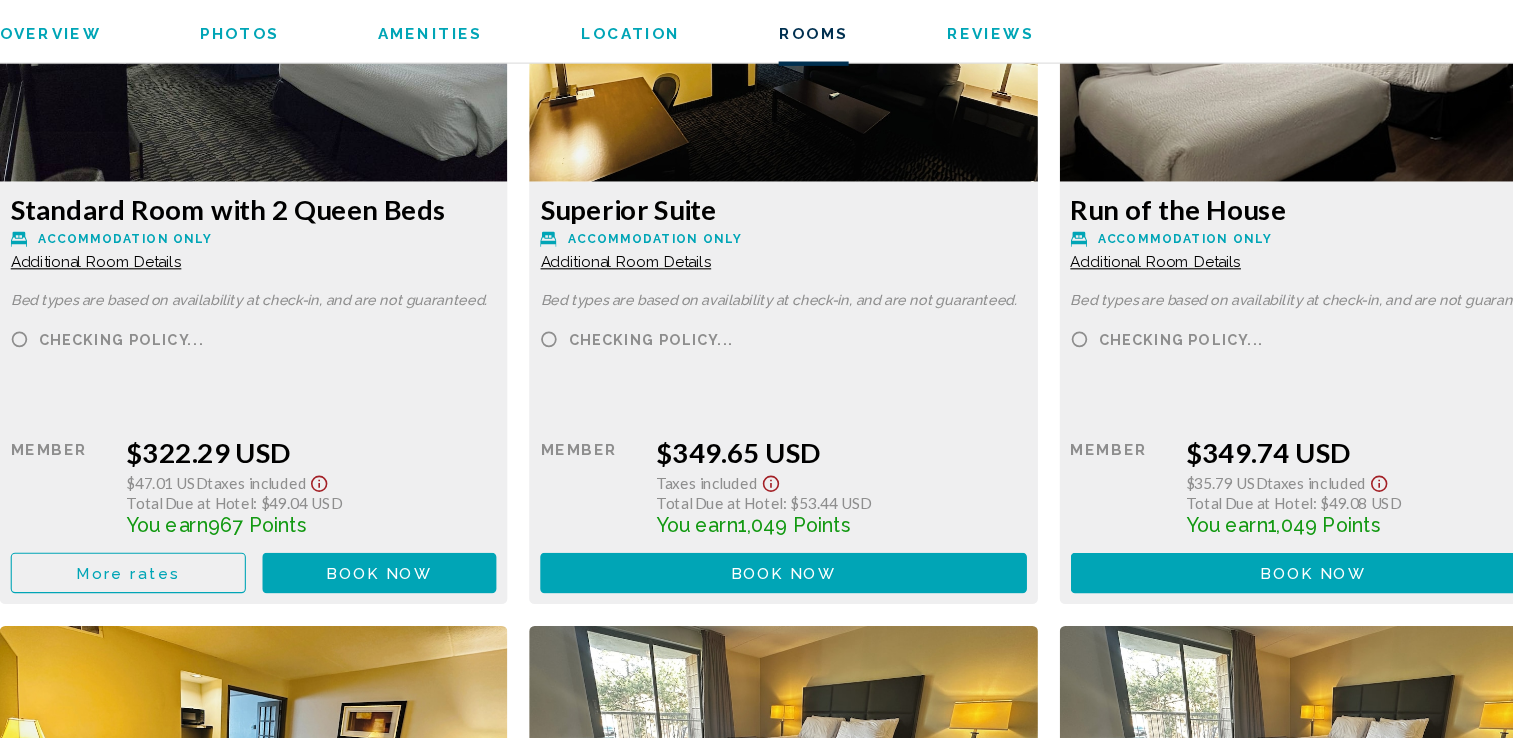 scroll, scrollTop: 2886, scrollLeft: 0, axis: vertical 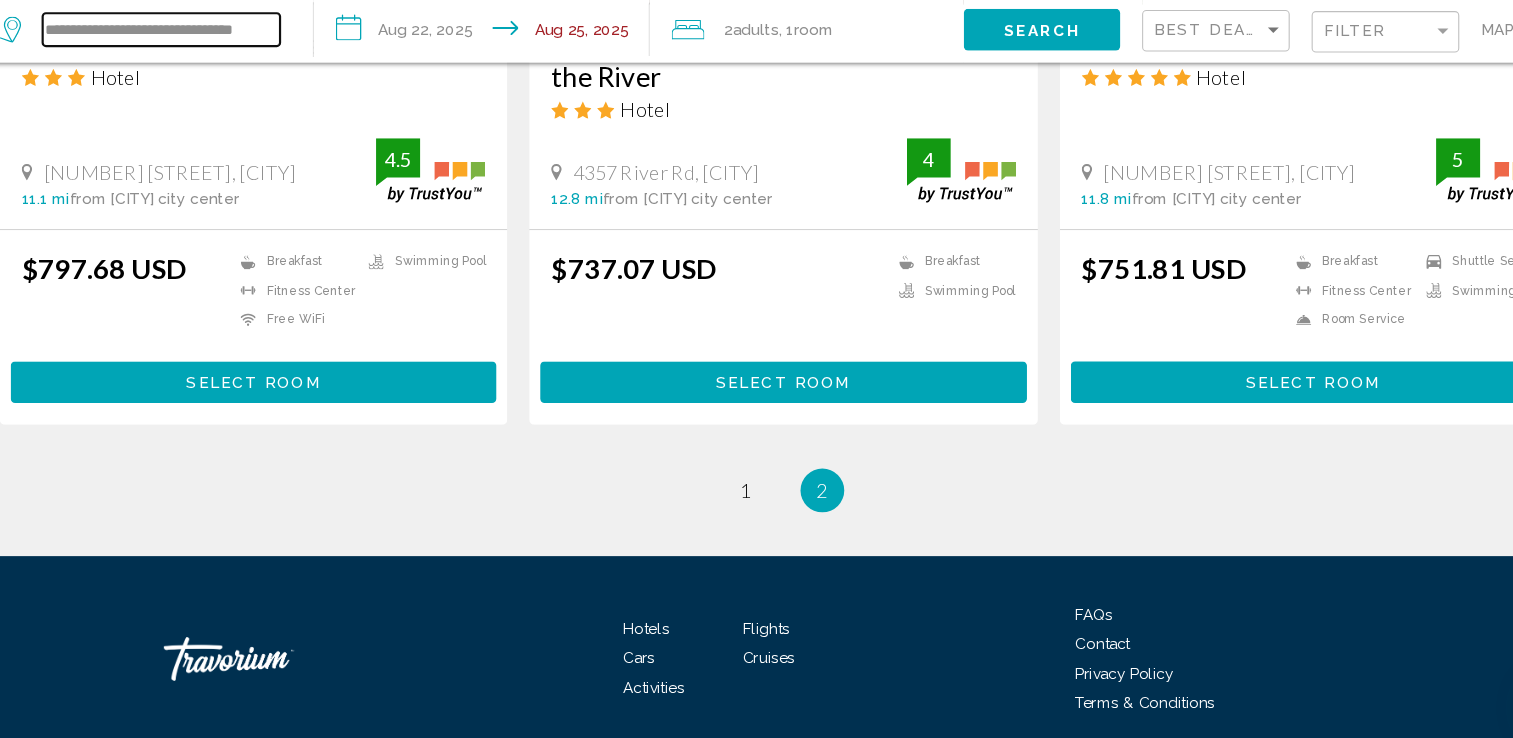click on "**********" at bounding box center (187, 90) 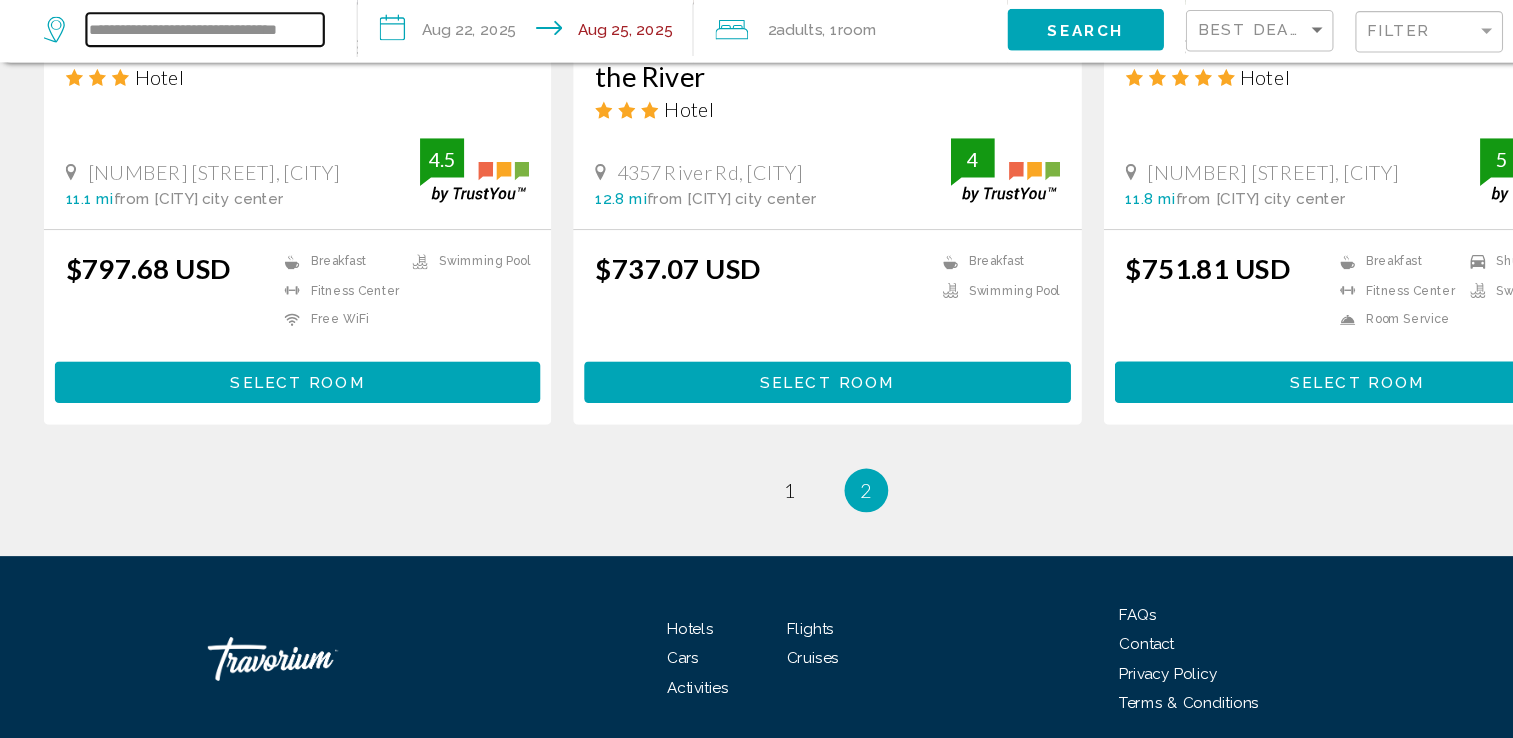 drag, startPoint x: 138, startPoint y: 89, endPoint x: 0, endPoint y: 115, distance: 140.42792 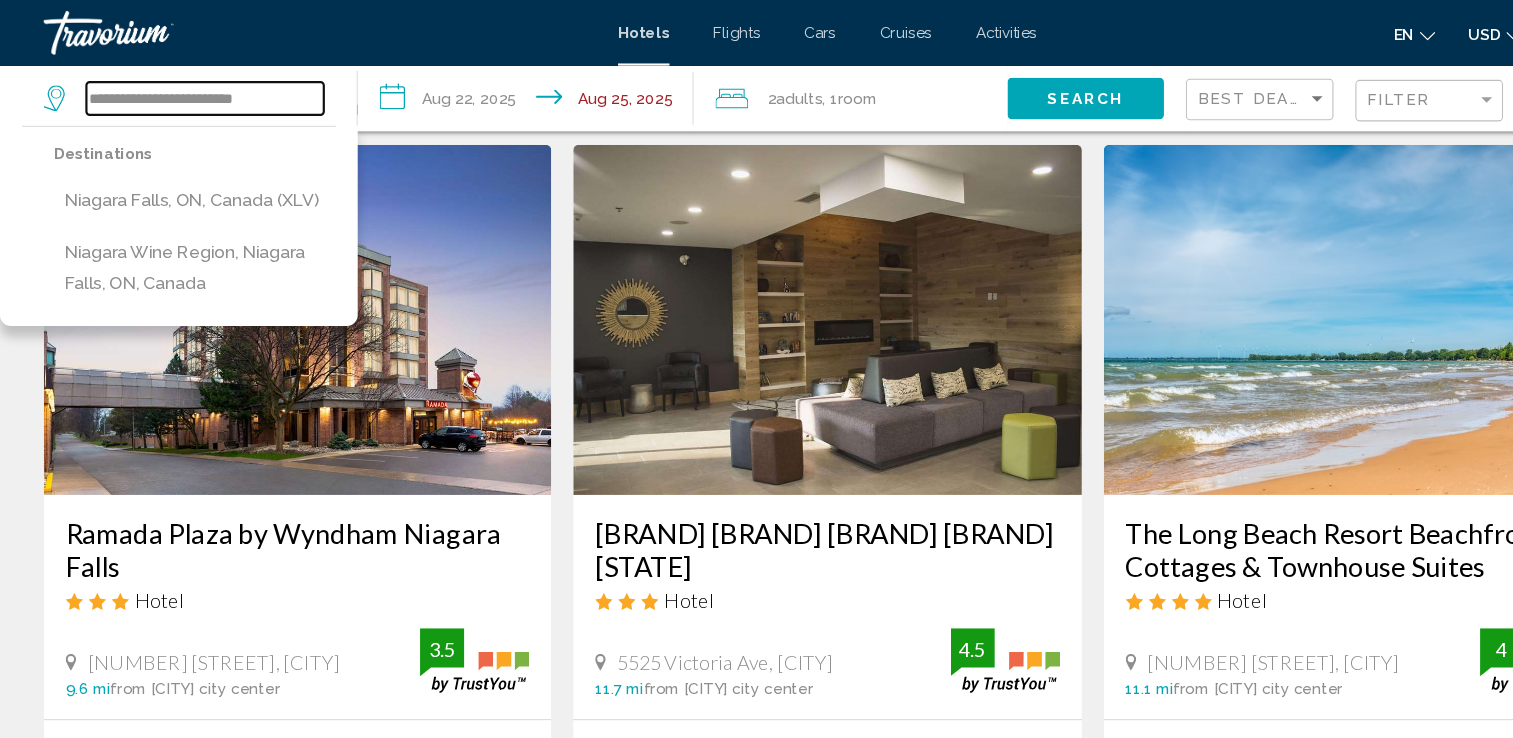 scroll, scrollTop: 0, scrollLeft: 0, axis: both 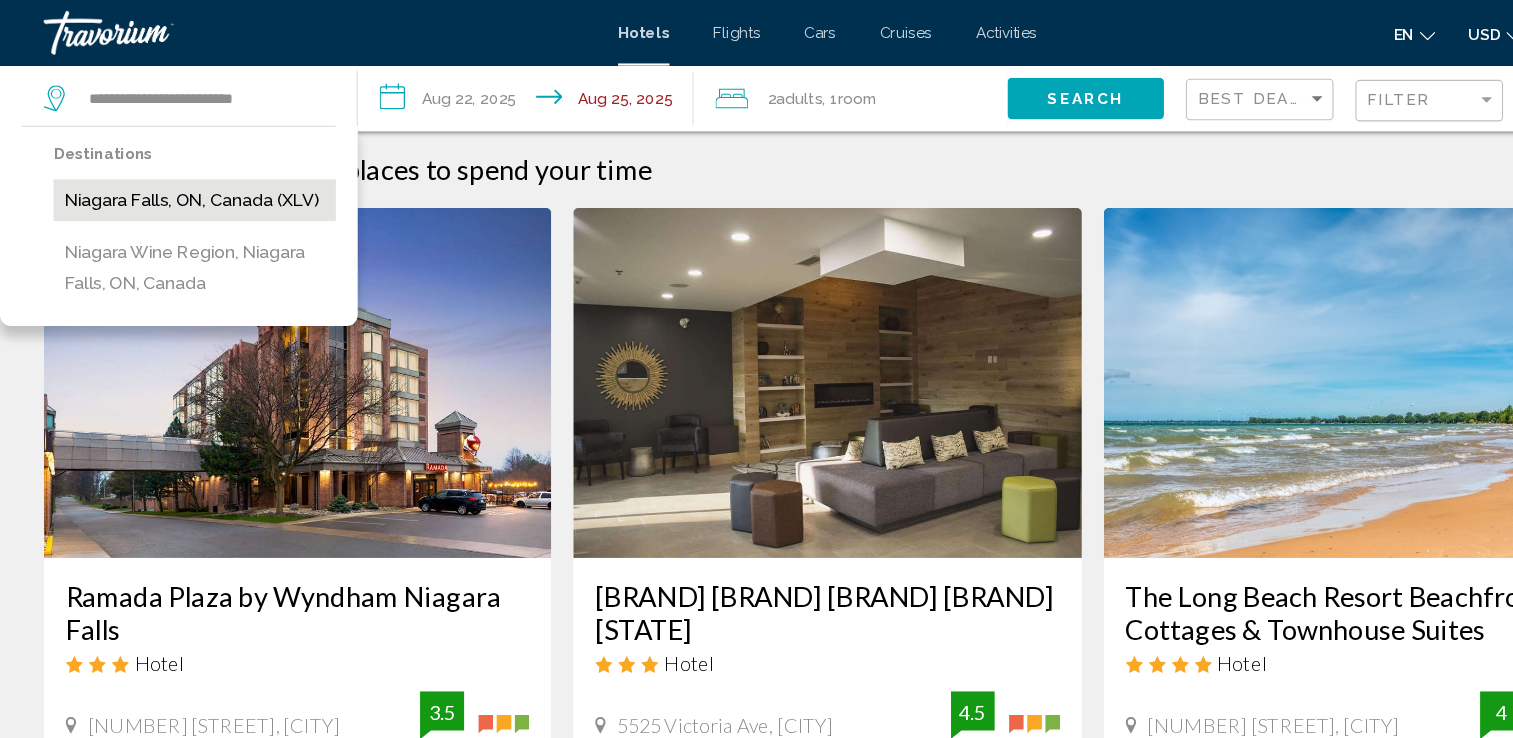click on "Niagara Falls, ON, Canada (XLV)" at bounding box center (178, 183) 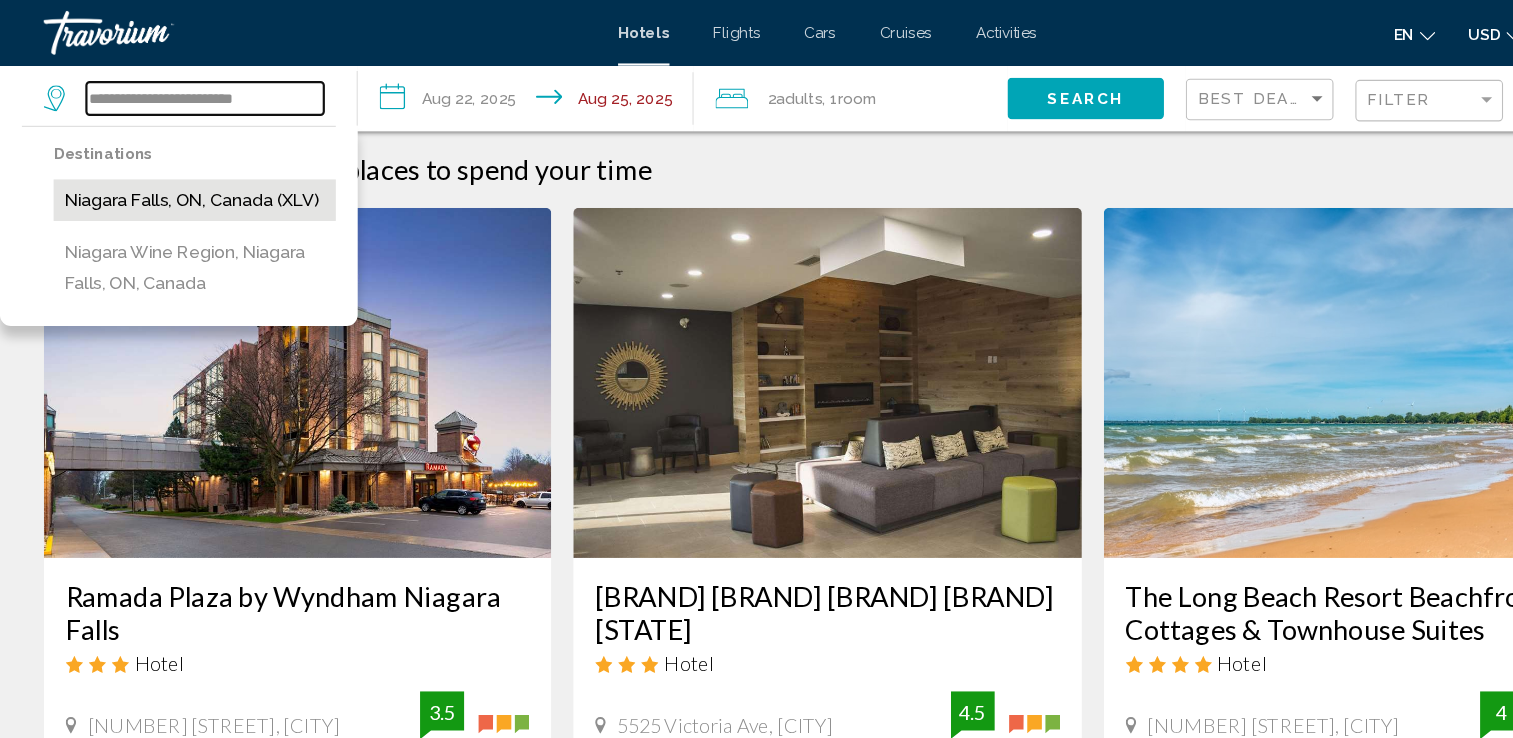 type on "**********" 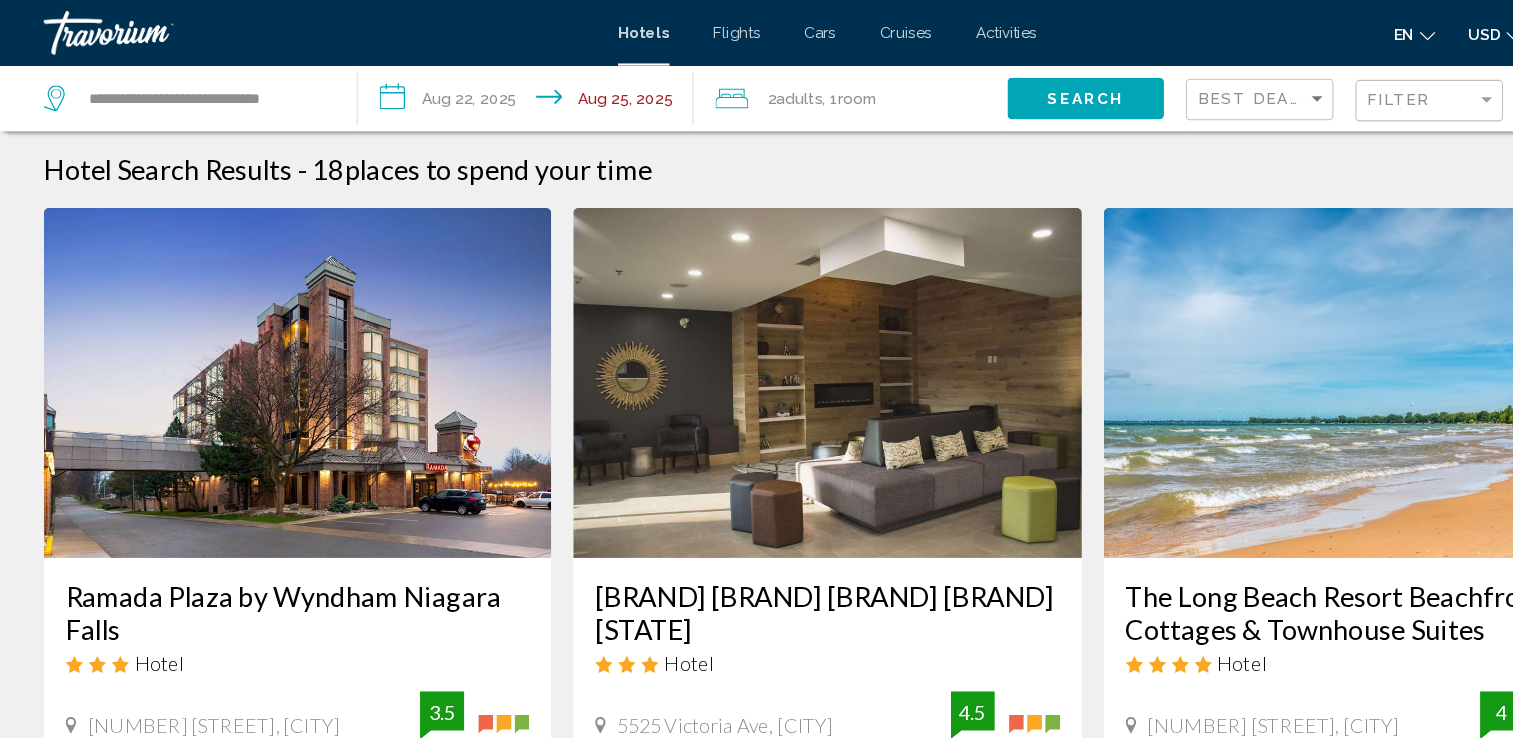 click on "Search" 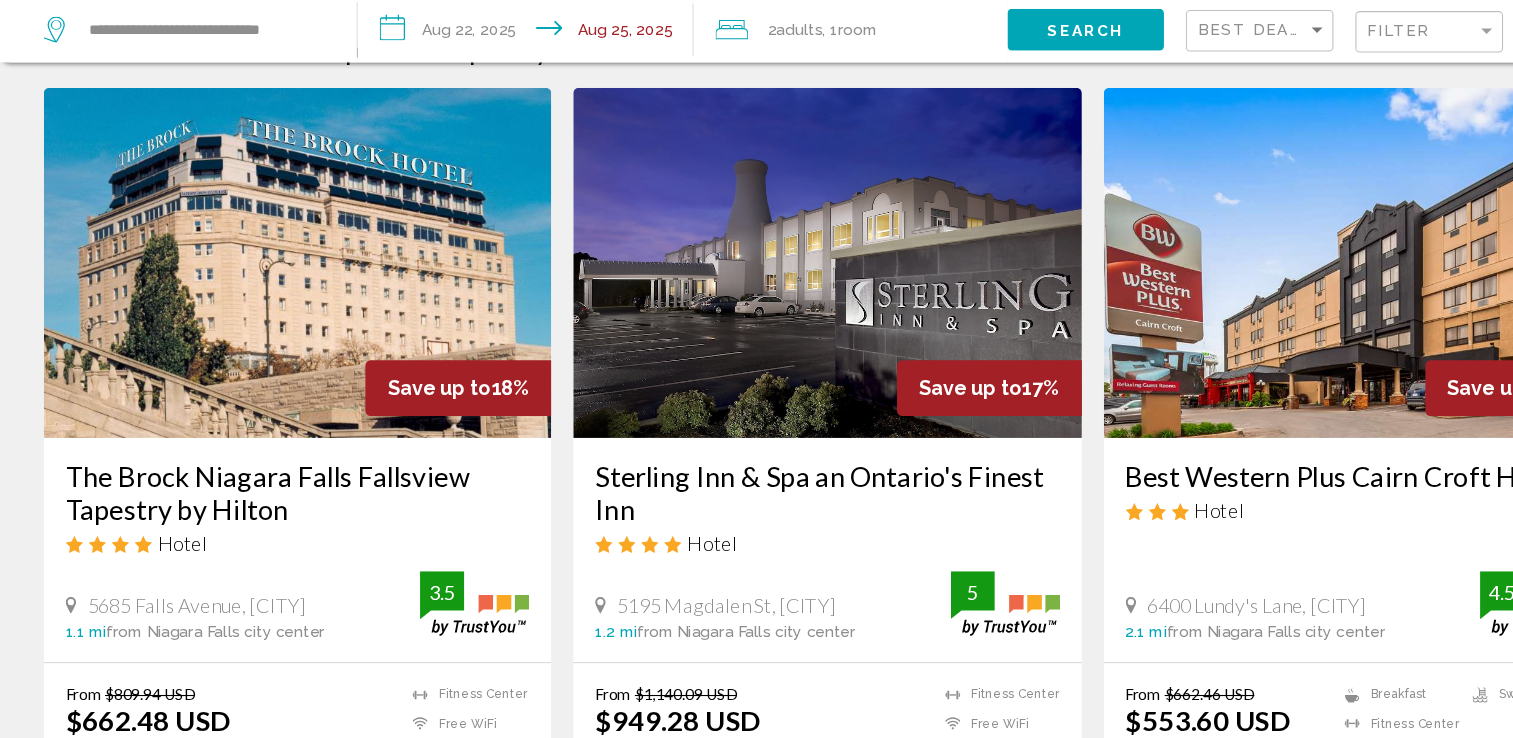scroll, scrollTop: 140, scrollLeft: 0, axis: vertical 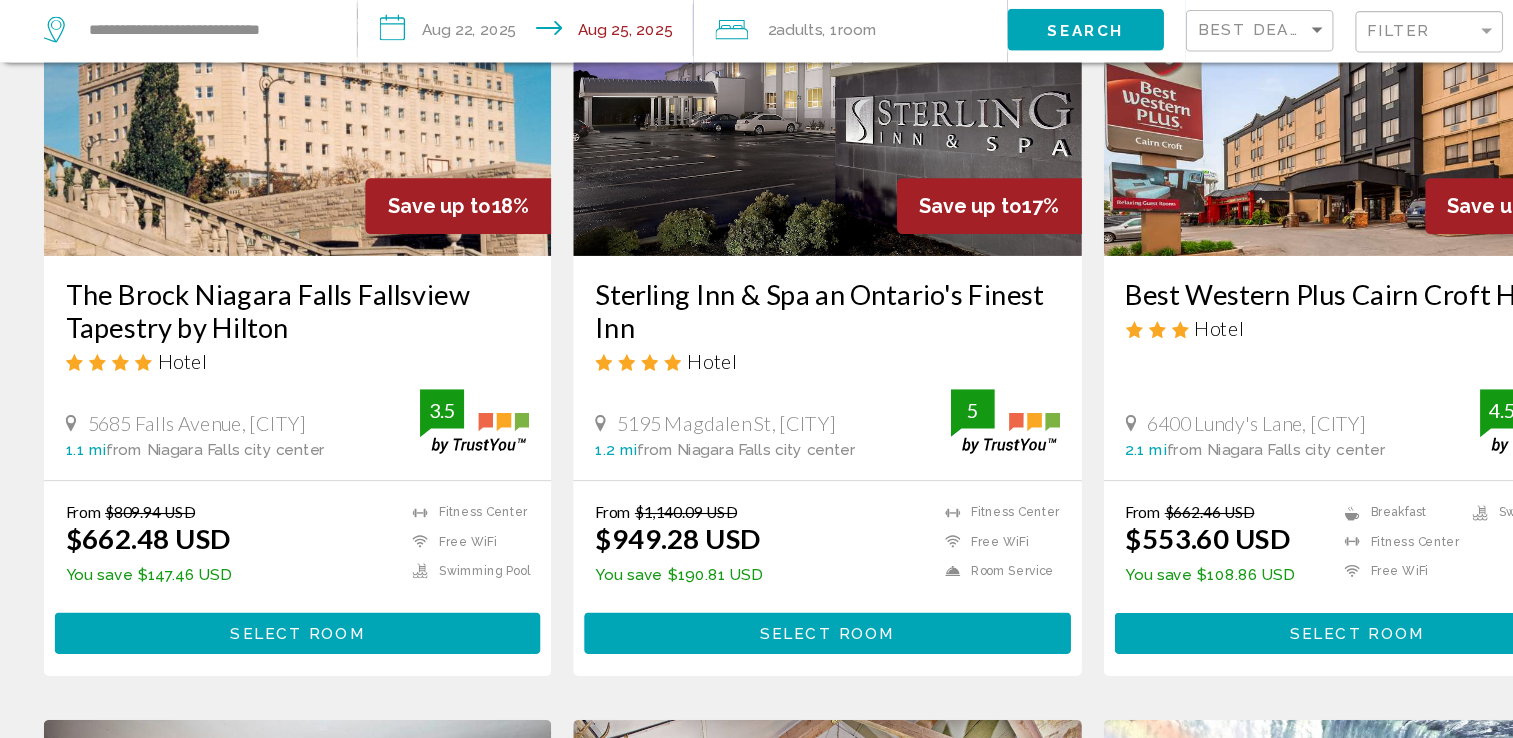 click at bounding box center (1241, 137) 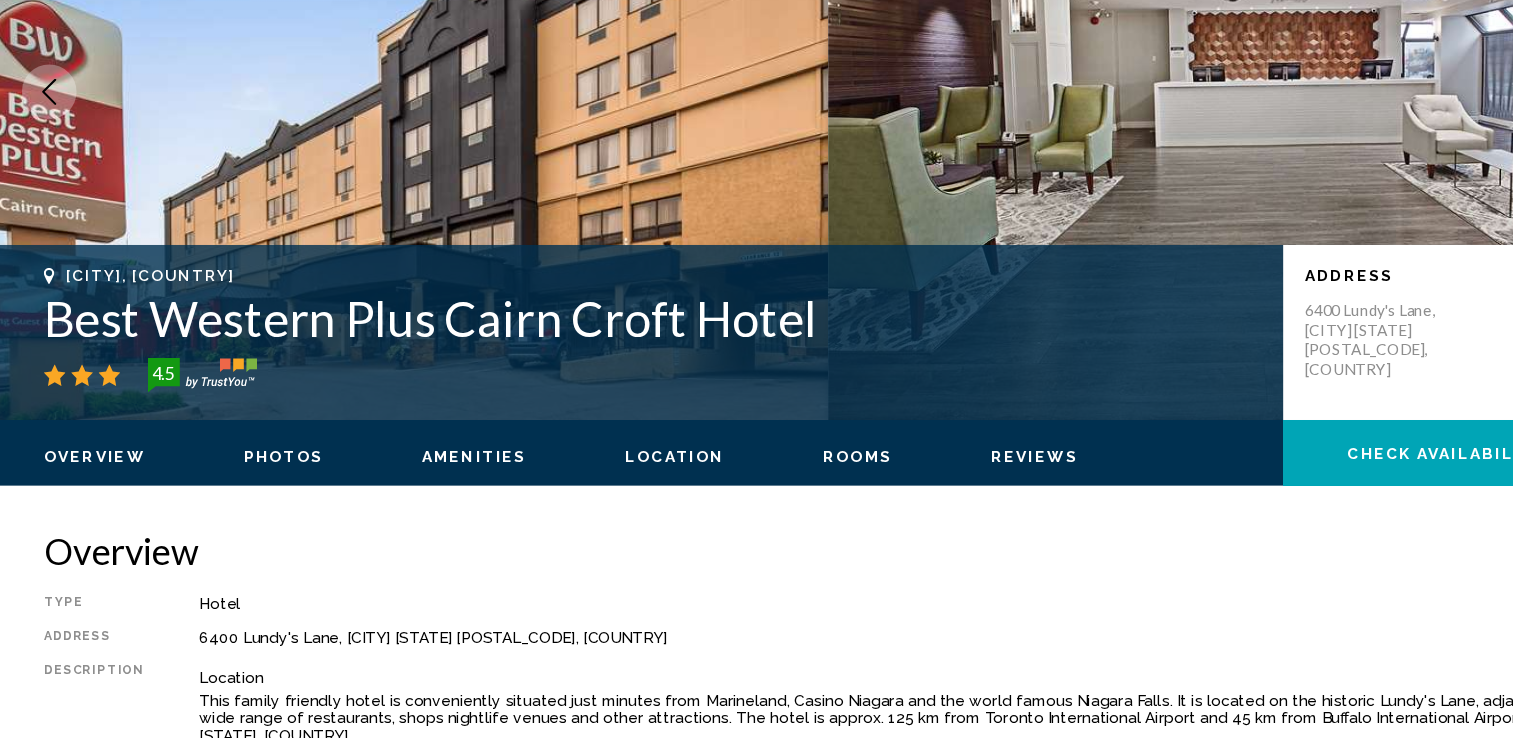 scroll, scrollTop: 0, scrollLeft: 0, axis: both 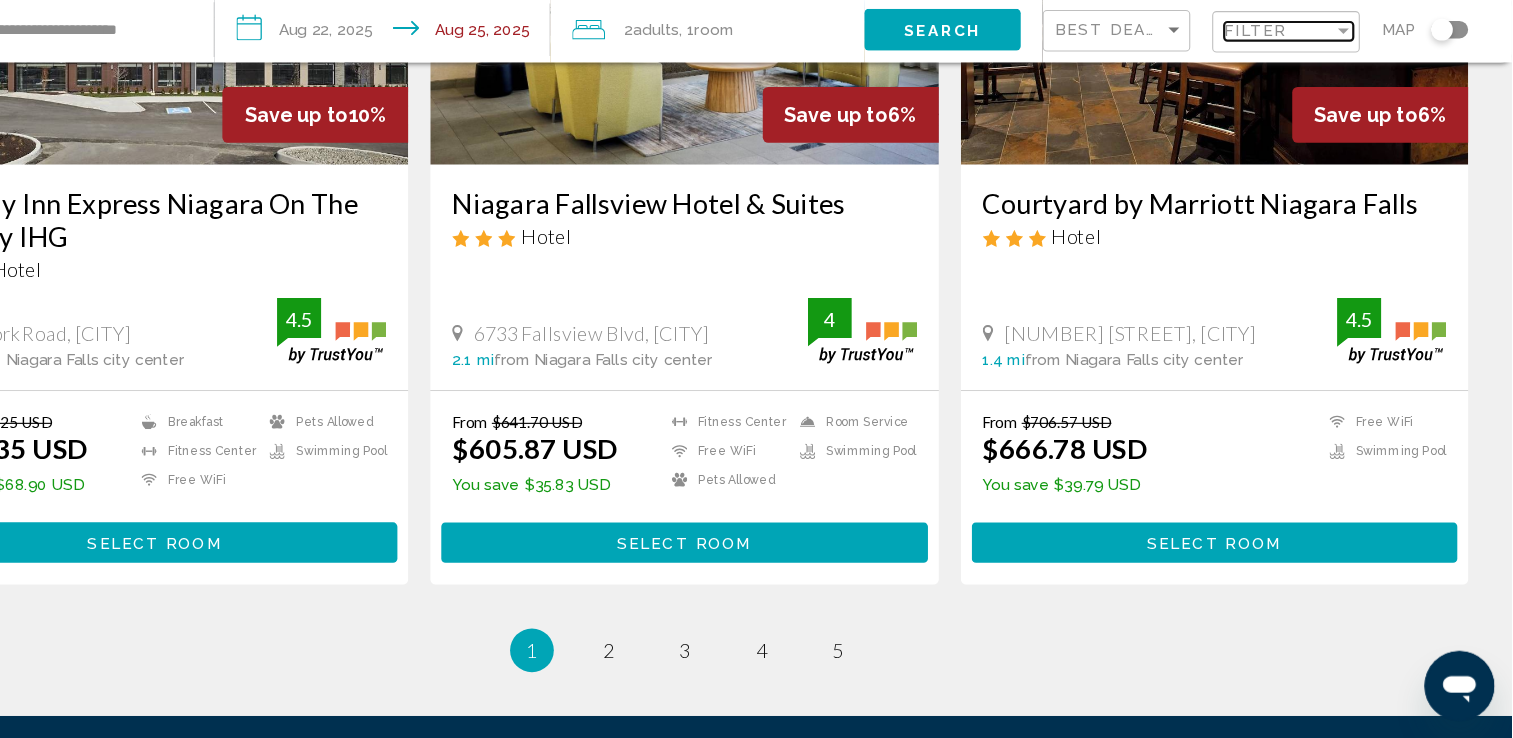 click at bounding box center [1359, 91] 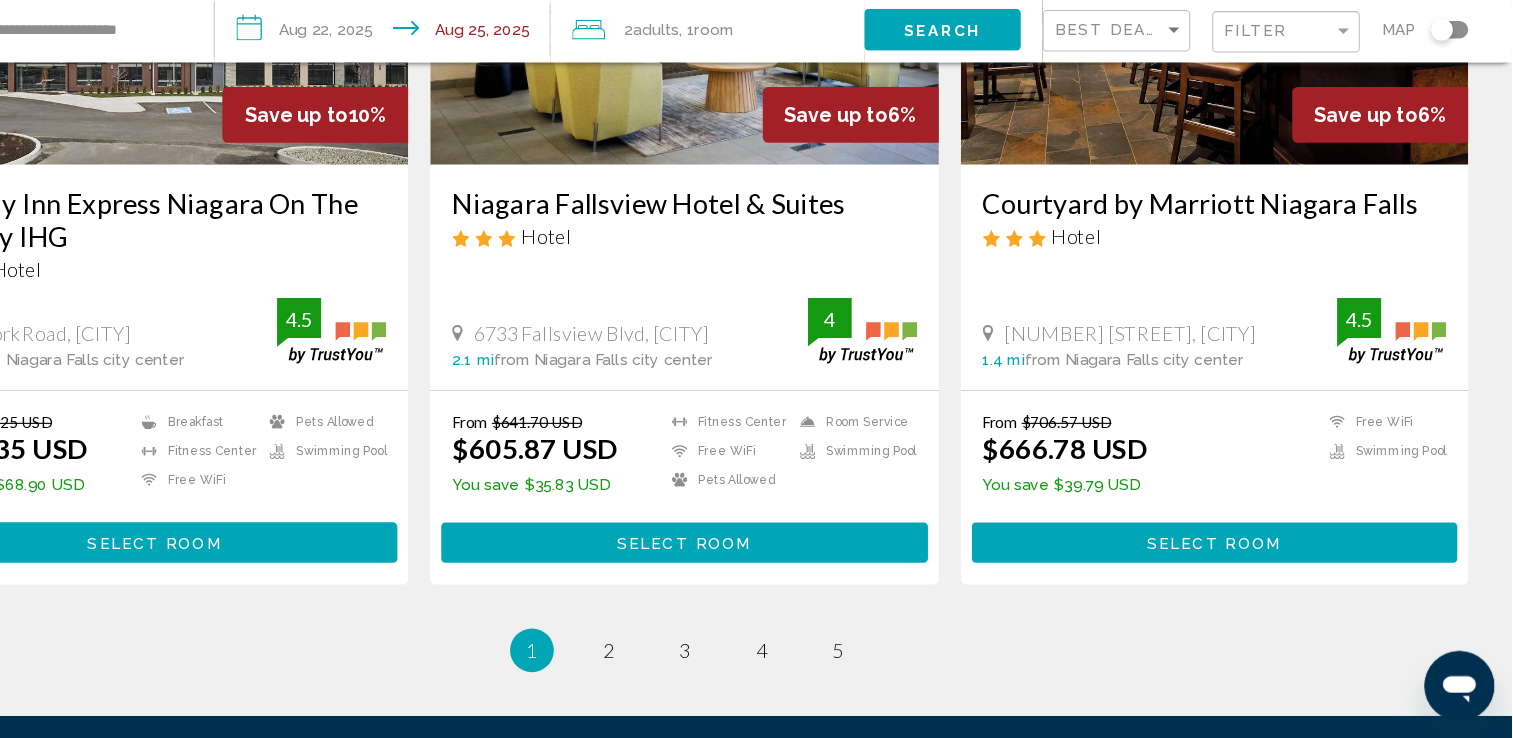 scroll, scrollTop: 2498, scrollLeft: 0, axis: vertical 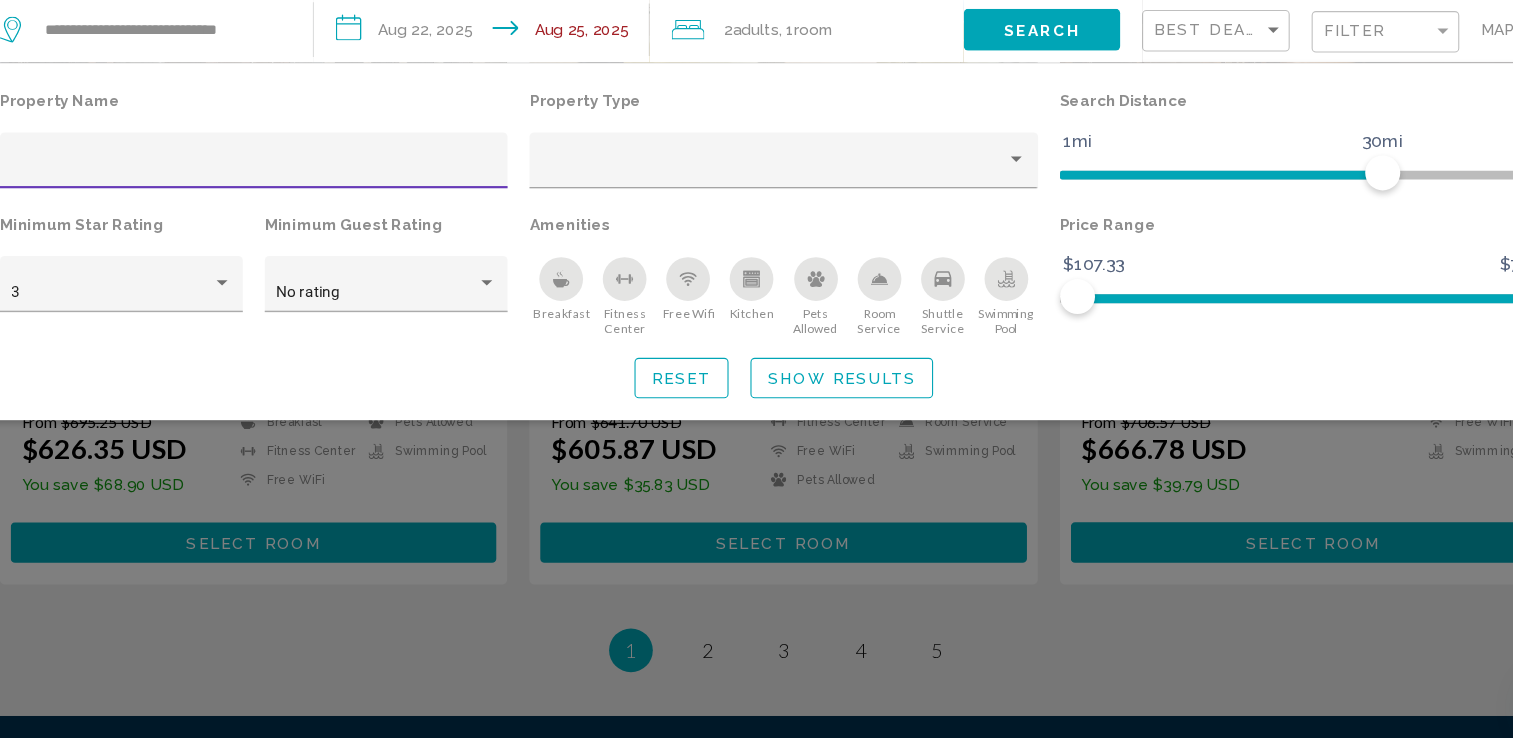 click 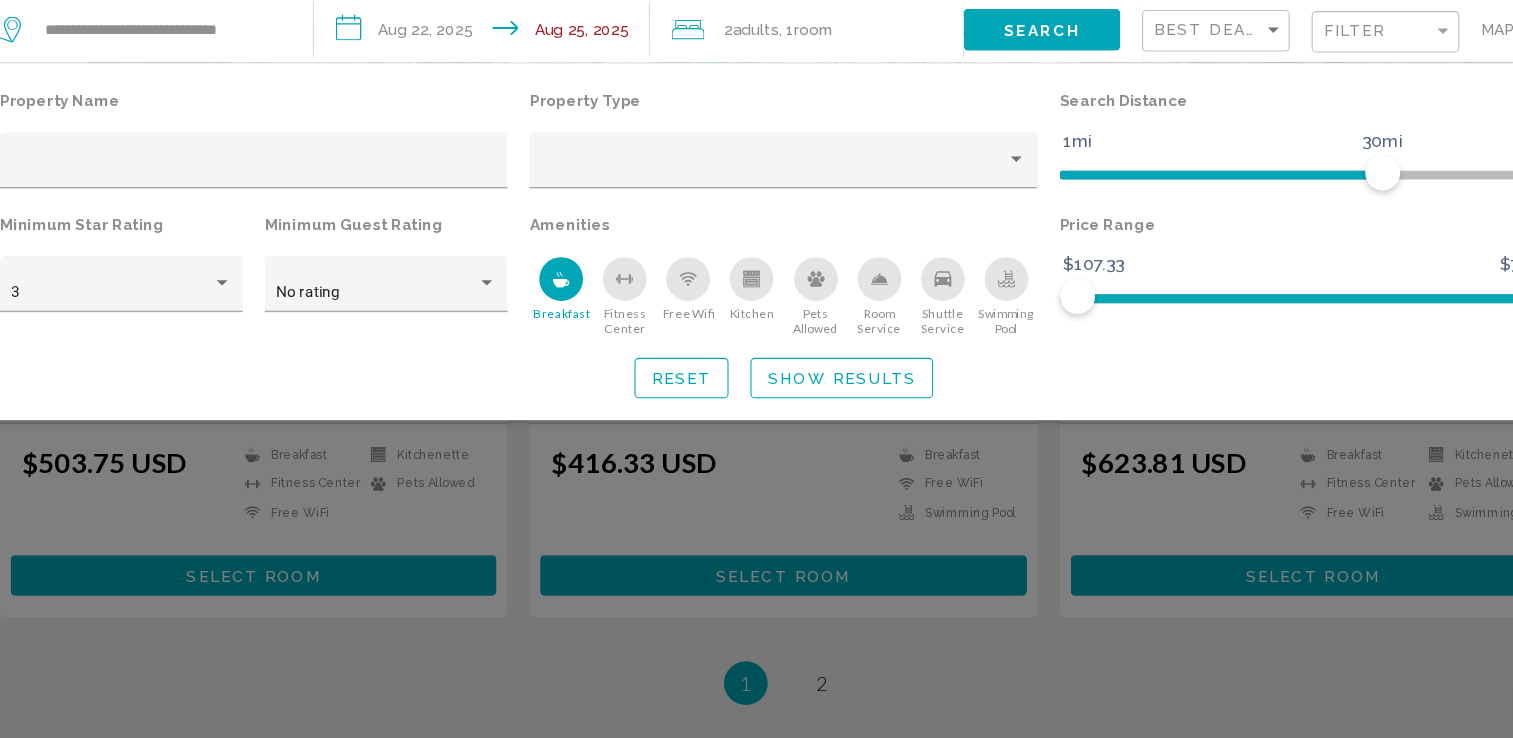scroll, scrollTop: 298, scrollLeft: 0, axis: vertical 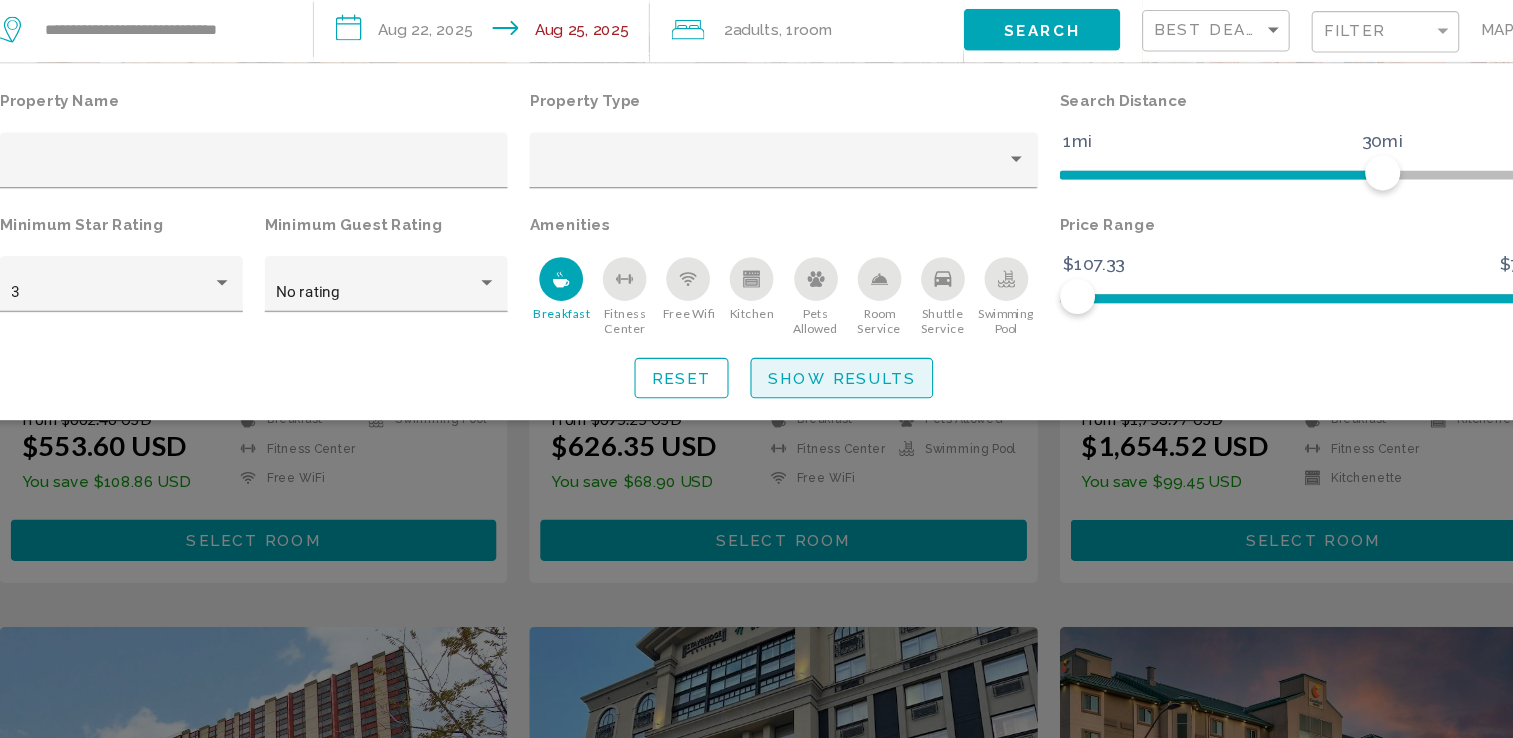 click on "Show Results" 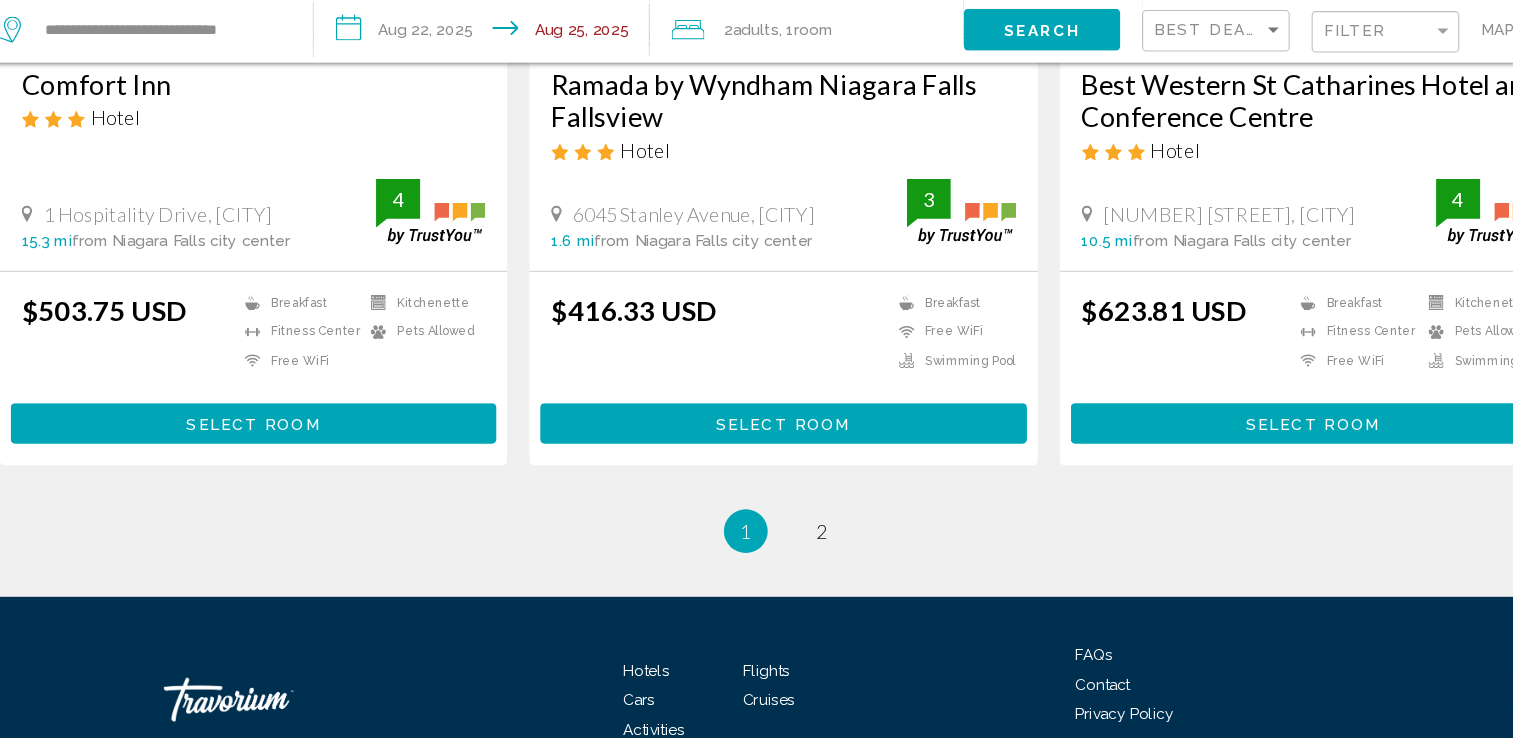 scroll, scrollTop: 2650, scrollLeft: 0, axis: vertical 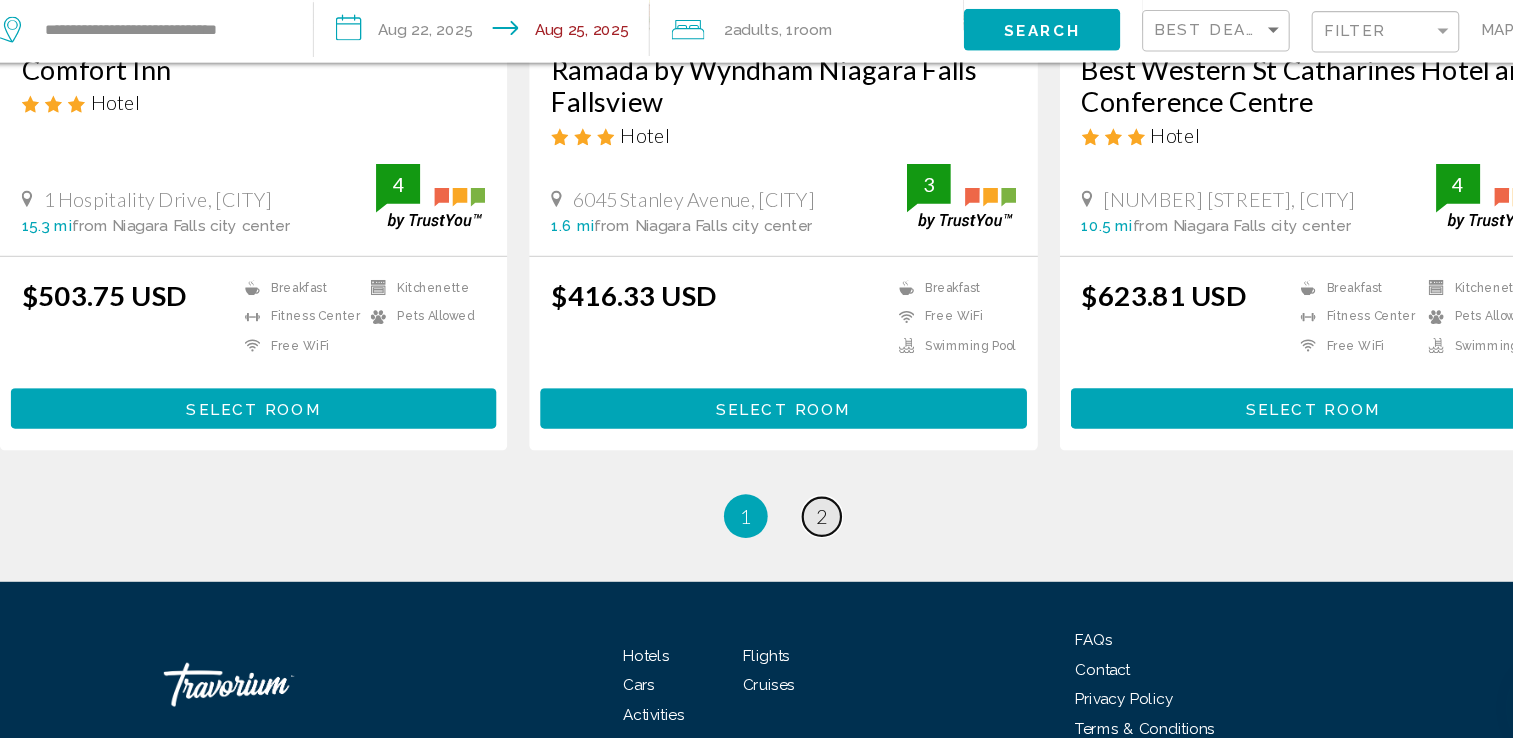 click on "2" at bounding box center (792, 535) 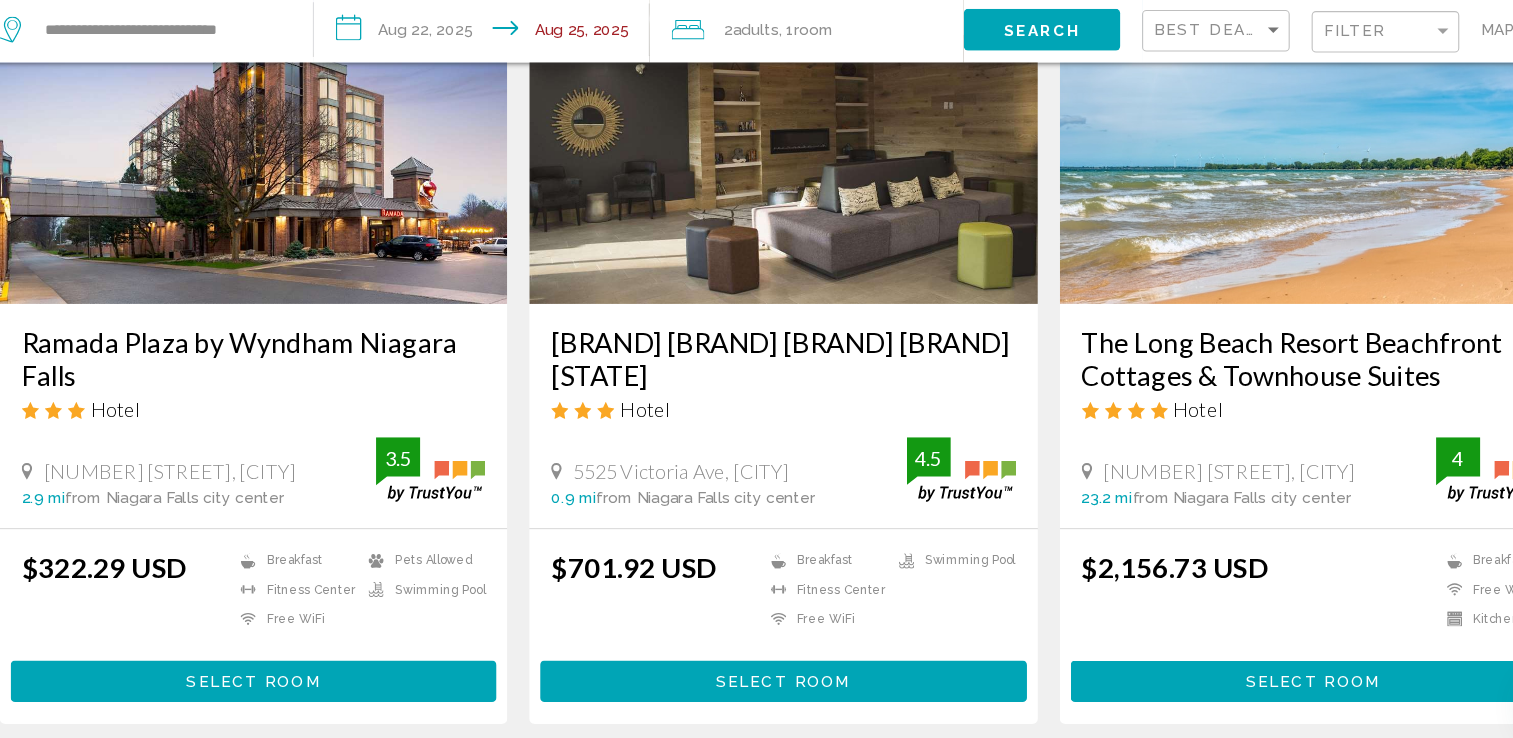 scroll, scrollTop: 222, scrollLeft: 0, axis: vertical 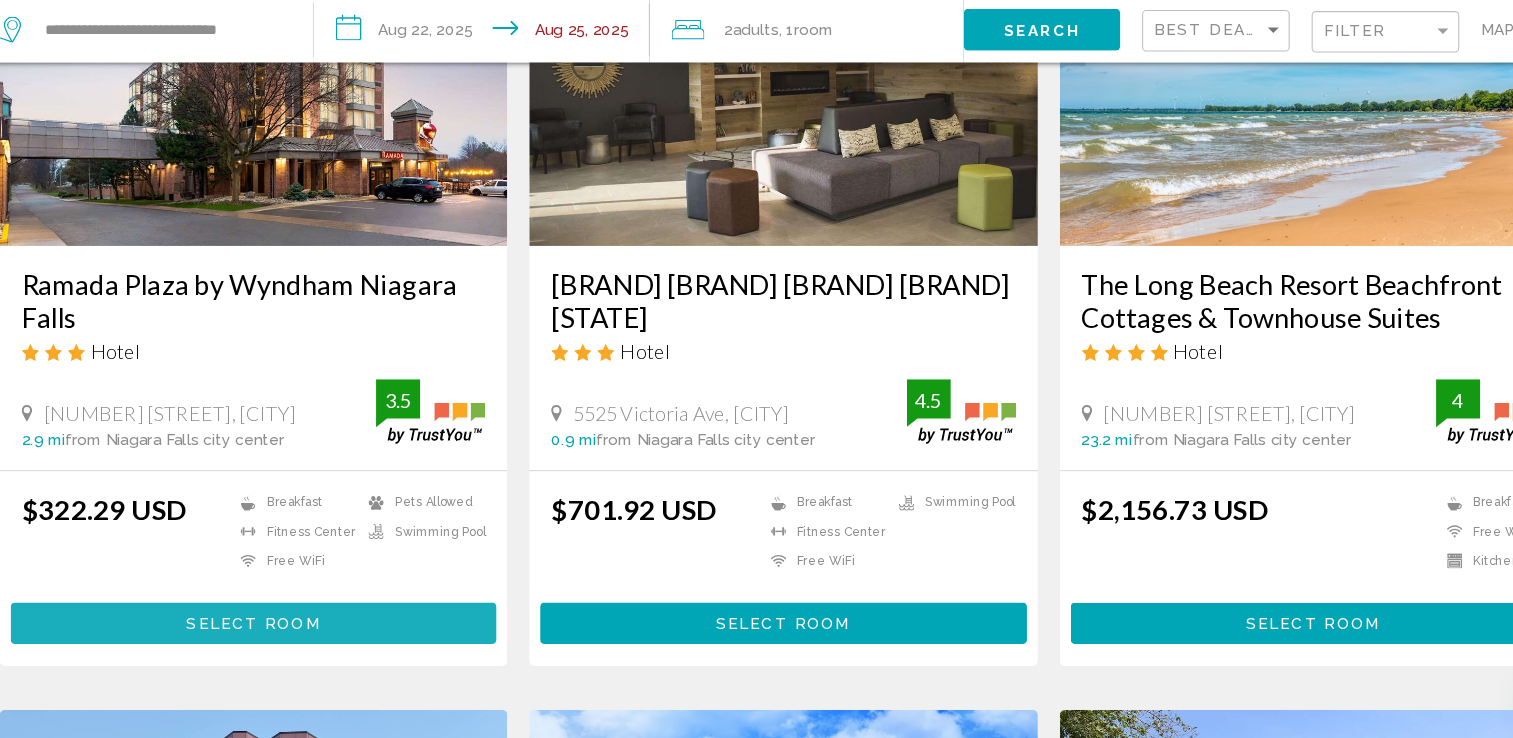 click on "Select Room" at bounding box center (272, 634) 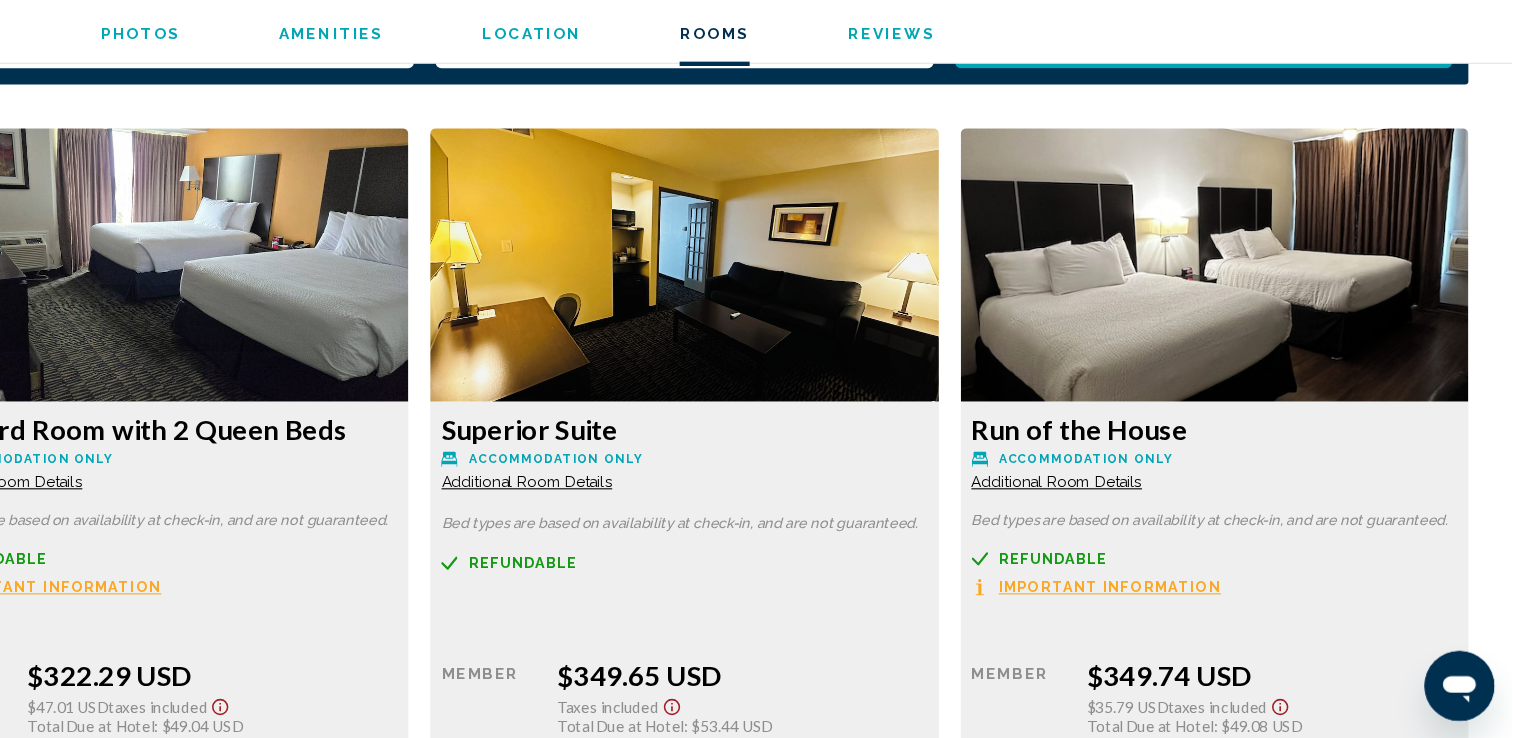 scroll, scrollTop: 2613, scrollLeft: 0, axis: vertical 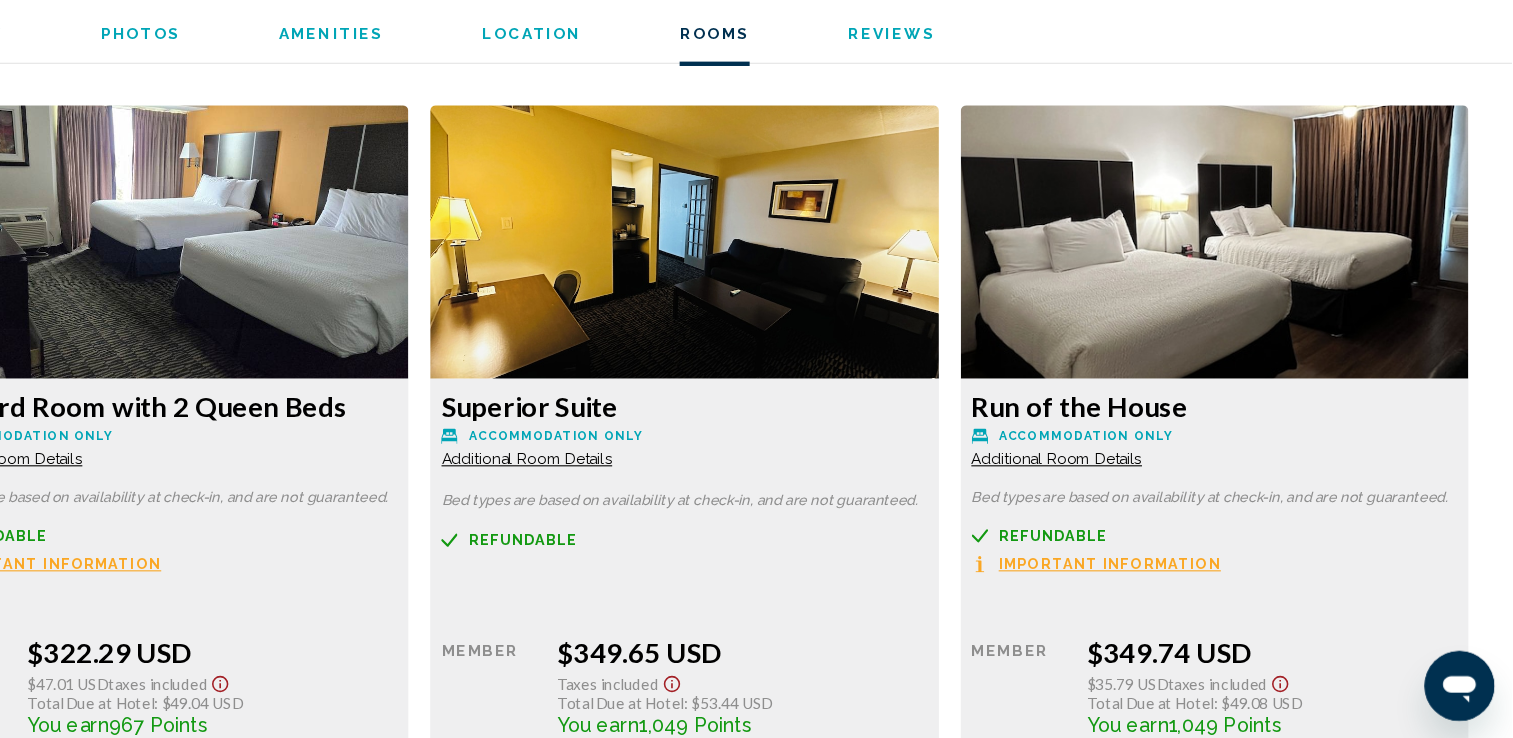 drag, startPoint x: 444, startPoint y: 734, endPoint x: 283, endPoint y: 743, distance: 161.25136 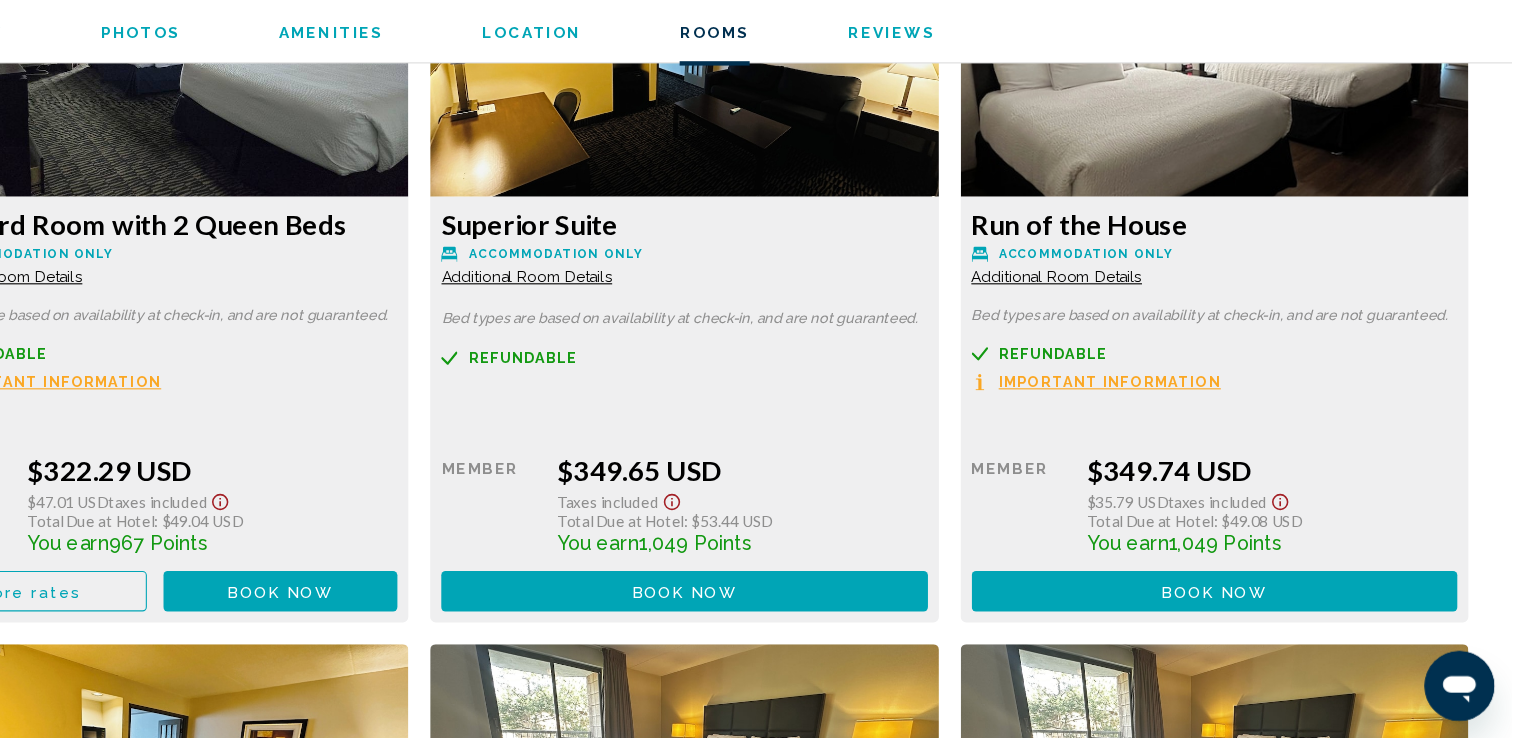 scroll, scrollTop: 2807, scrollLeft: 0, axis: vertical 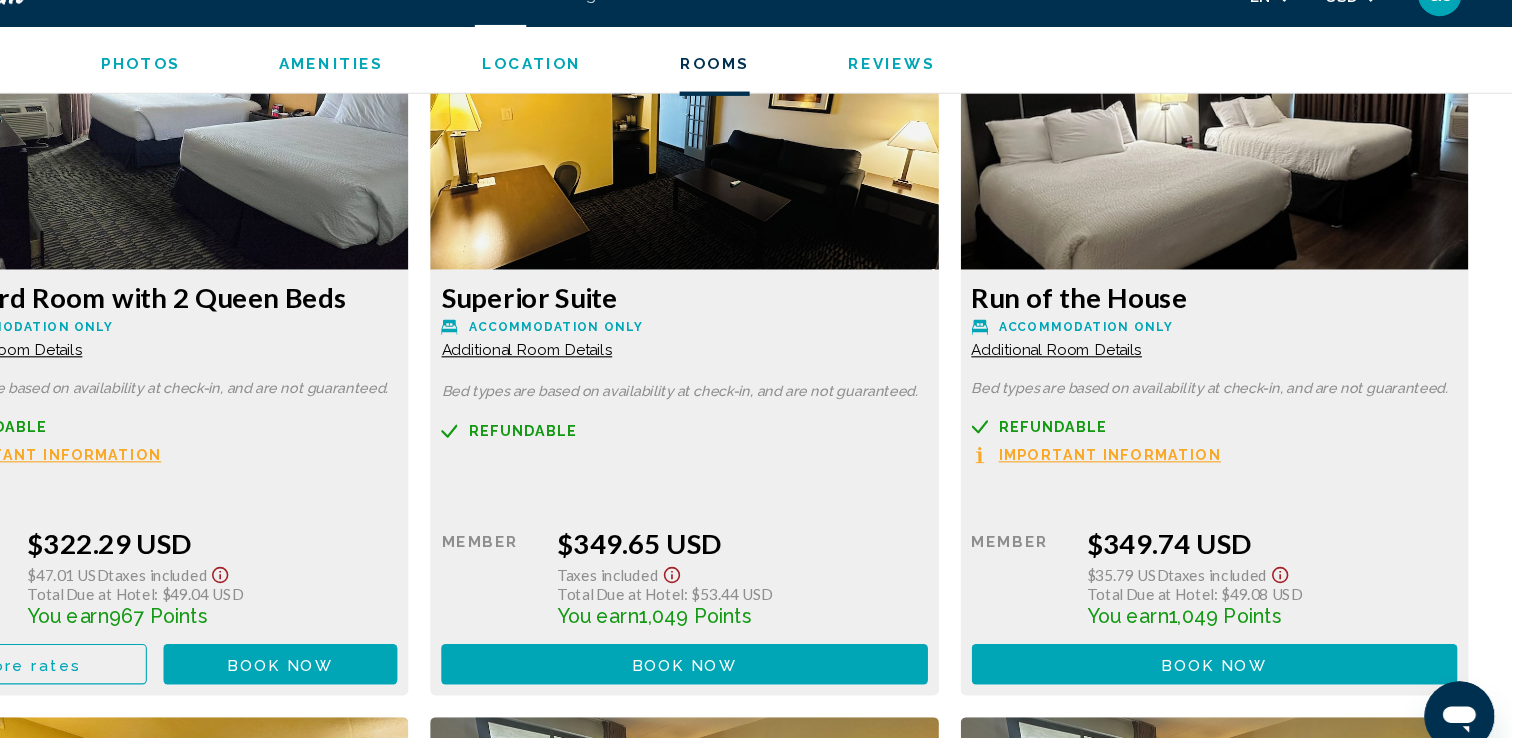 click on "Important Information" at bounding box center (176, 451) 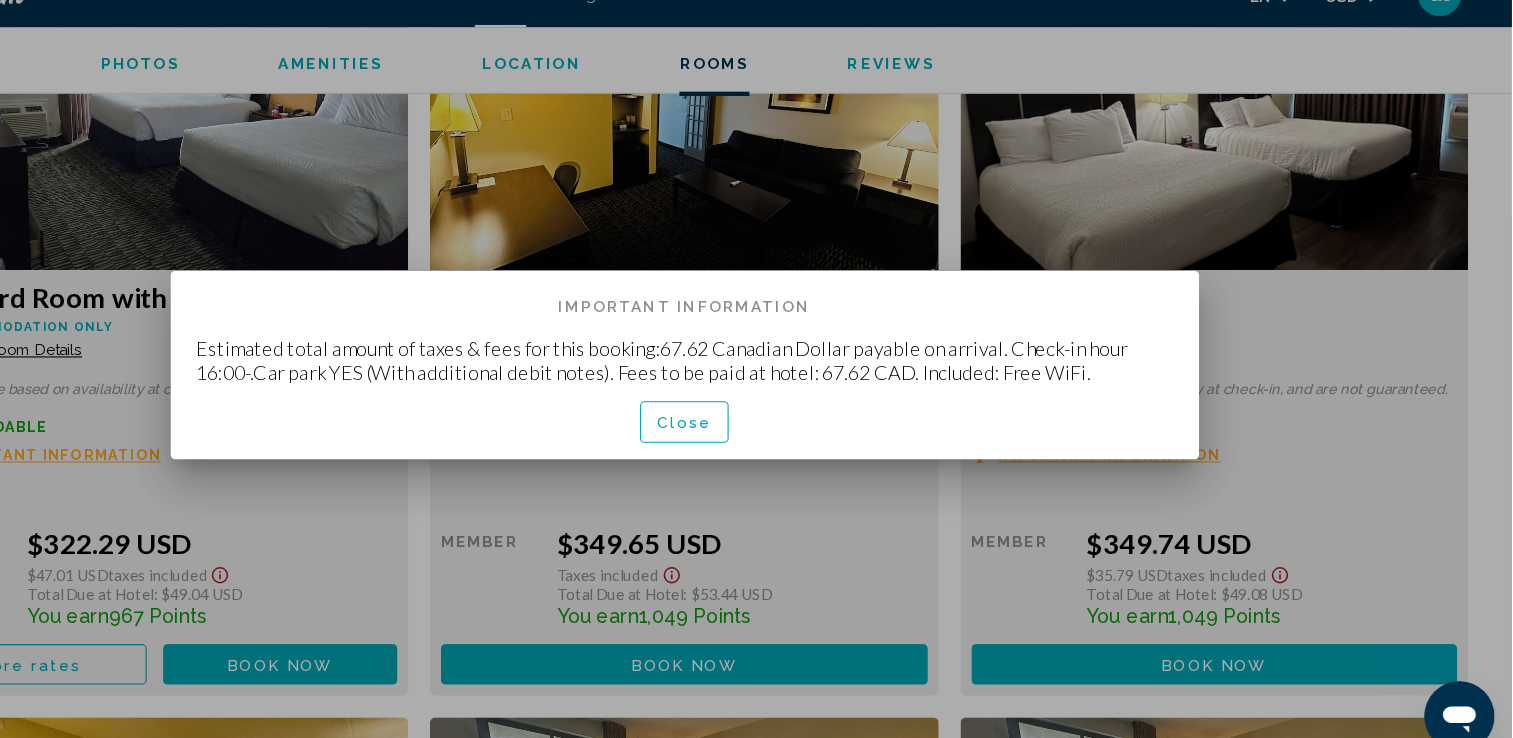 click on "Close" at bounding box center (757, 422) 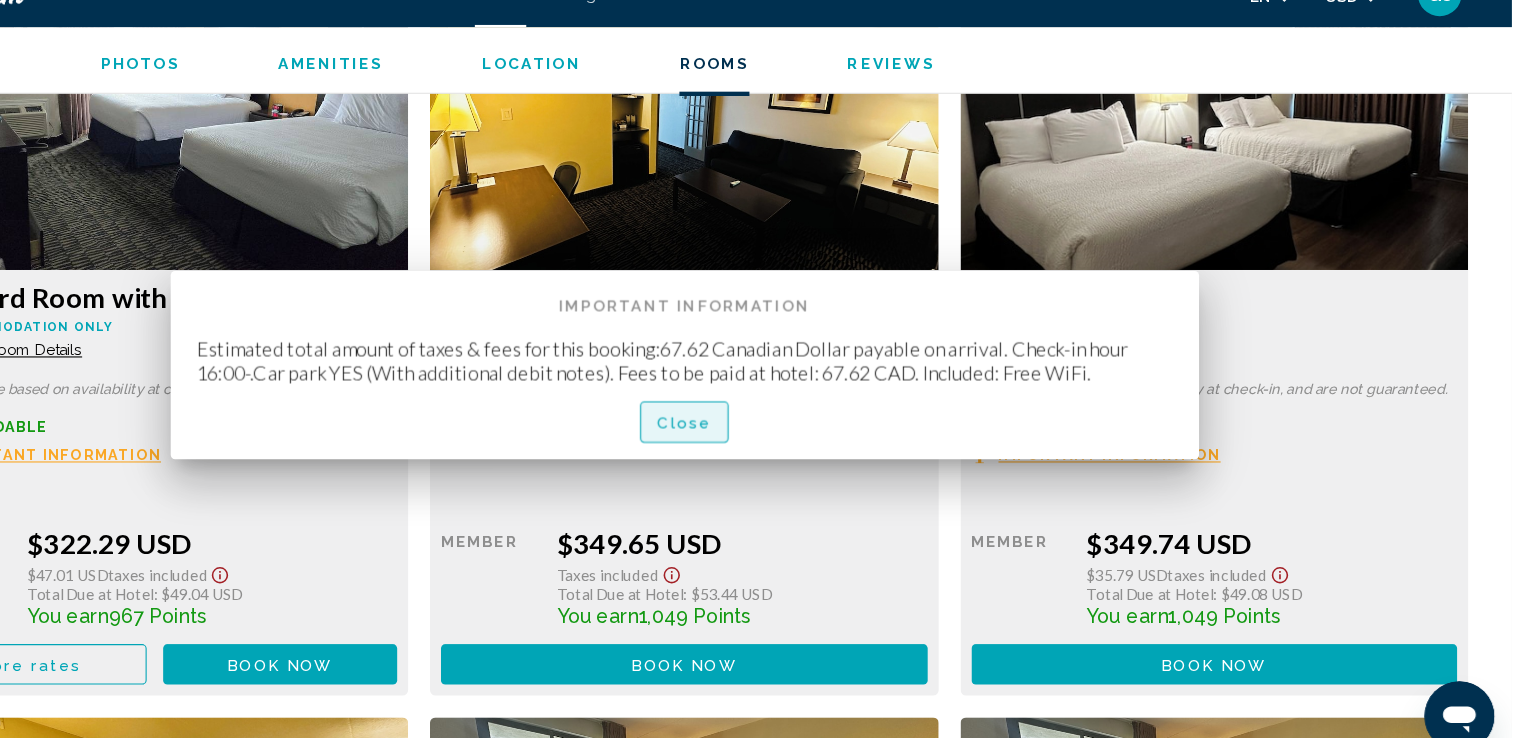 scroll, scrollTop: 2739, scrollLeft: 0, axis: vertical 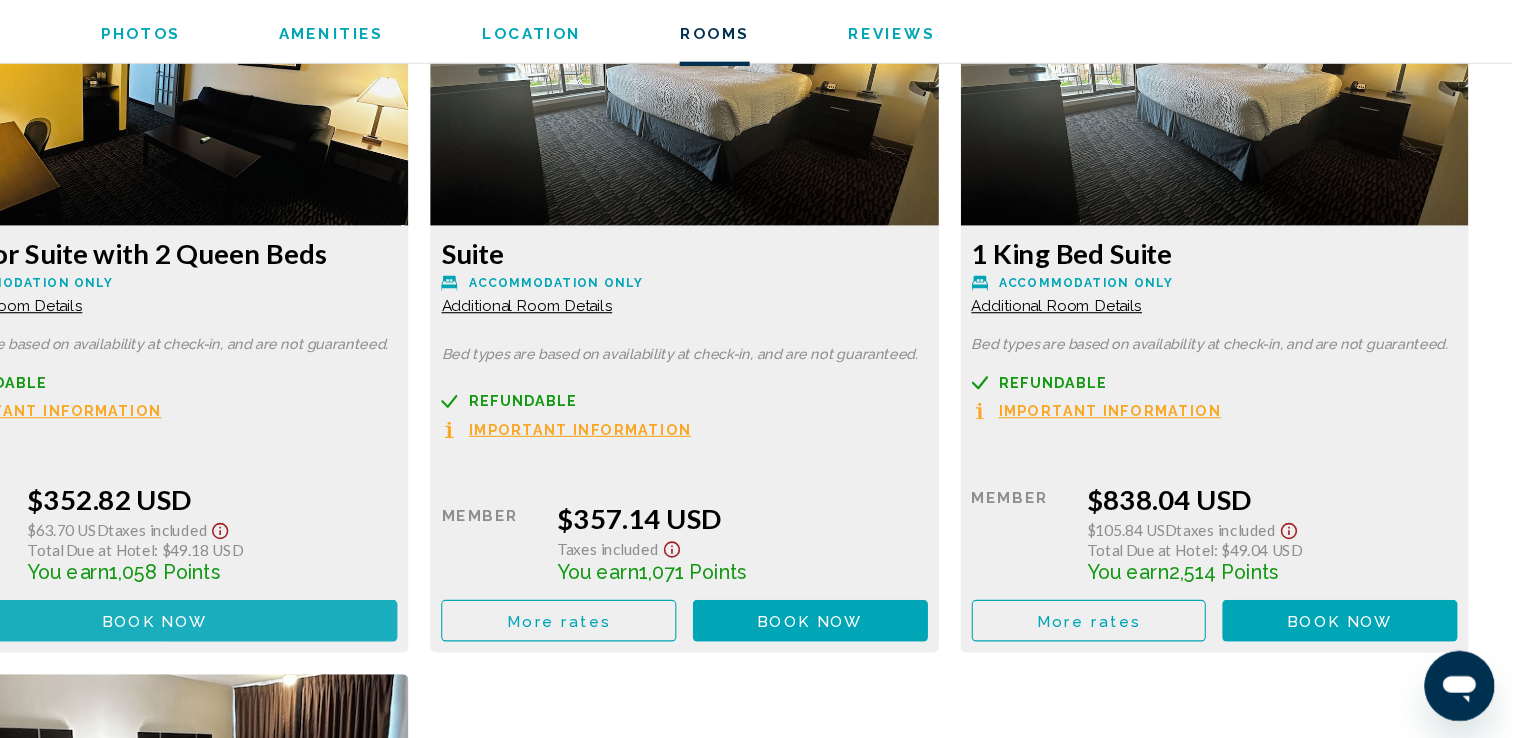 click on "Book now No longer available" at bounding box center [272, 629] 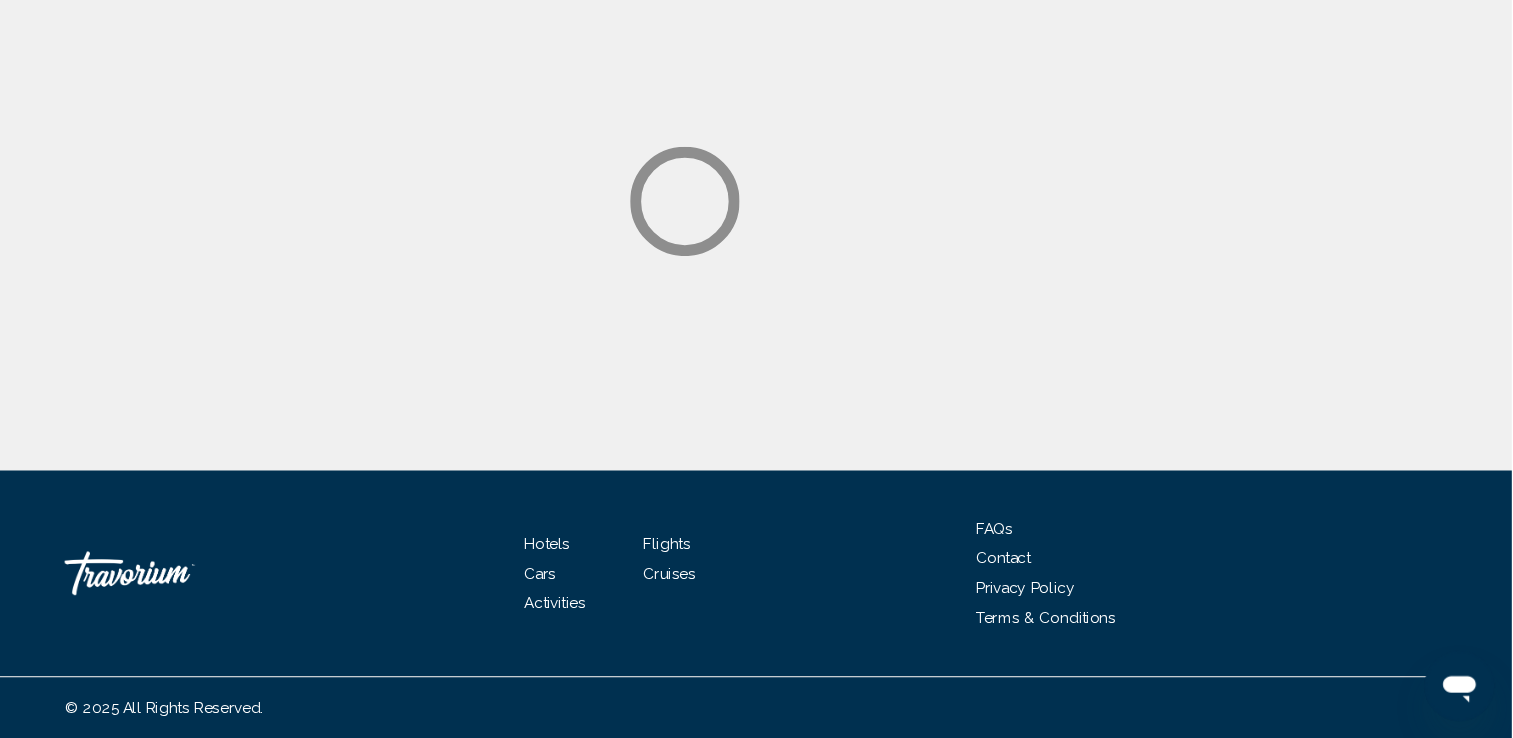 scroll, scrollTop: 0, scrollLeft: 0, axis: both 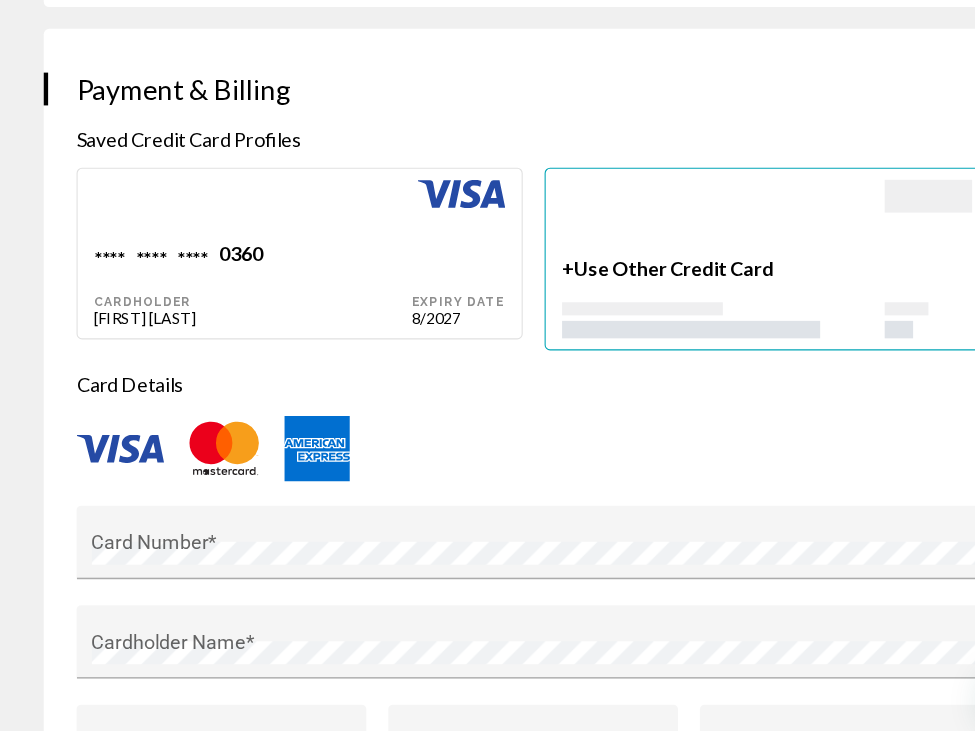click on "**** **** **** 0360 Cardholder joycelyn stubbs" at bounding box center [231, 322] 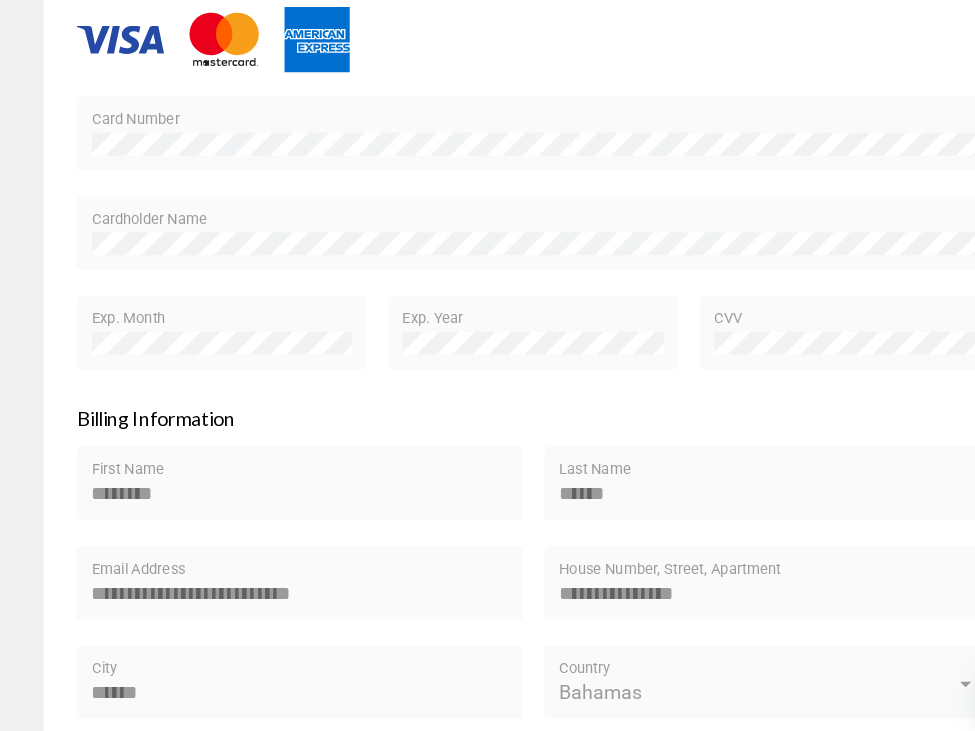 scroll, scrollTop: 2797, scrollLeft: 0, axis: vertical 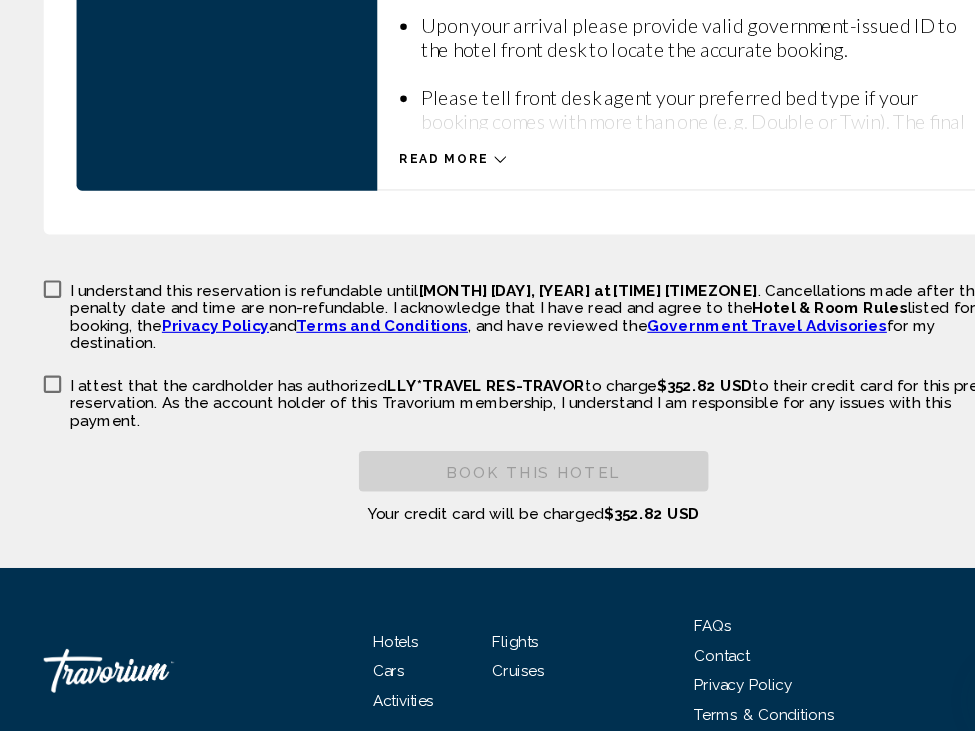click at bounding box center [48, 327] 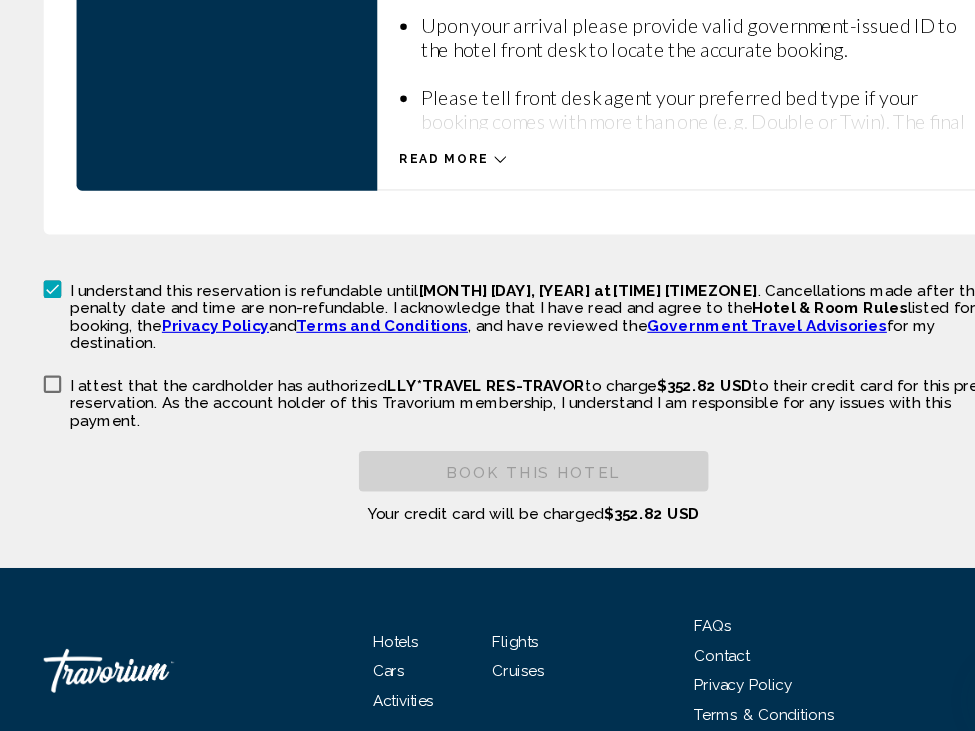 click on "Hotel Booking Price Summary Ramada Plaza by Wyndham Niagara Falls  Aug 22, 2025 - Aug 25, 2025 -  3  Night Nights 2  Adult Adults , 0  Child Children  ( ages   )   Superior Suite with 2 Queen Beds   Your Price  $117.61 USD average per night  $352.82 USD  Taxes and Fees Included
$63.70 USD  Total due today  $352.82 USD   Points Earned  1,058  Points  Due at Property
$49.18 USD Reservation Total  $402.00 USD  Rates are quoted in USD. Taxes and/or property-imposed fees of $49.18 USD will be collected by the property in USD ($49.18 USD in original currency). Taxes and/or fees due at the property are based on current exchange rates, which may vary at the time of travel. Additional fees not listed here may be collected by the property at time of check-in. Please refer to the Important Information or Hotel & Room Rules for additional information. Redeem  Points 0 388 0
3" at bounding box center [487, -1633] 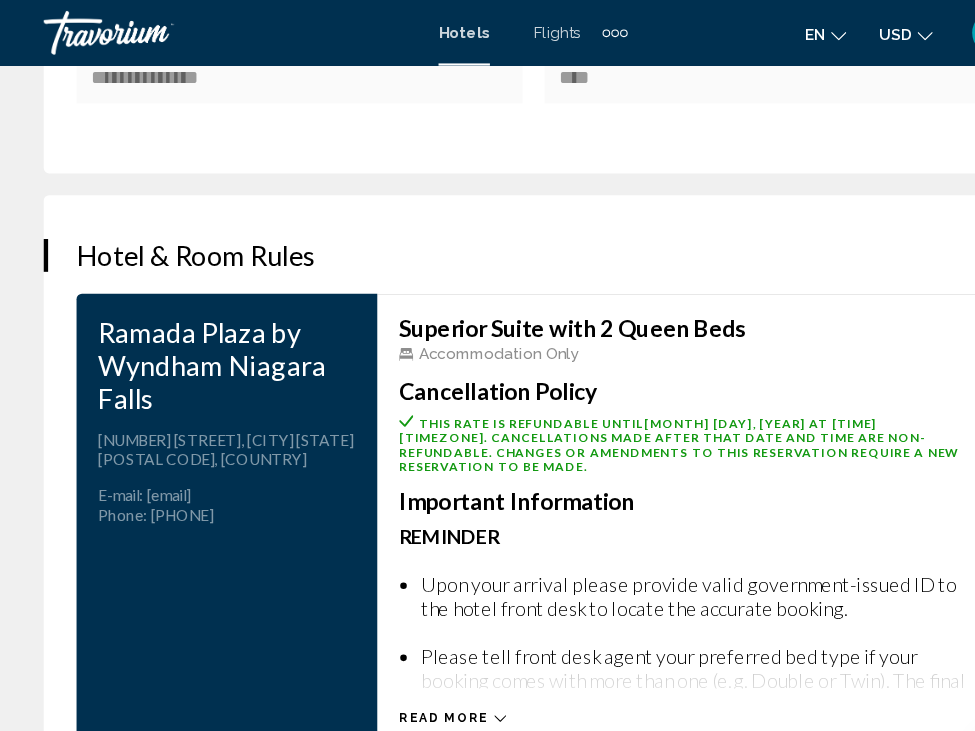 scroll, scrollTop: 3452, scrollLeft: 0, axis: vertical 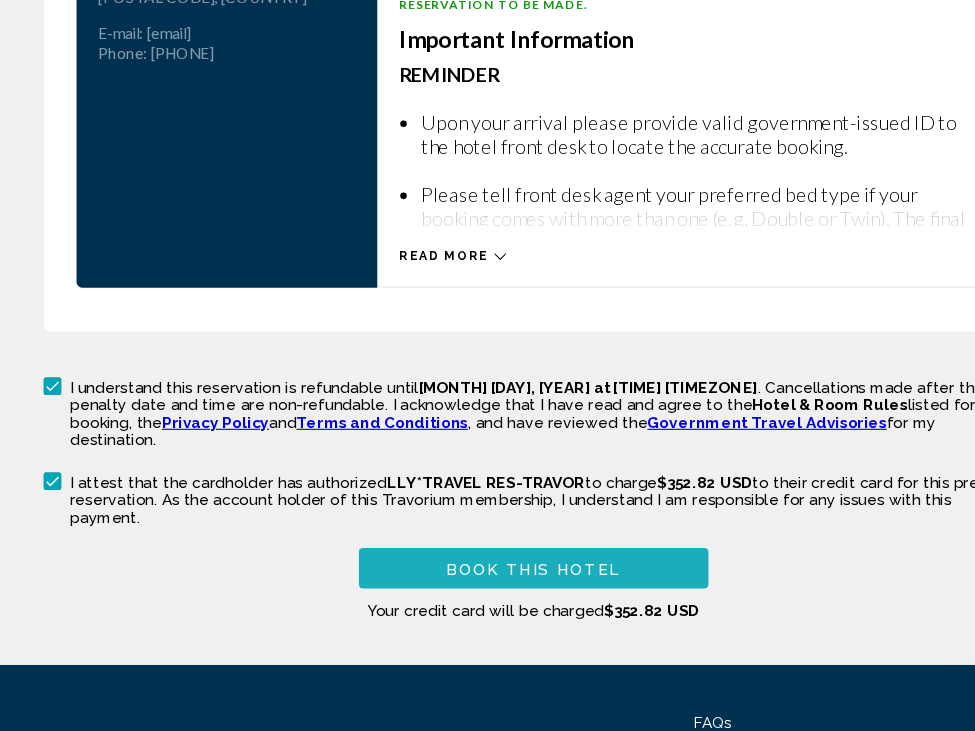 click on "Book this hotel" at bounding box center [488, 581] 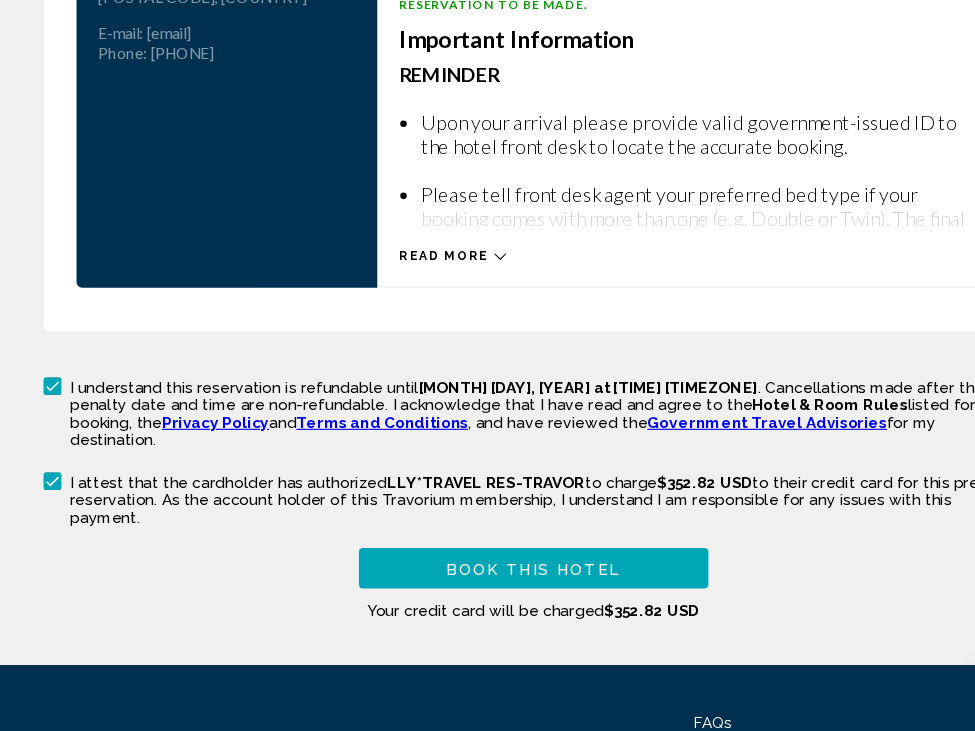 scroll, scrollTop: 1436, scrollLeft: 0, axis: vertical 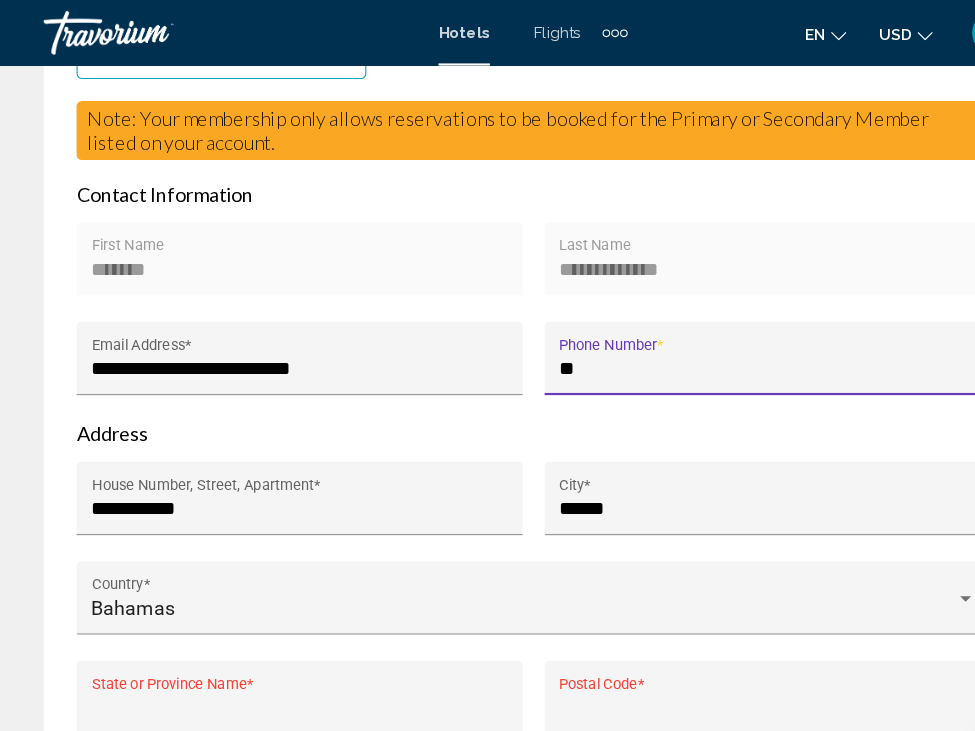 type on "**********" 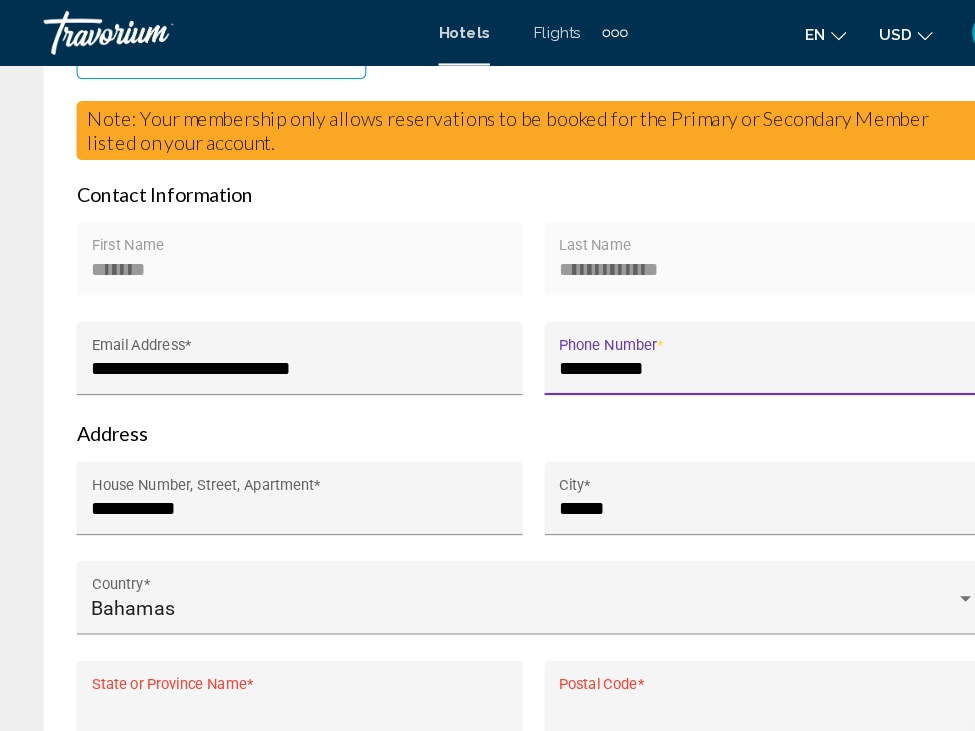type on "**********" 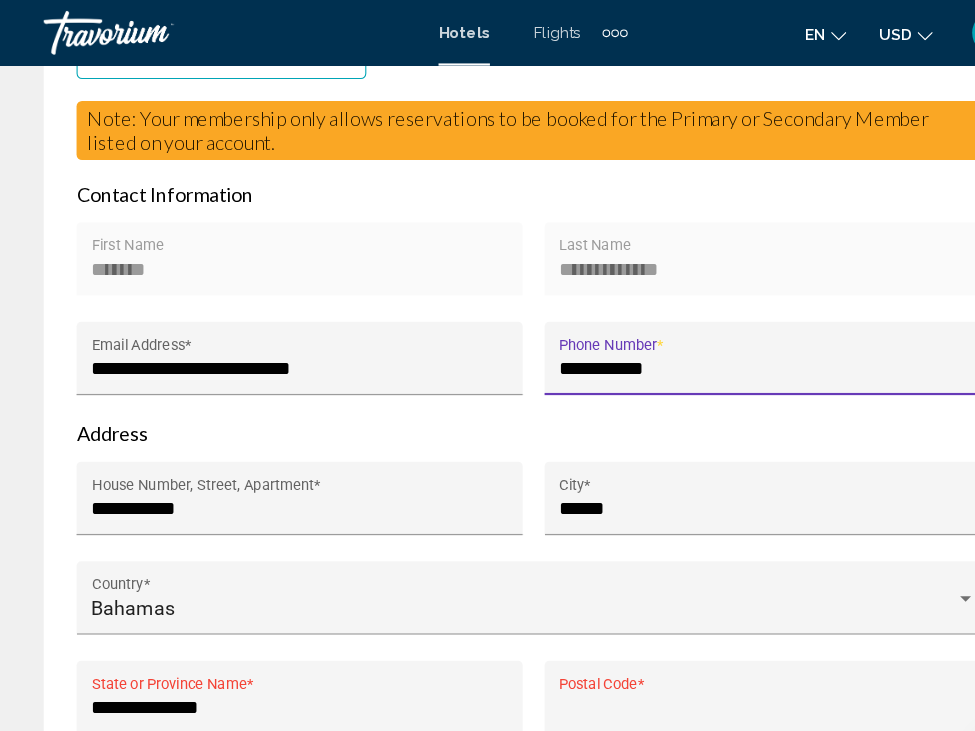 type on "*****" 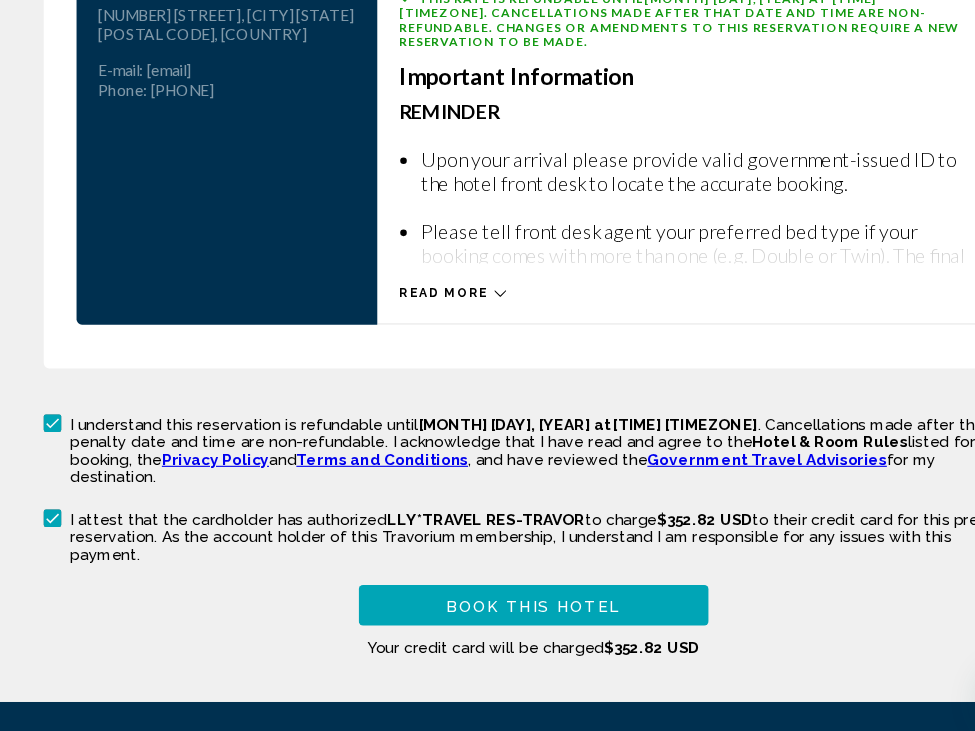 scroll, scrollTop: 3791, scrollLeft: 0, axis: vertical 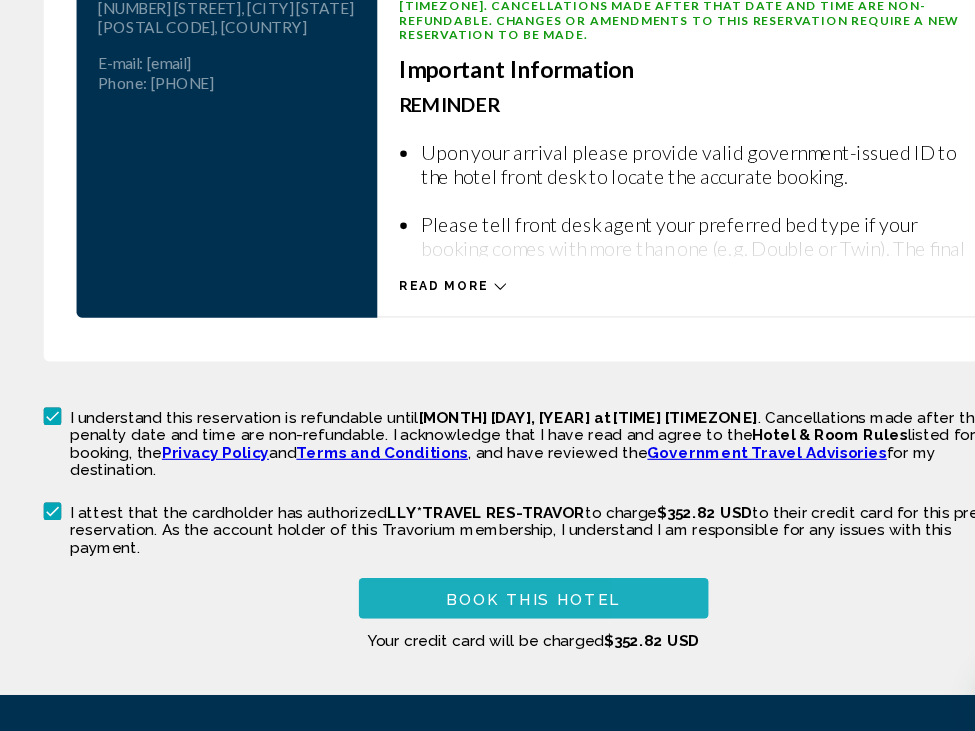 click on "Book this hotel" at bounding box center (488, 609) 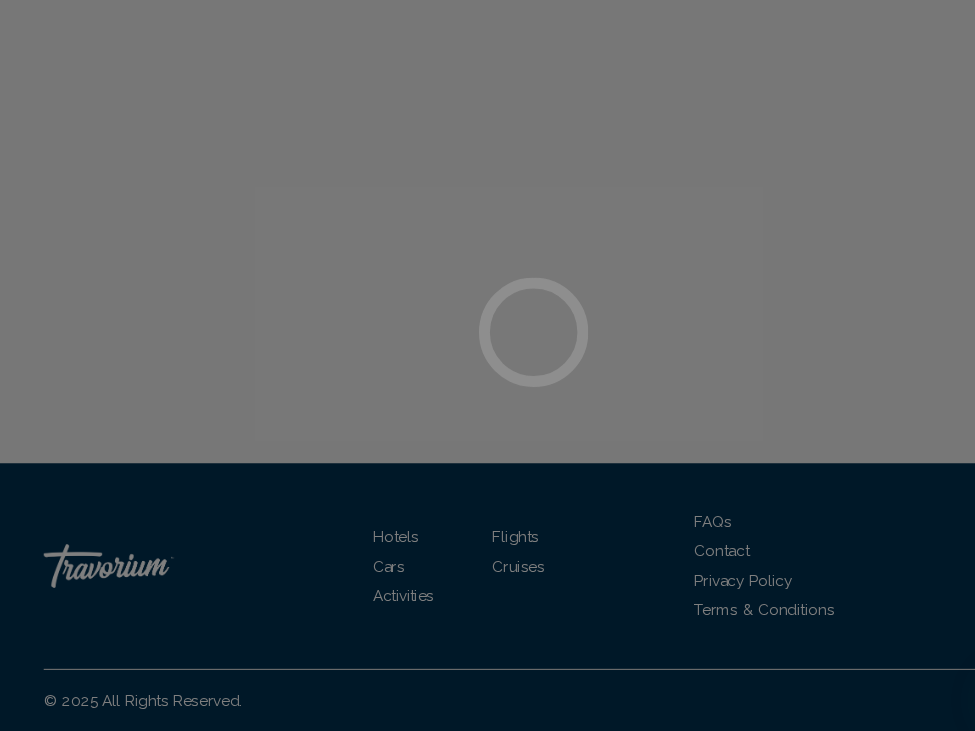 scroll, scrollTop: 0, scrollLeft: 0, axis: both 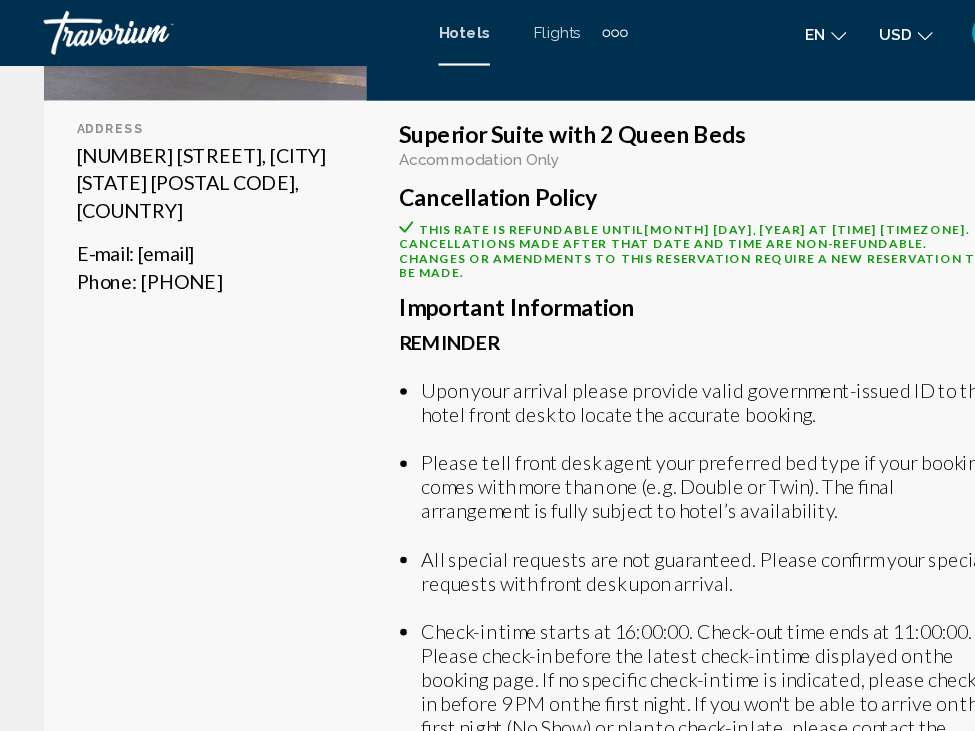 click on "Superior Suite with 2 Queen Beds  Accommodation Only" 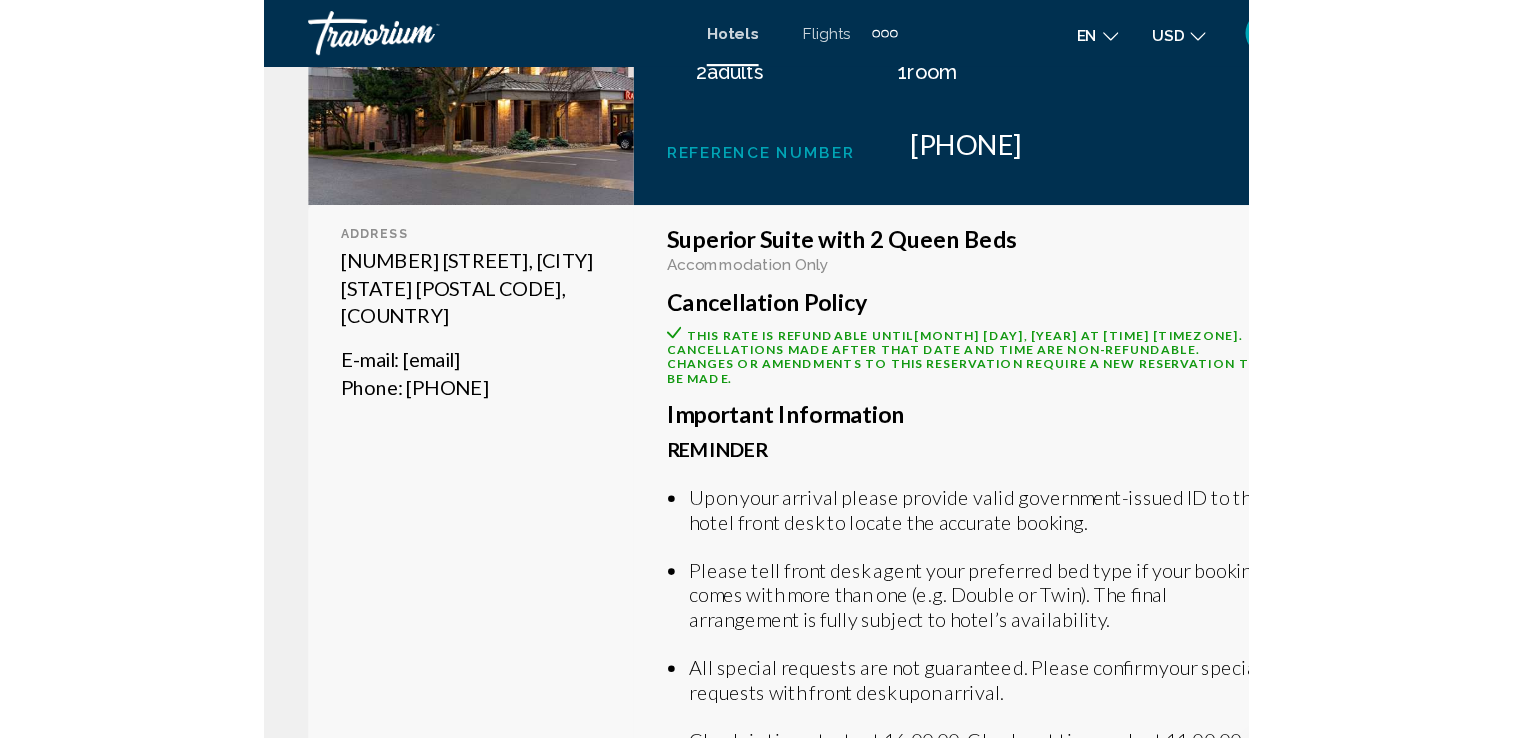 scroll, scrollTop: 500, scrollLeft: 0, axis: vertical 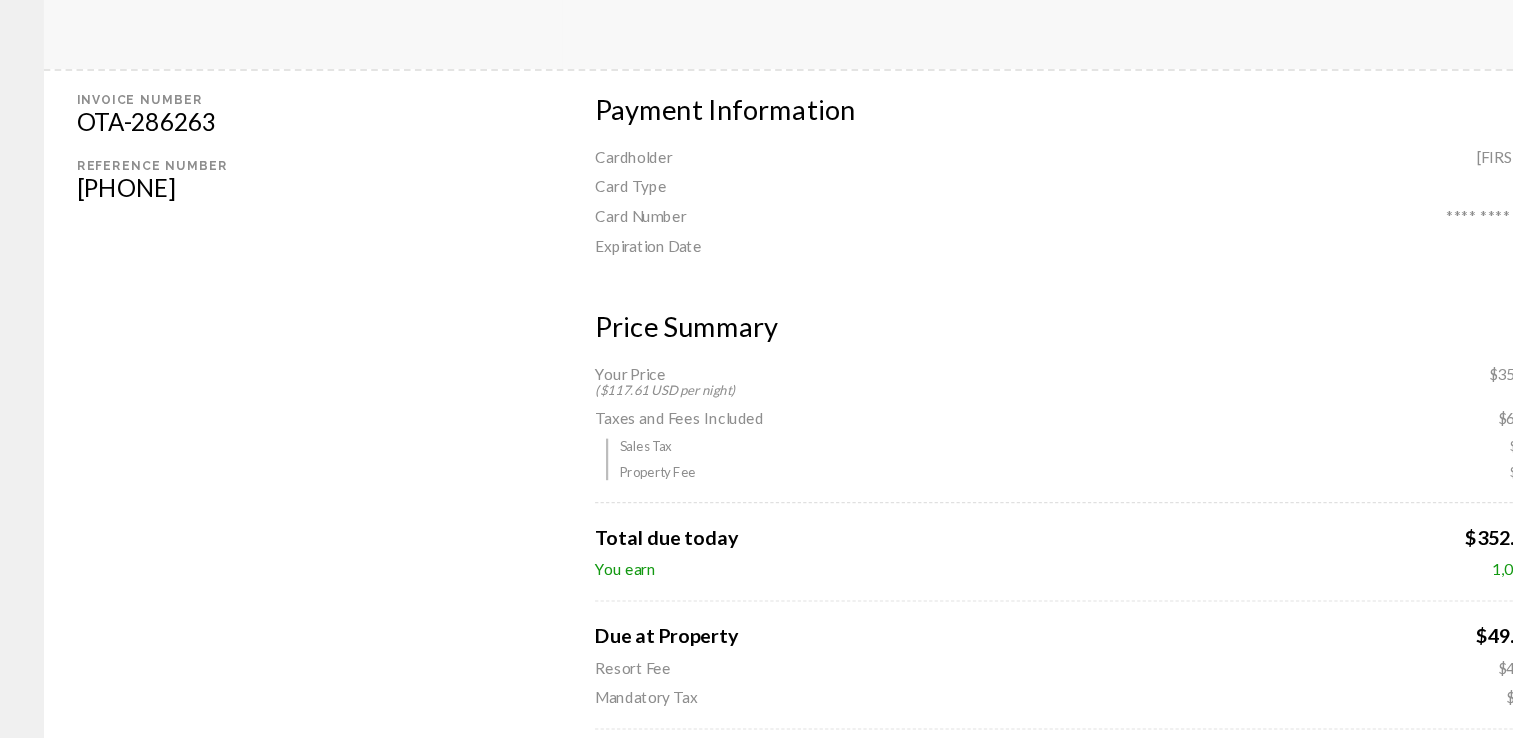 drag, startPoint x: 1105, startPoint y: 582, endPoint x: 1019, endPoint y: 572, distance: 86.579445 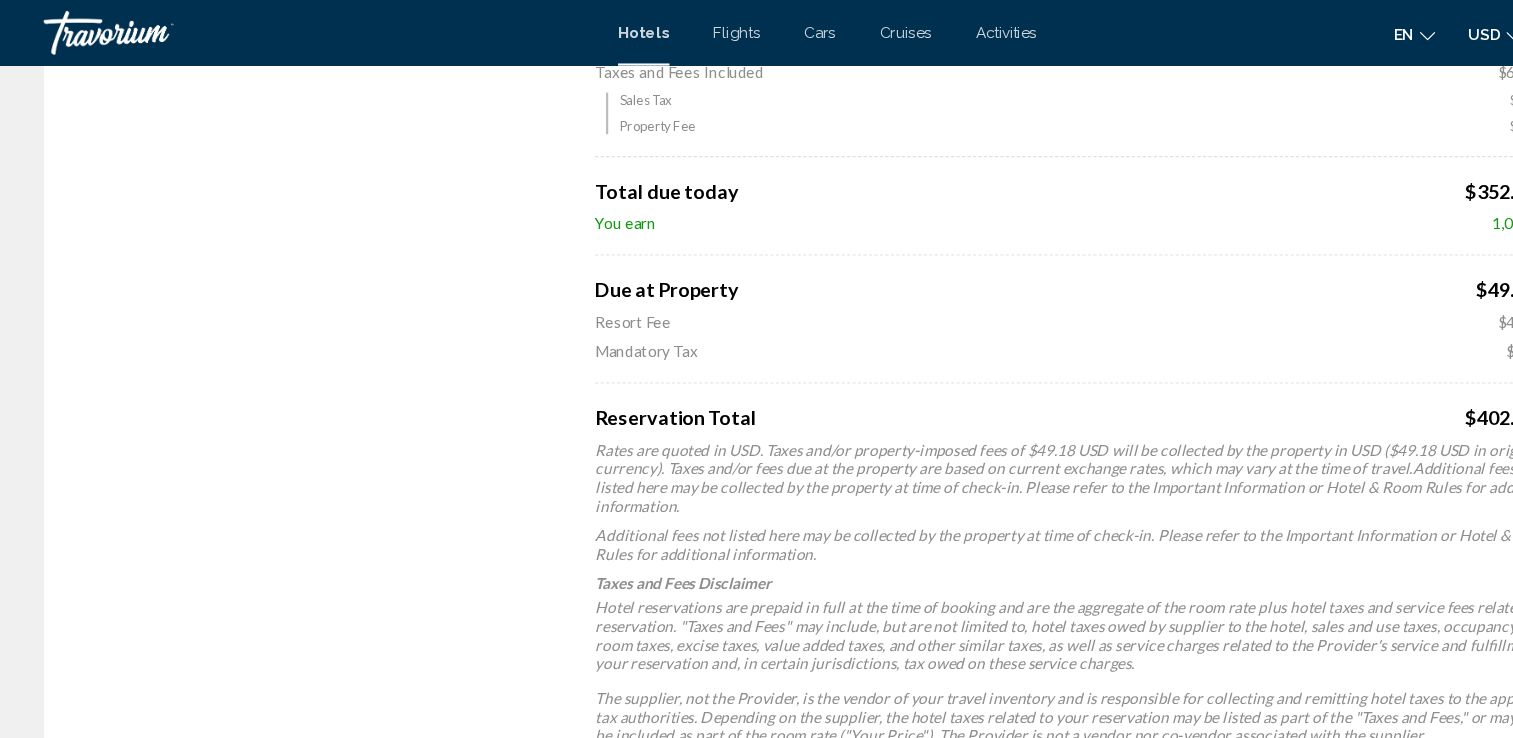 scroll, scrollTop: 1851, scrollLeft: 0, axis: vertical 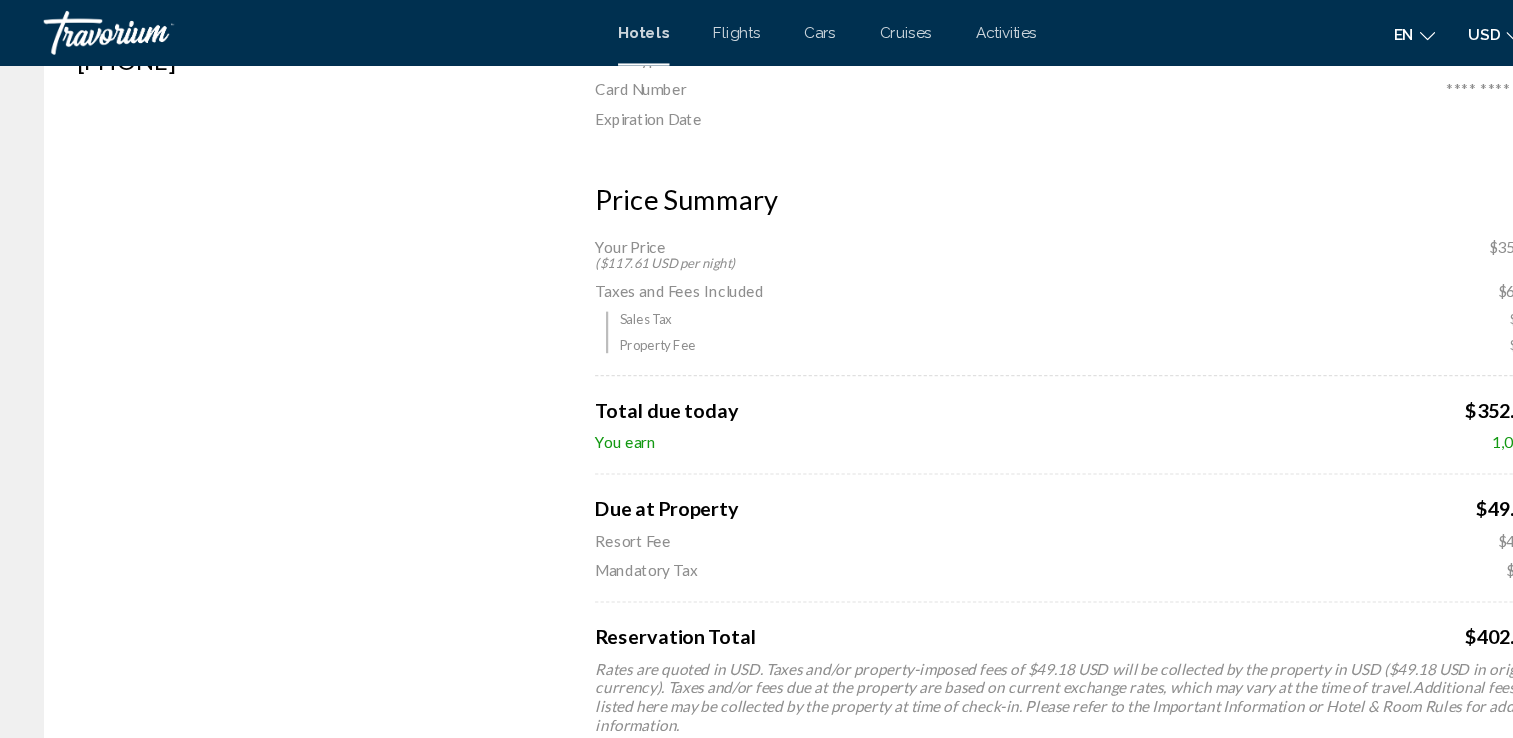 drag, startPoint x: 1329, startPoint y: 243, endPoint x: 1325, endPoint y: 112, distance: 131.06105 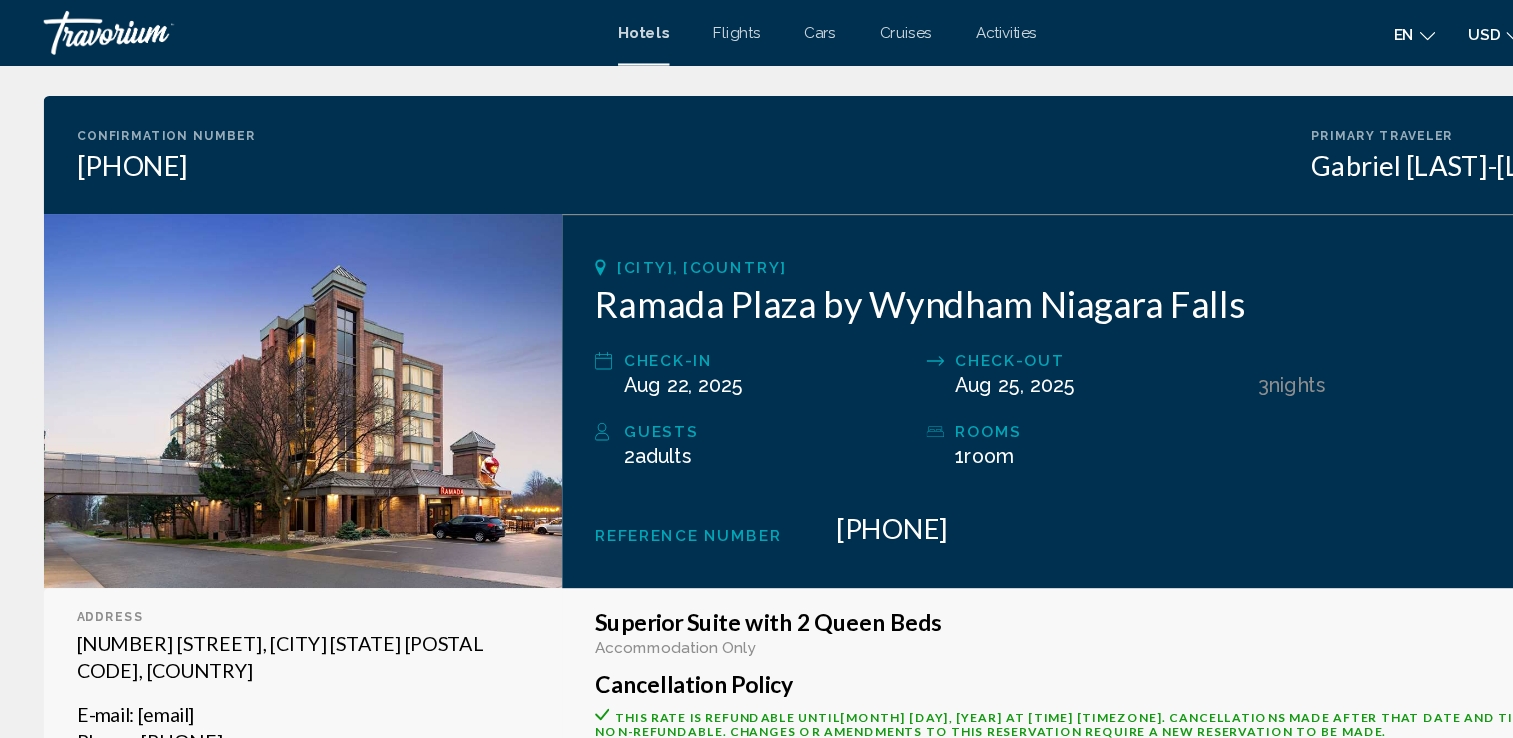 scroll, scrollTop: 80, scrollLeft: 0, axis: vertical 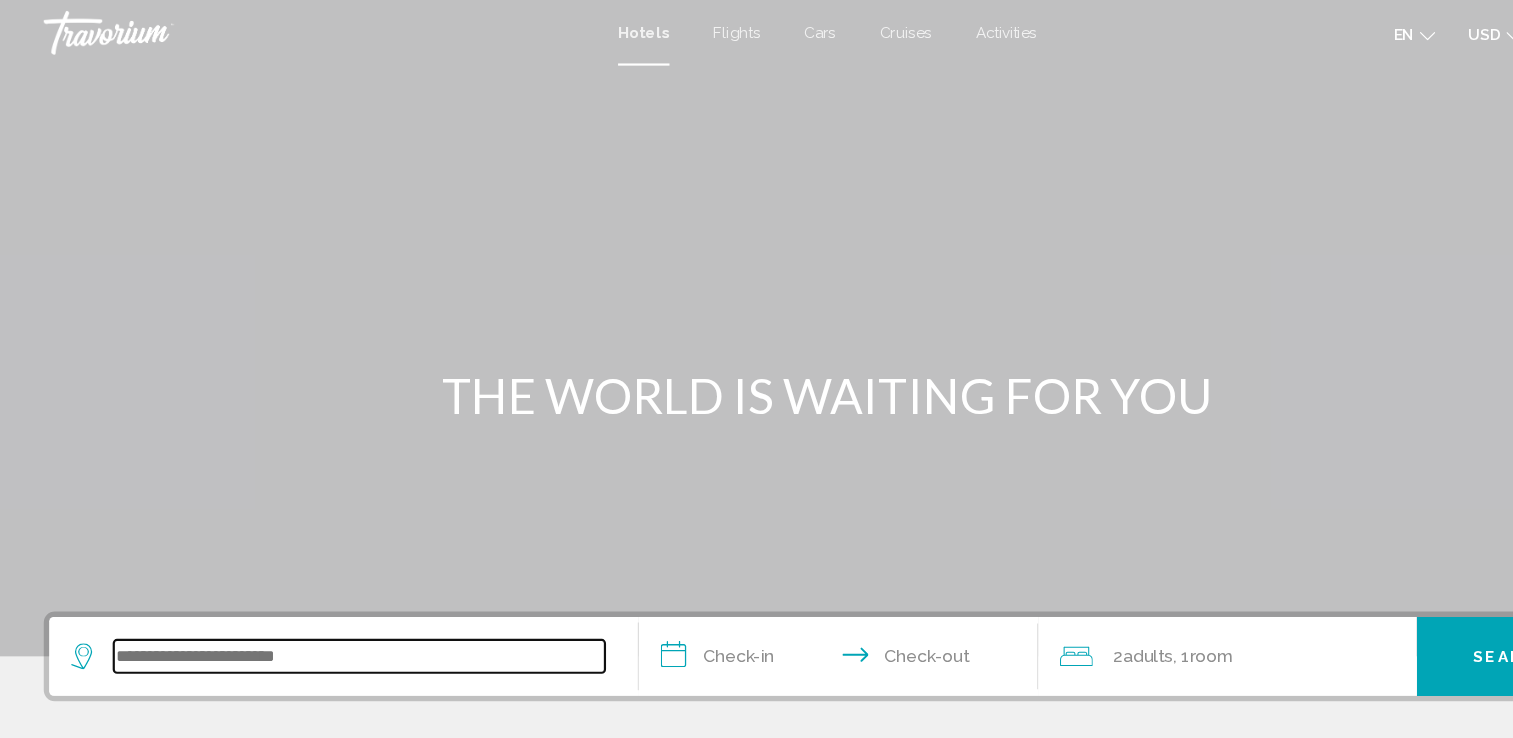 click at bounding box center [328, 600] 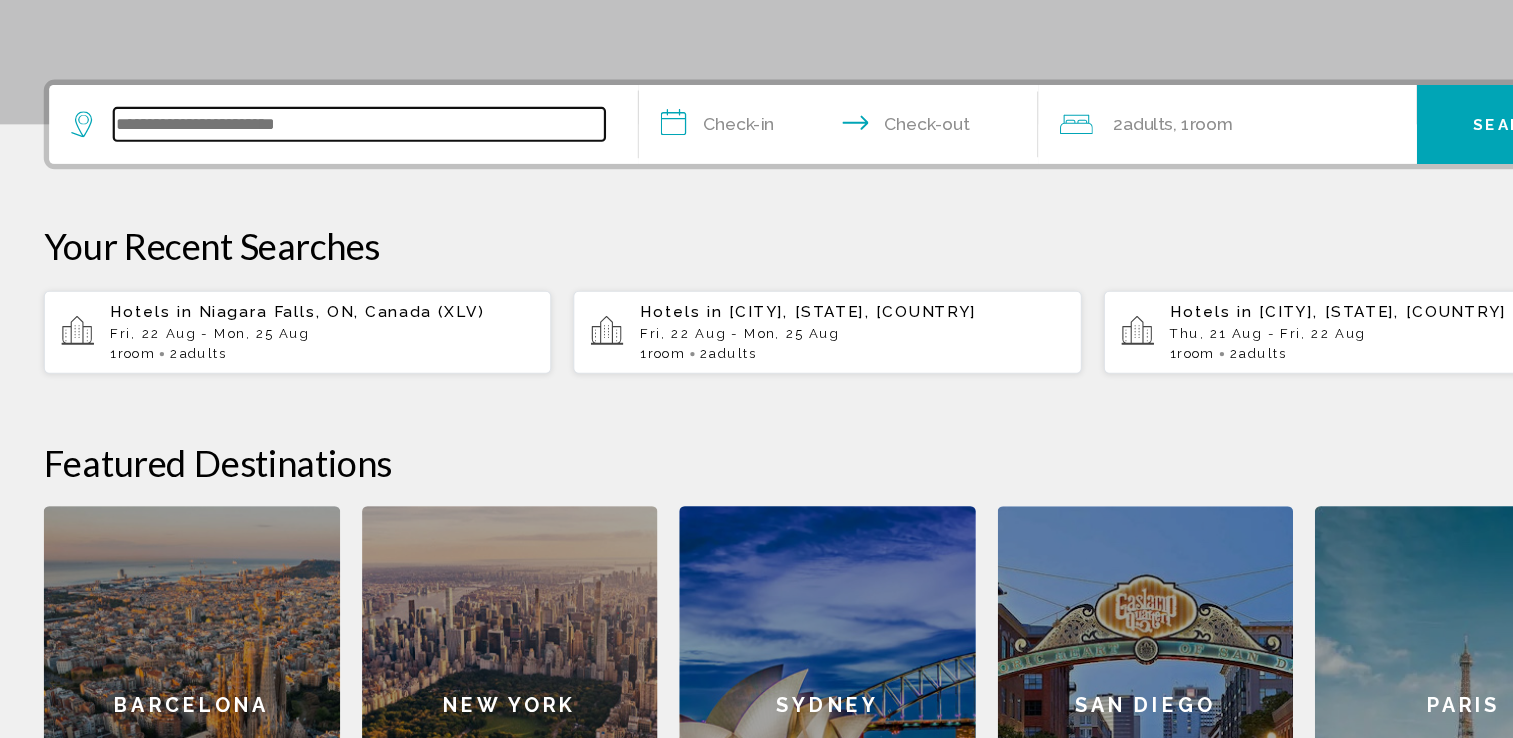 scroll, scrollTop: 431, scrollLeft: 0, axis: vertical 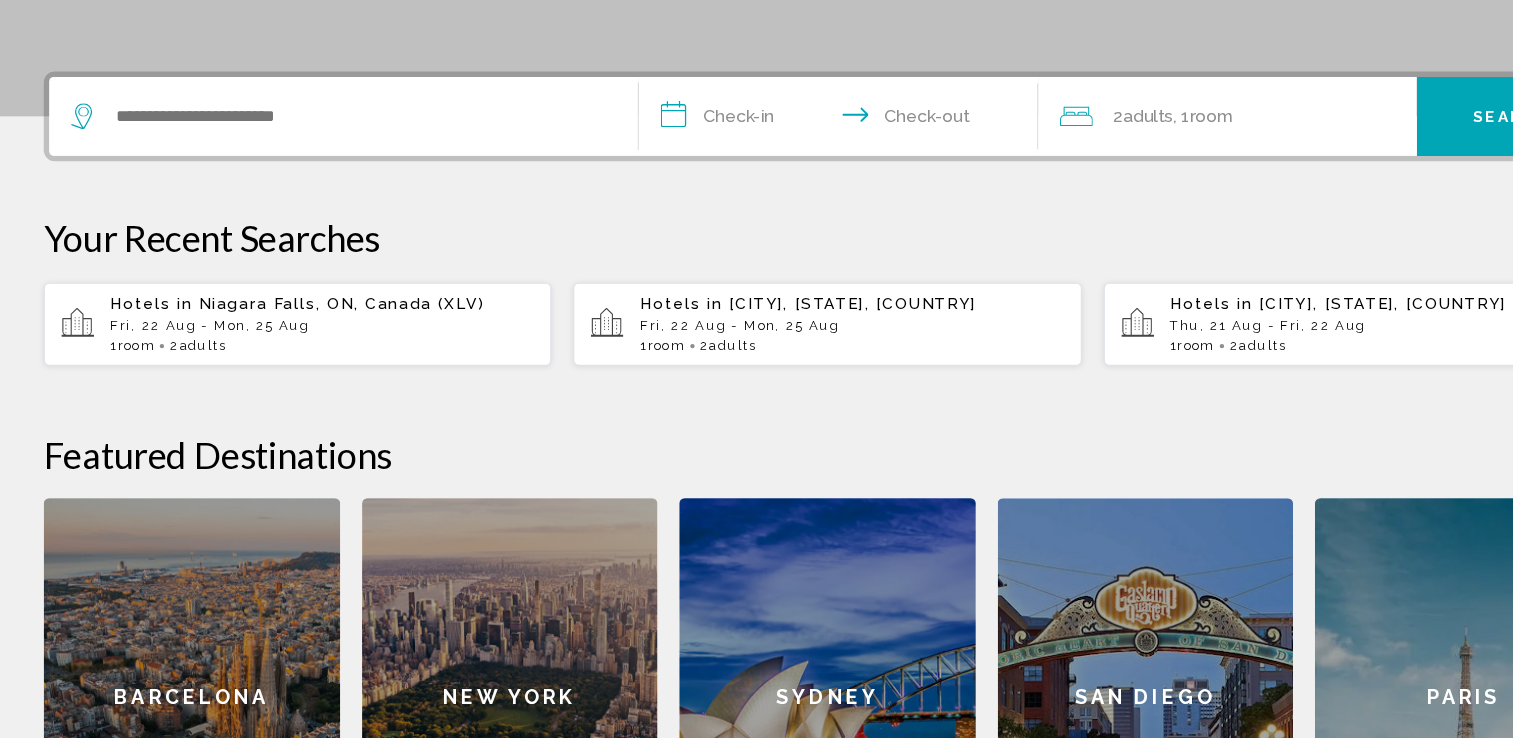 click on "Hotels in    Niagara Falls, ON, Canada (XLV)  Fri, 22 Aug - Mon, 25 Aug  1  Room rooms 2  Adult Adults" at bounding box center [294, 359] 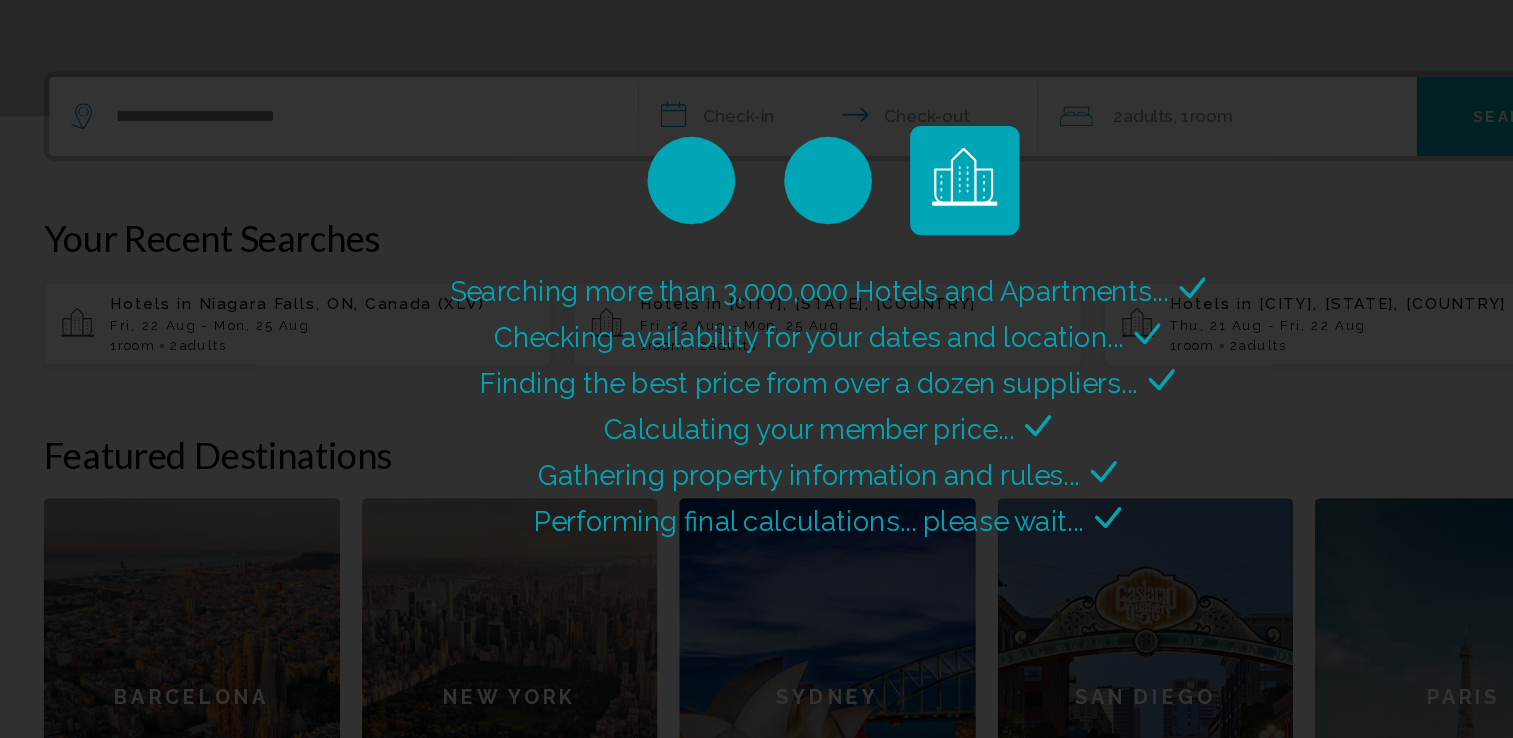 scroll, scrollTop: 0, scrollLeft: 0, axis: both 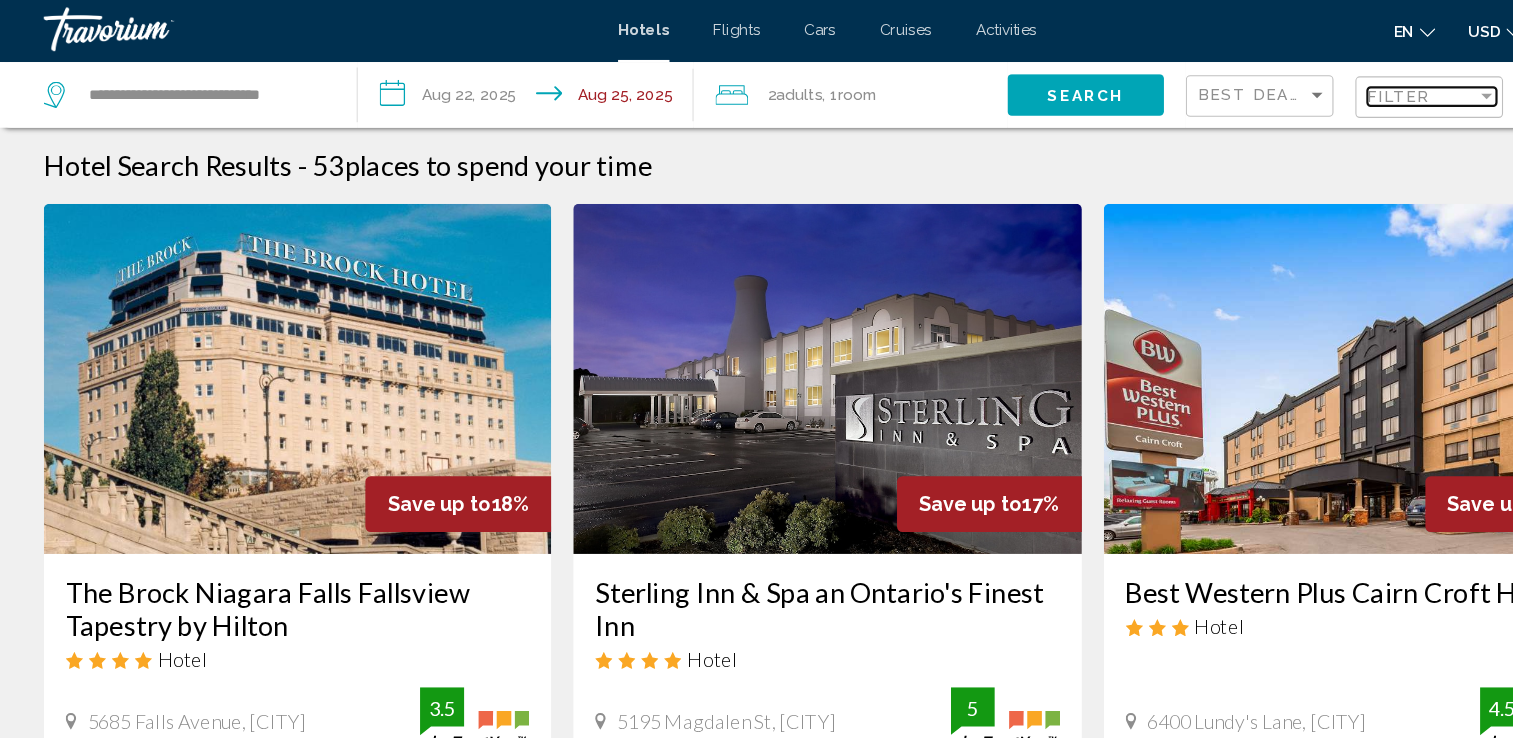 click on "Filter" at bounding box center (1278, 91) 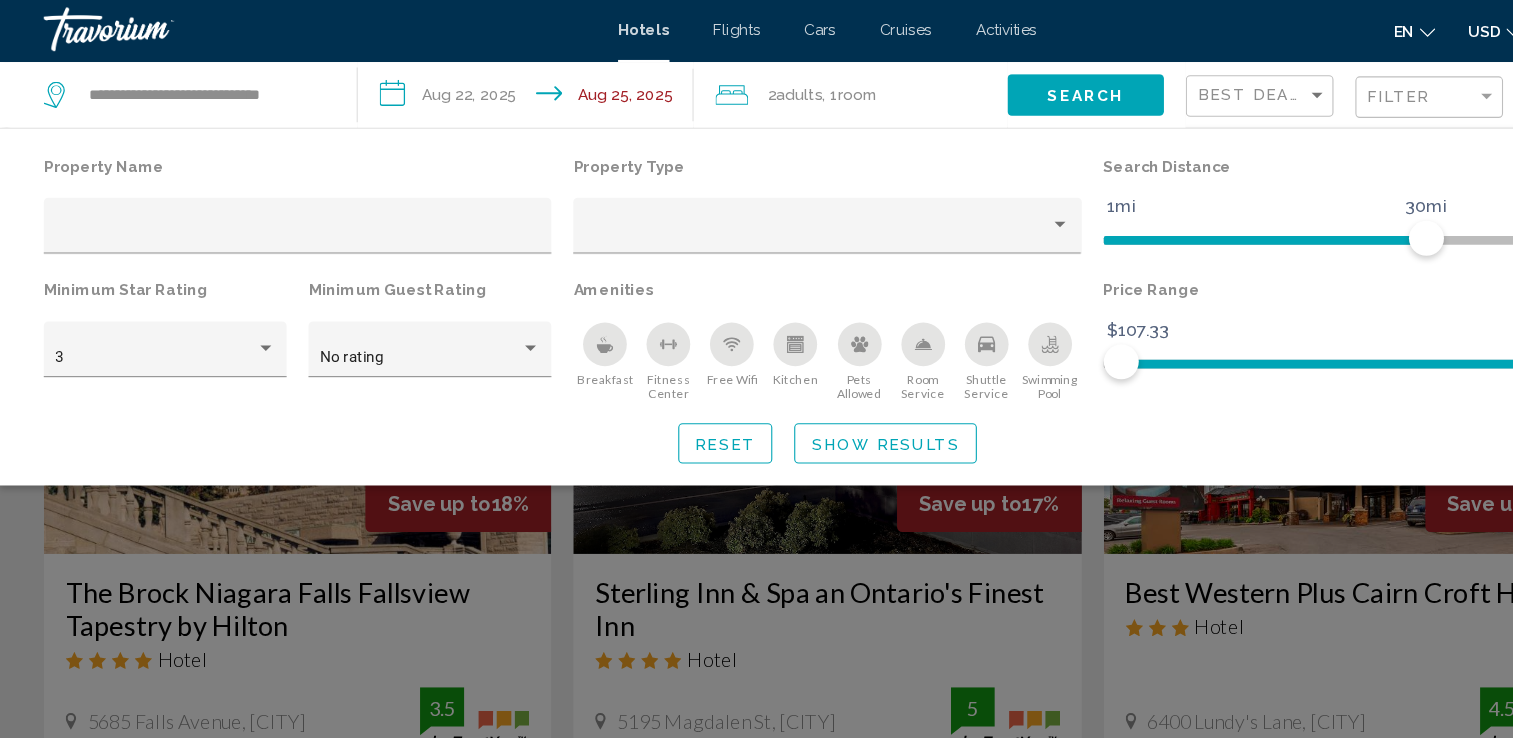 click 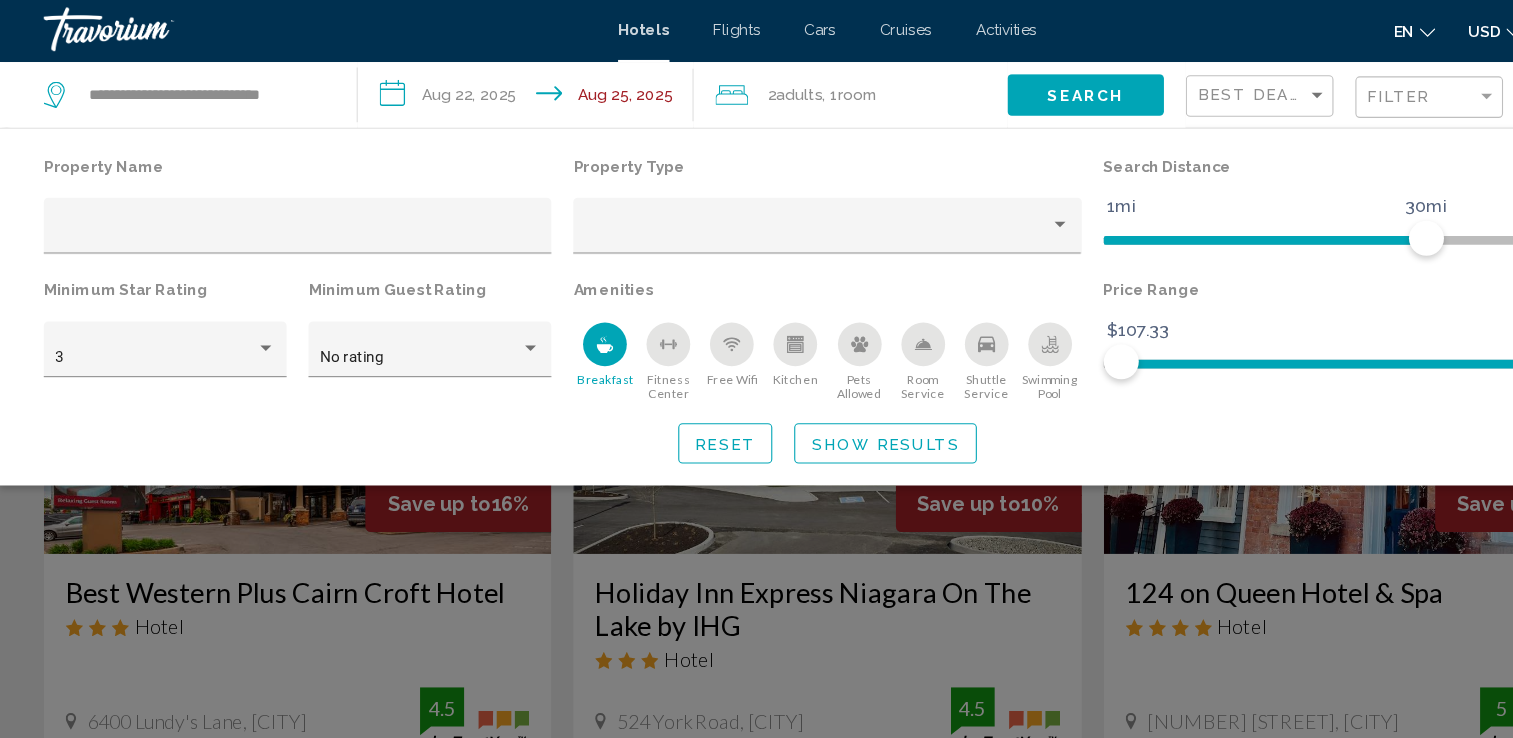 click on "Show Results" 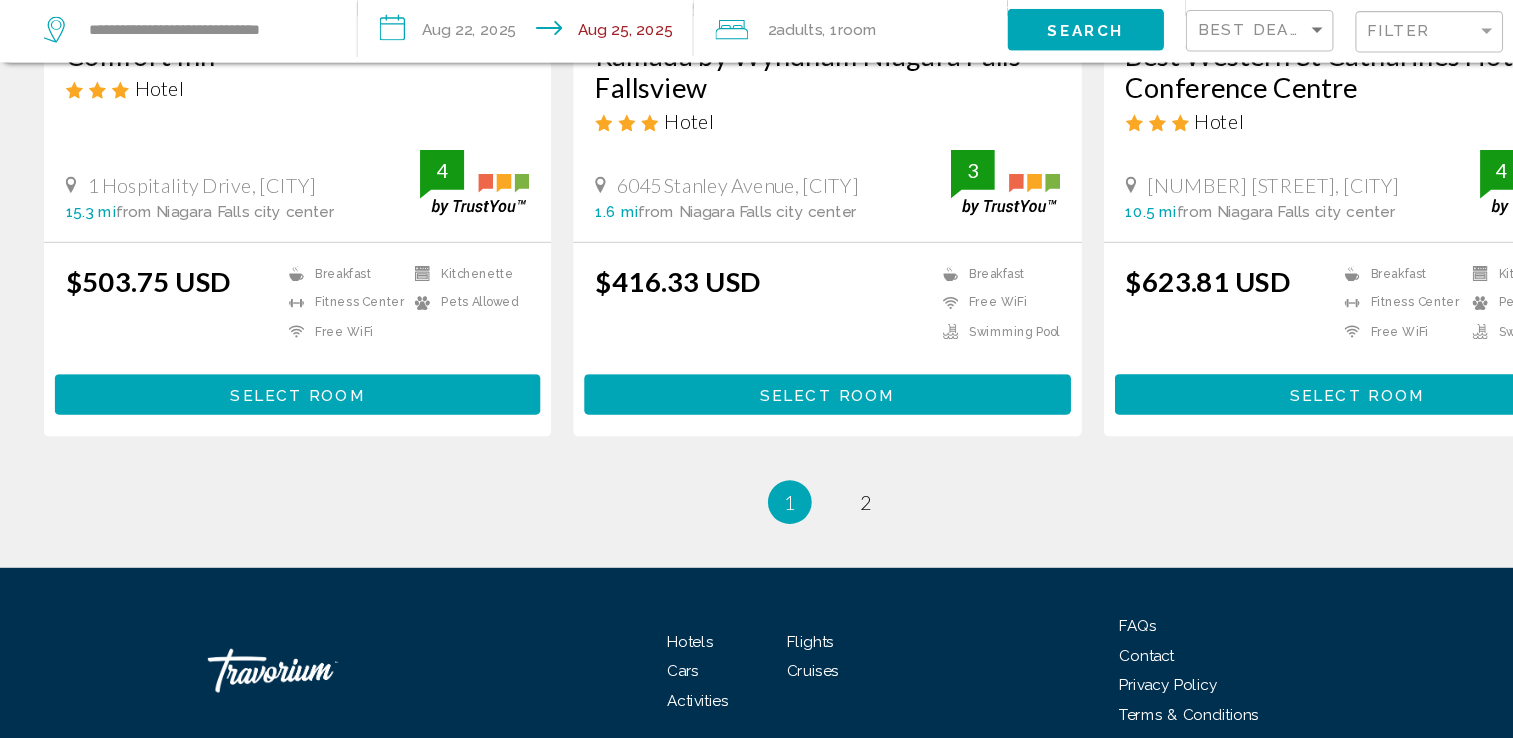 scroll, scrollTop: 2749, scrollLeft: 0, axis: vertical 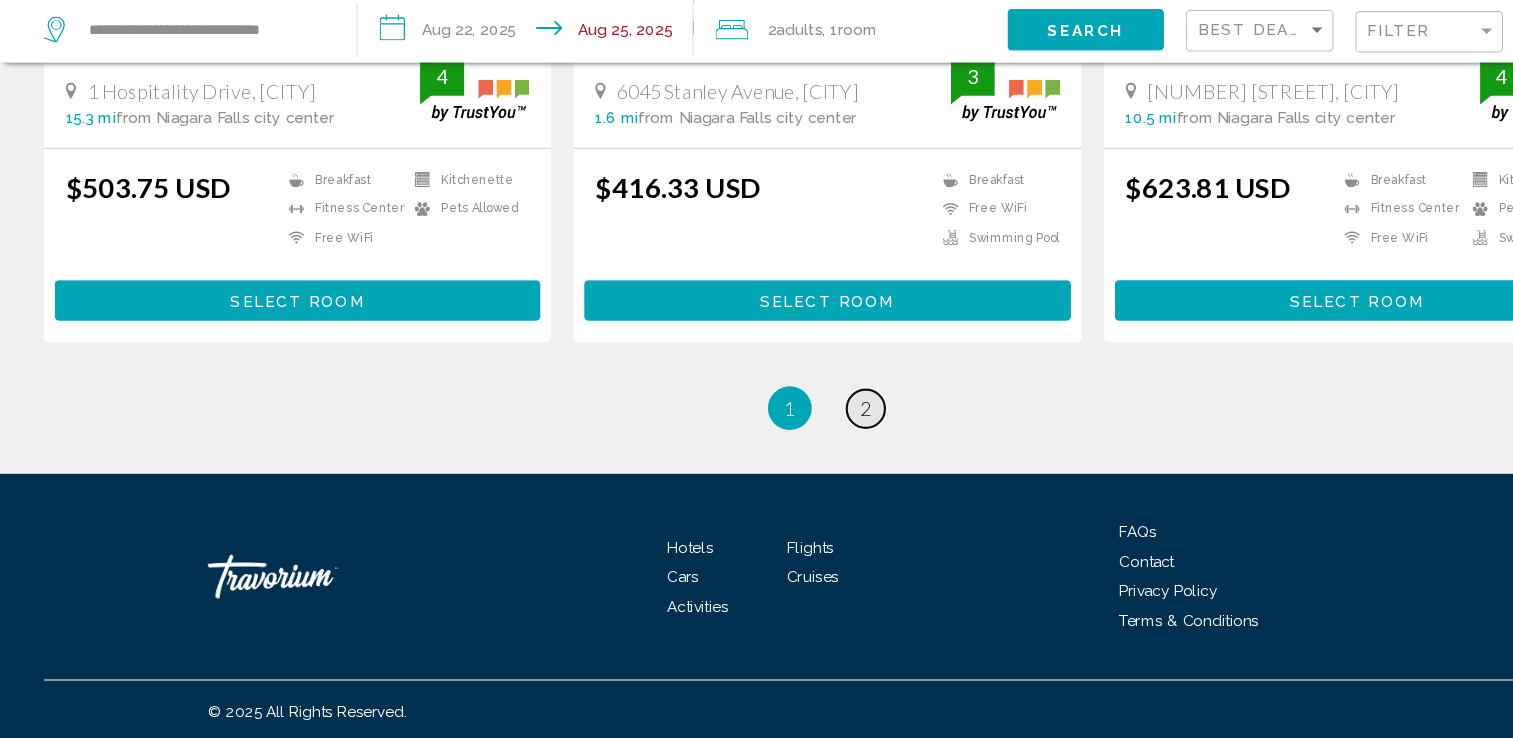 click on "2" at bounding box center [792, 436] 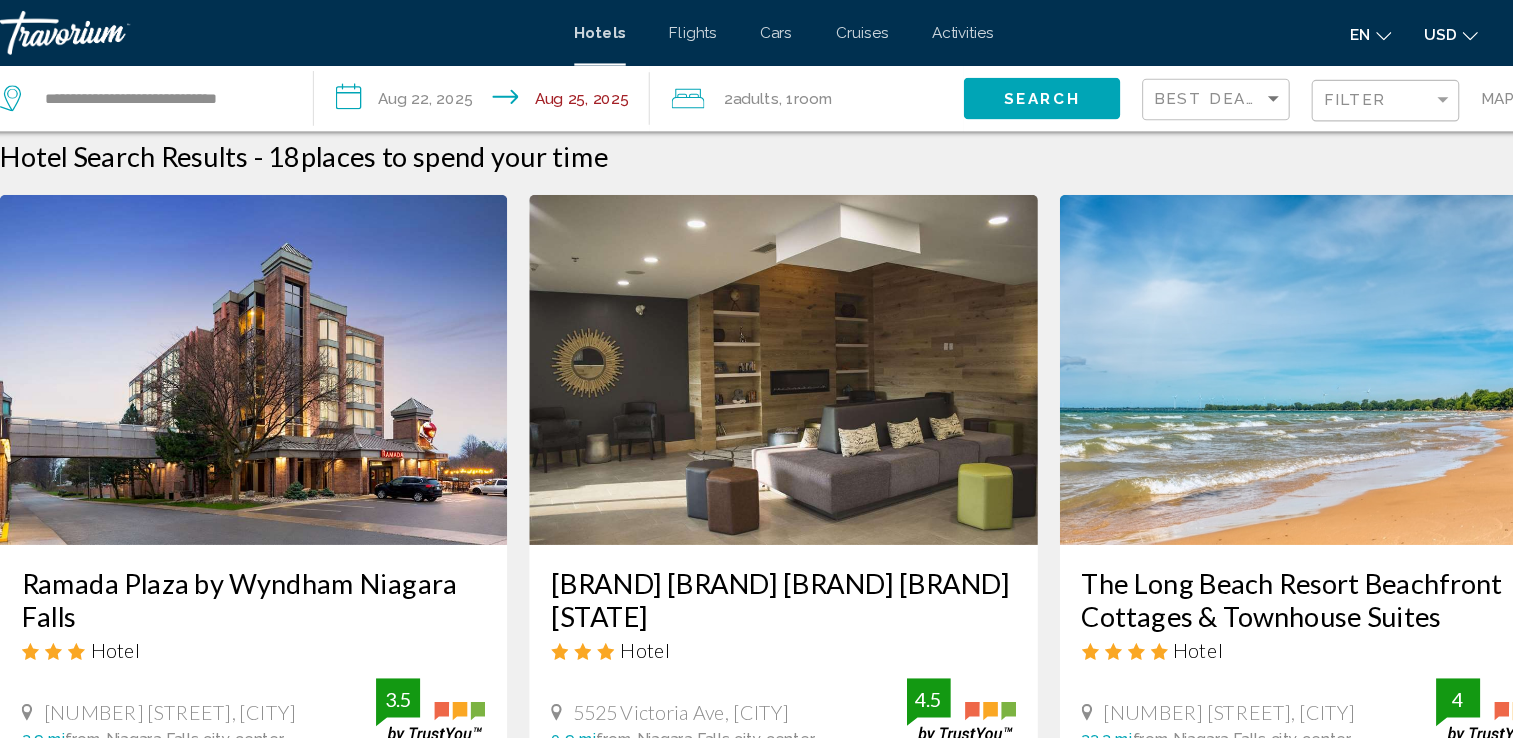 scroll, scrollTop: 0, scrollLeft: 0, axis: both 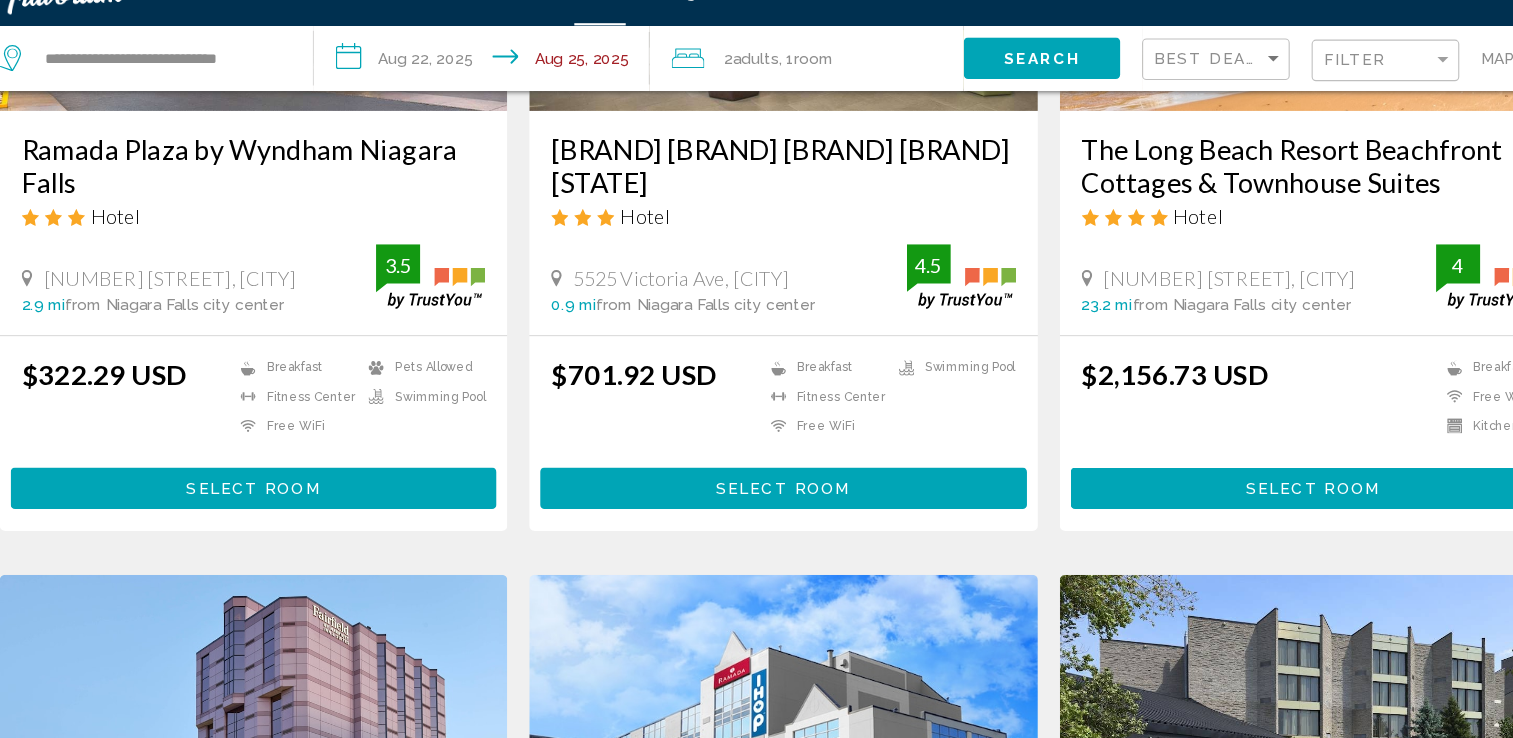 click at bounding box center (272, -22) 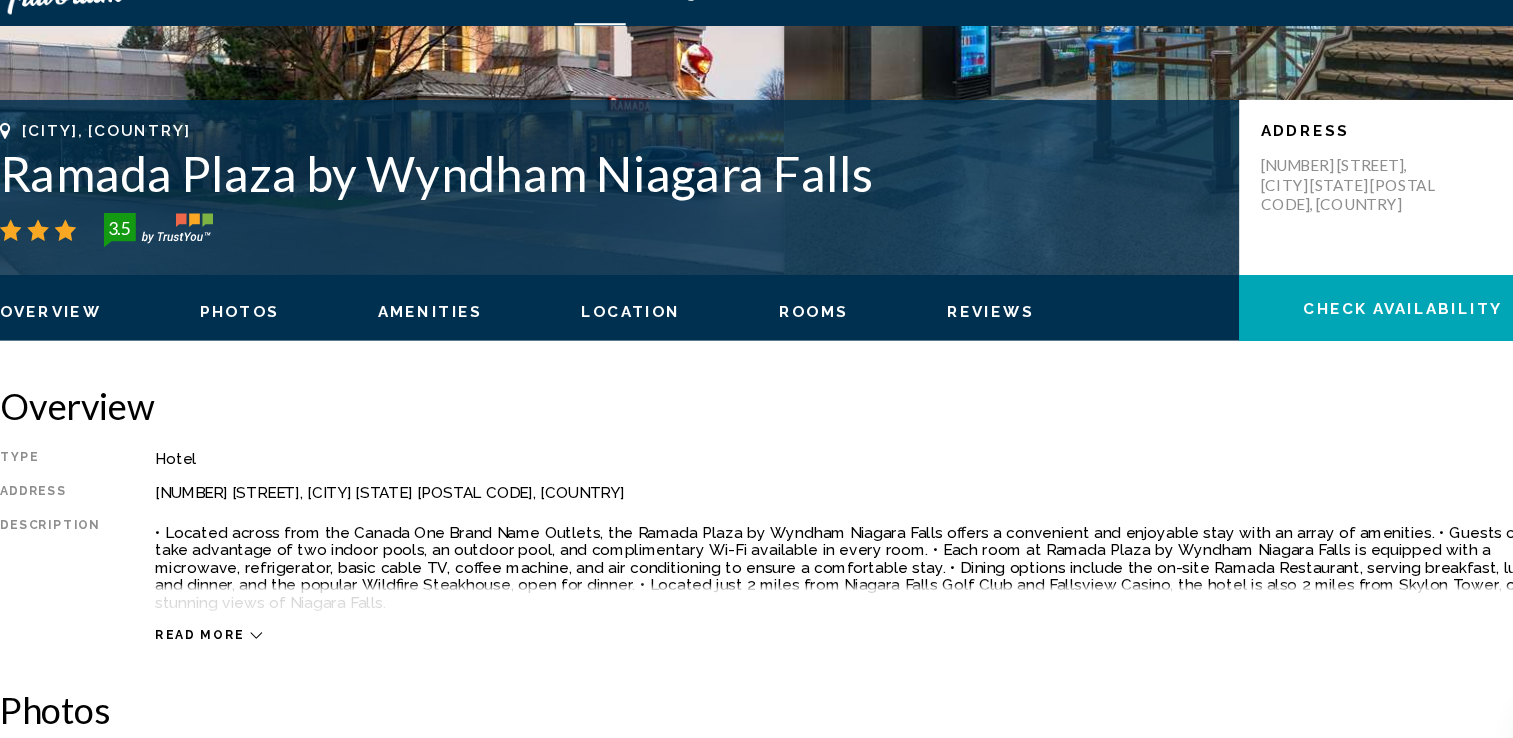 scroll, scrollTop: 0, scrollLeft: 0, axis: both 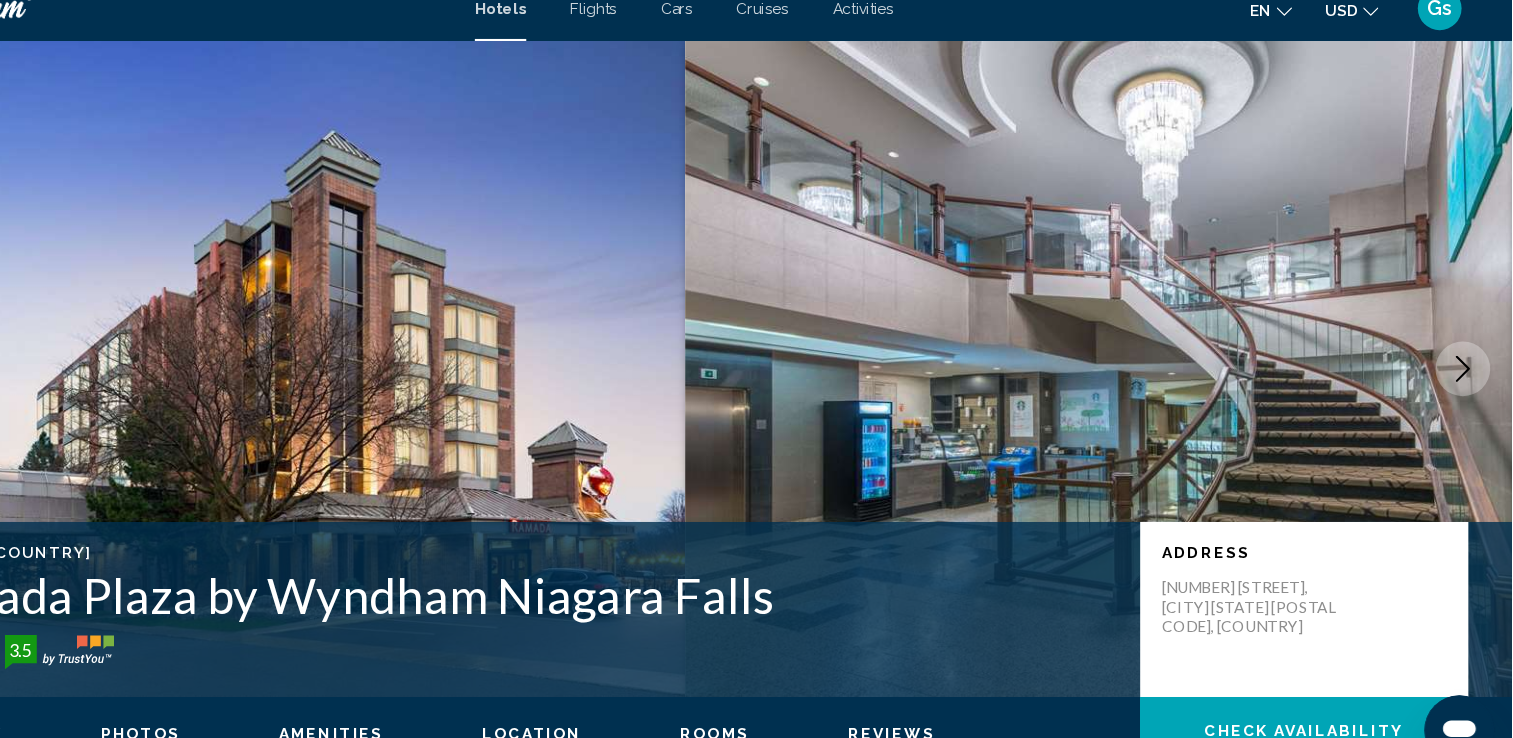 click 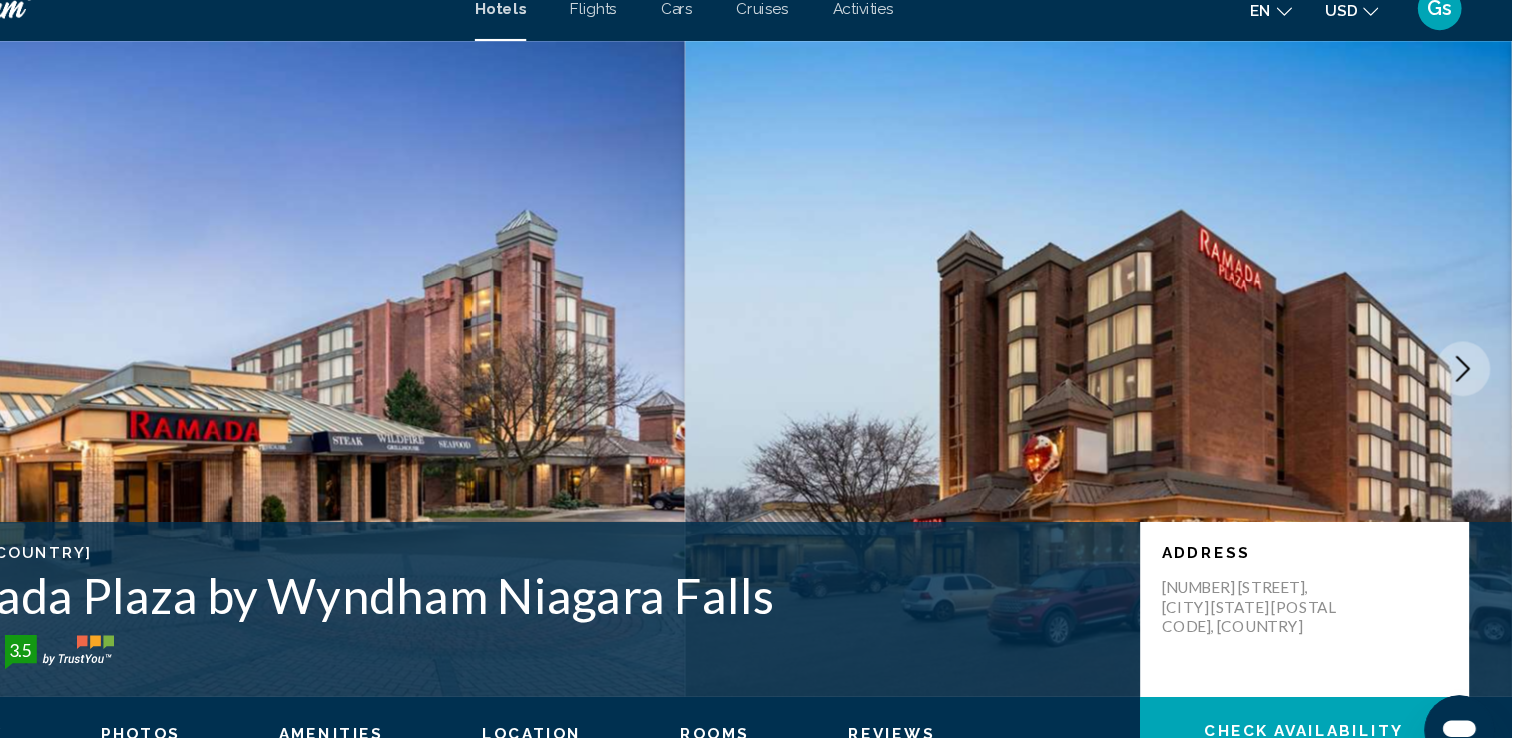 click 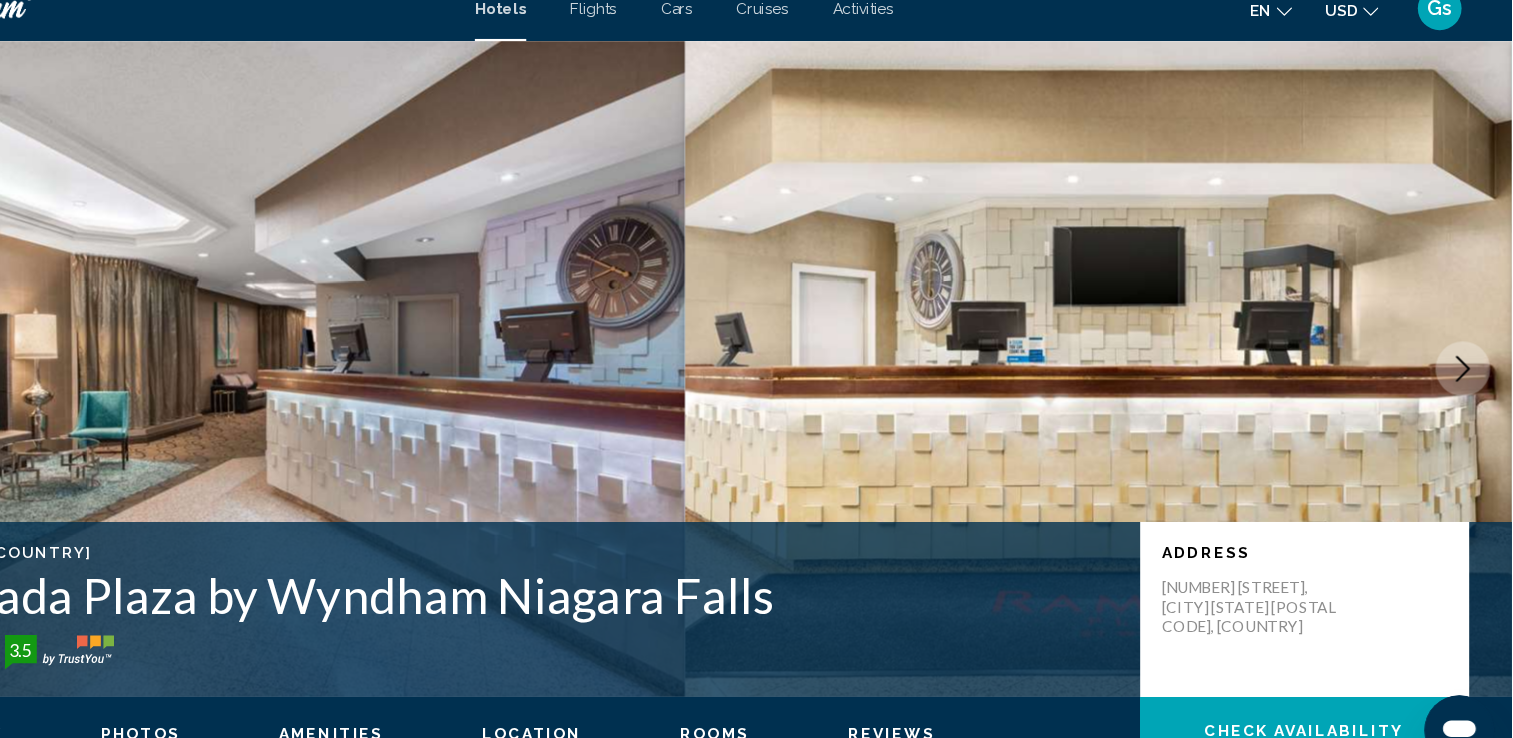 click 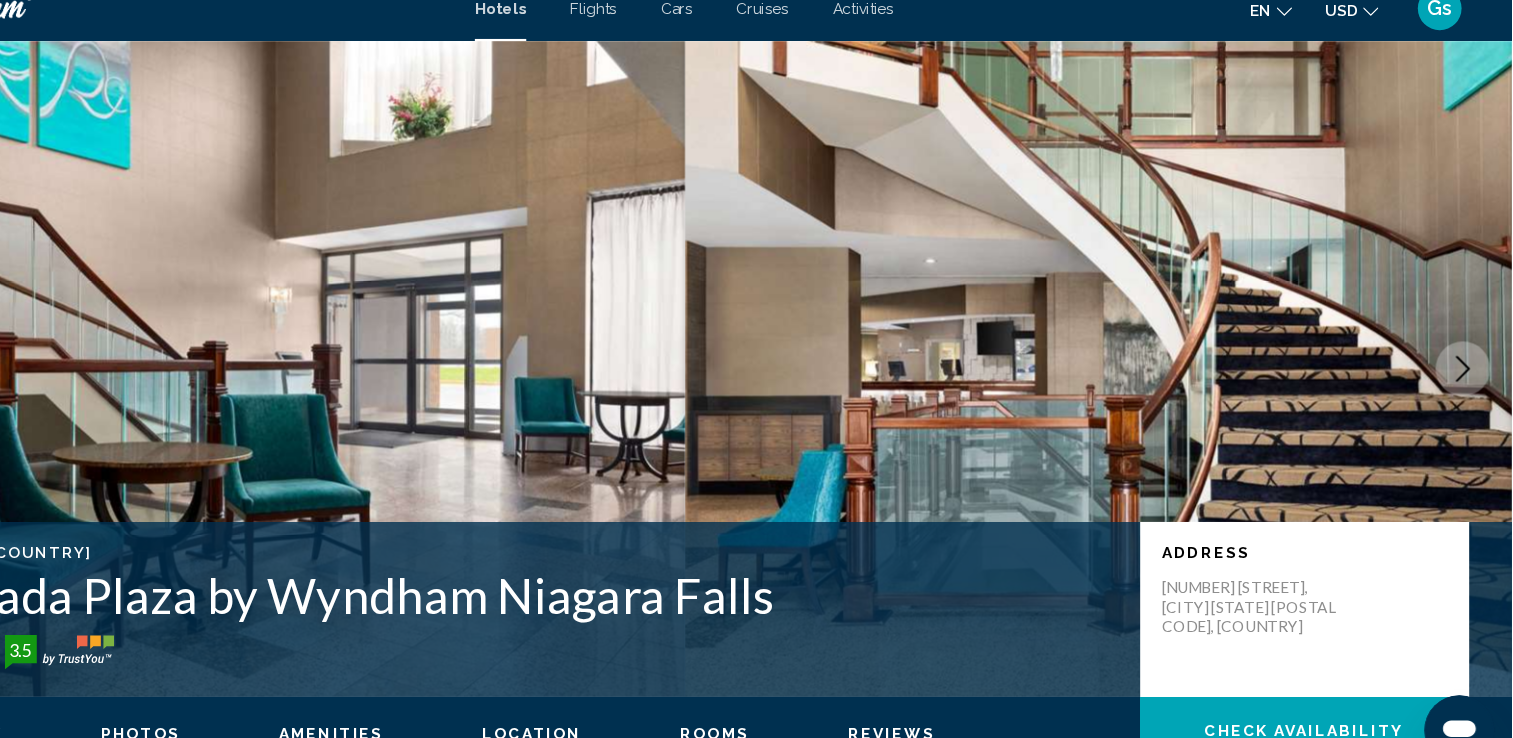 click 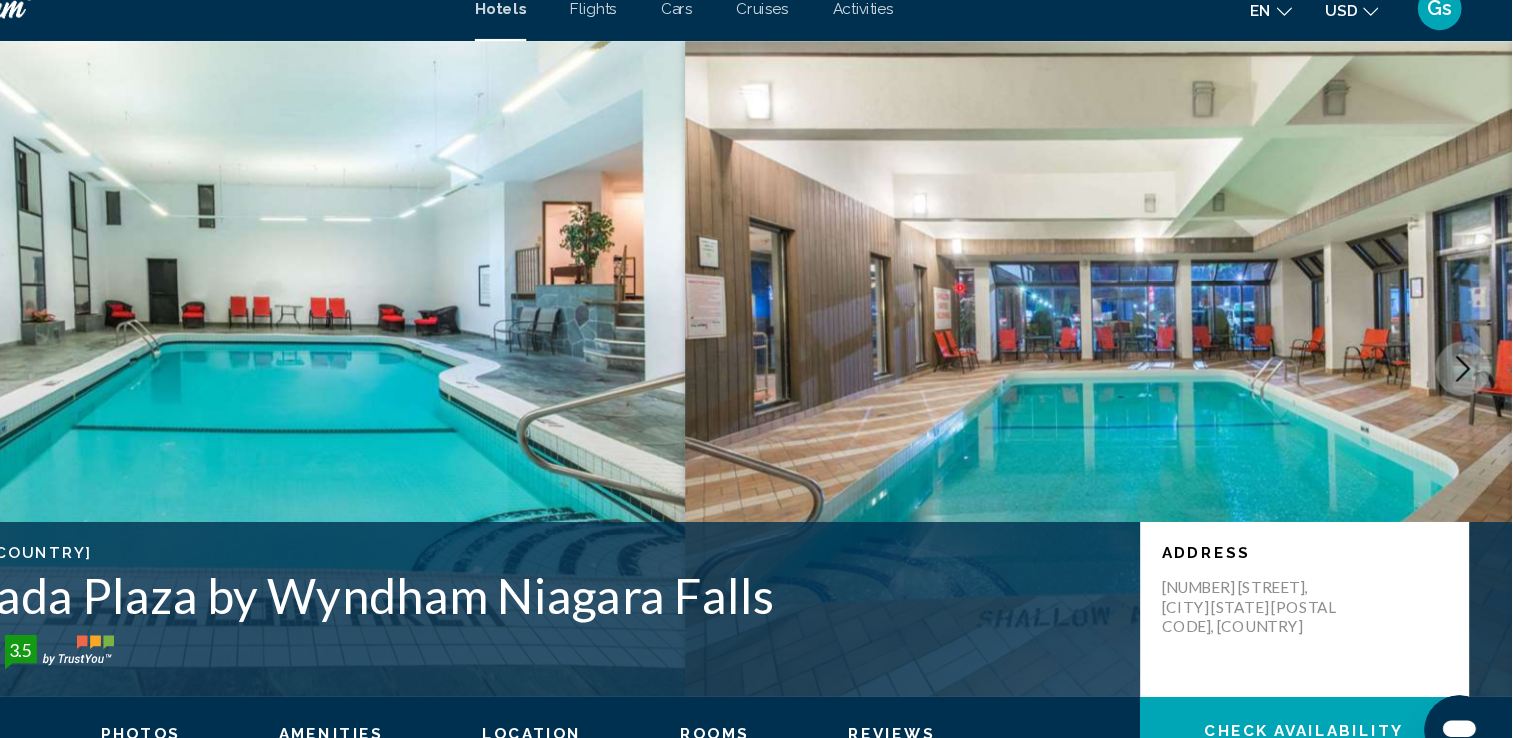 click 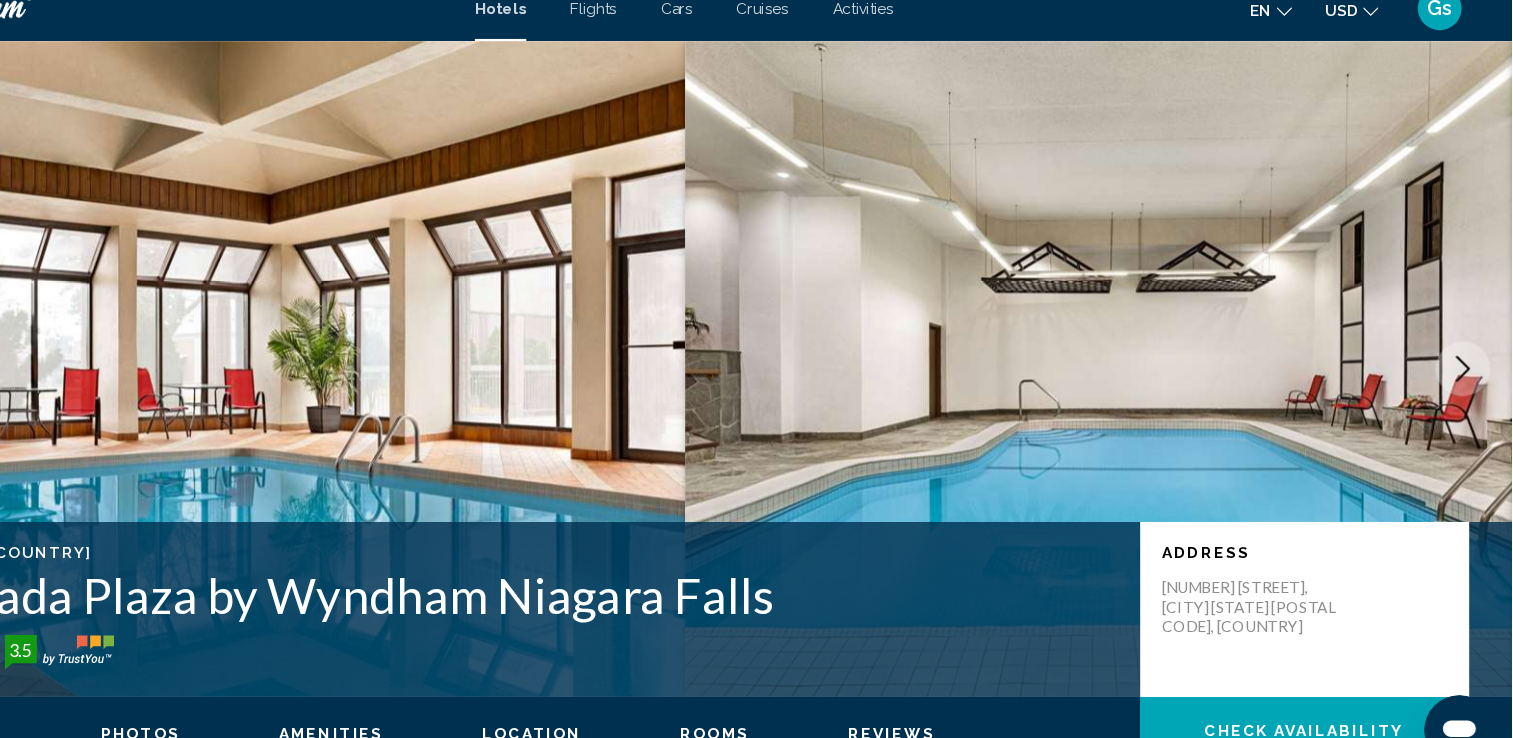 click 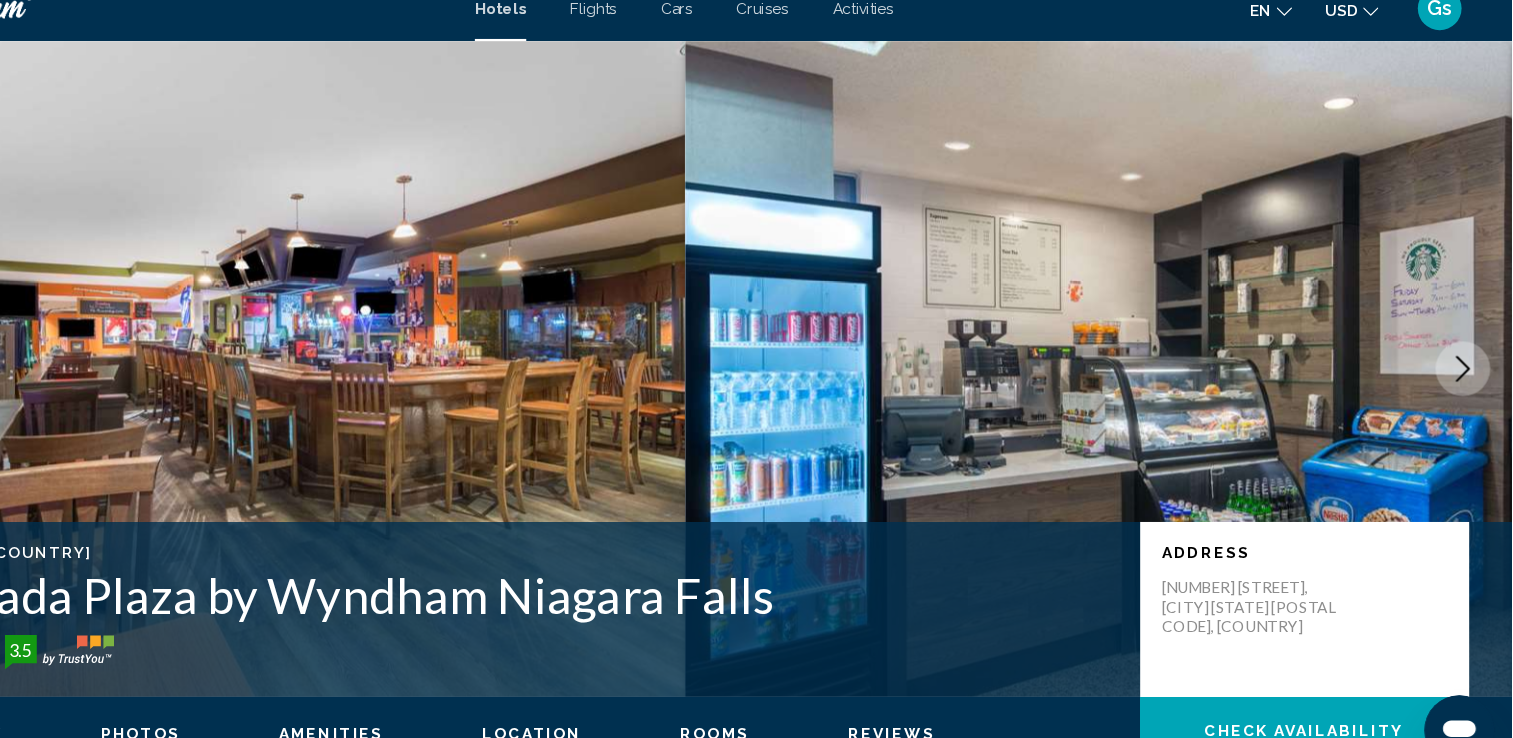 click 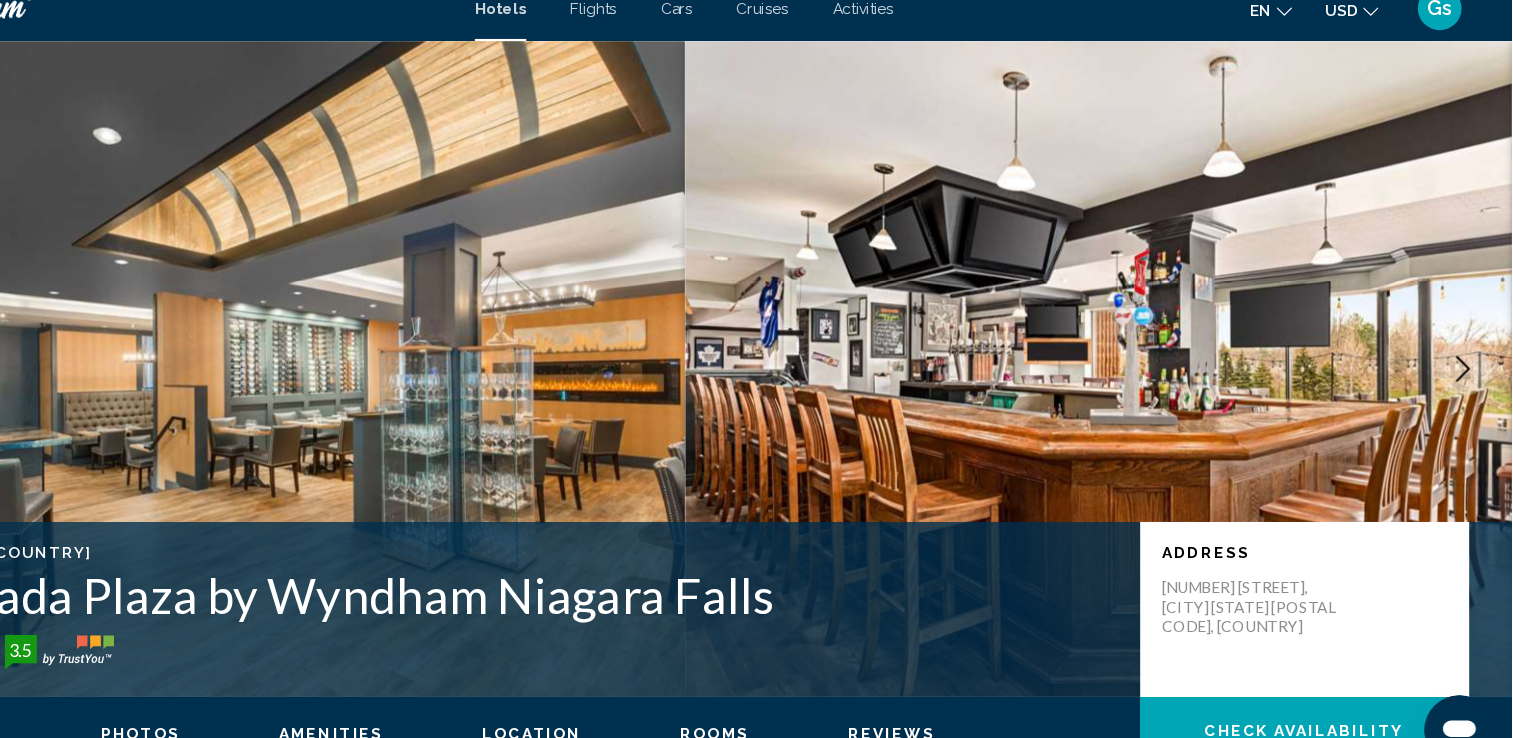 click 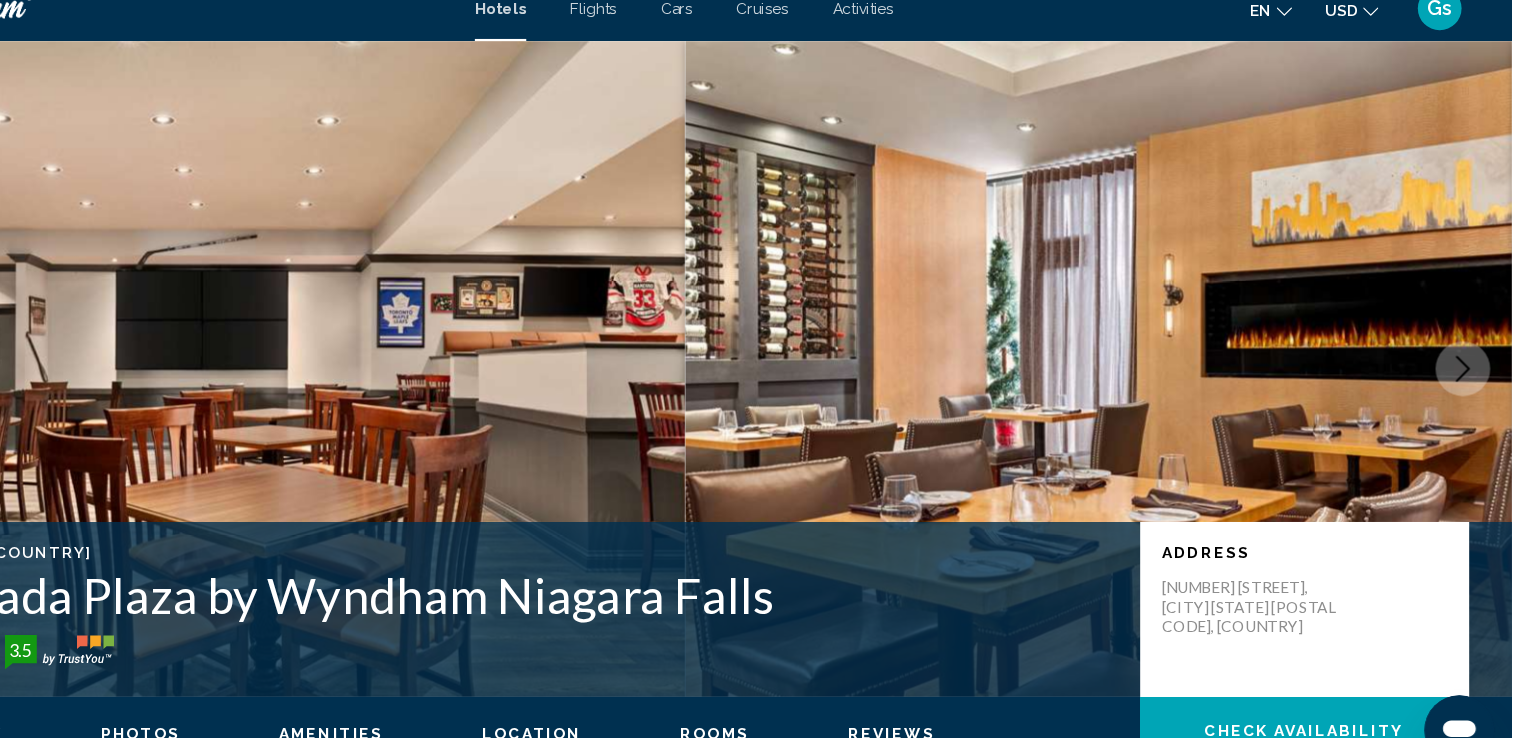 click 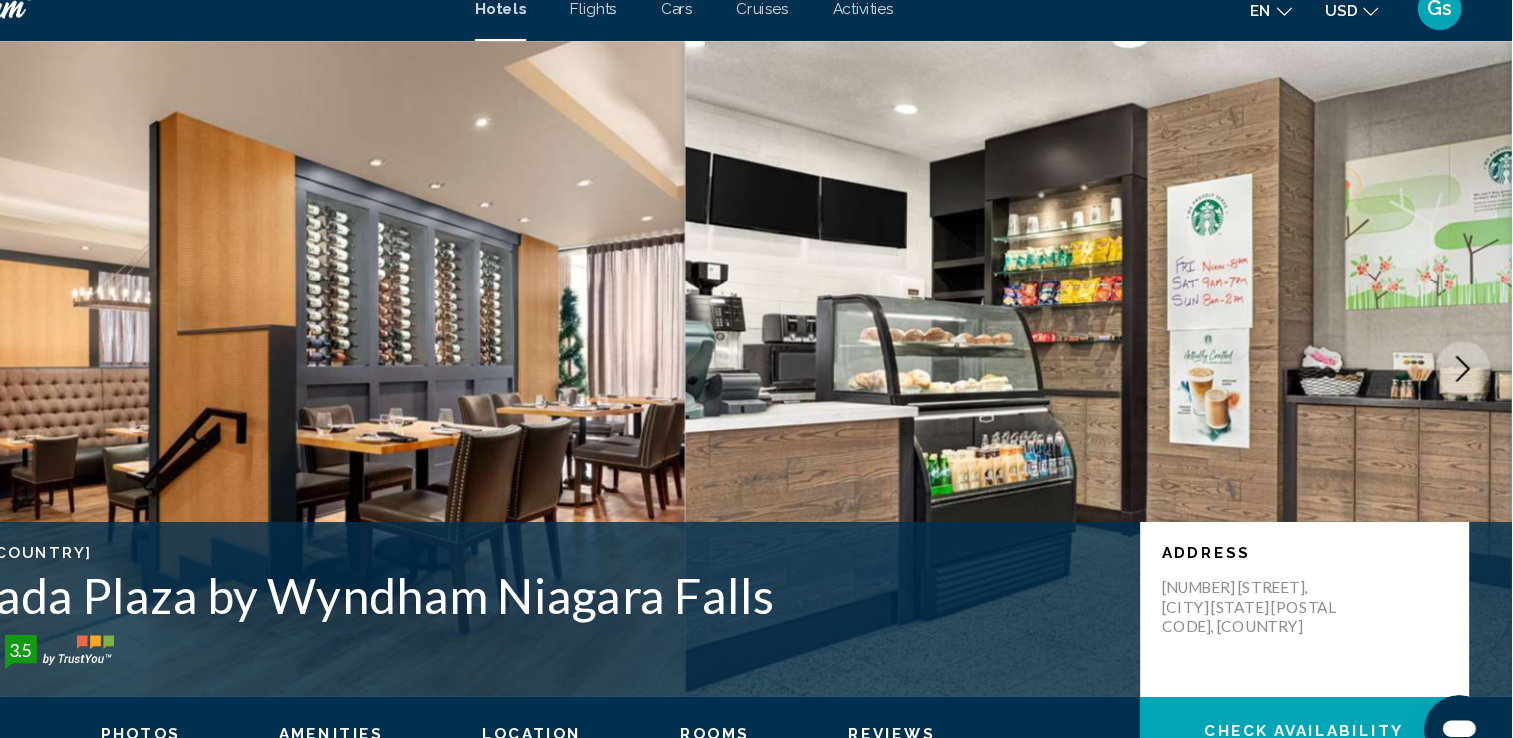 click 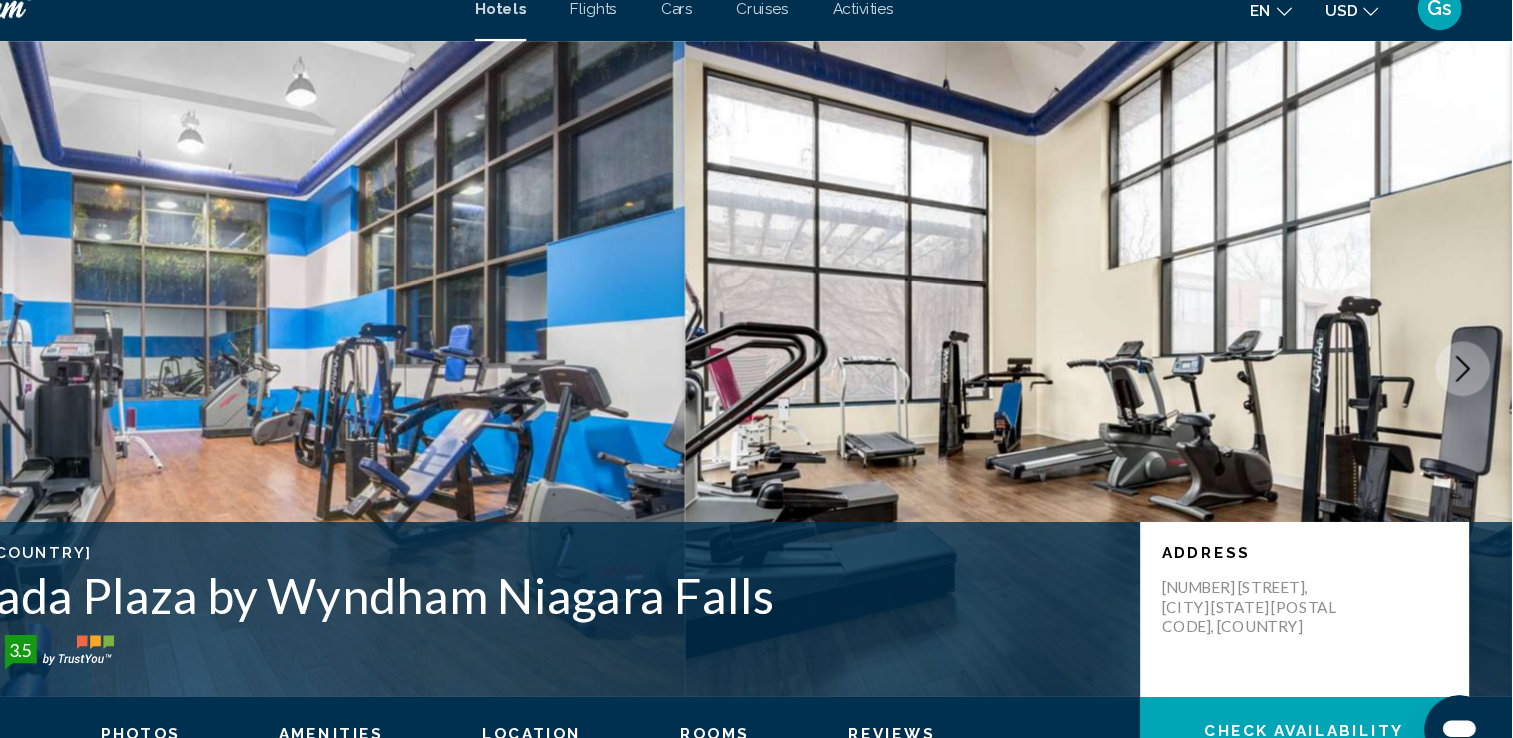click 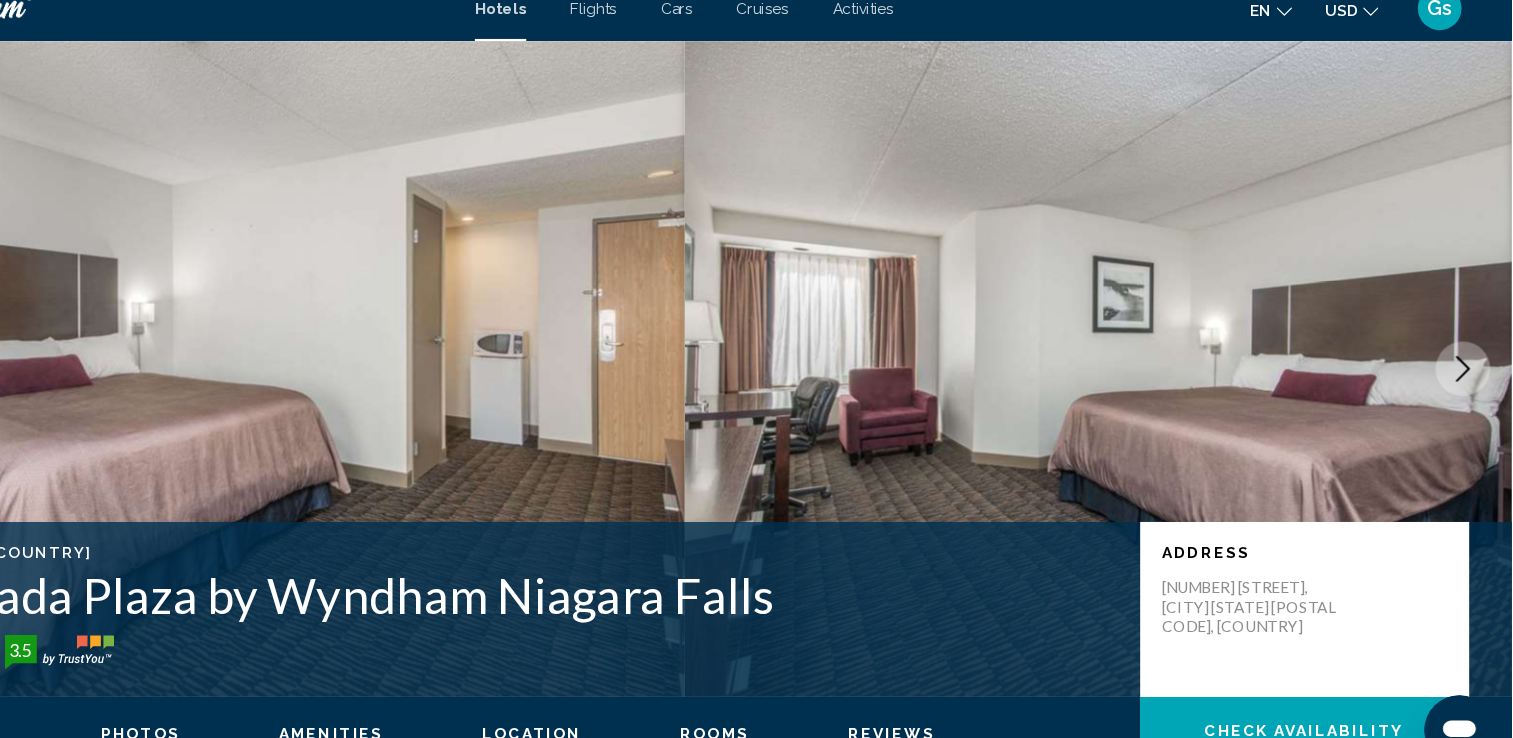click 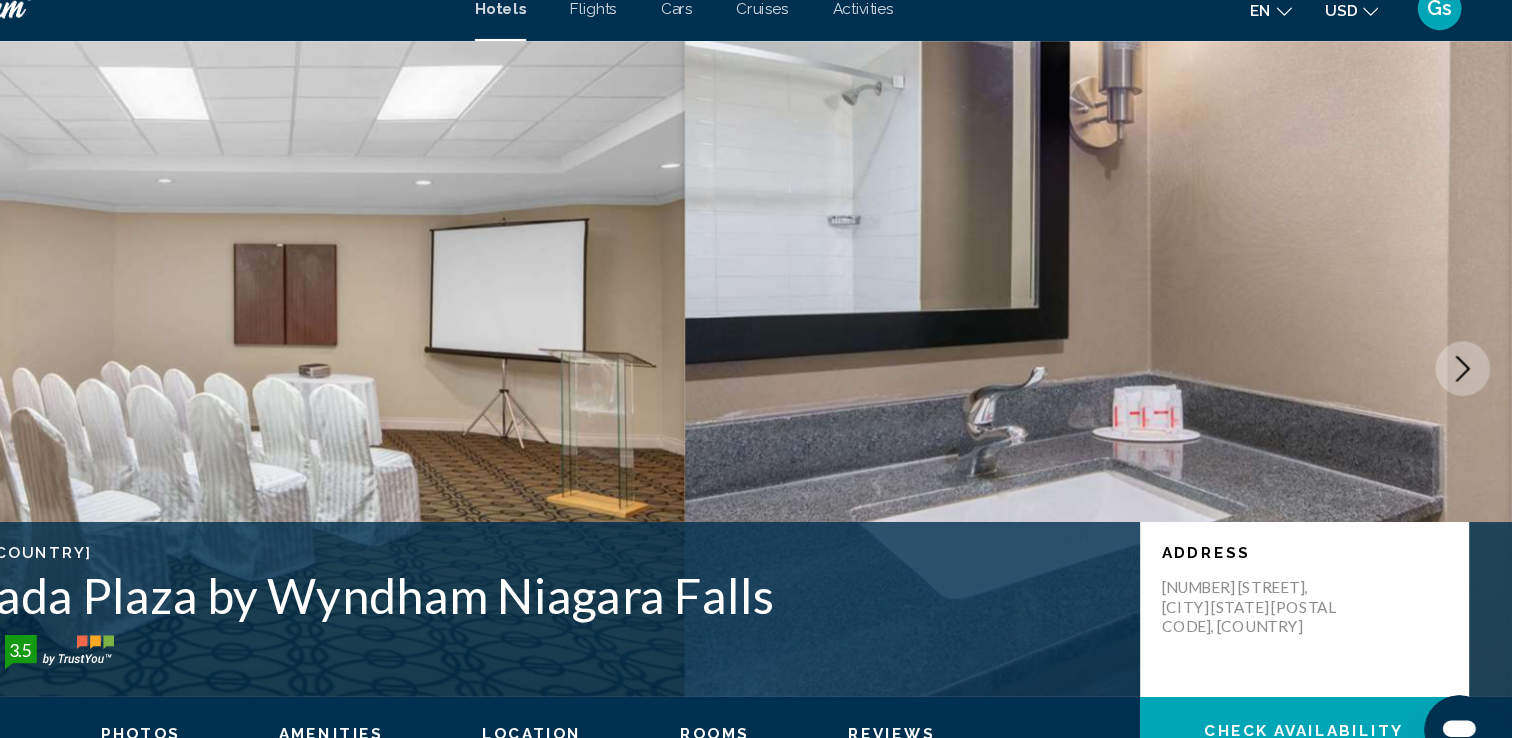 click 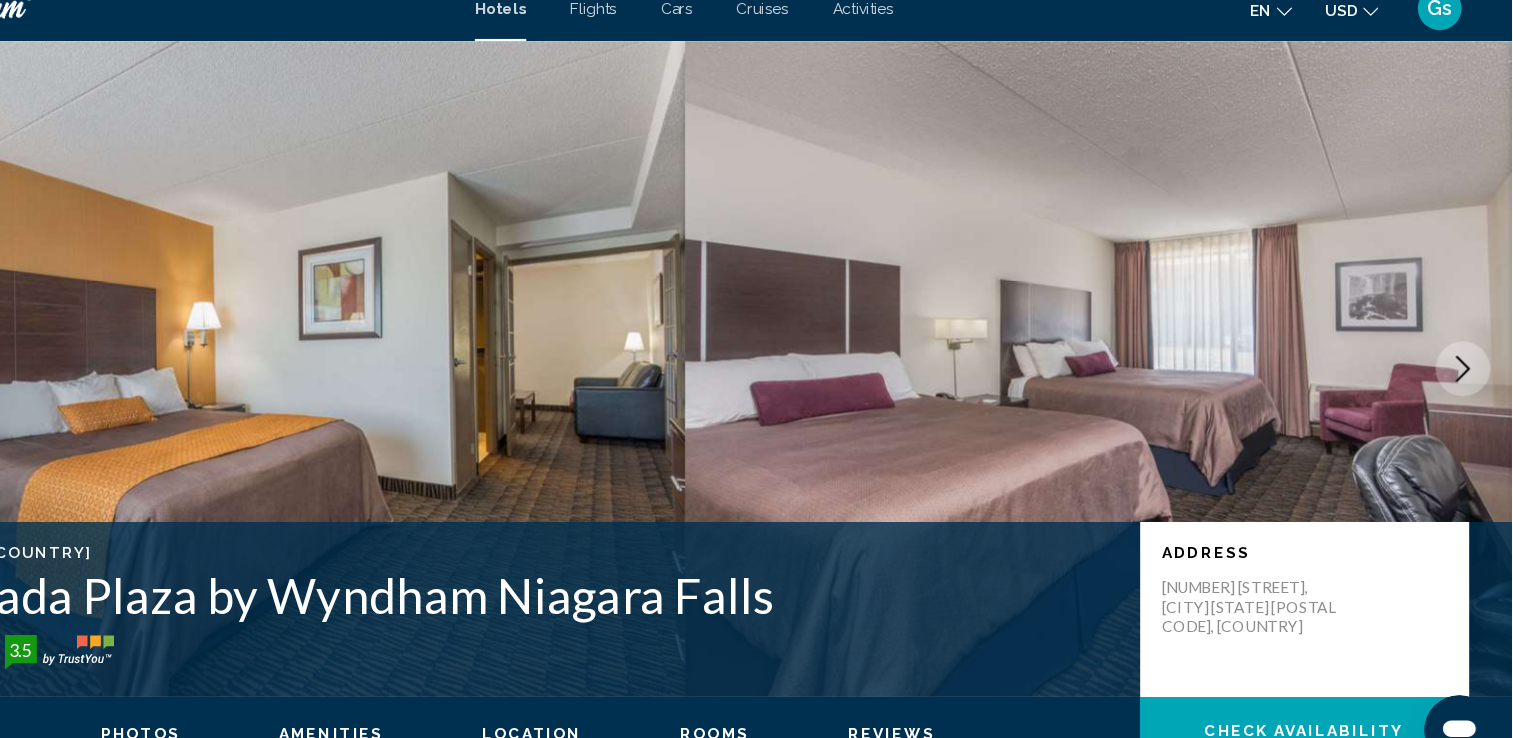 click 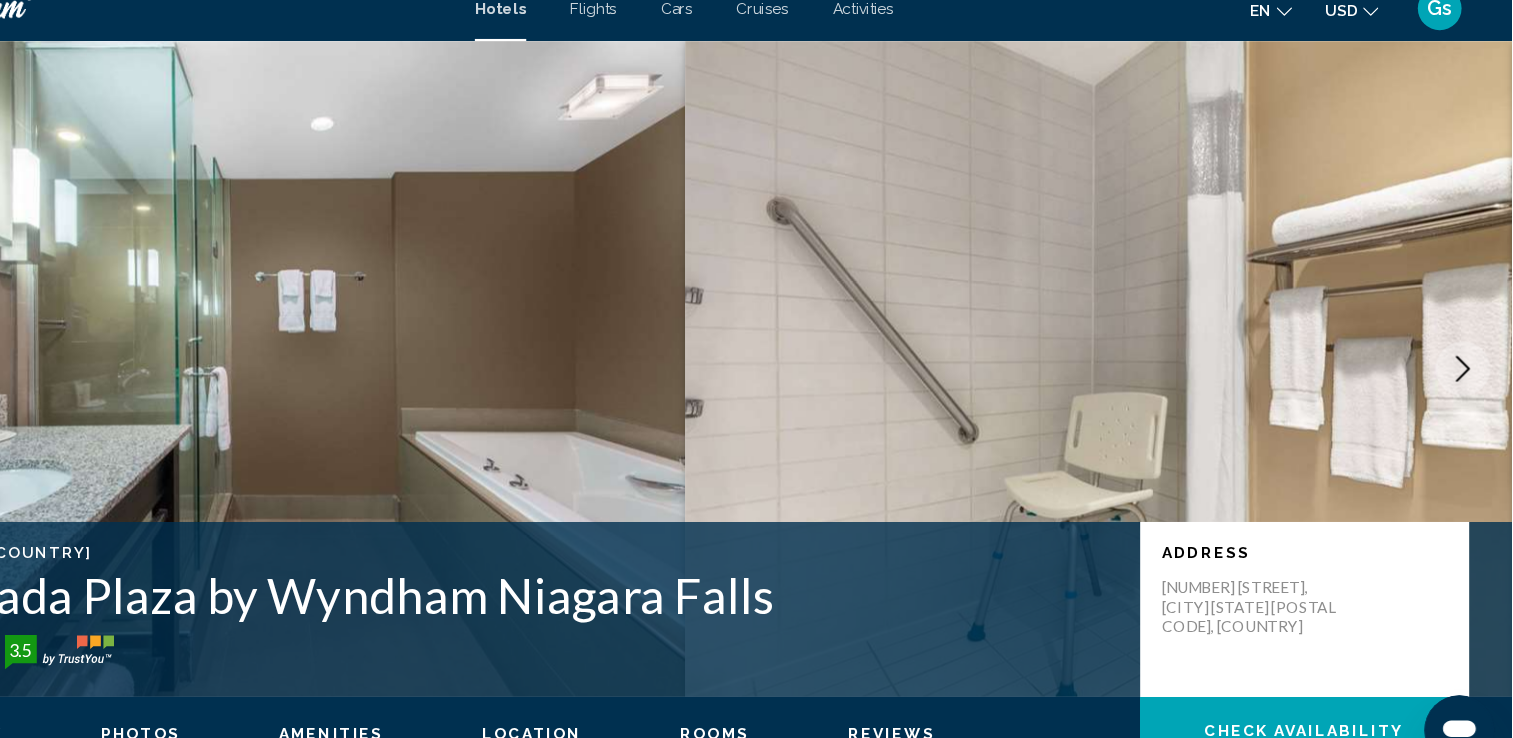 click 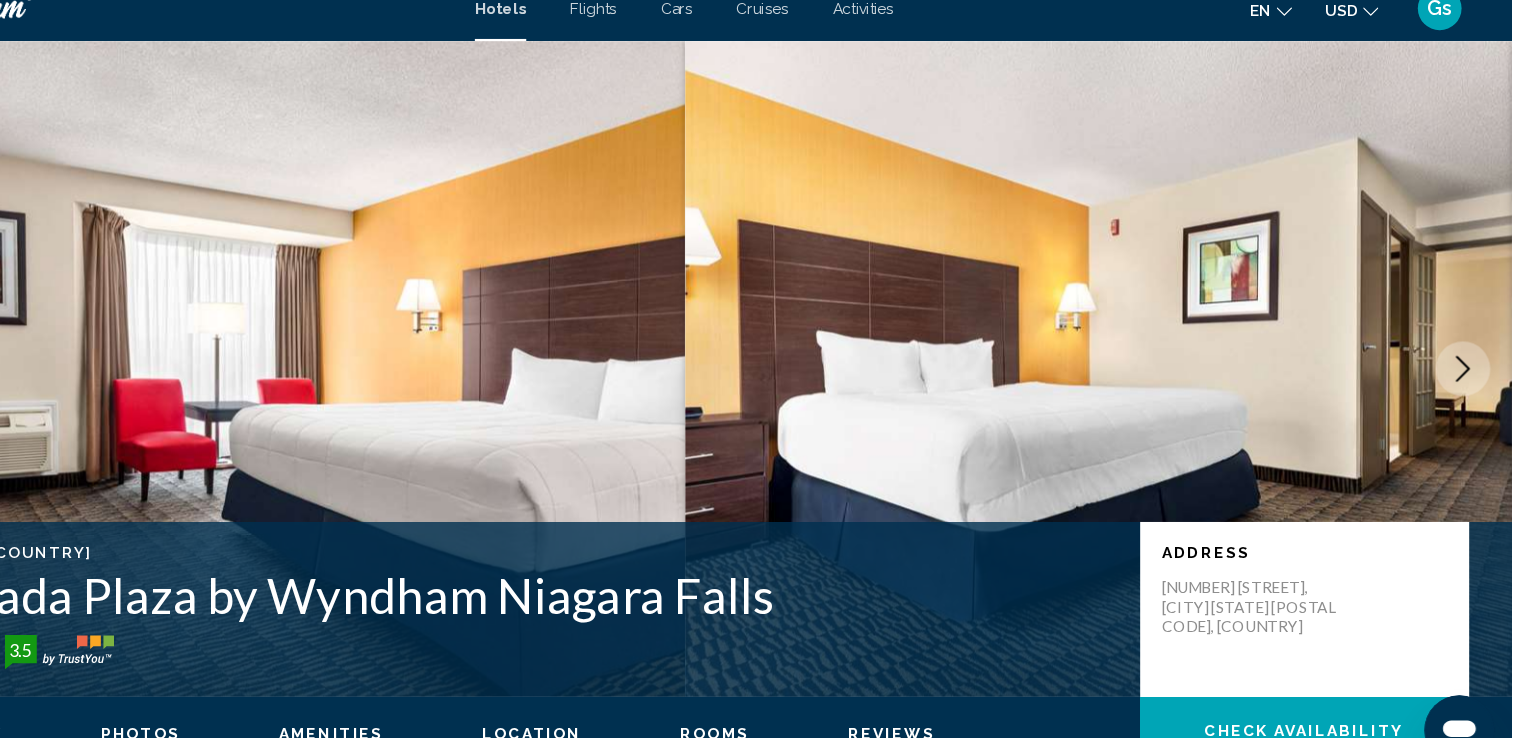 click 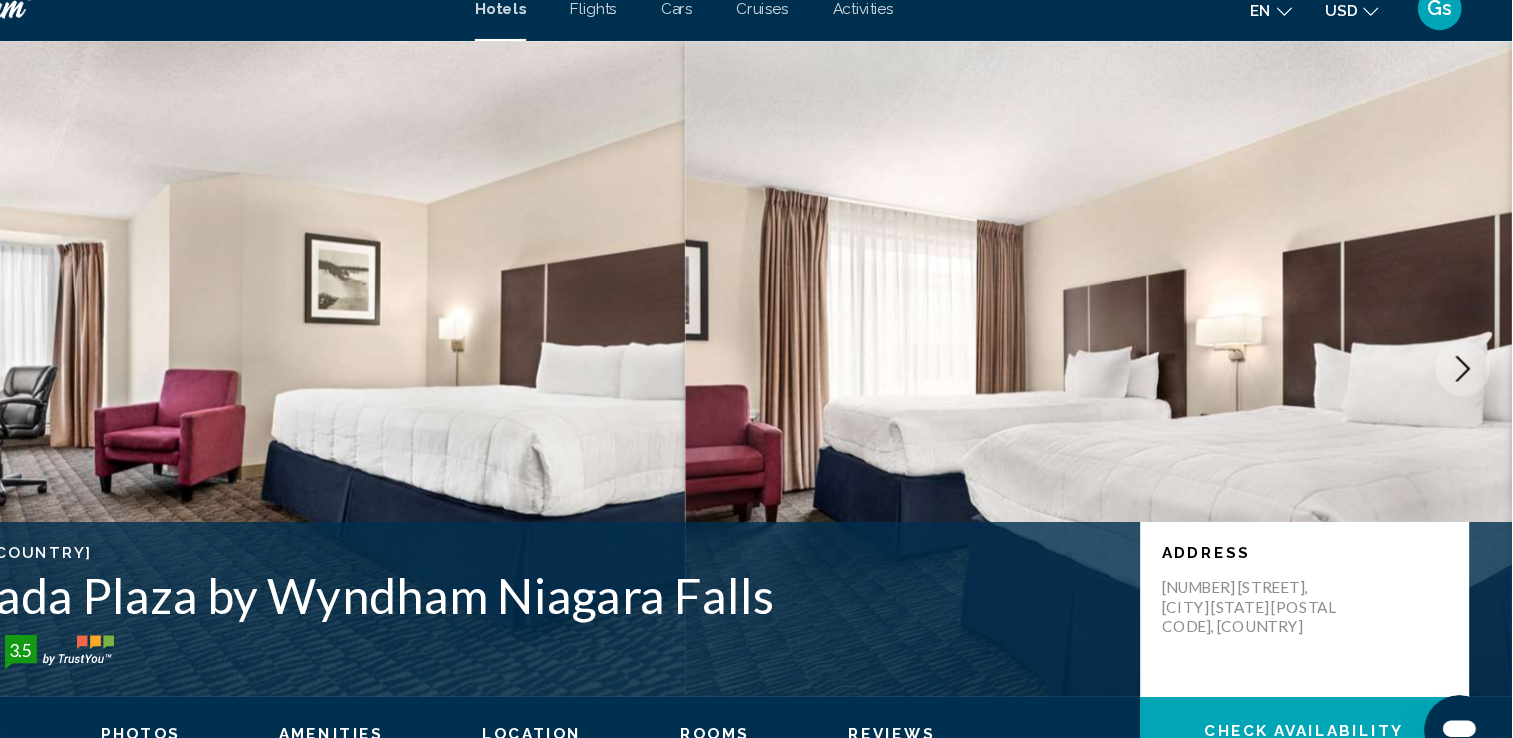 click 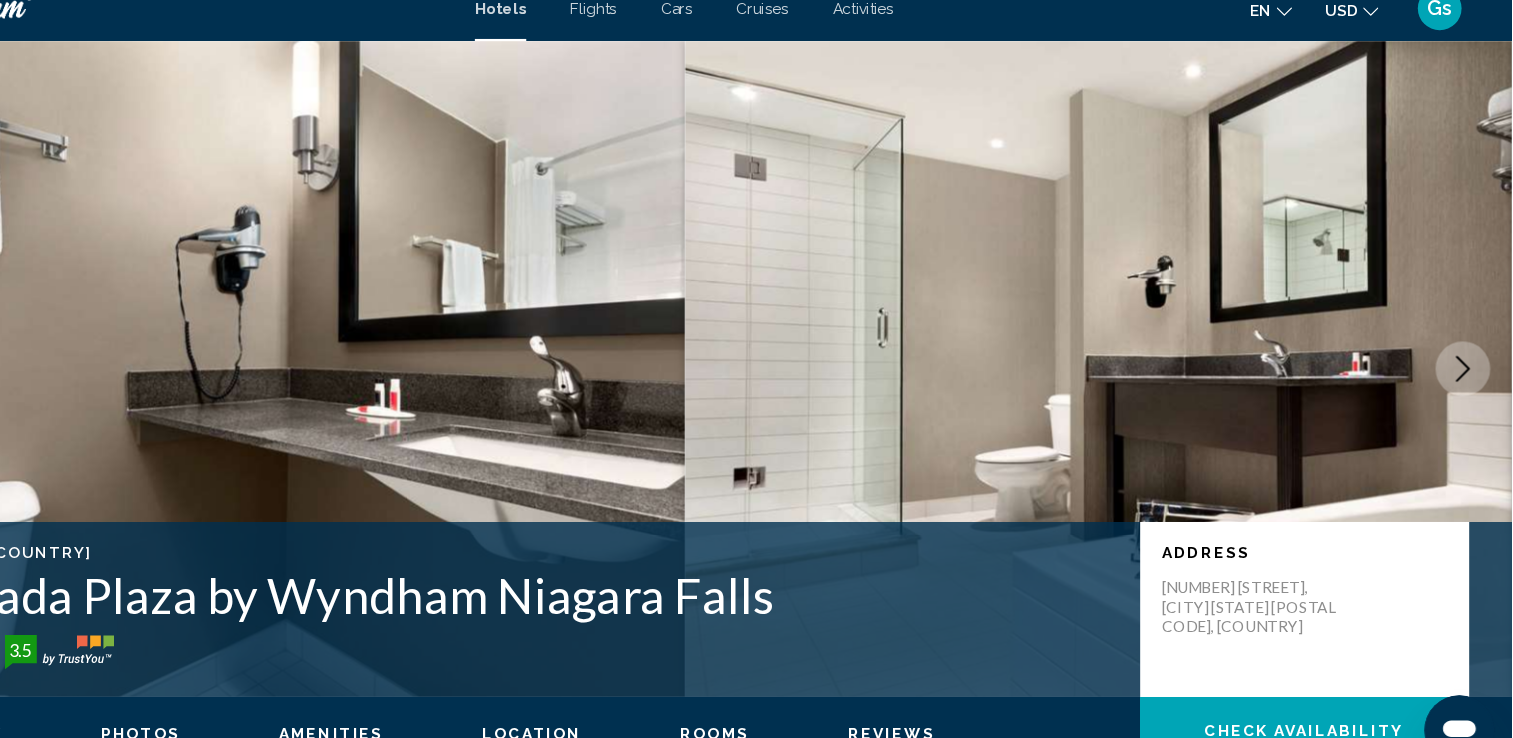 click 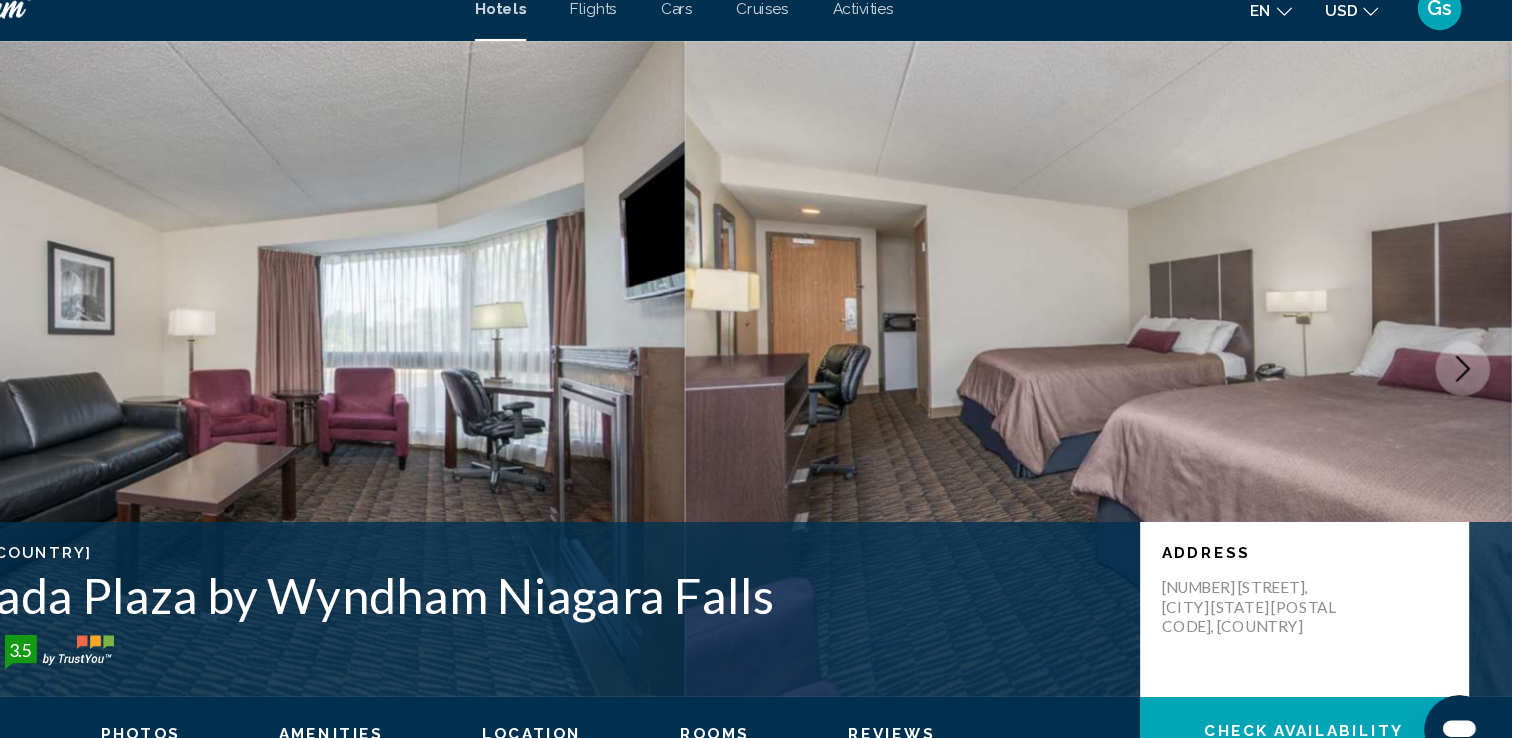 click 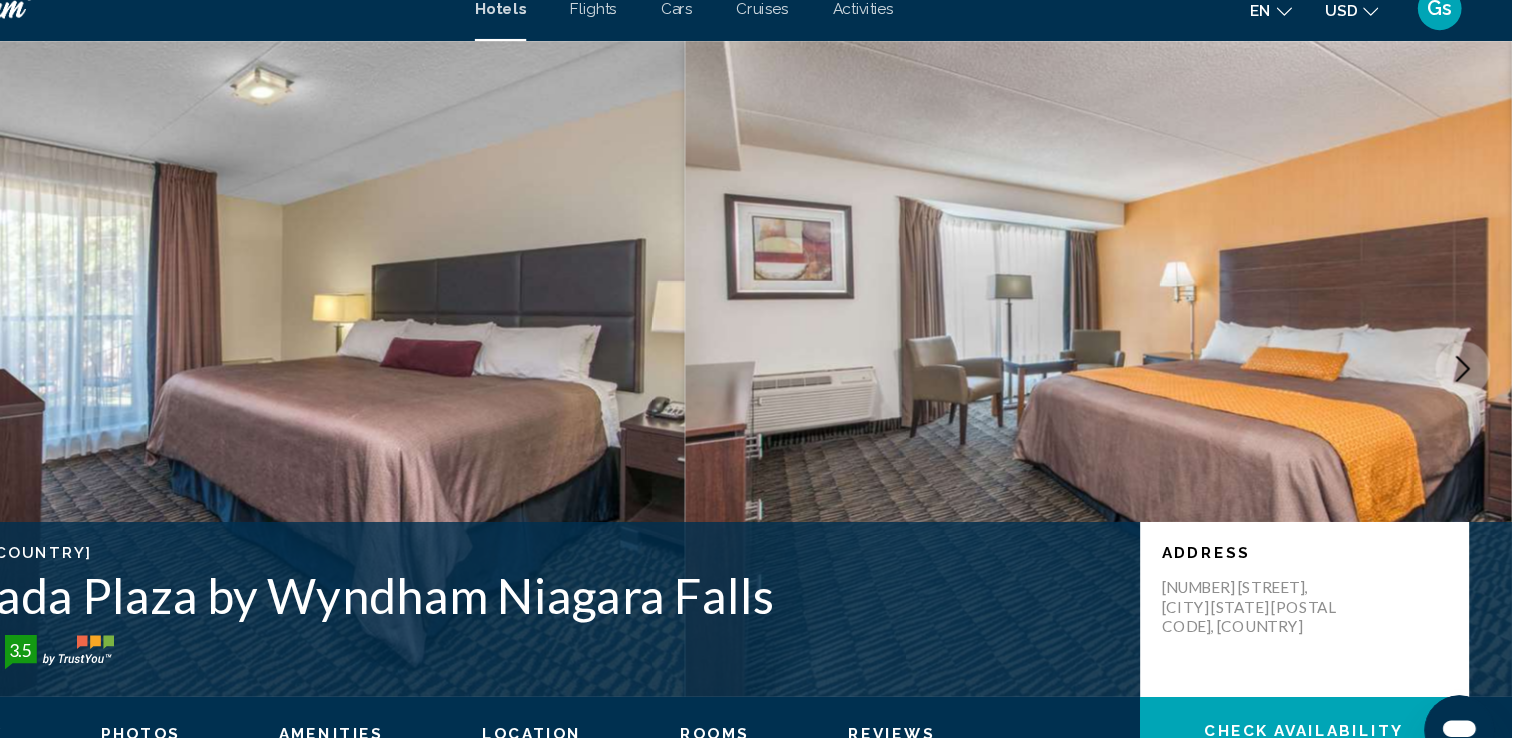 click 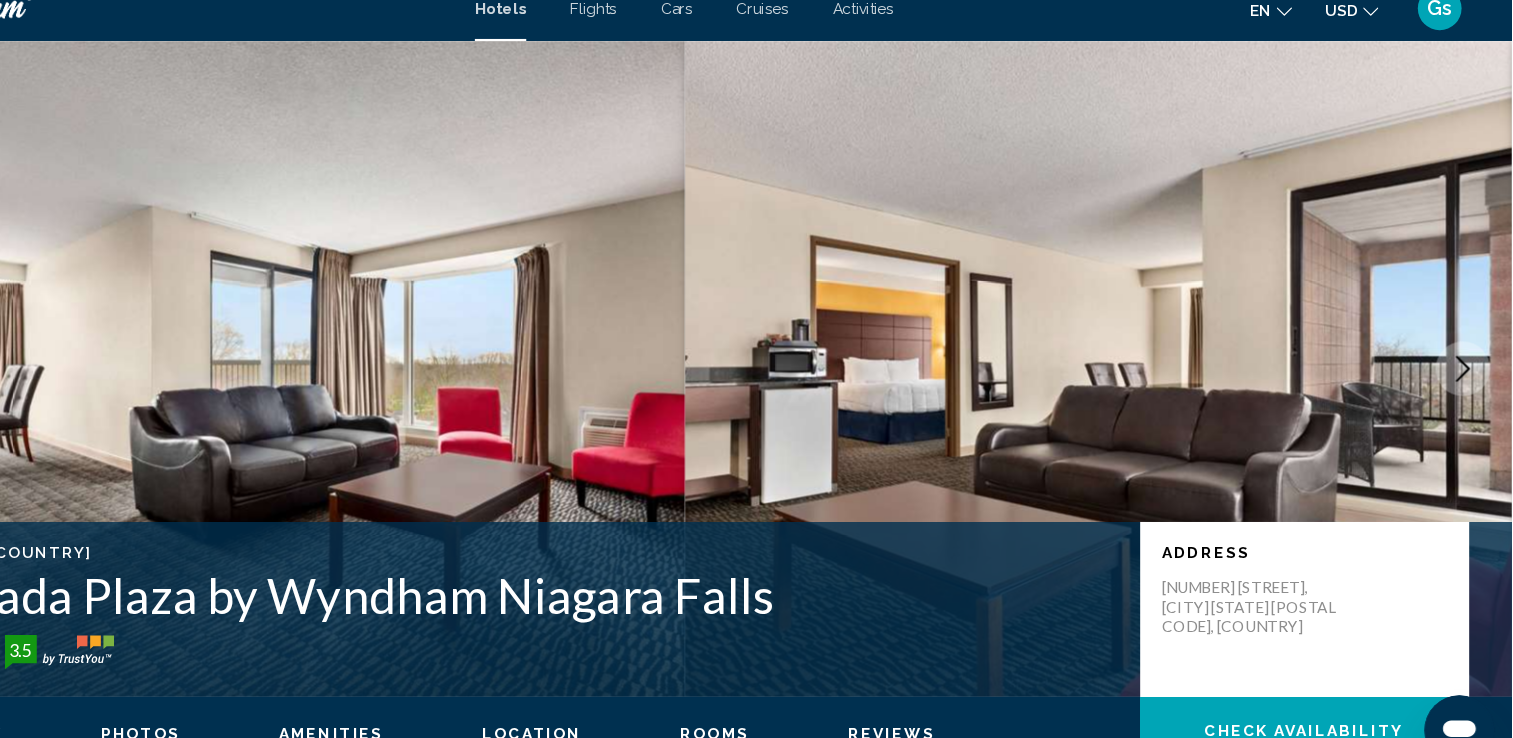 click 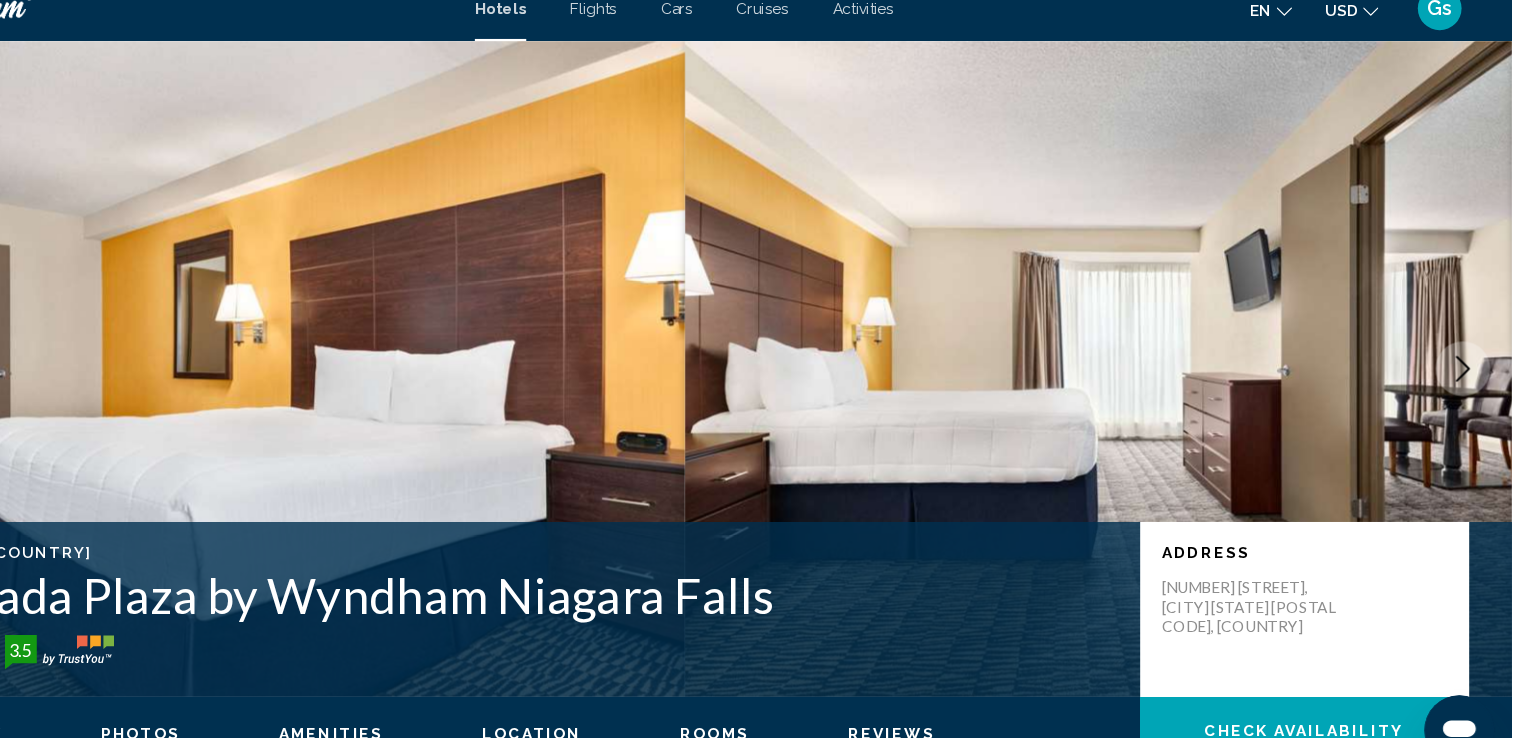click 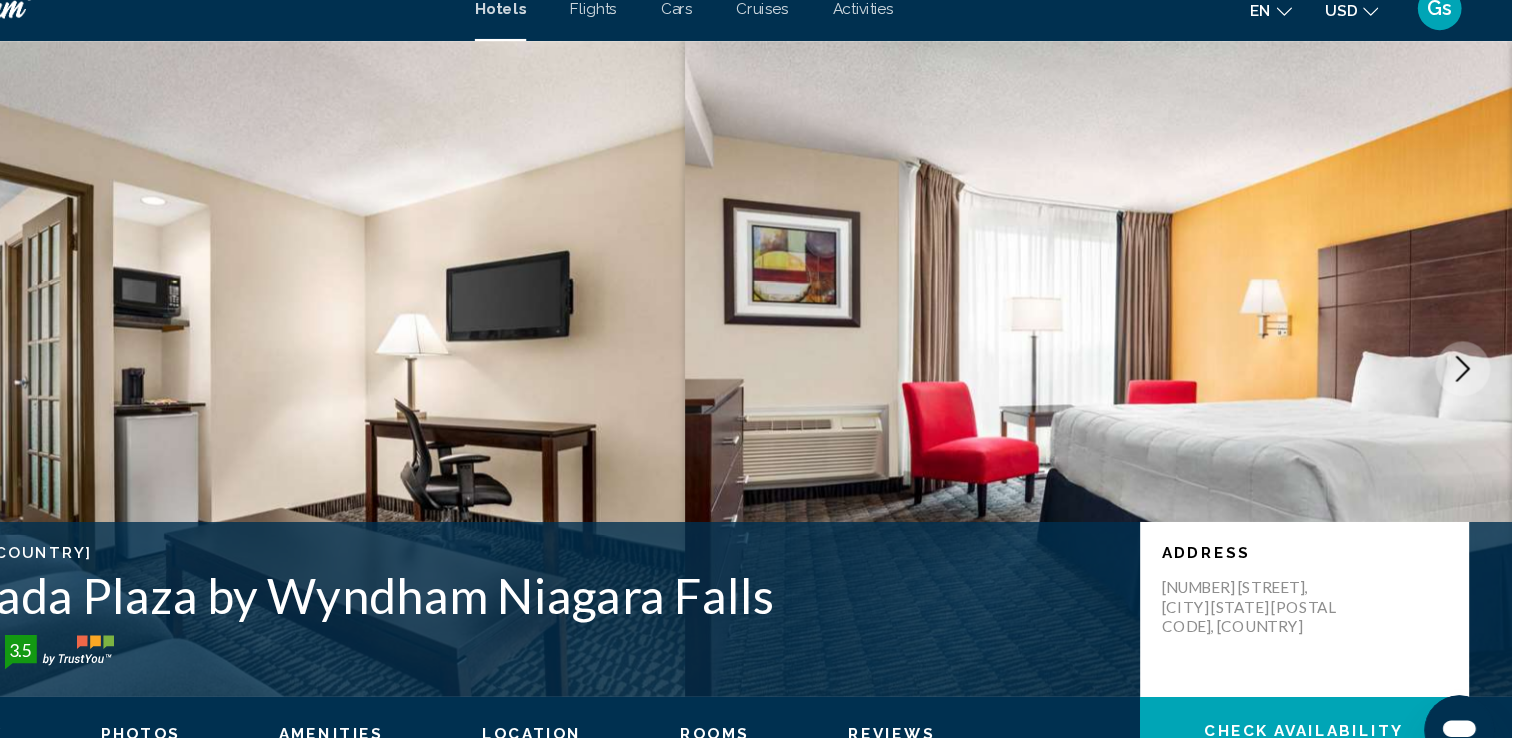 click 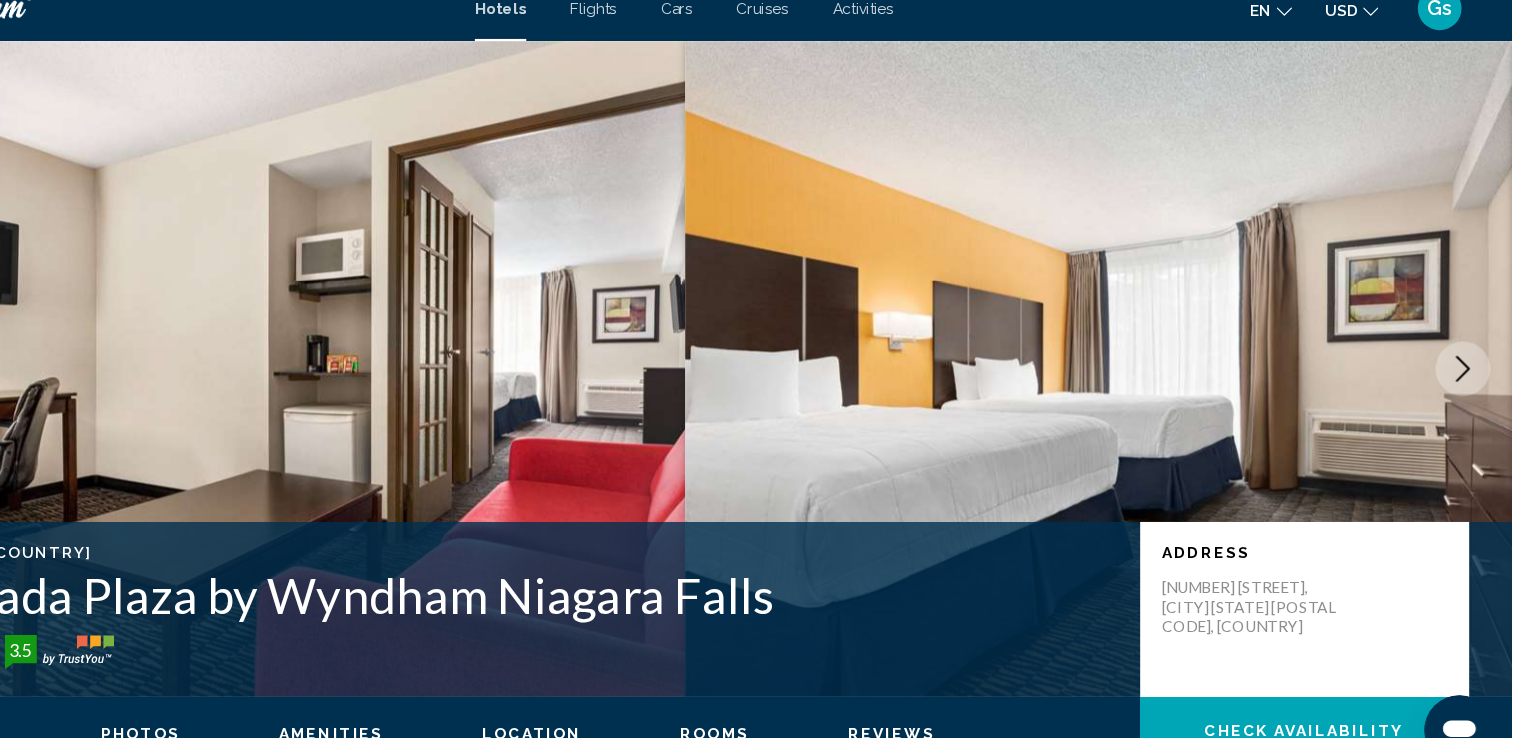 click 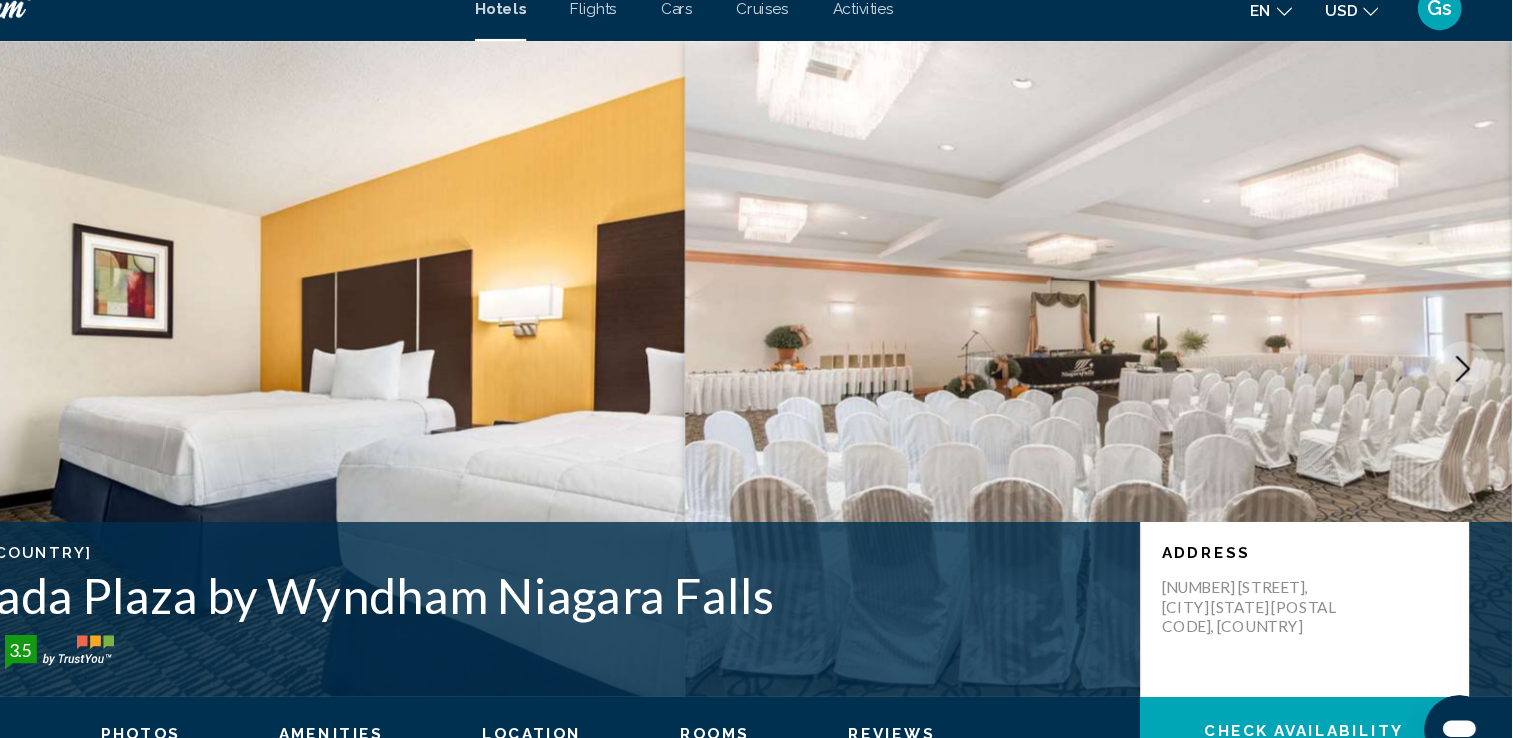 click 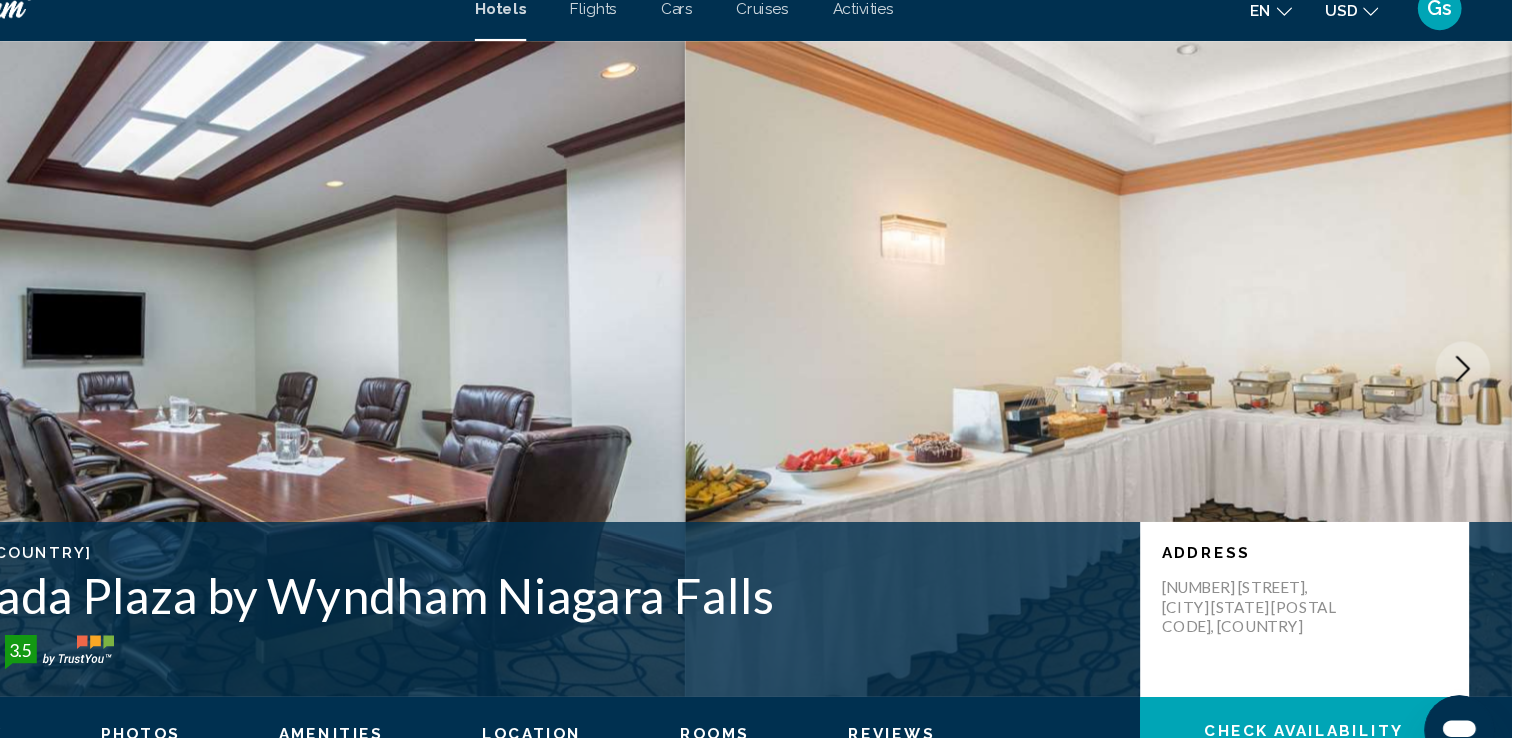 click 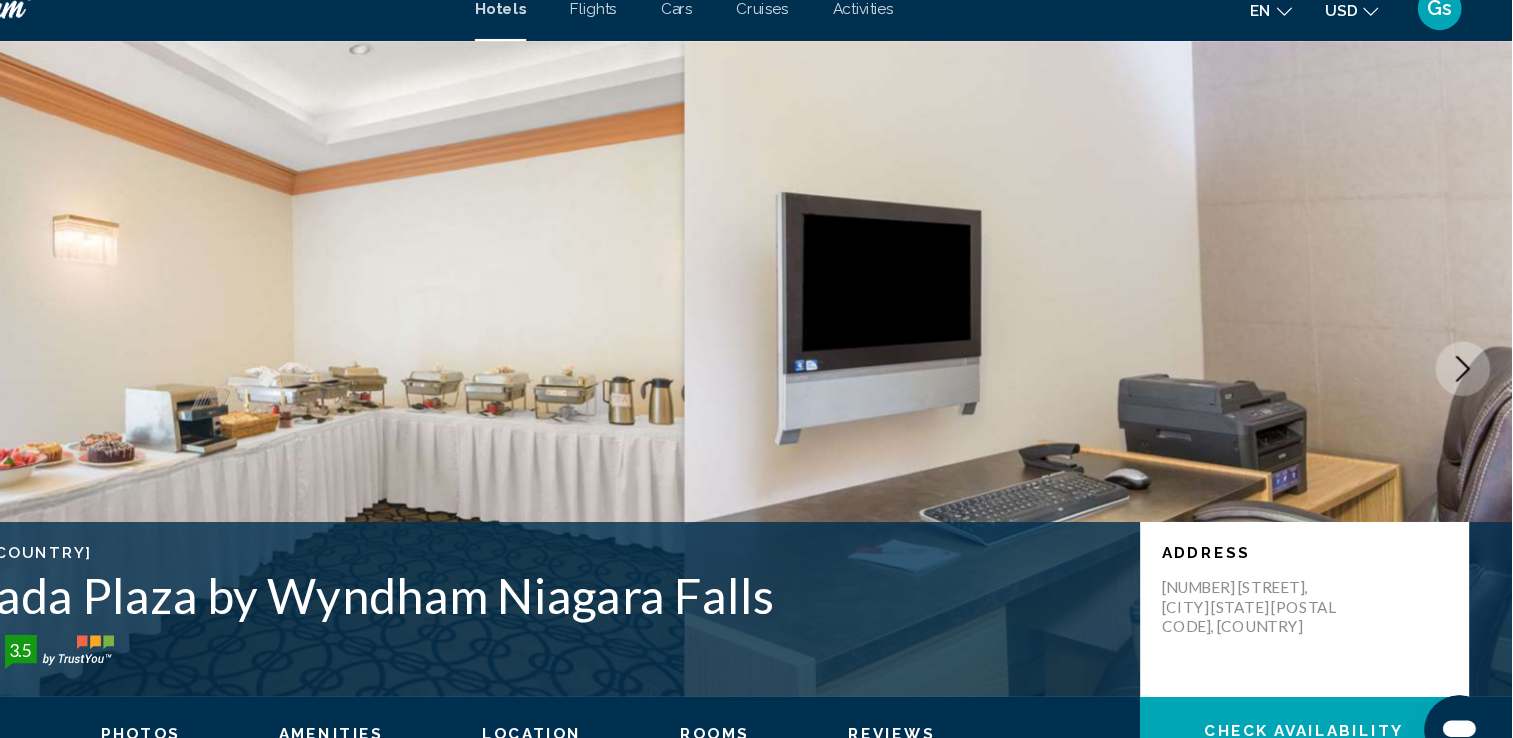 click 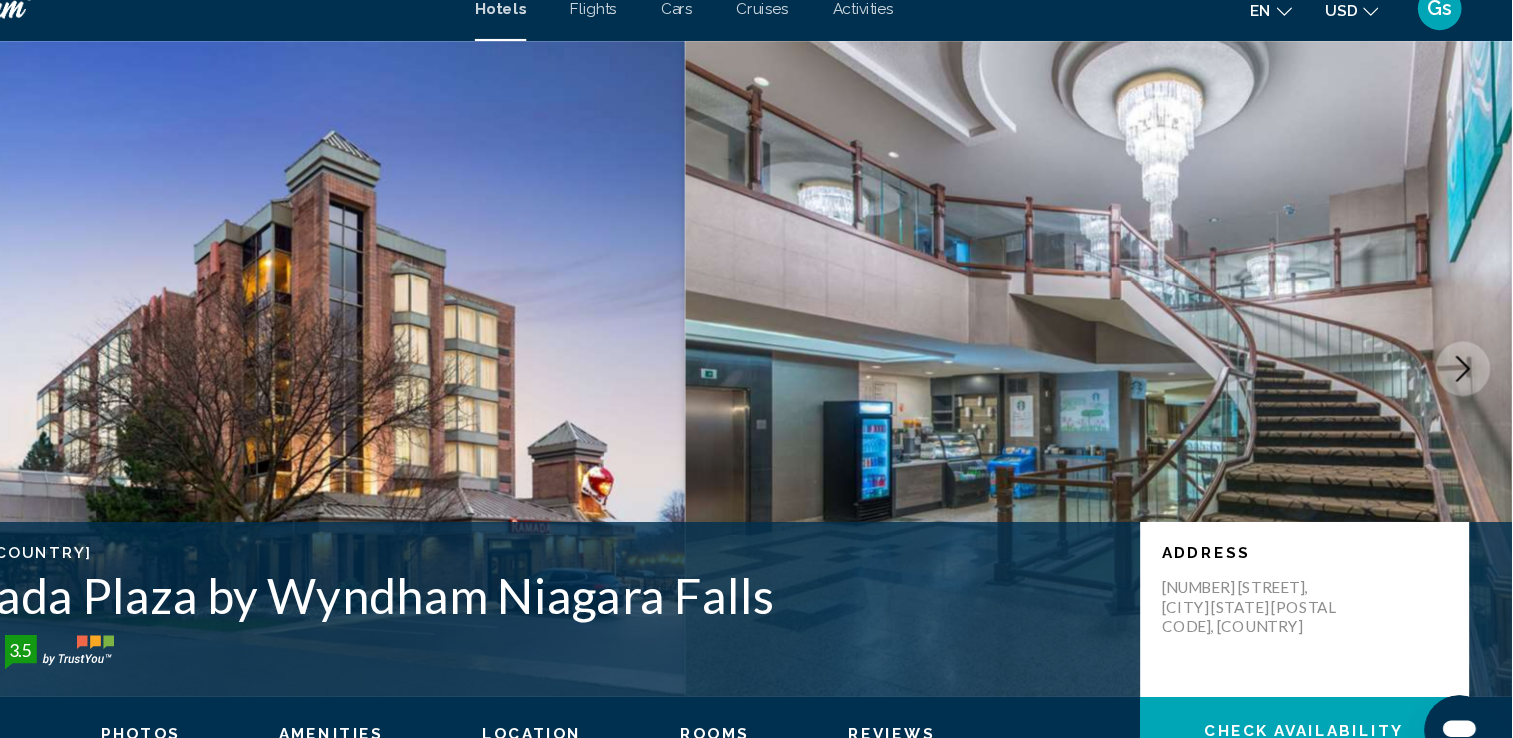click 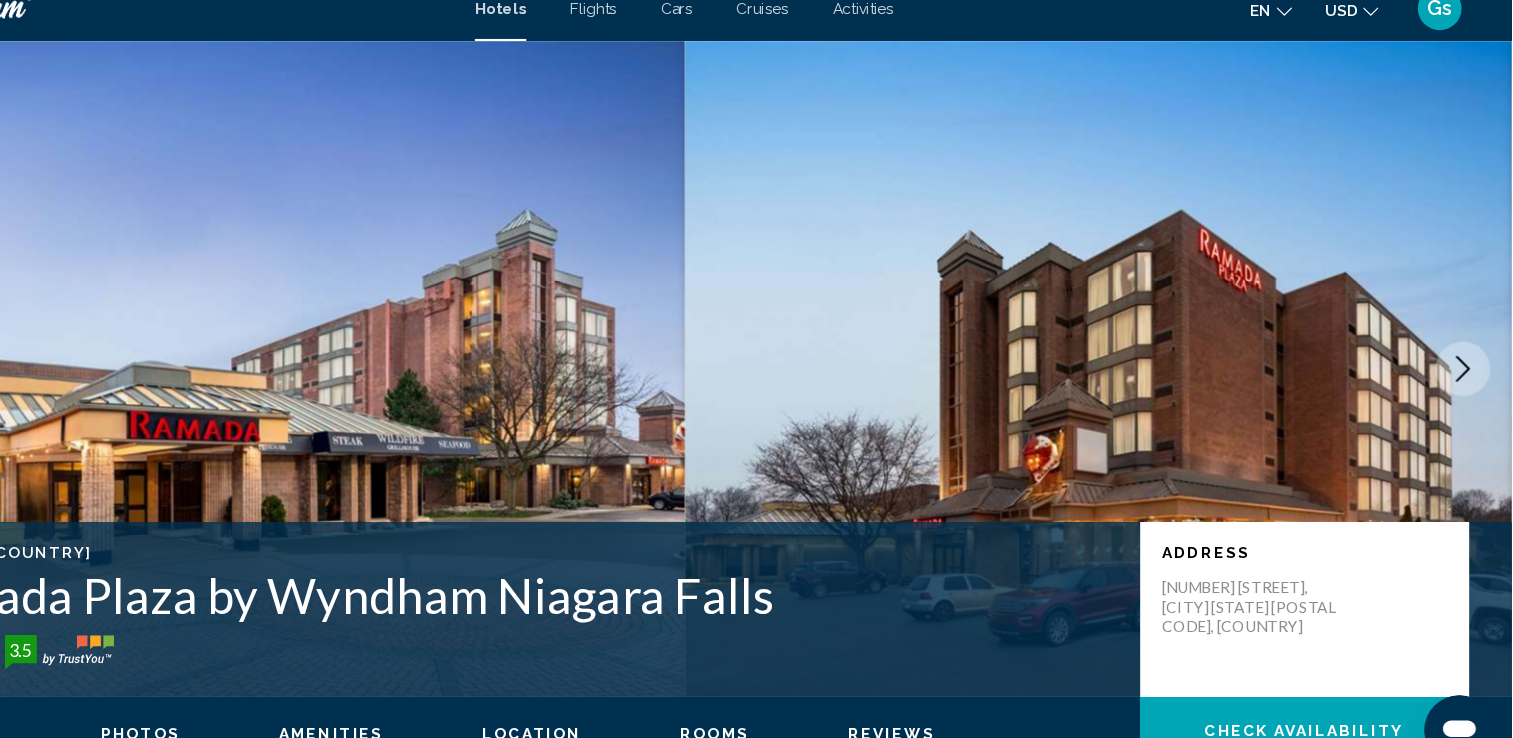 click 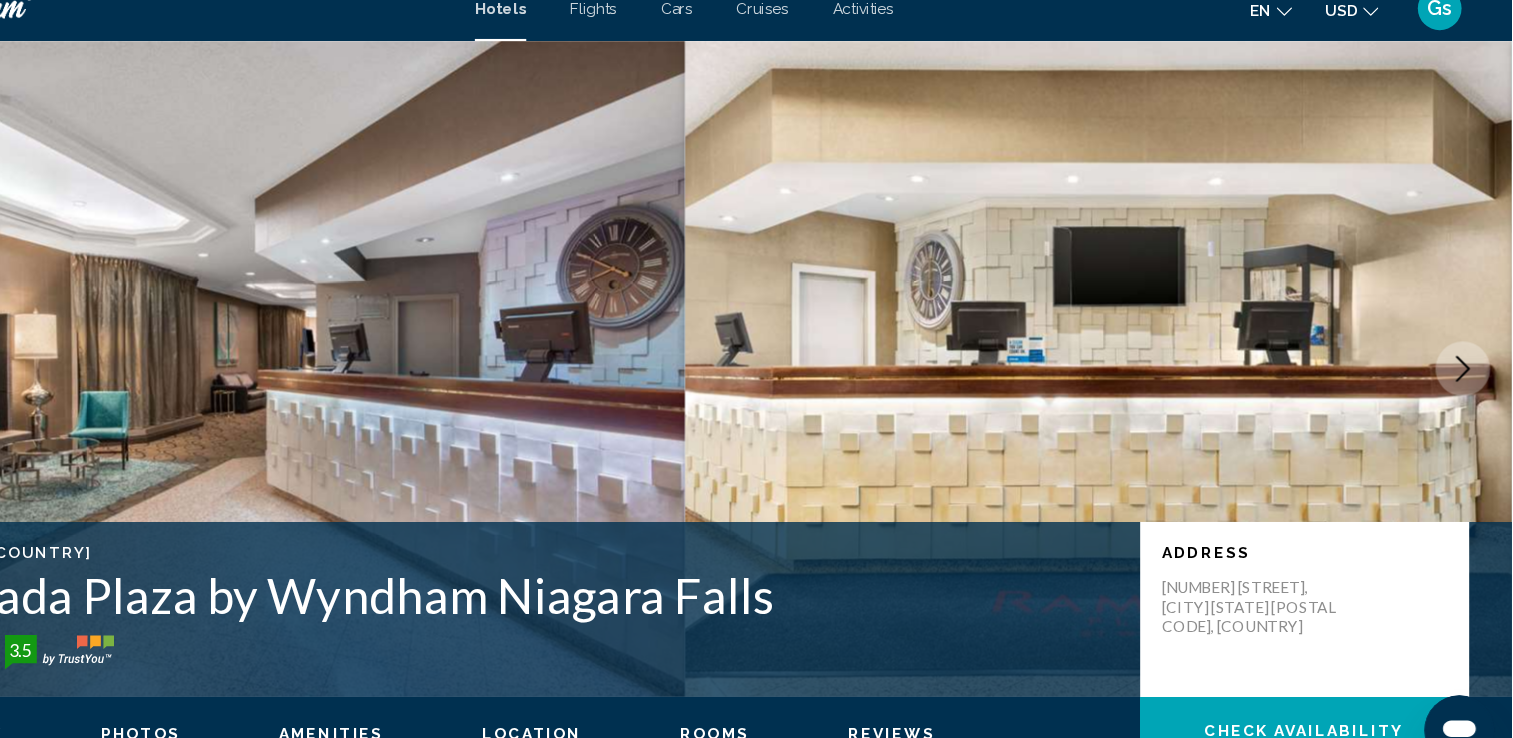 click 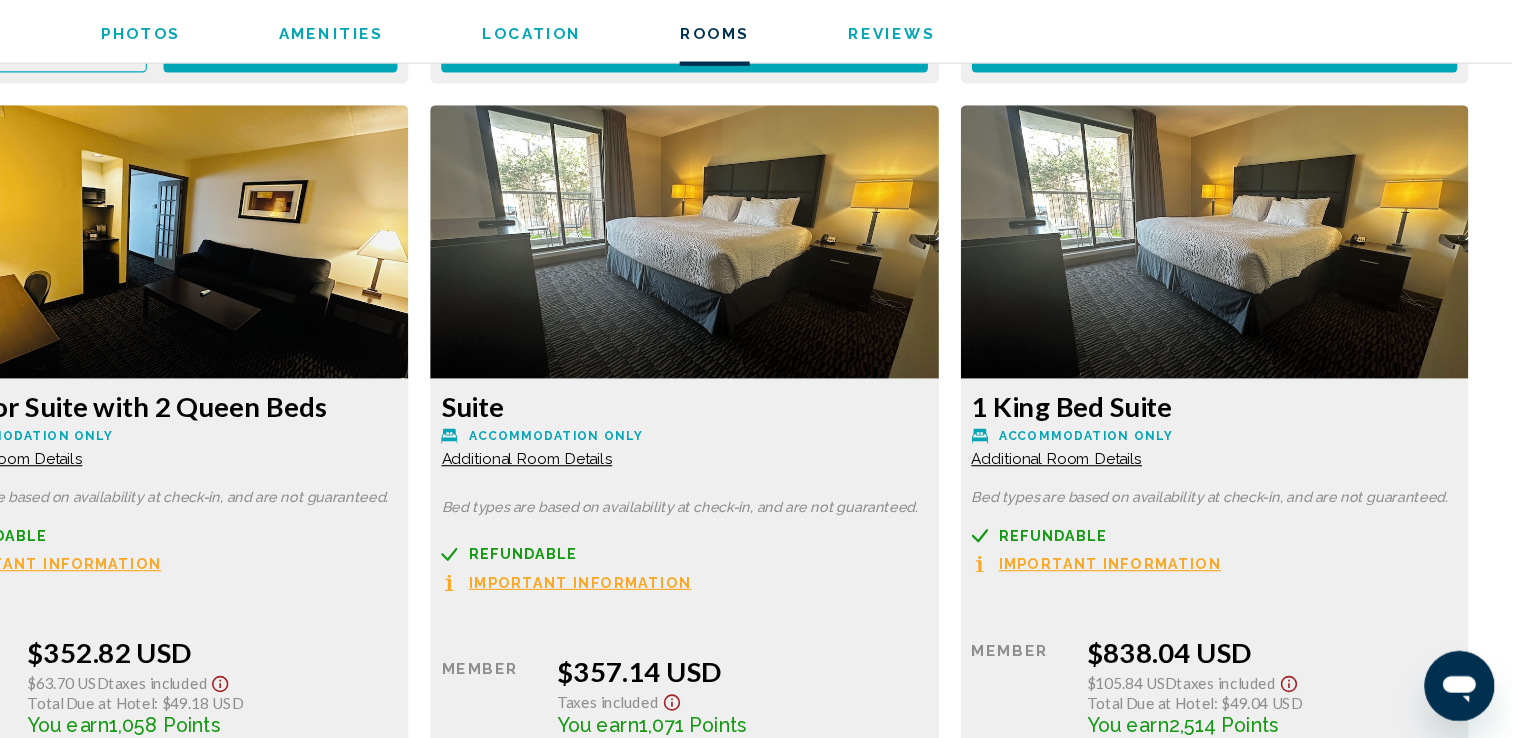 scroll, scrollTop: 3278, scrollLeft: 0, axis: vertical 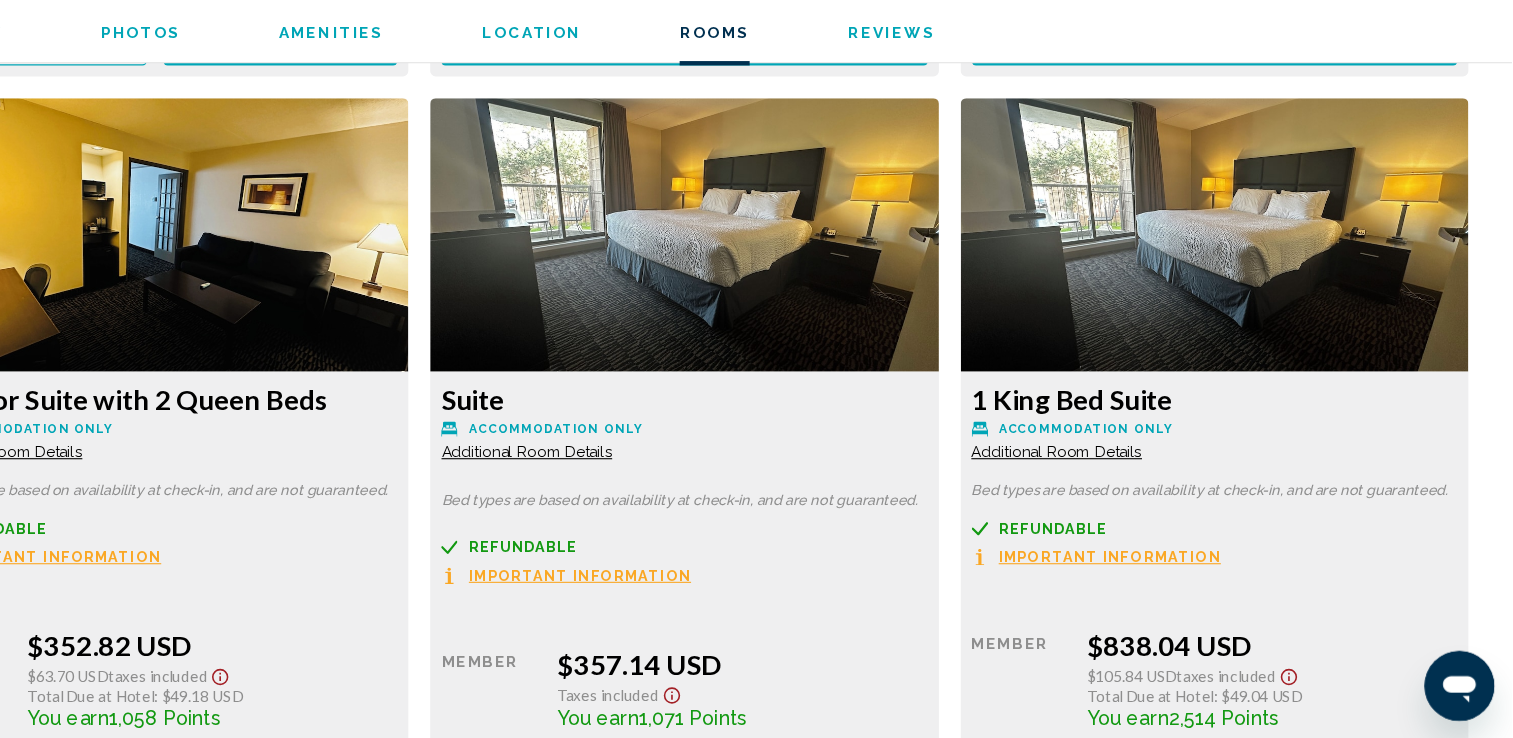 click at bounding box center [272, -381] 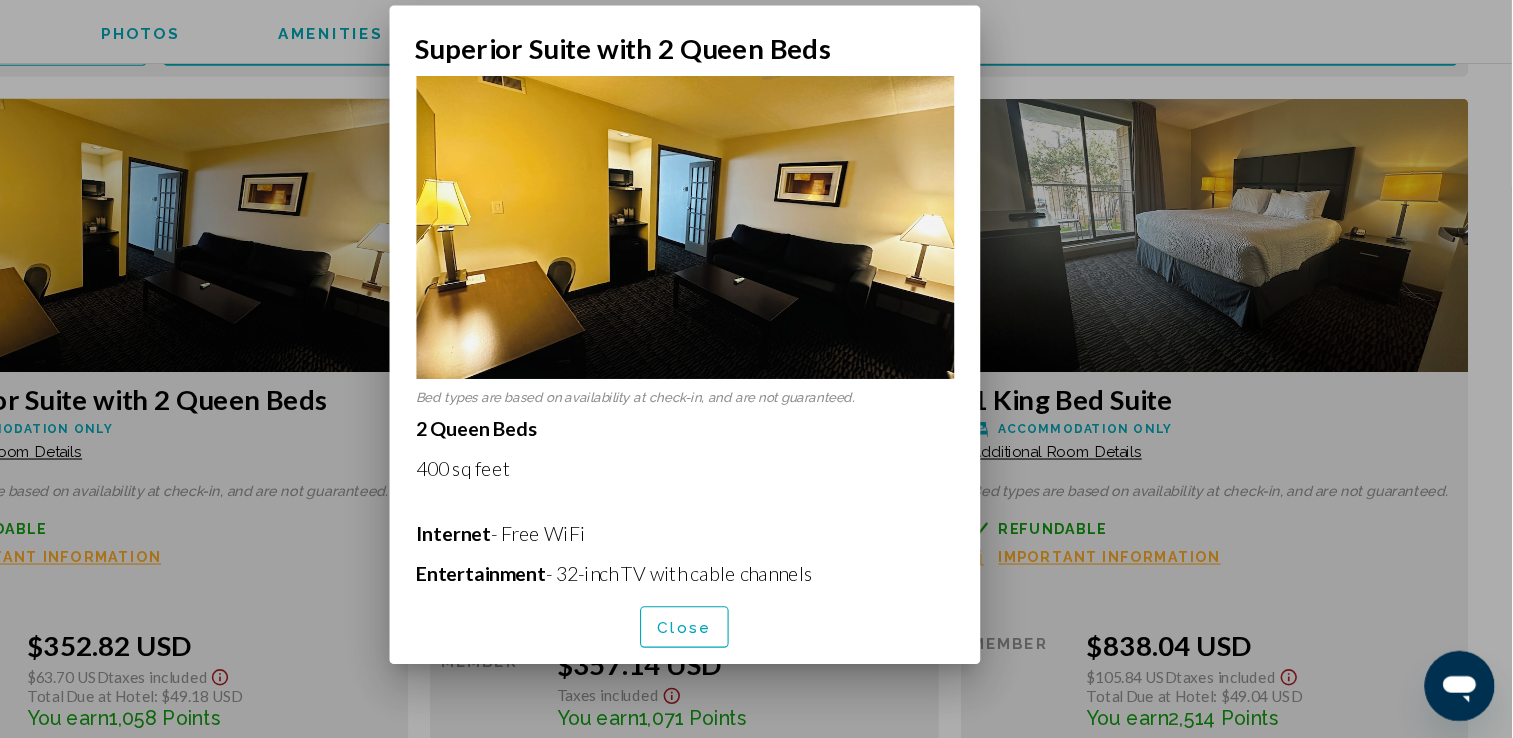click at bounding box center [757, 270] 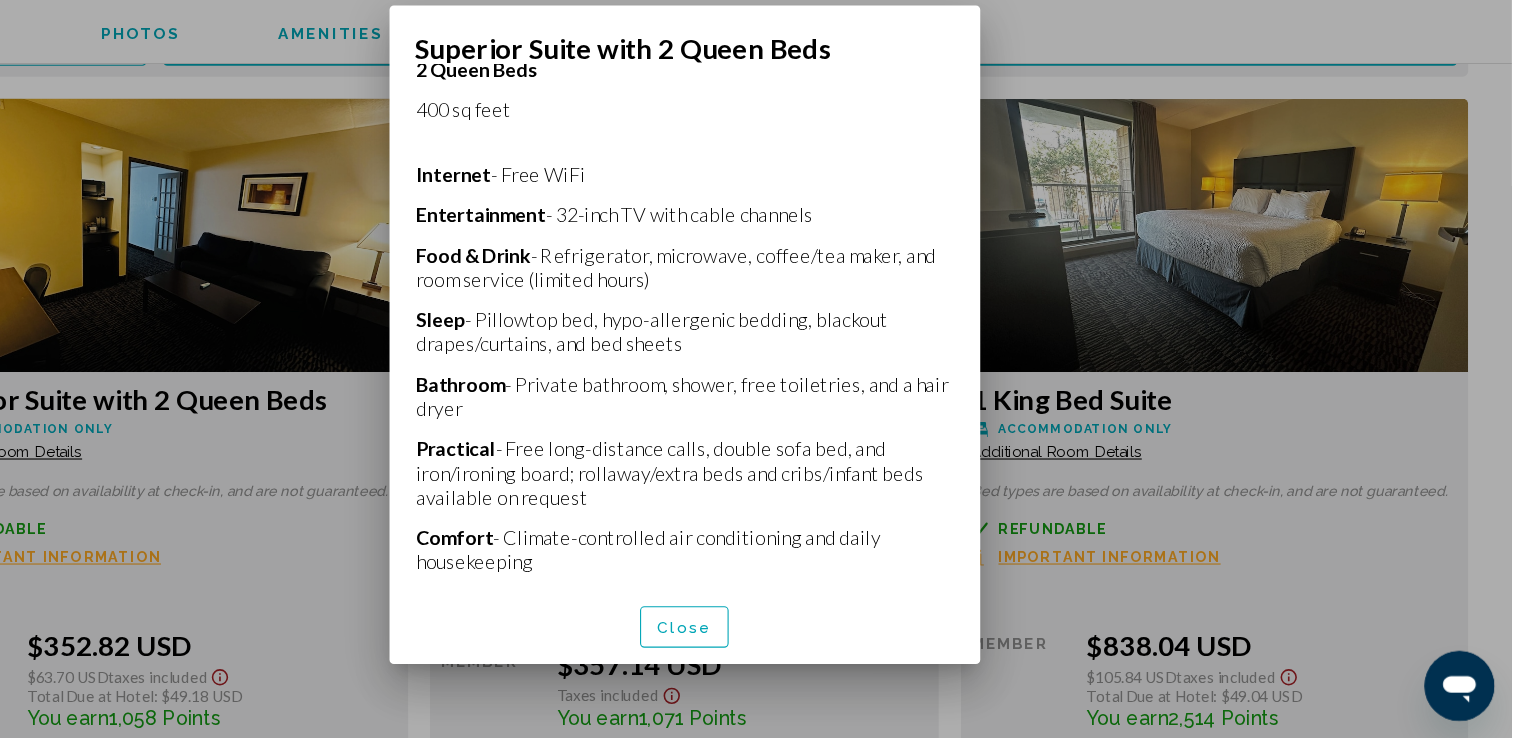scroll, scrollTop: 356, scrollLeft: 0, axis: vertical 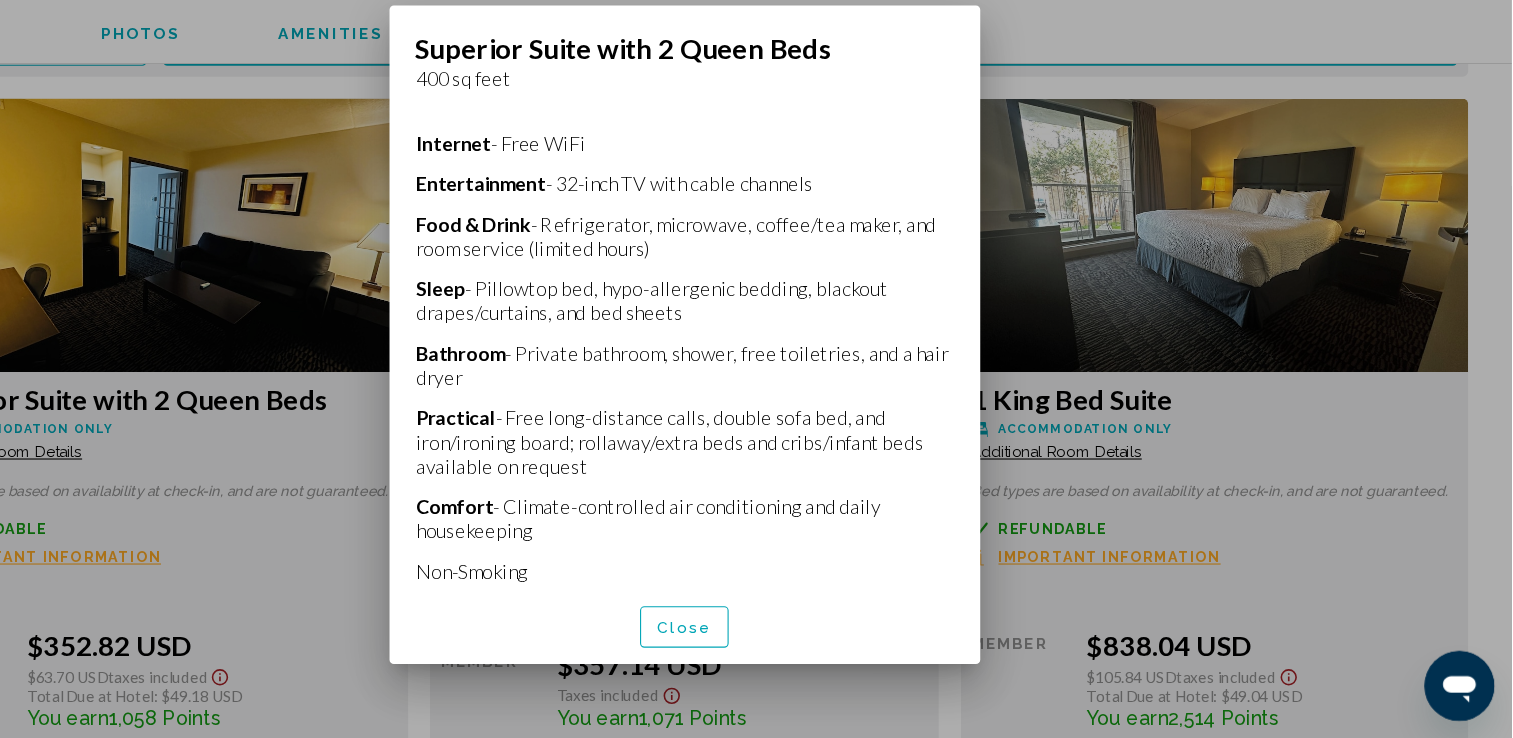 drag, startPoint x: 761, startPoint y: 162, endPoint x: 641, endPoint y: 165, distance: 120.03749 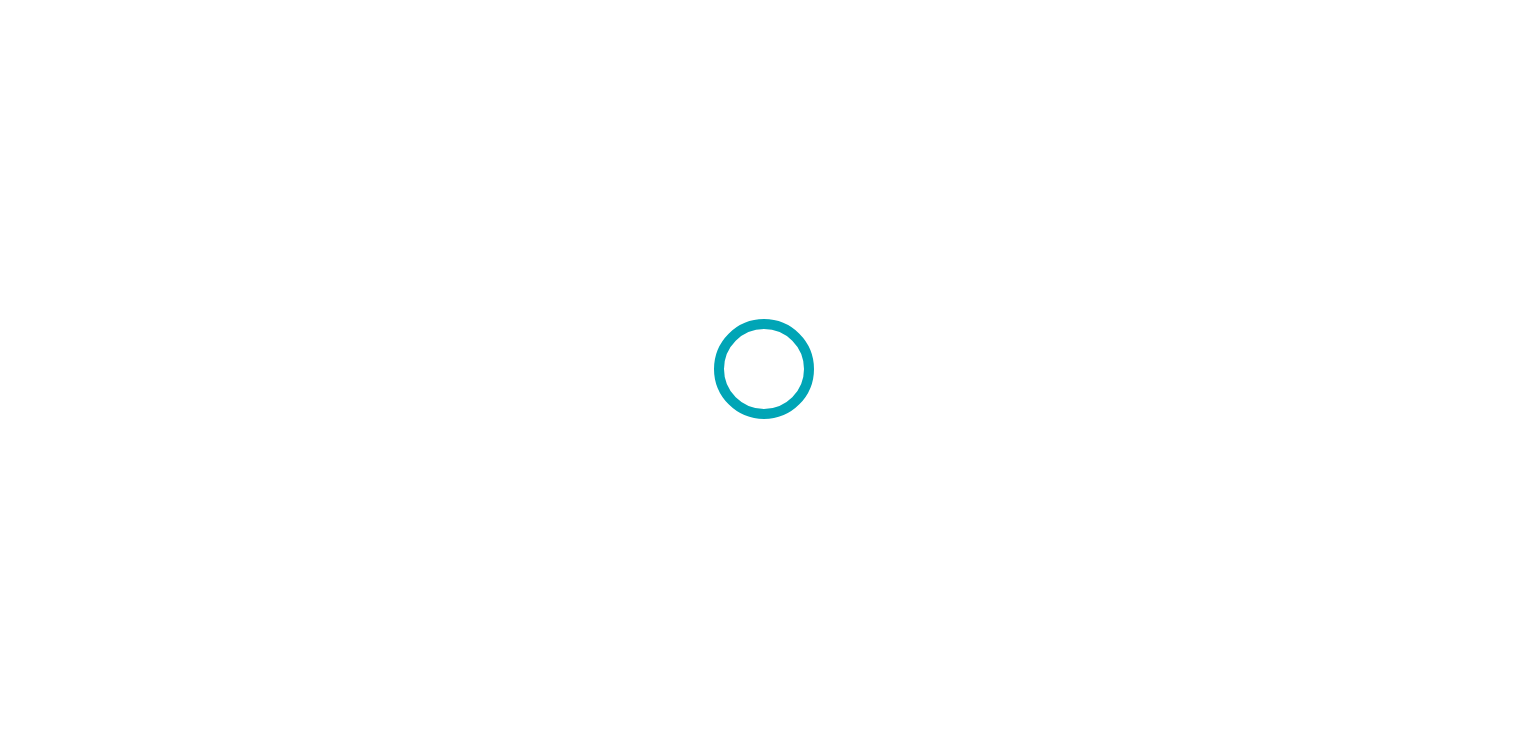 scroll, scrollTop: 0, scrollLeft: 0, axis: both 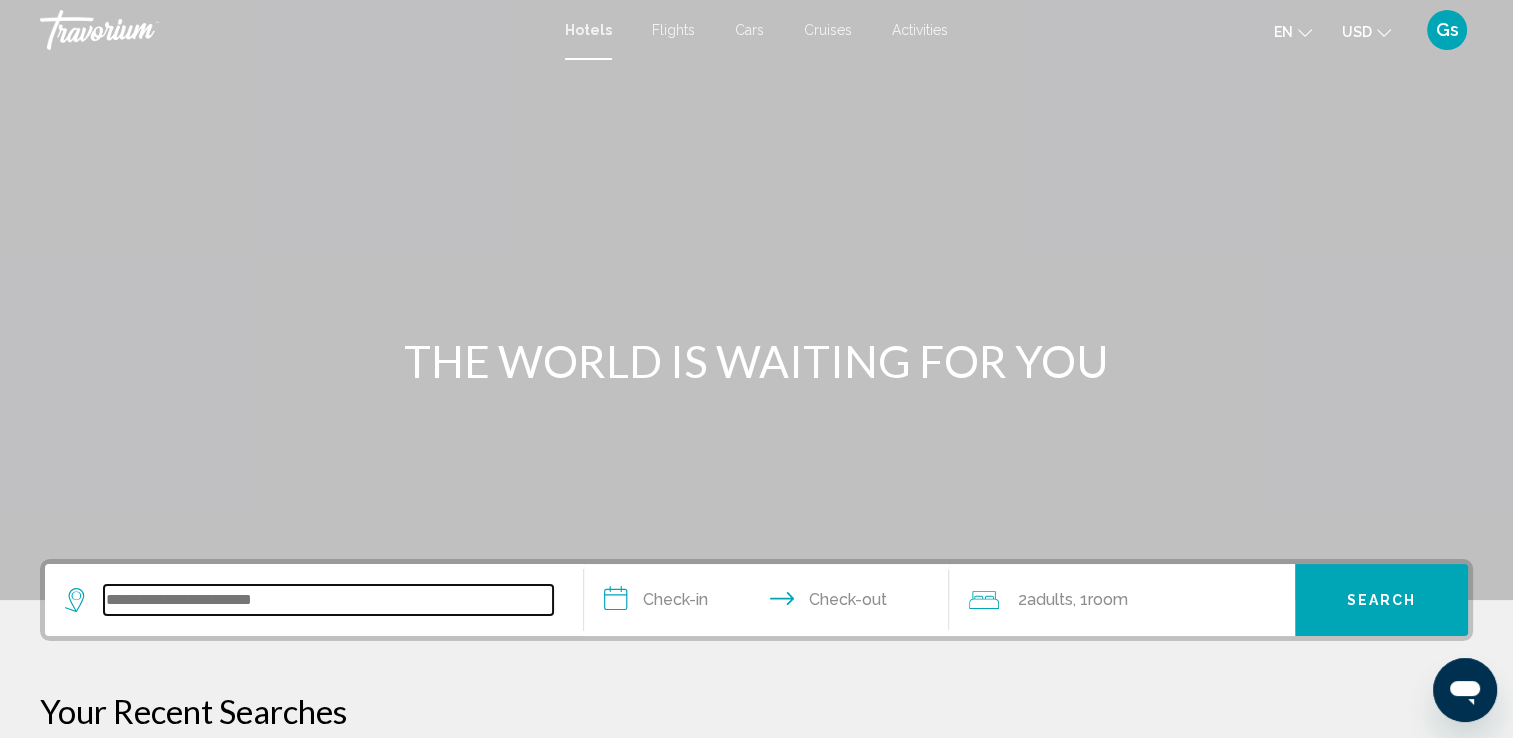click at bounding box center [328, 600] 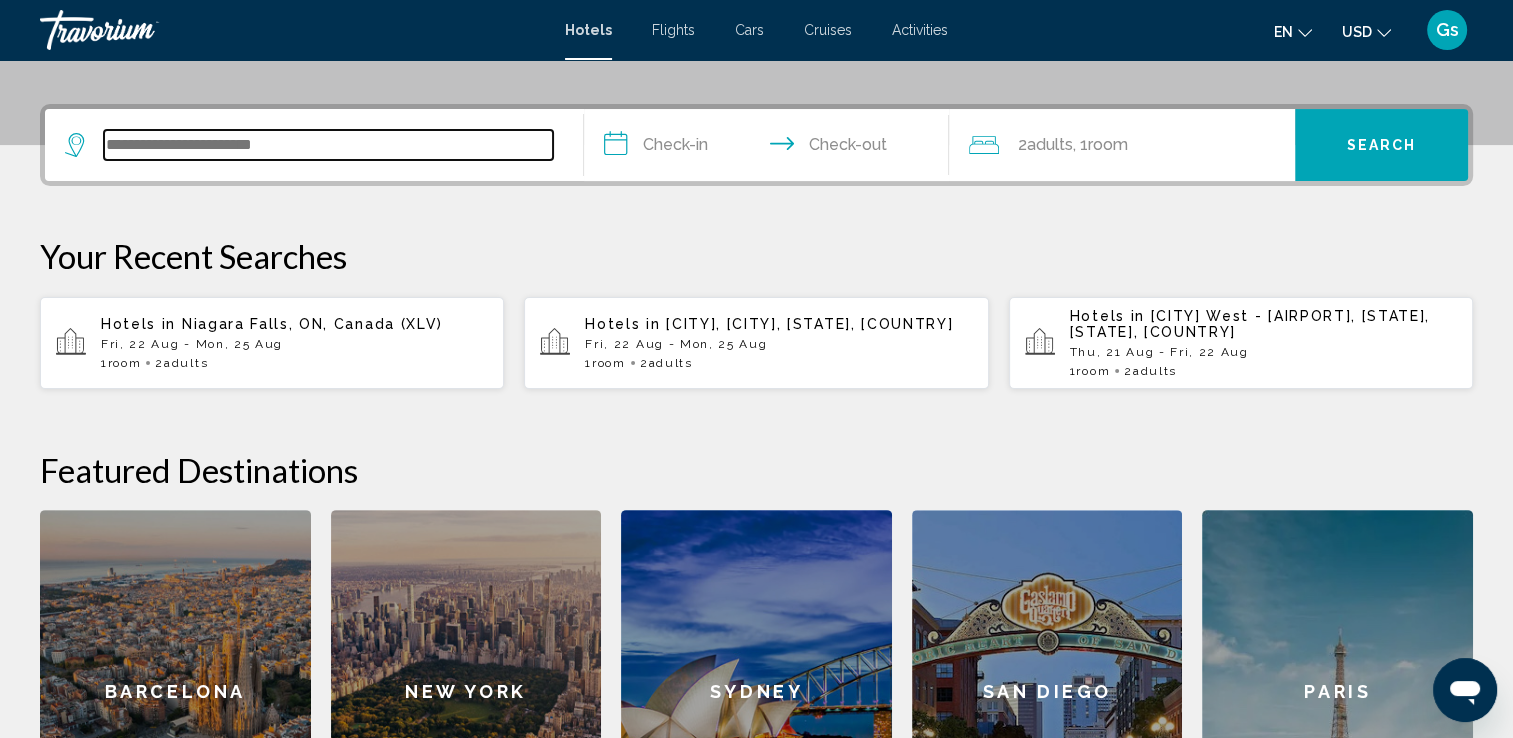 scroll, scrollTop: 493, scrollLeft: 0, axis: vertical 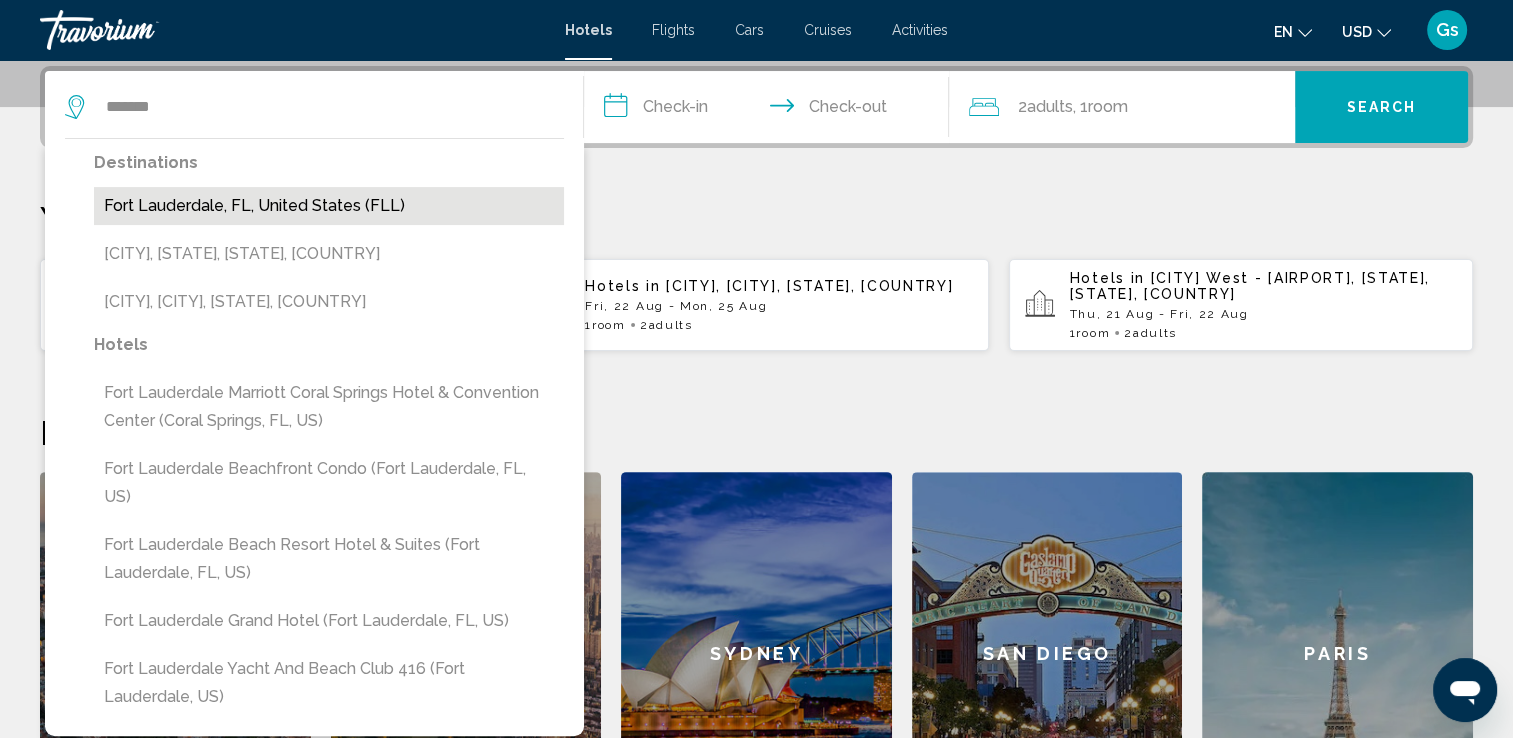 click on "Fort Lauderdale, FL, United States (FLL)" at bounding box center (329, 206) 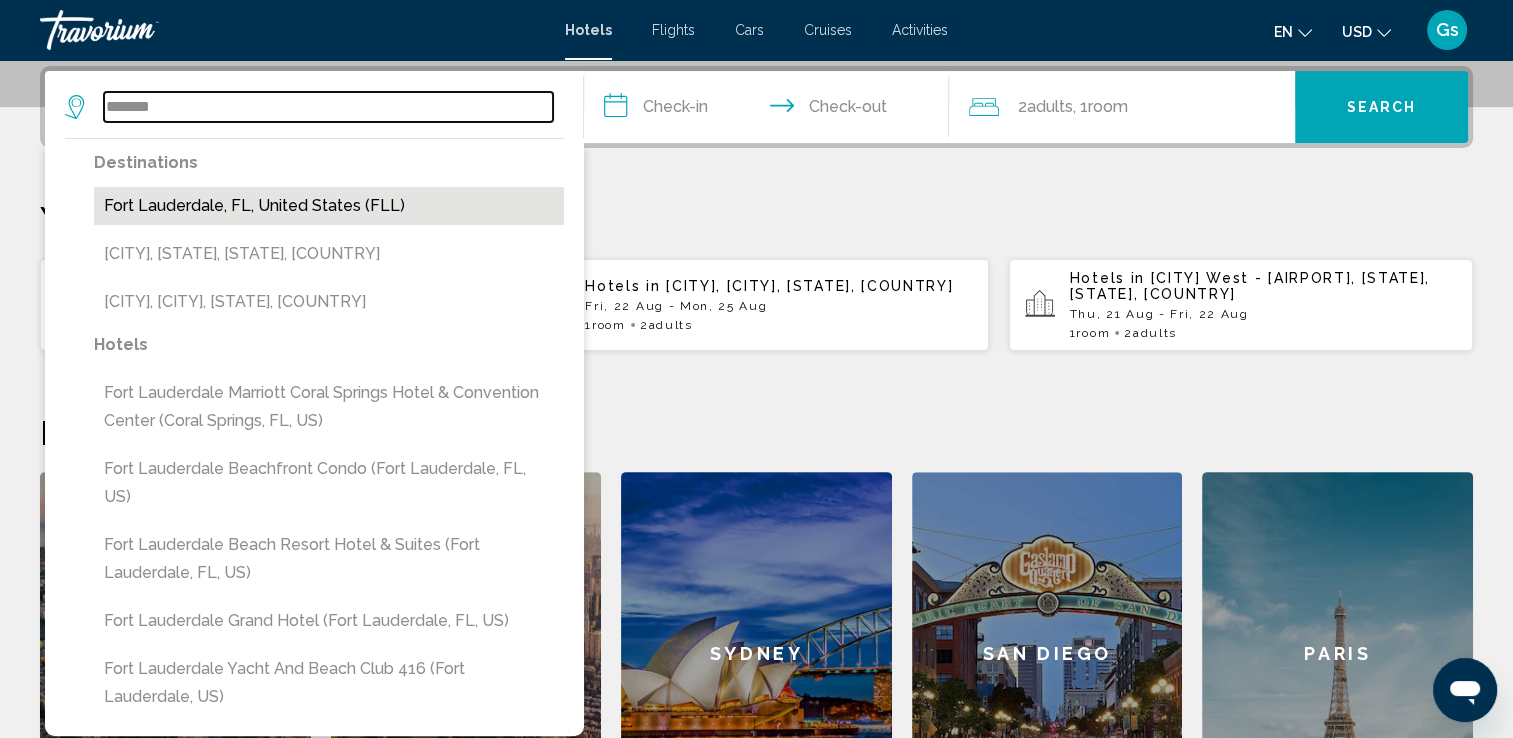 type on "**********" 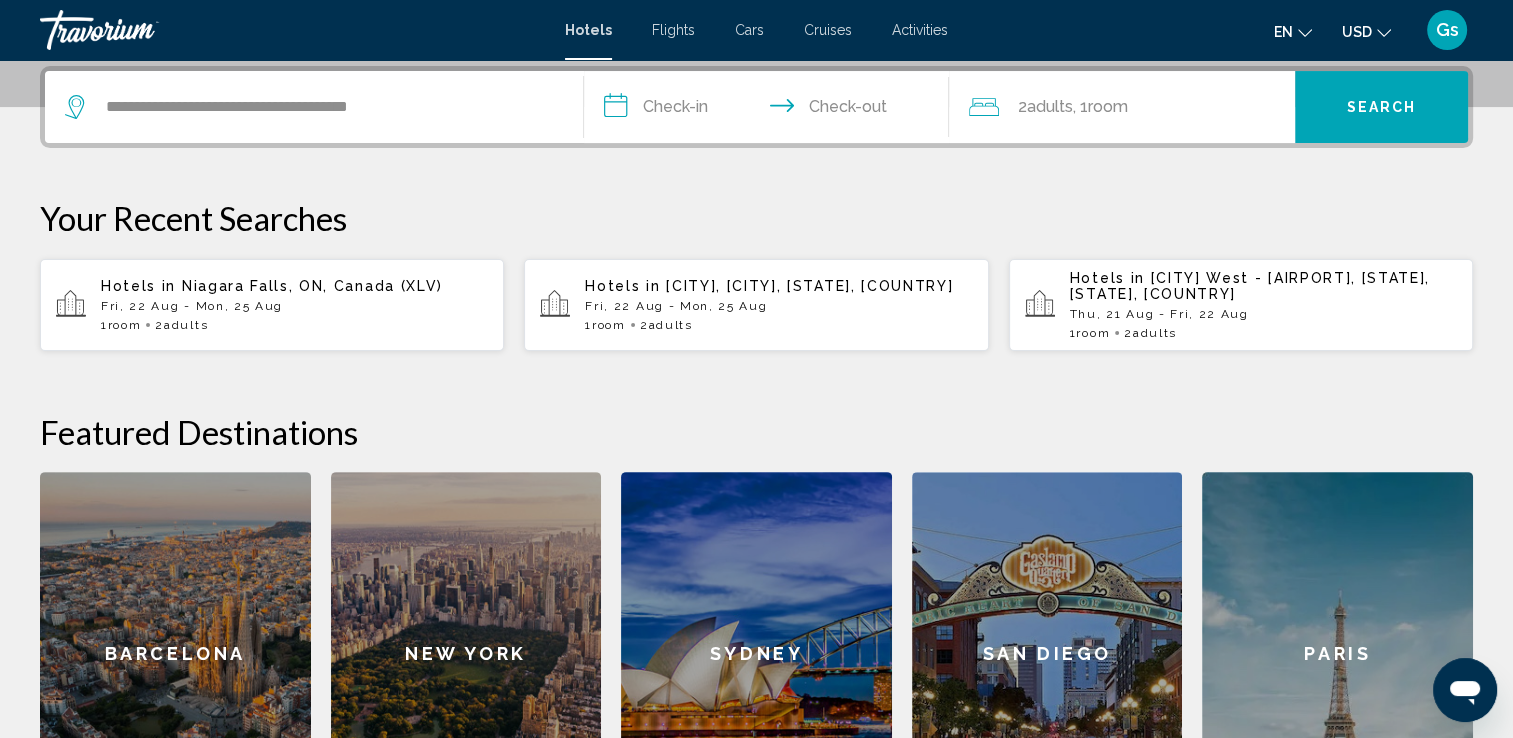 click on "**********" at bounding box center (771, 110) 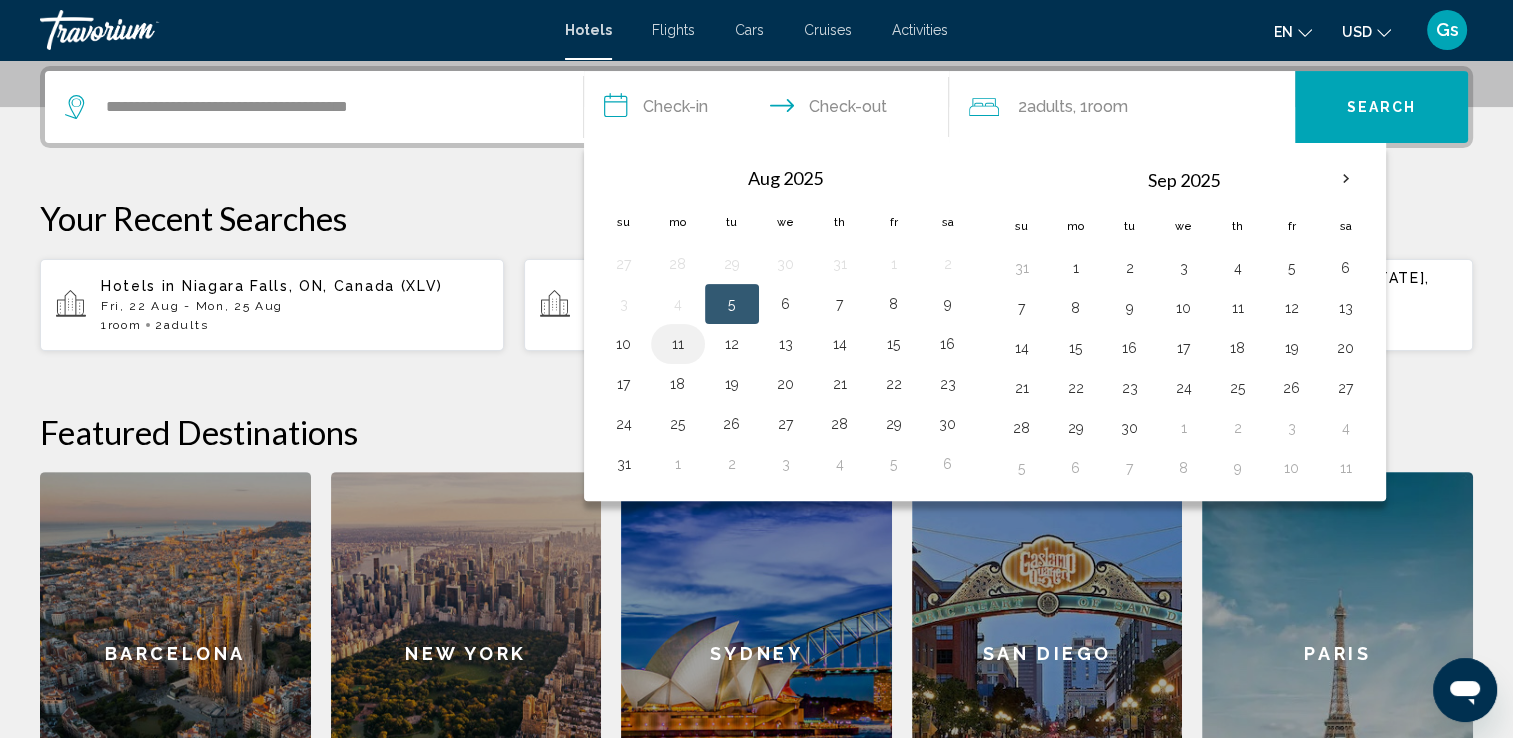 click on "11" at bounding box center (678, 344) 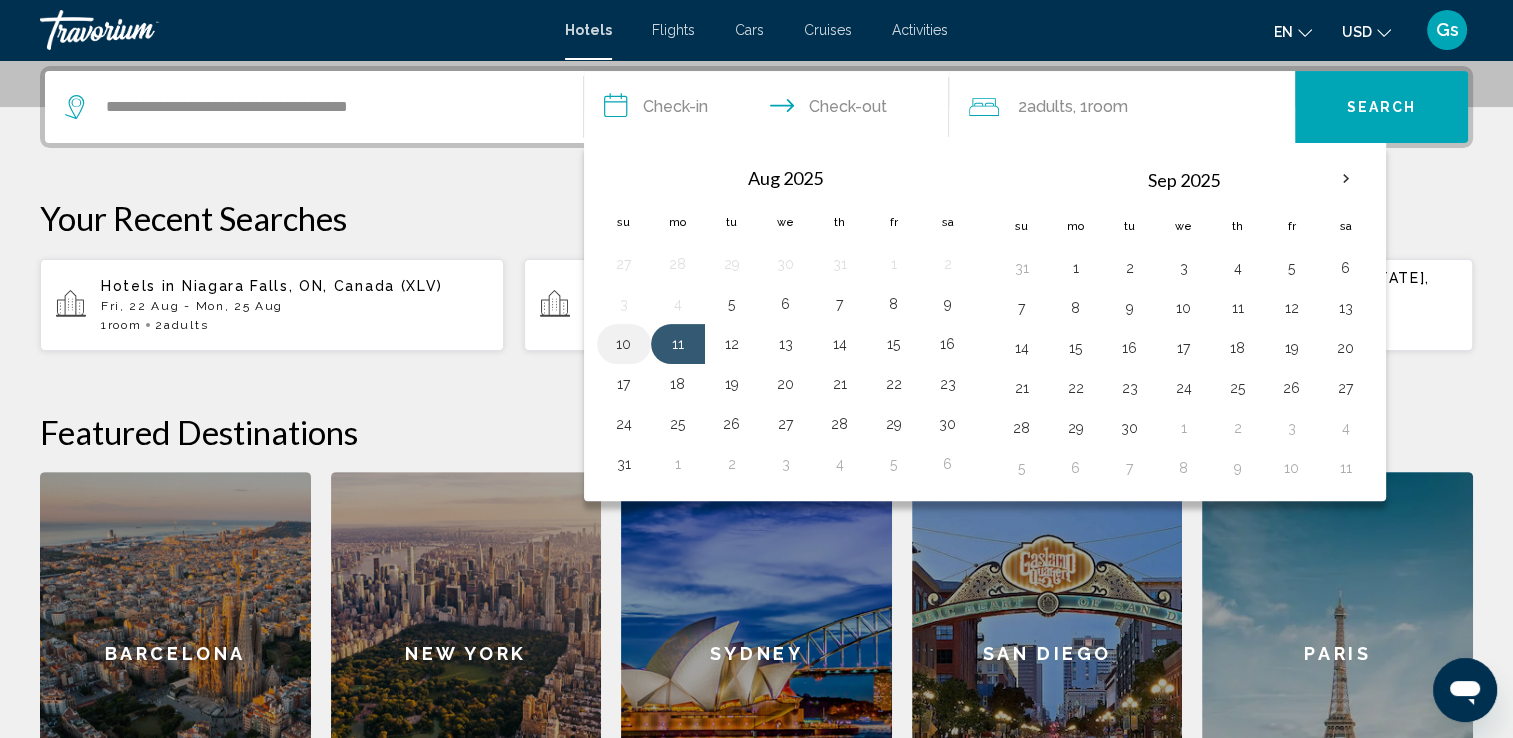 click on "10" at bounding box center (624, 344) 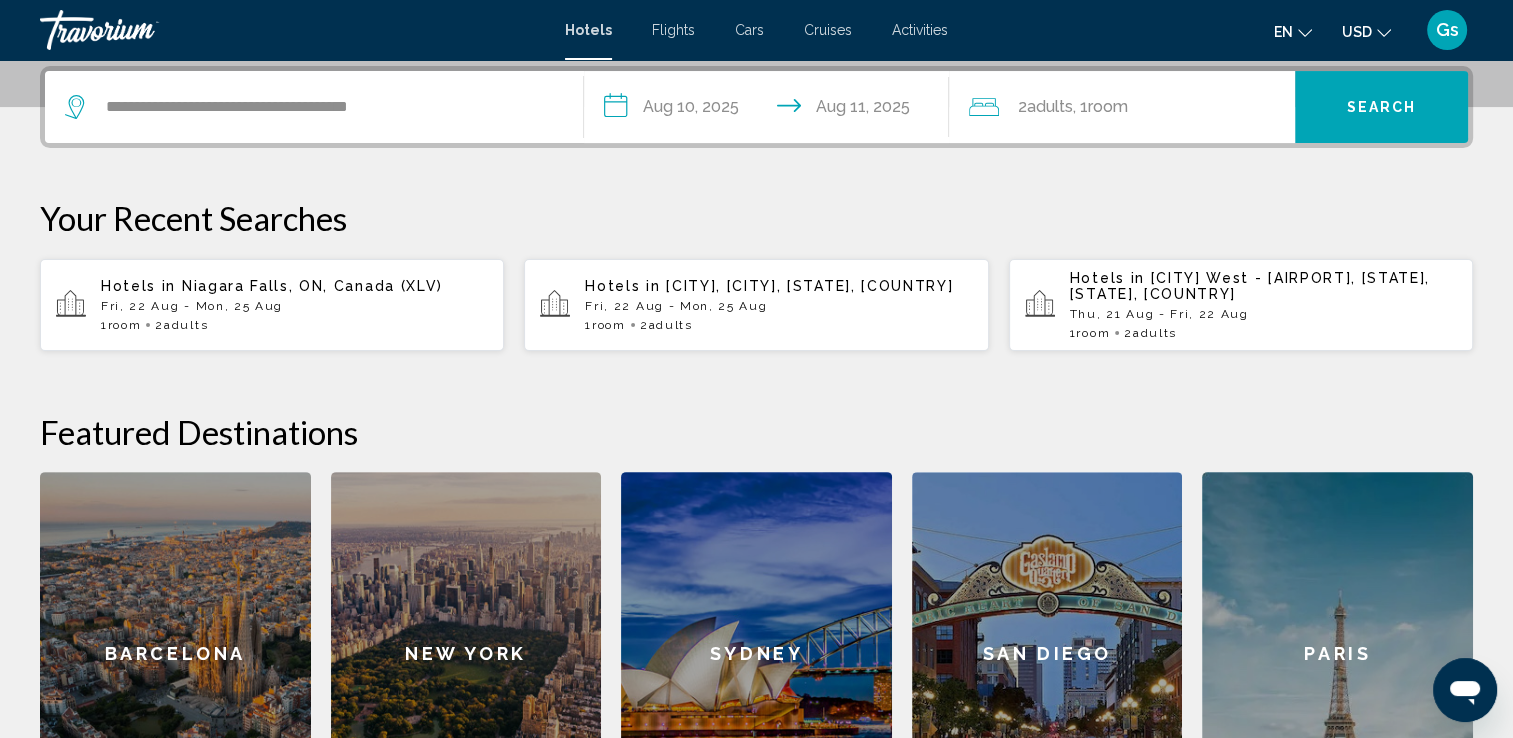 click on "Fri, 22 Aug - Mon, 25 Aug" at bounding box center (778, 306) 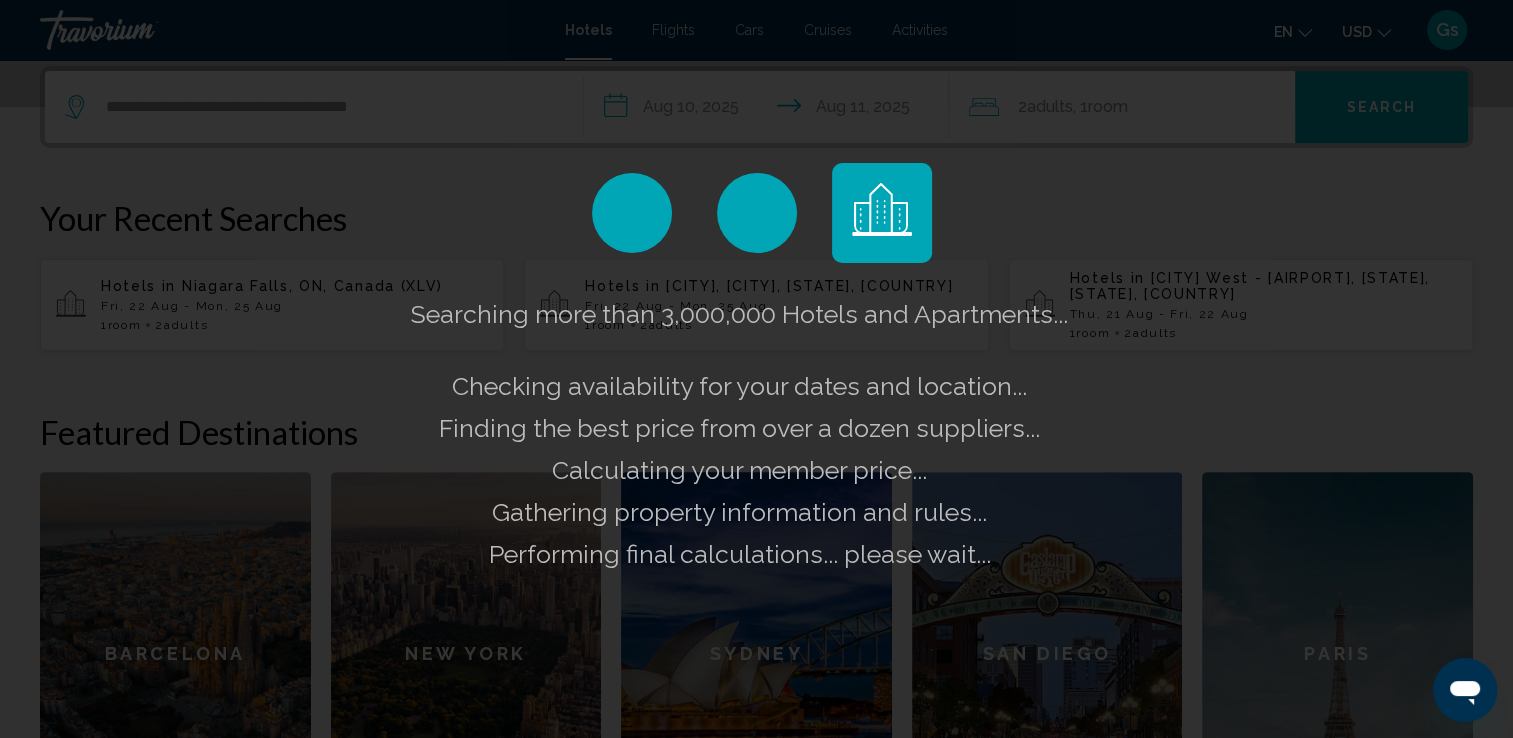 click on "Searching more than 3,000,000 Hotels and Apartments...
Checking availability for your dates and location..." 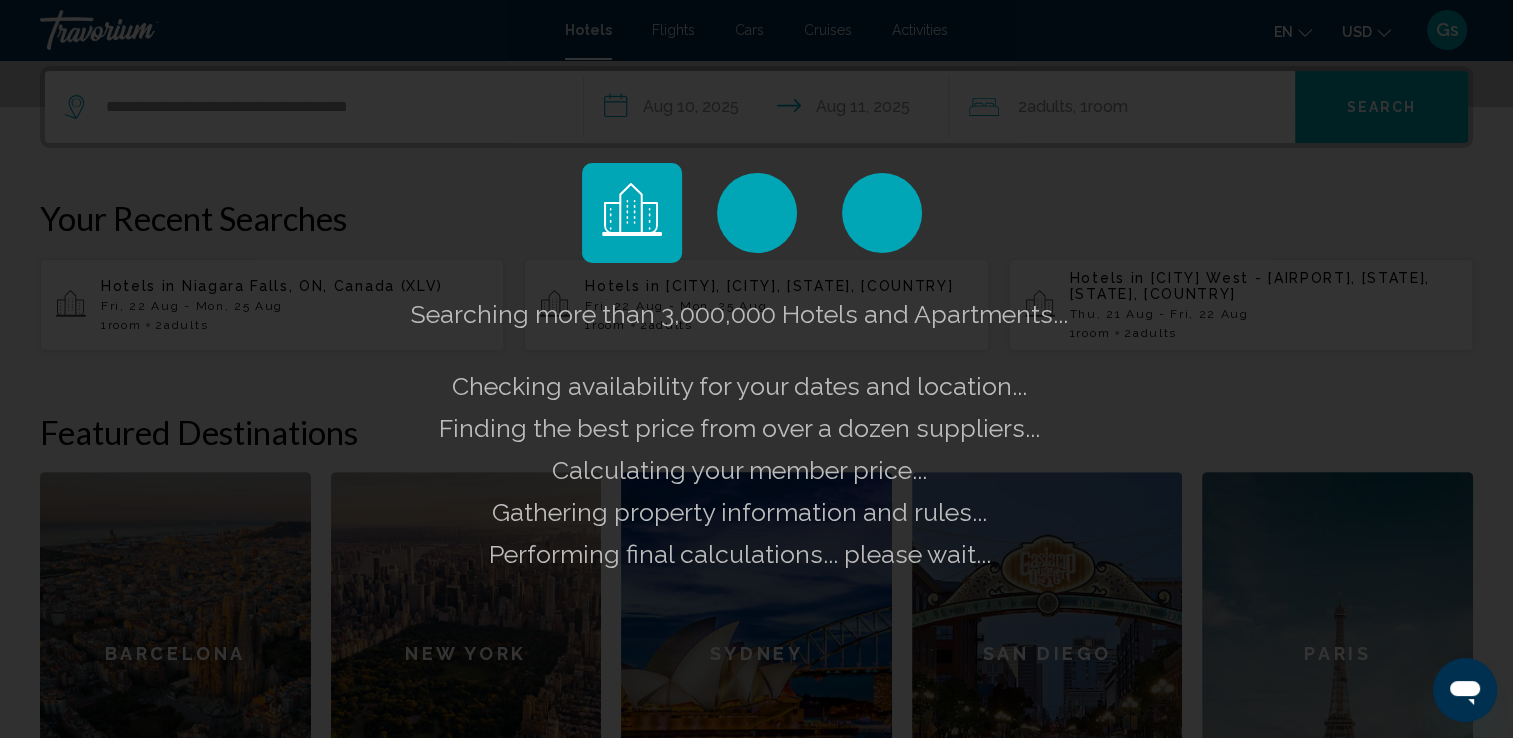 click on "Searching more than 3,000,000 Hotels and Apartments...
Checking availability for your dates and location..." 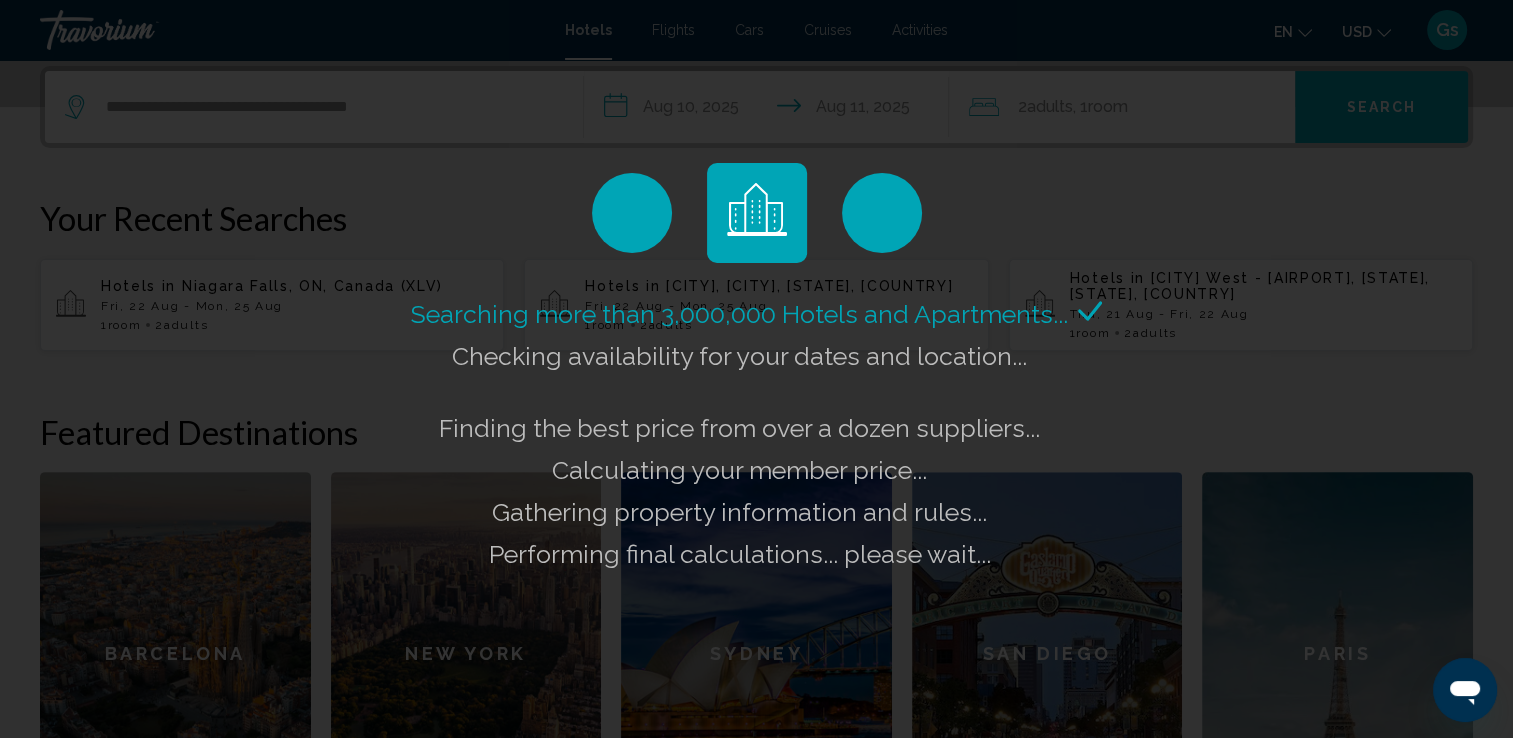click on "Searching more than 3,000,000 Hotels and Apartments...
Checking availability for your dates and location..." 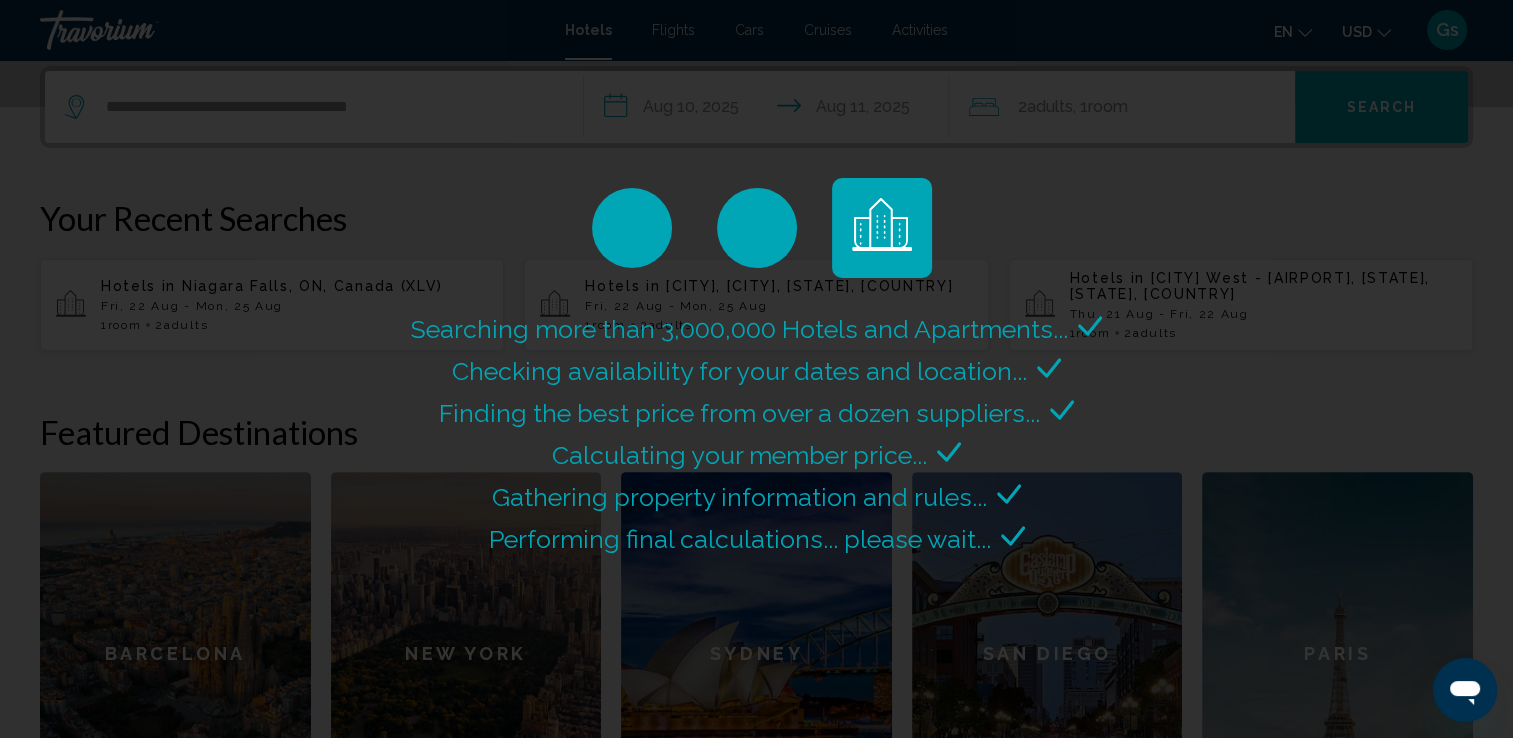 scroll, scrollTop: 0, scrollLeft: 0, axis: both 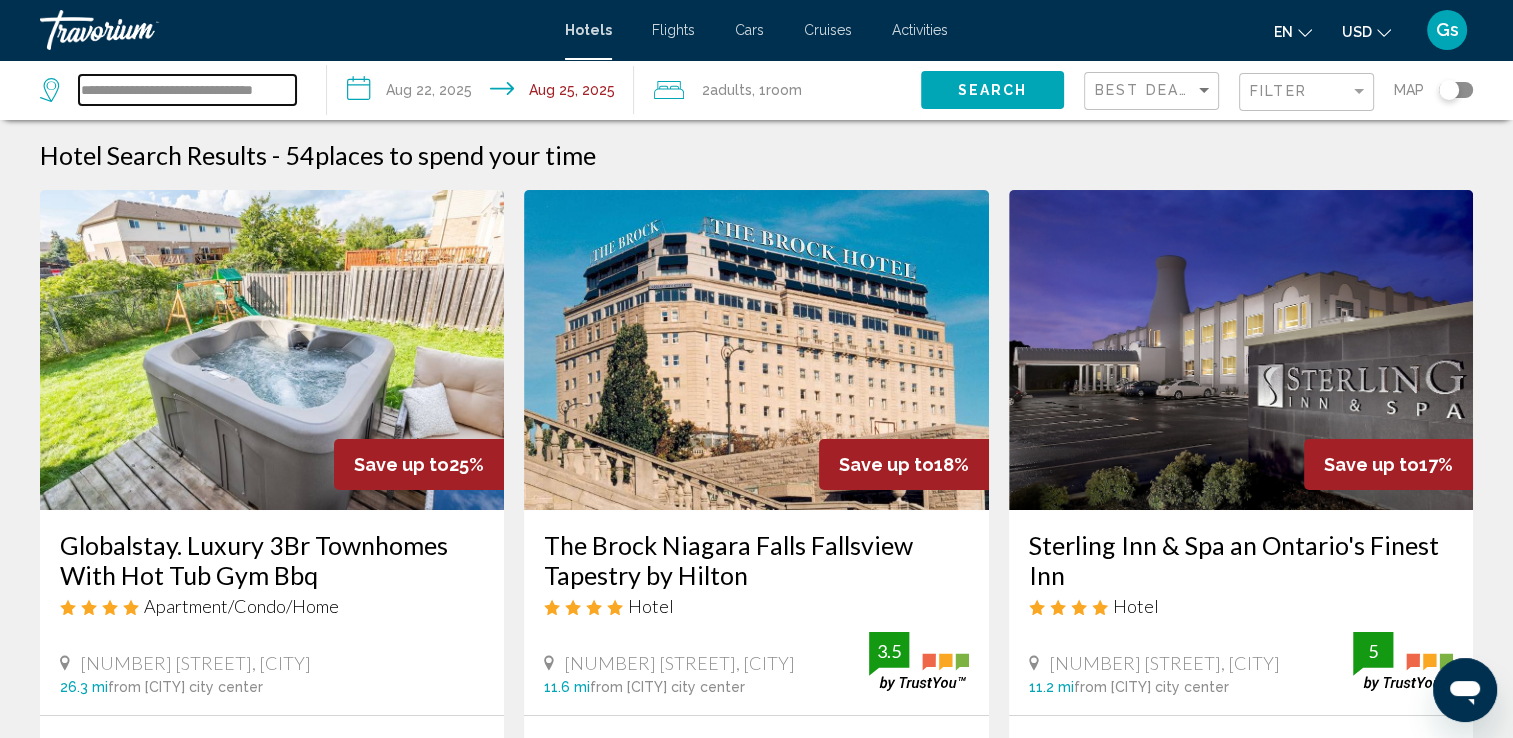 click on "**********" at bounding box center [187, 90] 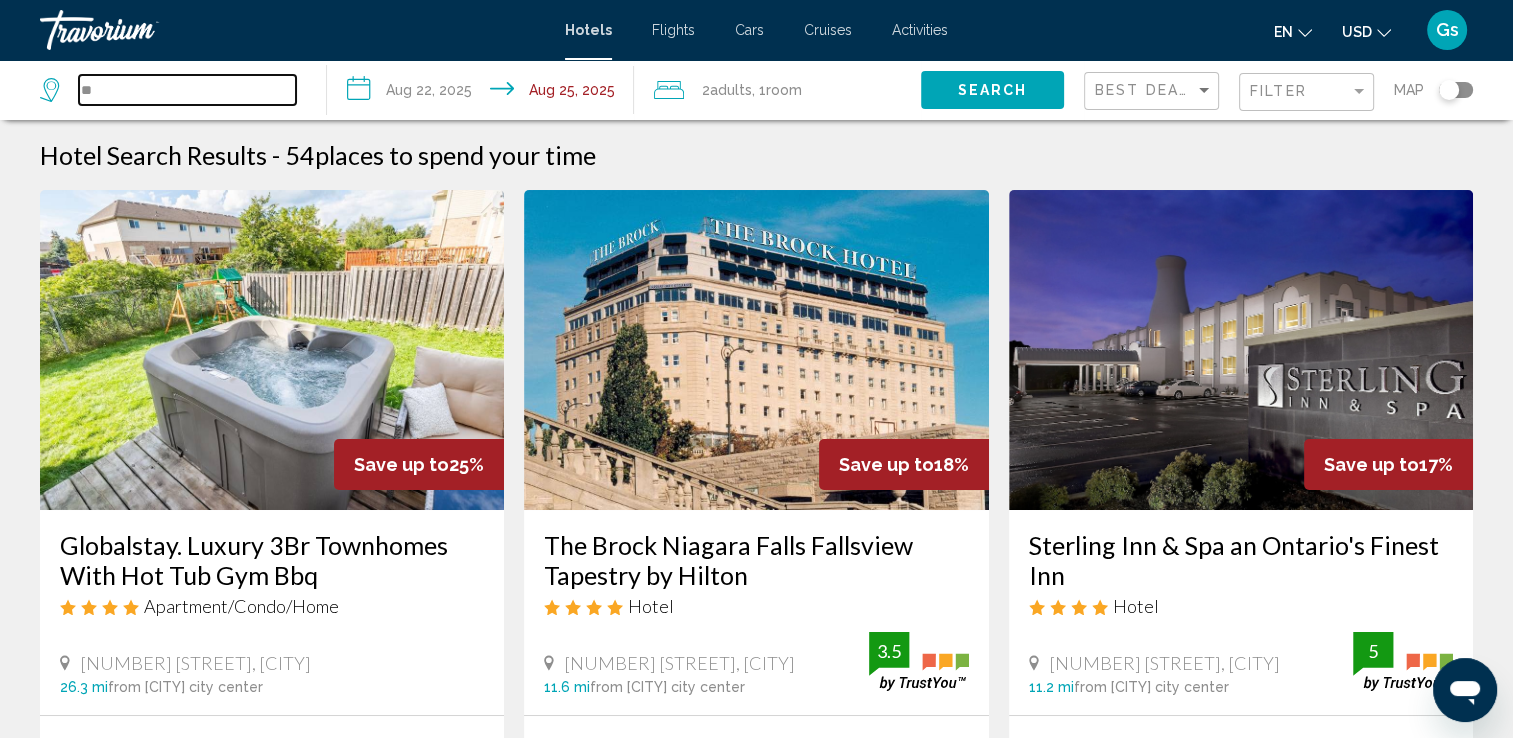 type on "*" 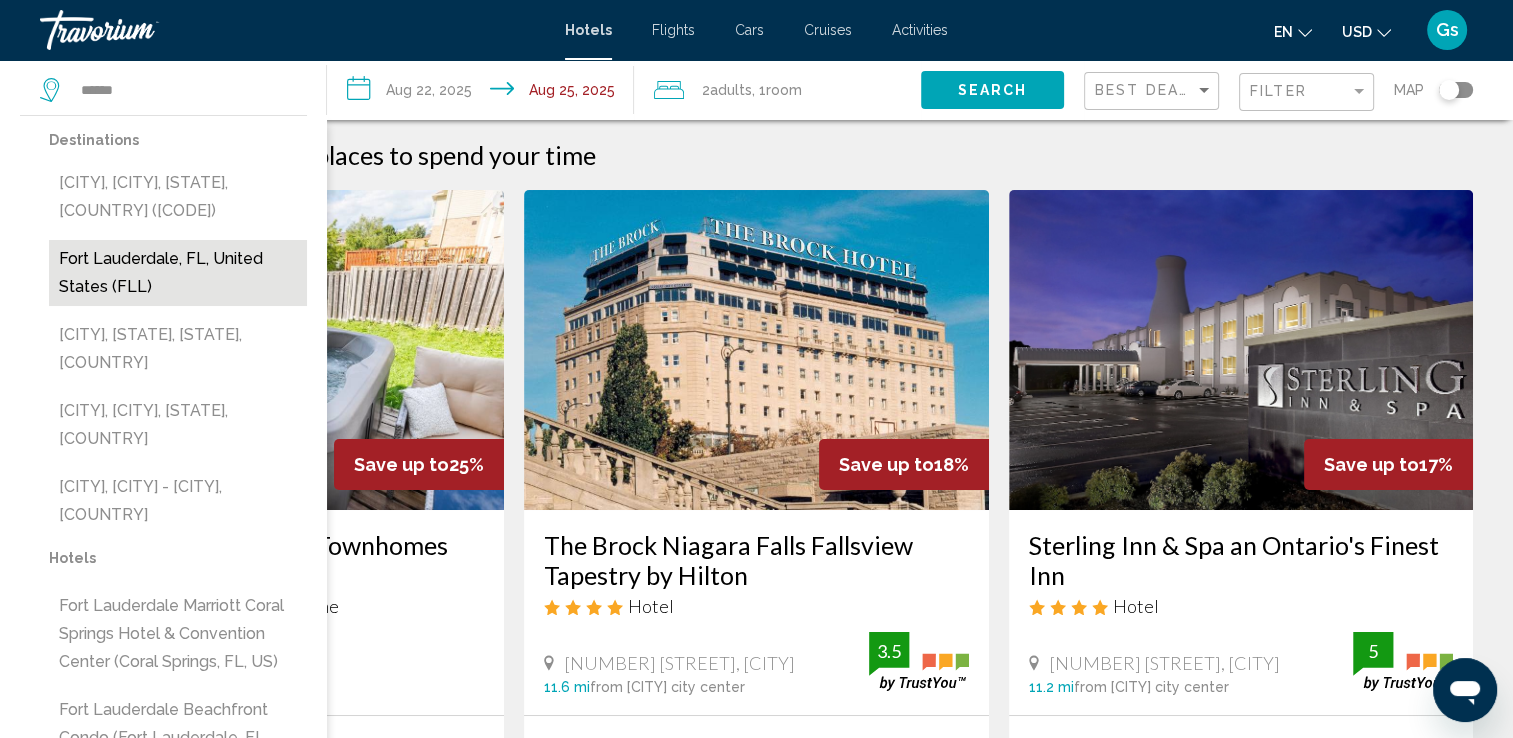 click on "Fort Lauderdale, FL, United States (FLL)" at bounding box center [178, 273] 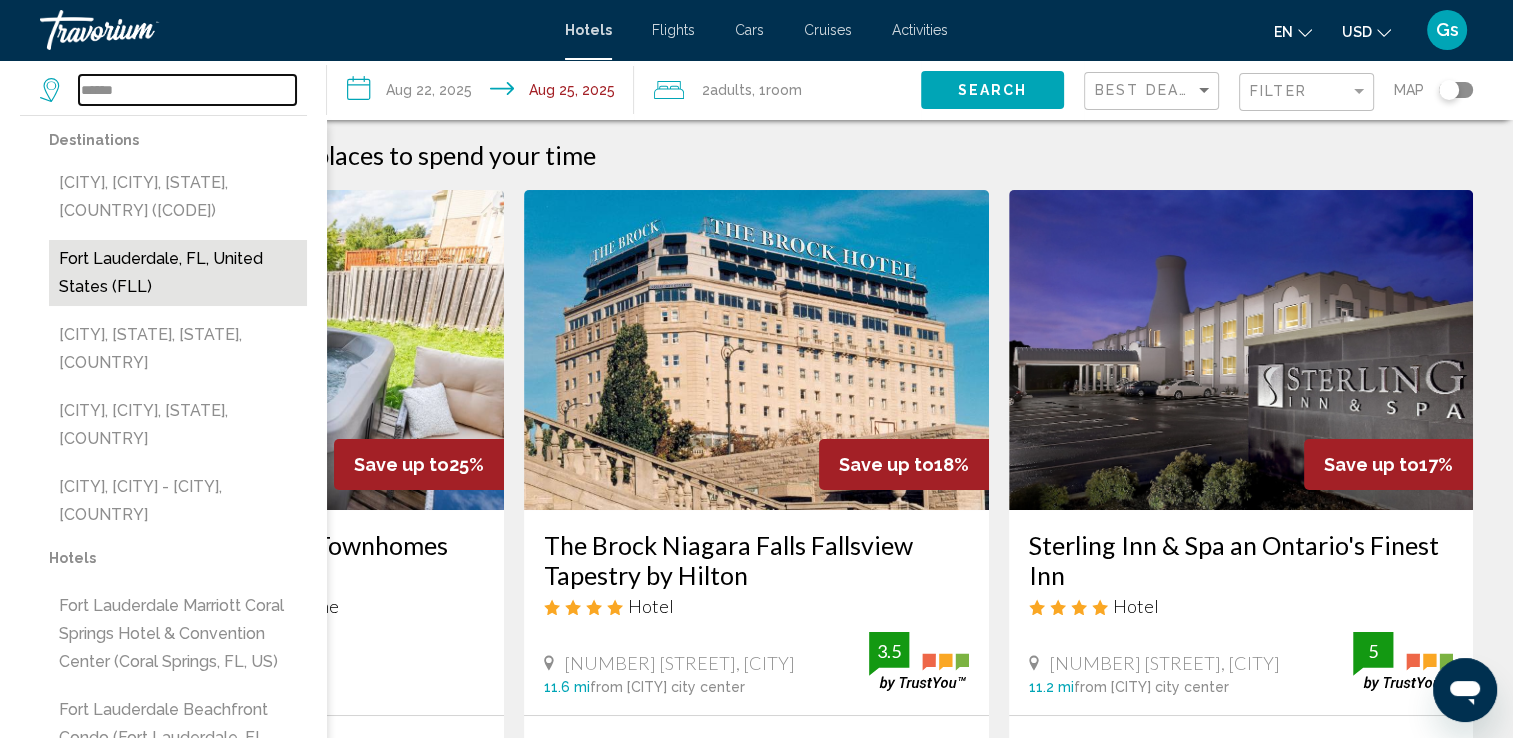 type on "**********" 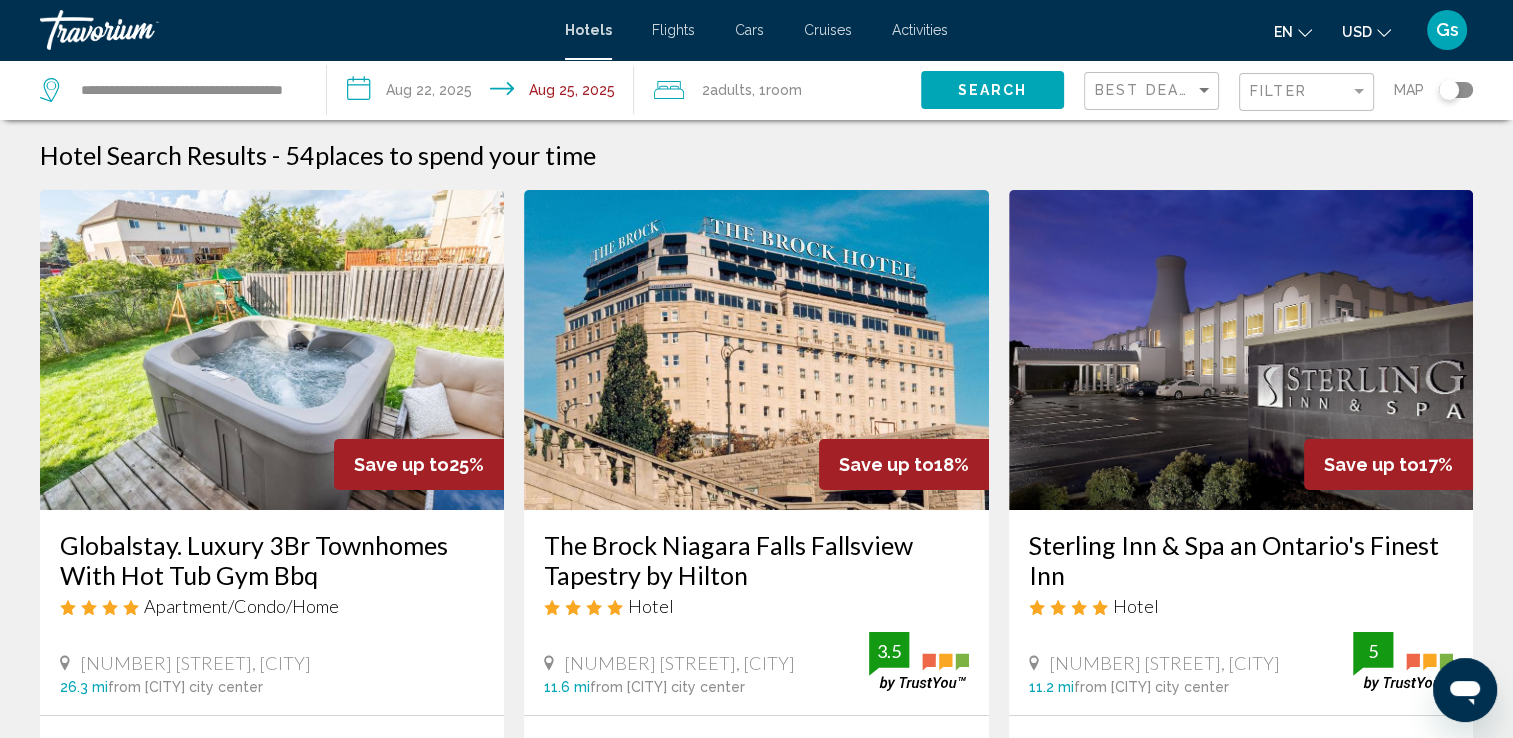 click on "**********" at bounding box center (484, 93) 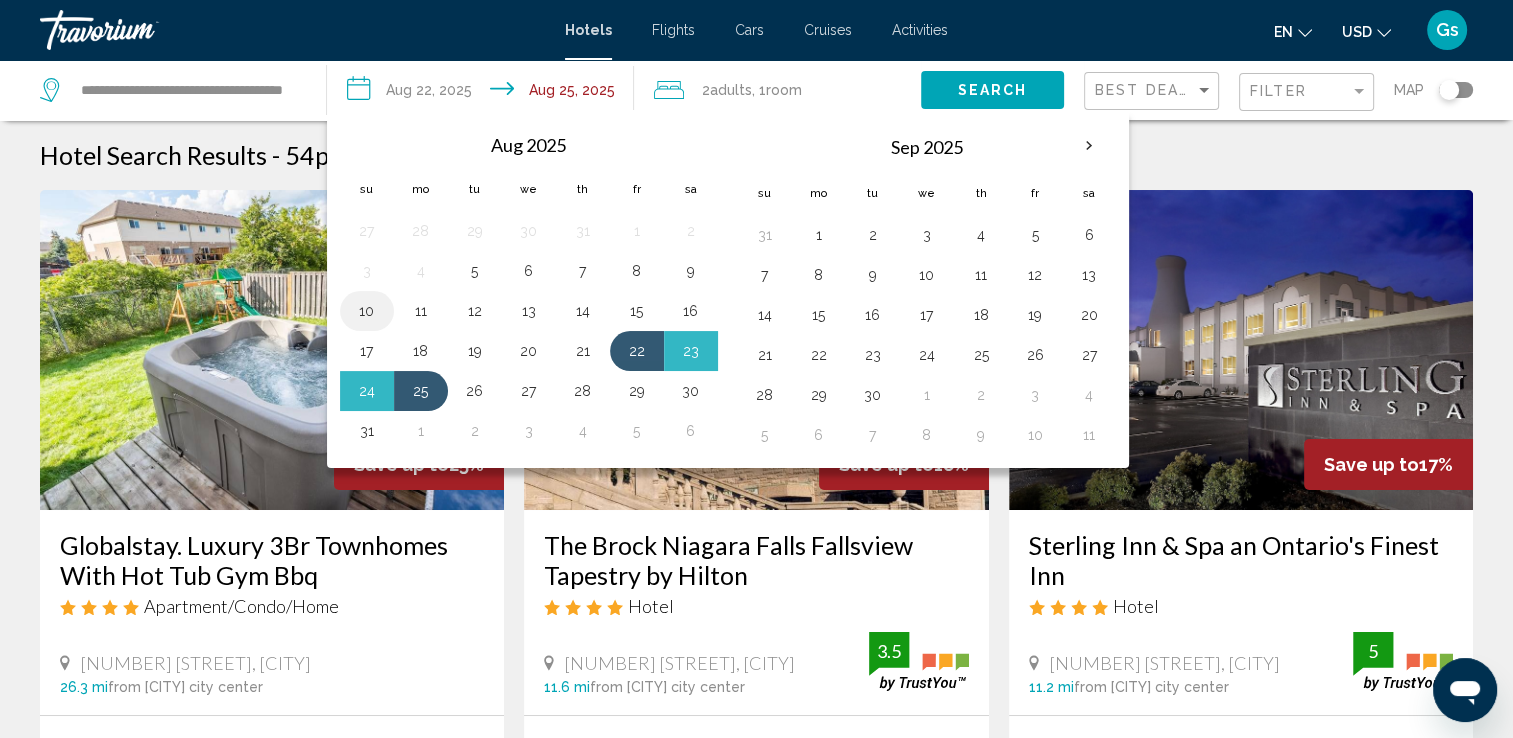 click on "10" at bounding box center (367, 311) 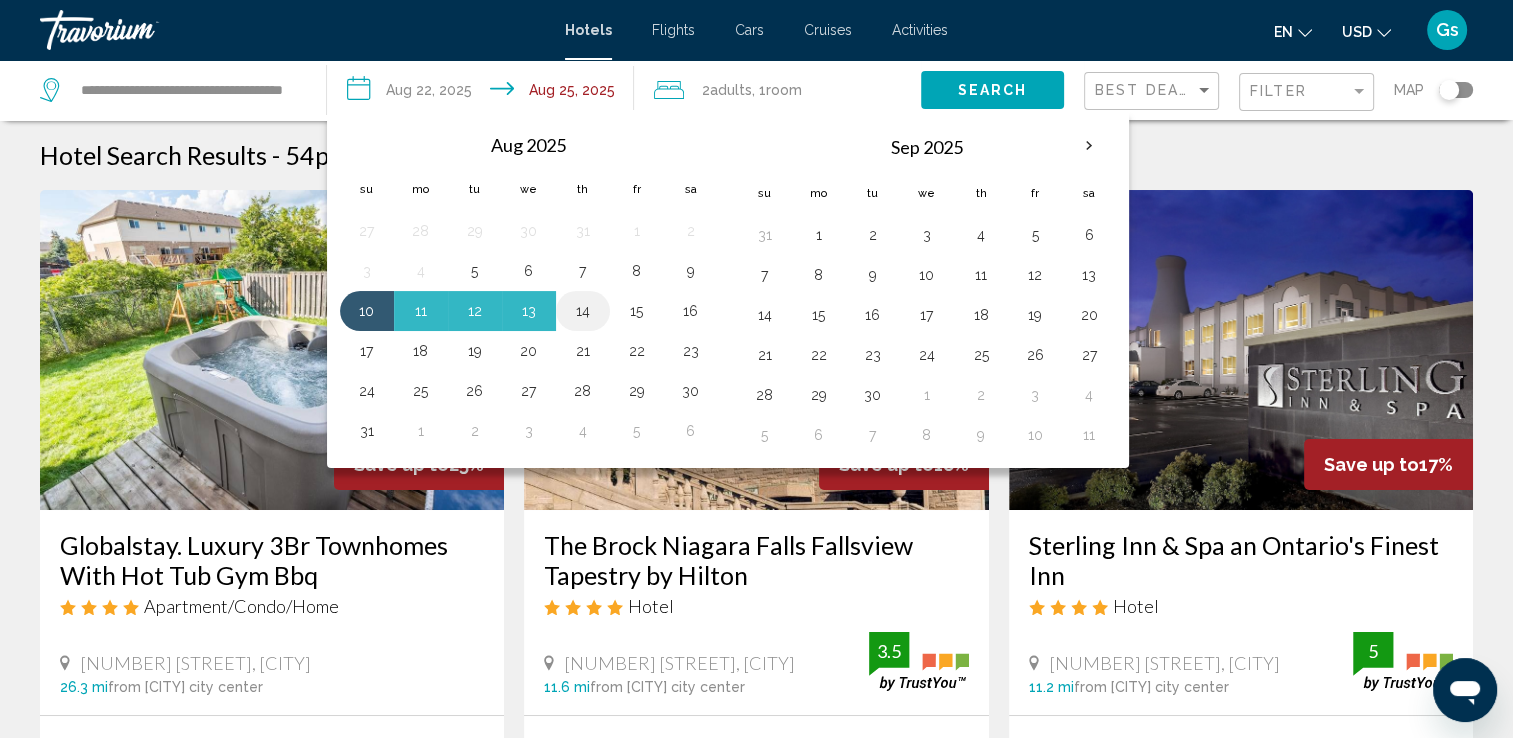 click on "14" at bounding box center (583, 311) 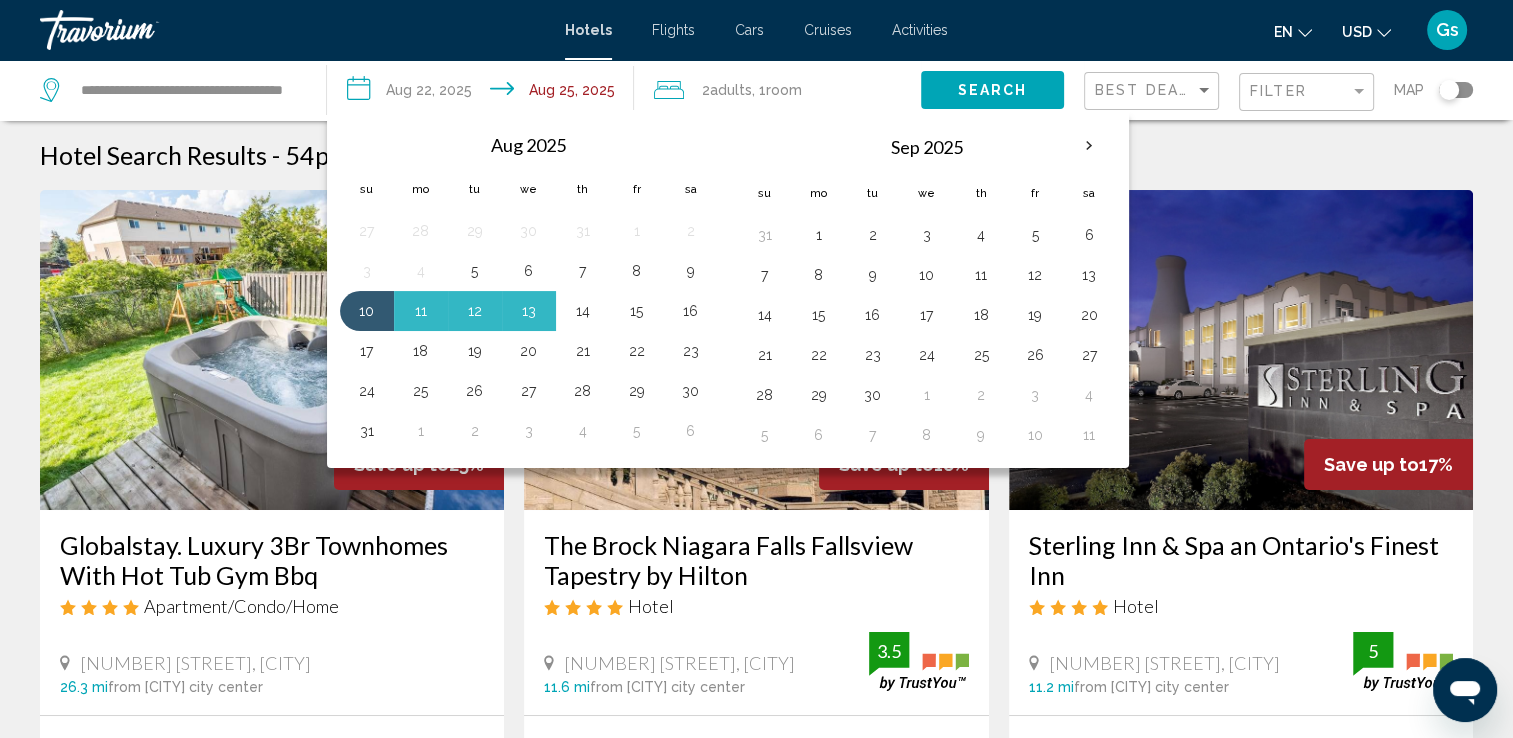type on "**********" 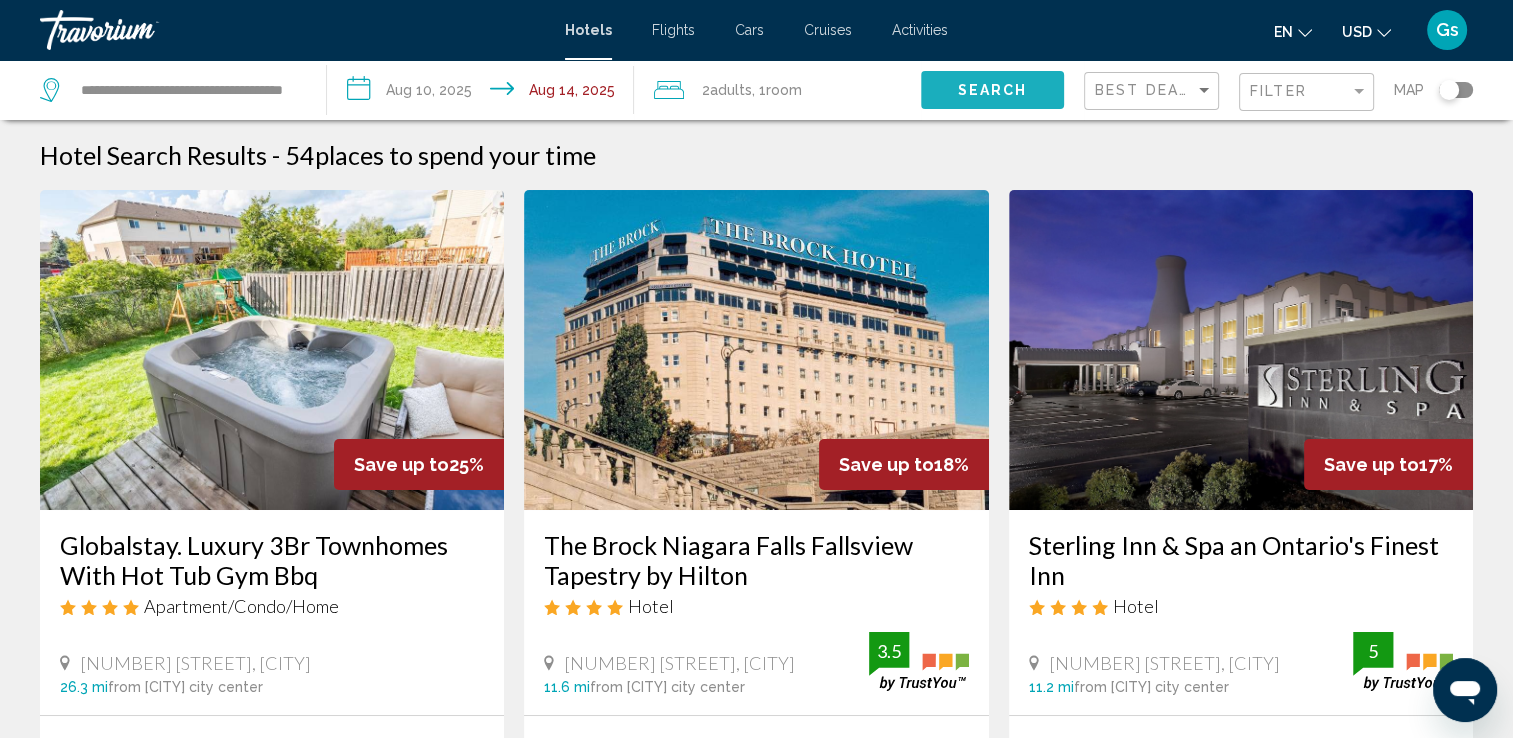 click on "Search" 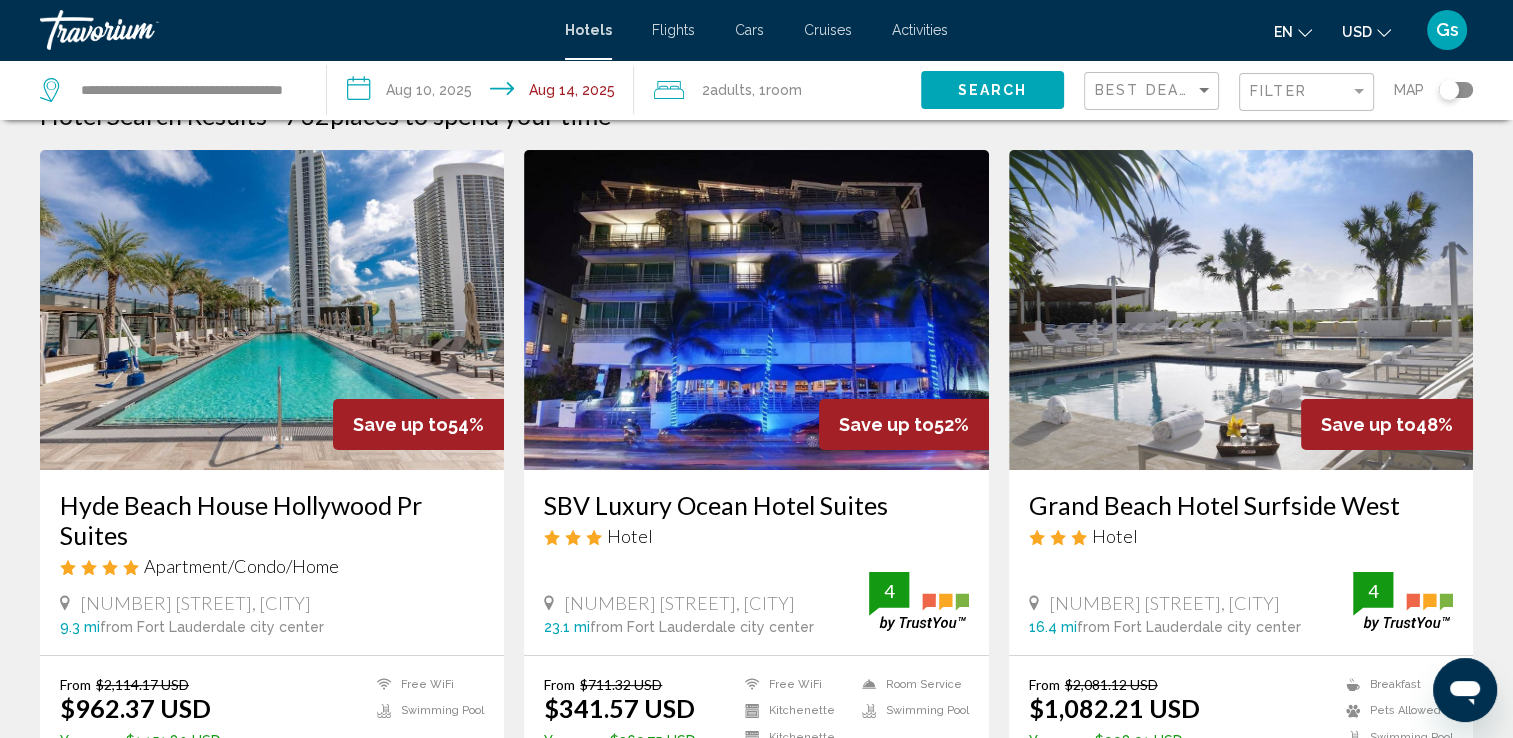scroll, scrollTop: 80, scrollLeft: 0, axis: vertical 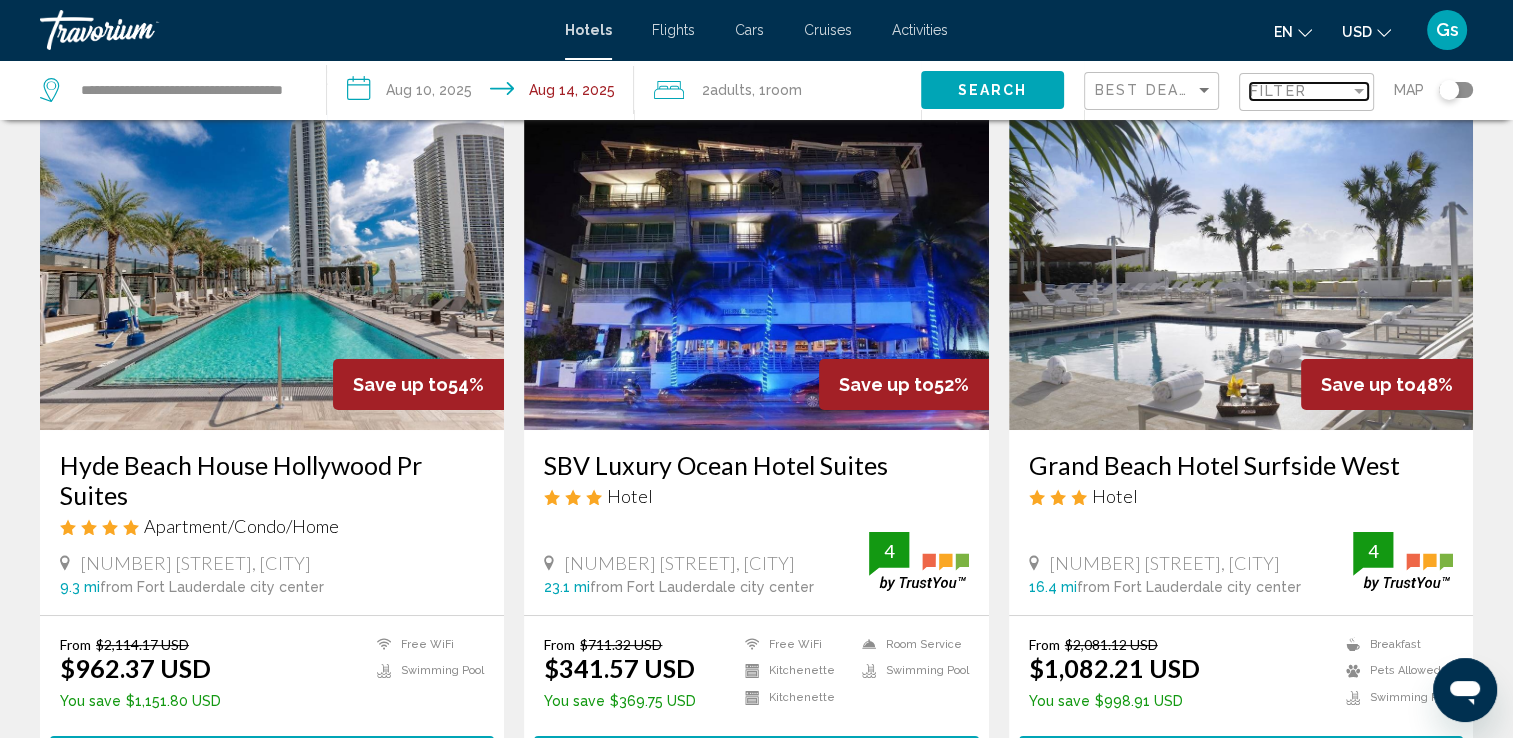 click at bounding box center (1359, 91) 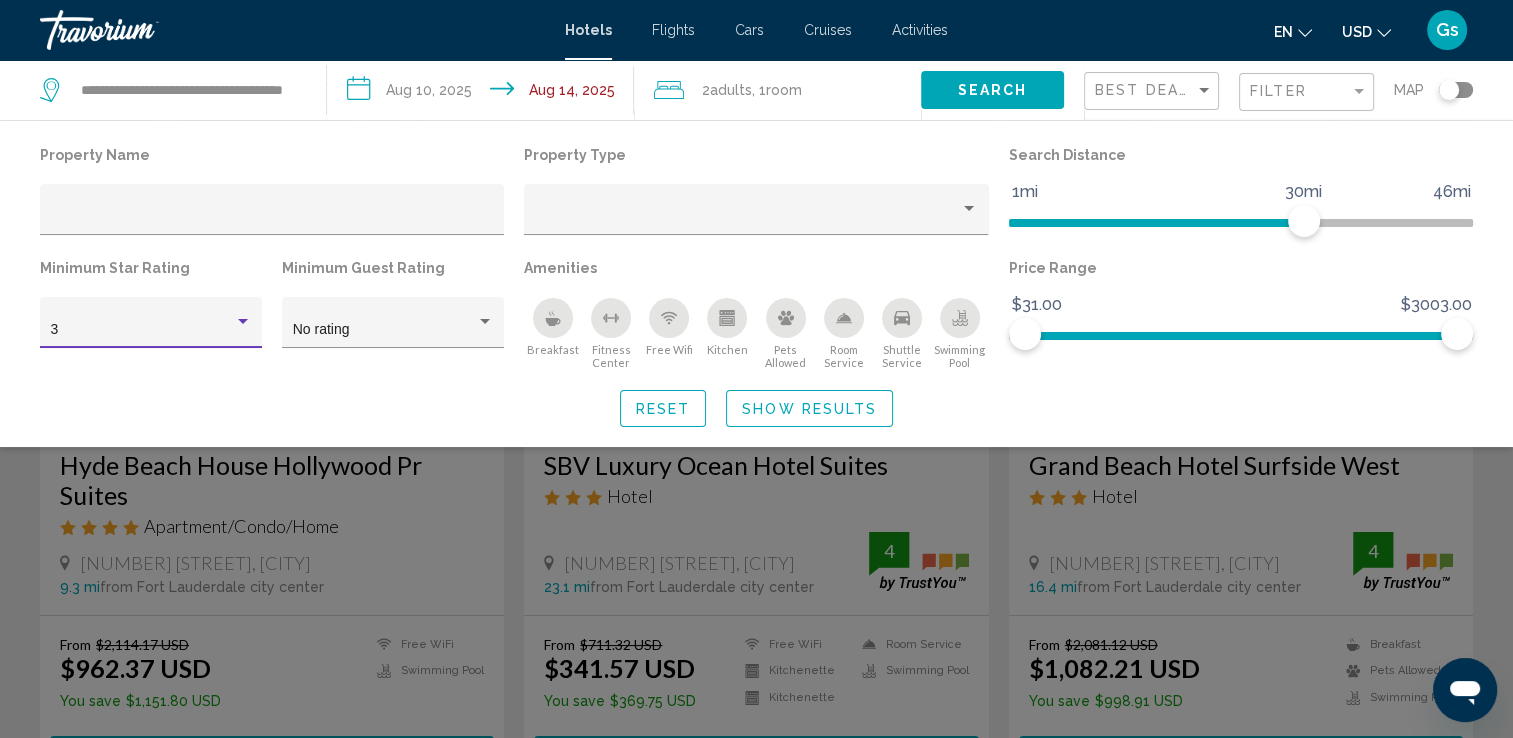 click at bounding box center (243, 322) 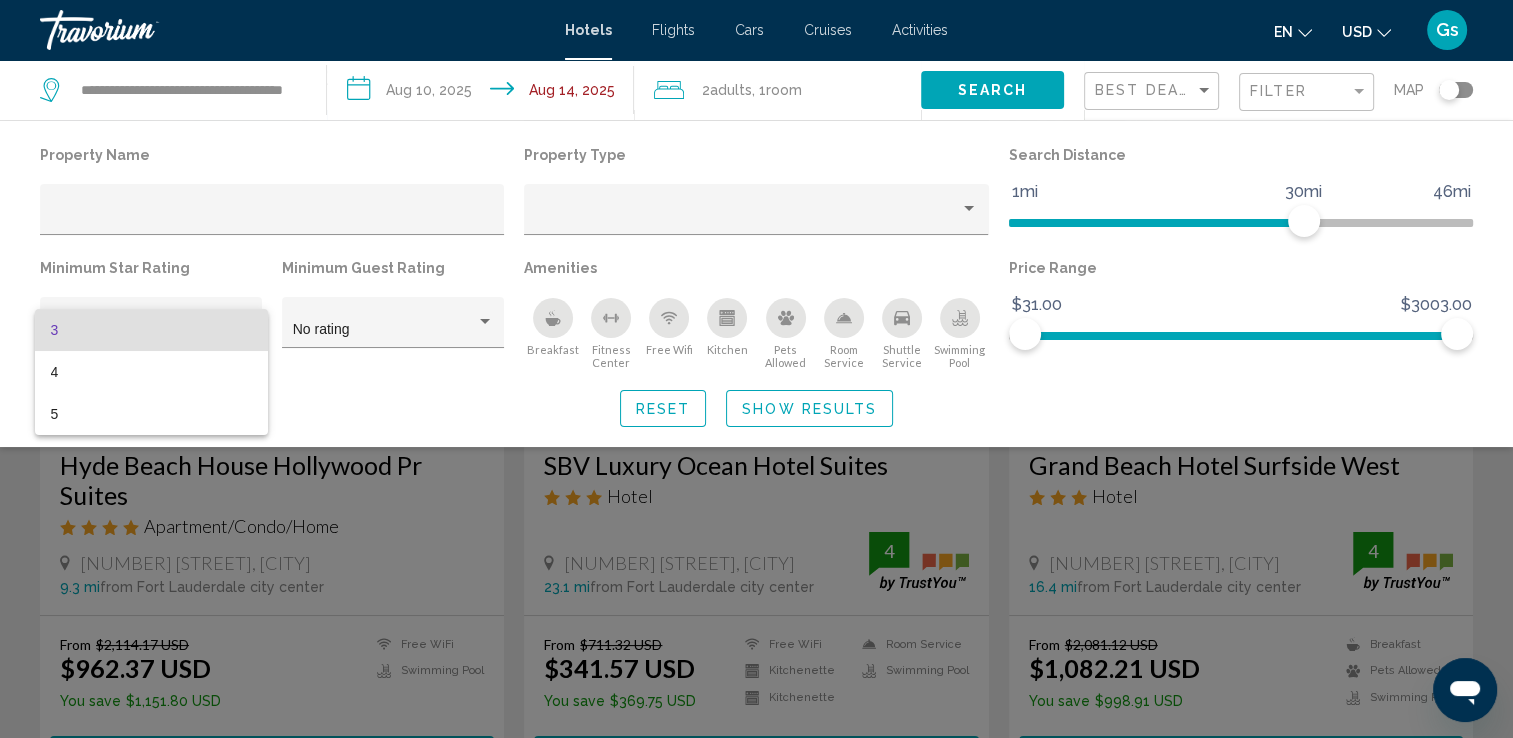 click on "3" at bounding box center [151, 330] 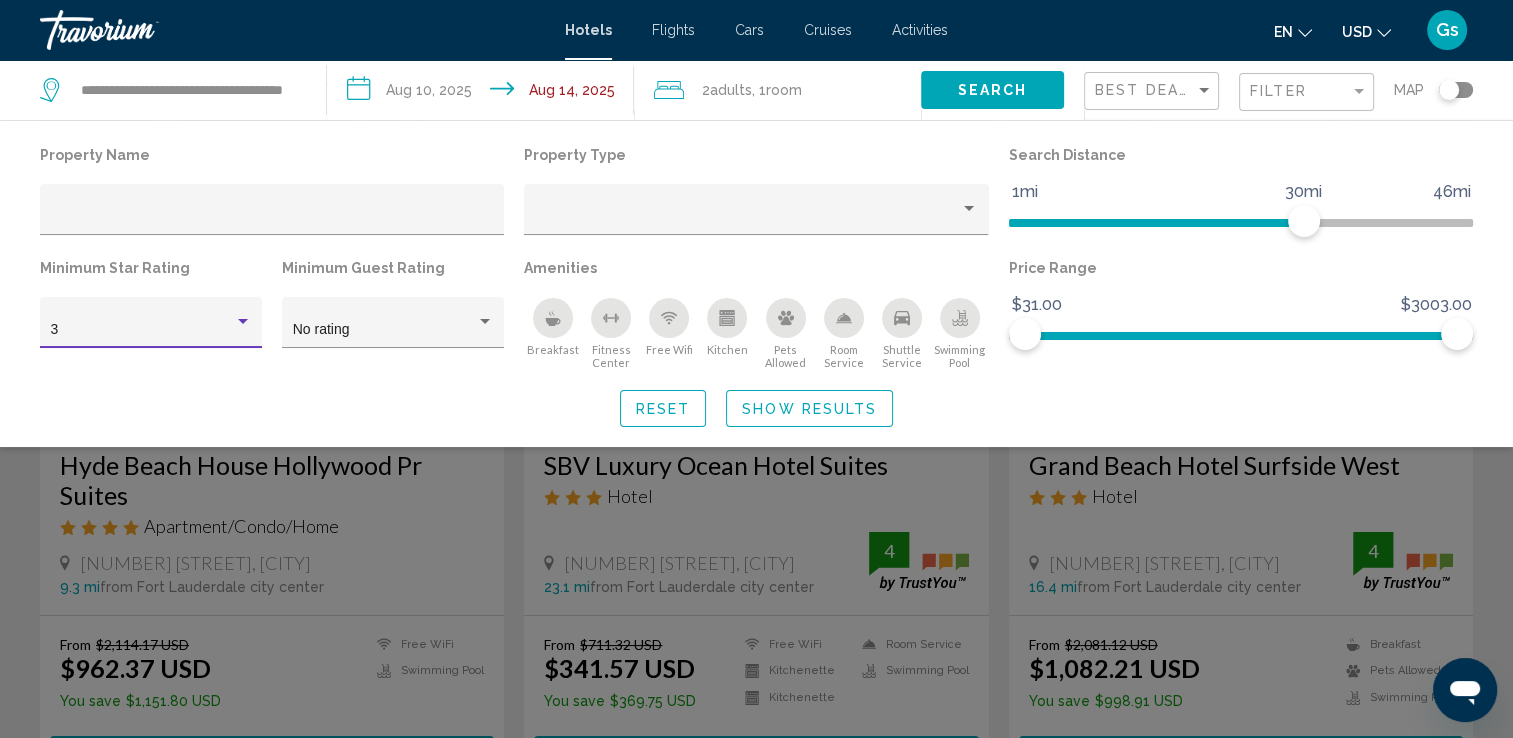 click on "Show Results" 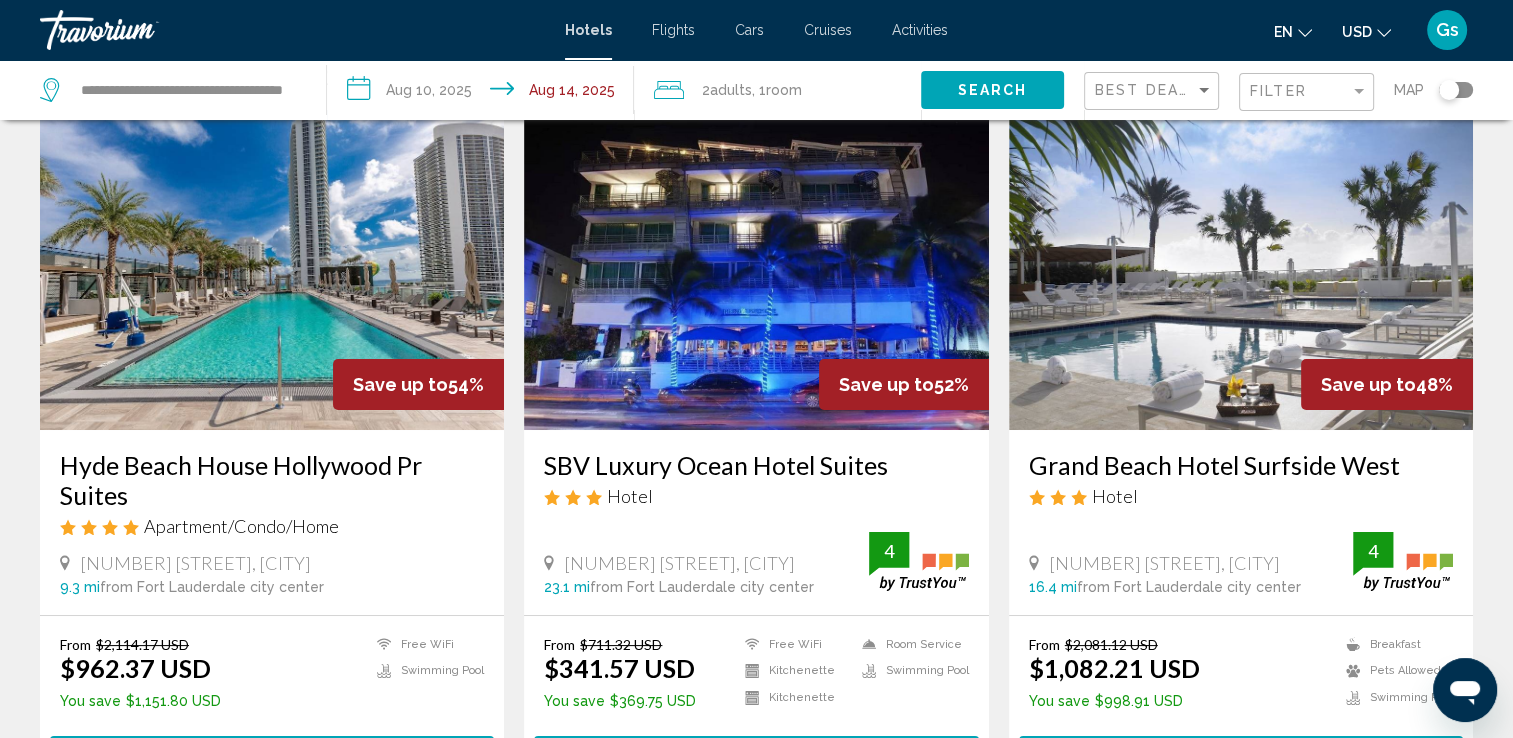 scroll, scrollTop: 120, scrollLeft: 0, axis: vertical 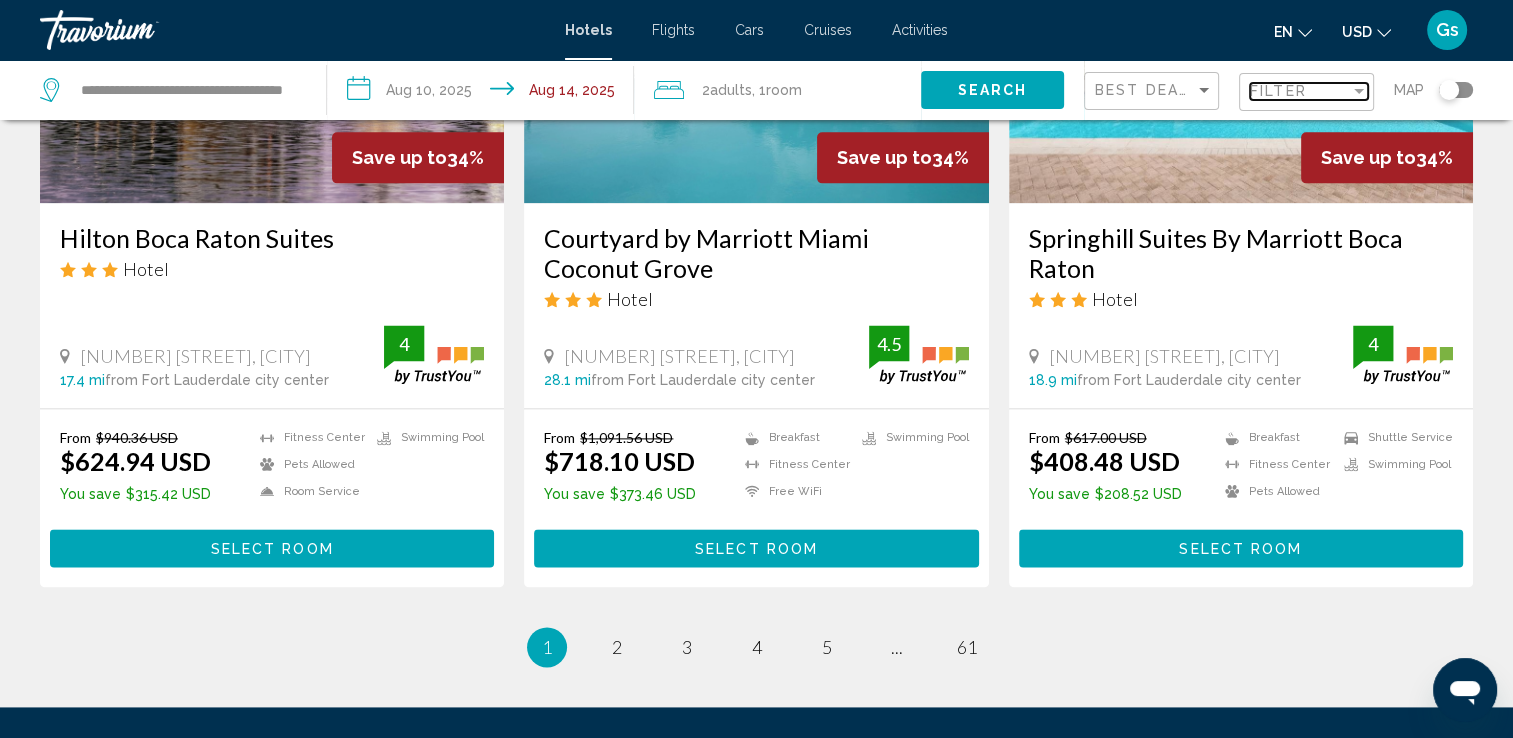 click at bounding box center (1359, 91) 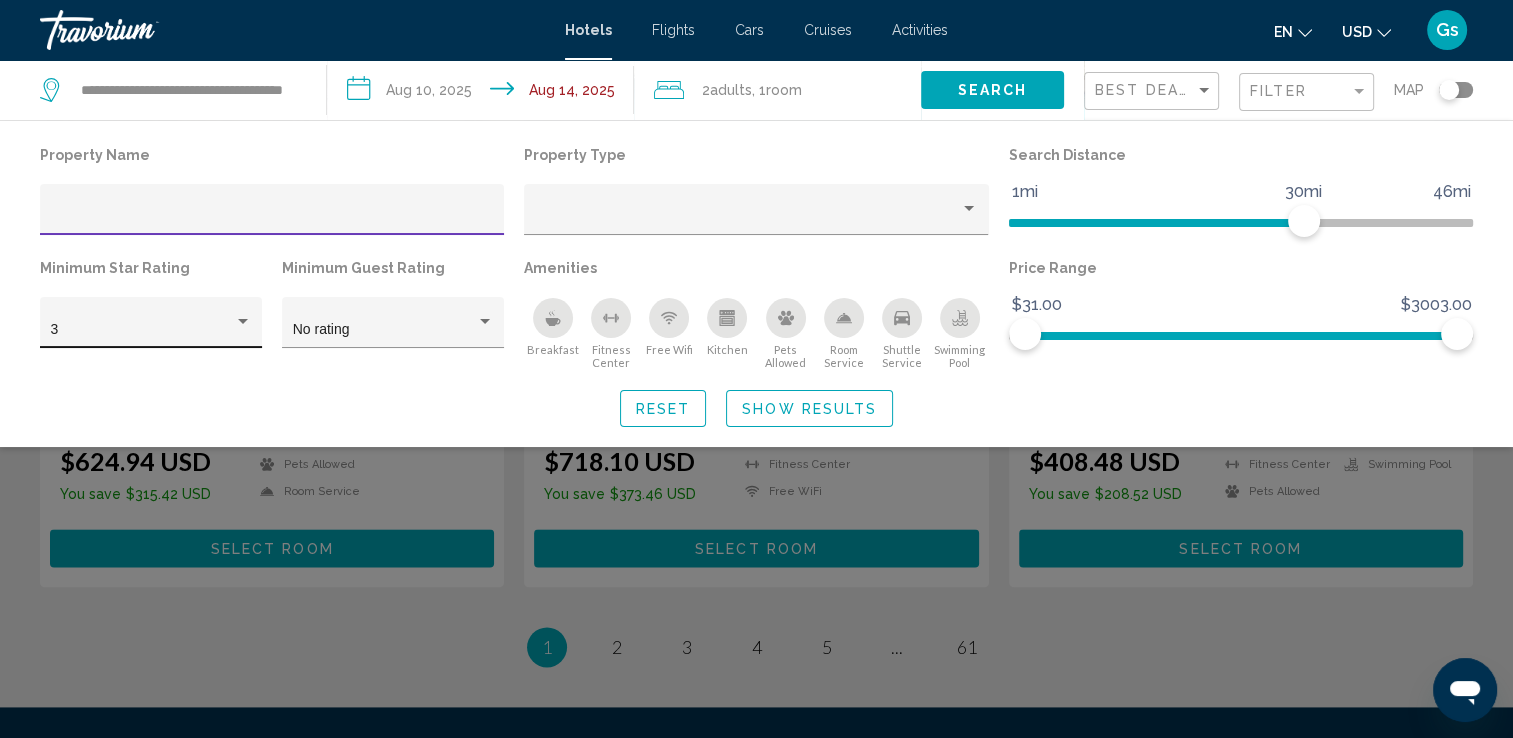 click at bounding box center [243, 321] 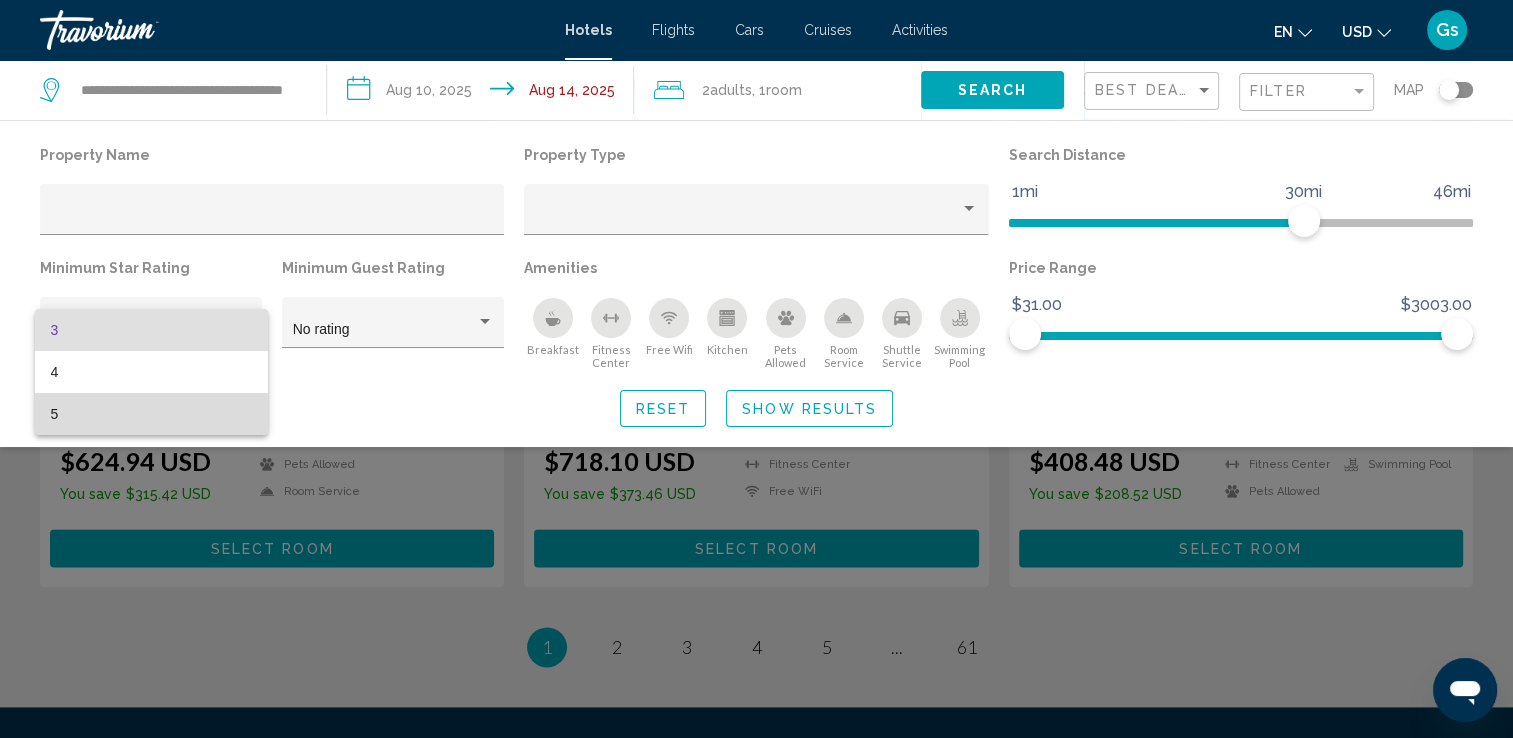 click on "5" at bounding box center [151, 414] 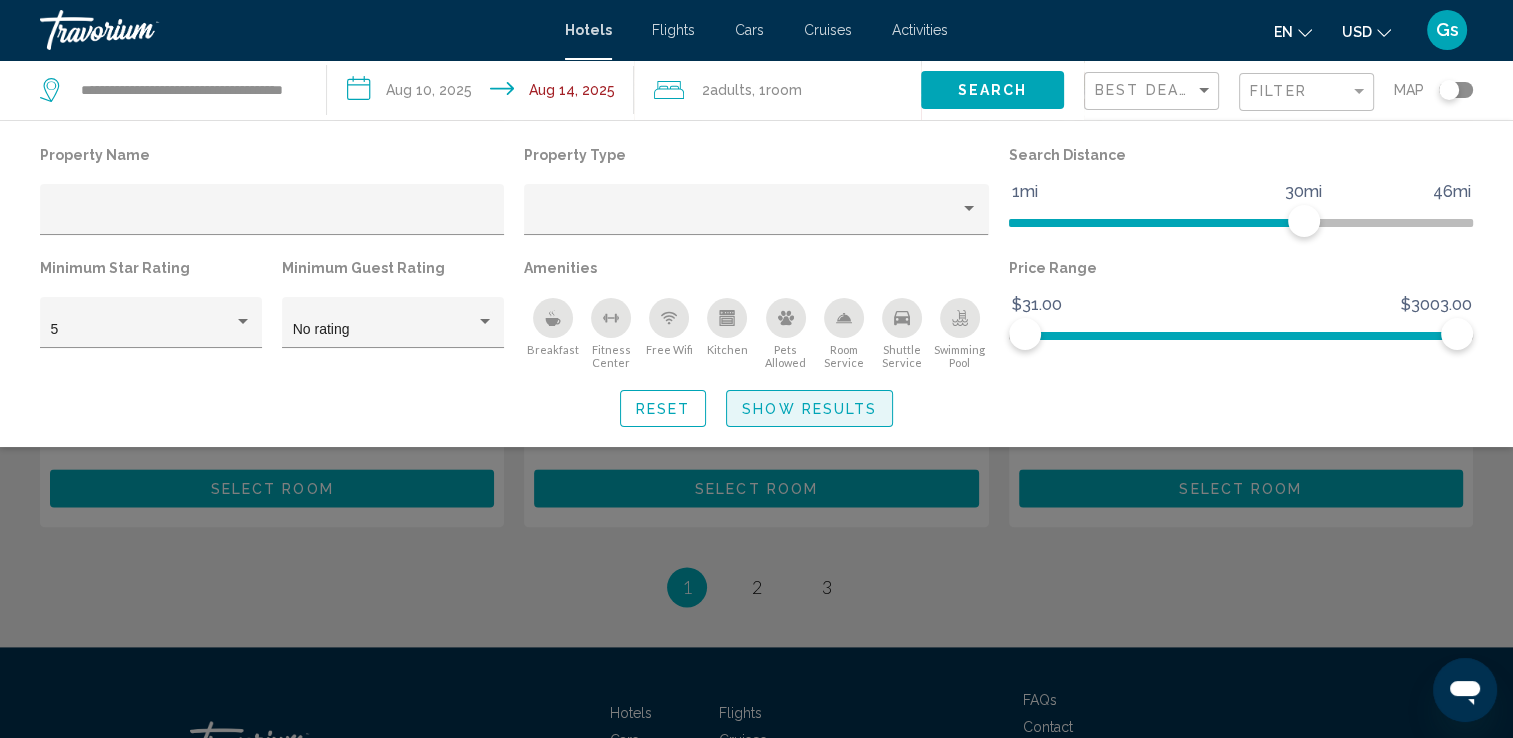 click on "Show Results" 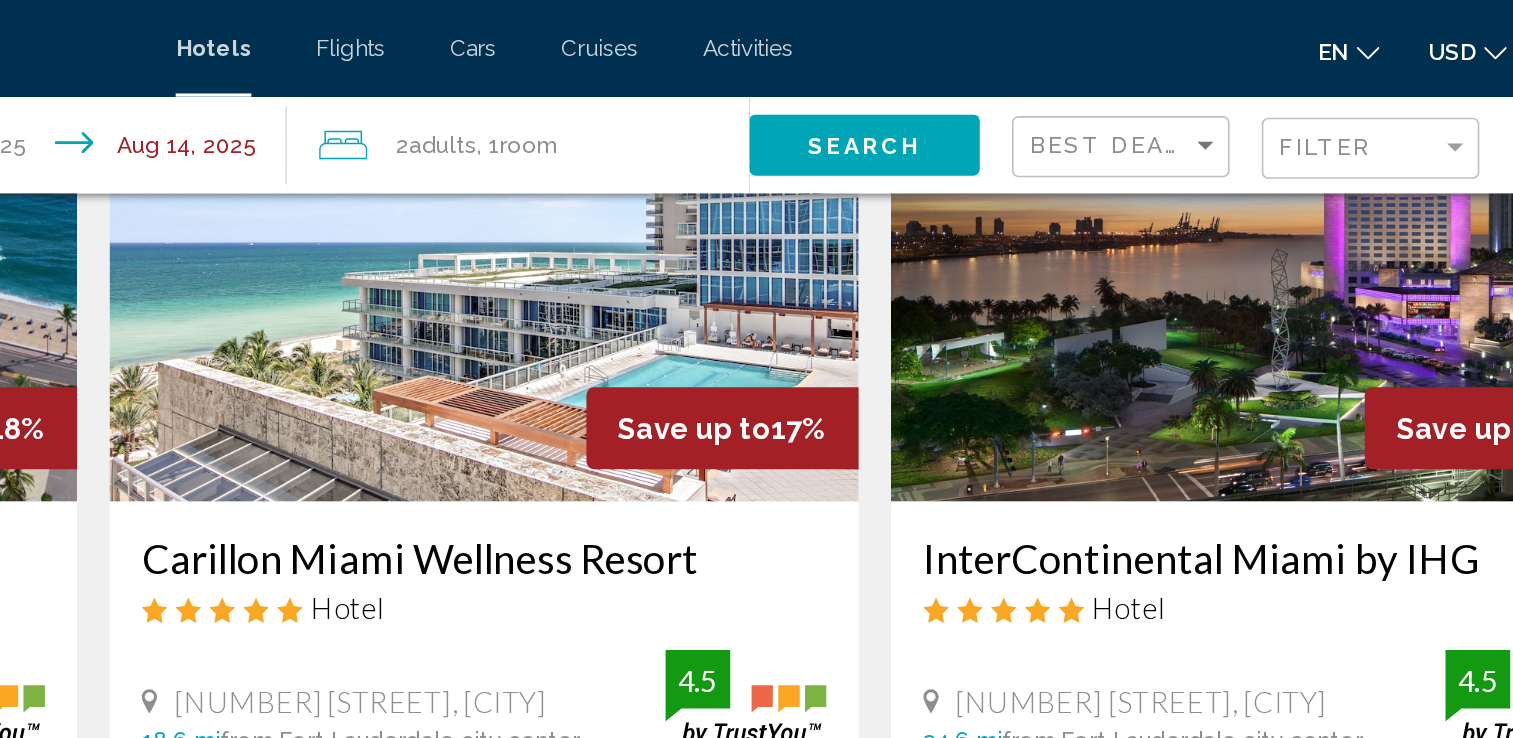 scroll, scrollTop: 1496, scrollLeft: 0, axis: vertical 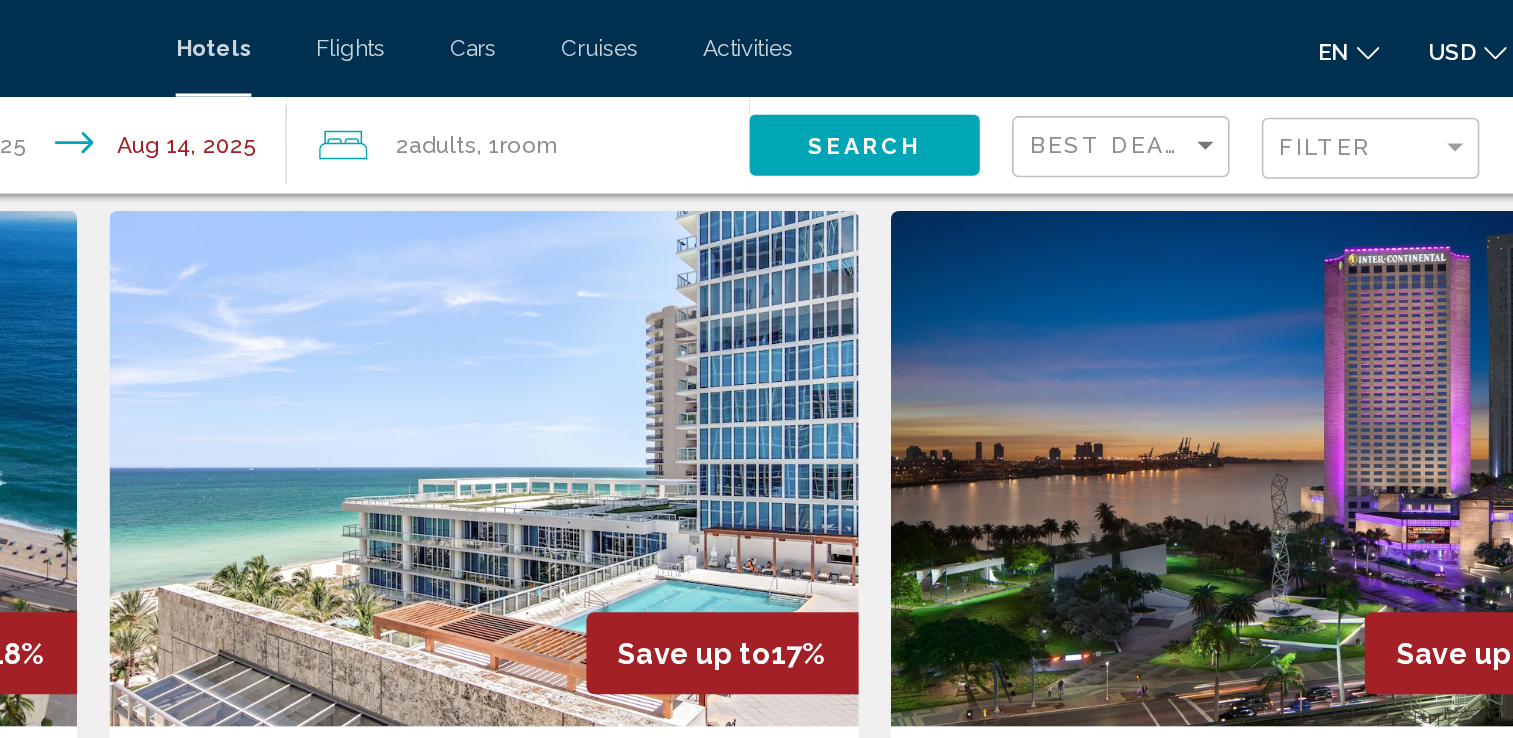 click at bounding box center [1241, 291] 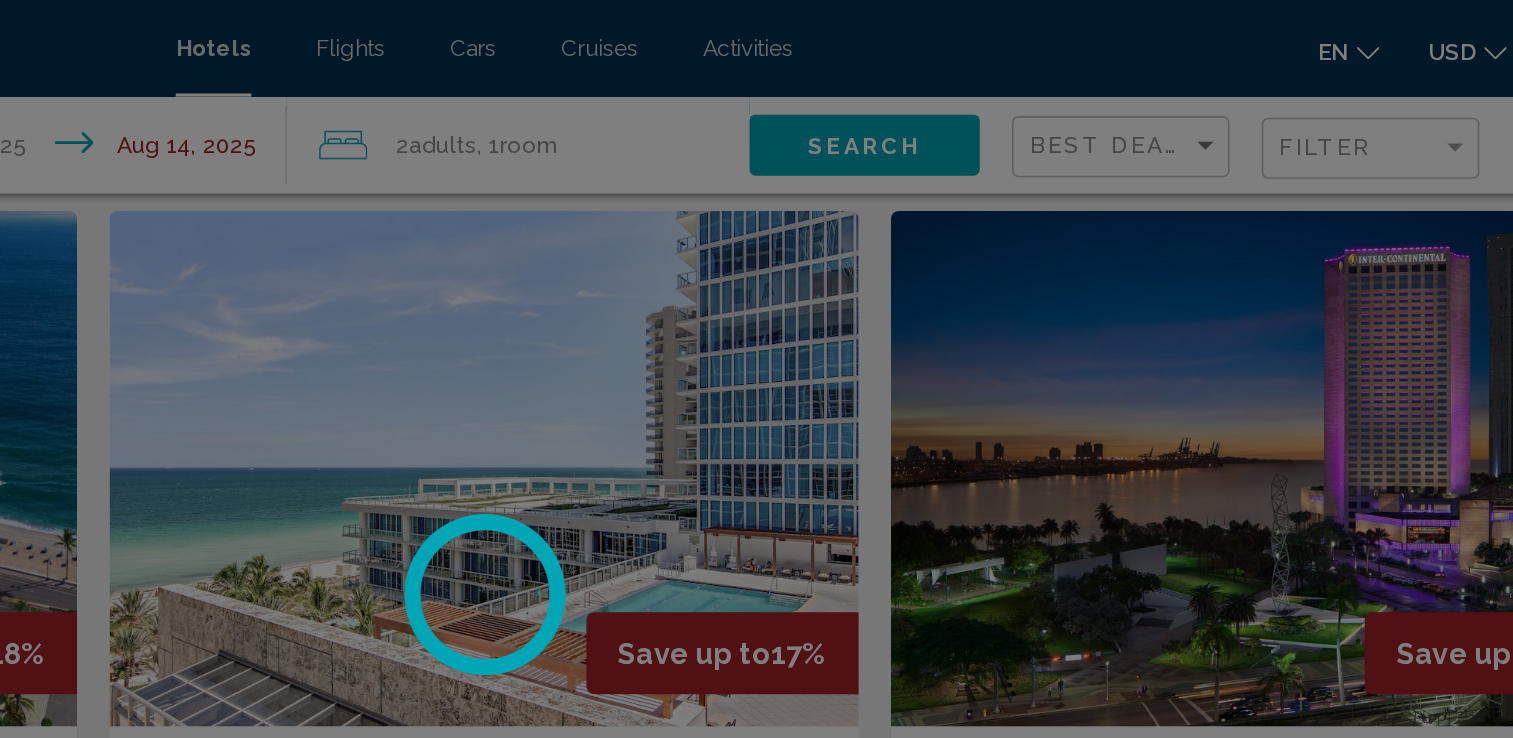 click at bounding box center (756, 369) 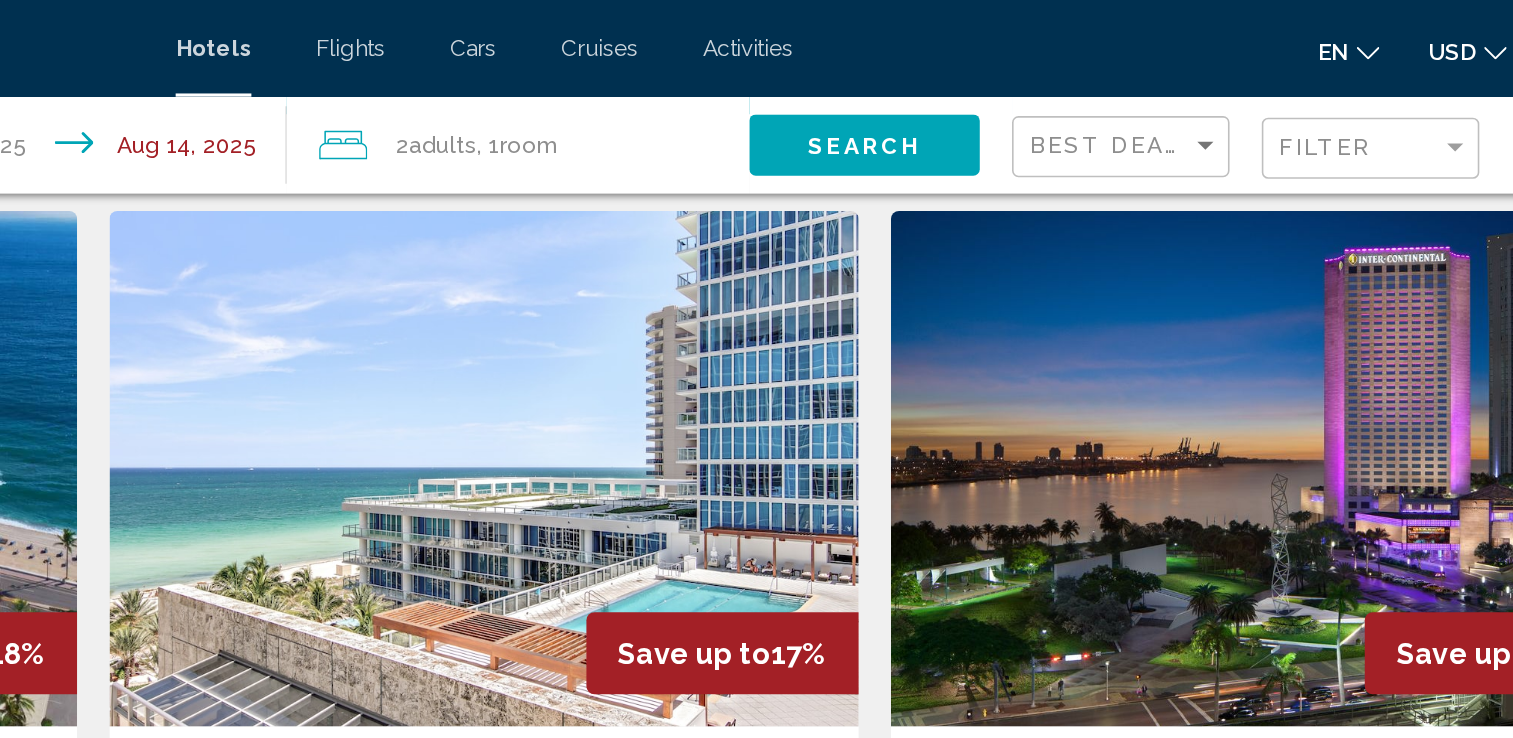 scroll, scrollTop: 0, scrollLeft: 0, axis: both 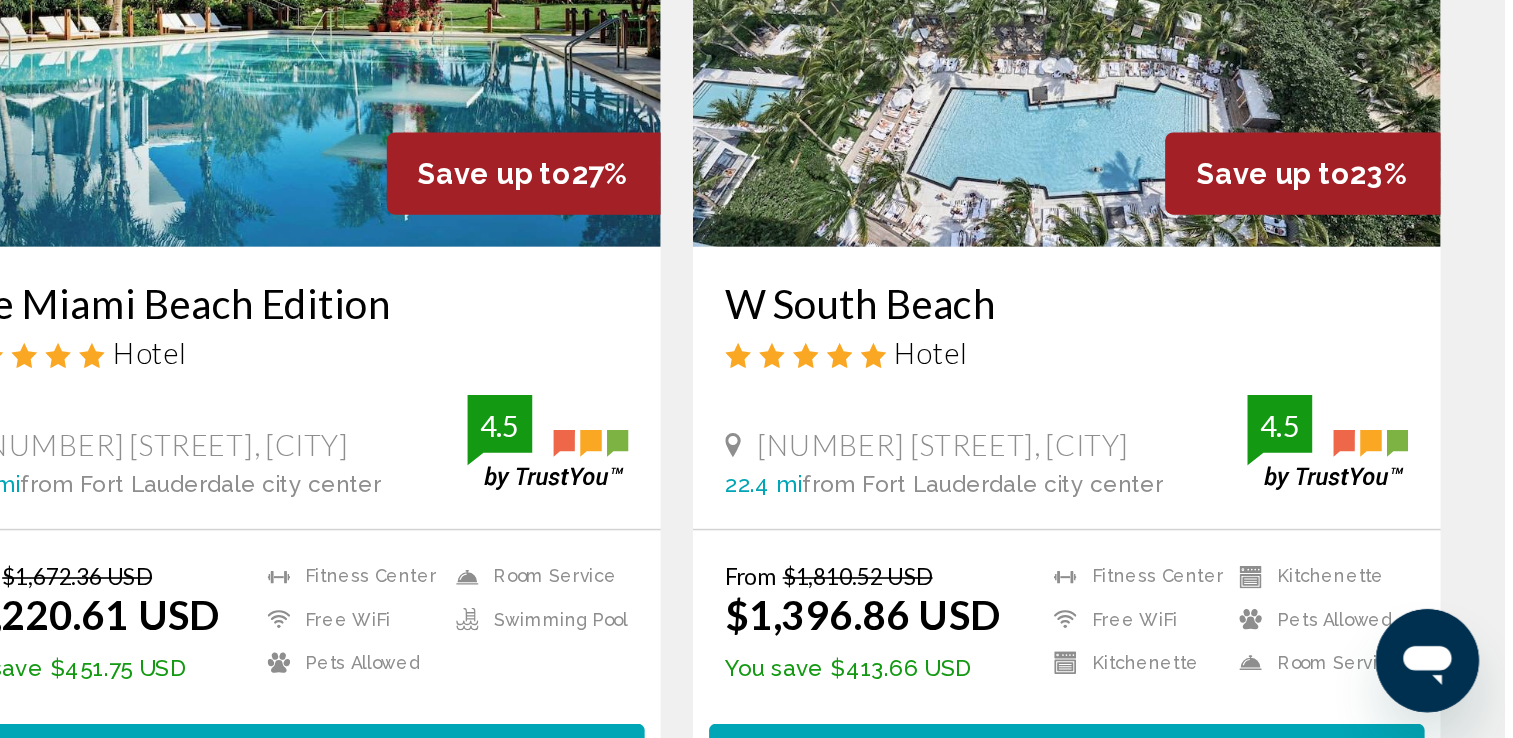 drag, startPoint x: 1452, startPoint y: 515, endPoint x: 1348, endPoint y: 487, distance: 107.70329 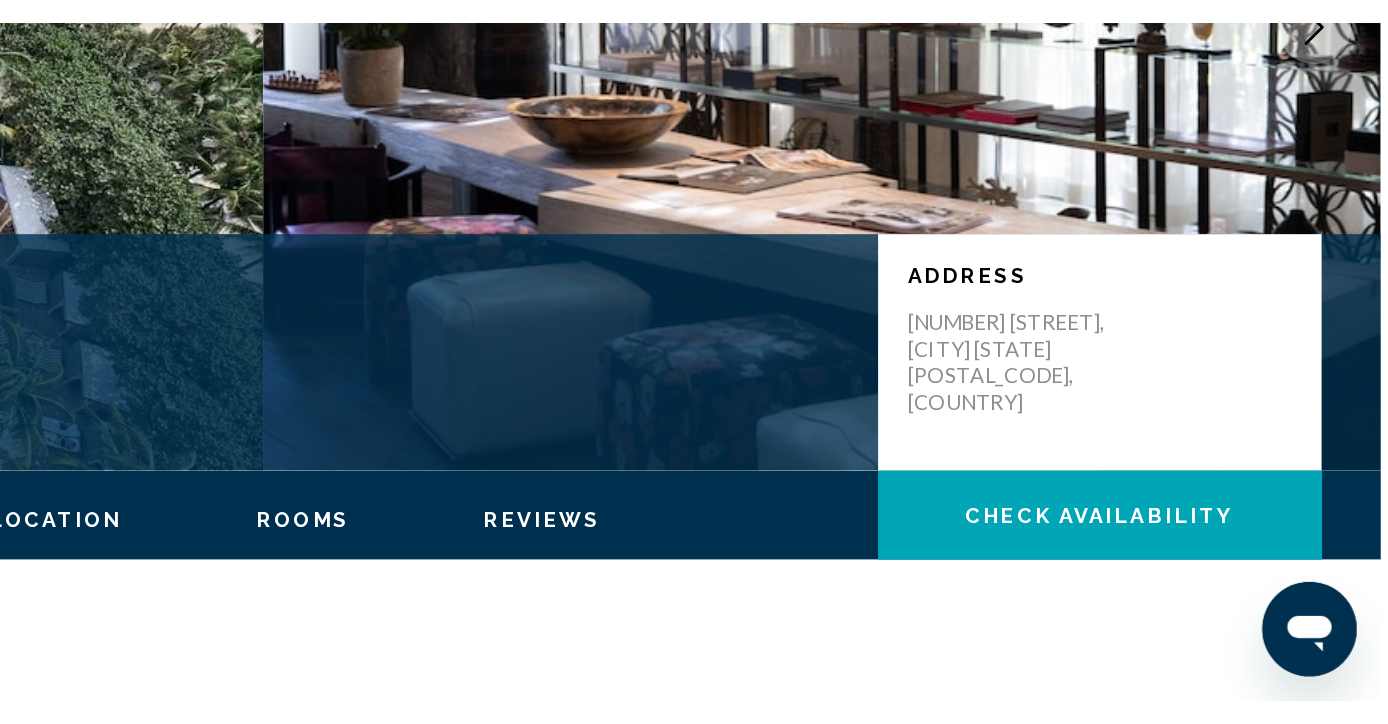 scroll, scrollTop: 0, scrollLeft: 0, axis: both 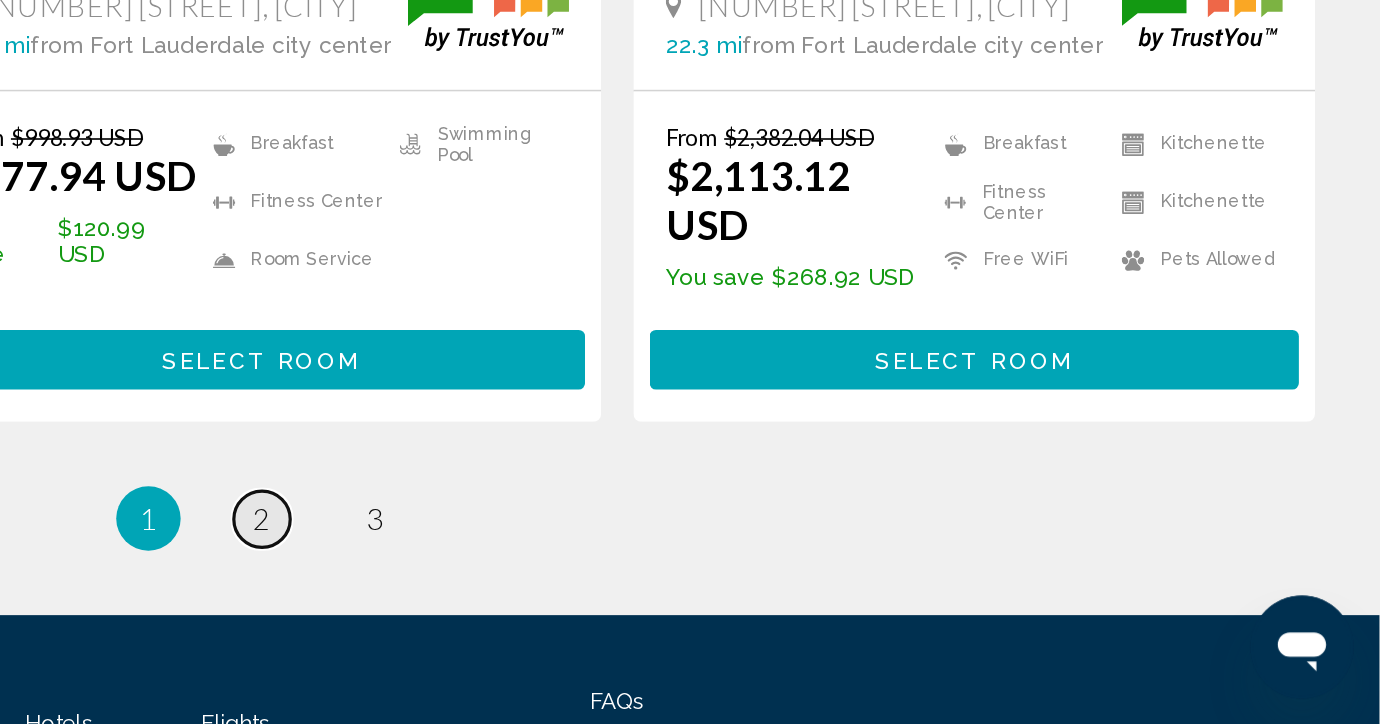 click on "page  2" at bounding box center [694, 596] 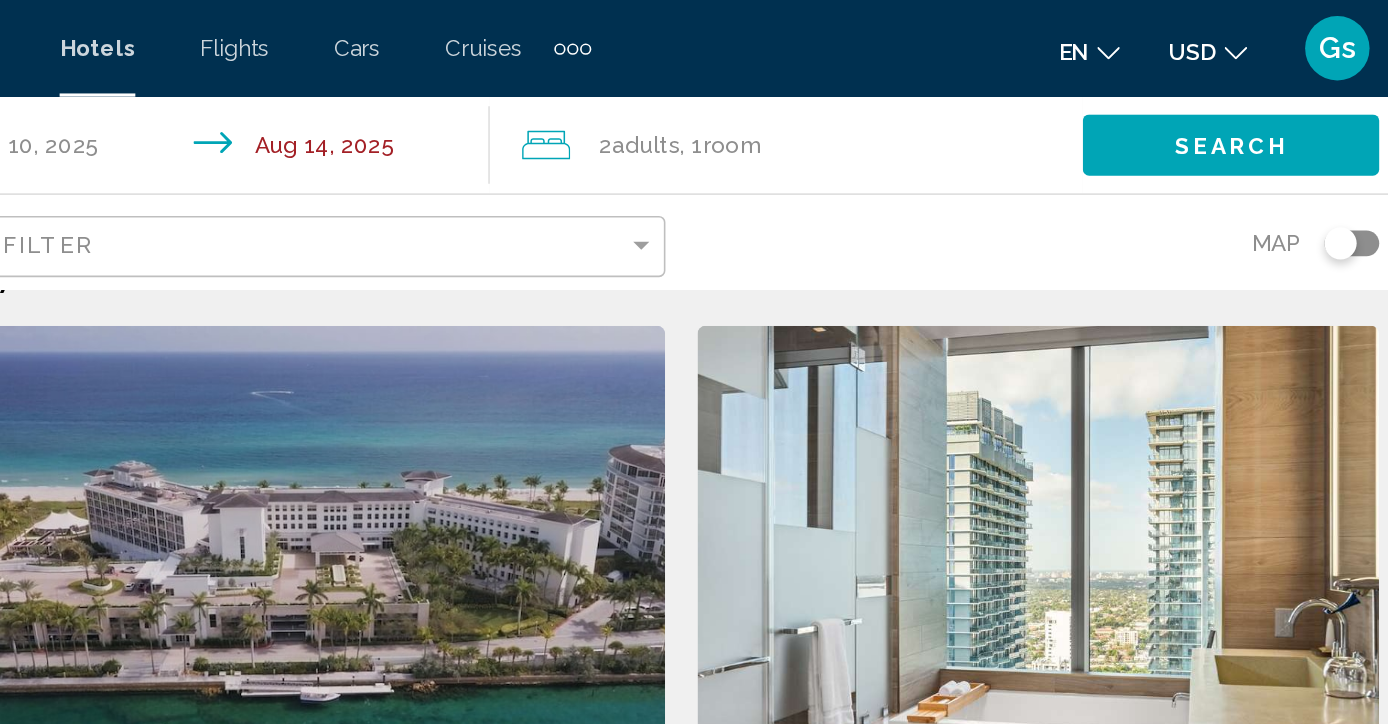 scroll, scrollTop: 0, scrollLeft: 0, axis: both 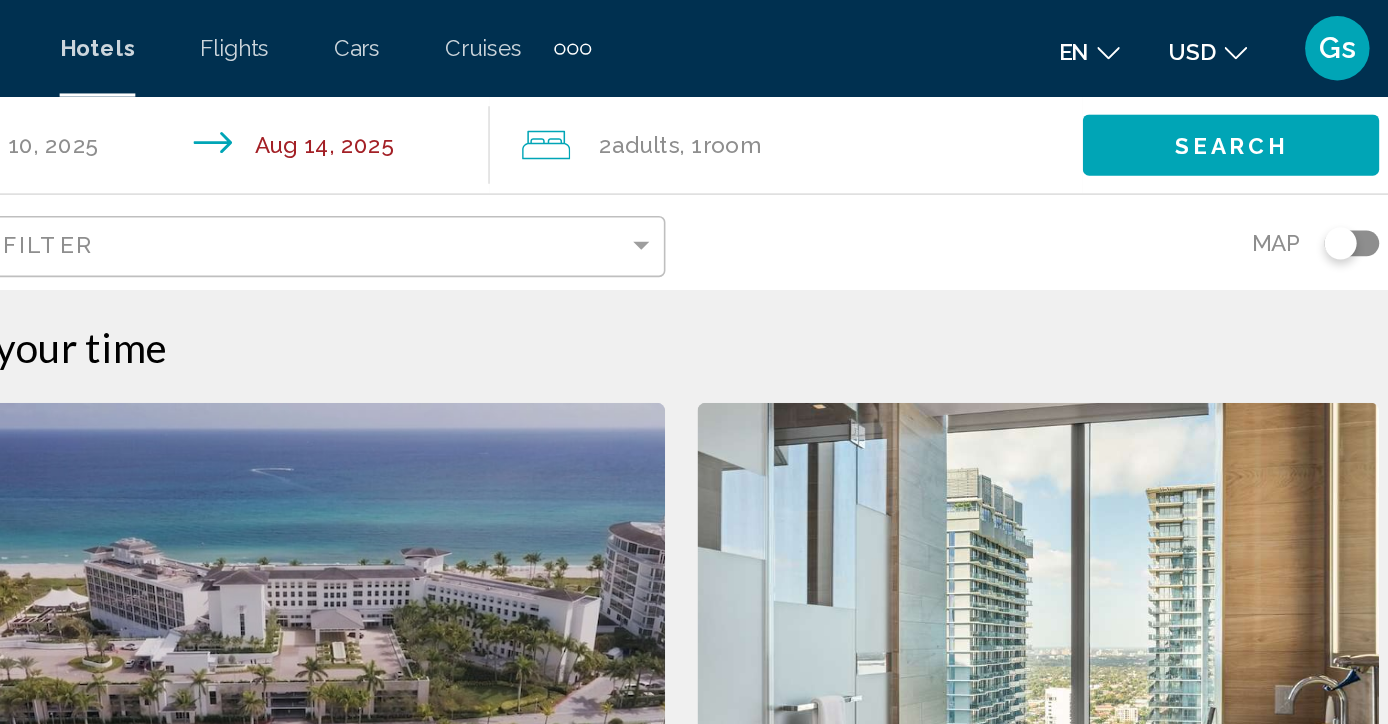 click on "Save up to 10% East Miami
Hotel
[NUMBER] [STREET], [CITY] 25.1 mi  from Fort Lauderdale city center from hotel 4.5 From $1,001.44 USD $[PRICE] USD  You save  $[PRICE] USD
Breakfast
Fitness Center
Free WiFi
Kitchenette
Pets Allowed
Room Service  4.5 Select Room" at bounding box center (1136, 616) 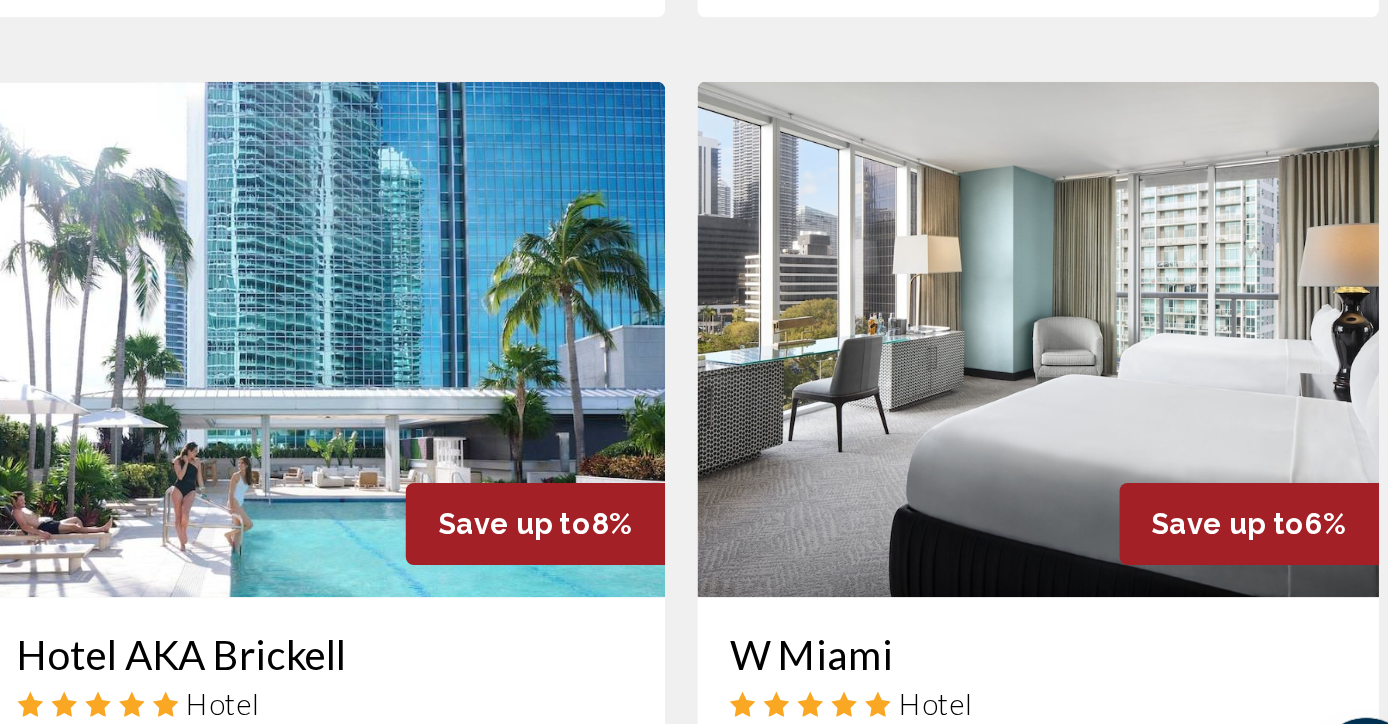 scroll, scrollTop: 773, scrollLeft: 0, axis: vertical 